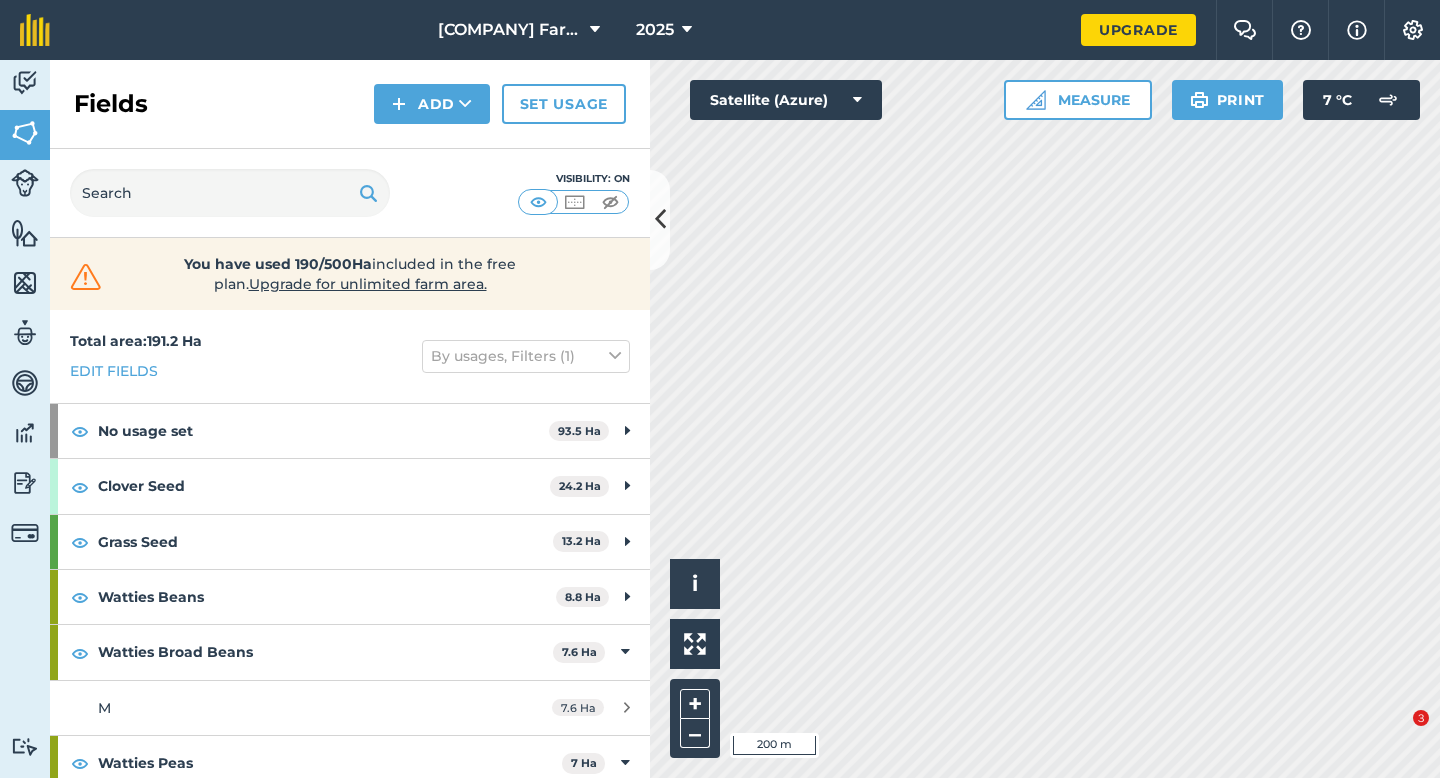 scroll, scrollTop: 0, scrollLeft: 0, axis: both 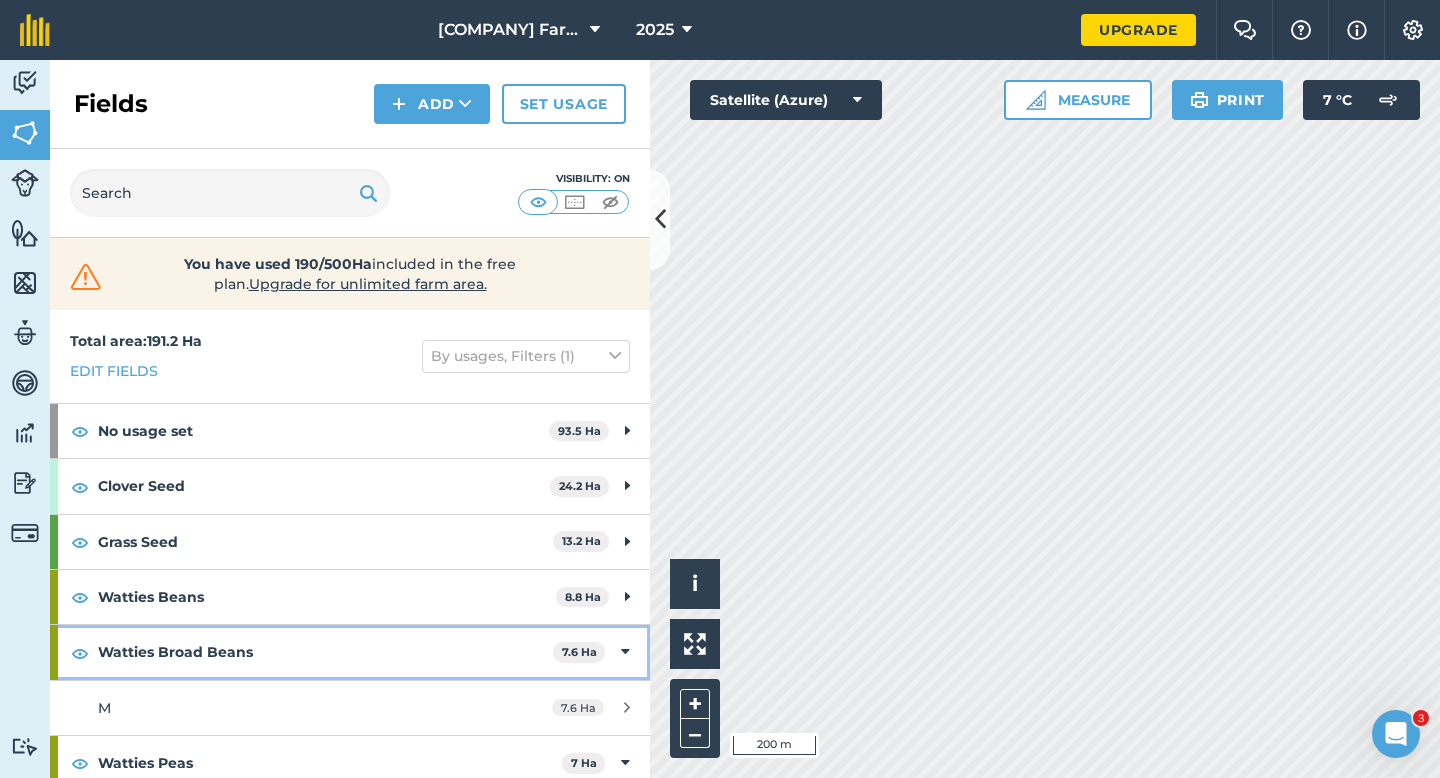 click at bounding box center [625, 652] 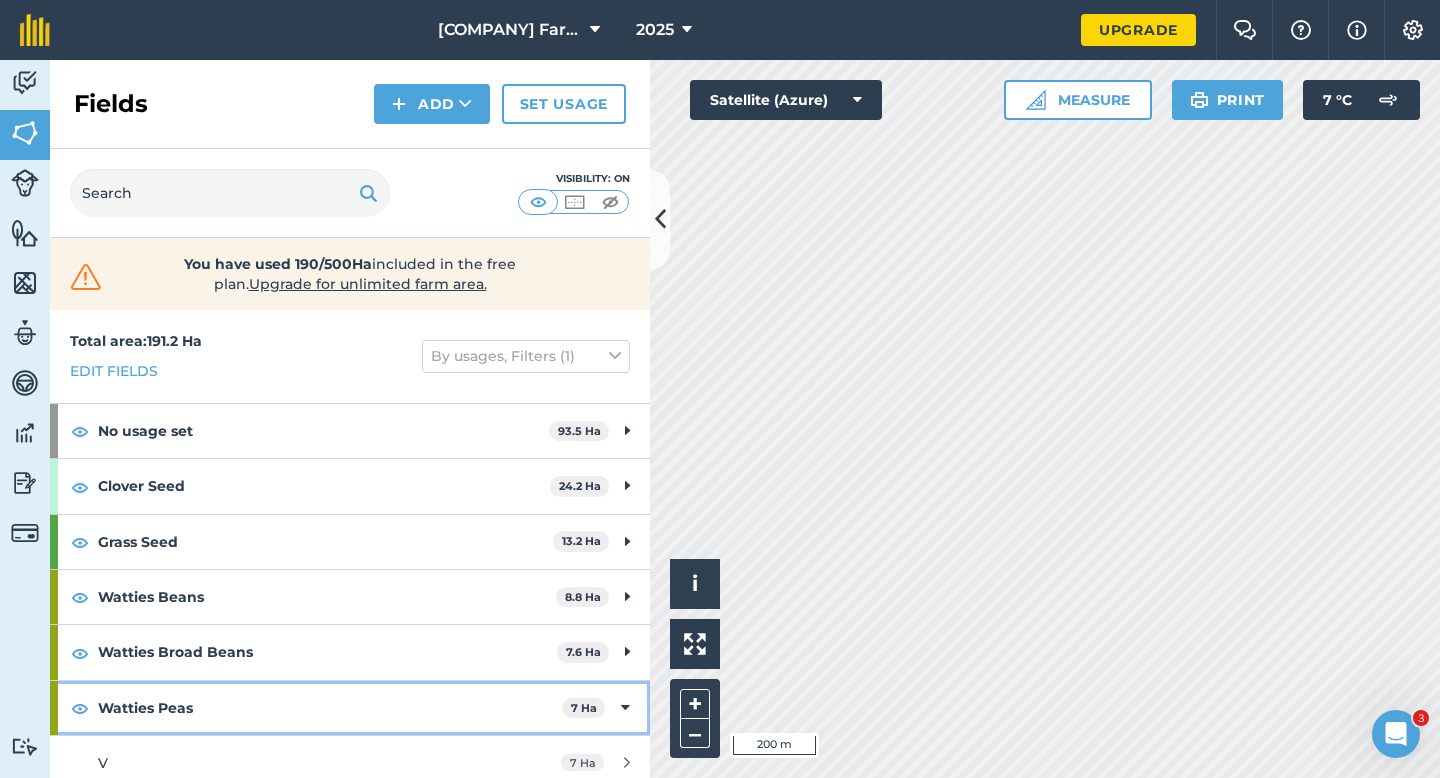 click on "Watties Peas 7   Ha" at bounding box center (350, 708) 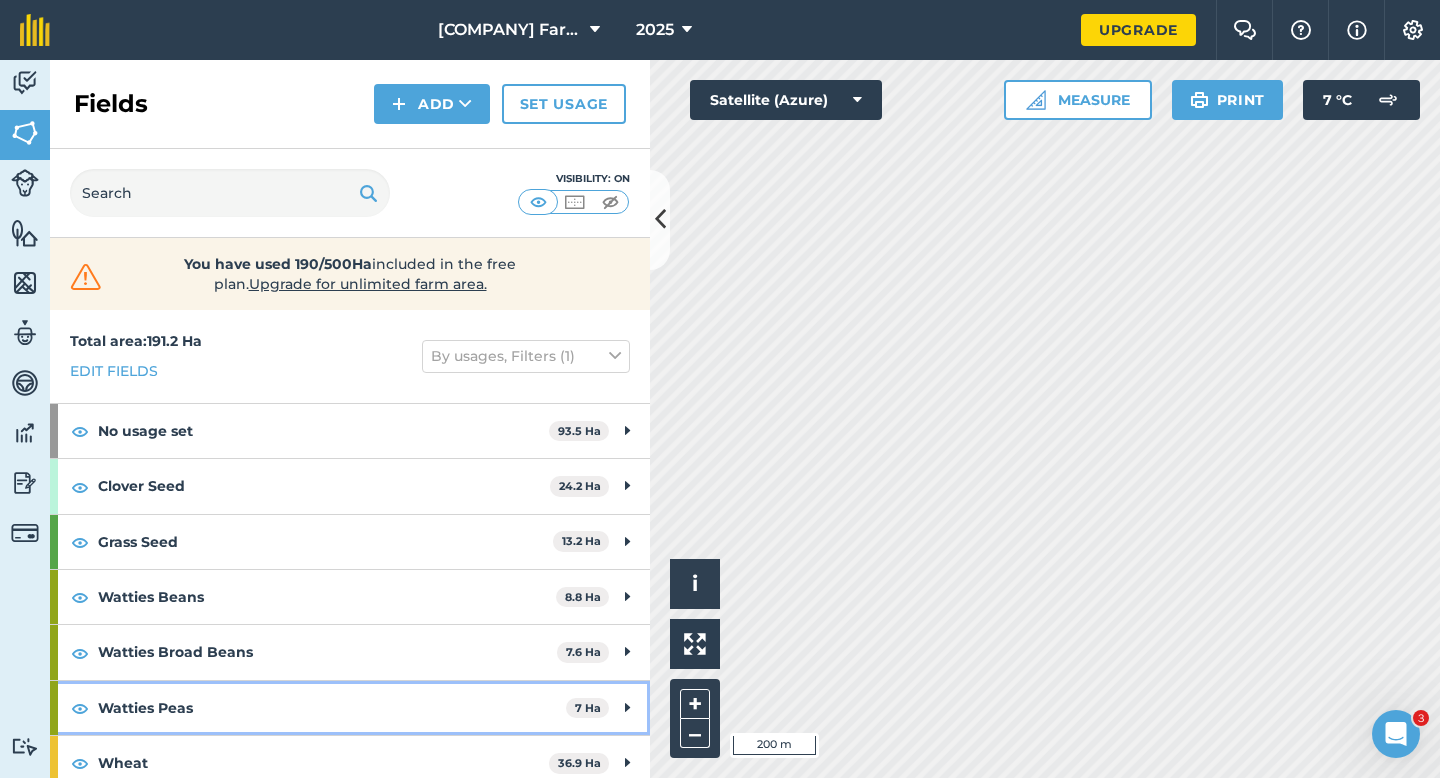 scroll, scrollTop: 12, scrollLeft: 0, axis: vertical 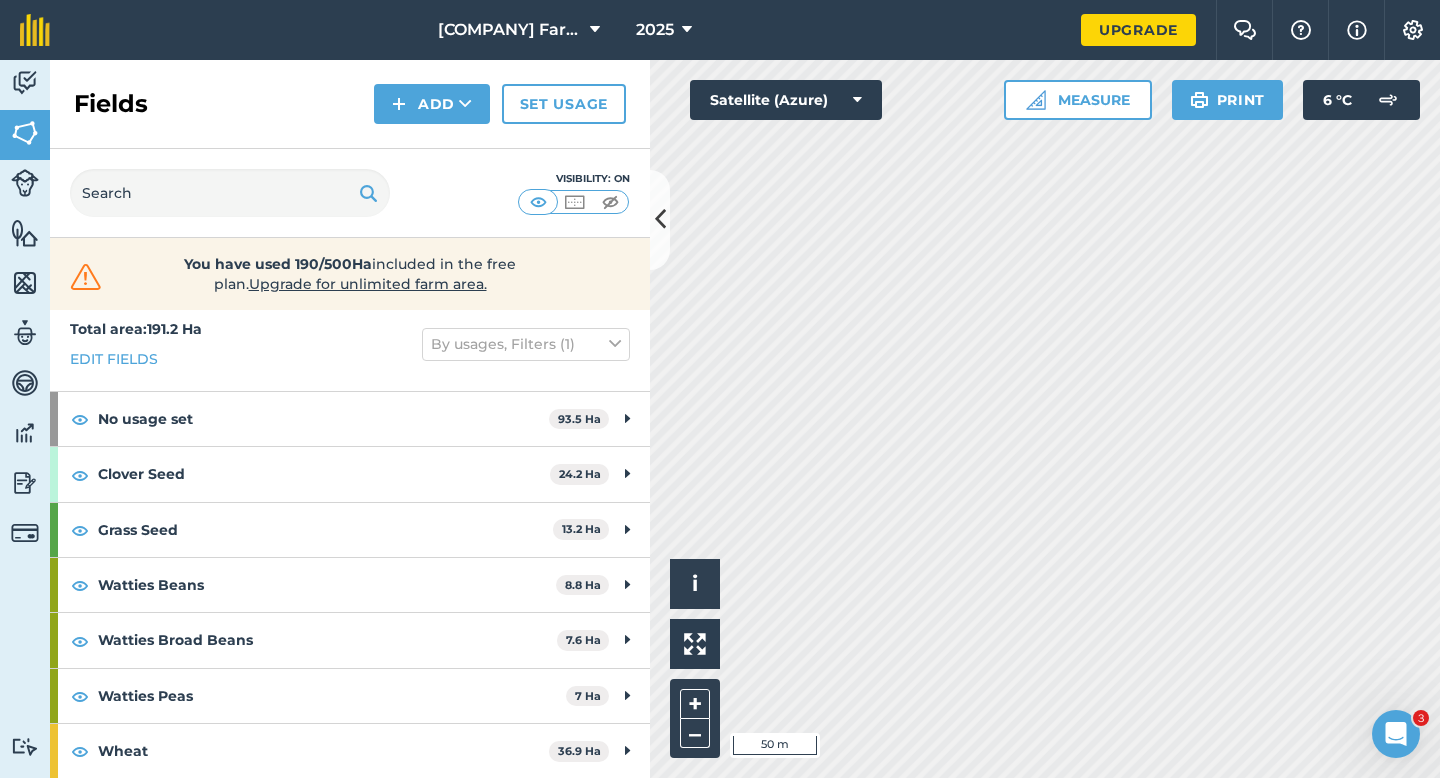 click on "Fields   Add   Set usage" at bounding box center (350, 104) 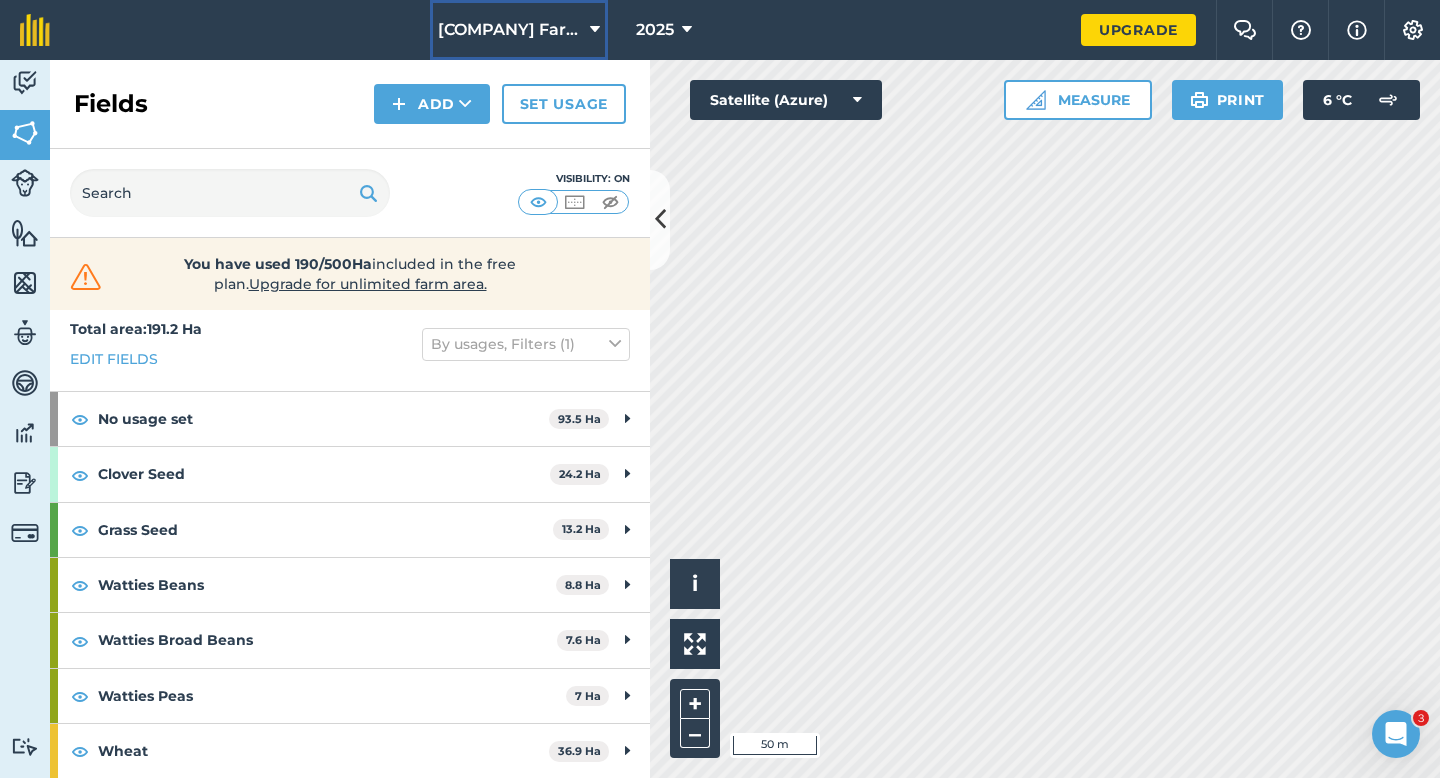 click on "[COMPANY] Farming Limited" at bounding box center [510, 30] 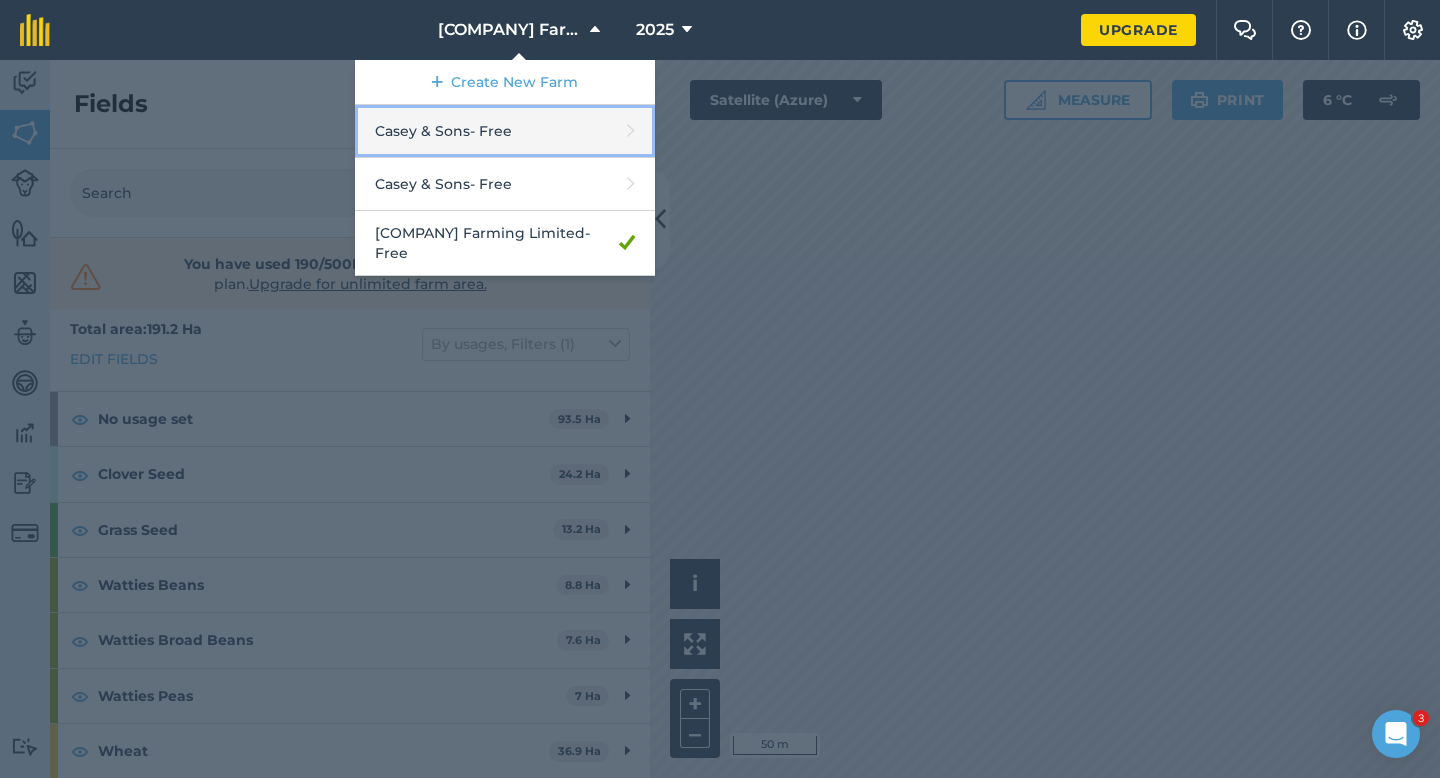 click on "[NAME] & Sons  - Free" at bounding box center [505, 131] 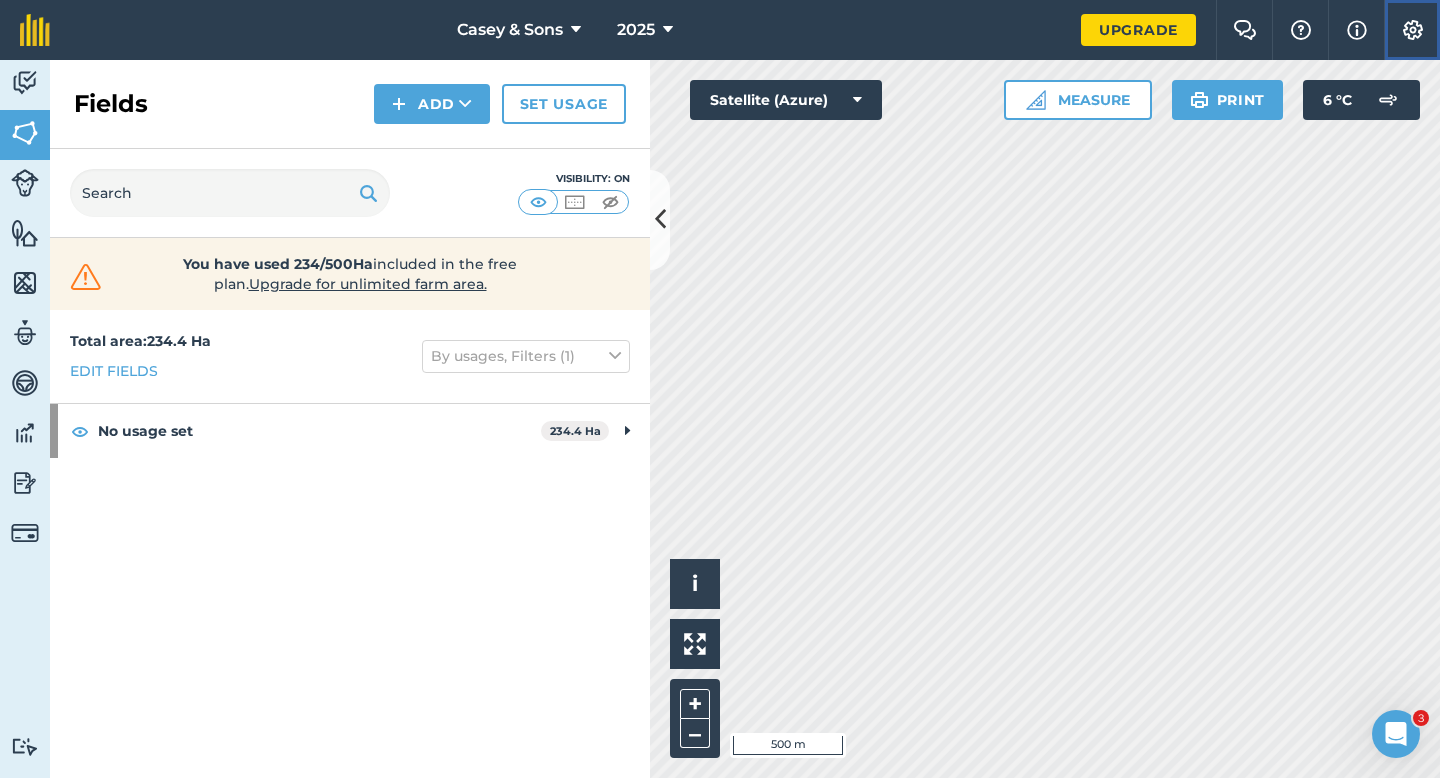 click on "Settings" at bounding box center [1412, 30] 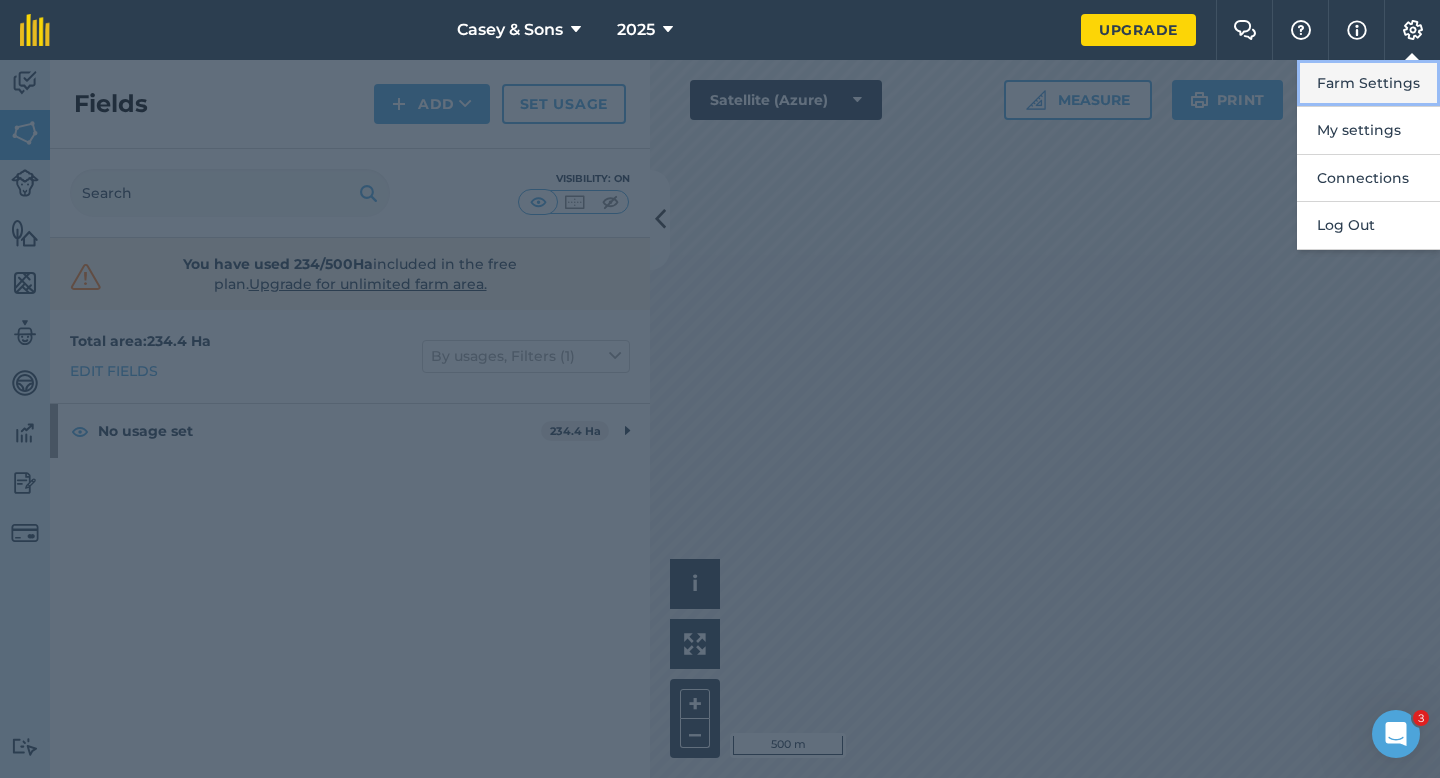 click on "Farm Settings" at bounding box center (1368, 83) 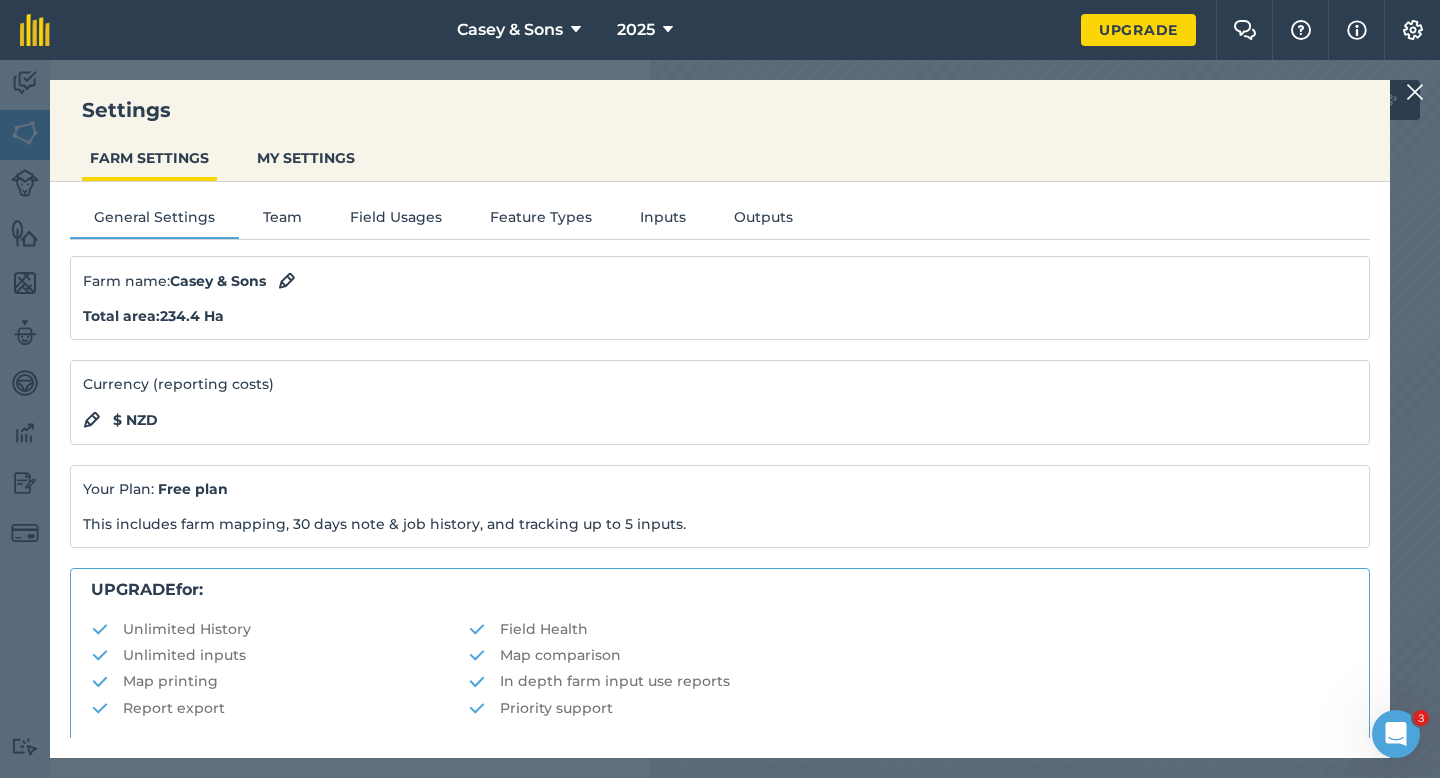 scroll, scrollTop: 384, scrollLeft: 0, axis: vertical 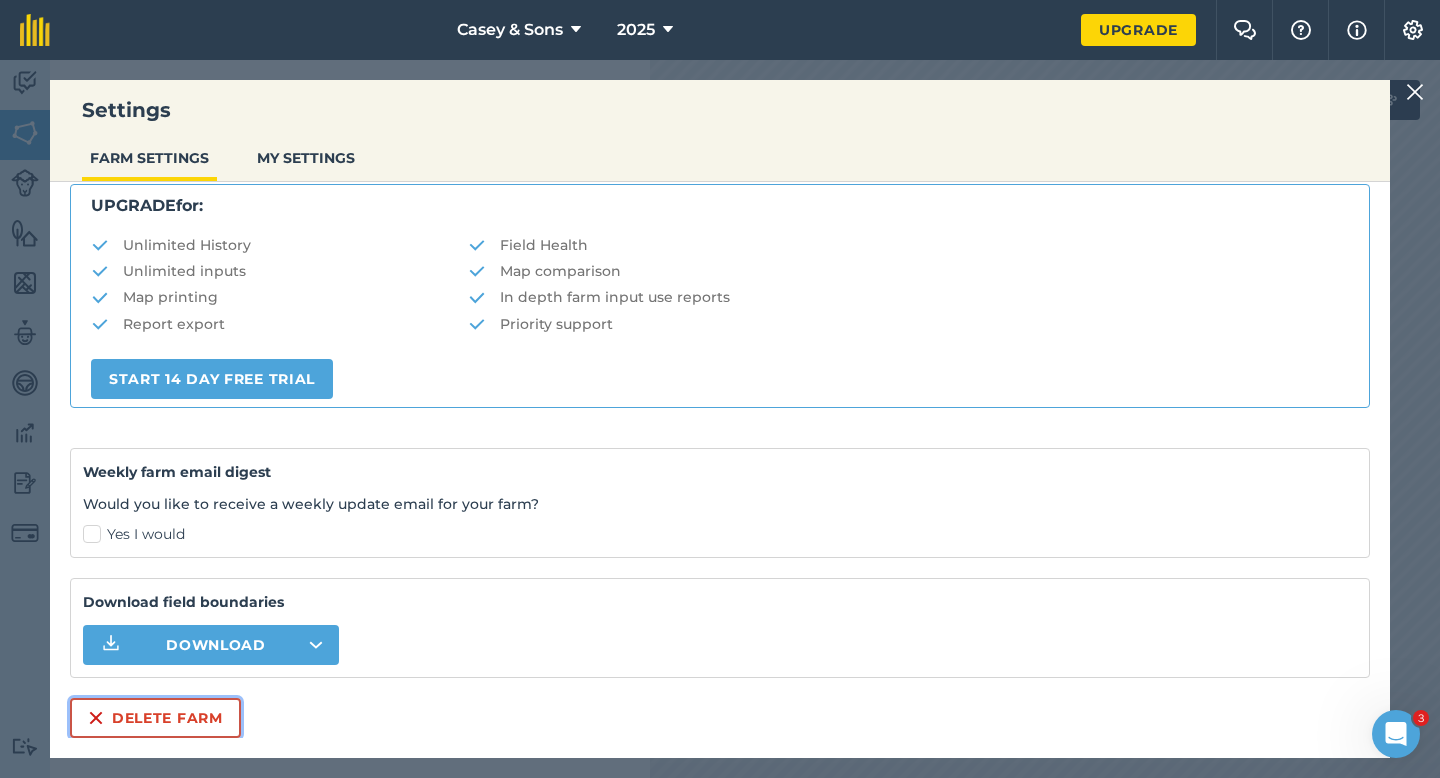 click on "Delete farm" at bounding box center [155, 718] 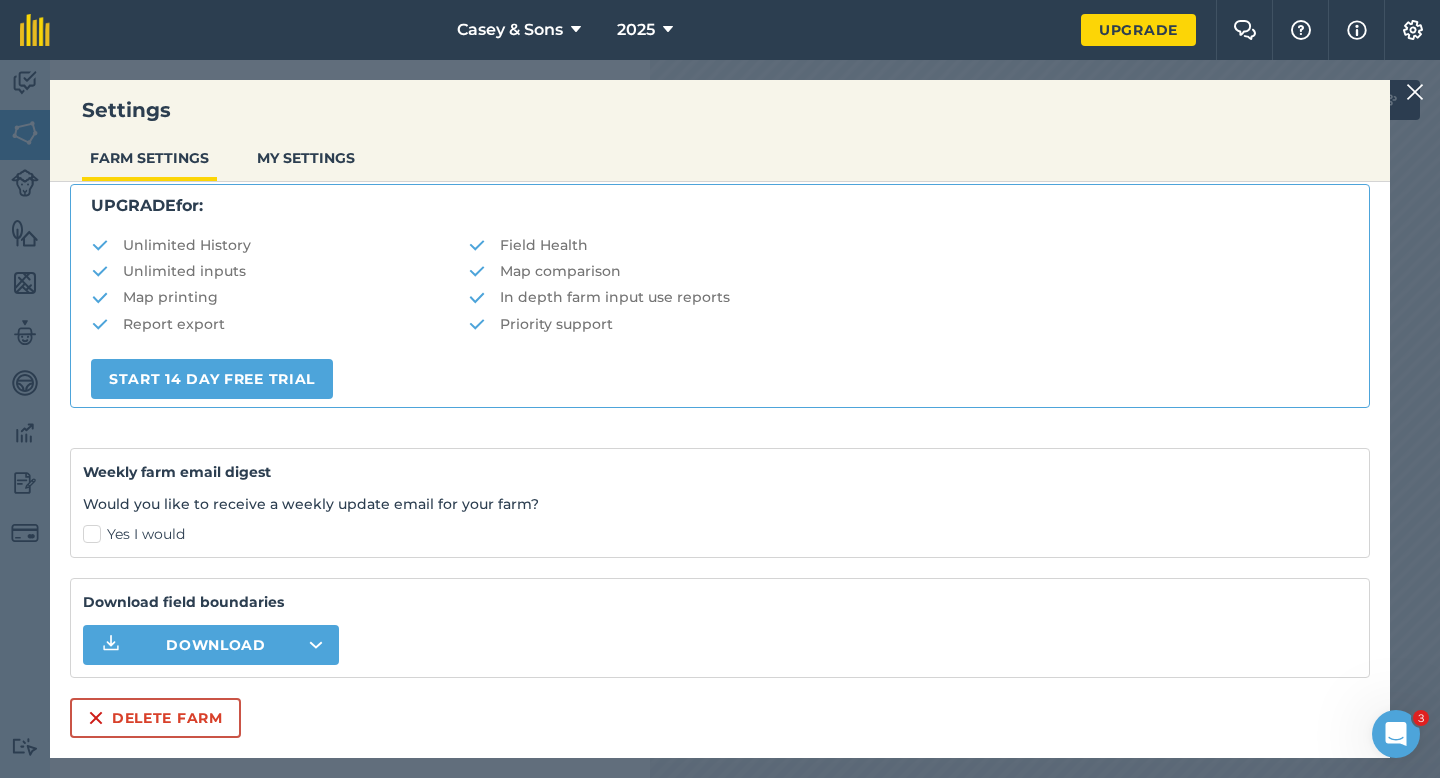 scroll, scrollTop: 0, scrollLeft: 0, axis: both 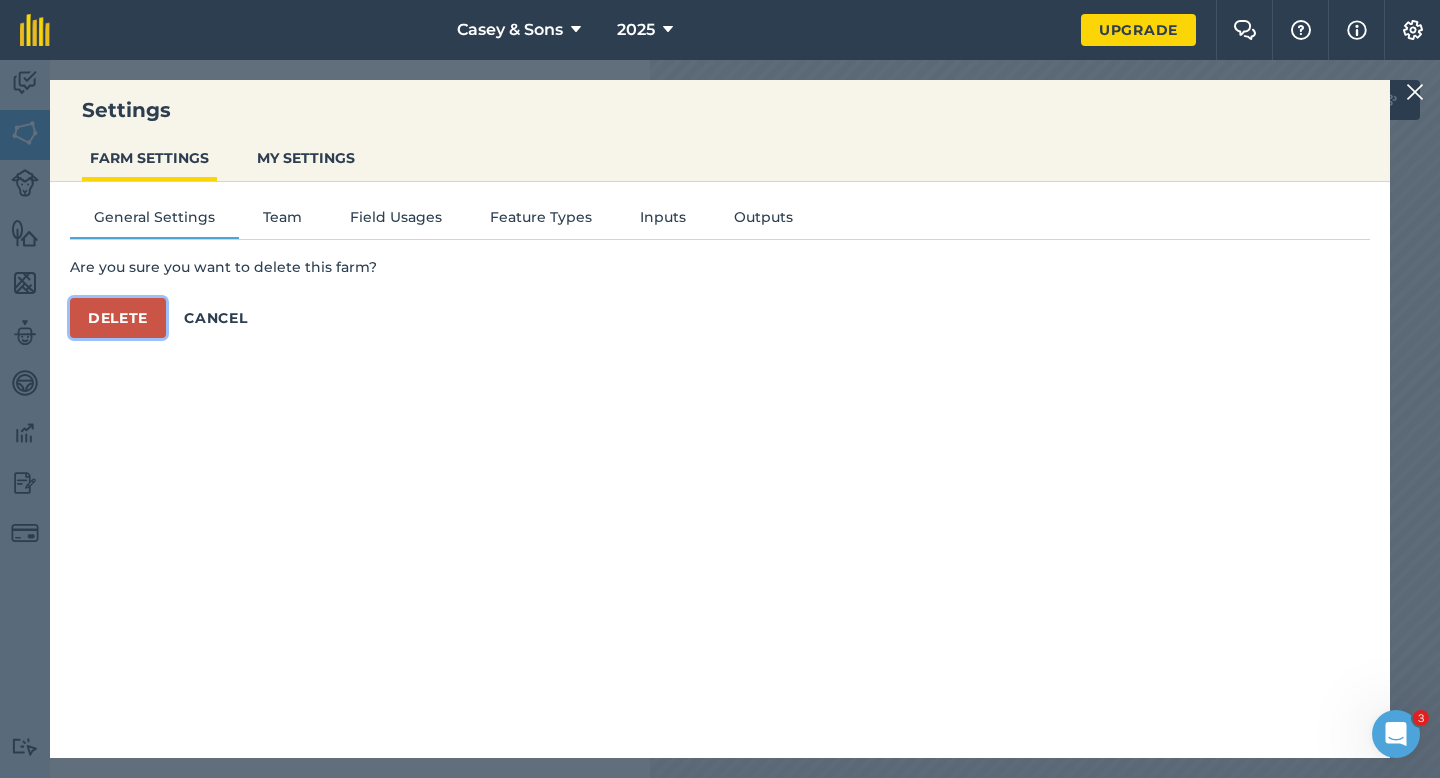 click on "Delete" at bounding box center [118, 318] 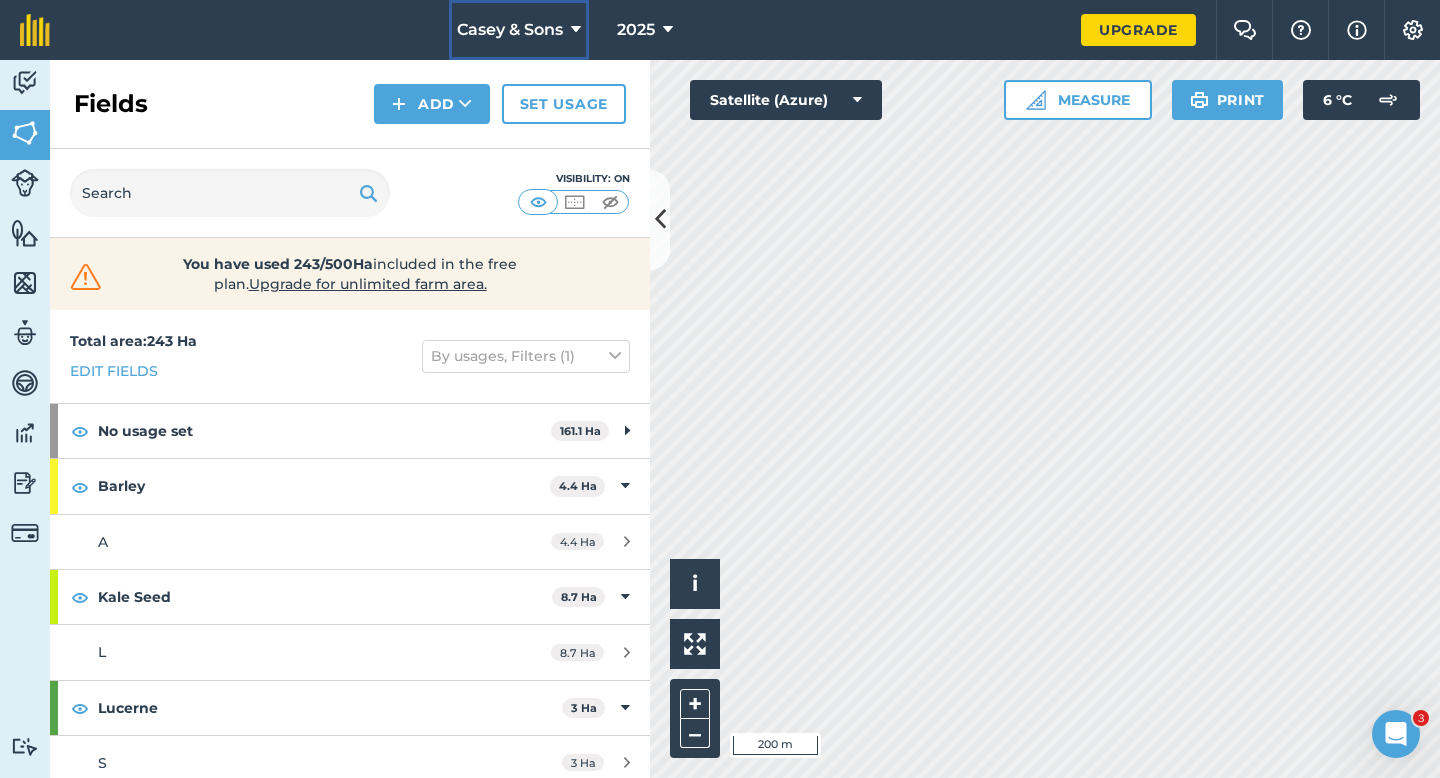 click on "Casey & Sons" at bounding box center [519, 30] 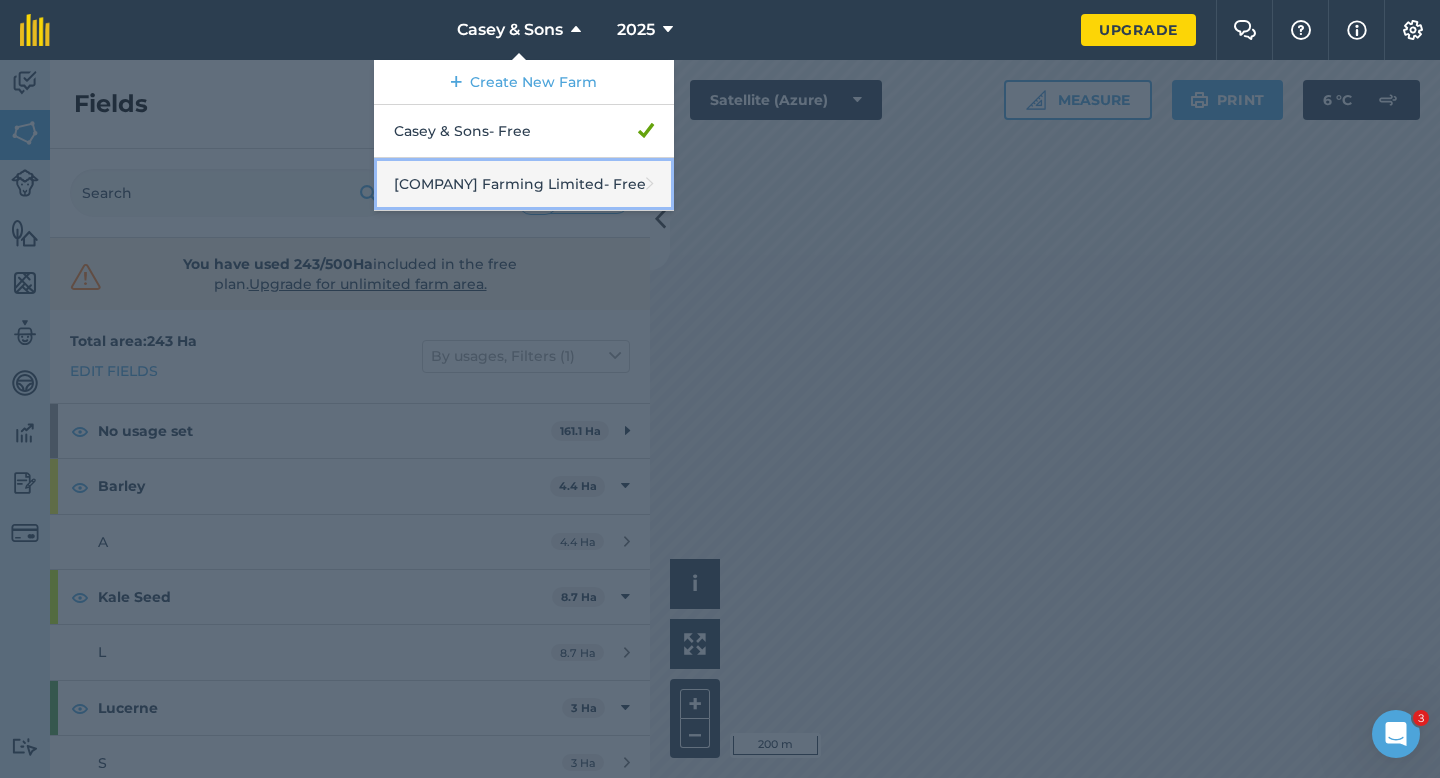 click on "Casey Farming Limited - Free" at bounding box center [524, 184] 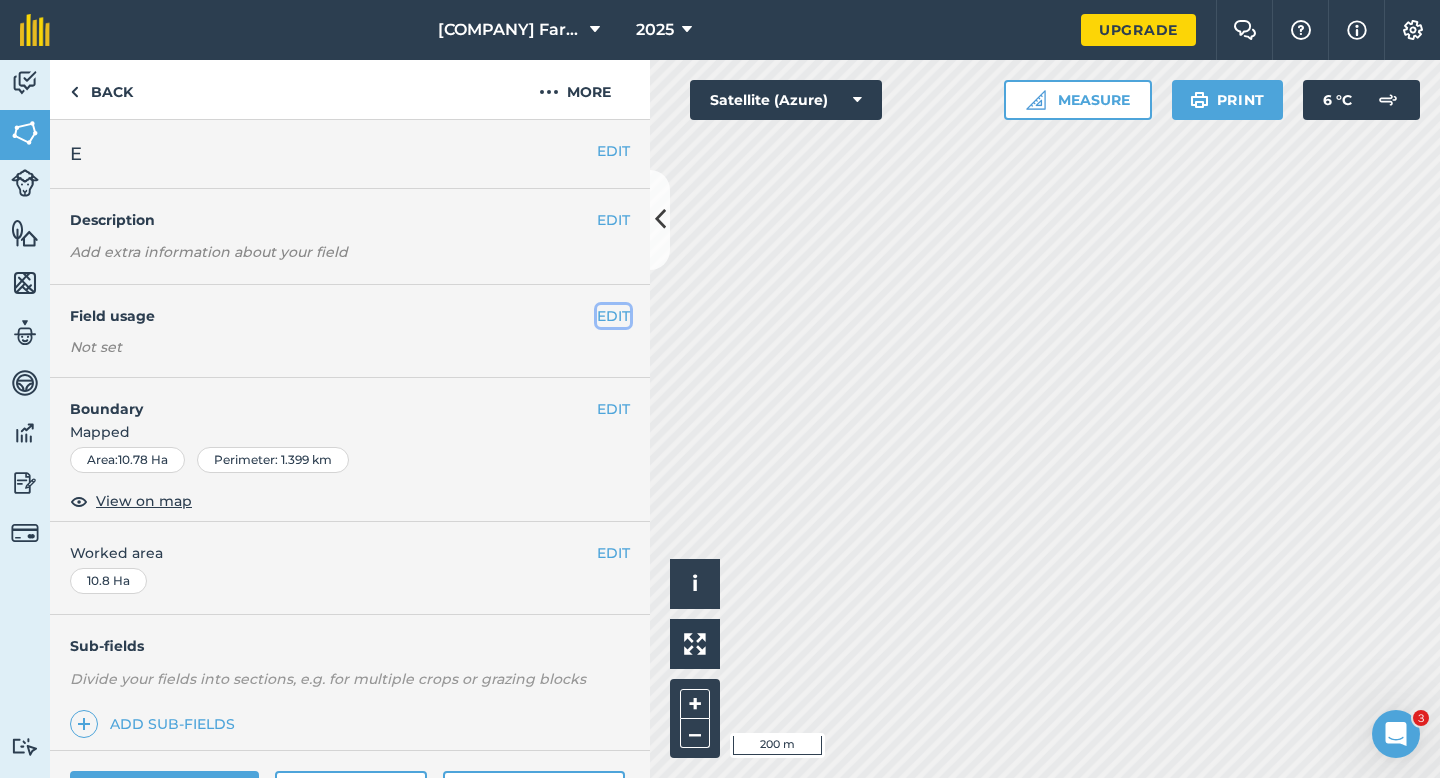 click on "EDIT" at bounding box center (613, 316) 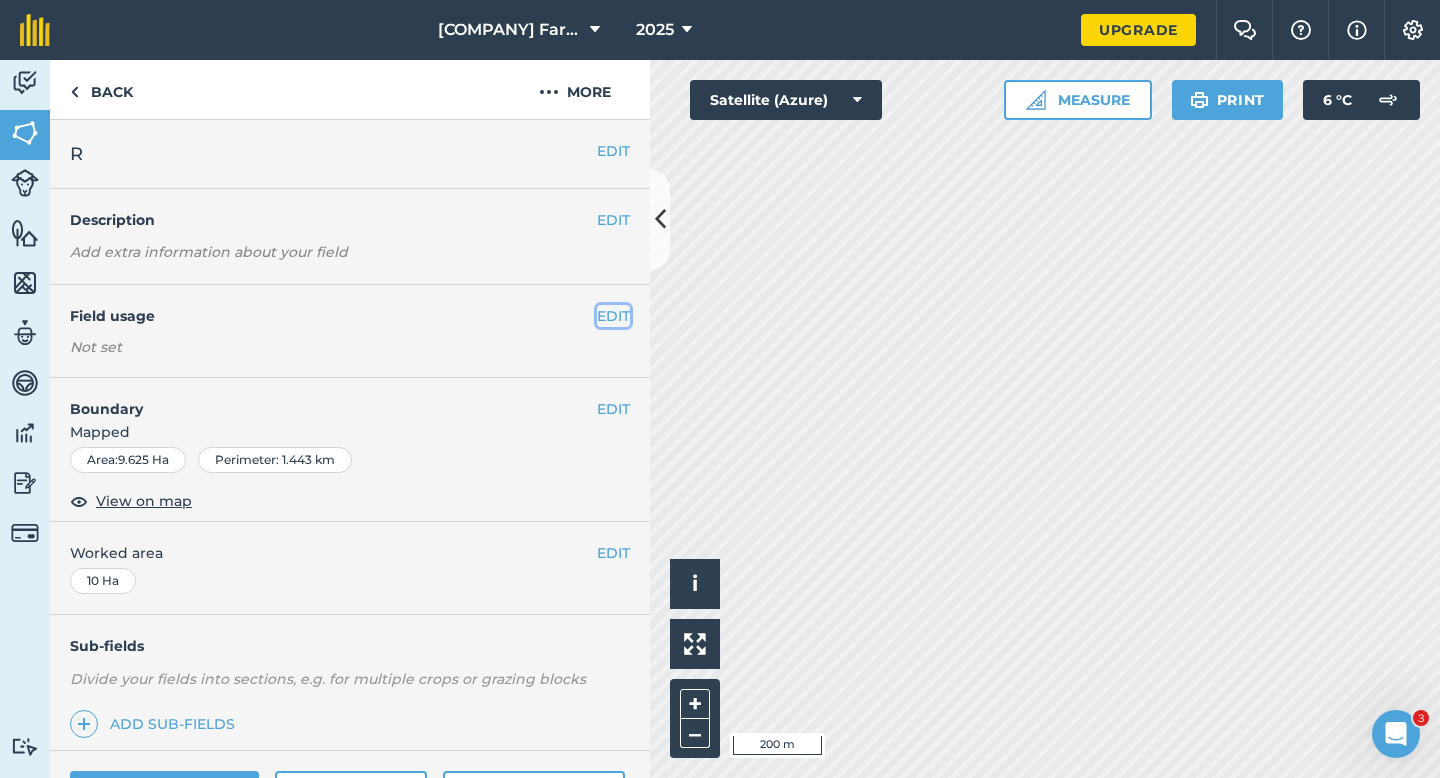 click on "EDIT" at bounding box center [613, 316] 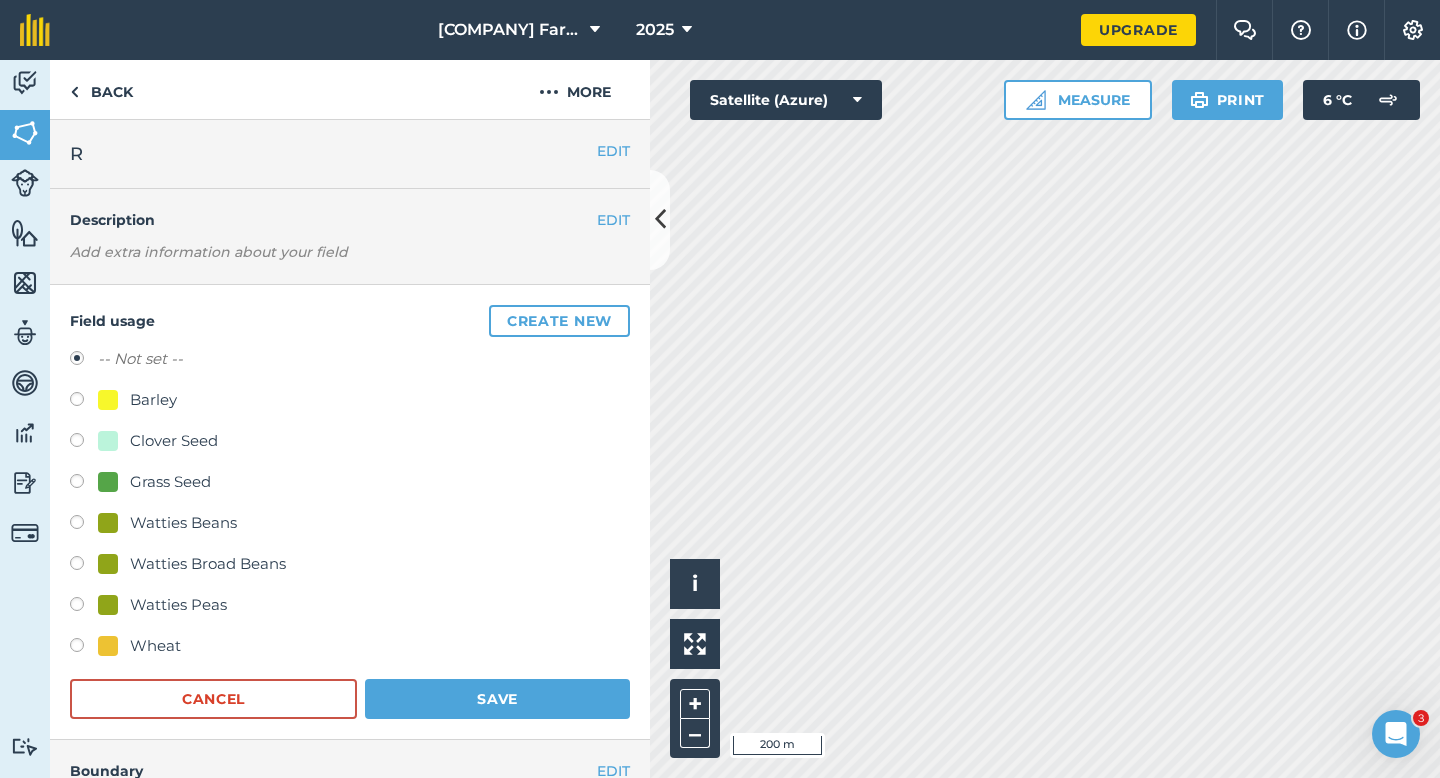 click on "Create new" at bounding box center [559, 321] 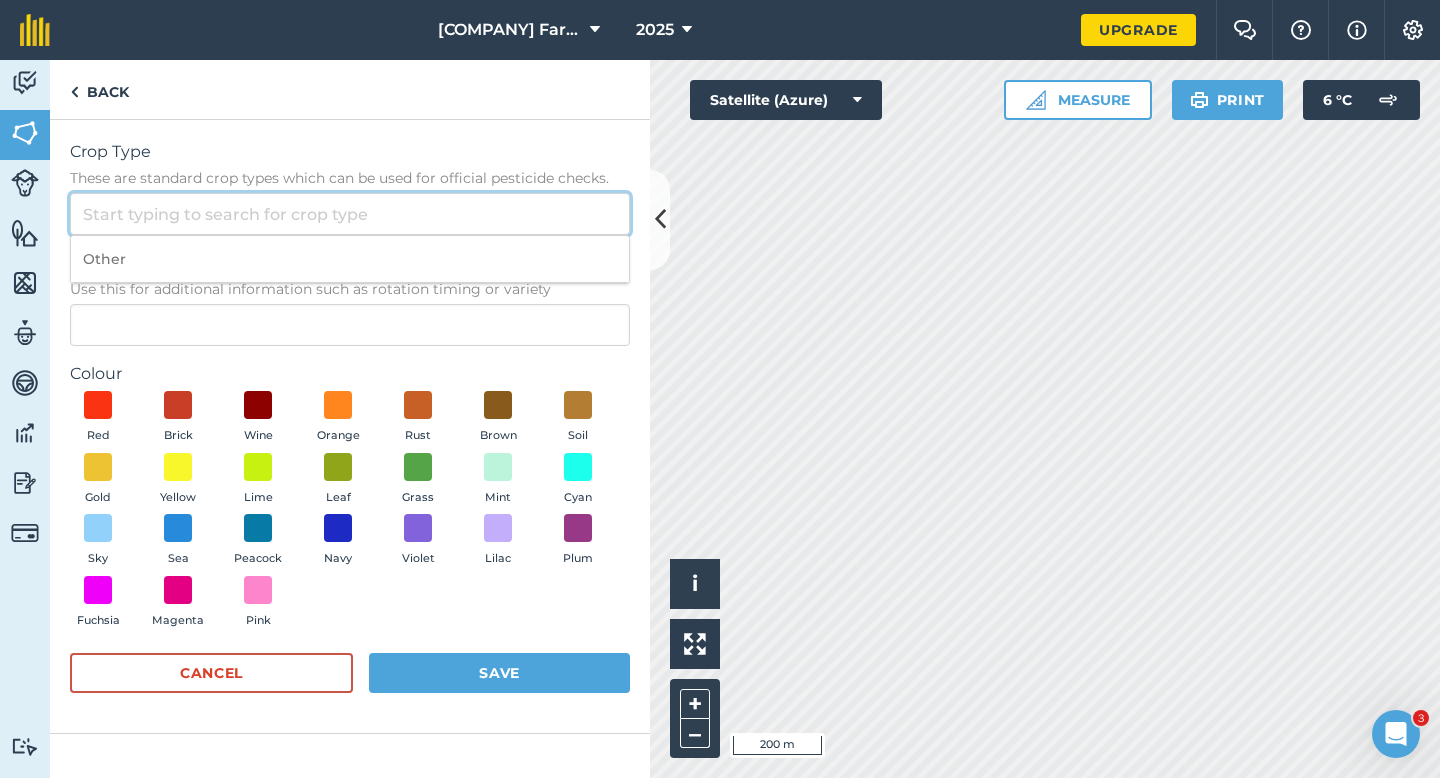 click on "Crop Type These are standard crop types which can be used for official pesticide checks." at bounding box center (350, 214) 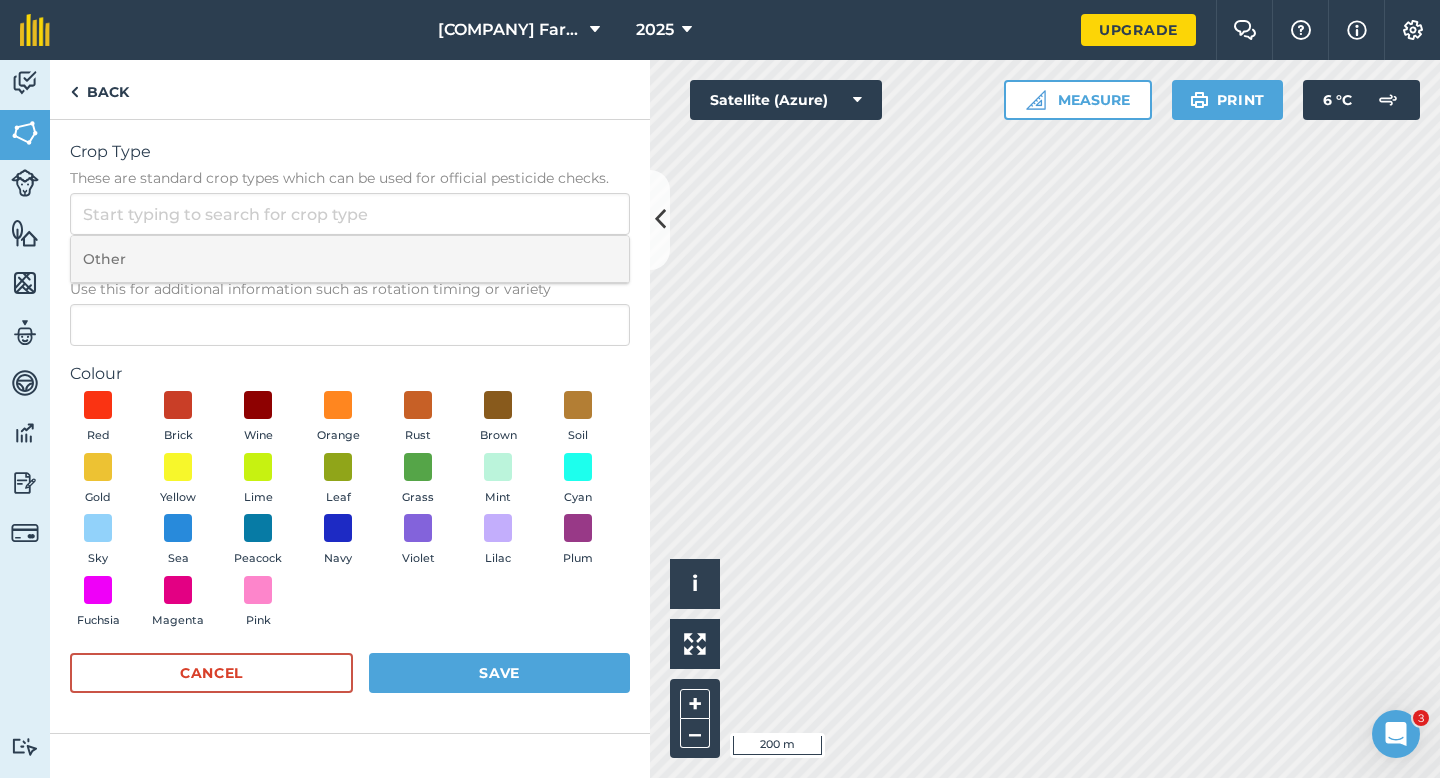 click on "Other" at bounding box center [350, 259] 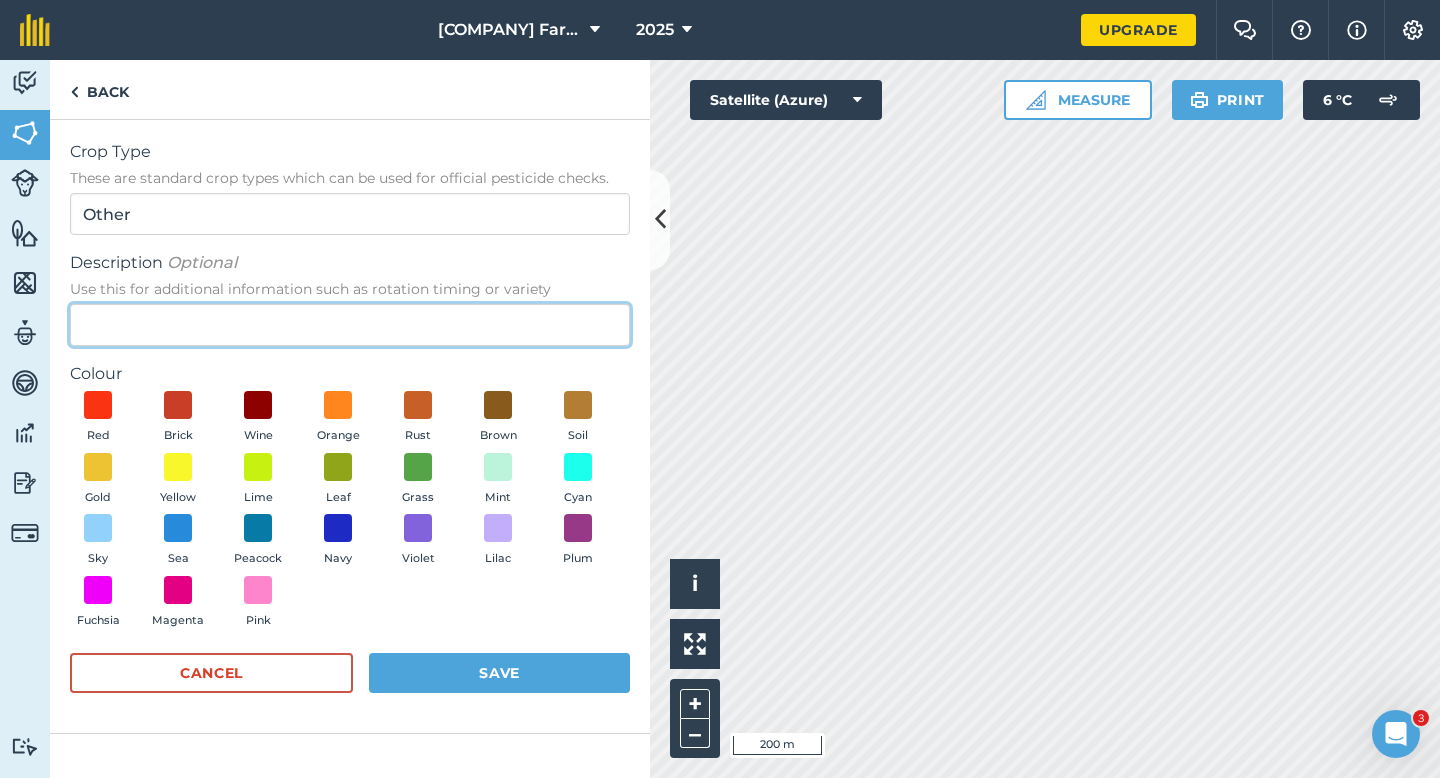 click on "Description   Optional Use this for additional information such as rotation timing or variety" at bounding box center (350, 325) 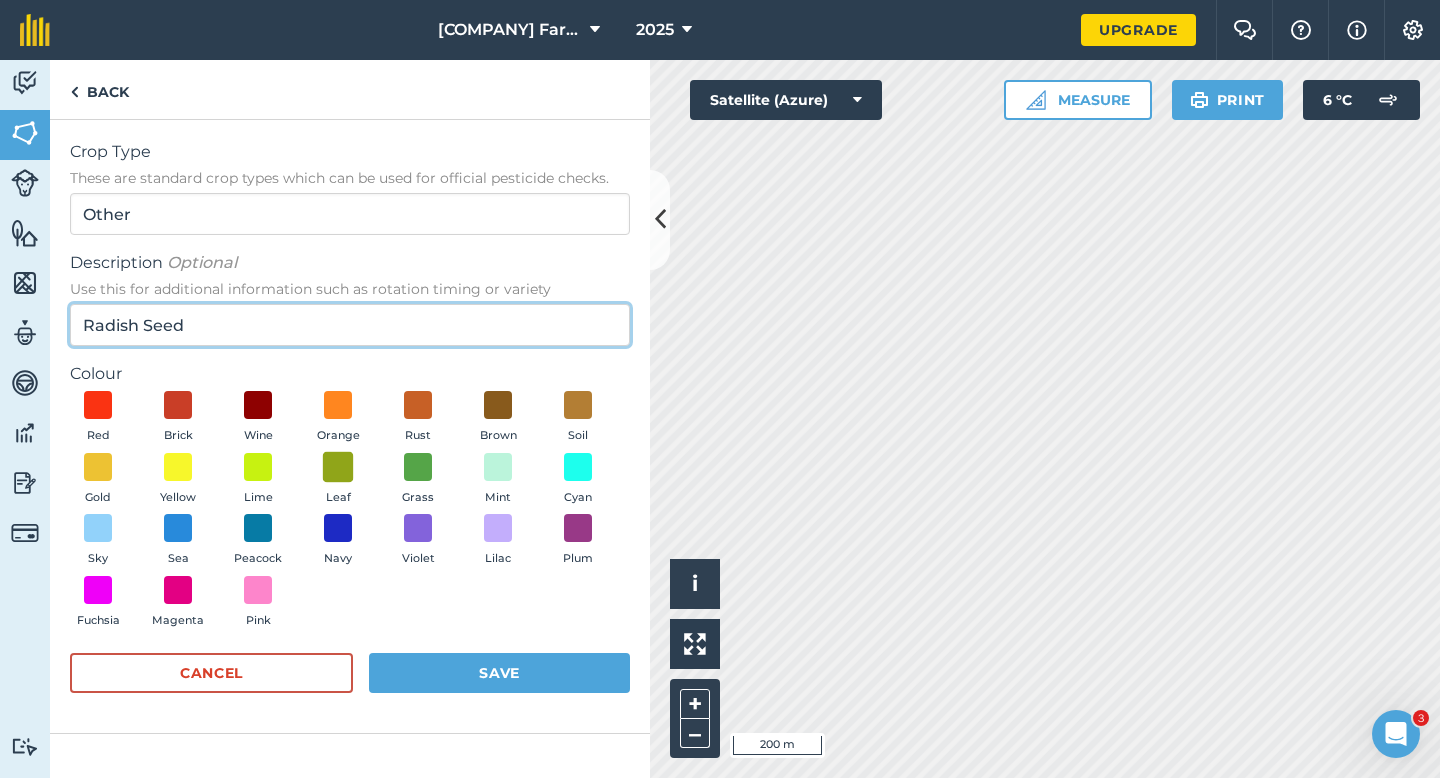 type on "Radish Seed" 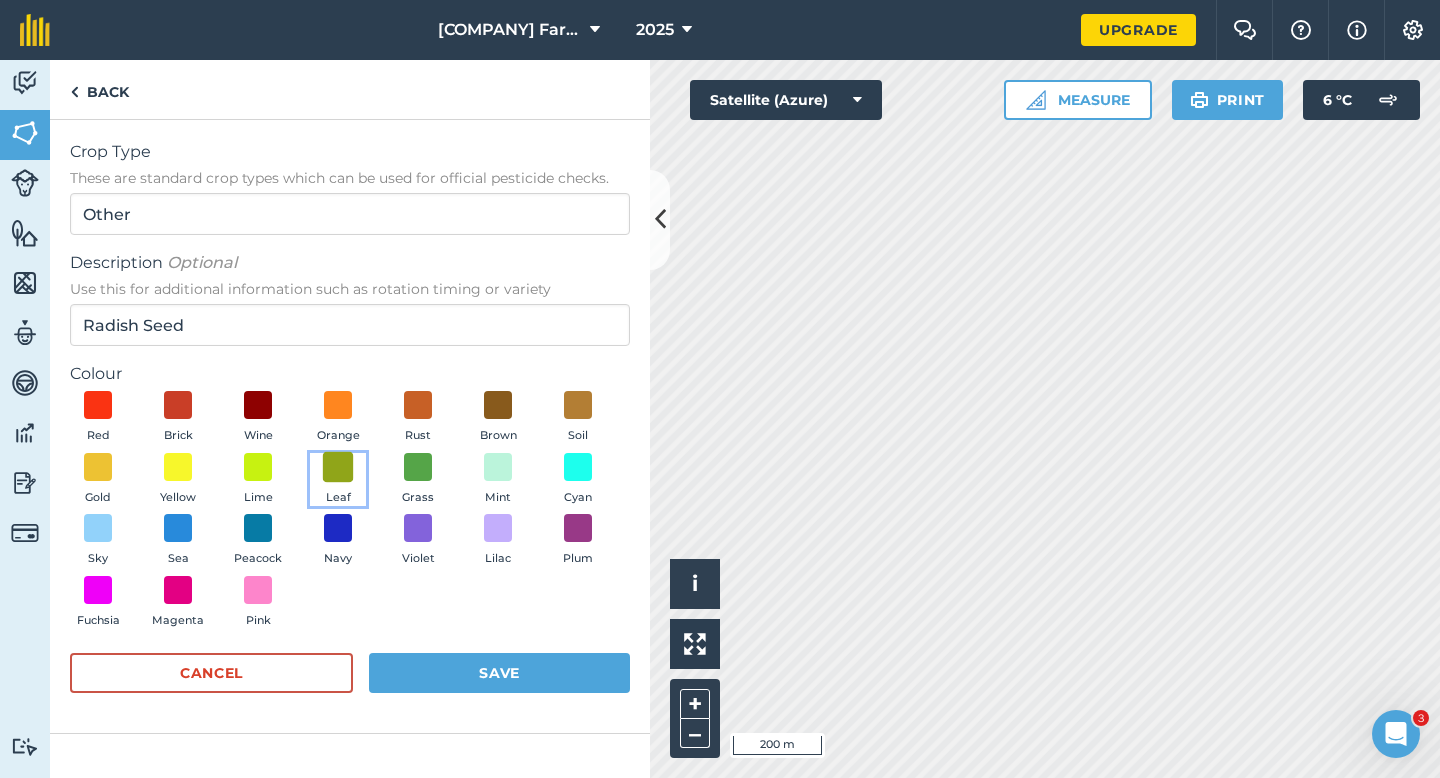 click at bounding box center (338, 466) 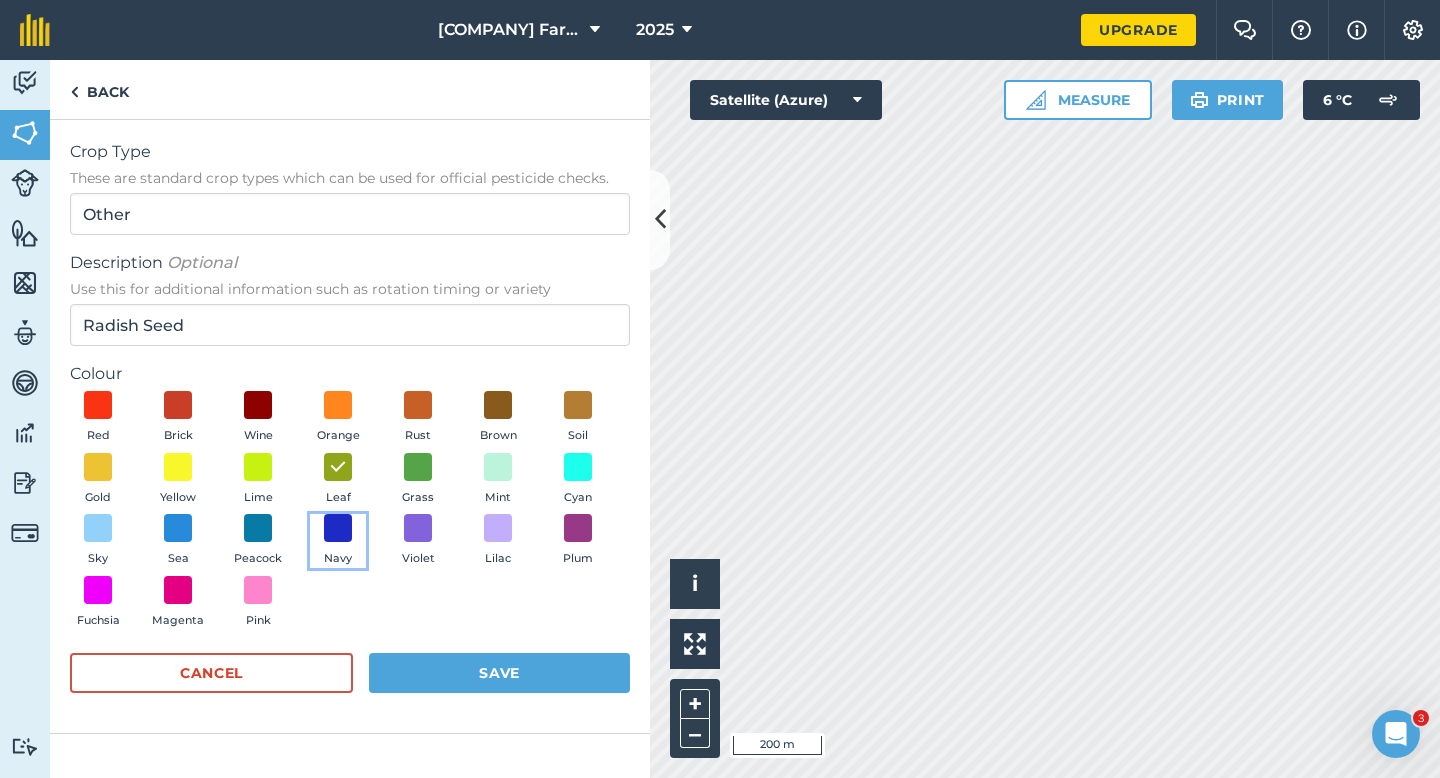 click on "Navy" at bounding box center (338, 541) 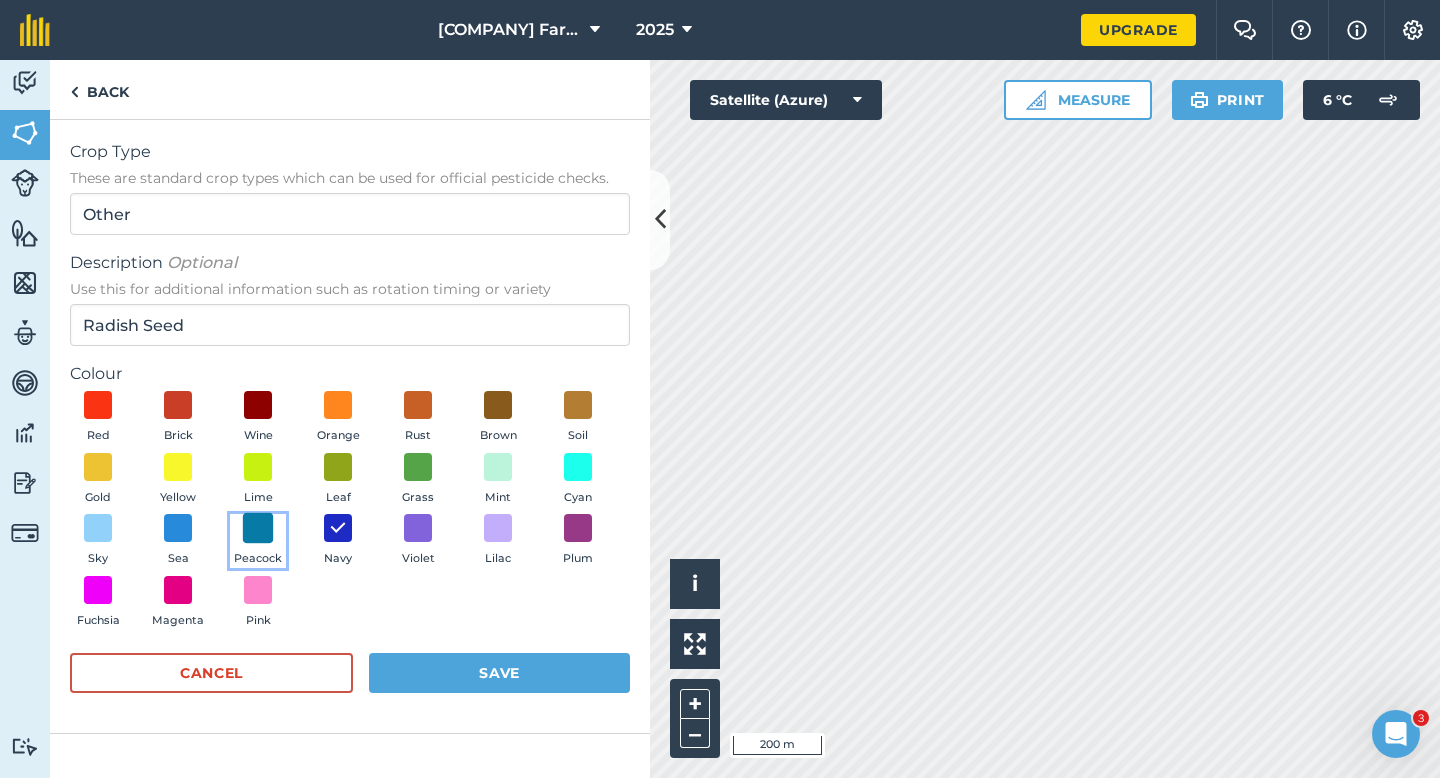 click at bounding box center (258, 528) 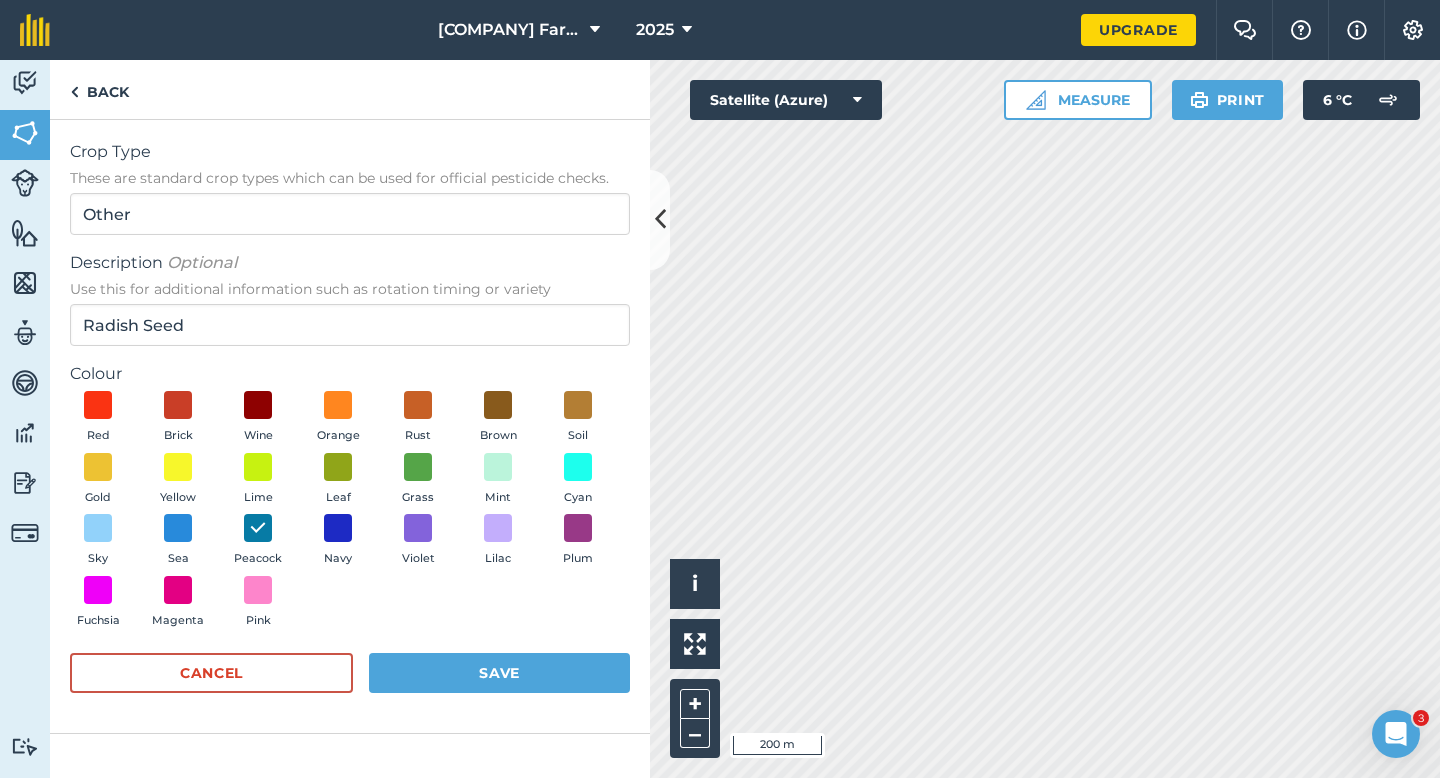 click on "Crop Type These are standard crop types which can be used for official pesticide checks. Other Description   Optional Use this for additional information such as rotation timing or variety Radish Seed Colour Red Brick Wine Orange Rust Brown Soil Gold Yellow Lime Leaf Grass Mint Cyan Sky Sea Peacock Navy Violet Lilac Plum Fuchsia Magenta Pink Cancel Save" at bounding box center (350, 427) 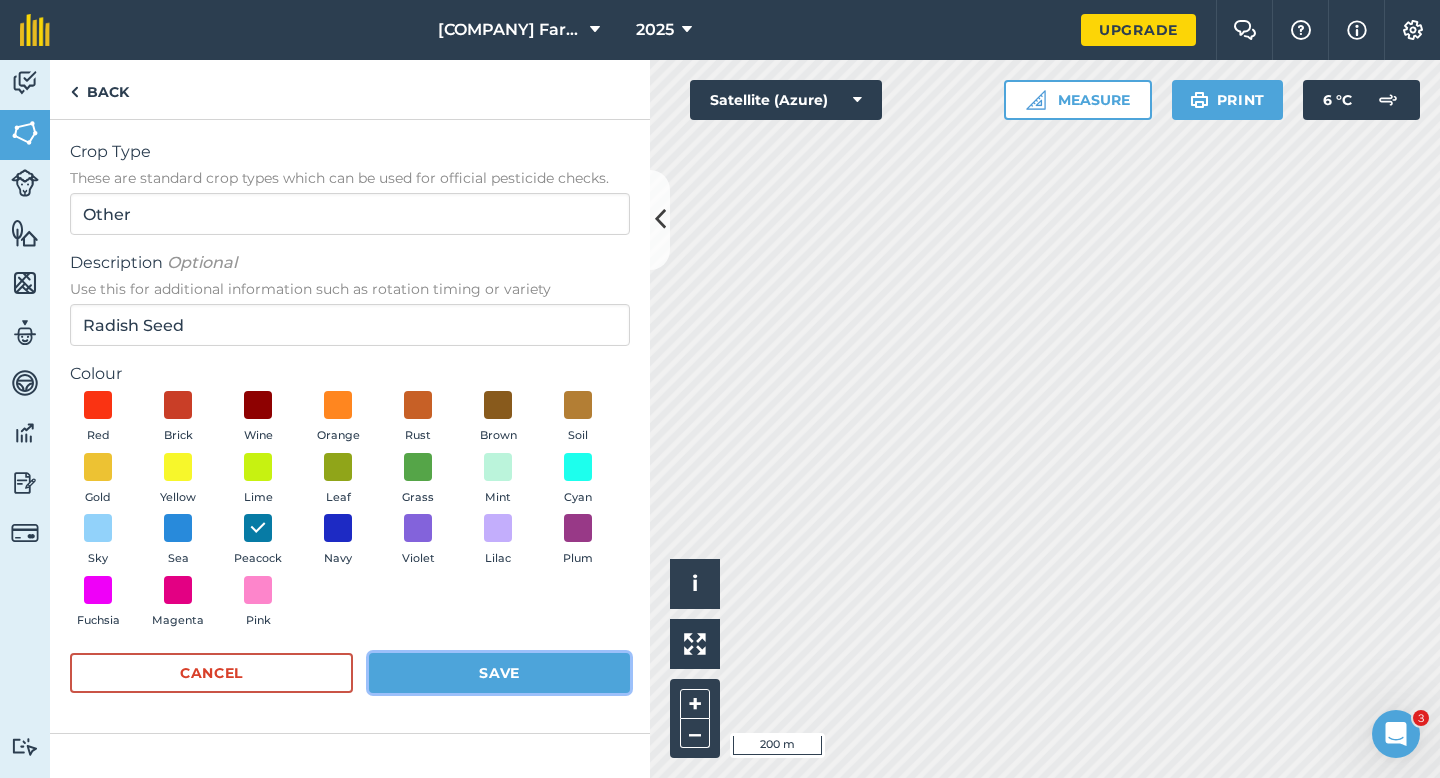 click on "Save" at bounding box center [499, 673] 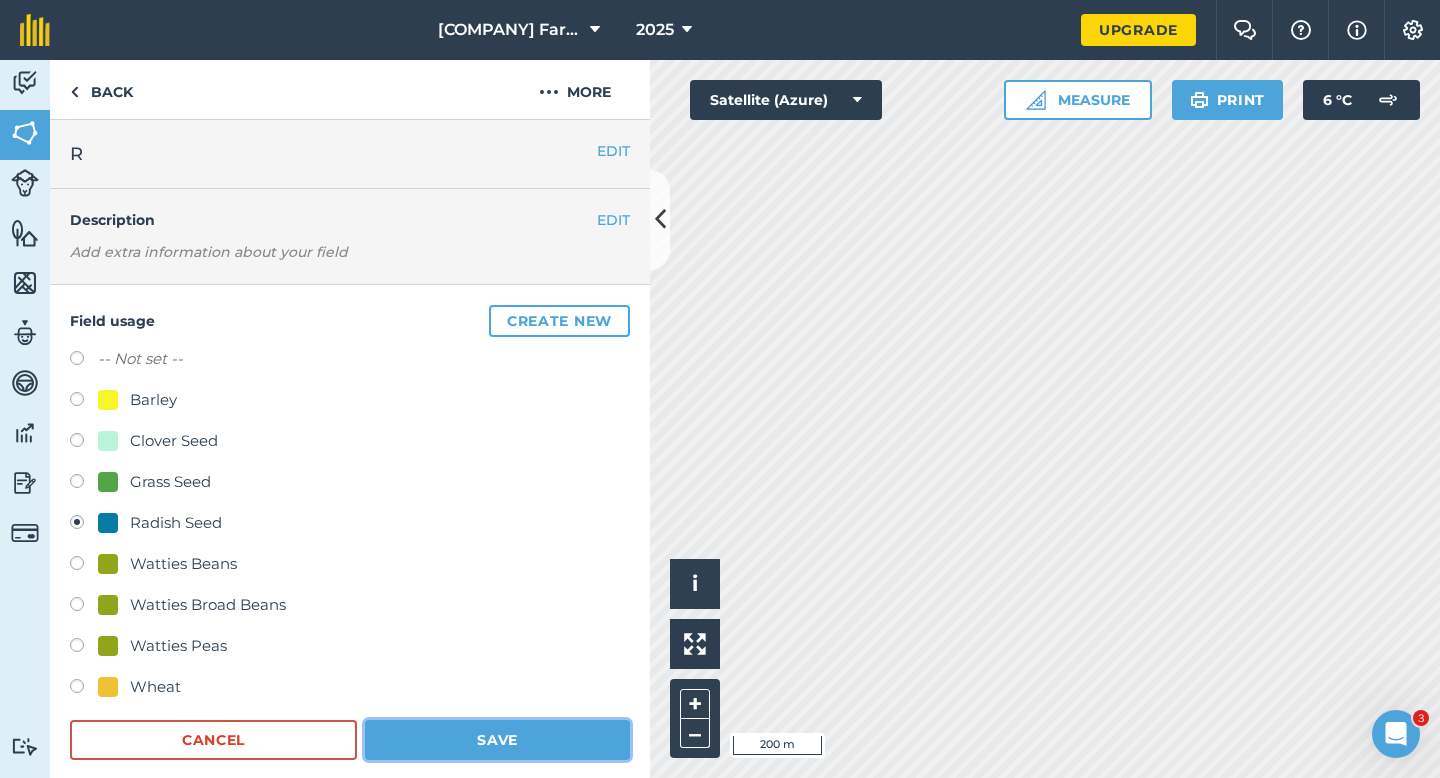 click on "Save" at bounding box center [497, 740] 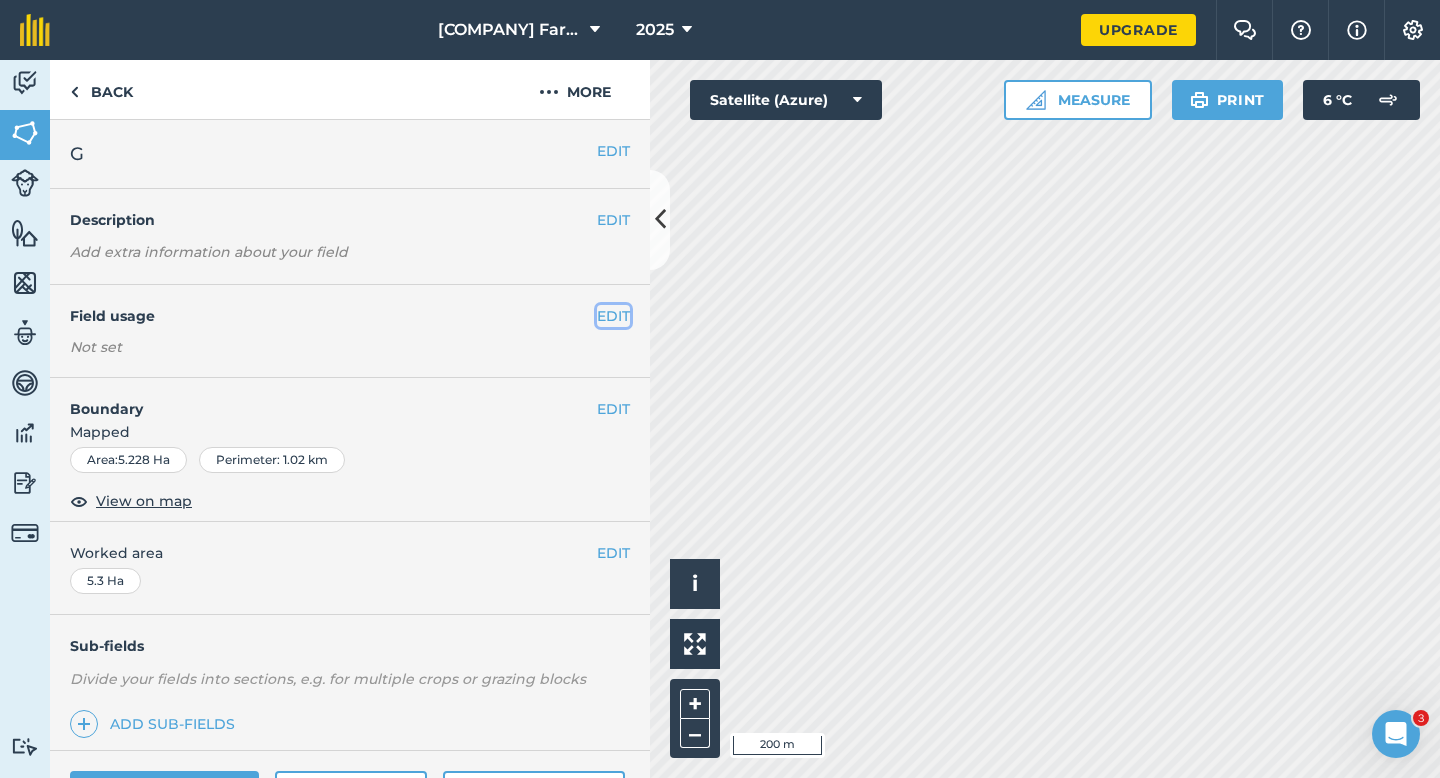 click on "EDIT" at bounding box center (613, 316) 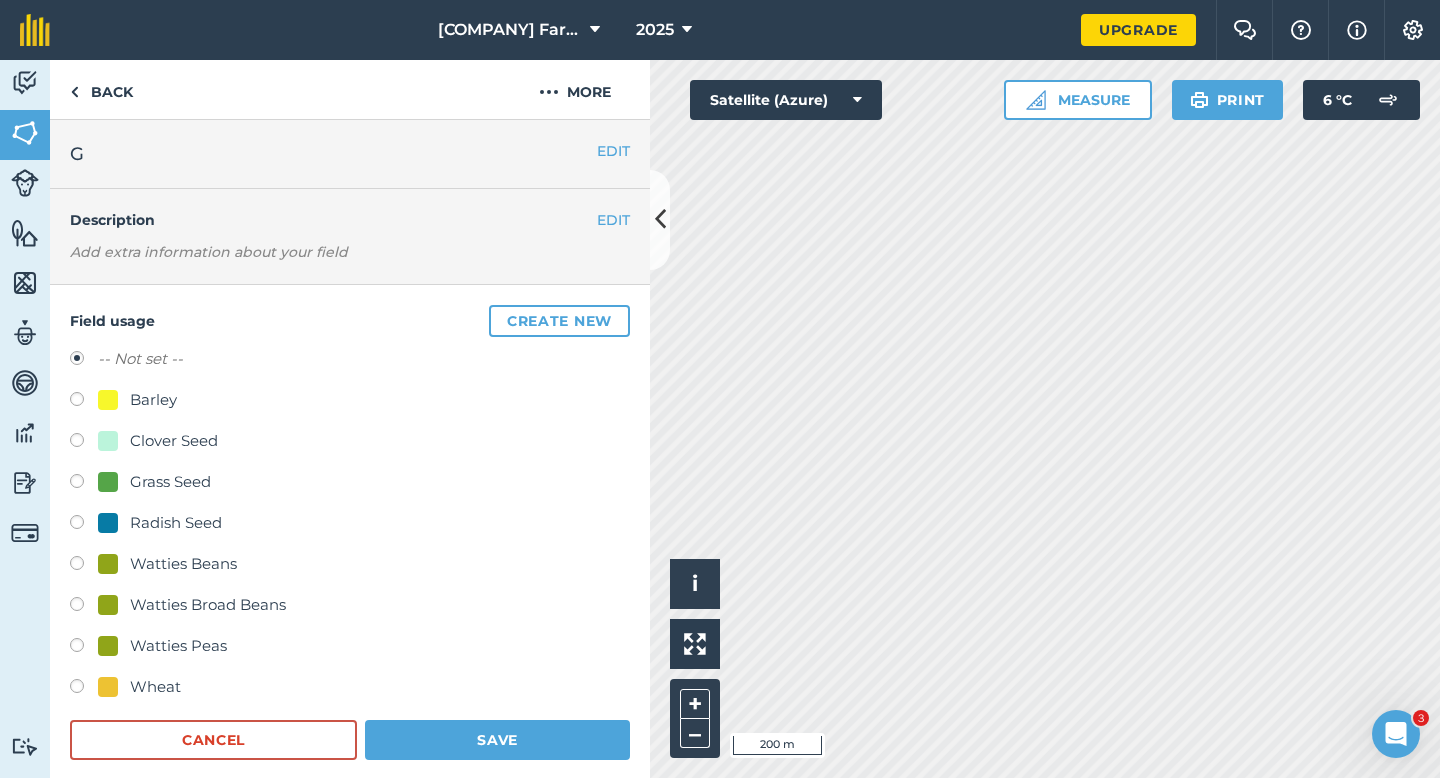 click on "Create new" at bounding box center [559, 321] 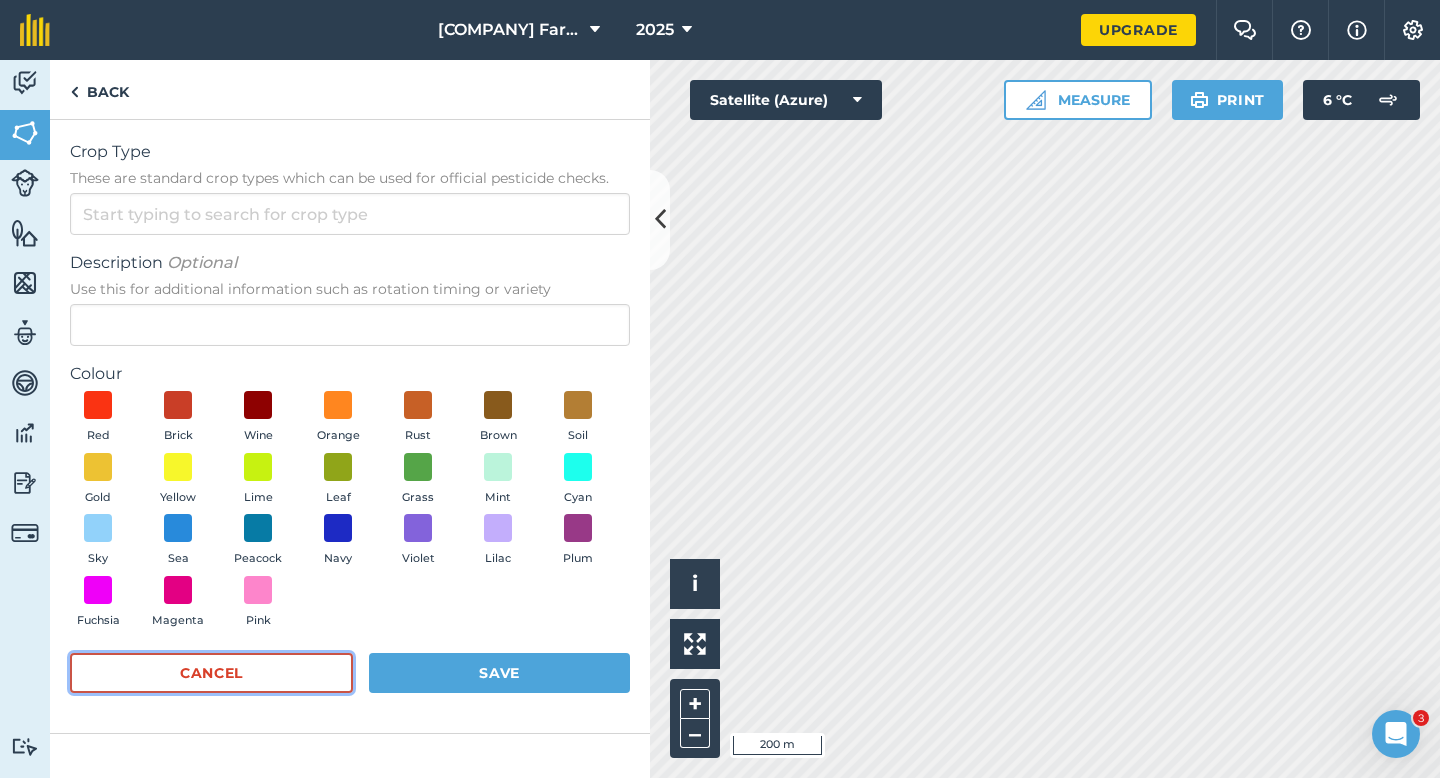 click on "Cancel" at bounding box center [211, 673] 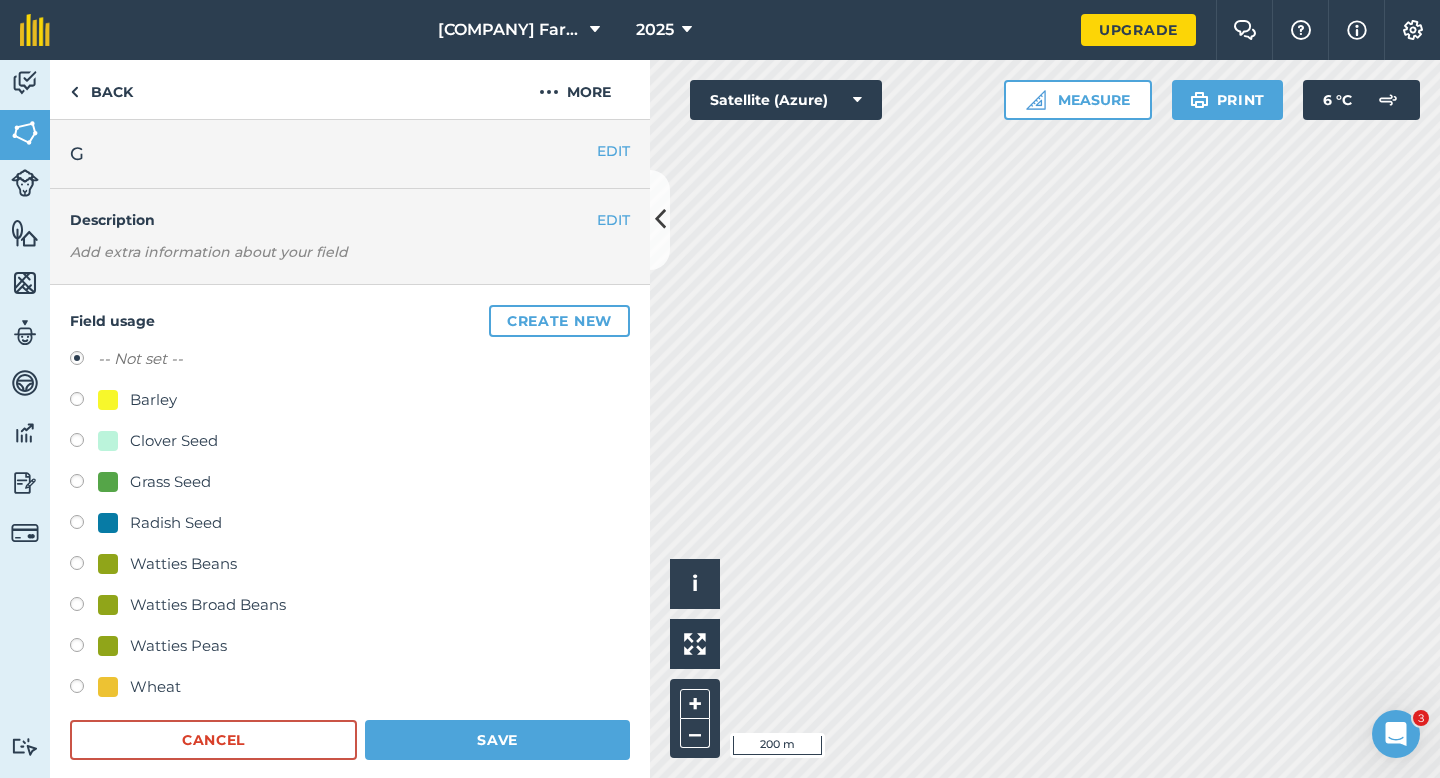 click on "Barley" at bounding box center (153, 400) 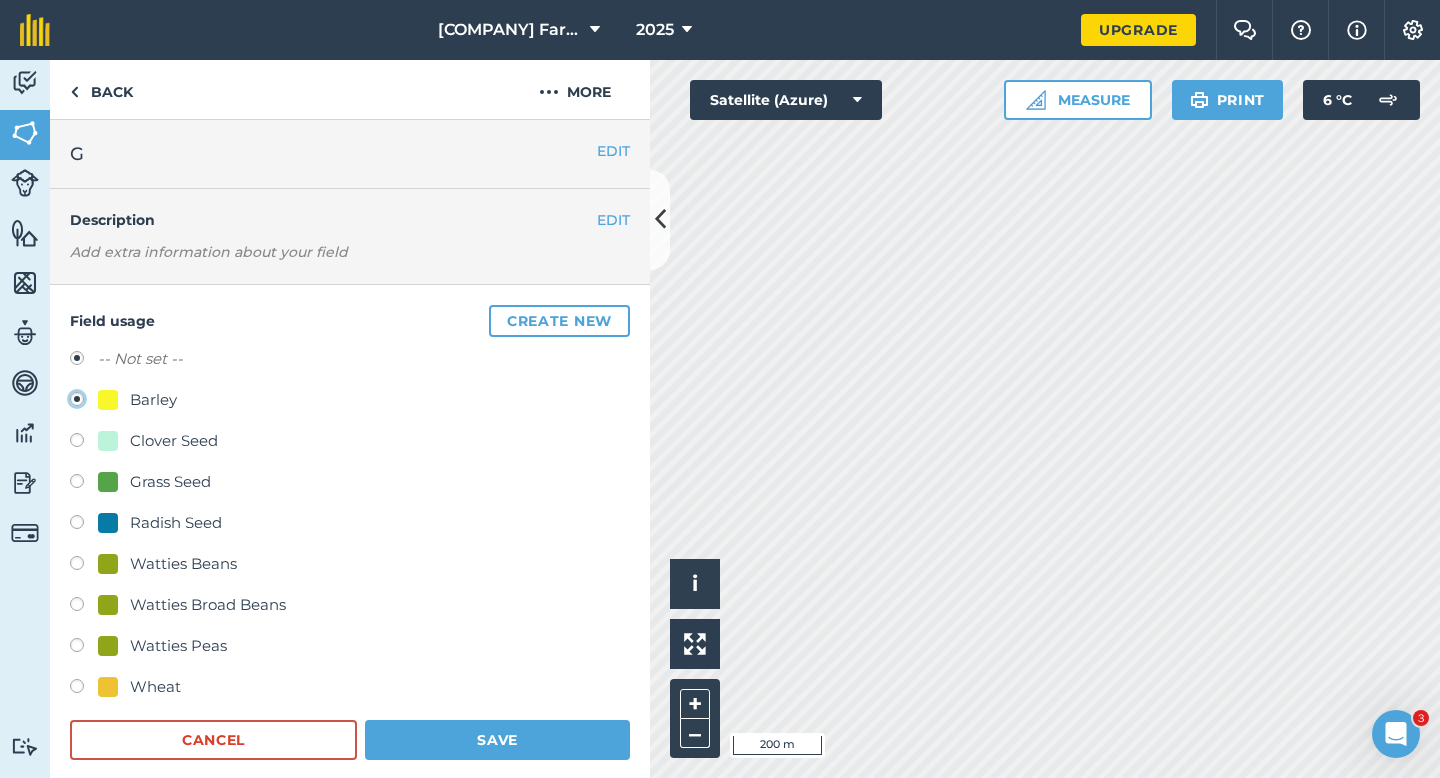 radio on "true" 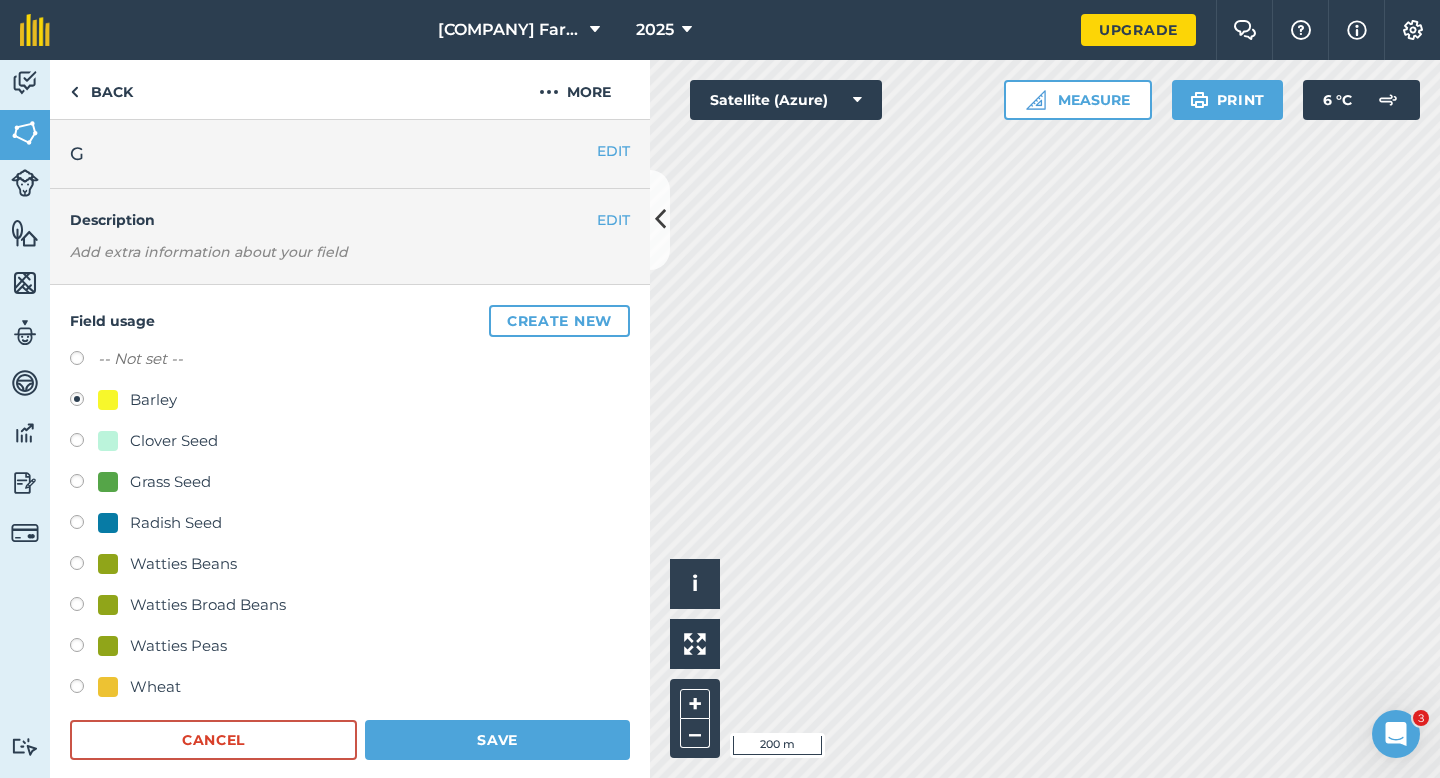 click on "-- Not set -- Barley Clover Seed Grass Seed Radish Seed Watties Beans Watties Broad Beans Watties Peas Wheat Cancel Save" at bounding box center (350, 553) 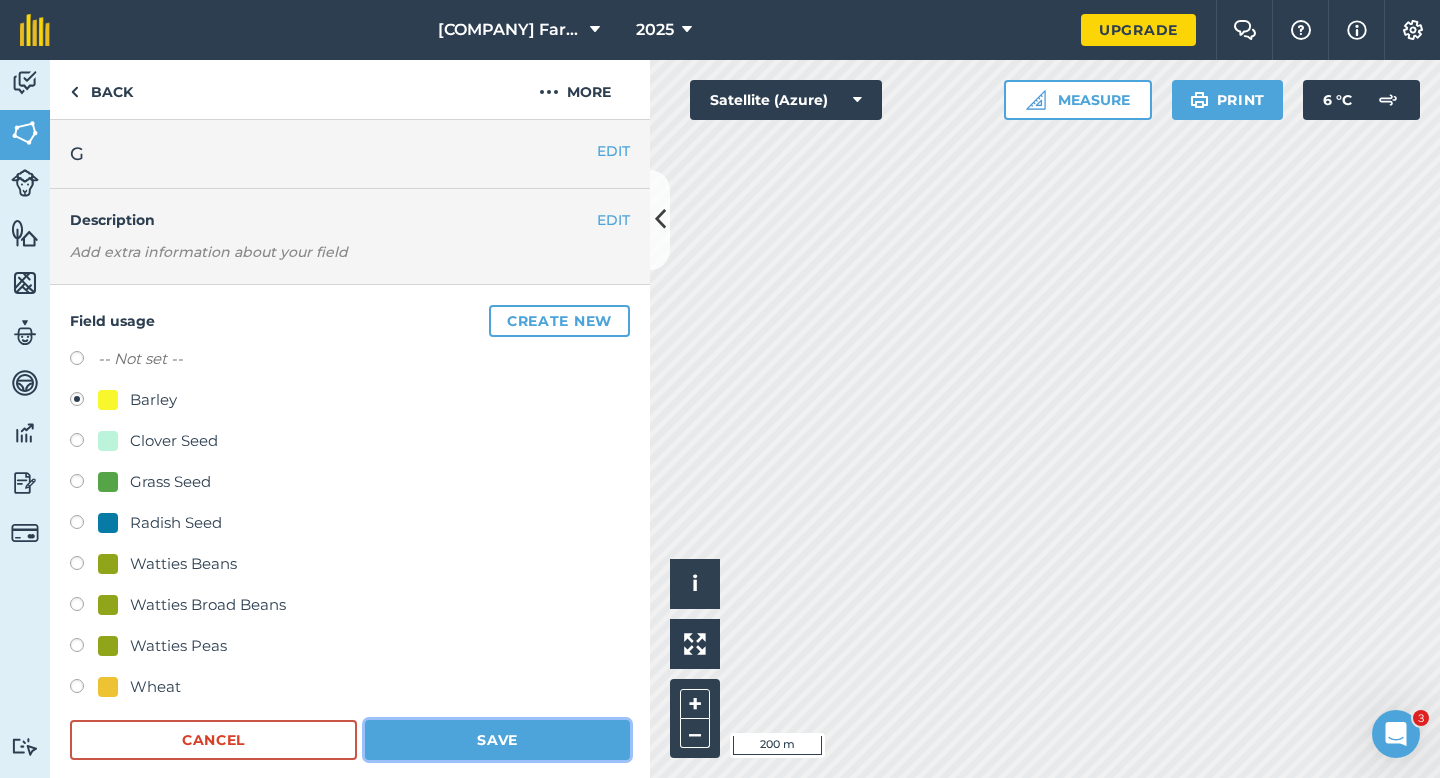 click on "Save" at bounding box center (497, 740) 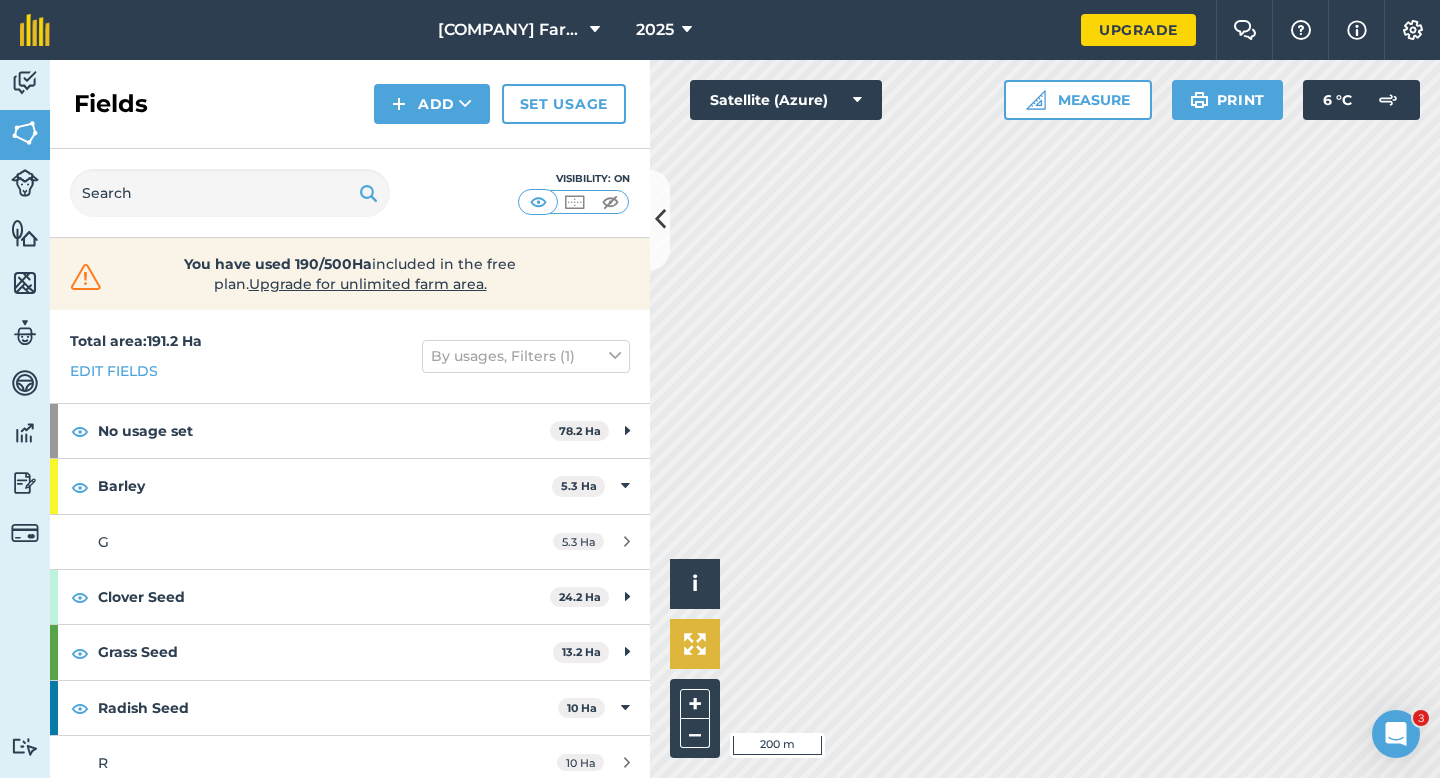 click on "Hello i © 2025 TomTom, Microsoft 200 m + – Satellite (Azure) Measure Print 6   ° C" at bounding box center [1045, 419] 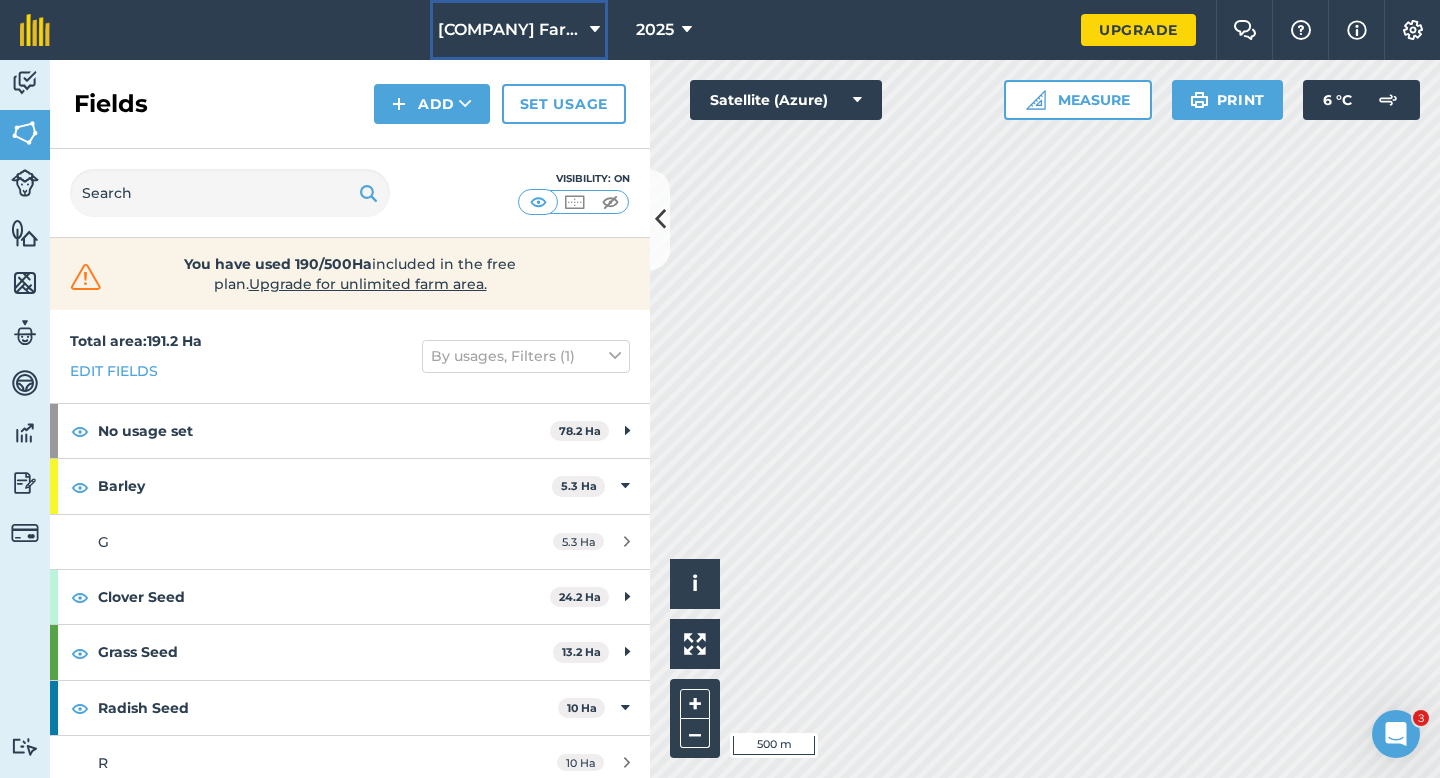 click on "[COMPANY] Farming Limited" at bounding box center (510, 30) 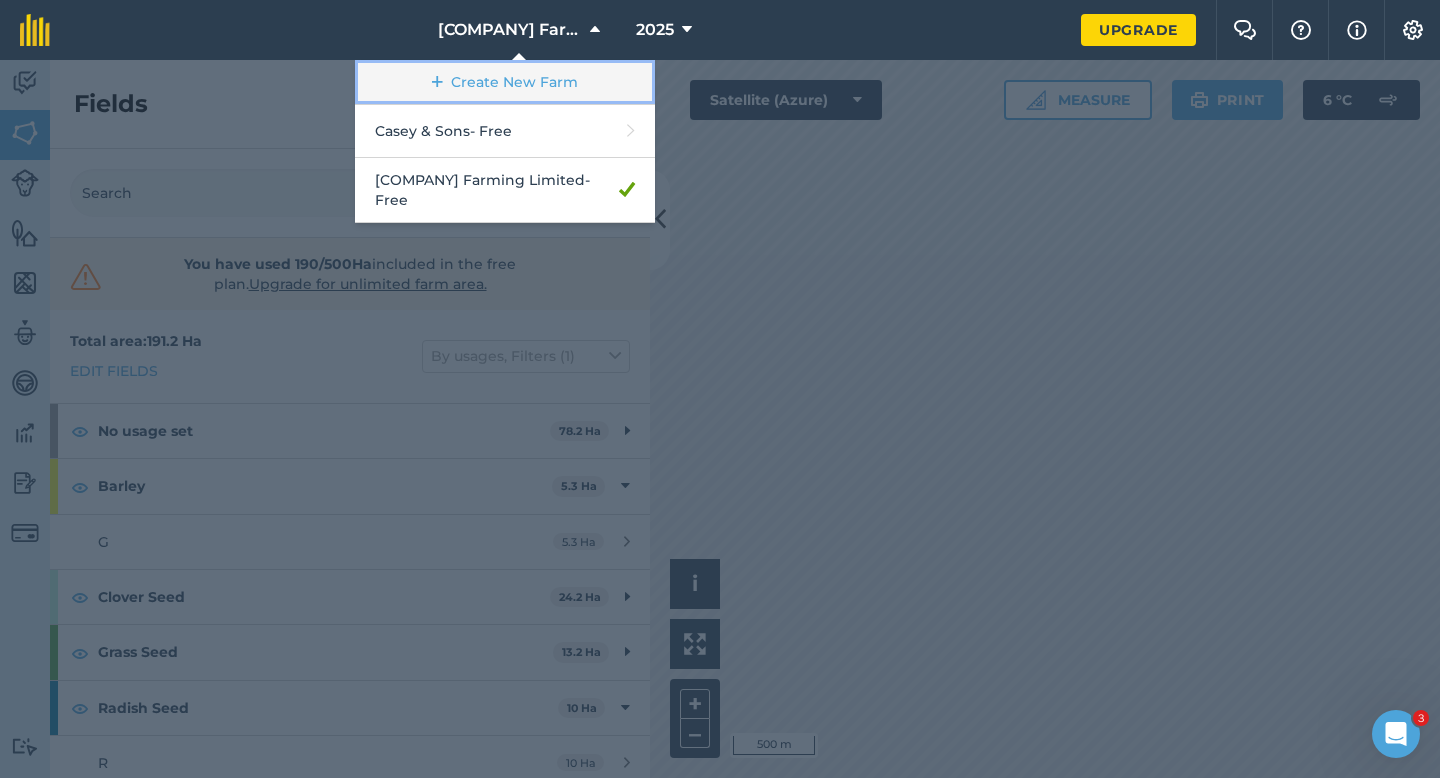 click on "Create New Farm" at bounding box center [505, 82] 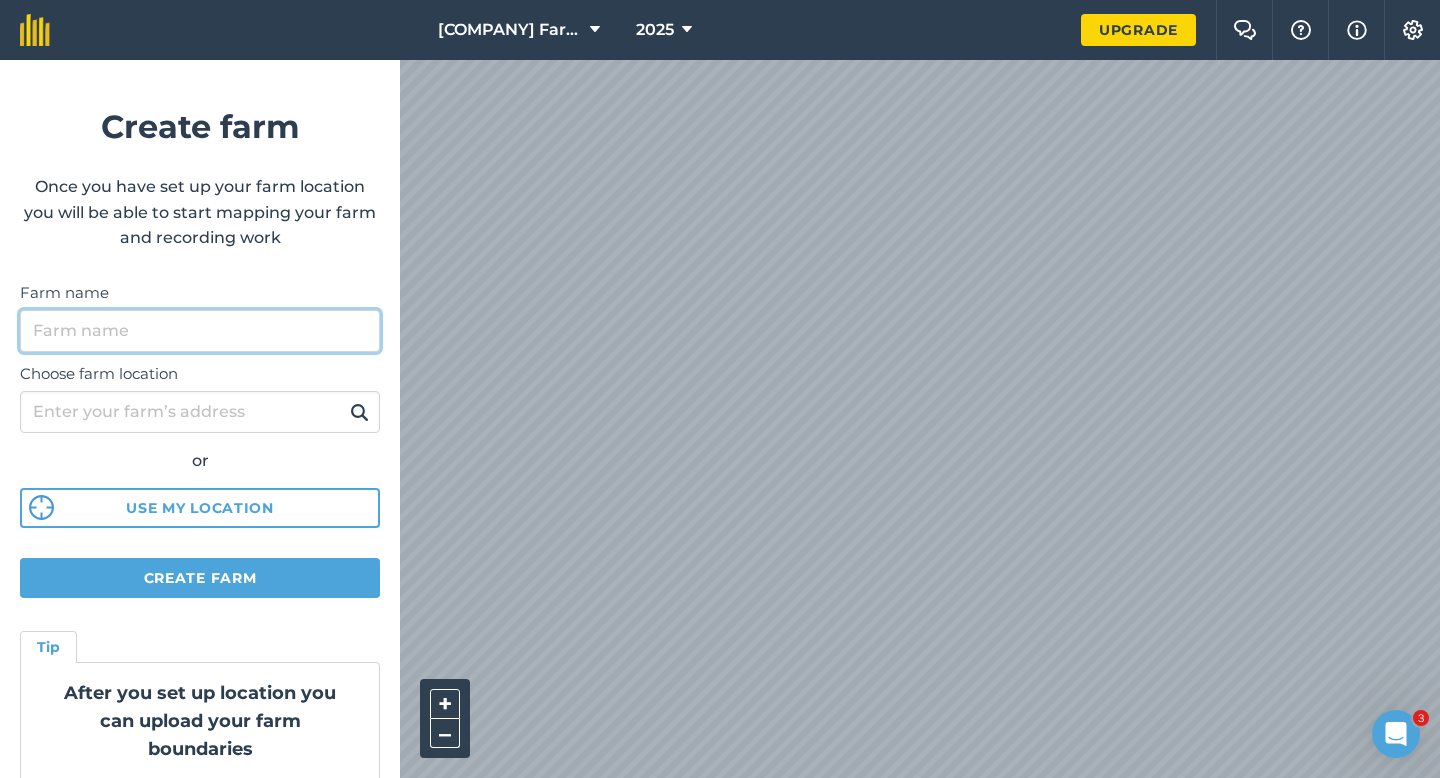 click on "Farm name" at bounding box center [200, 331] 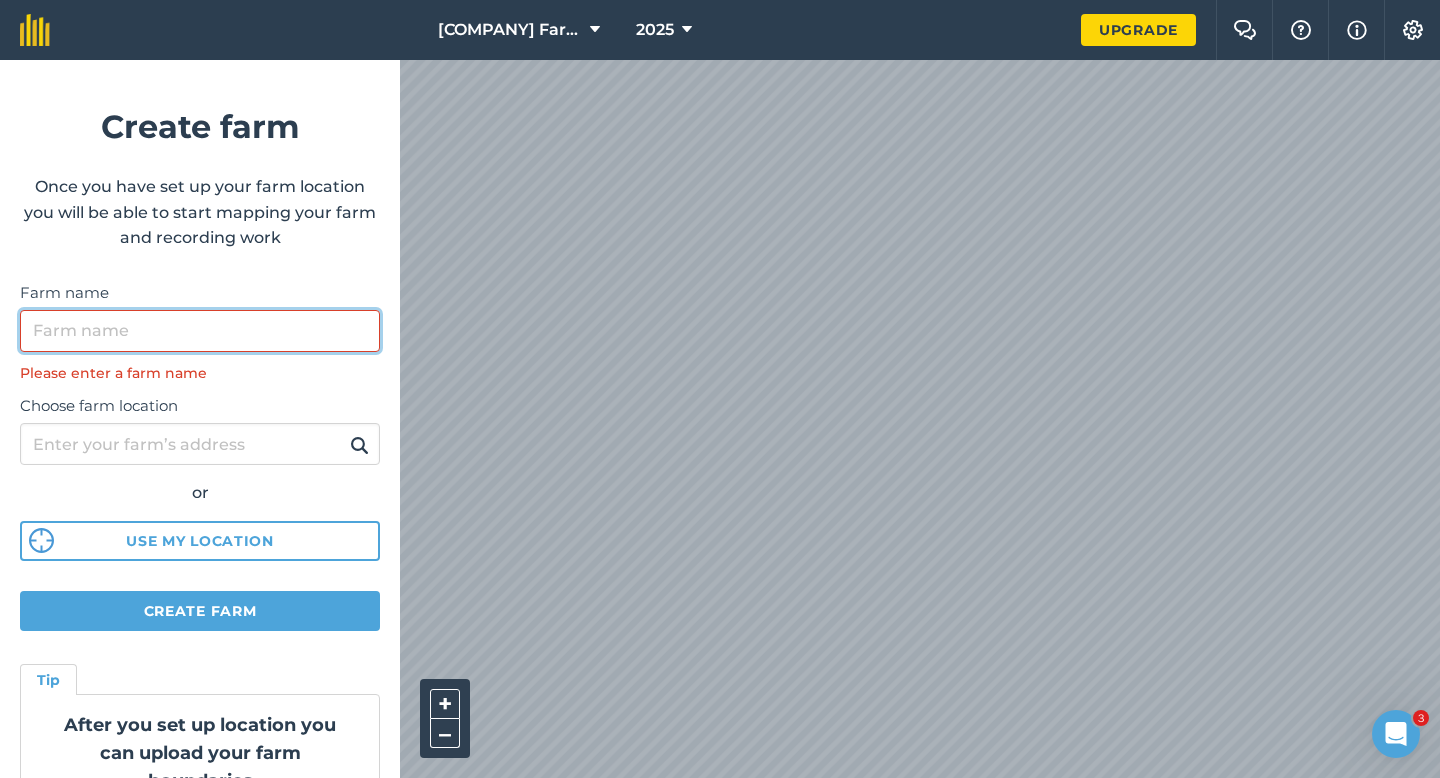 click on "Farm name" at bounding box center [200, 331] 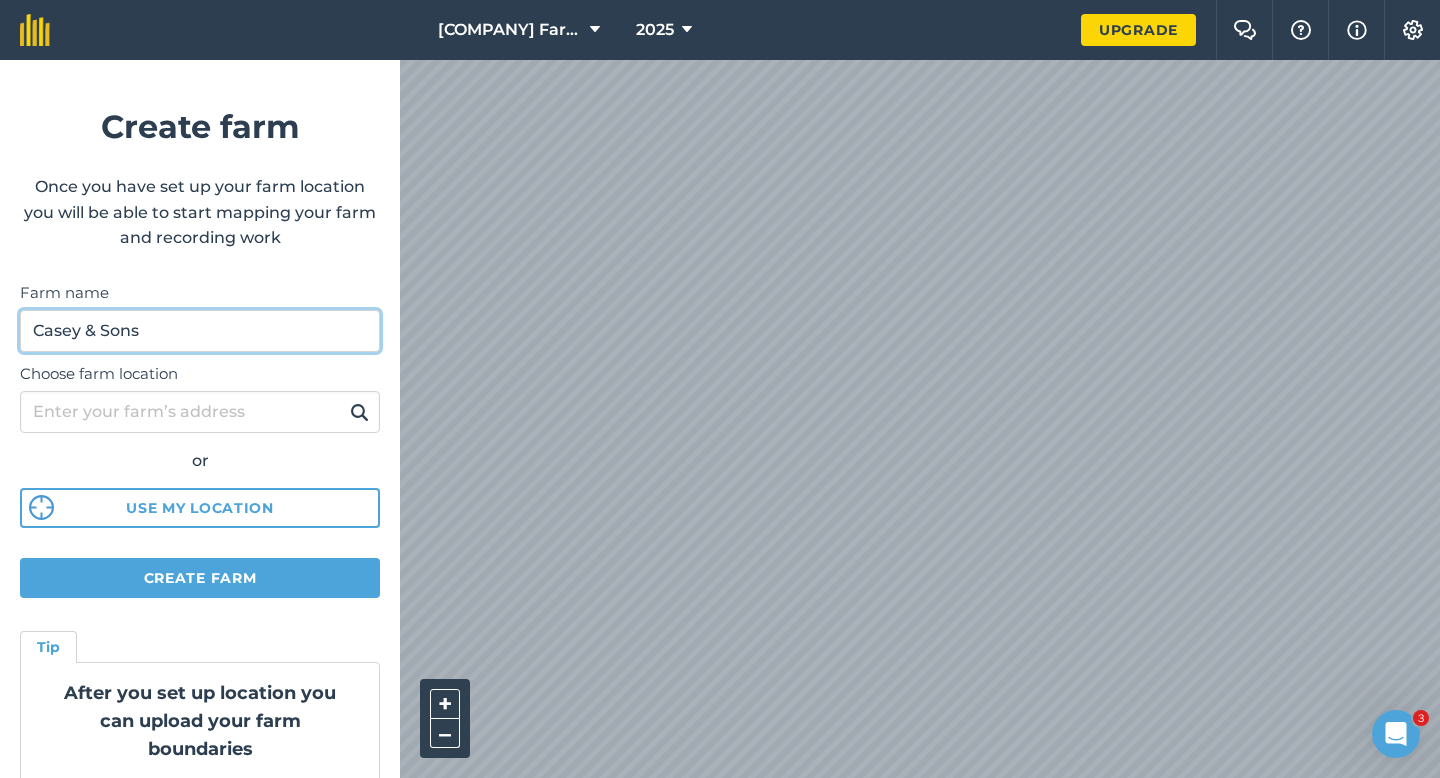 click on "Casey & Sons" at bounding box center (200, 331) 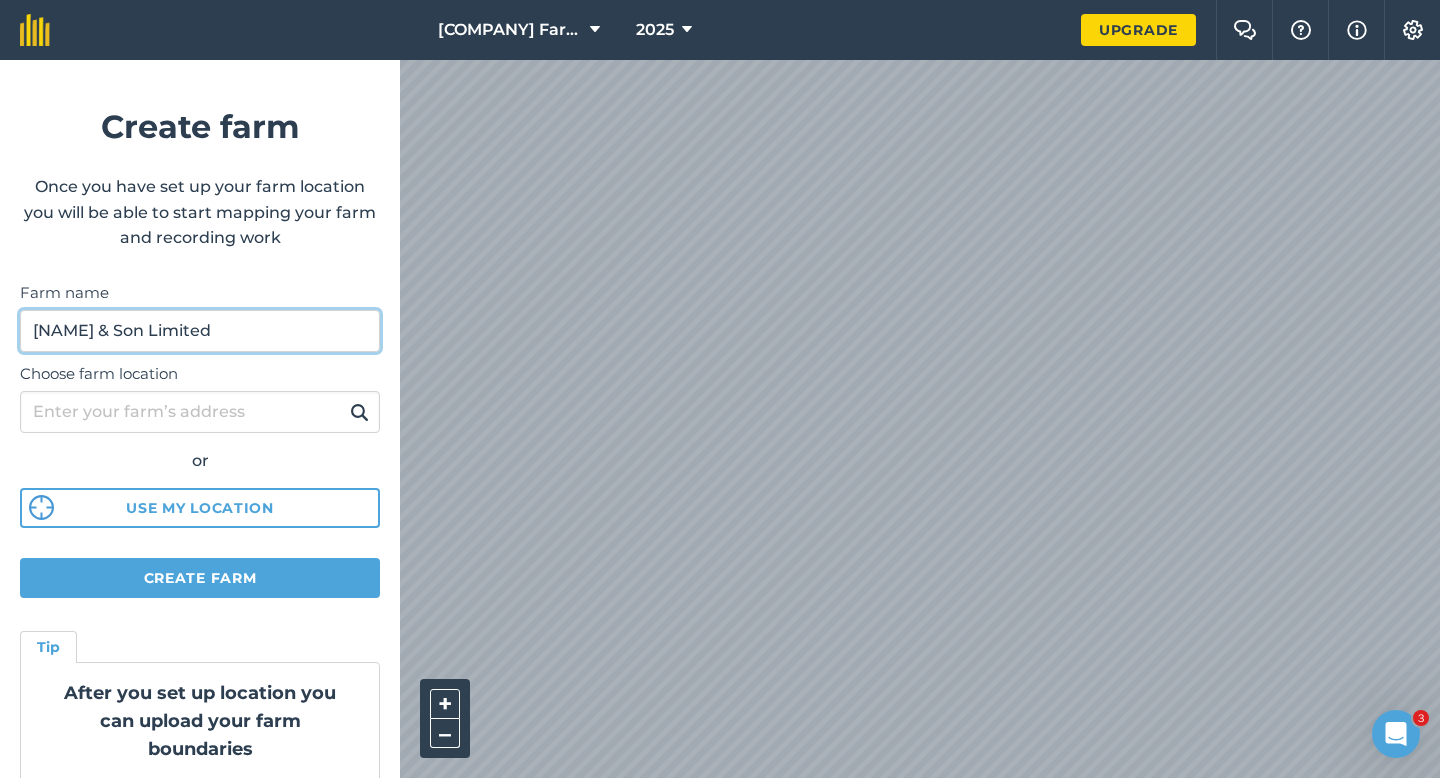 type on "[NAME] & Son Limited" 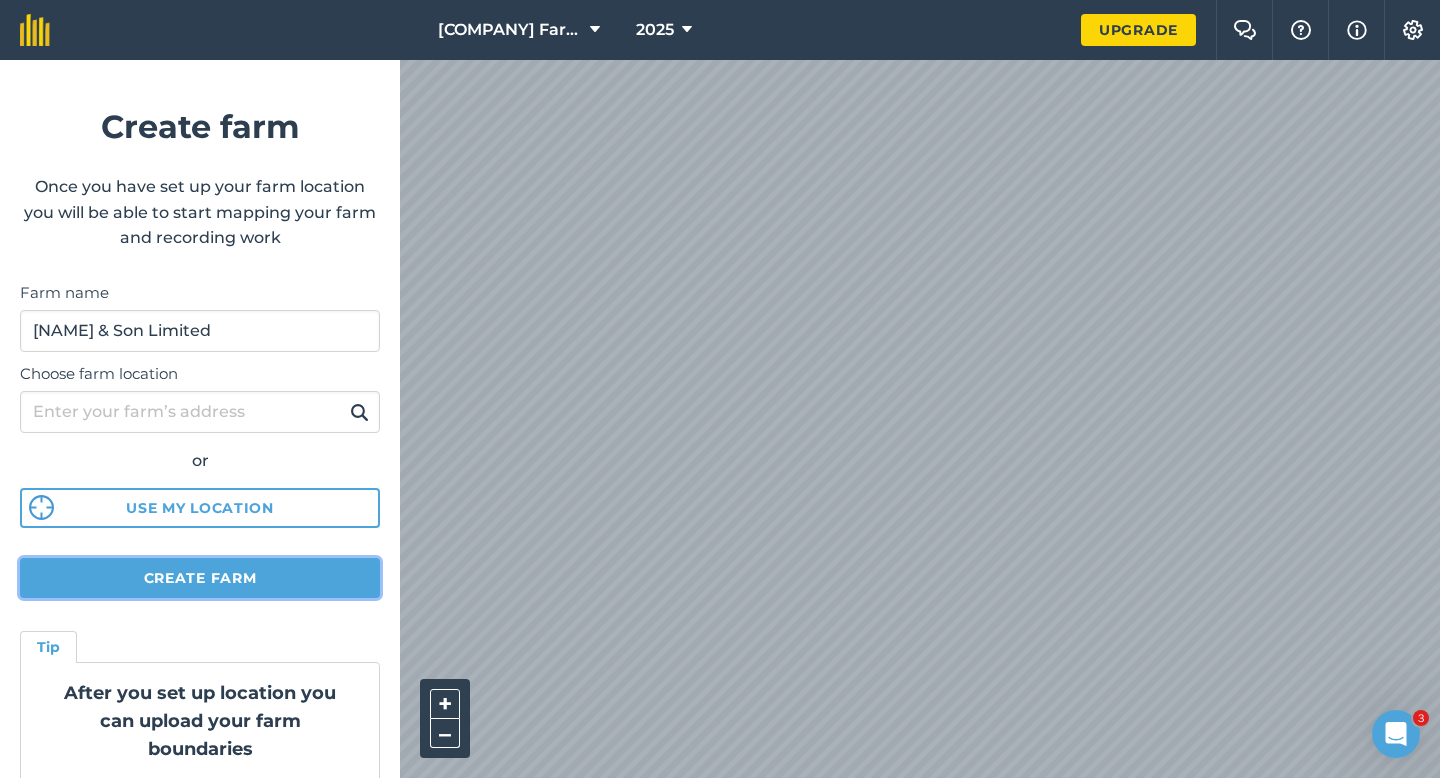 click on "Create farm" at bounding box center (200, 578) 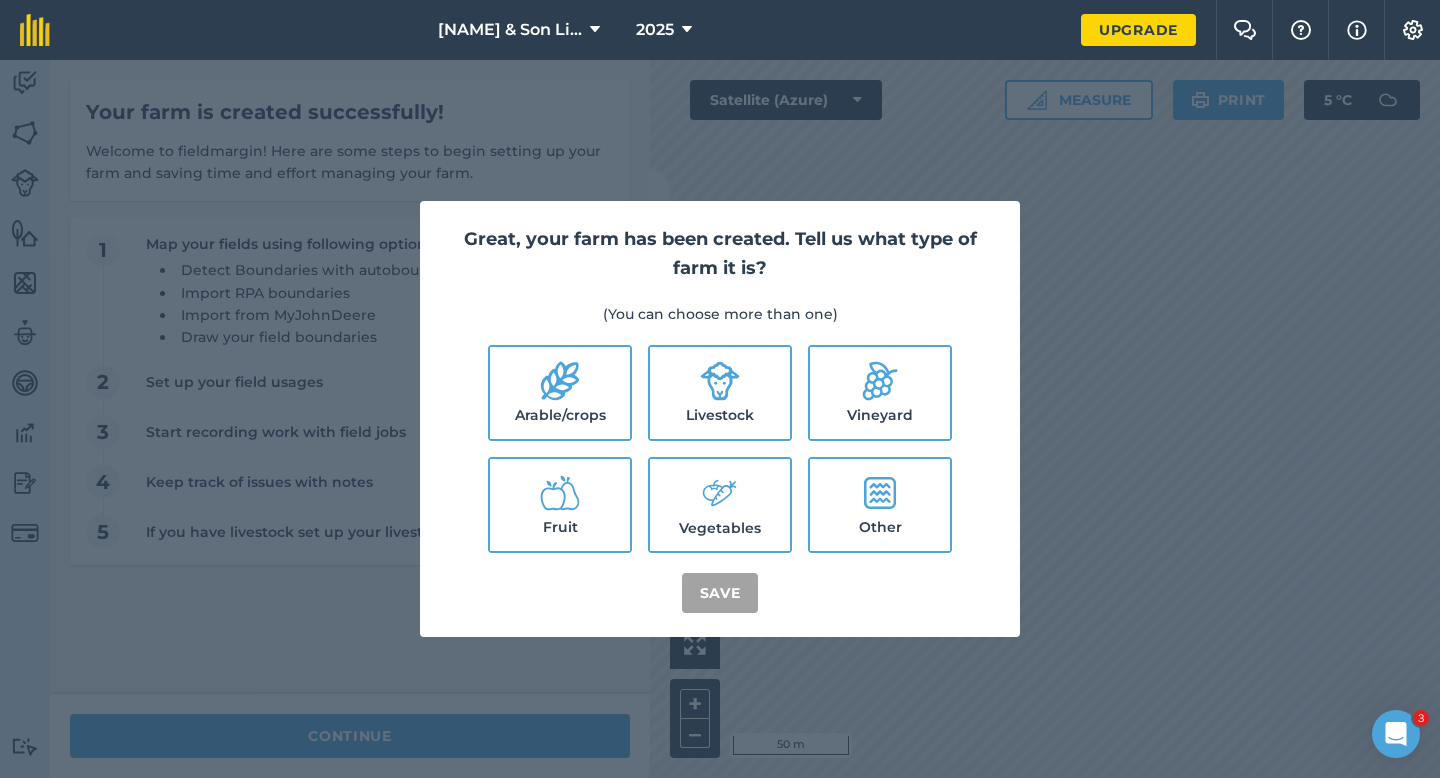 click on "Arable/crops" at bounding box center (560, 393) 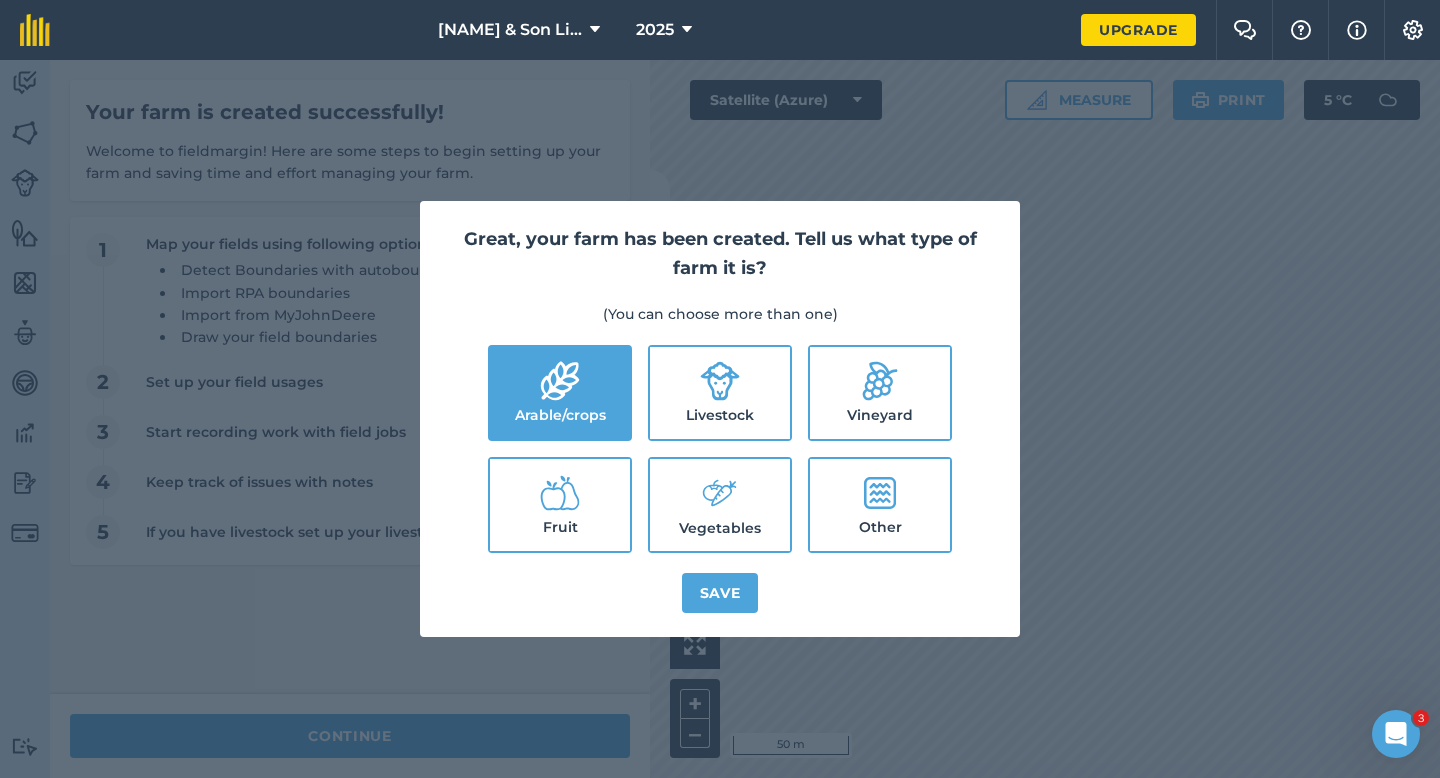 click on "Livestock" at bounding box center [720, 393] 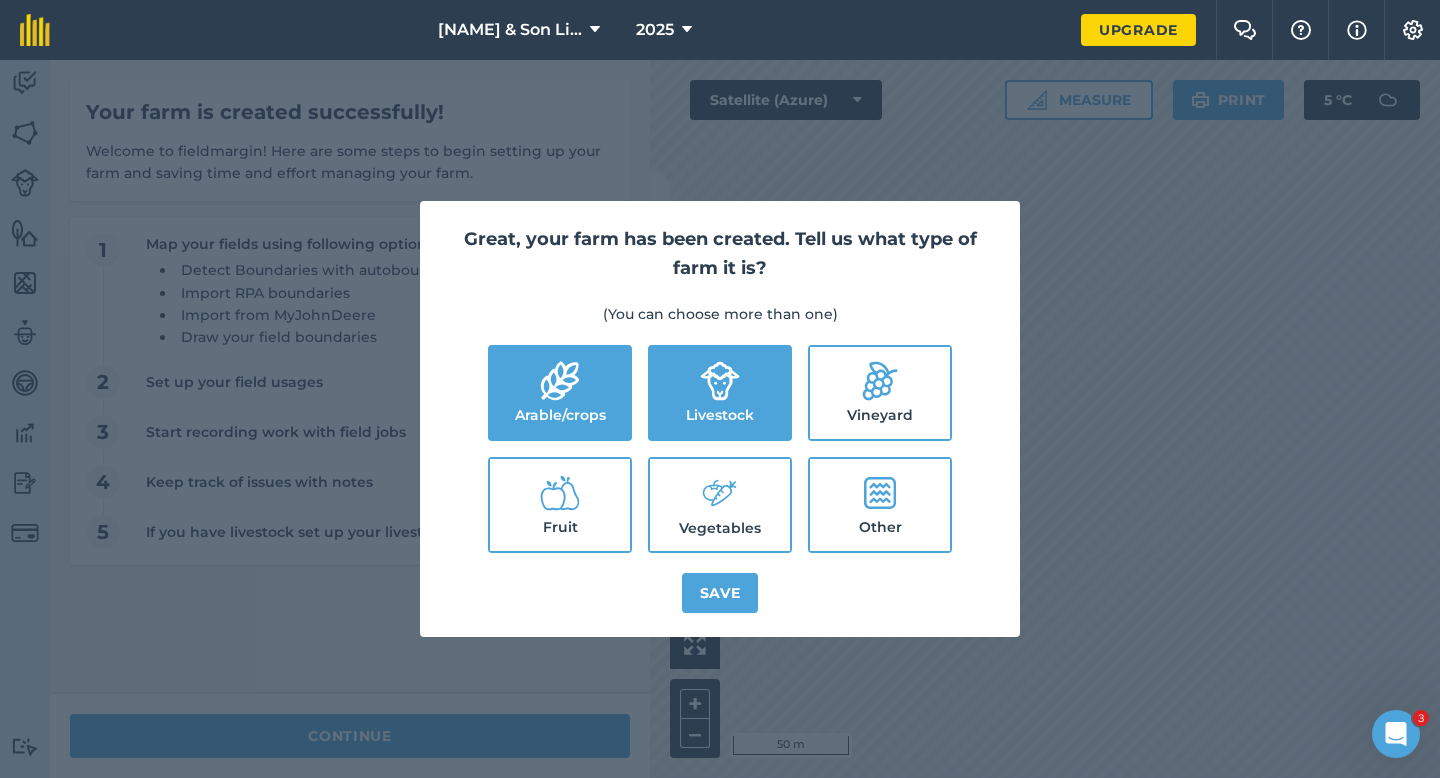 click 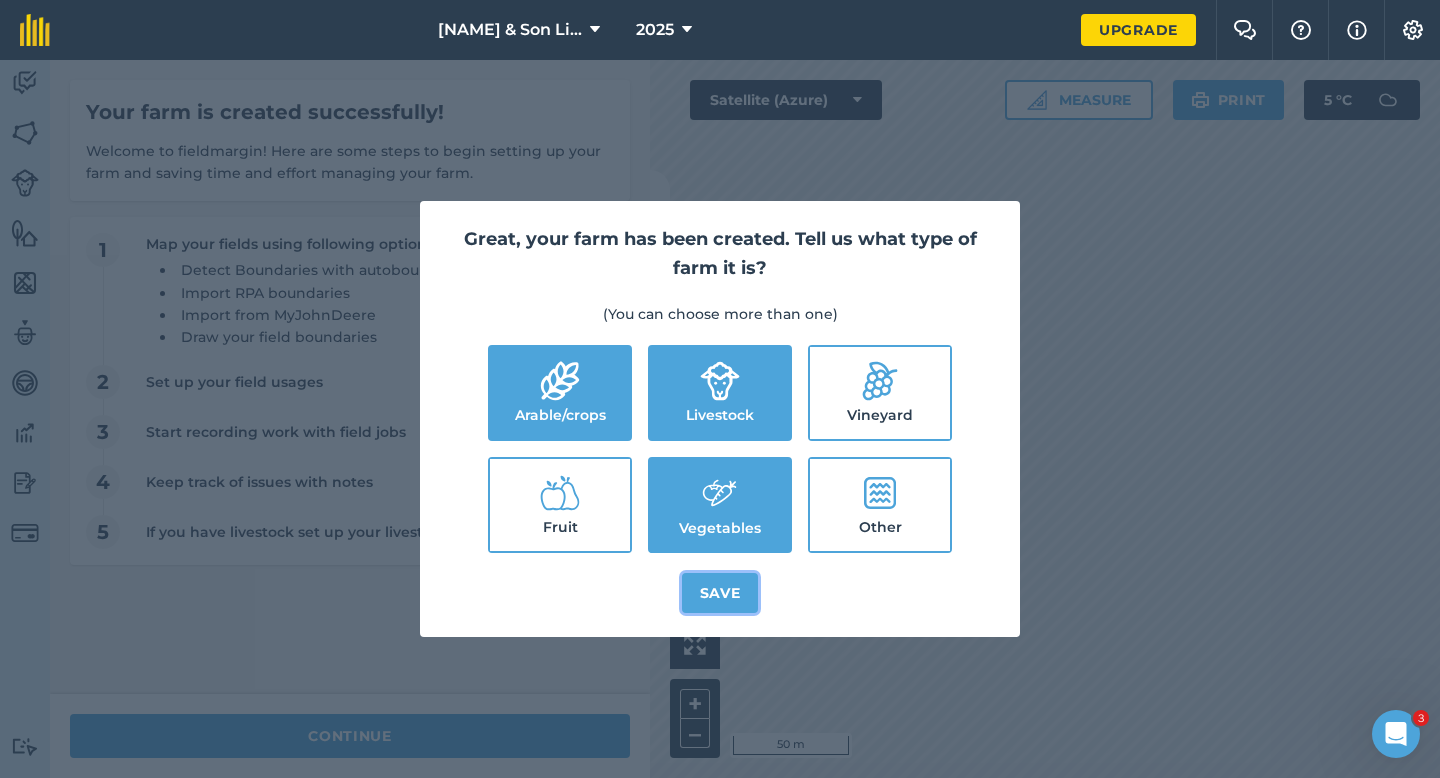 click on "Save" at bounding box center (720, 593) 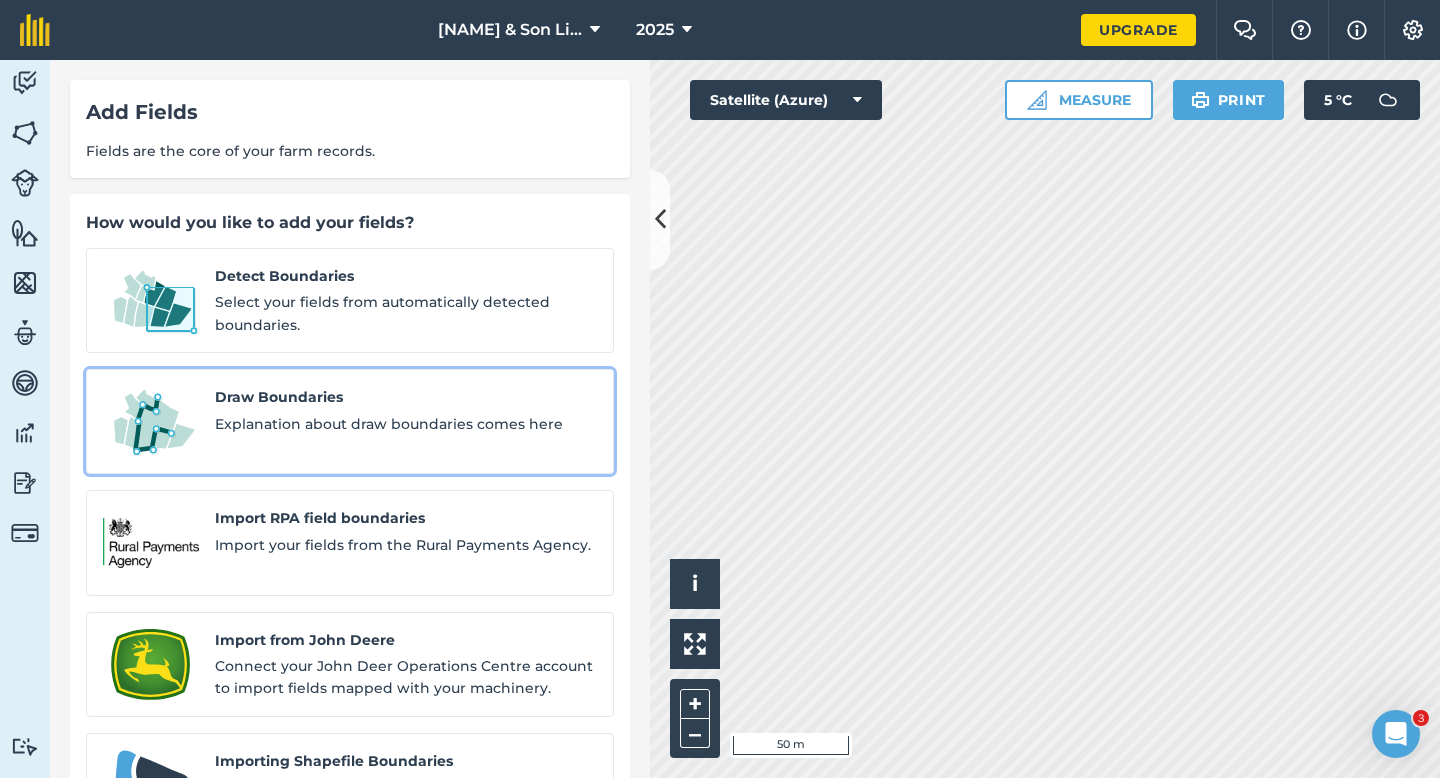 click on "Explanation about draw boundaries comes here" at bounding box center [406, 424] 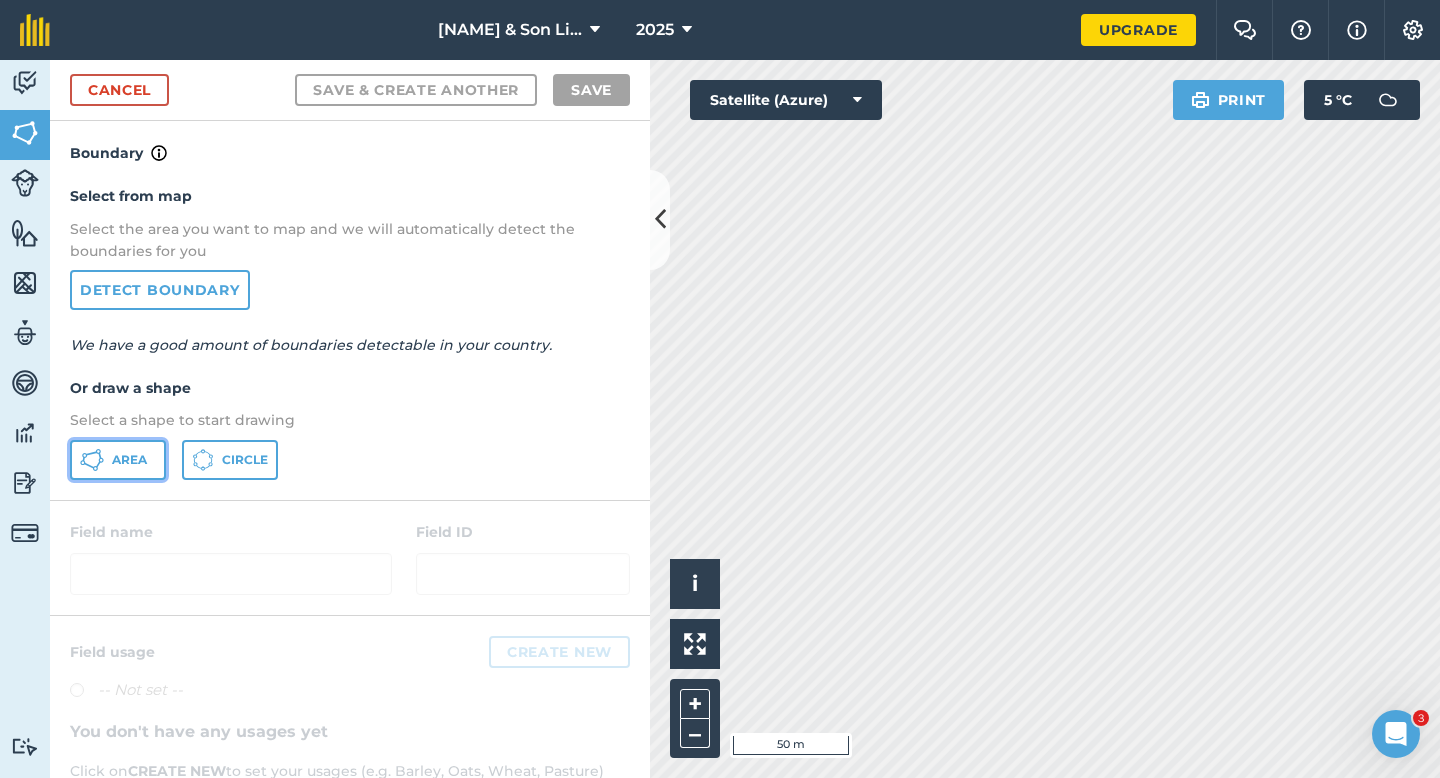 click on "Area" at bounding box center (118, 460) 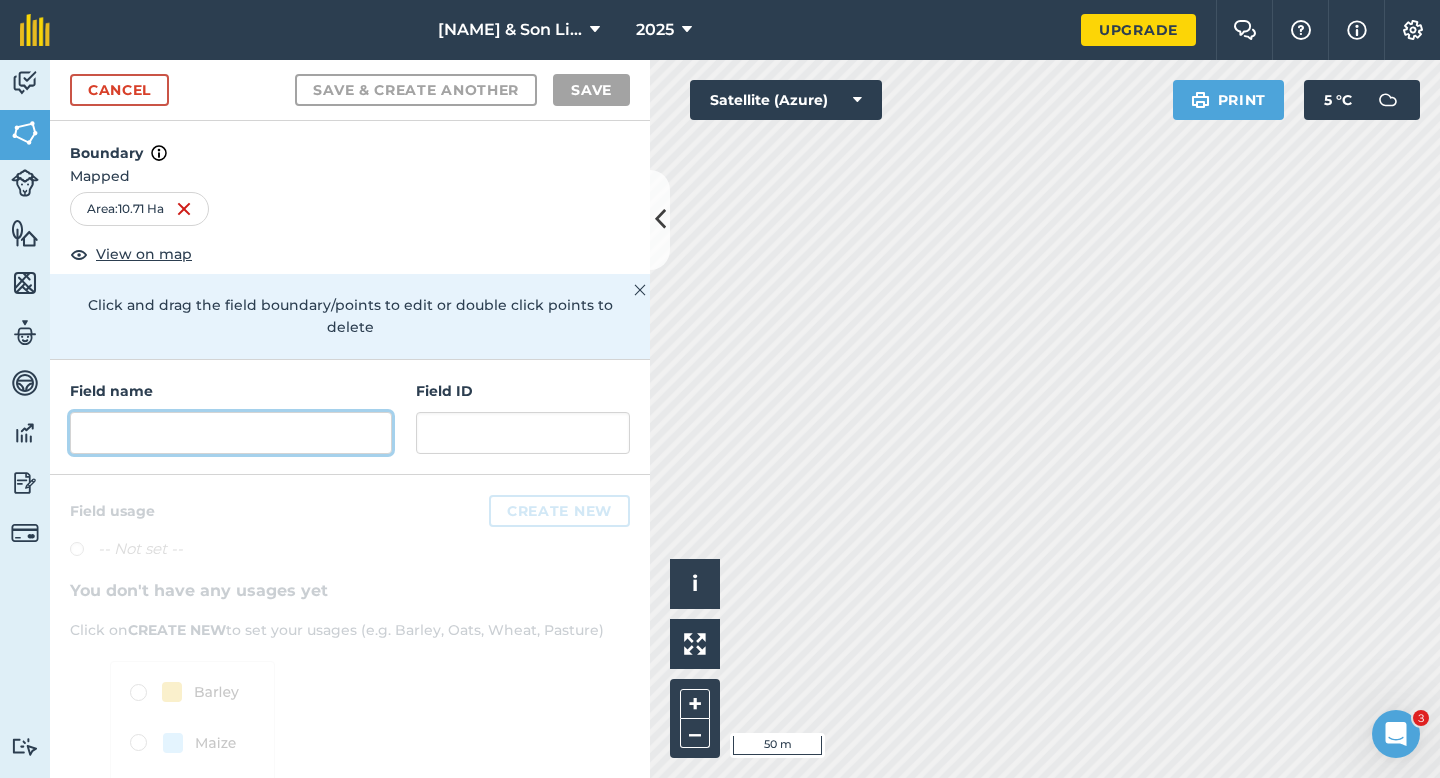 click at bounding box center [231, 433] 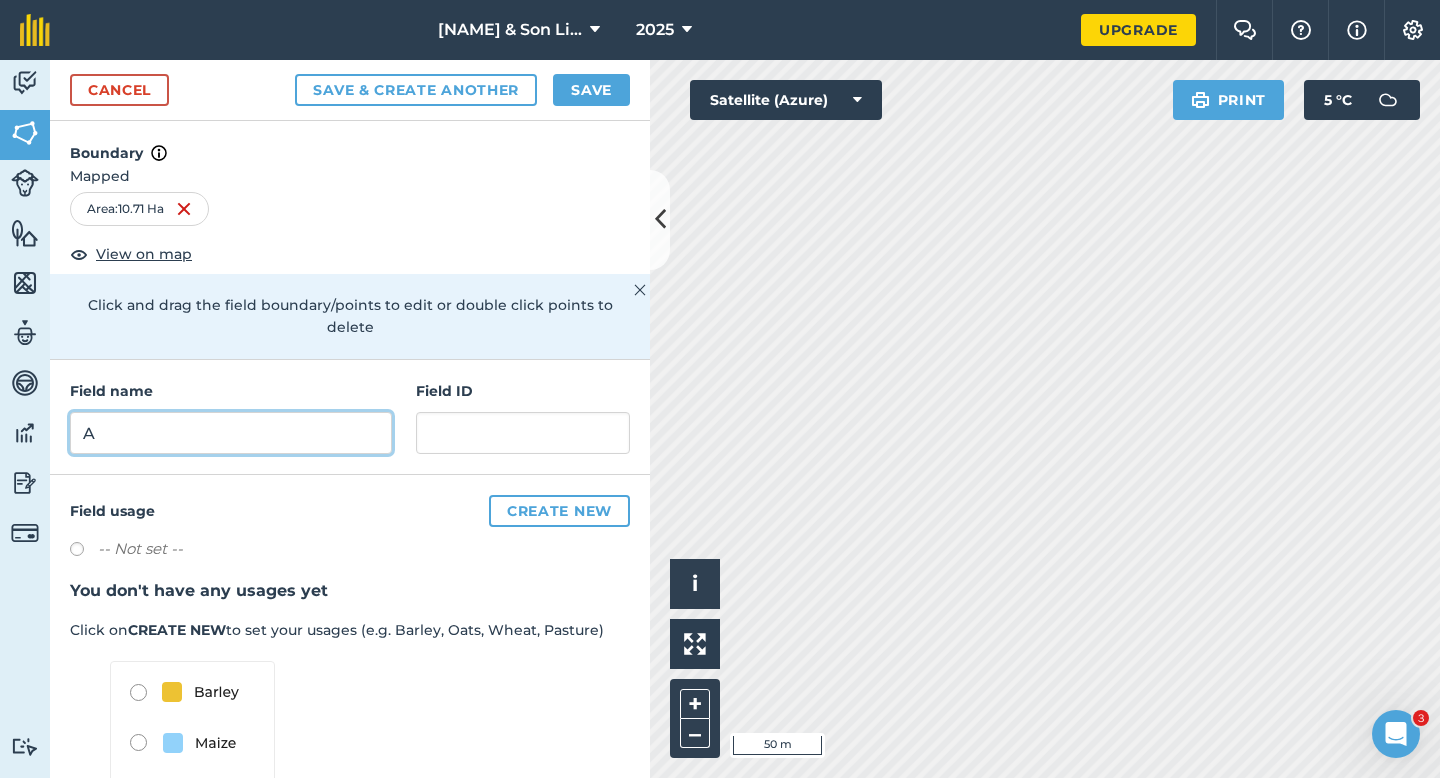 type on "A" 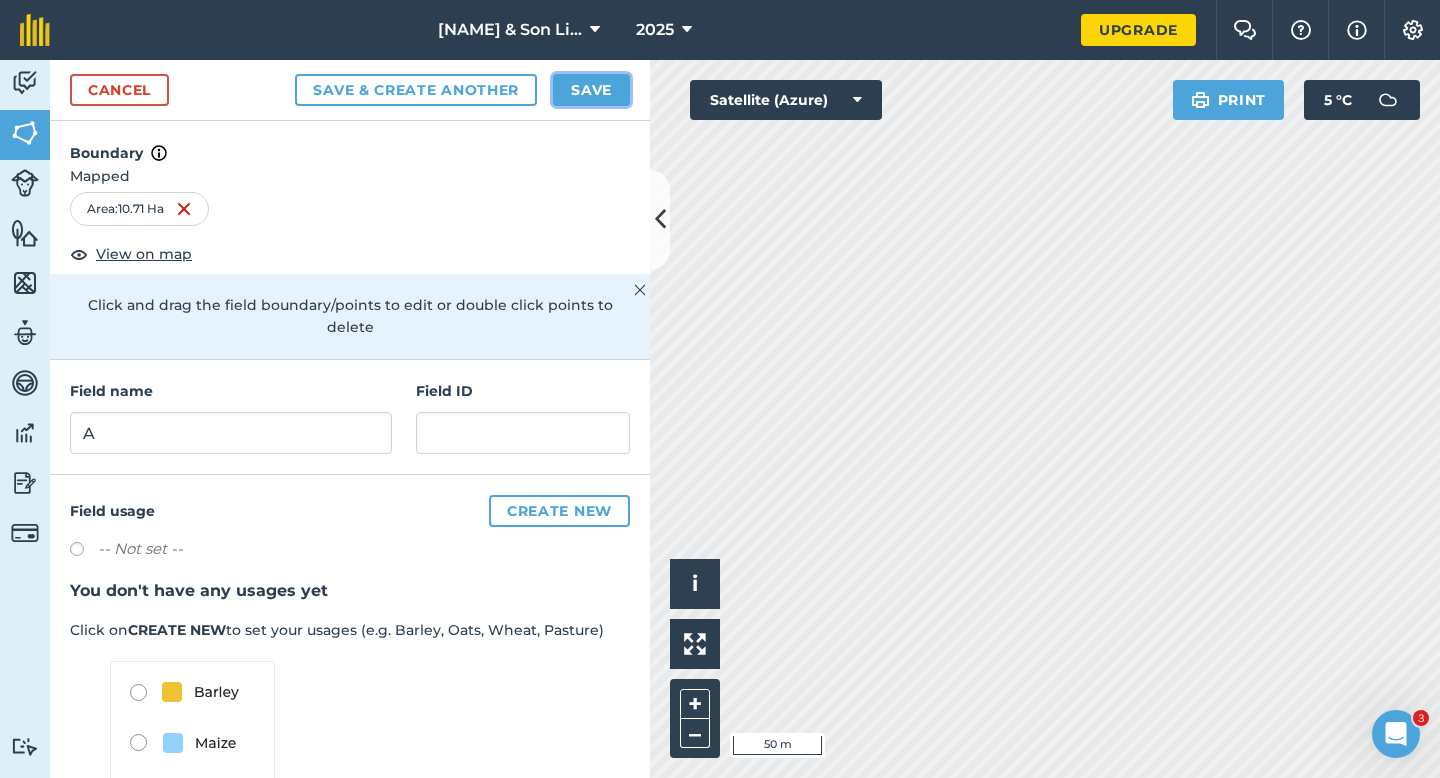 click on "Save" at bounding box center [591, 90] 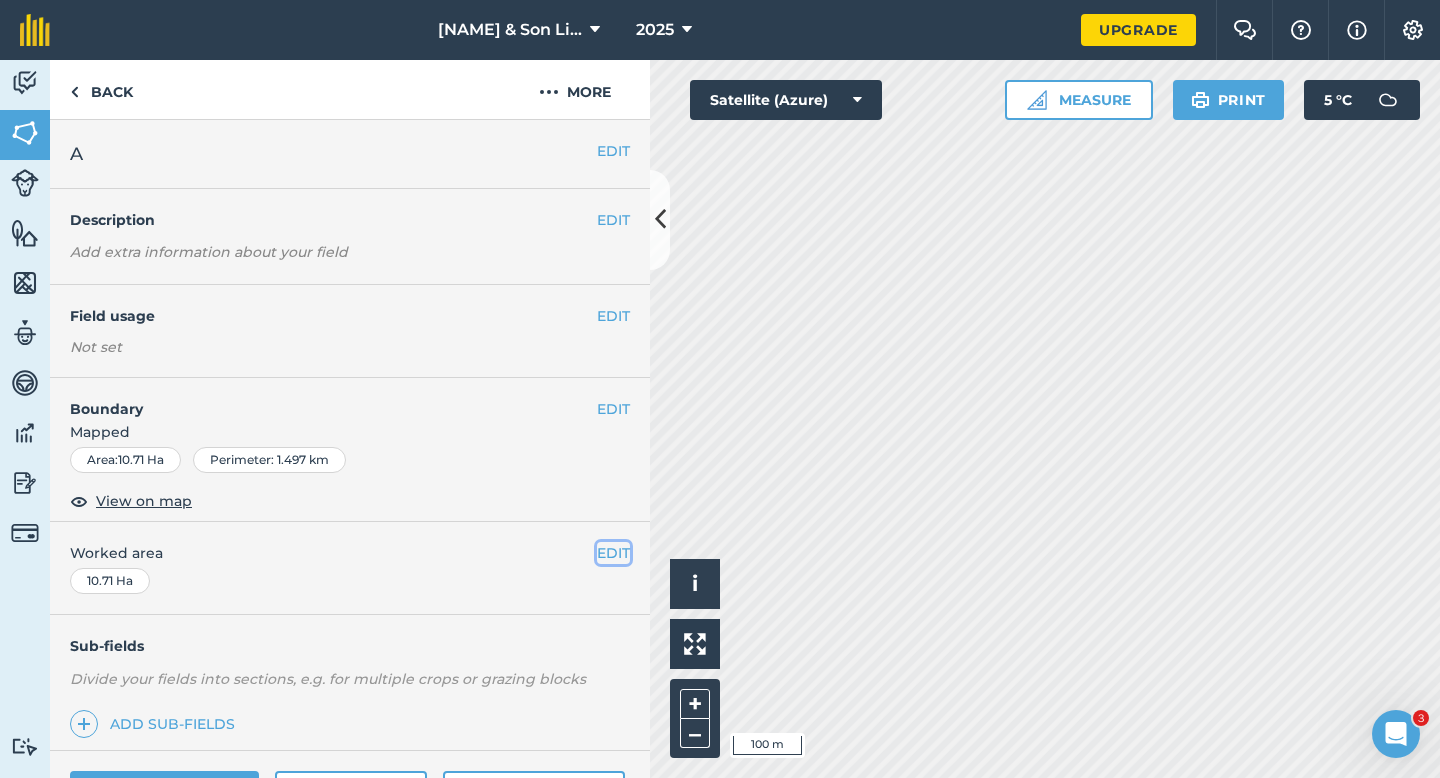 click on "EDIT" at bounding box center (613, 553) 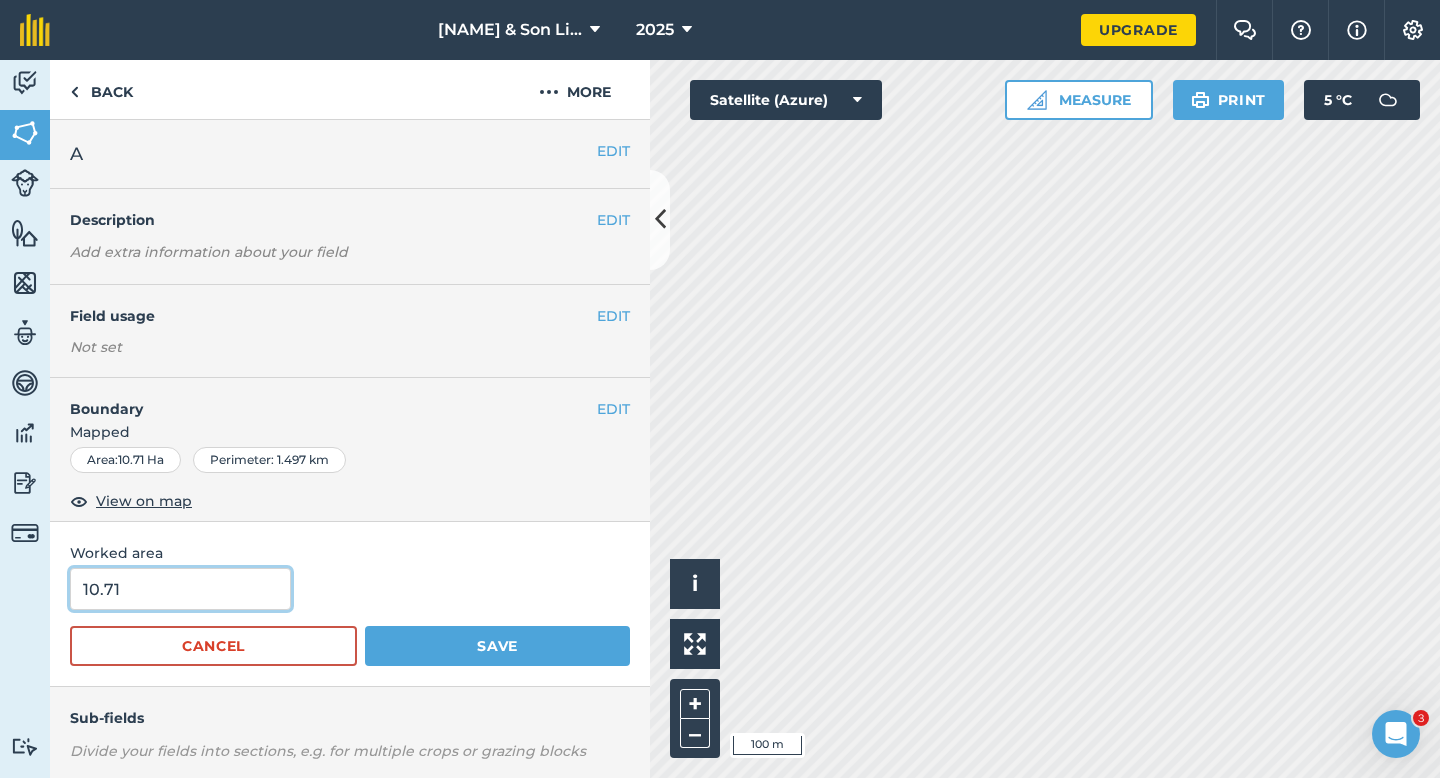 click on "10.71" at bounding box center (180, 589) 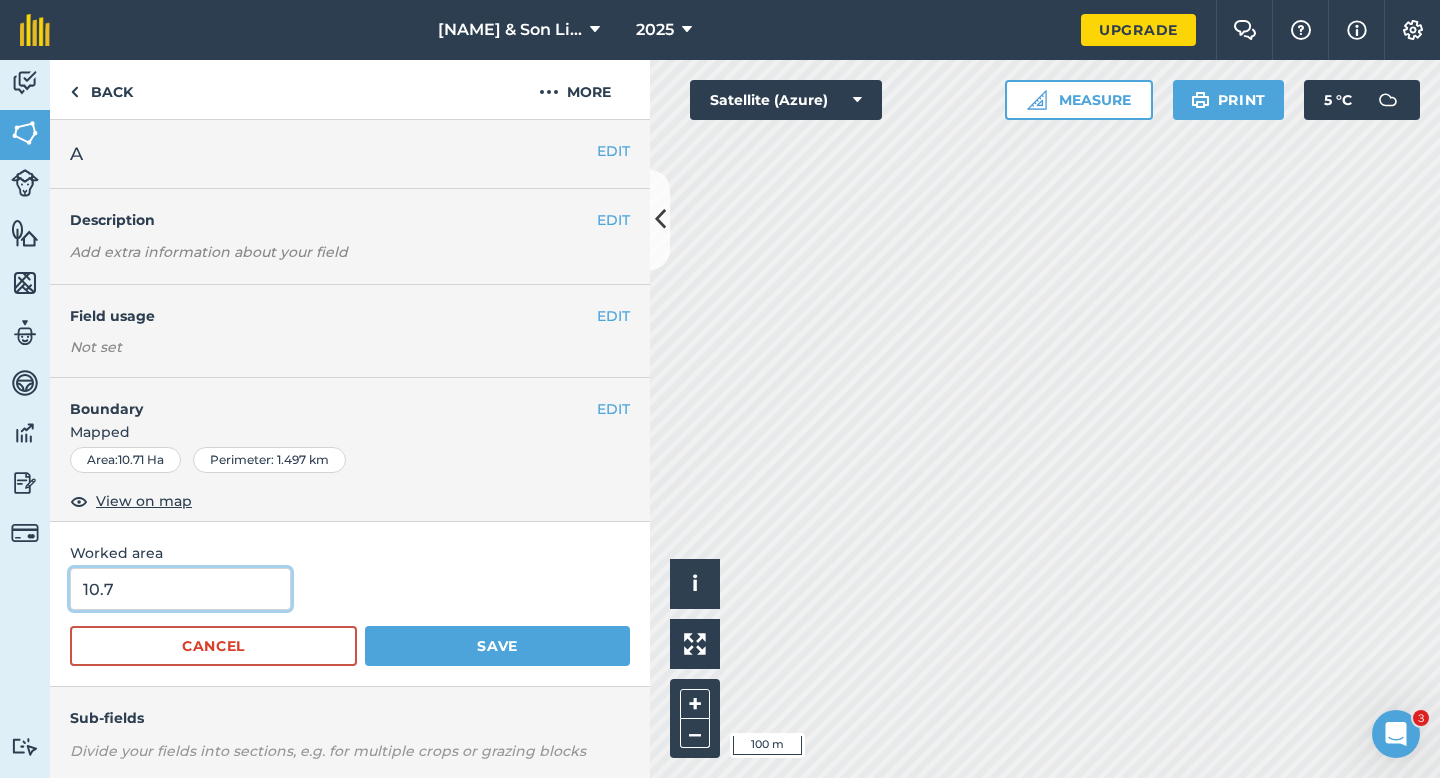 type on "10.7" 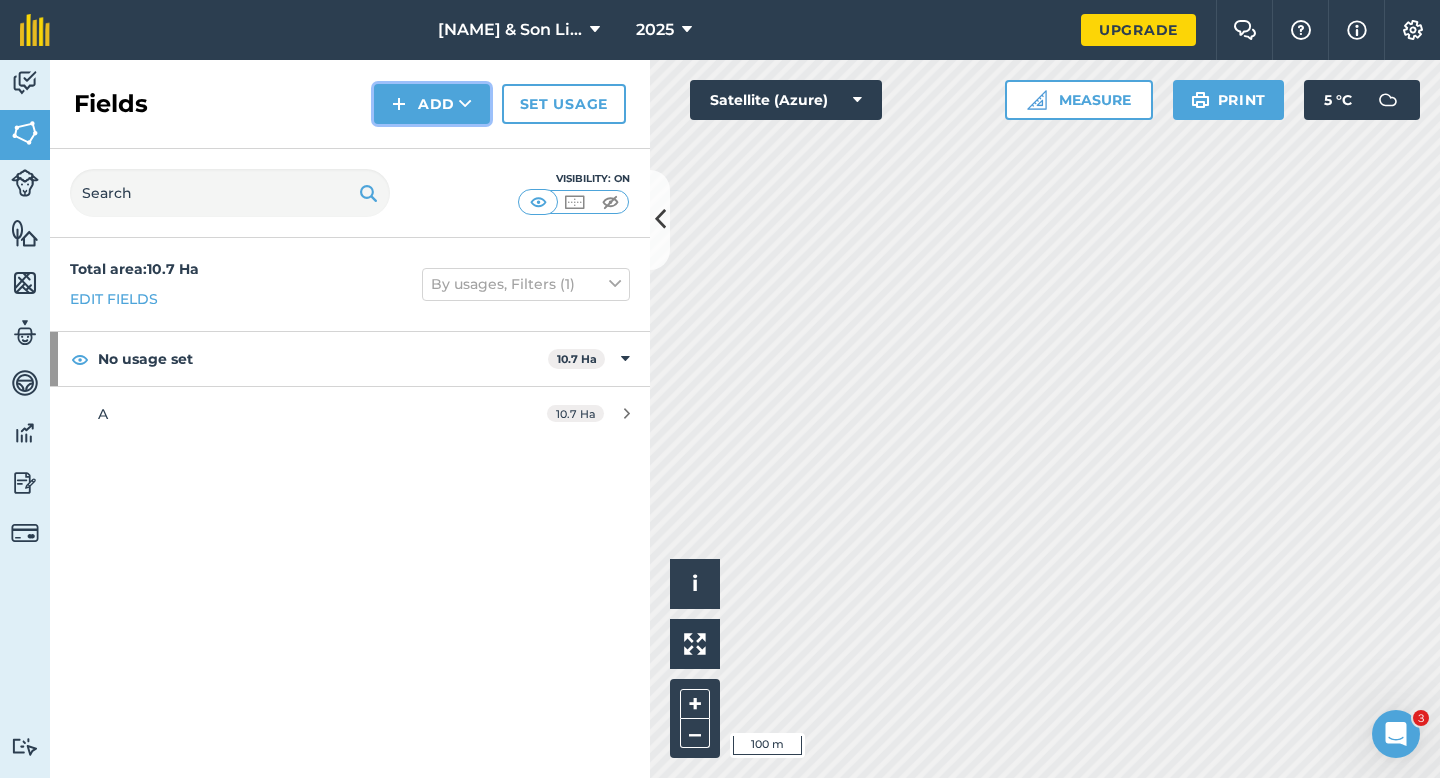 click on "Add" at bounding box center [432, 104] 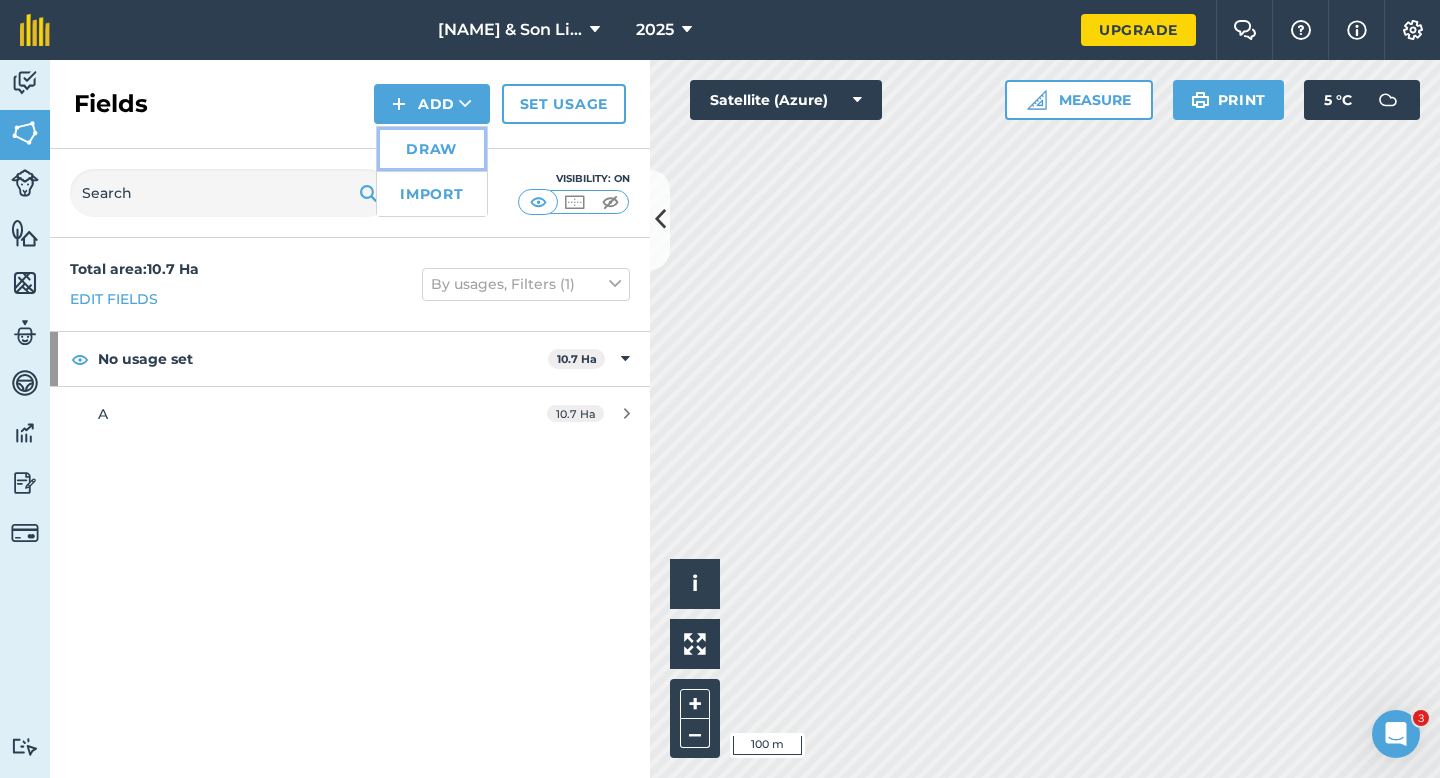 click on "Draw" at bounding box center (432, 149) 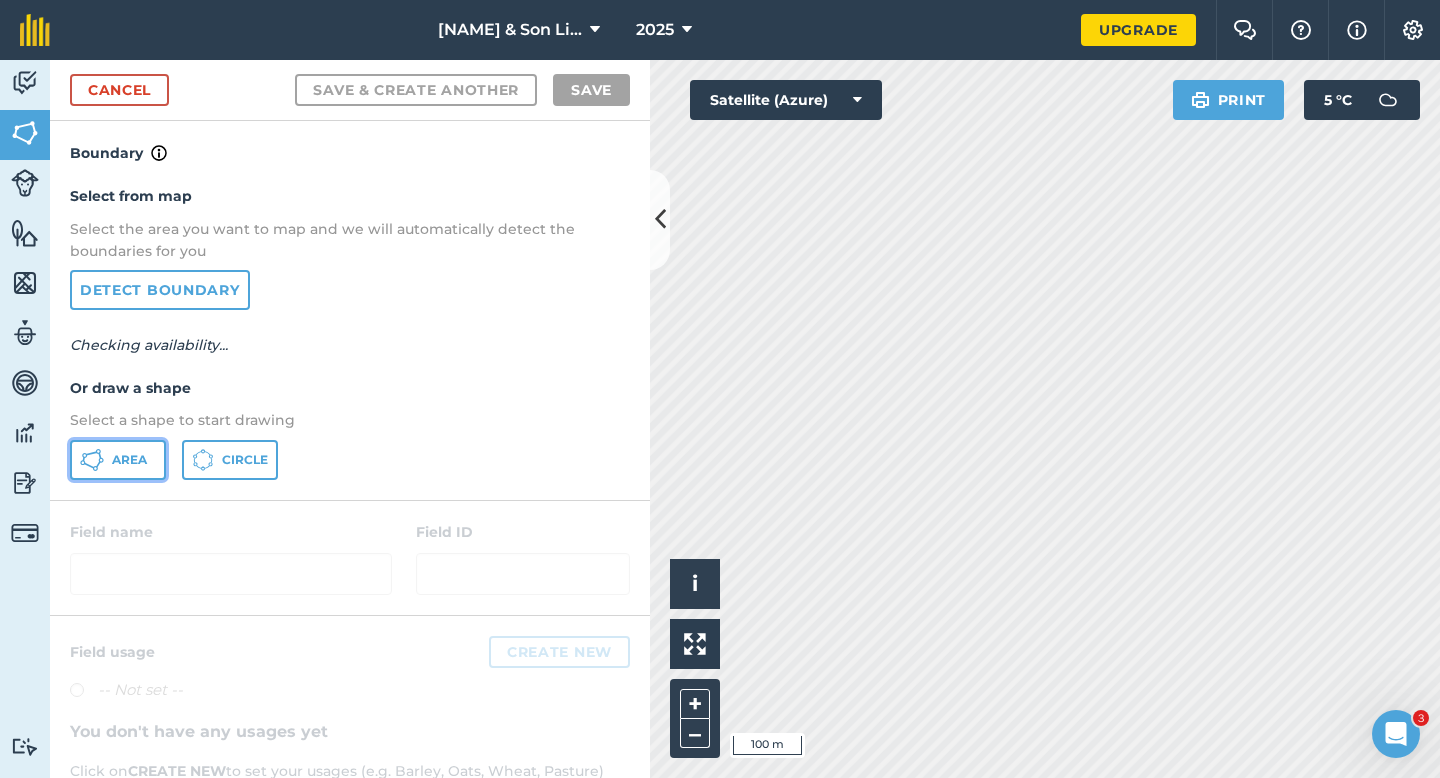 click on "Area" at bounding box center [118, 460] 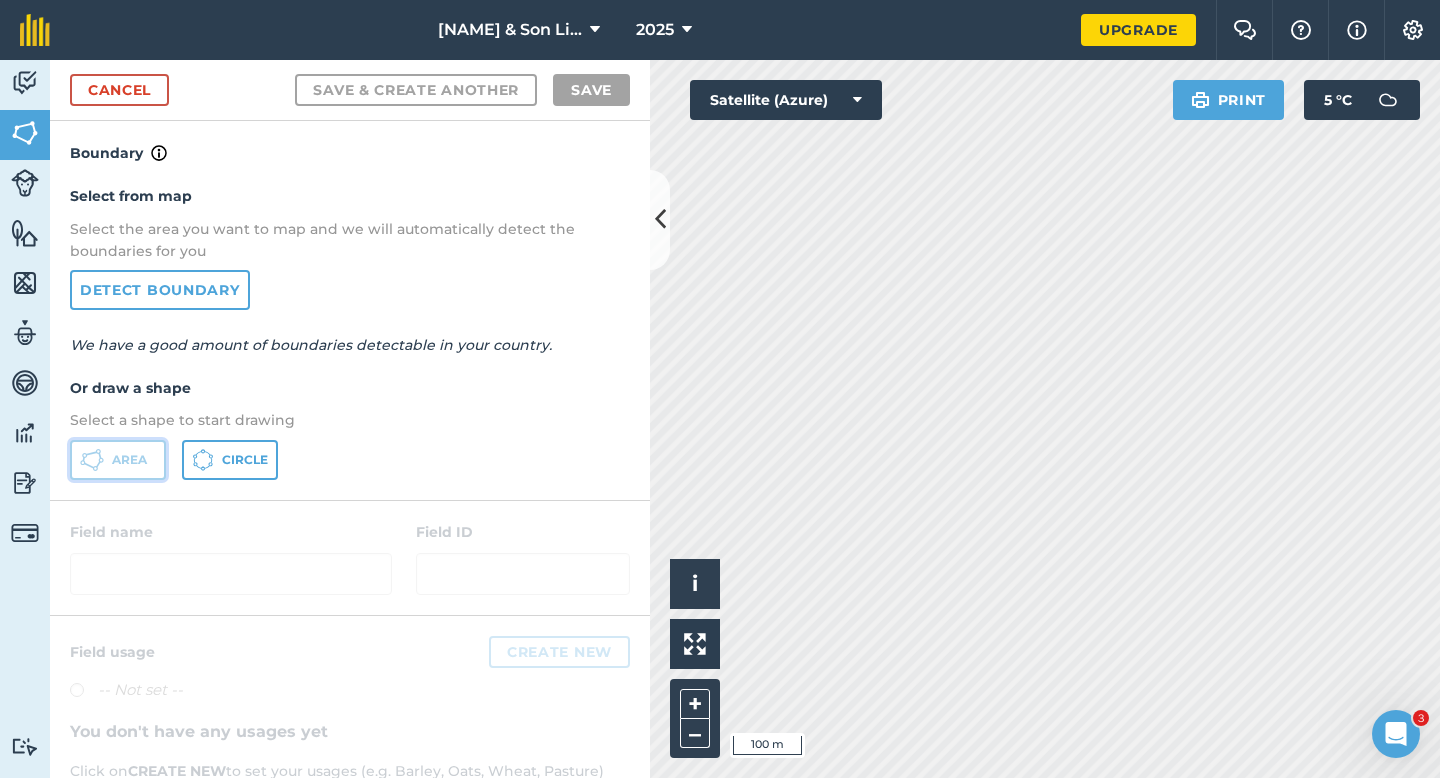 click on "Area" at bounding box center [118, 460] 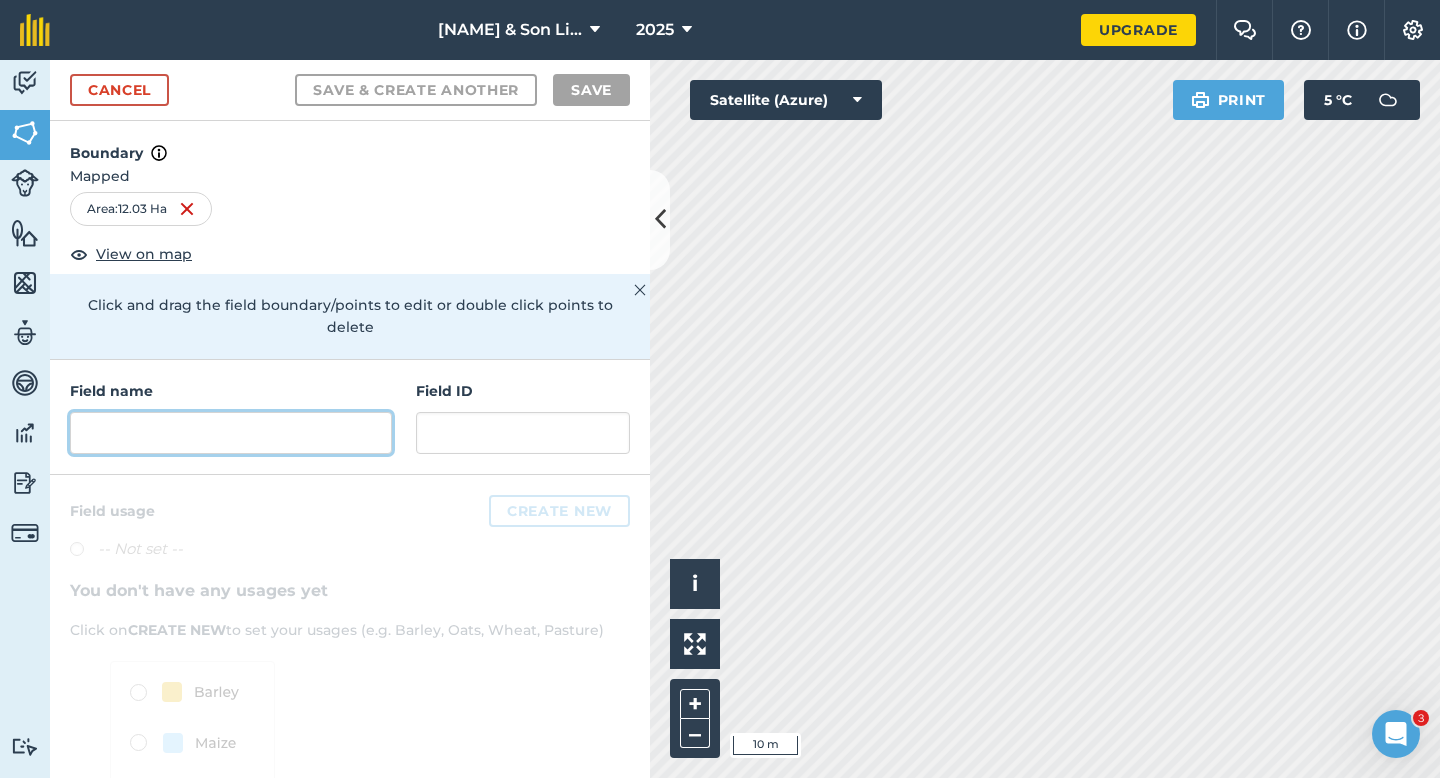 click at bounding box center (231, 433) 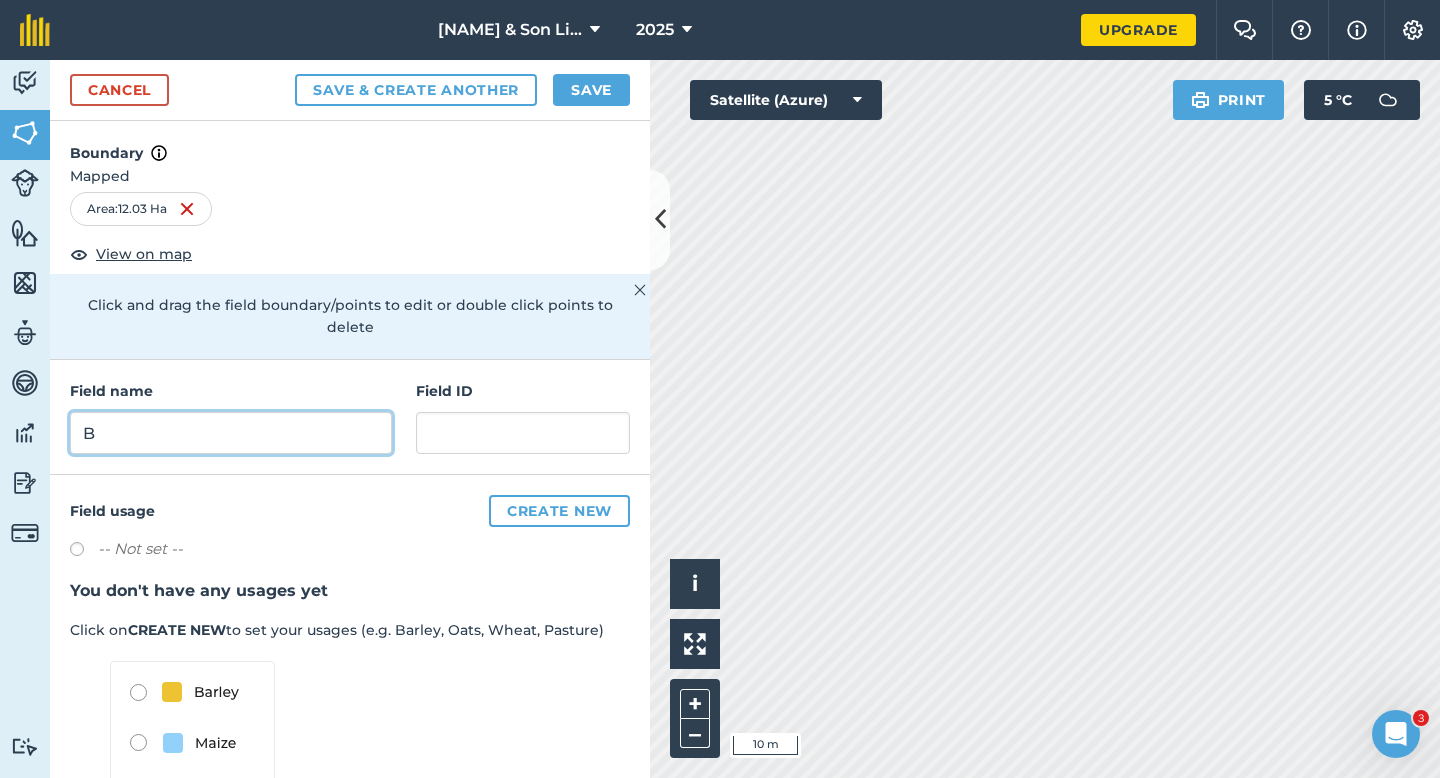 type on "B" 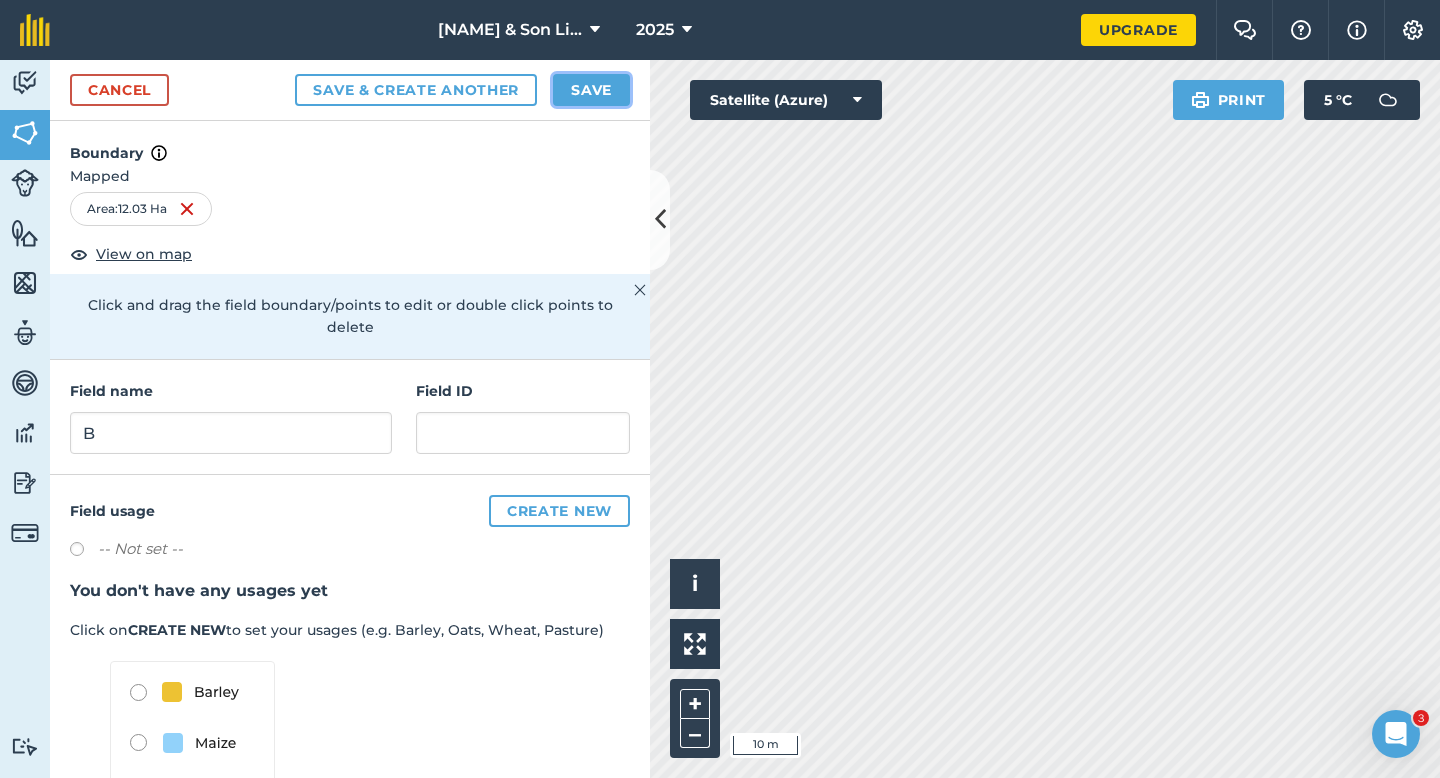 click on "Save" at bounding box center [591, 90] 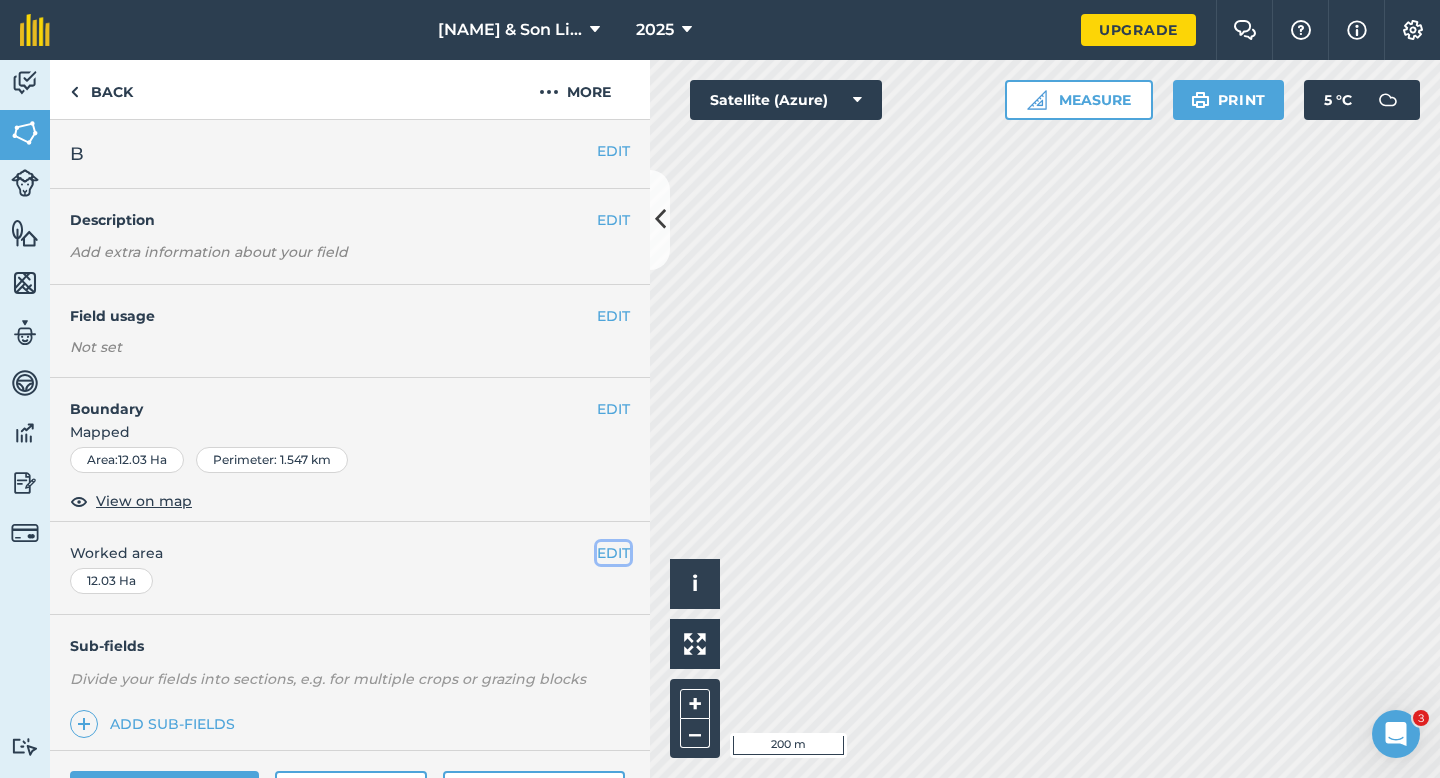 click on "EDIT" at bounding box center [613, 553] 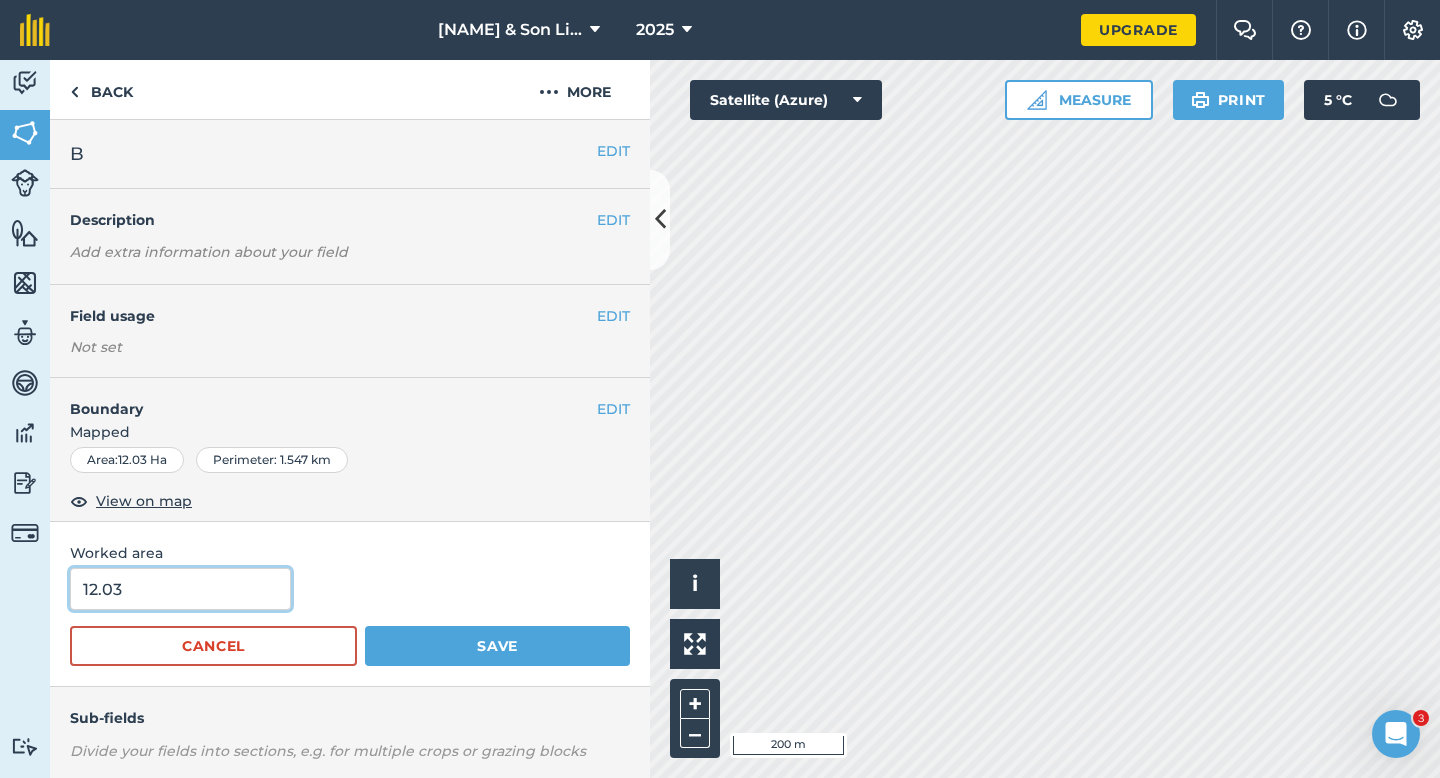 click on "12.03" at bounding box center (180, 589) 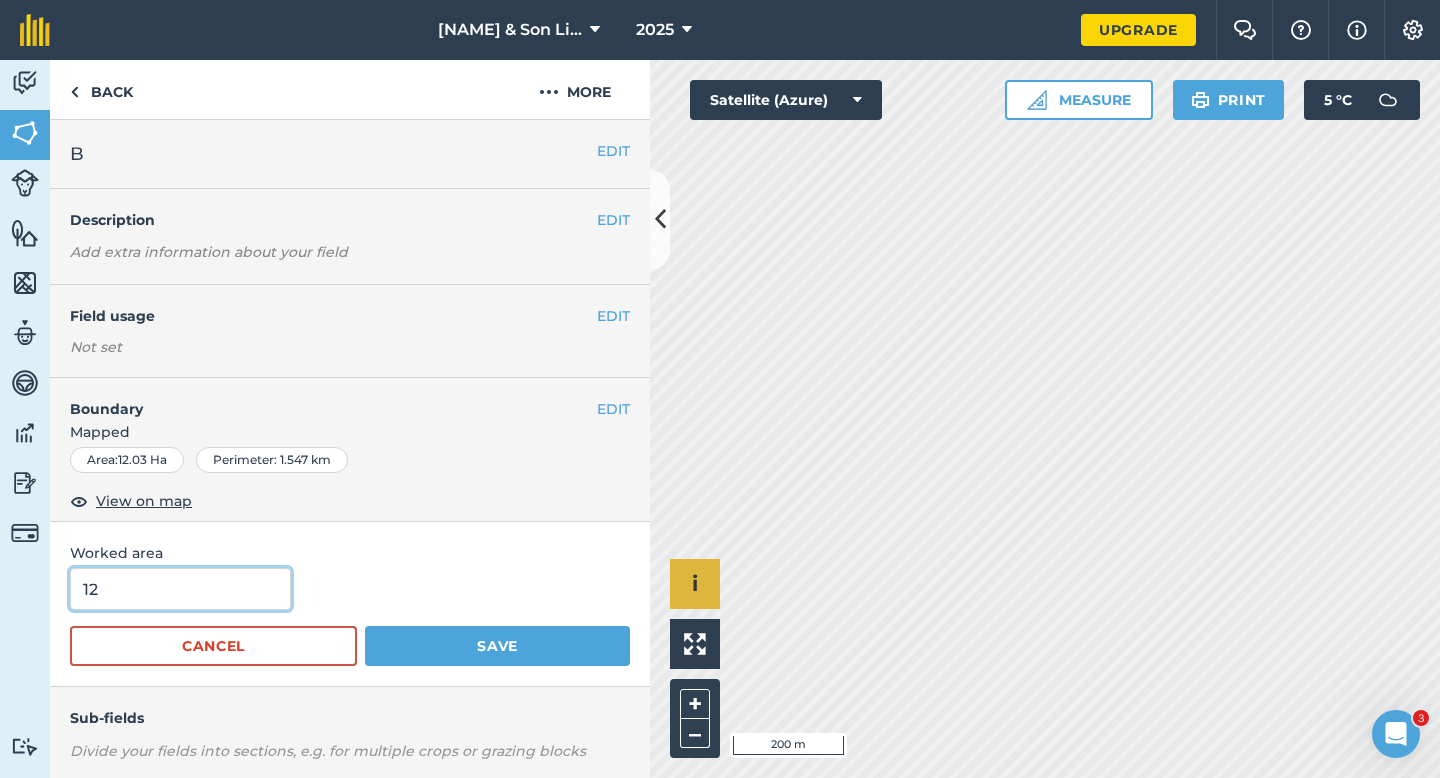 click on "Save" at bounding box center (497, 646) 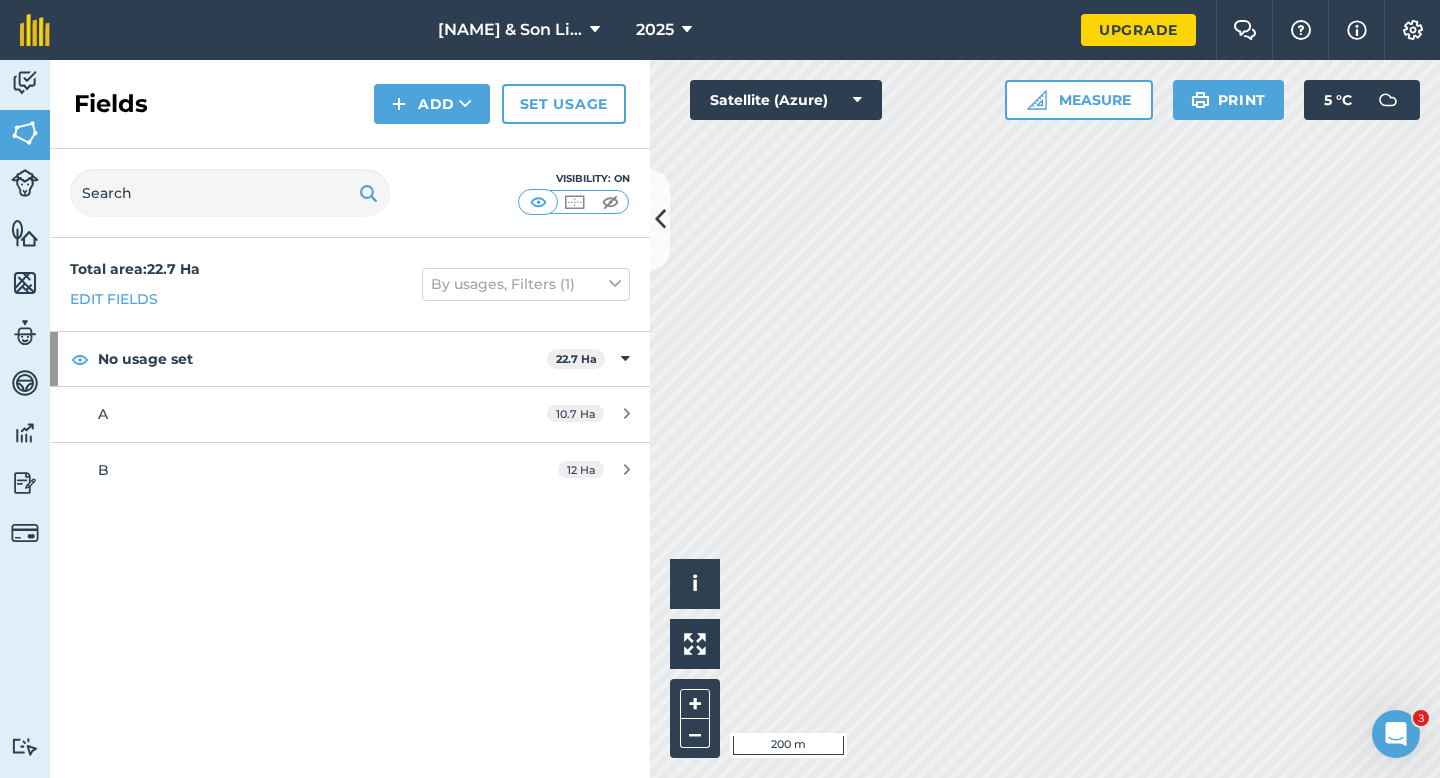 click on "Fields   Add   Set usage" at bounding box center (350, 104) 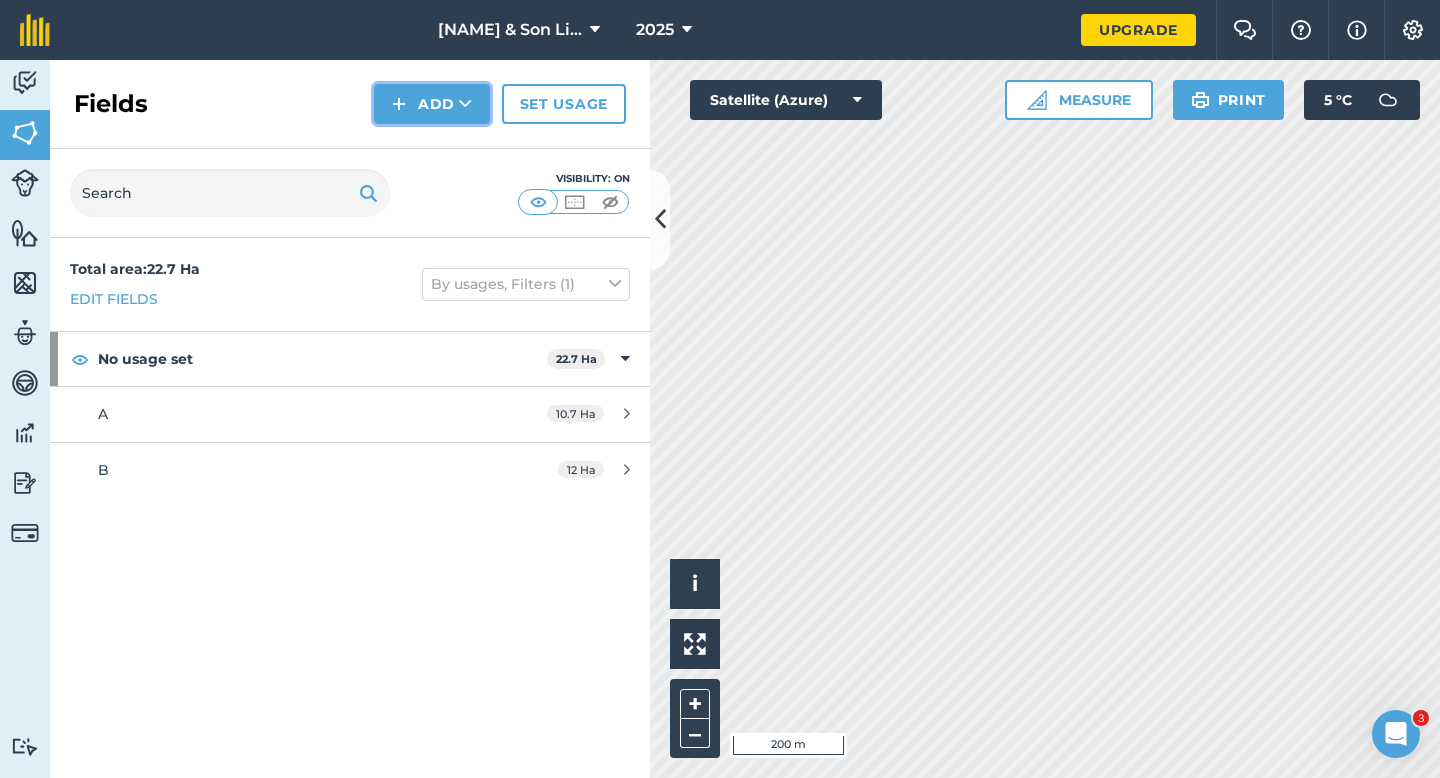 click on "Add" at bounding box center [432, 104] 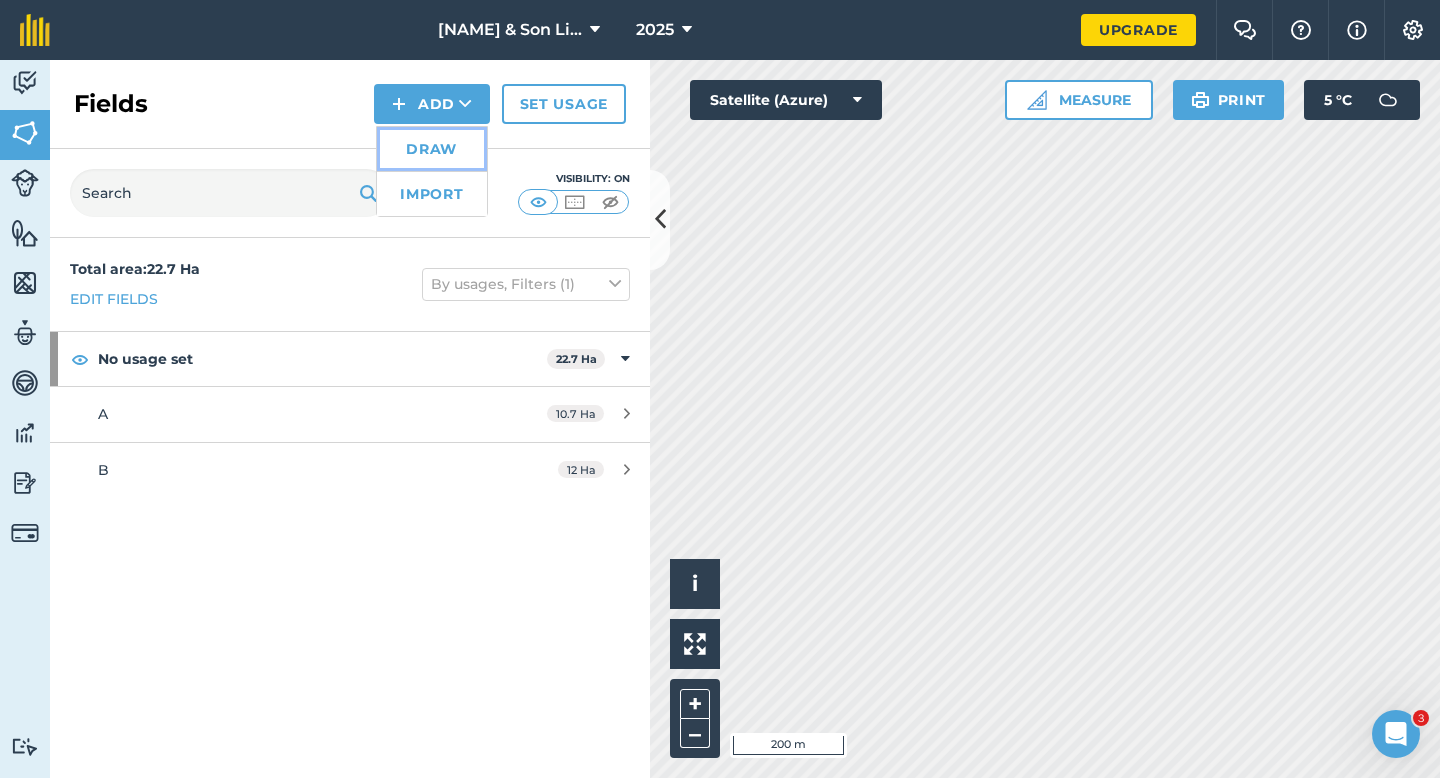 click on "Draw" at bounding box center [432, 149] 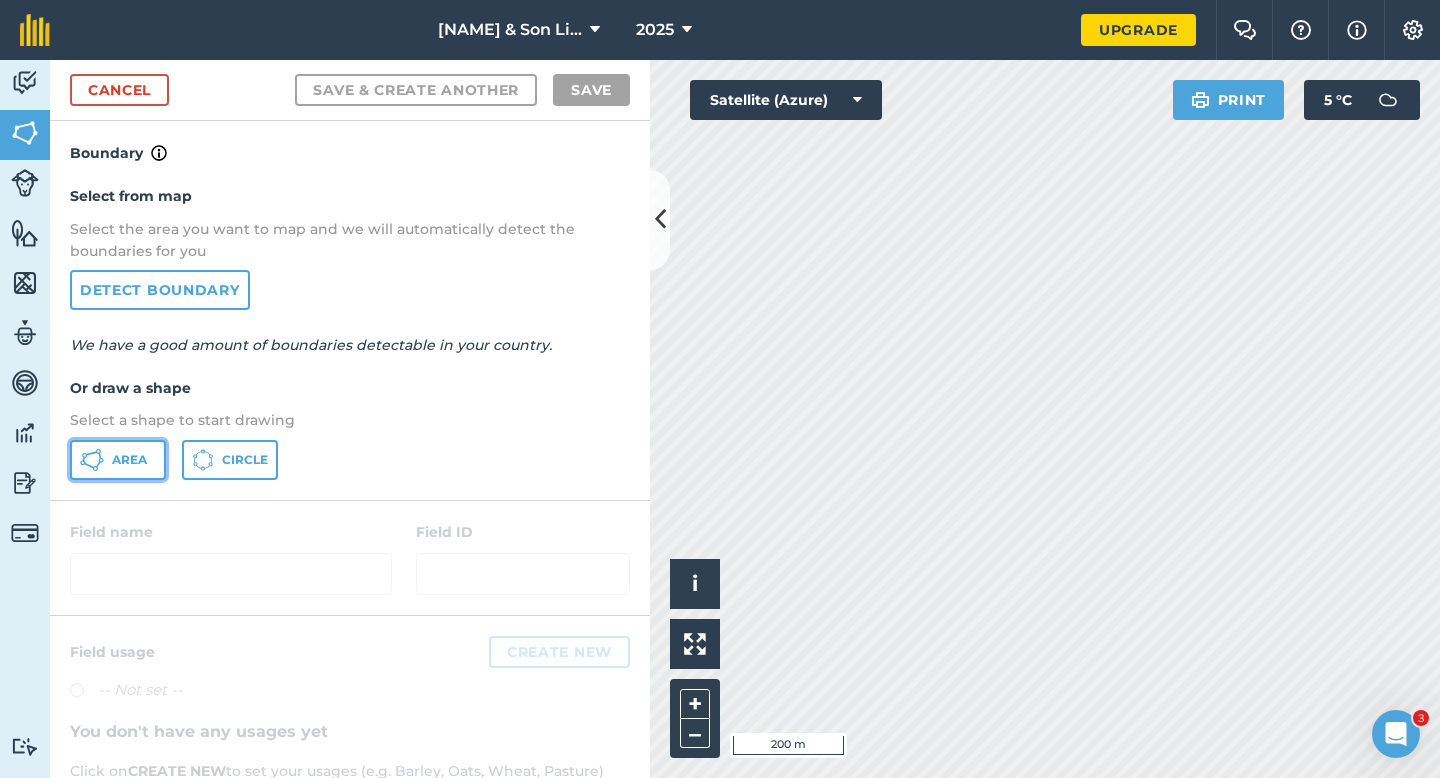 click on "Area" at bounding box center (118, 460) 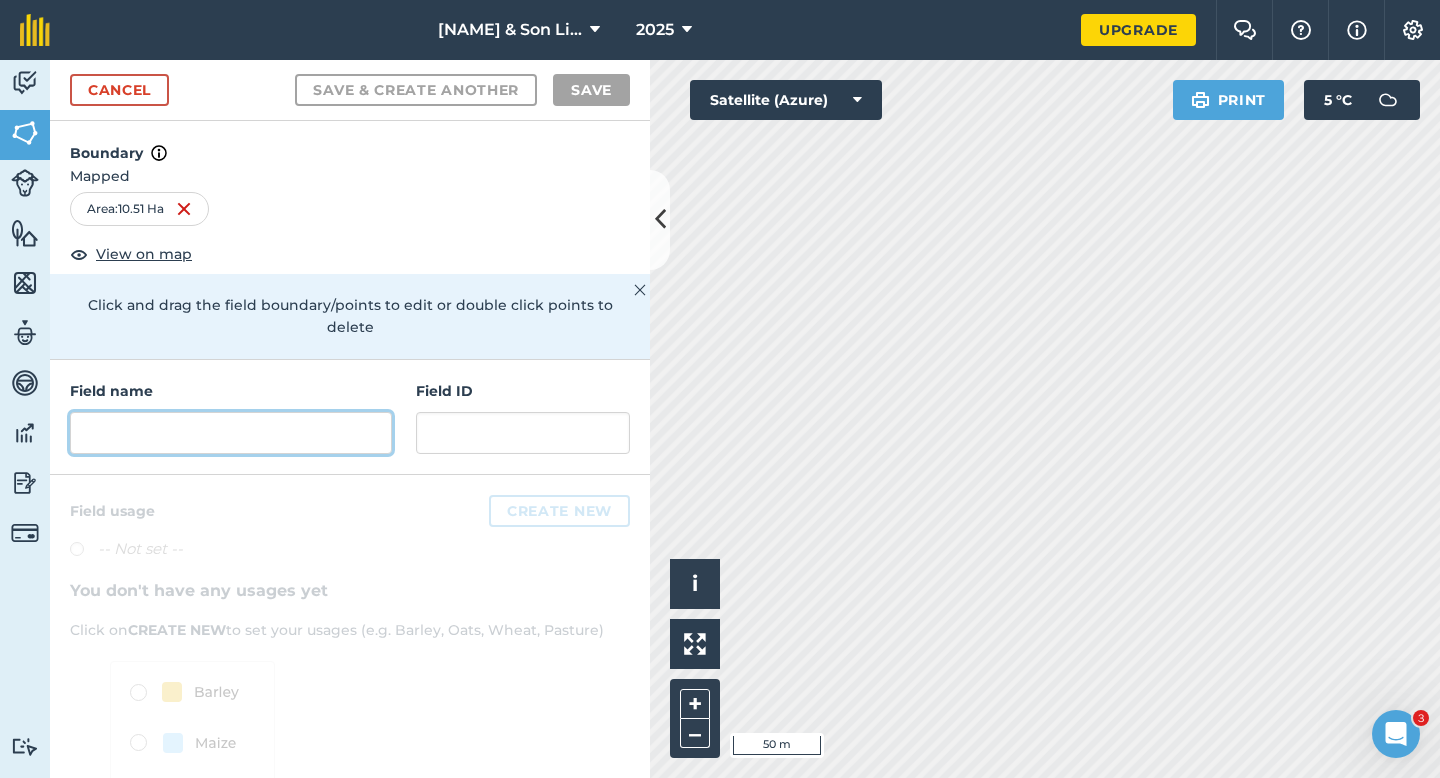 click at bounding box center [231, 433] 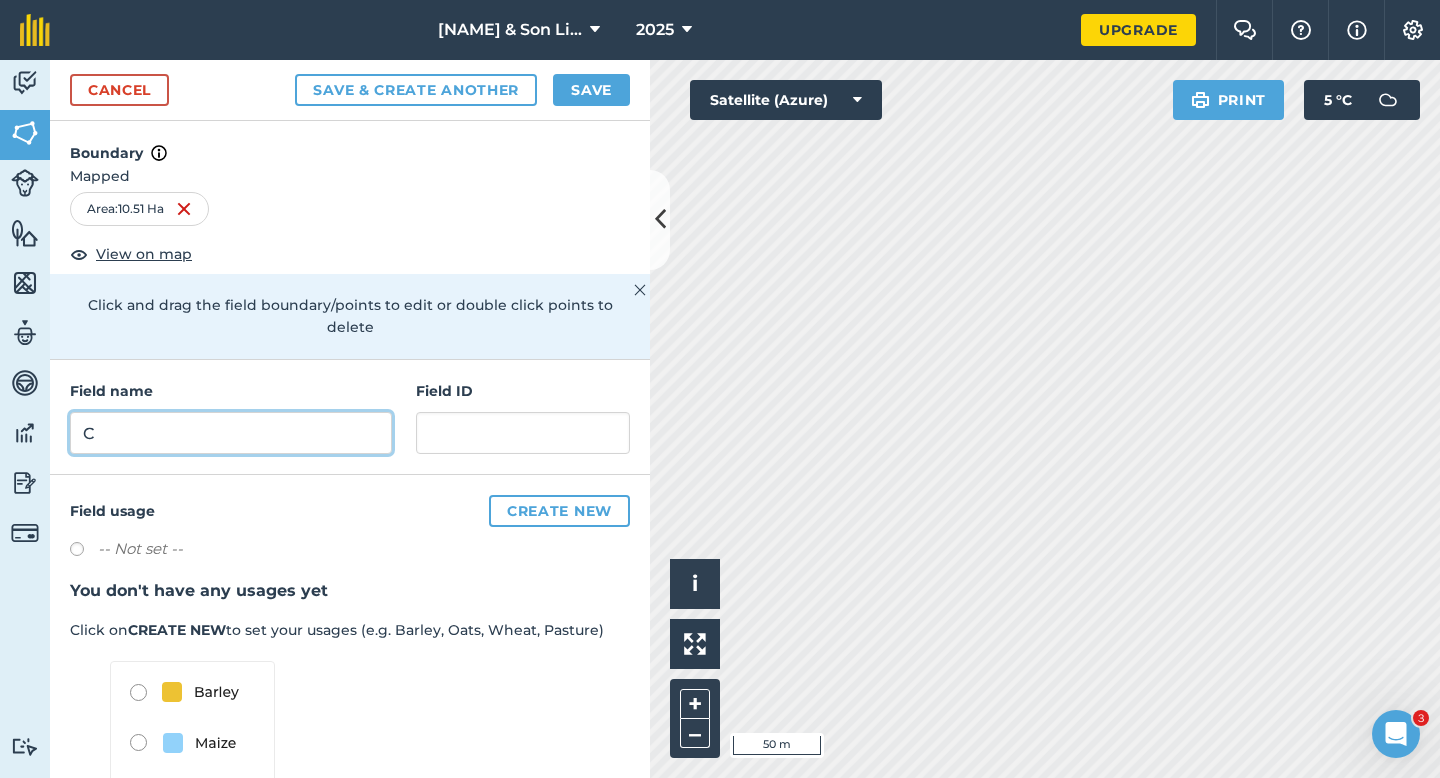 type on "C" 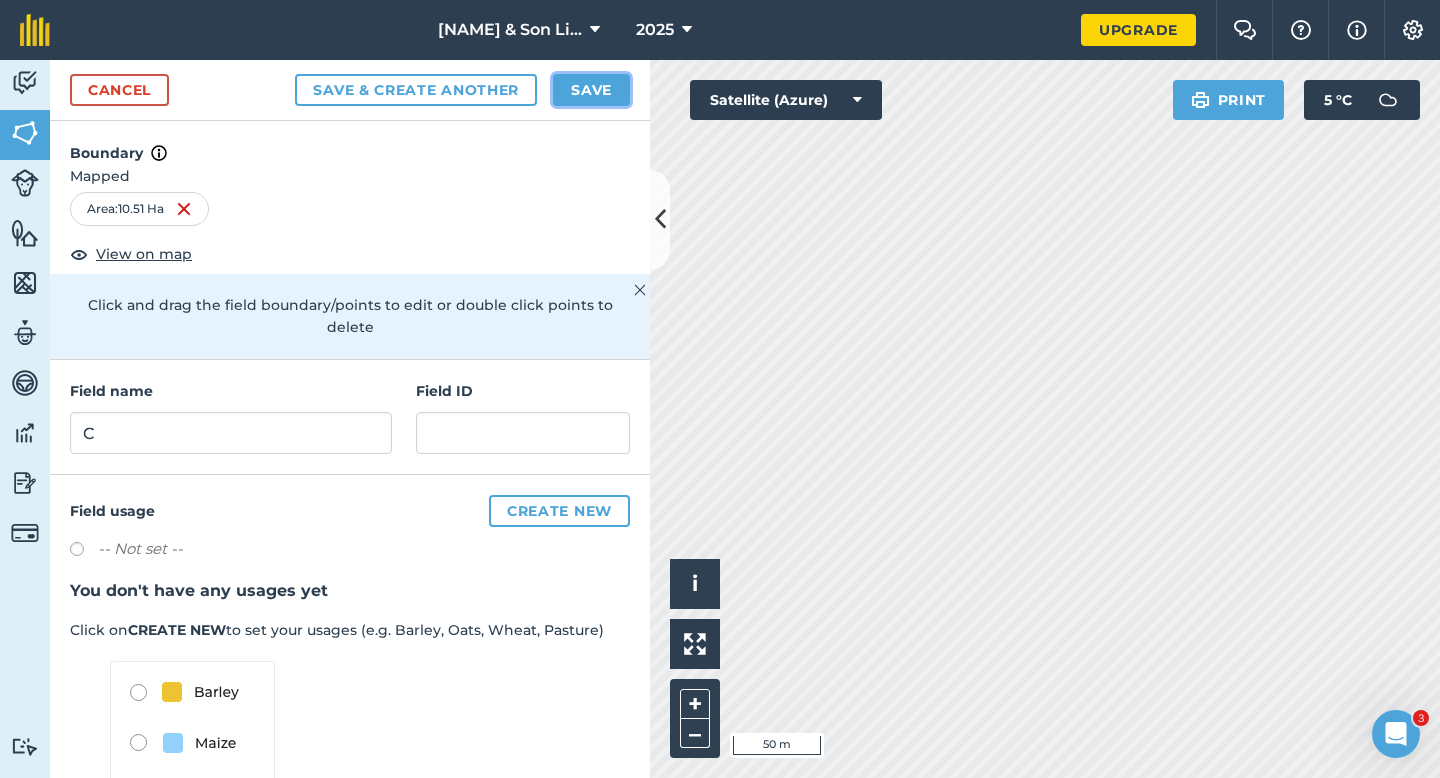 click on "Save" at bounding box center (591, 90) 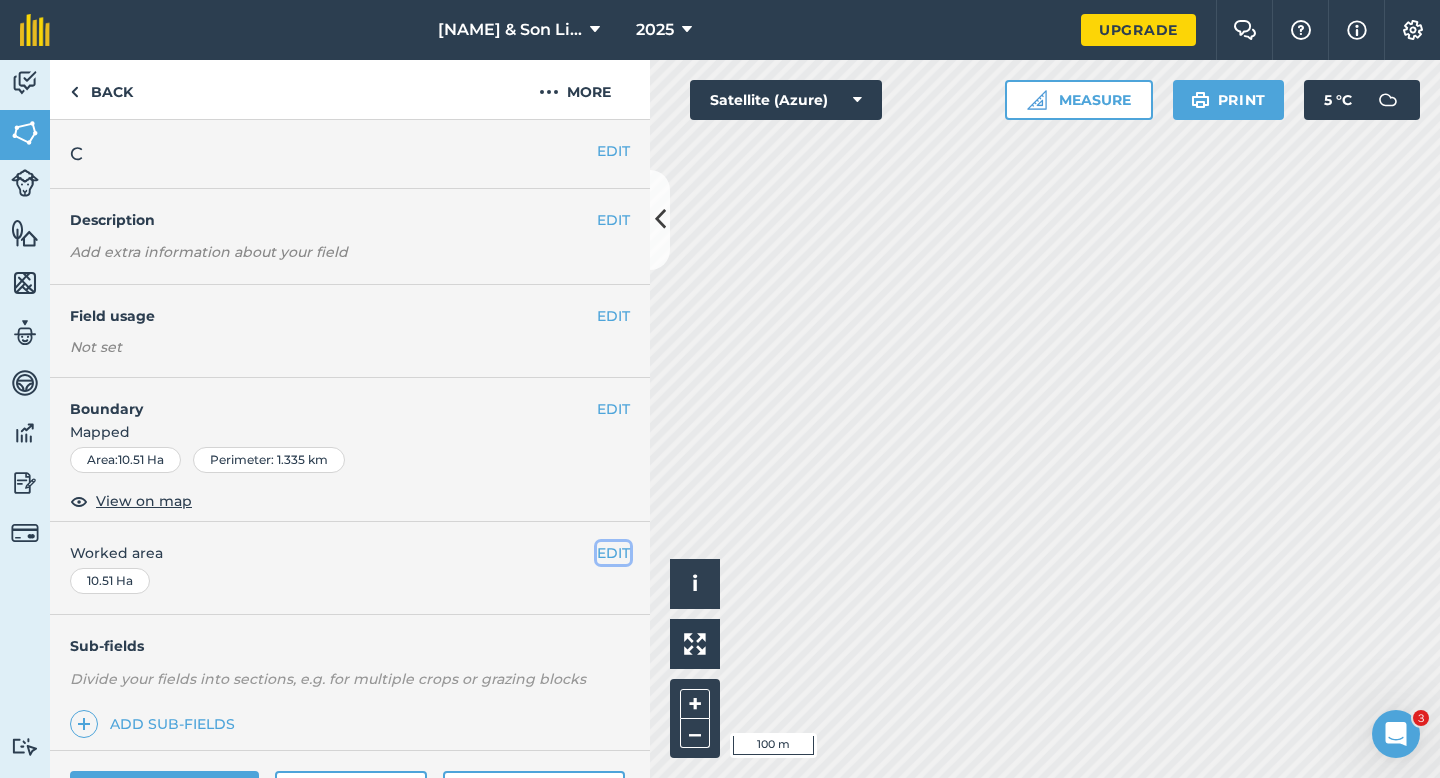 click on "EDIT" at bounding box center [613, 553] 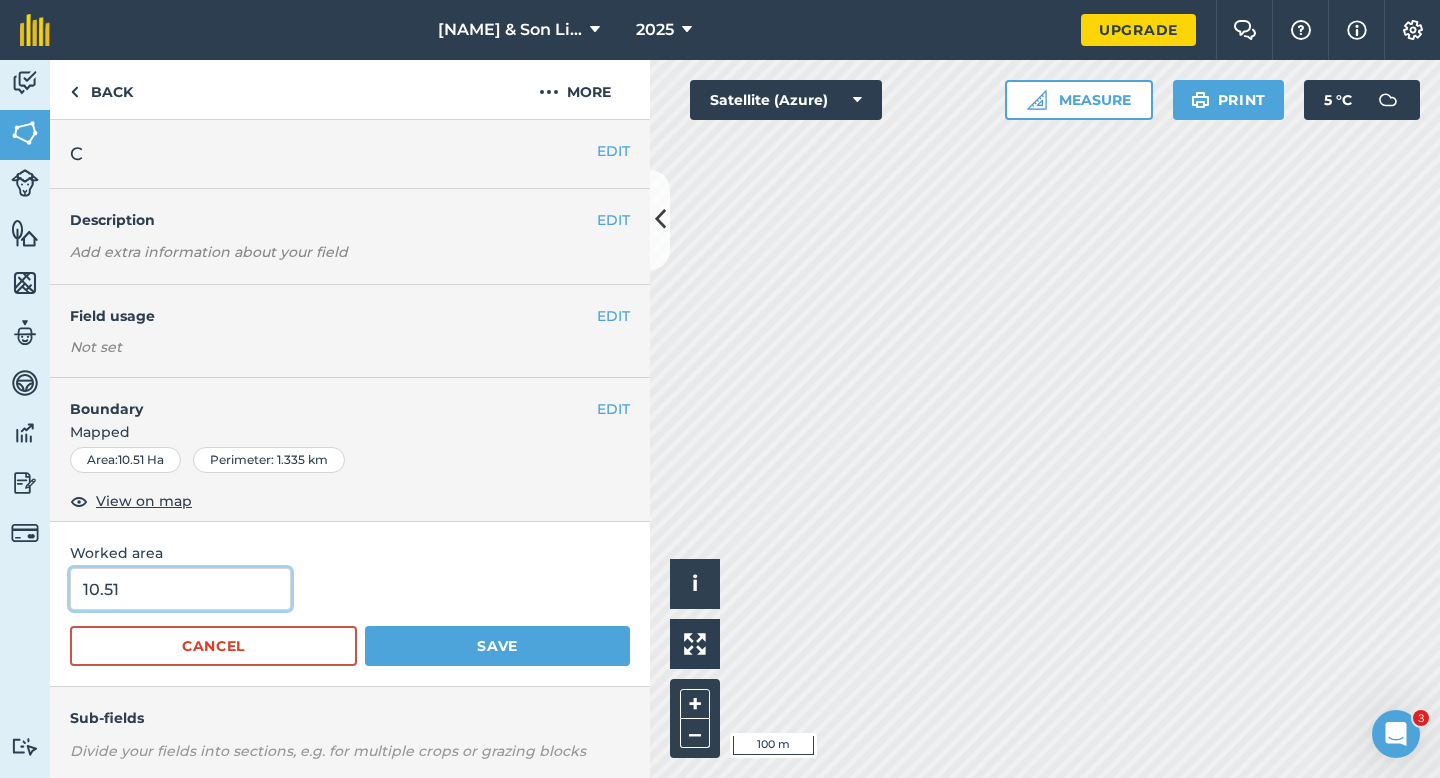 click on "10.51" at bounding box center [180, 589] 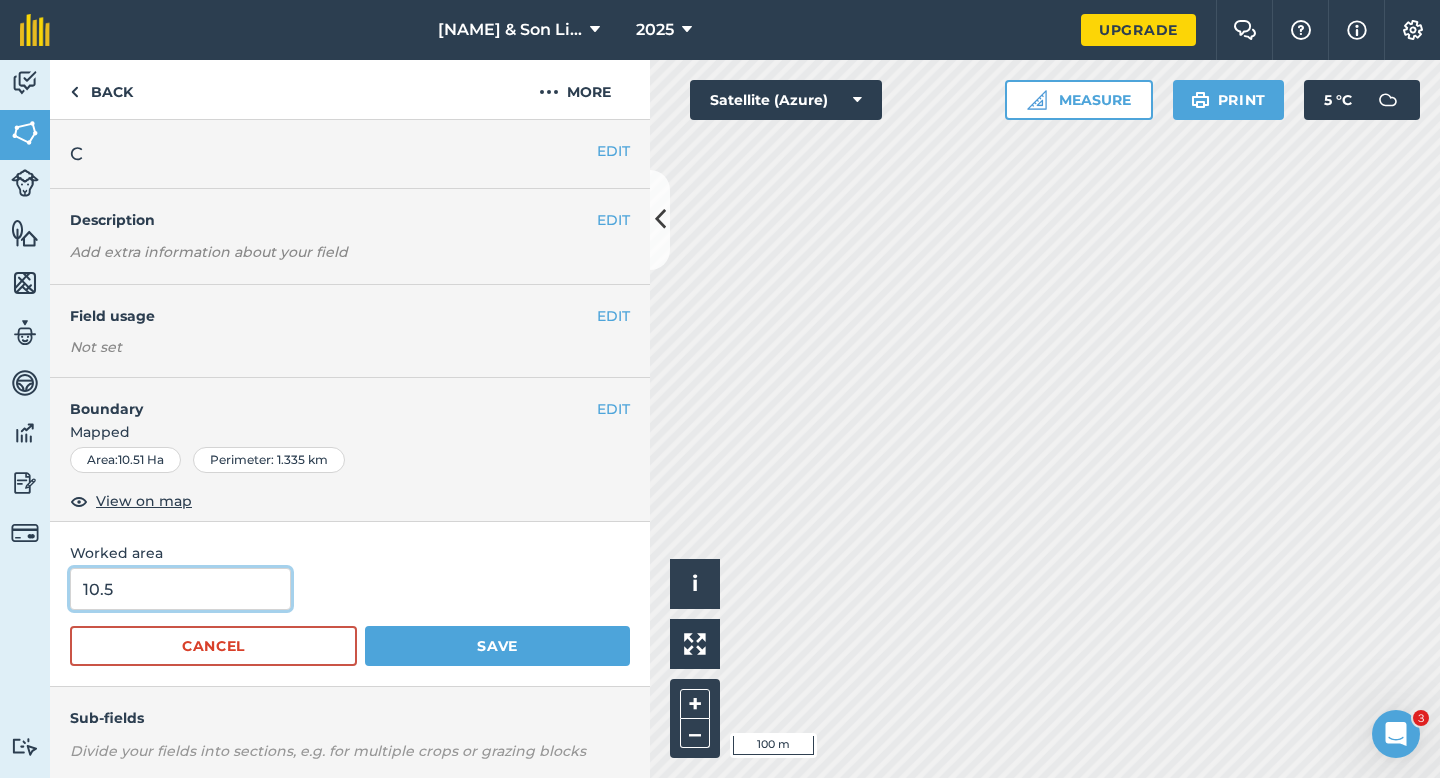 type on "10.5" 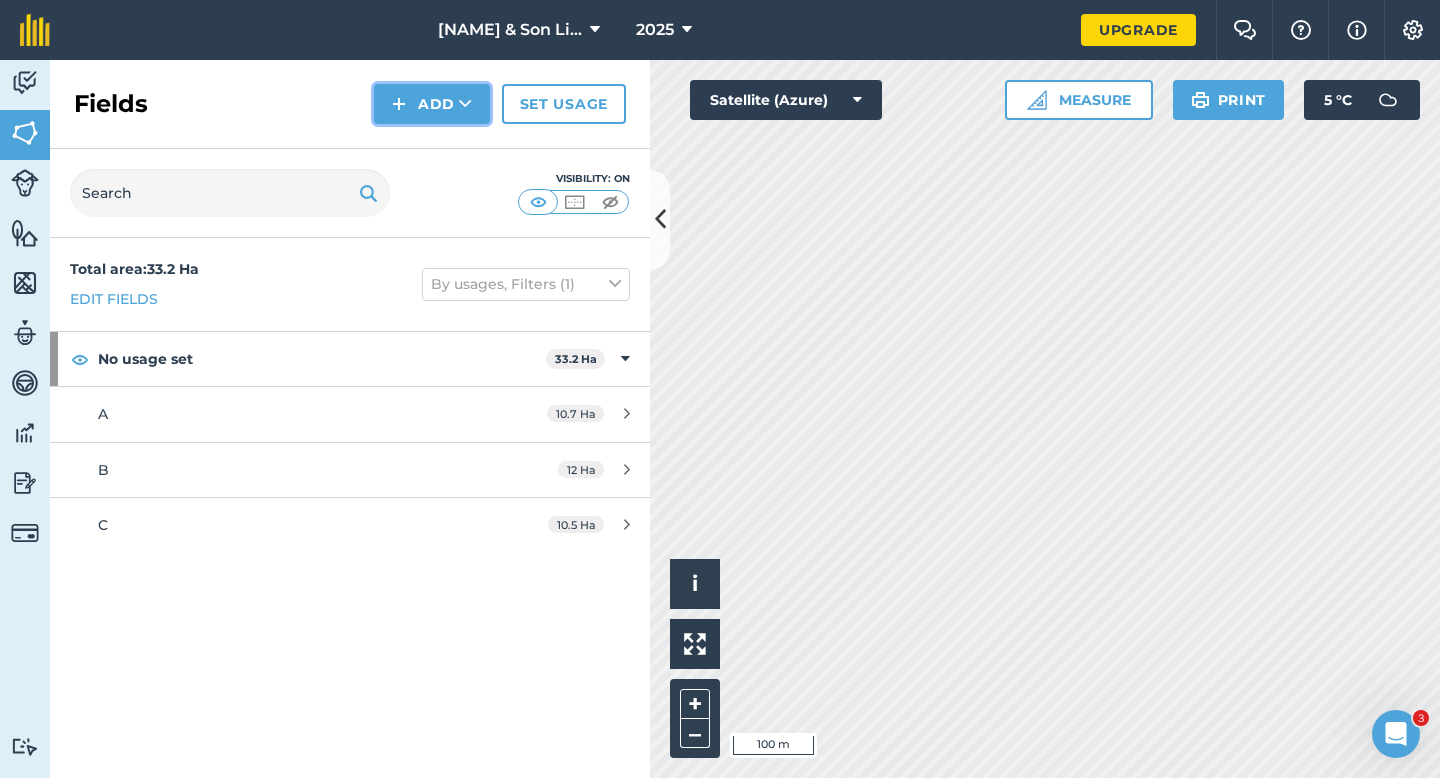 click on "Add" at bounding box center (432, 104) 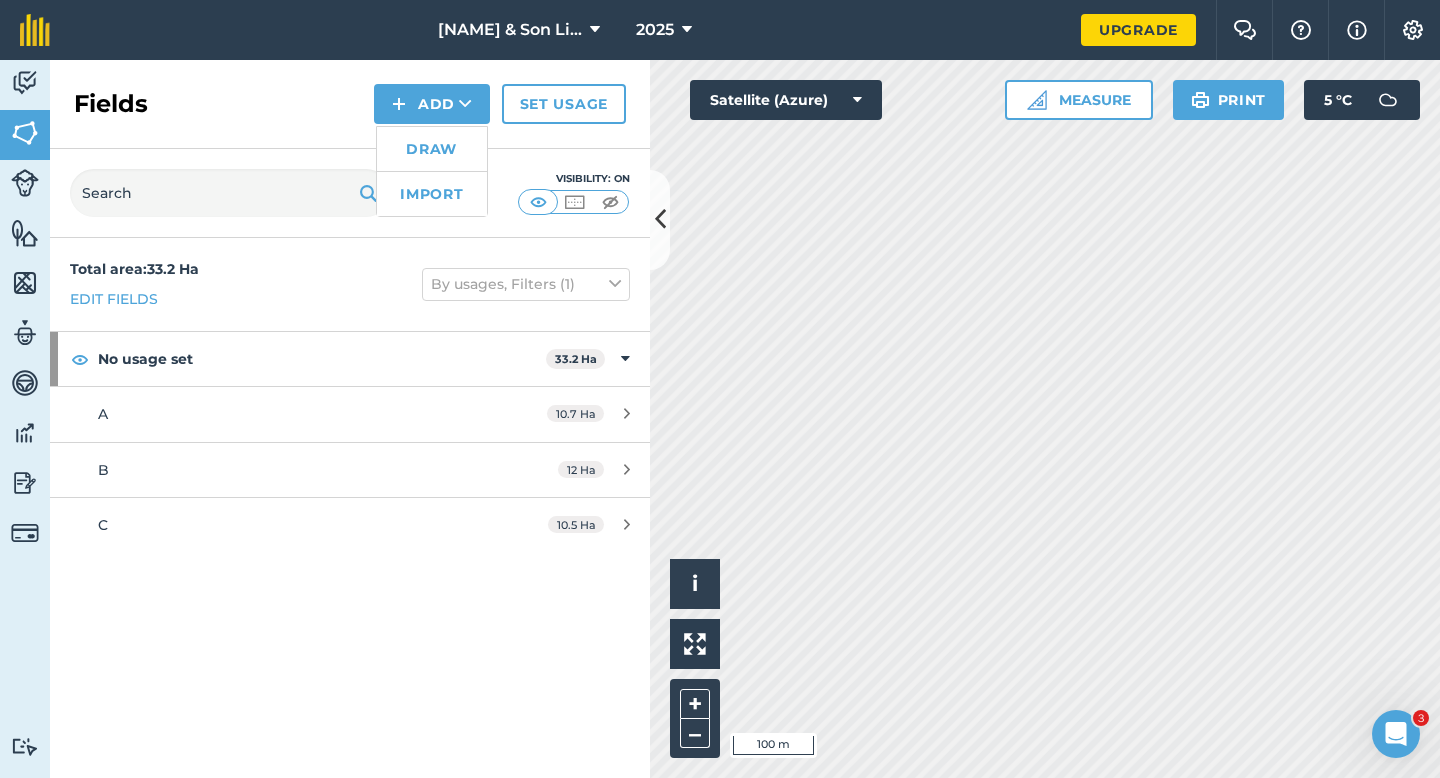 click on "Draw" at bounding box center (432, 149) 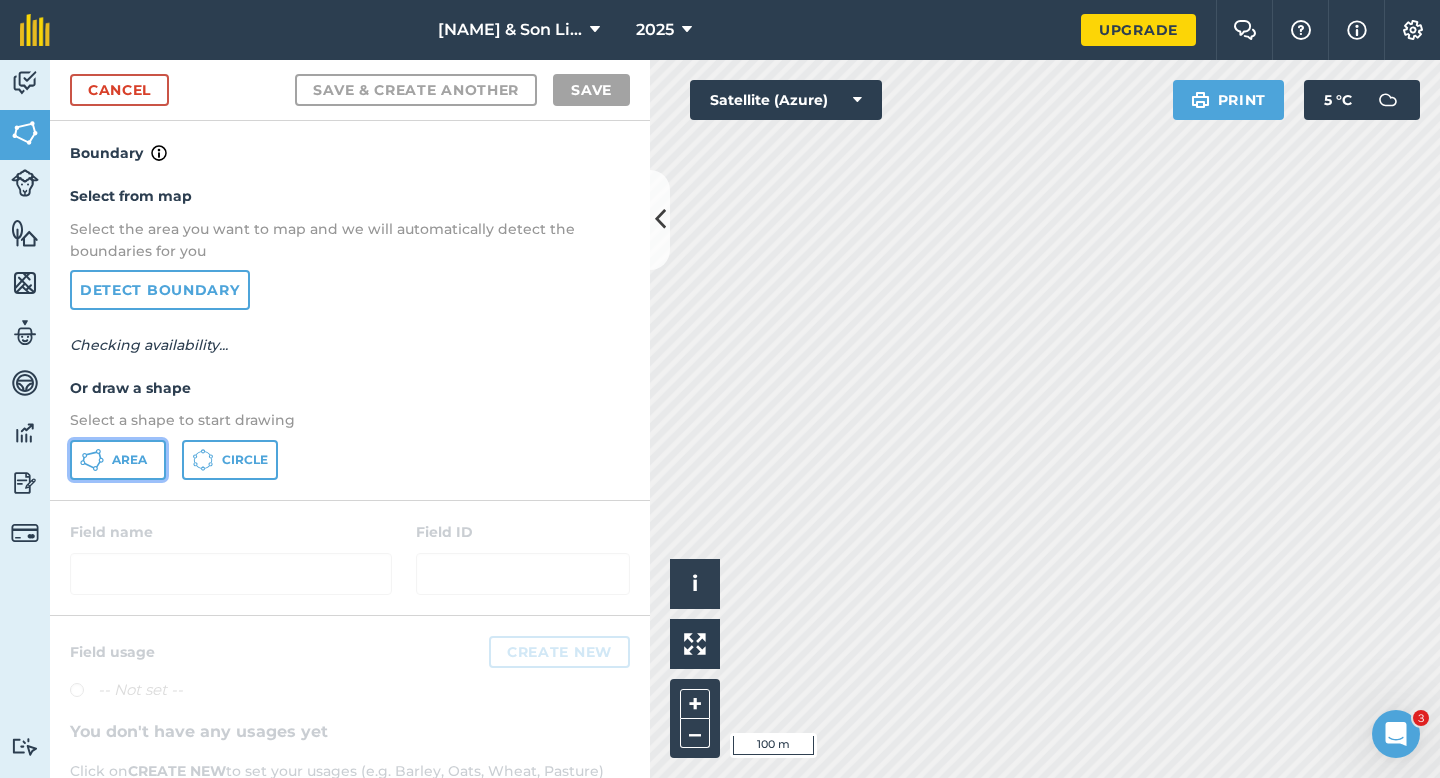 click on "Area" at bounding box center [118, 460] 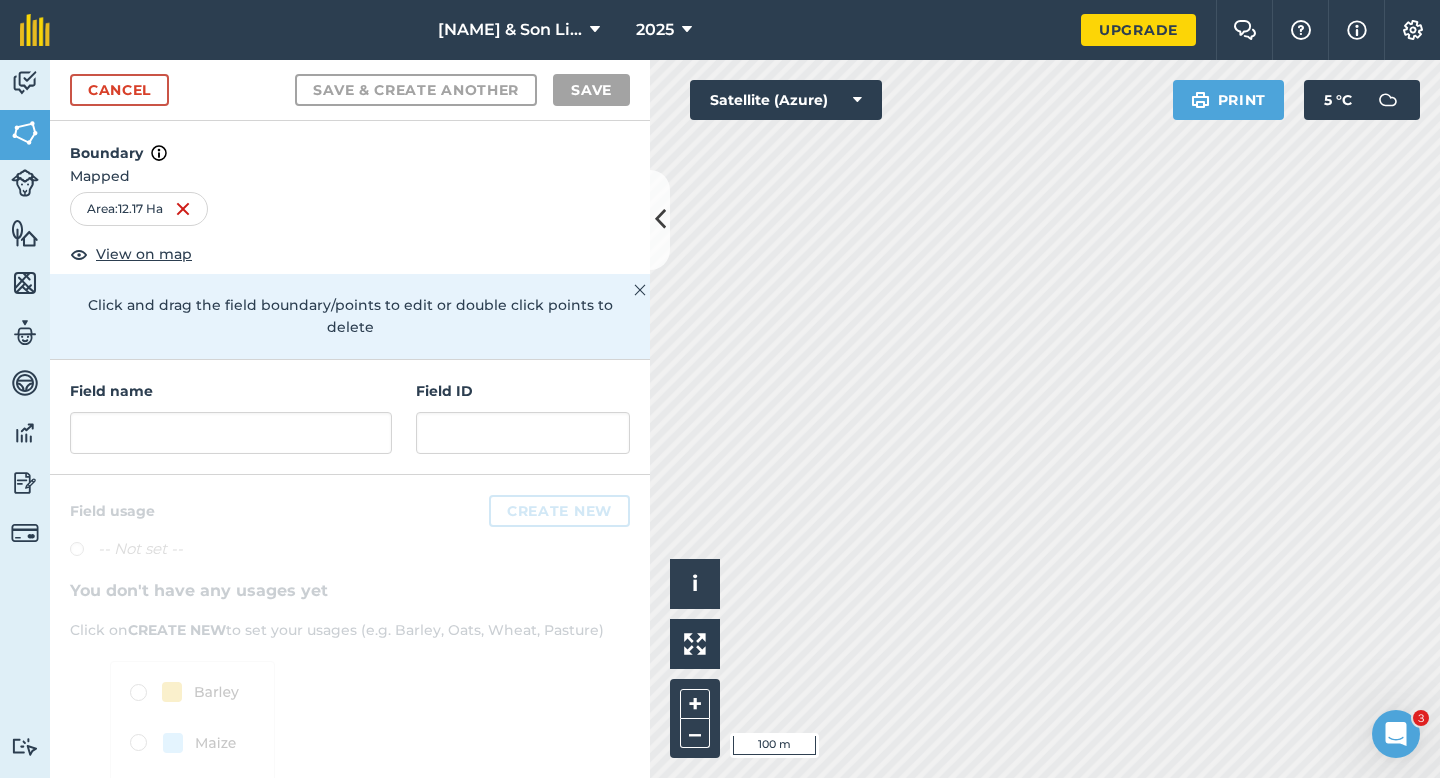 click on "Field name Field ID" at bounding box center (350, 417) 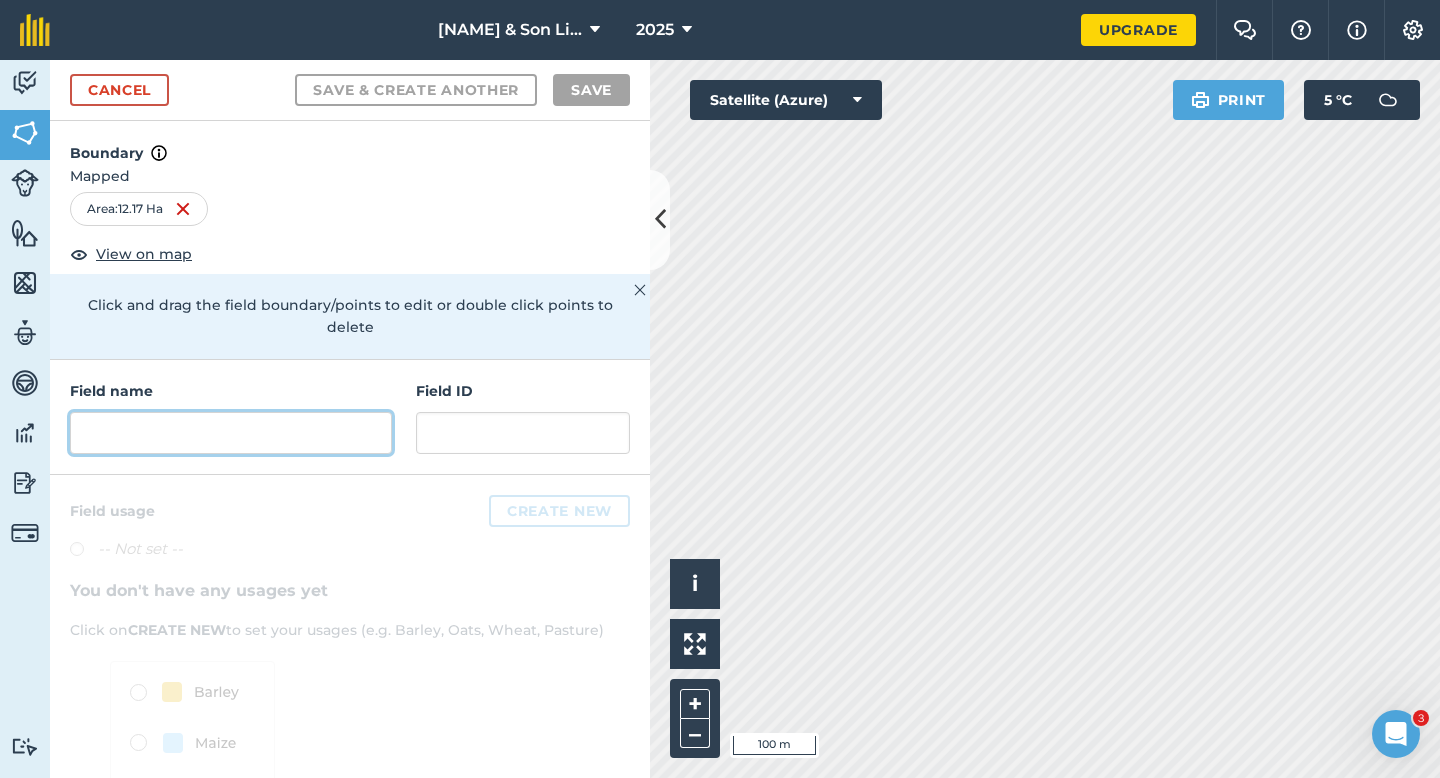click at bounding box center [231, 433] 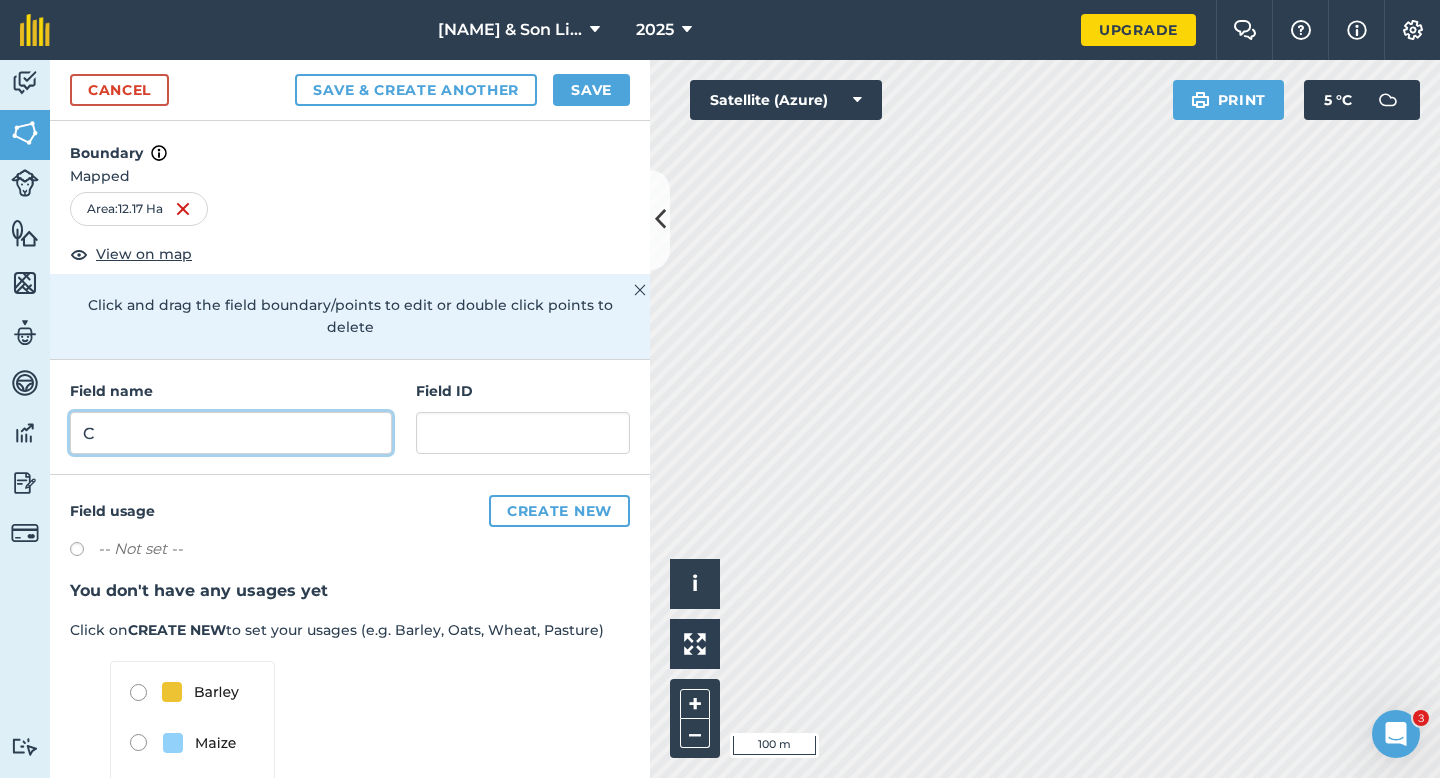type on "C" 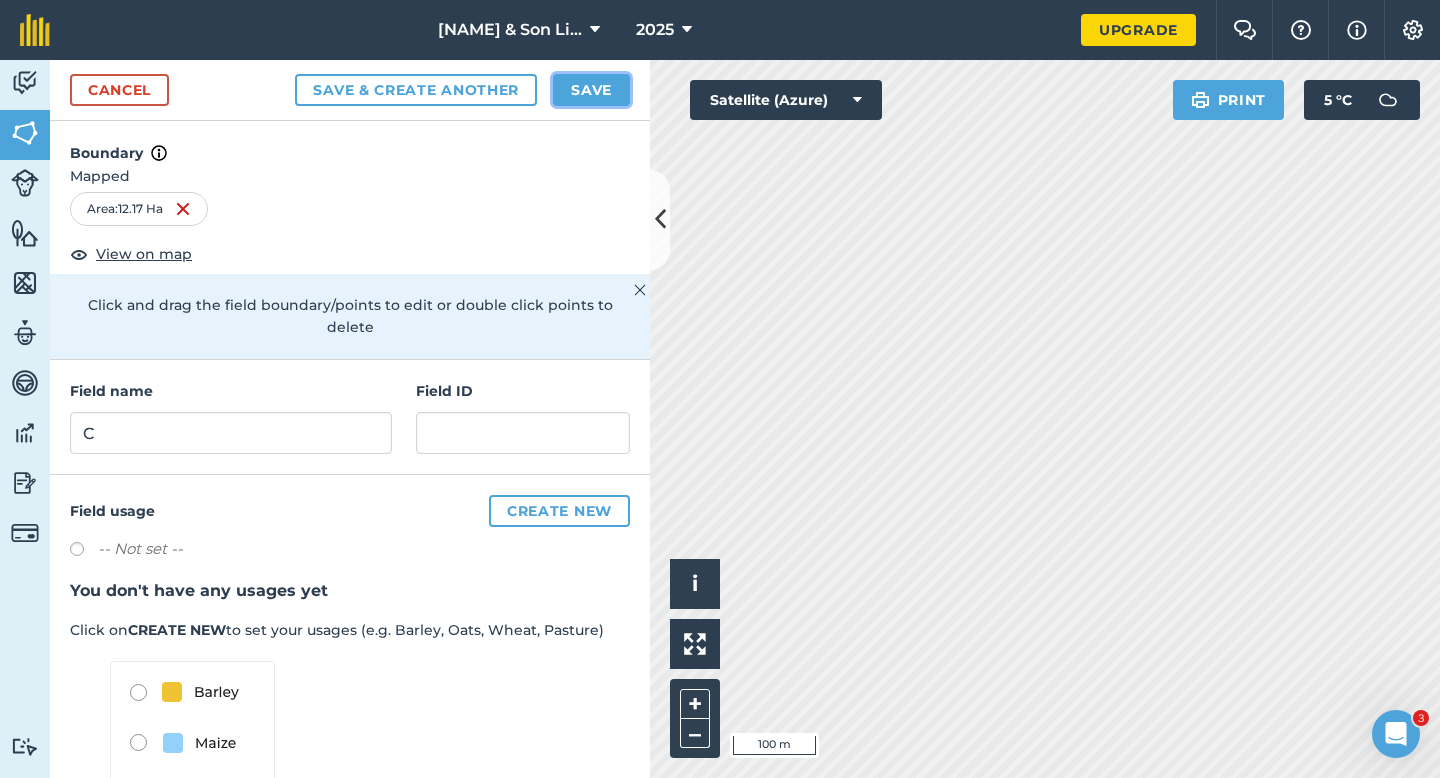 click on "Save" at bounding box center (591, 90) 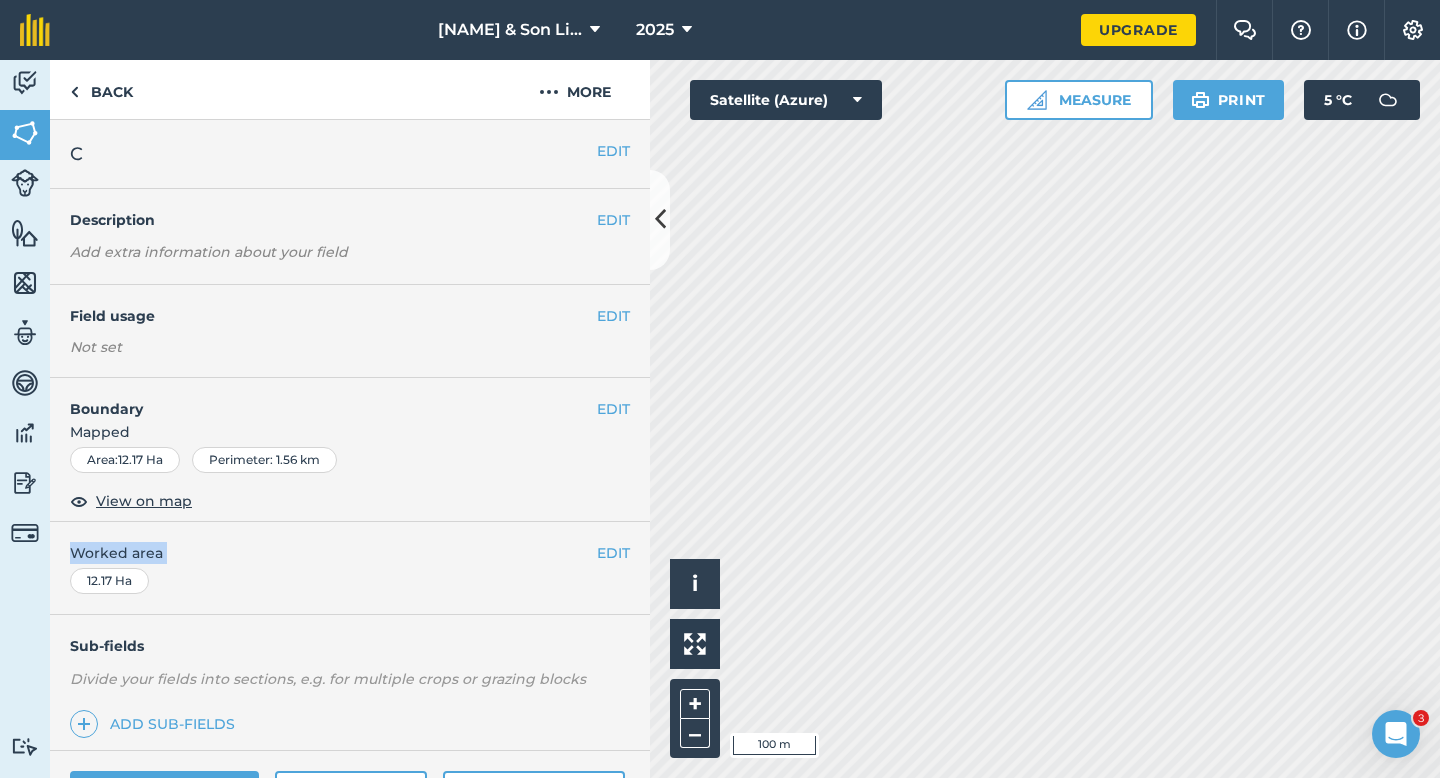 click on "EDIT Worked area 12.17   Ha" at bounding box center (350, 568) 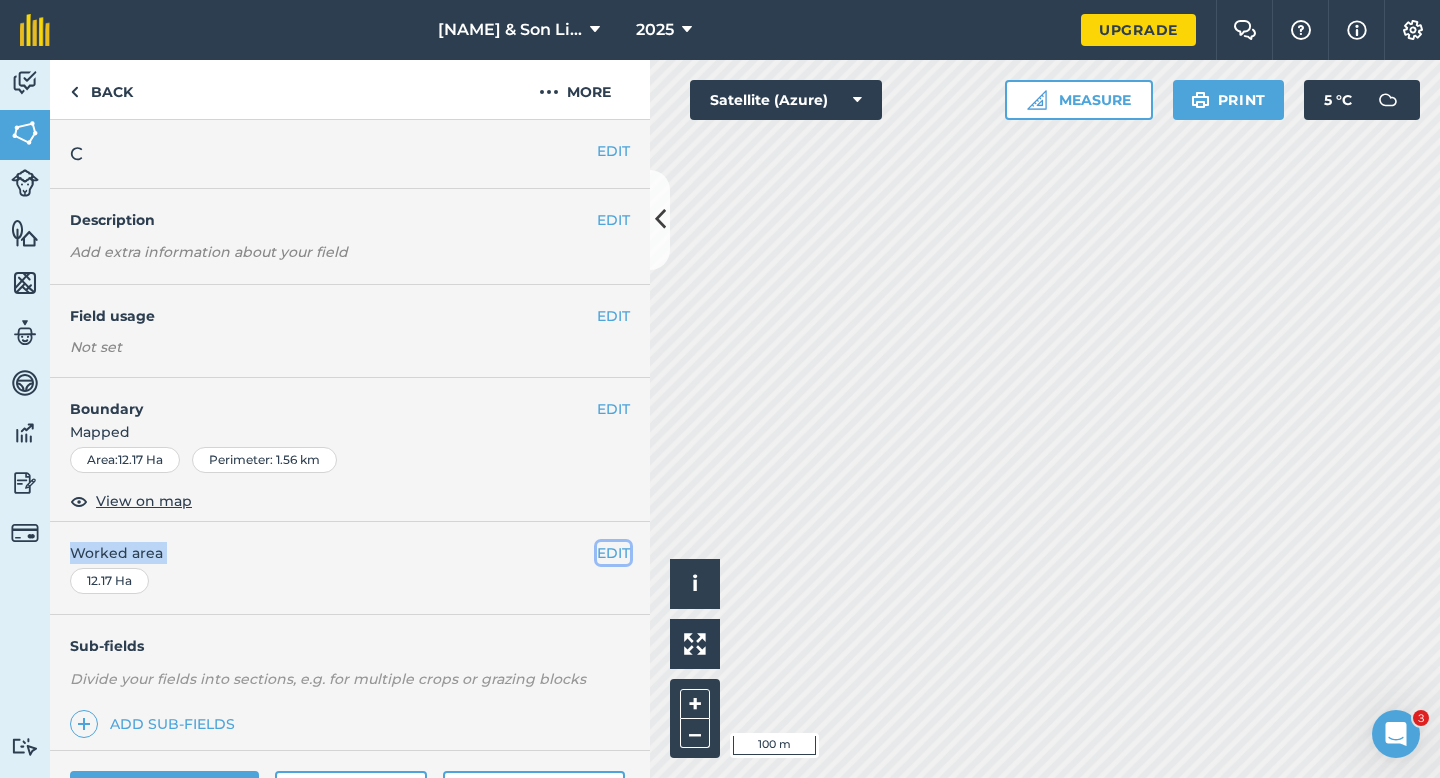 click on "EDIT" at bounding box center [613, 553] 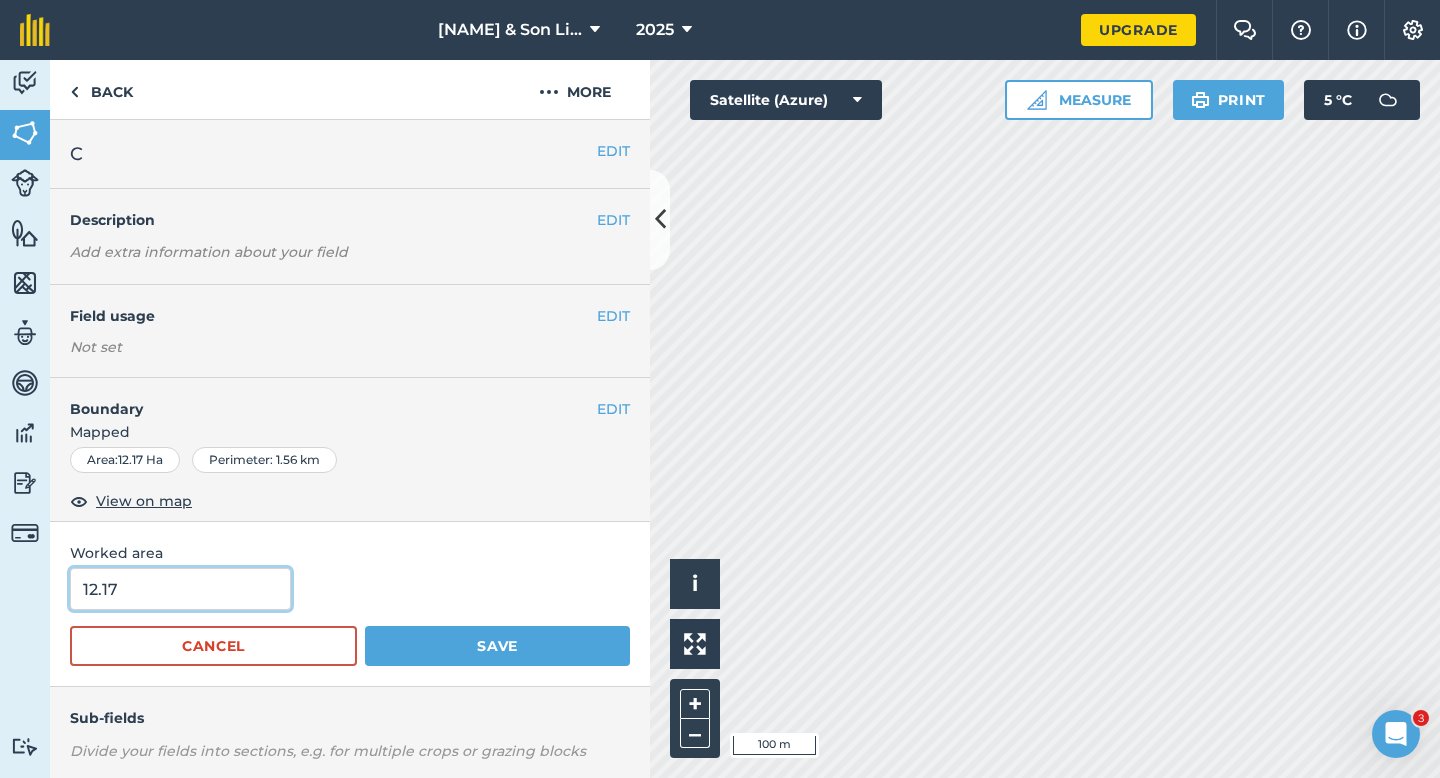 click on "12.17" at bounding box center [180, 589] 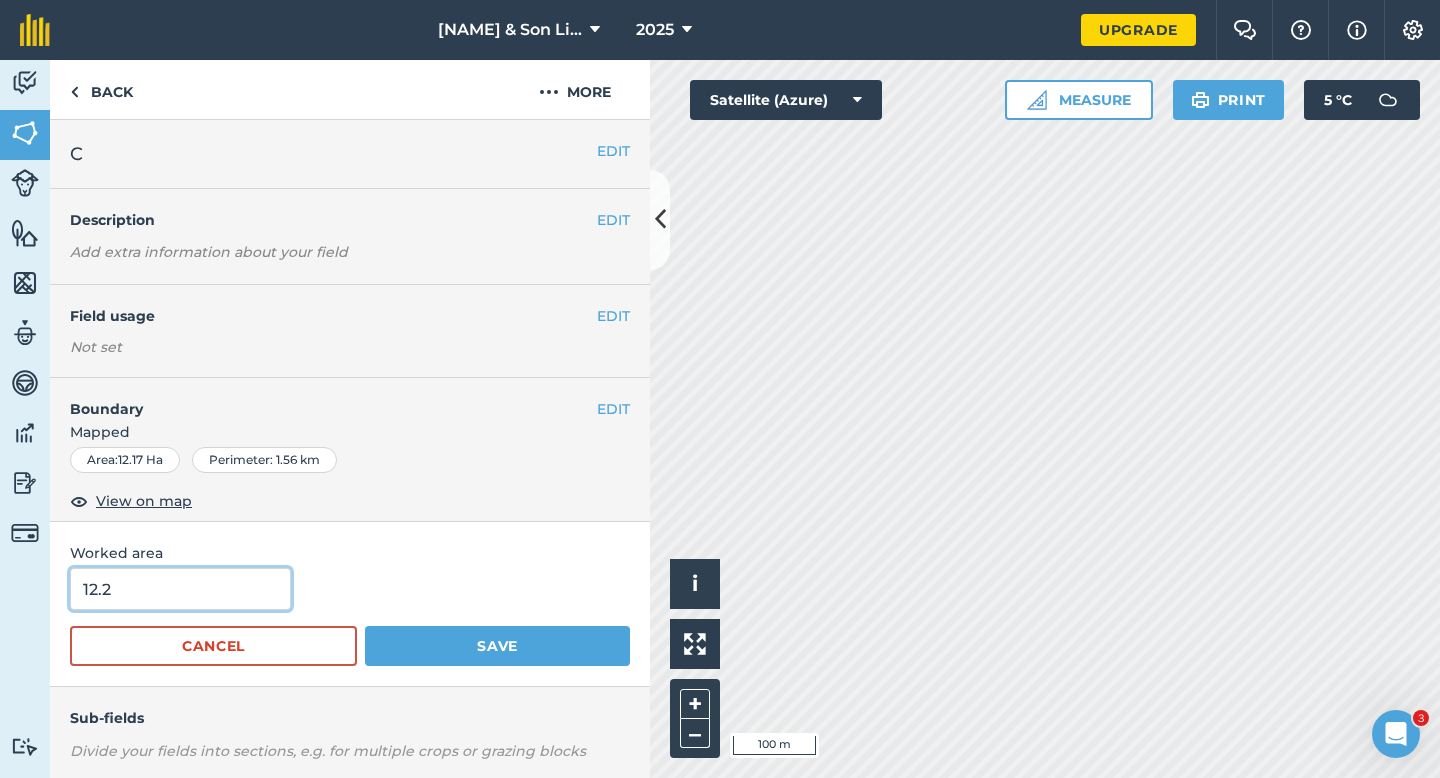 type on "12.2" 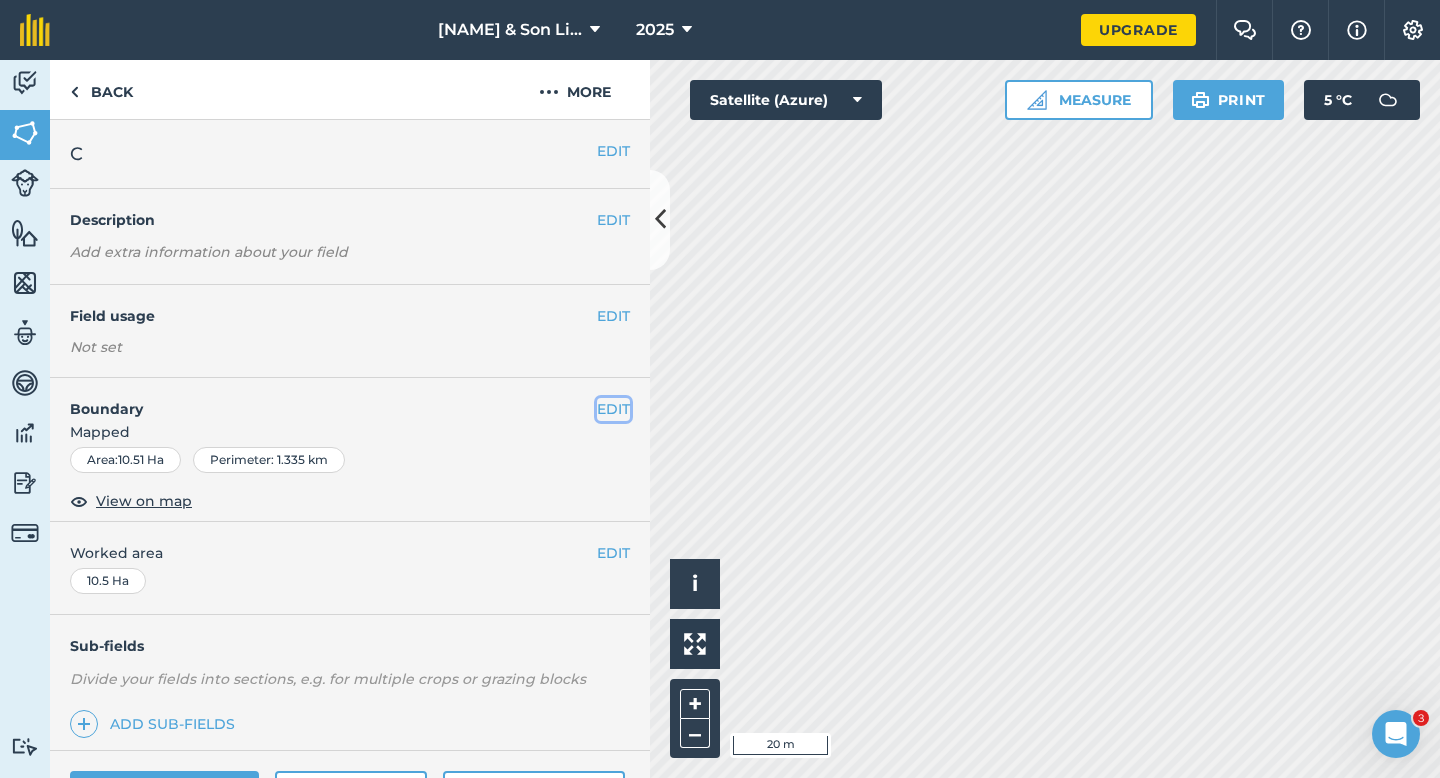 click on "EDIT" at bounding box center (613, 409) 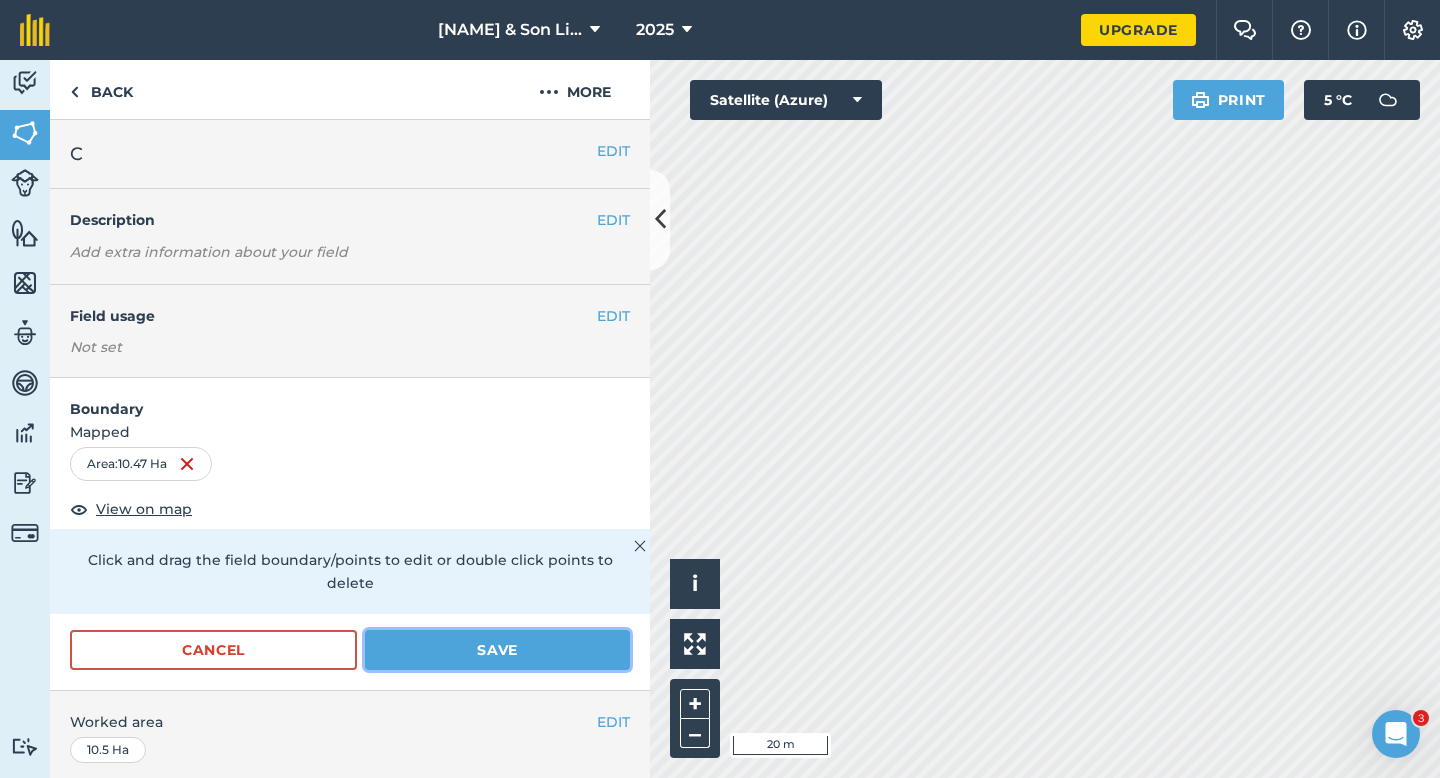 click on "Save" at bounding box center [497, 650] 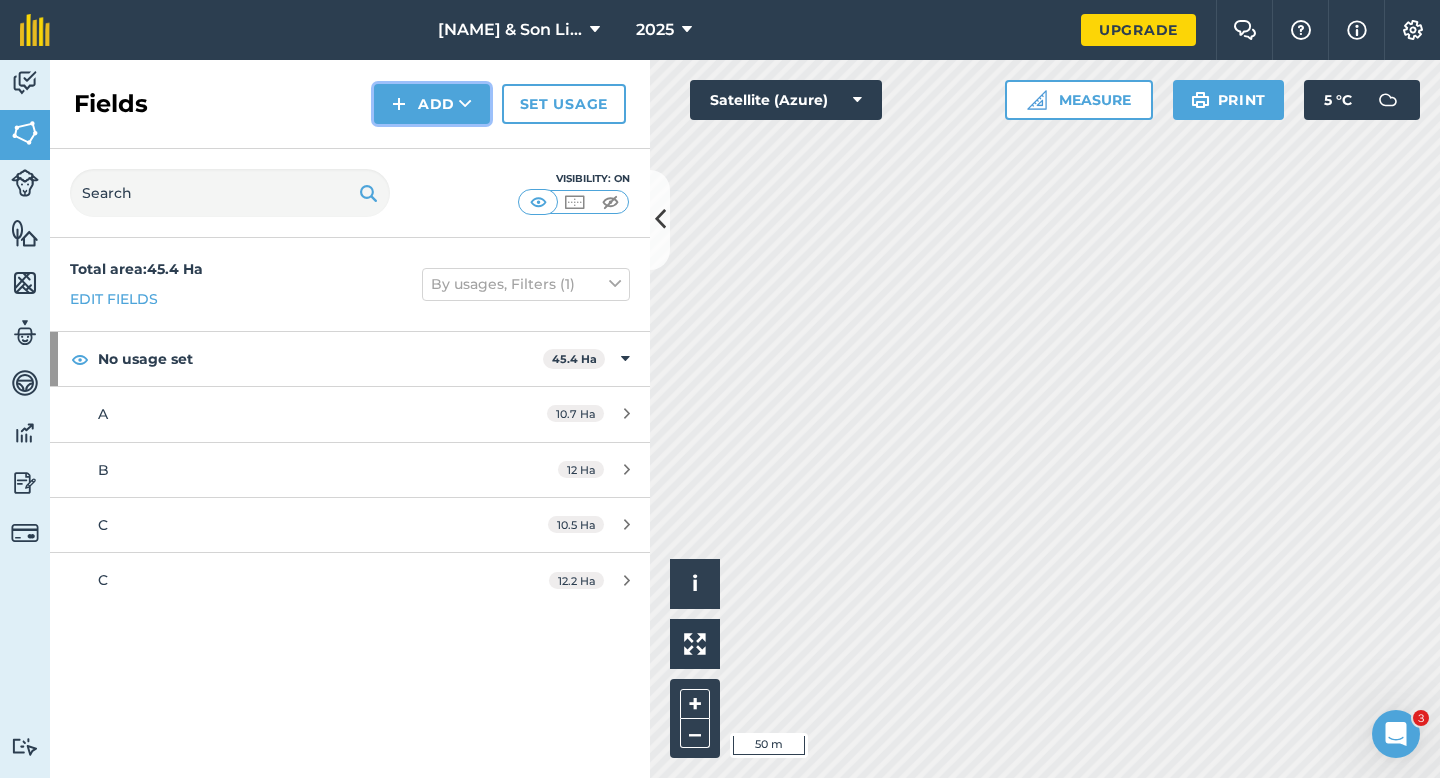 click on "Add" at bounding box center [432, 104] 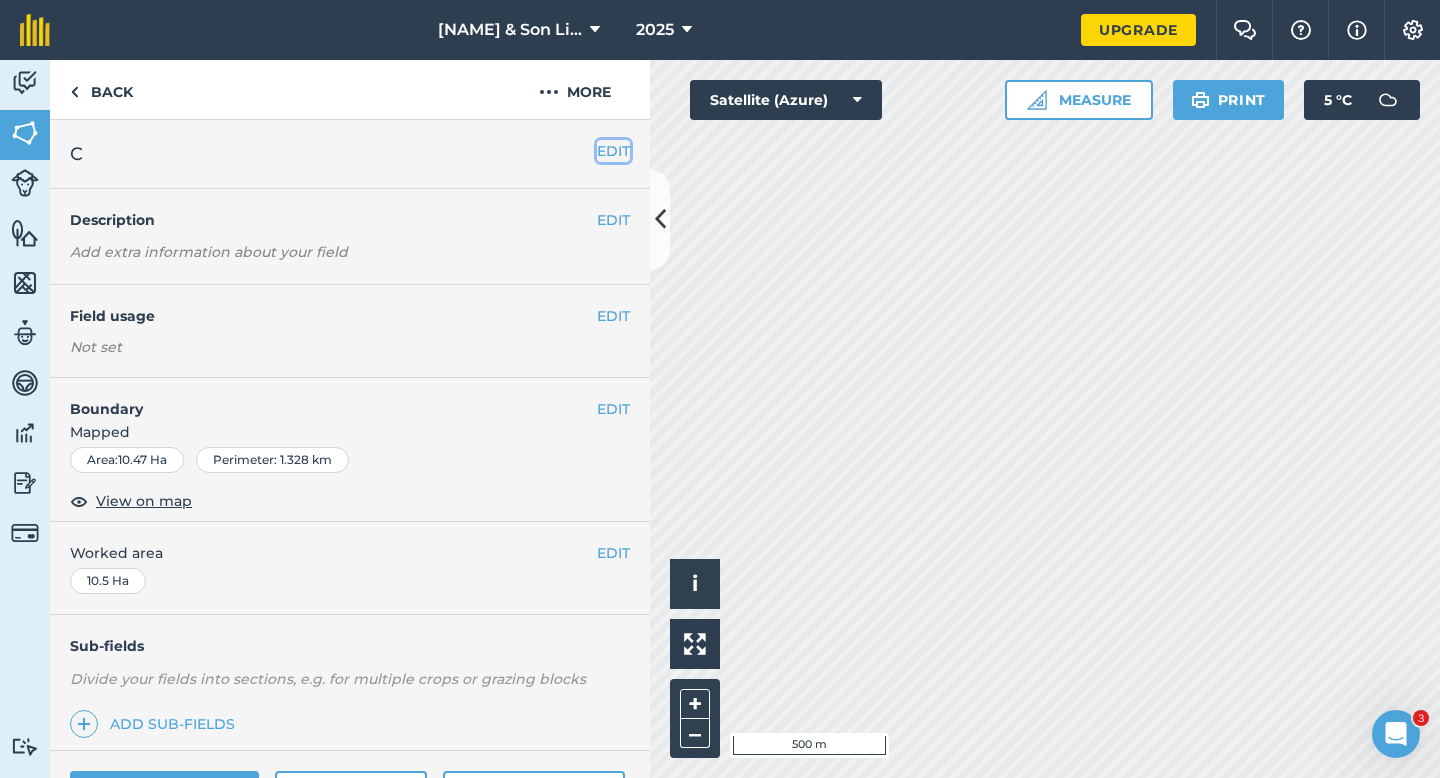 click on "EDIT" at bounding box center (613, 151) 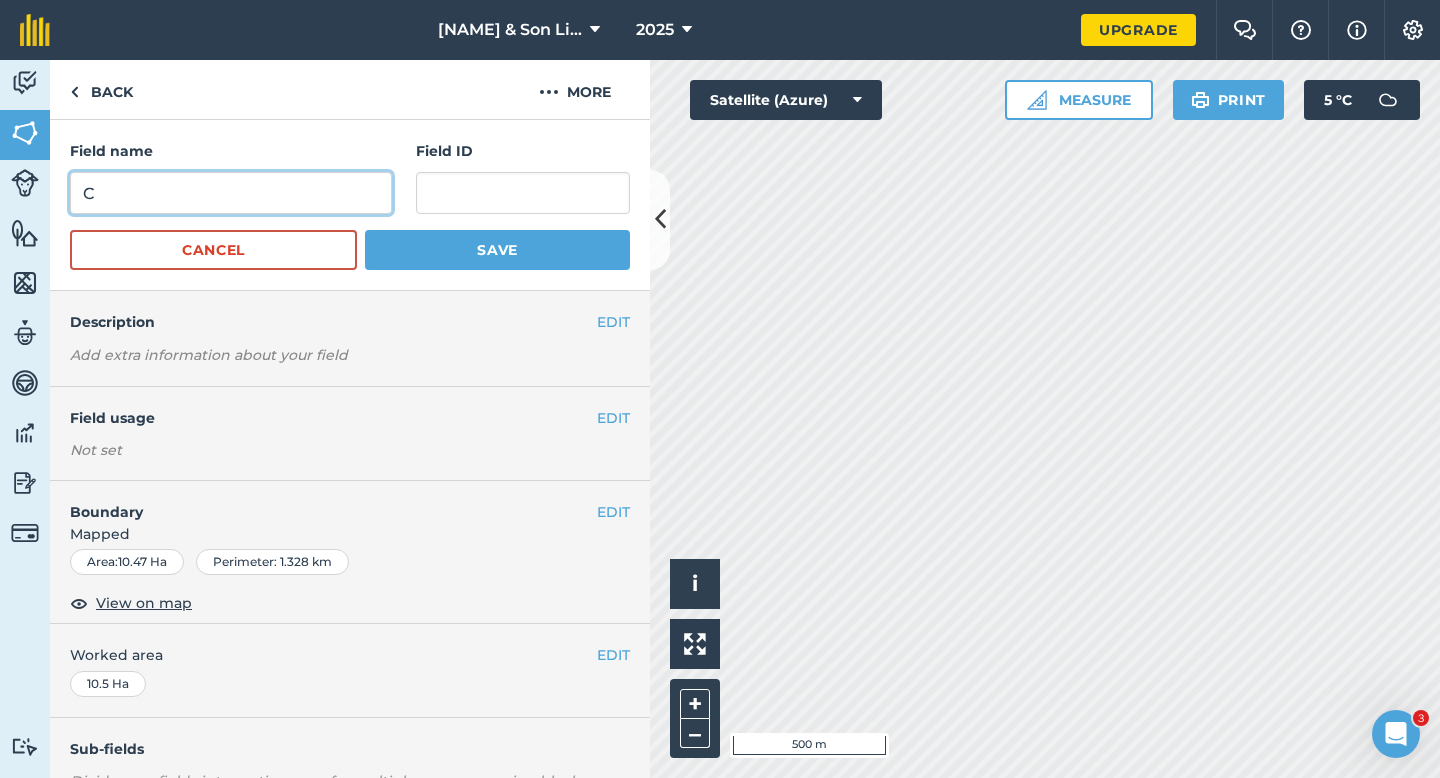 click on "C" at bounding box center (231, 193) 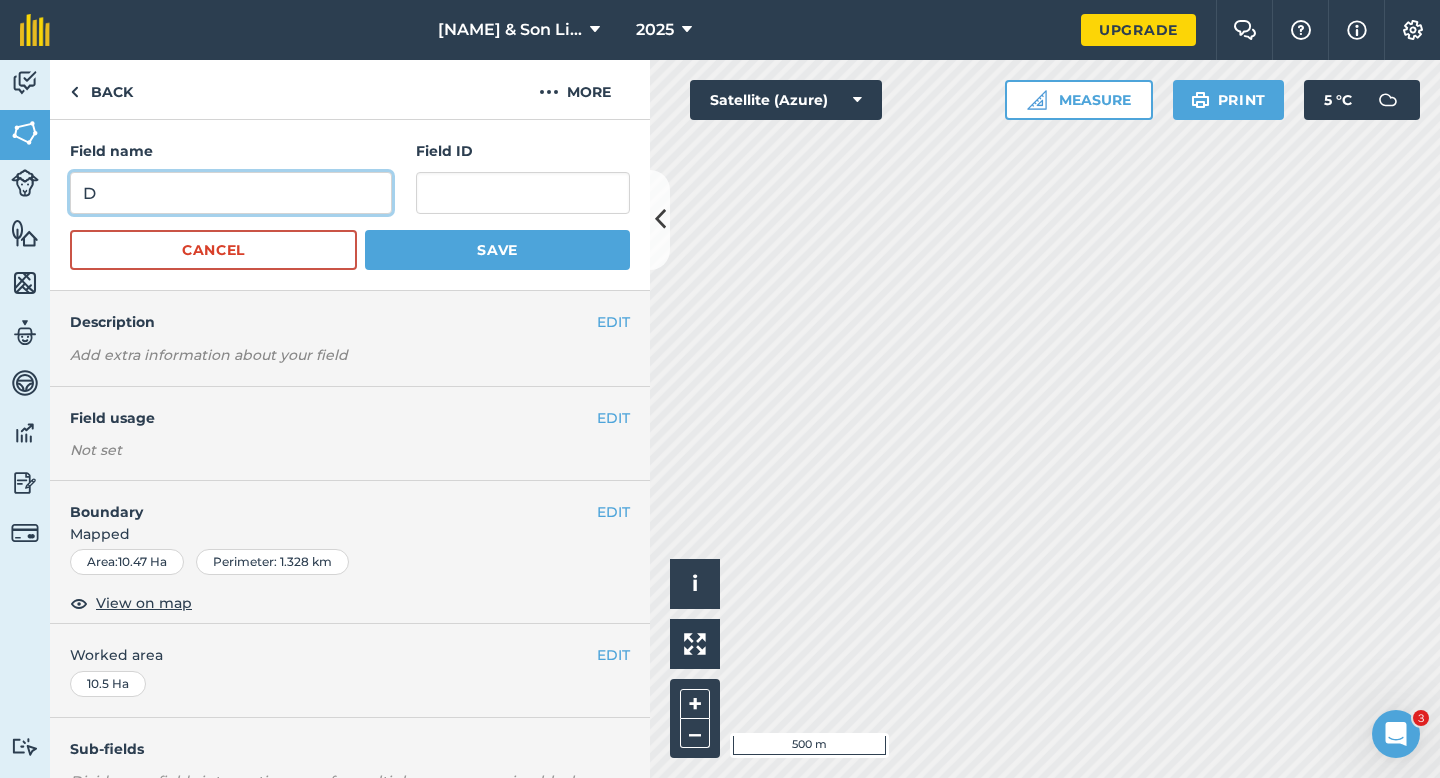 type on "D" 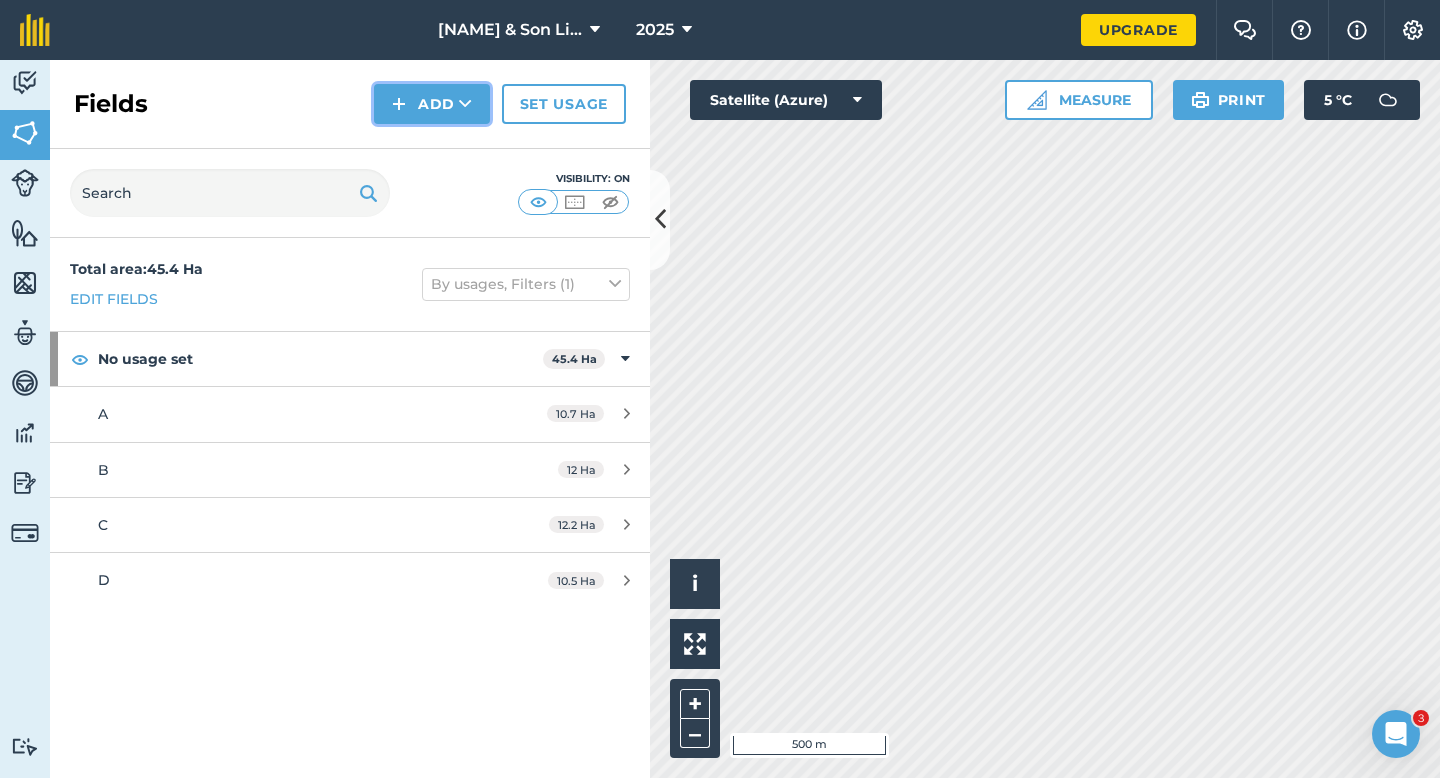 click on "Add" at bounding box center (432, 104) 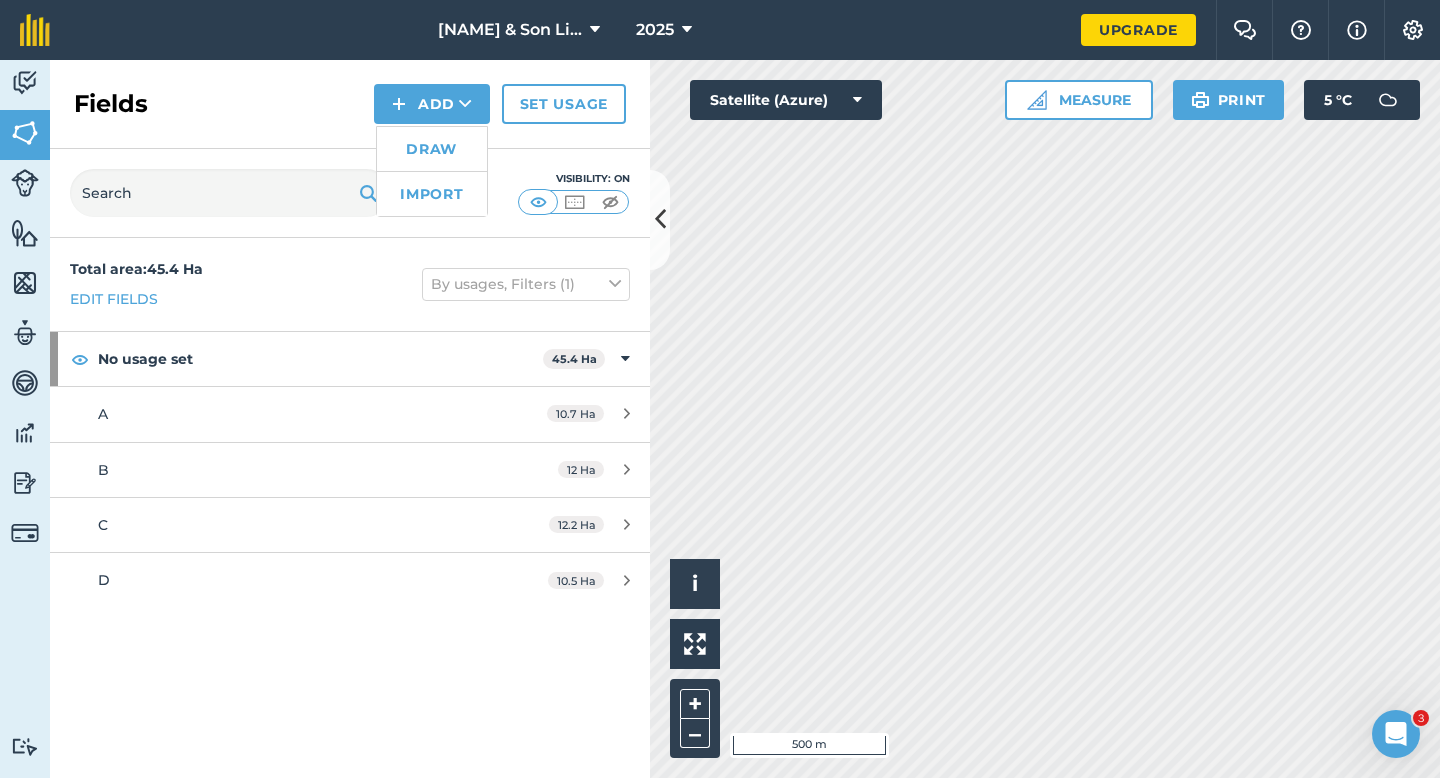click on "Draw" at bounding box center [432, 149] 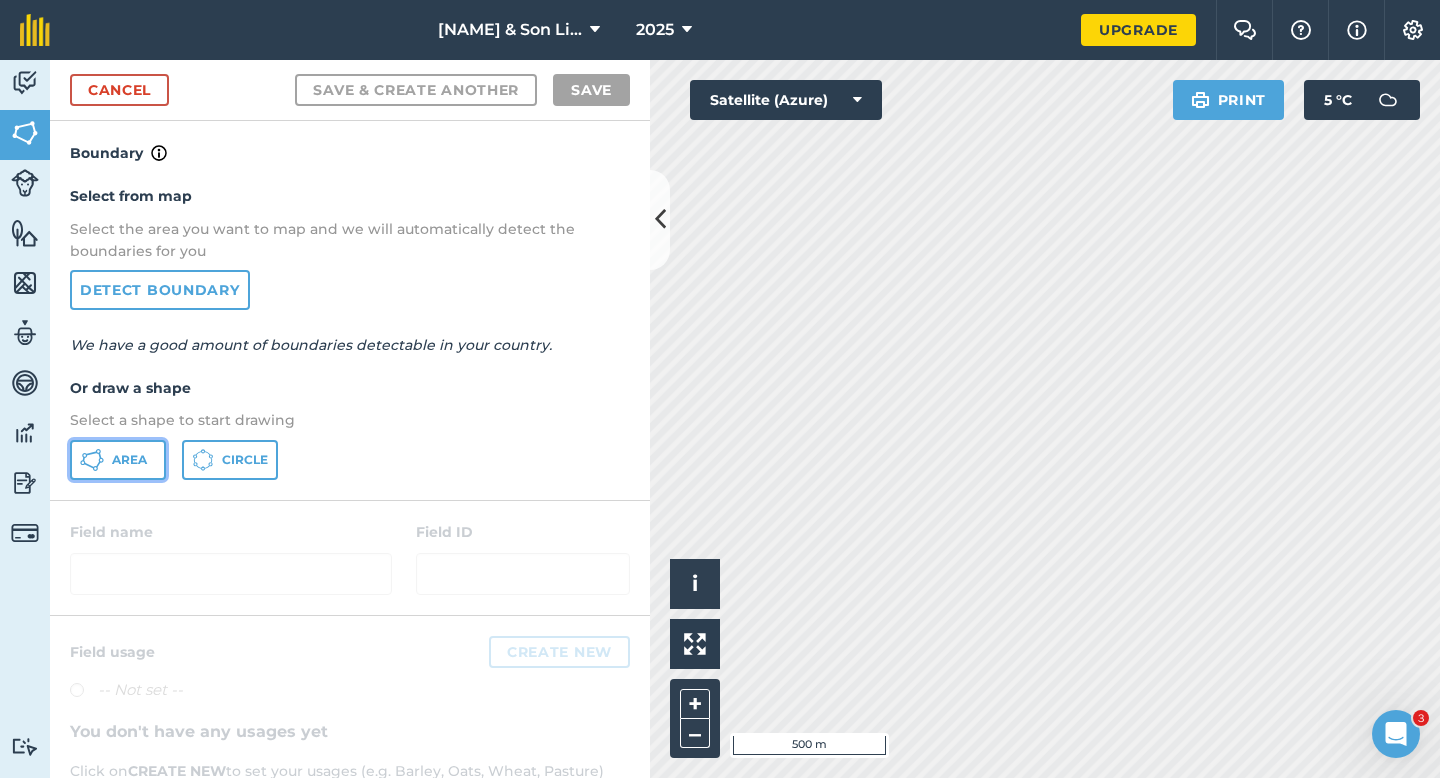 click on "Area" at bounding box center [129, 460] 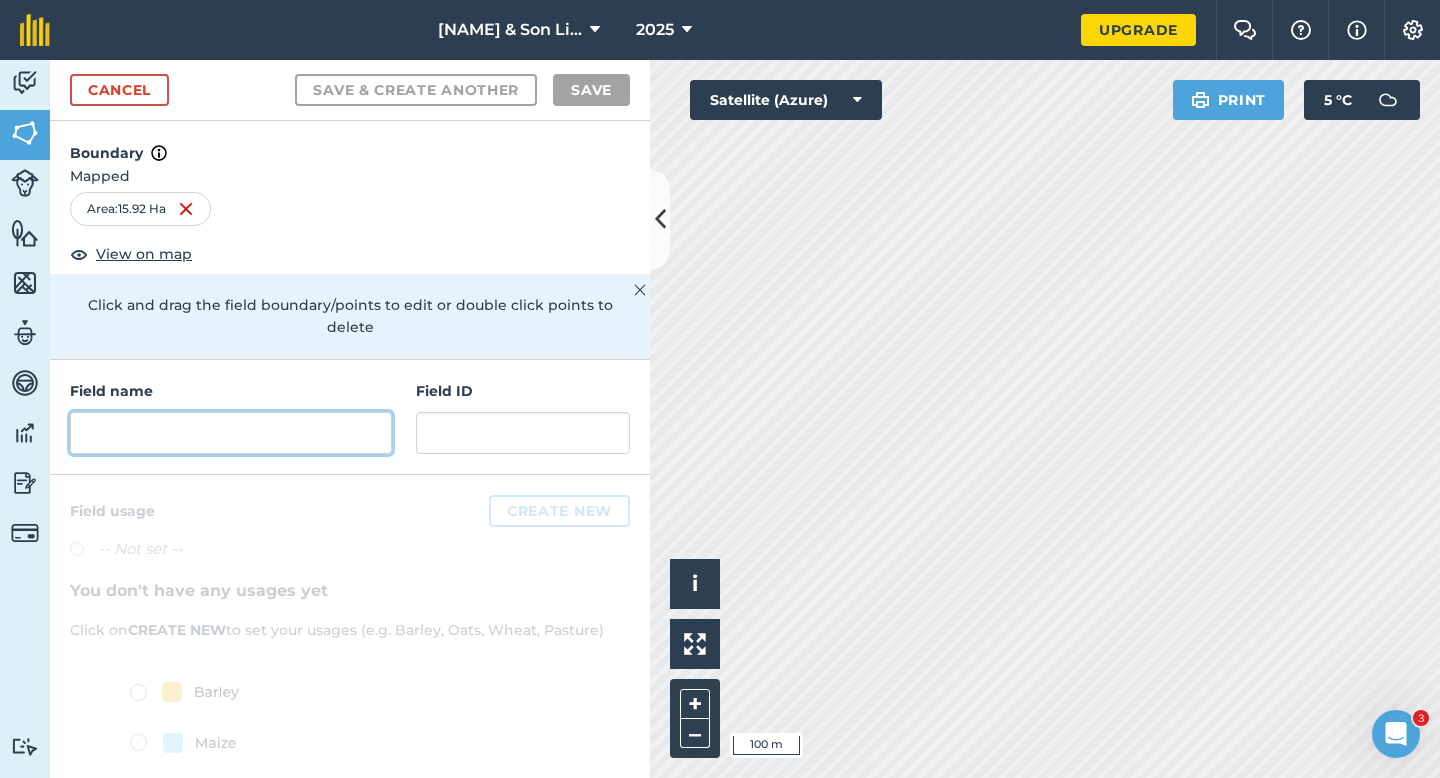 click at bounding box center [231, 433] 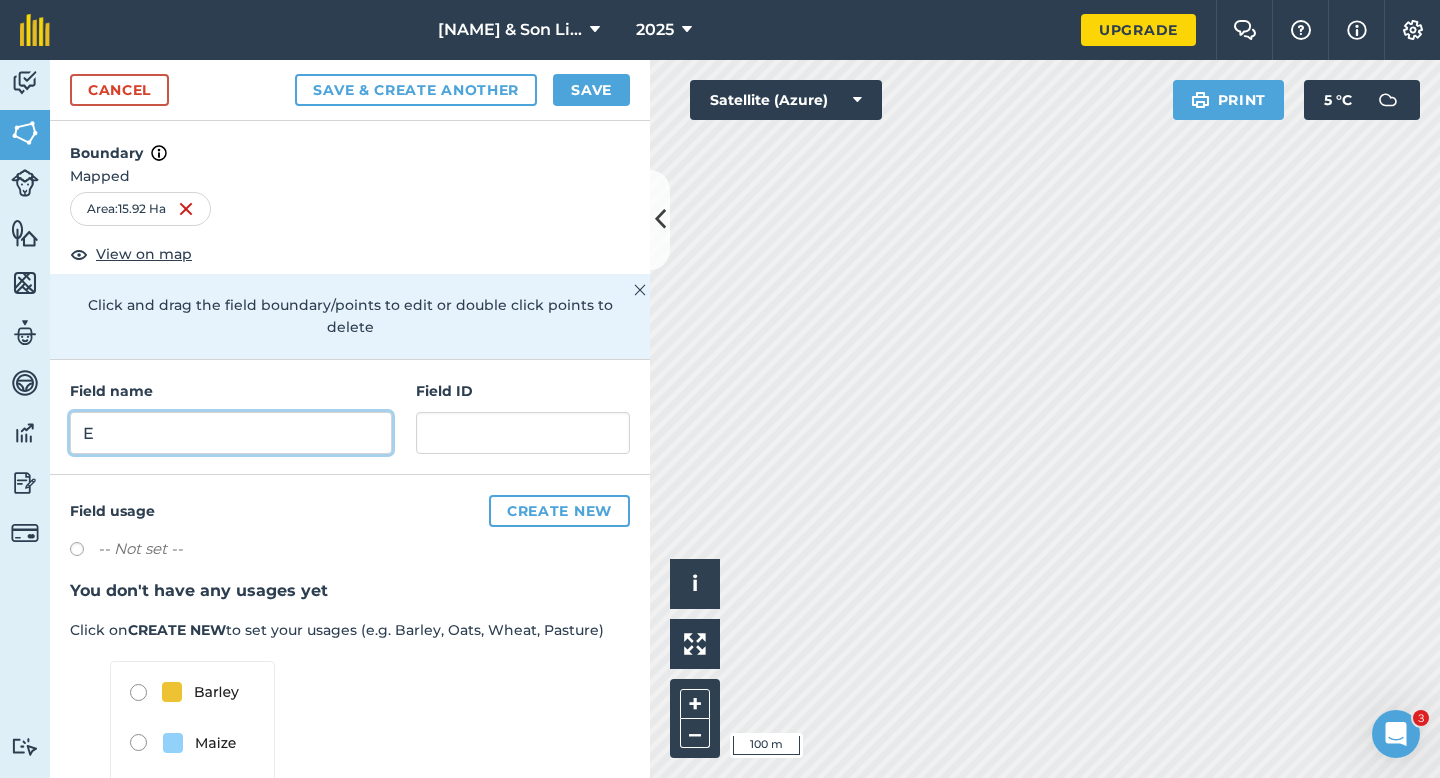 type on "E" 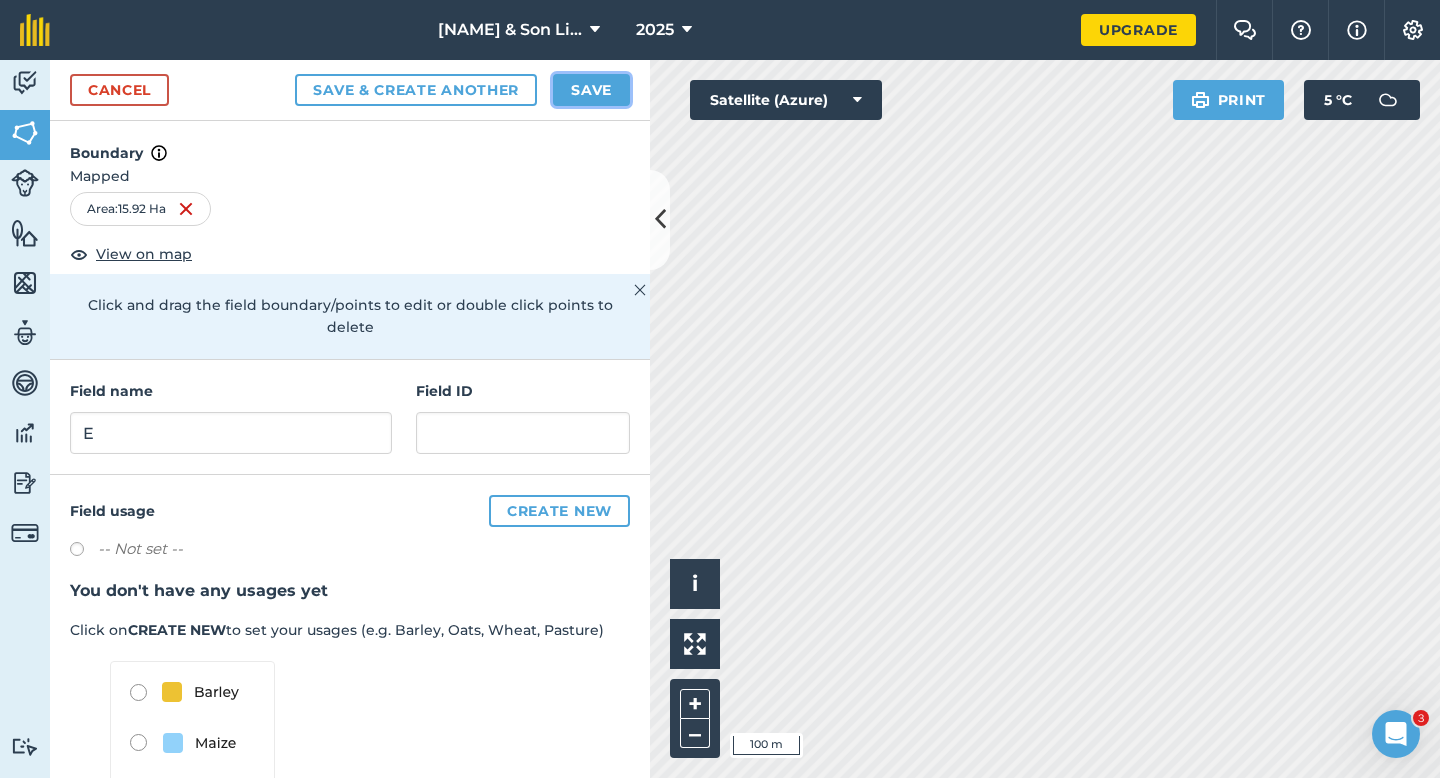 click on "Save" at bounding box center [591, 90] 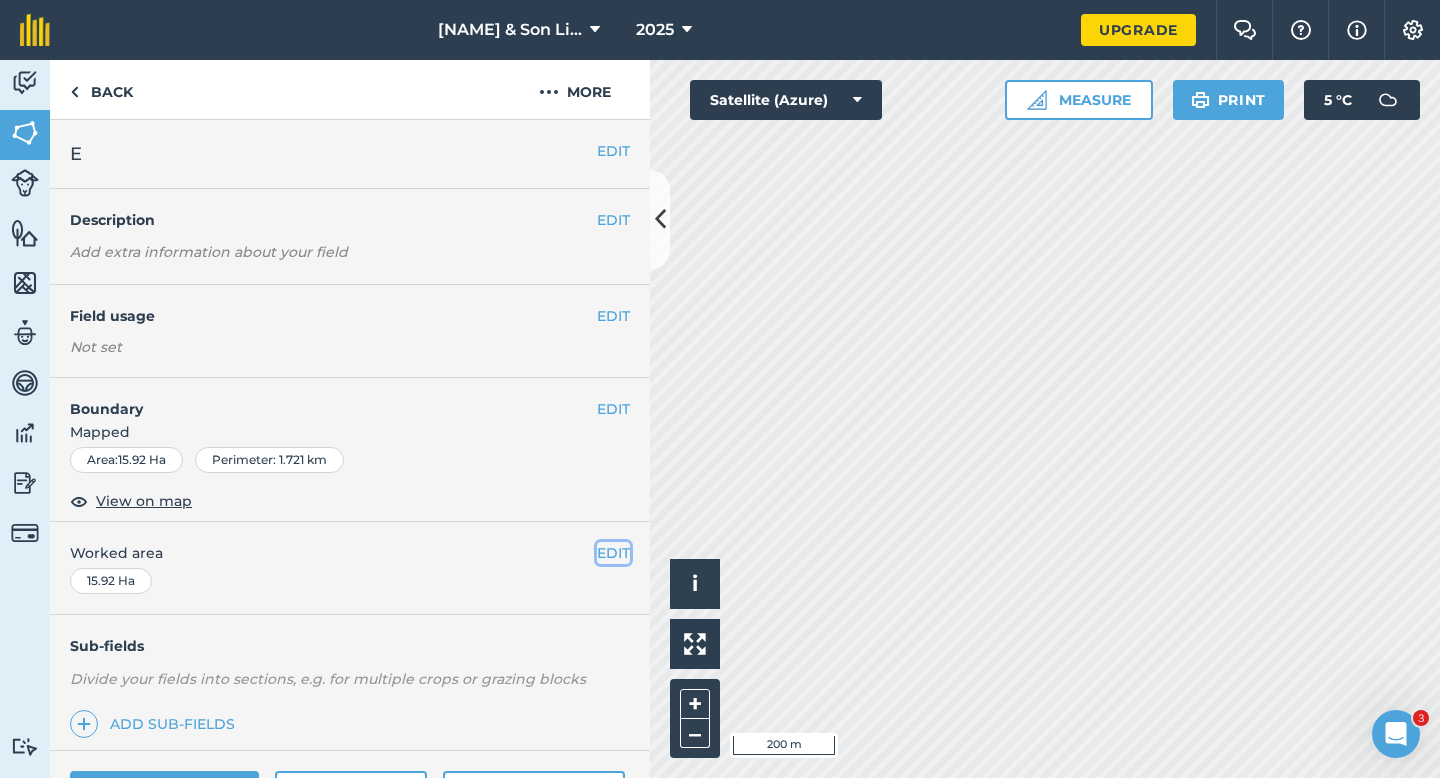 click on "EDIT" at bounding box center [613, 553] 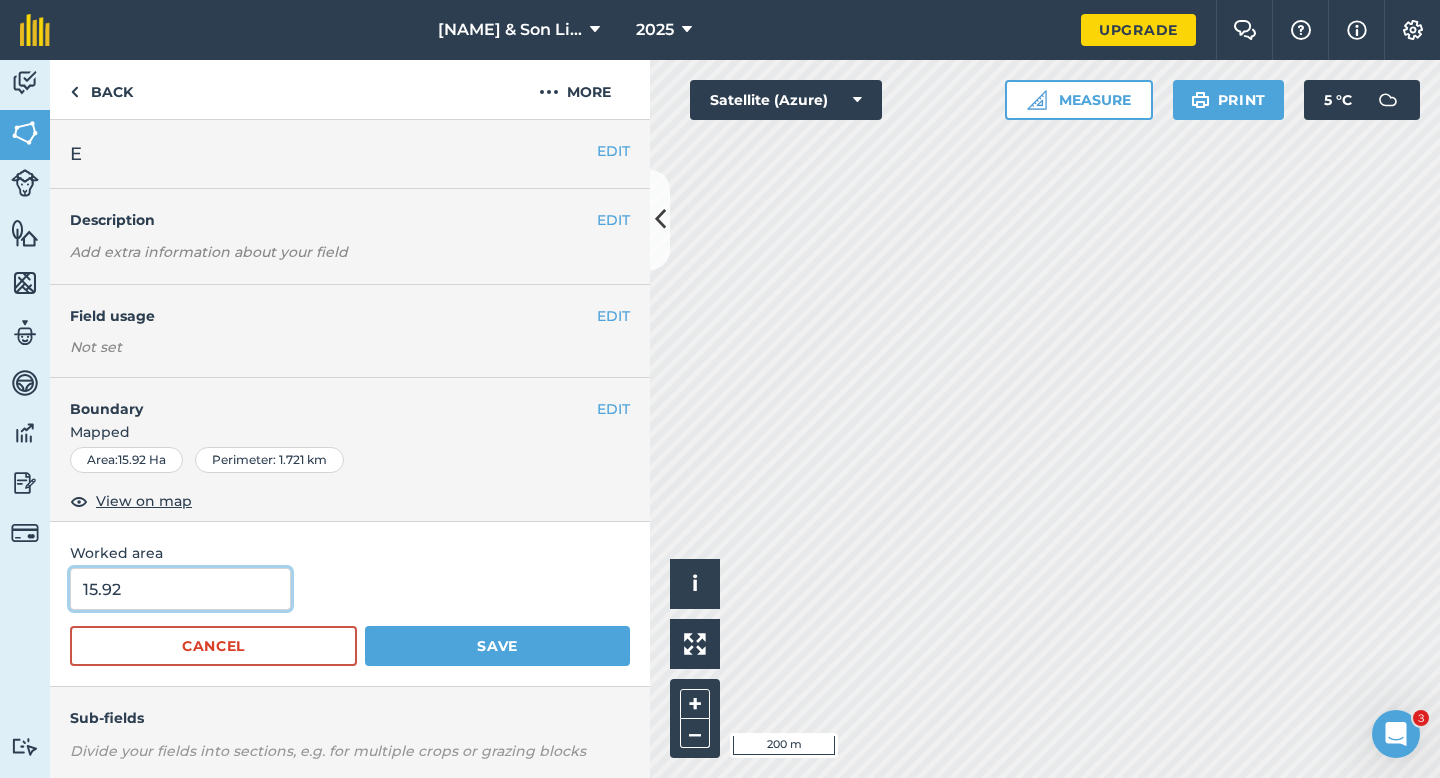 click on "15.92" at bounding box center (180, 589) 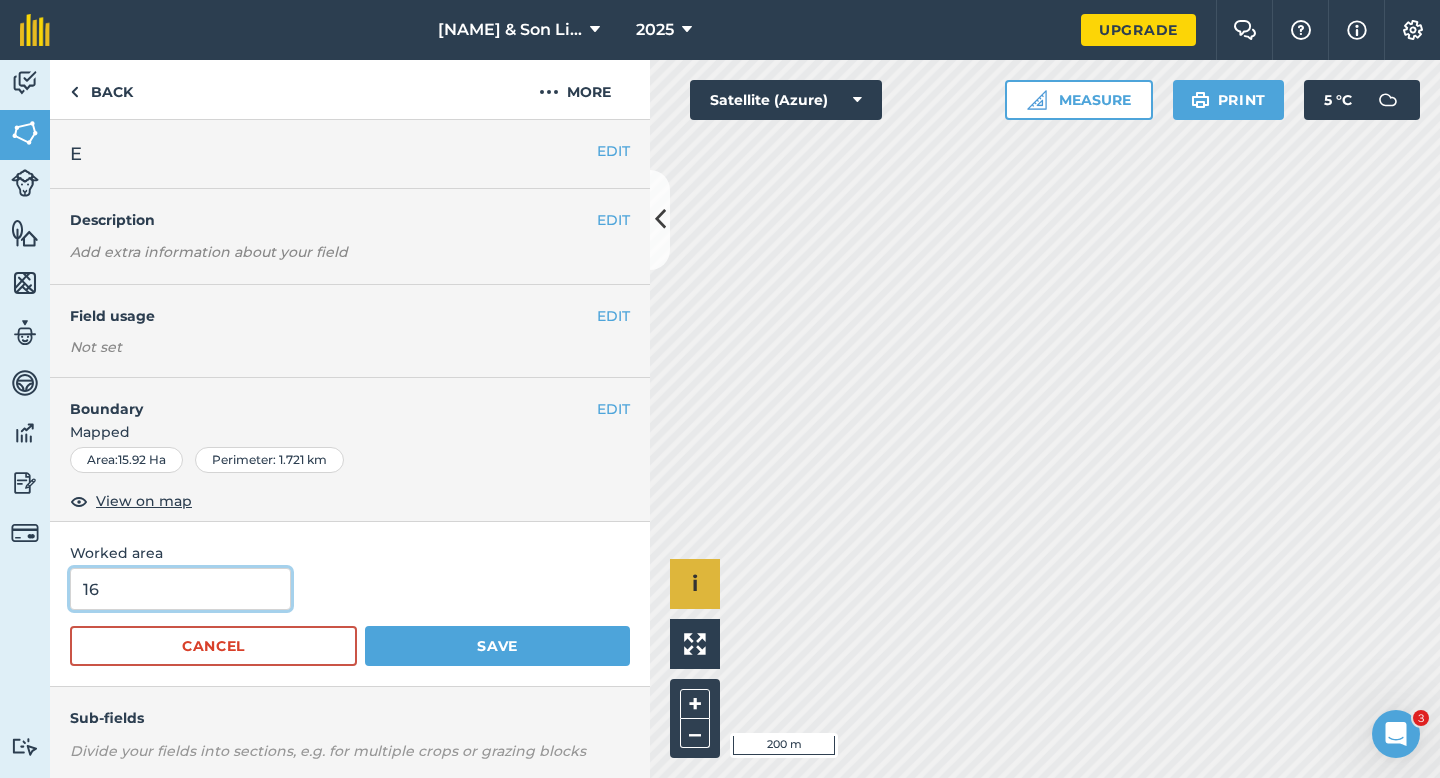 click on "Save" at bounding box center [497, 646] 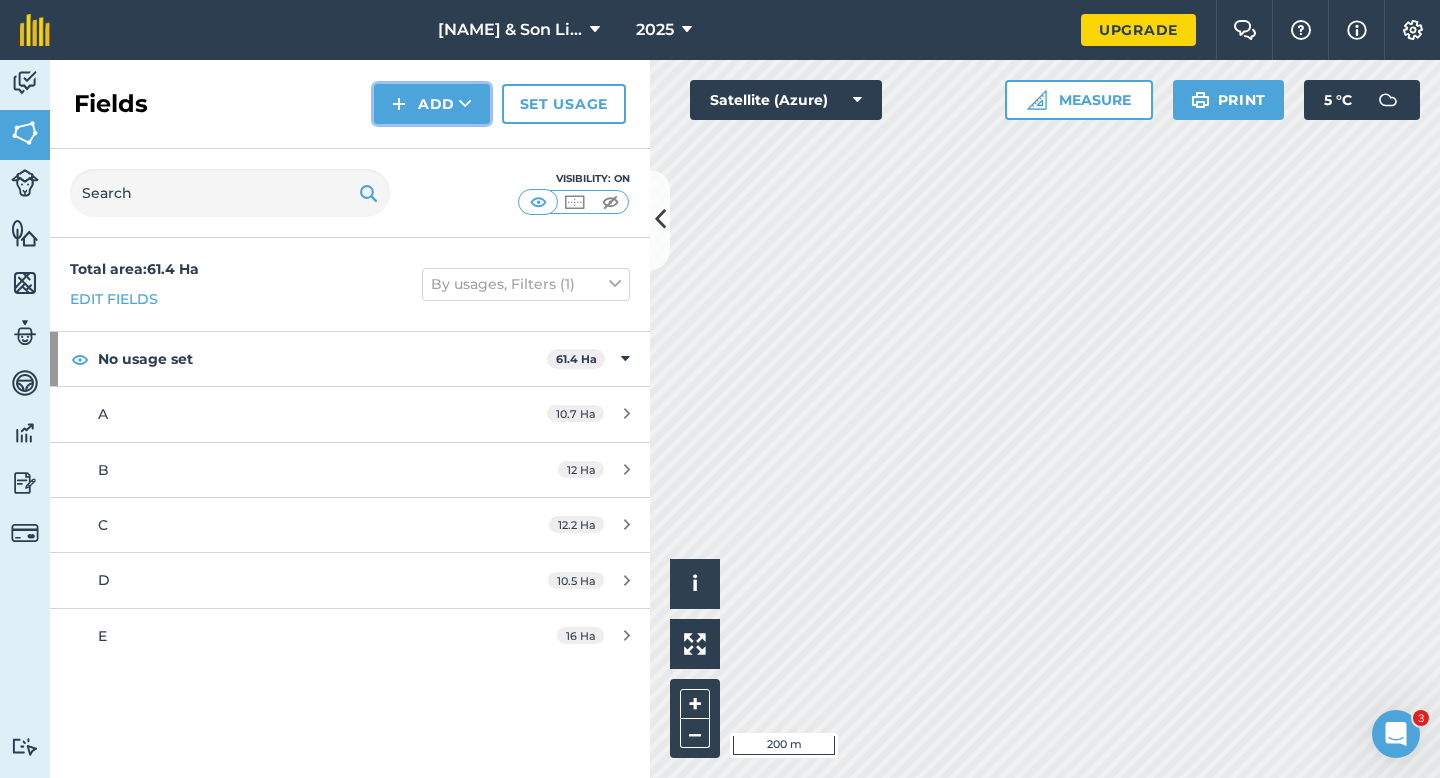 click at bounding box center [399, 104] 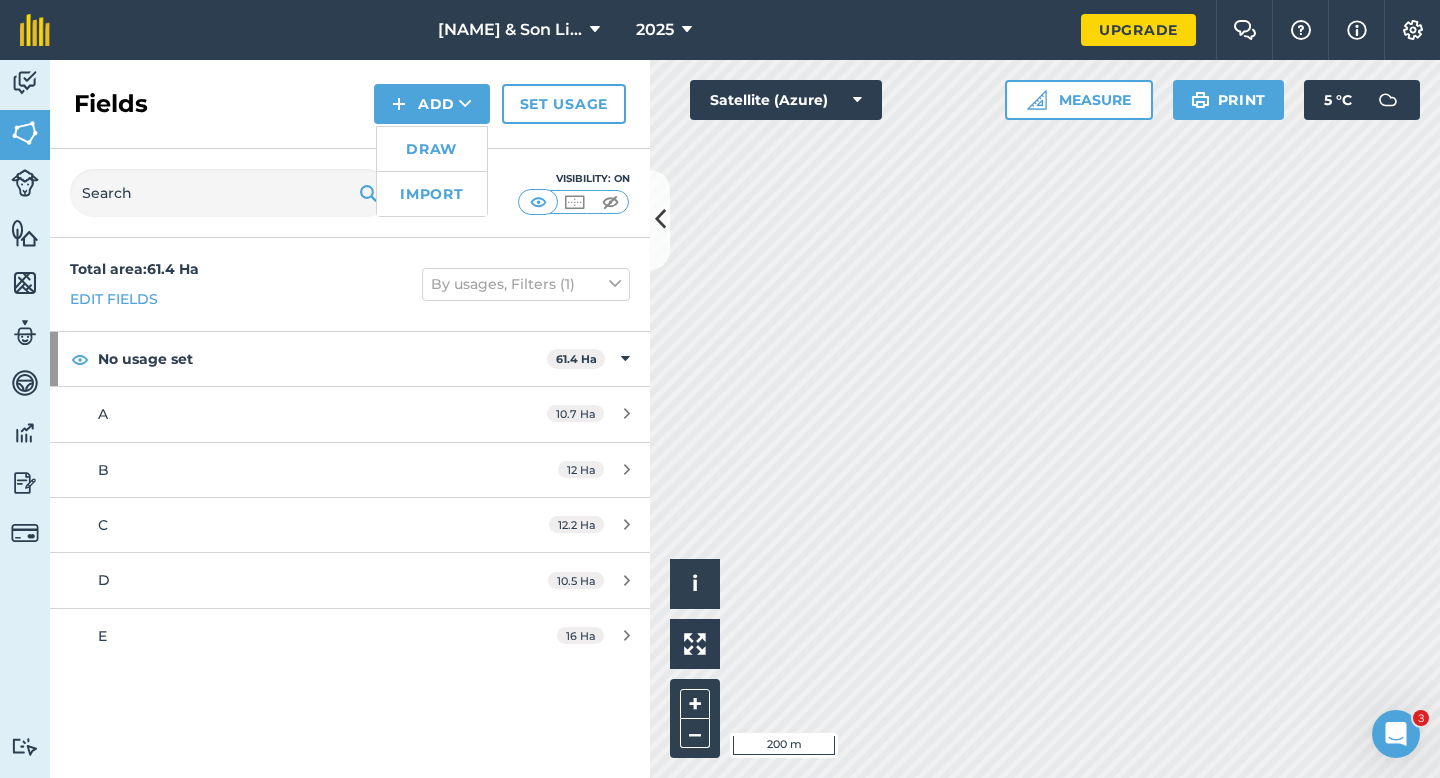 click on "Draw" at bounding box center [432, 149] 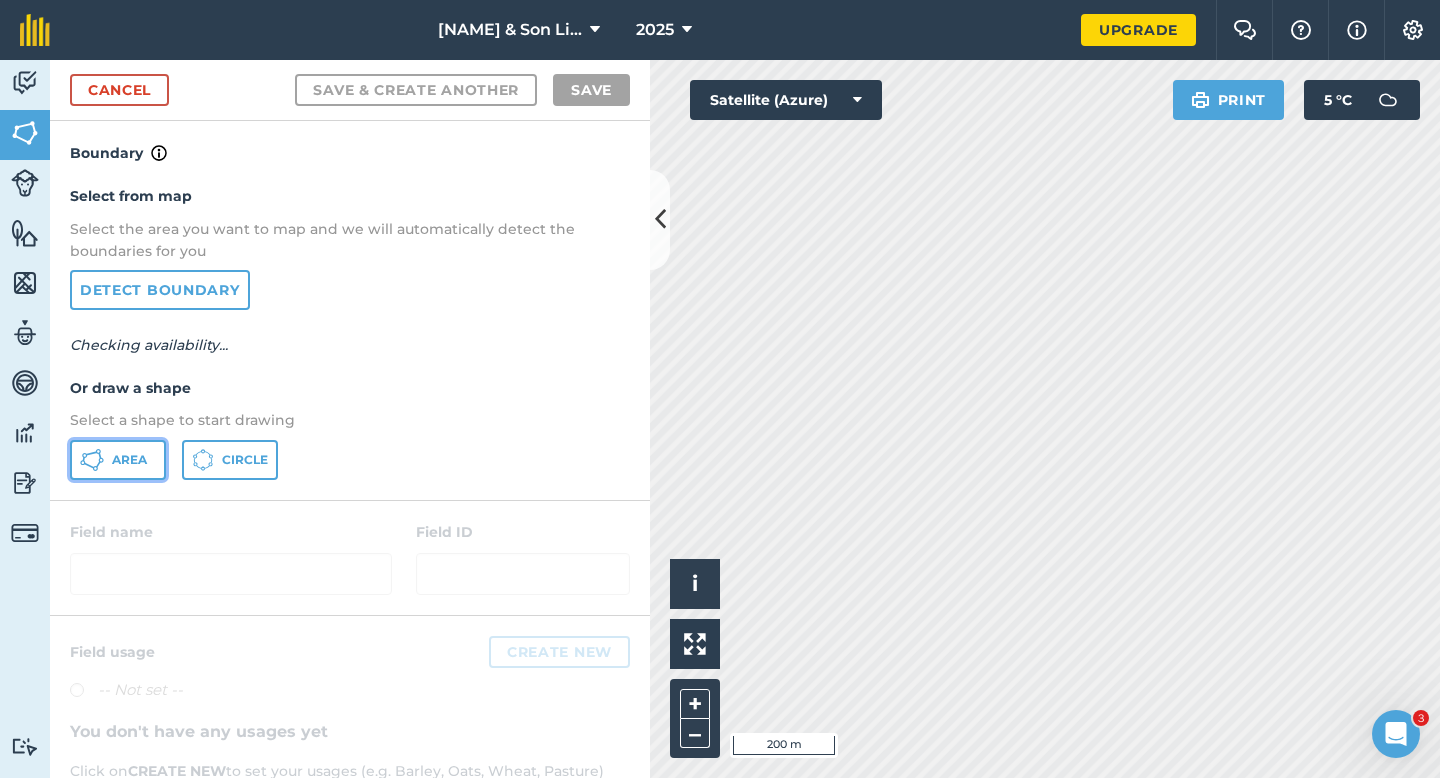 click on "Area" at bounding box center [129, 460] 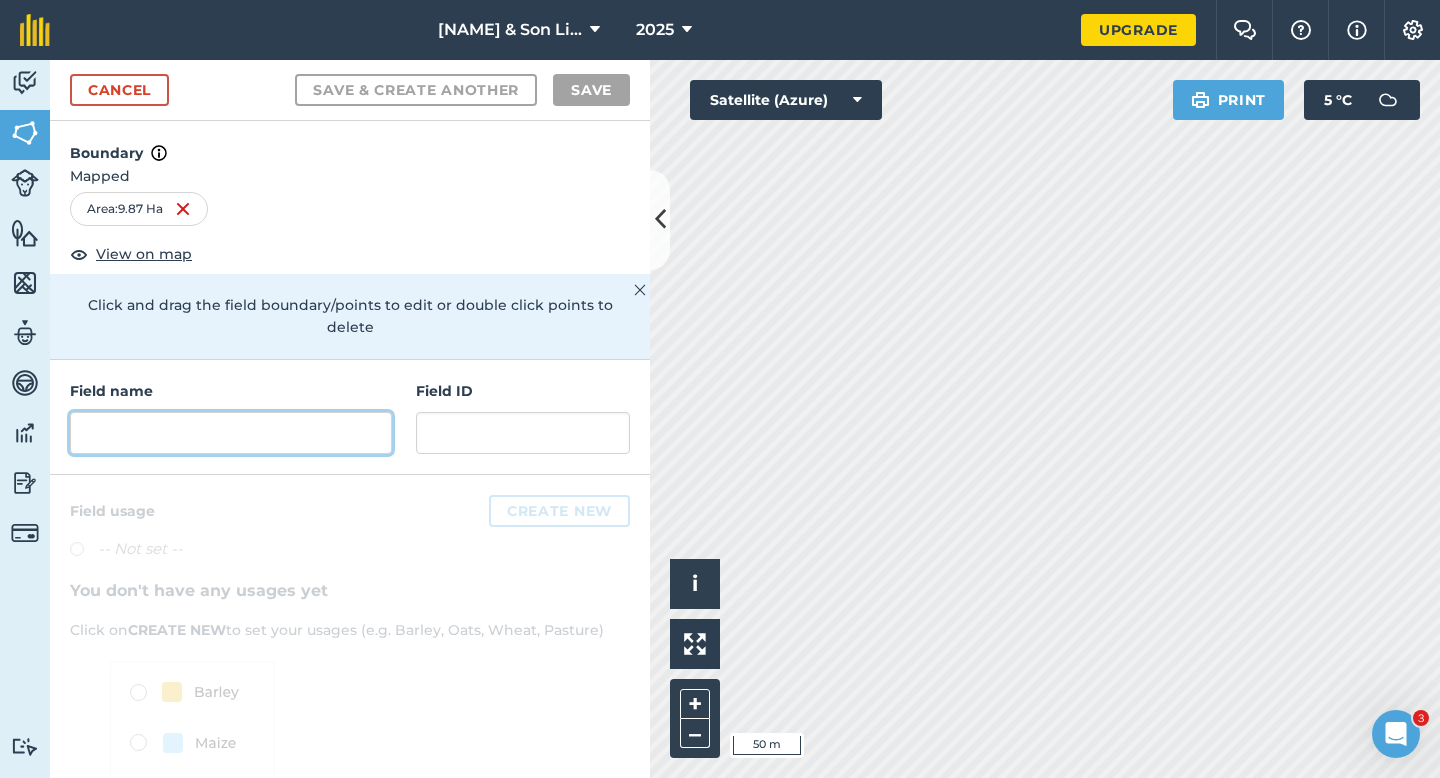 click at bounding box center [231, 433] 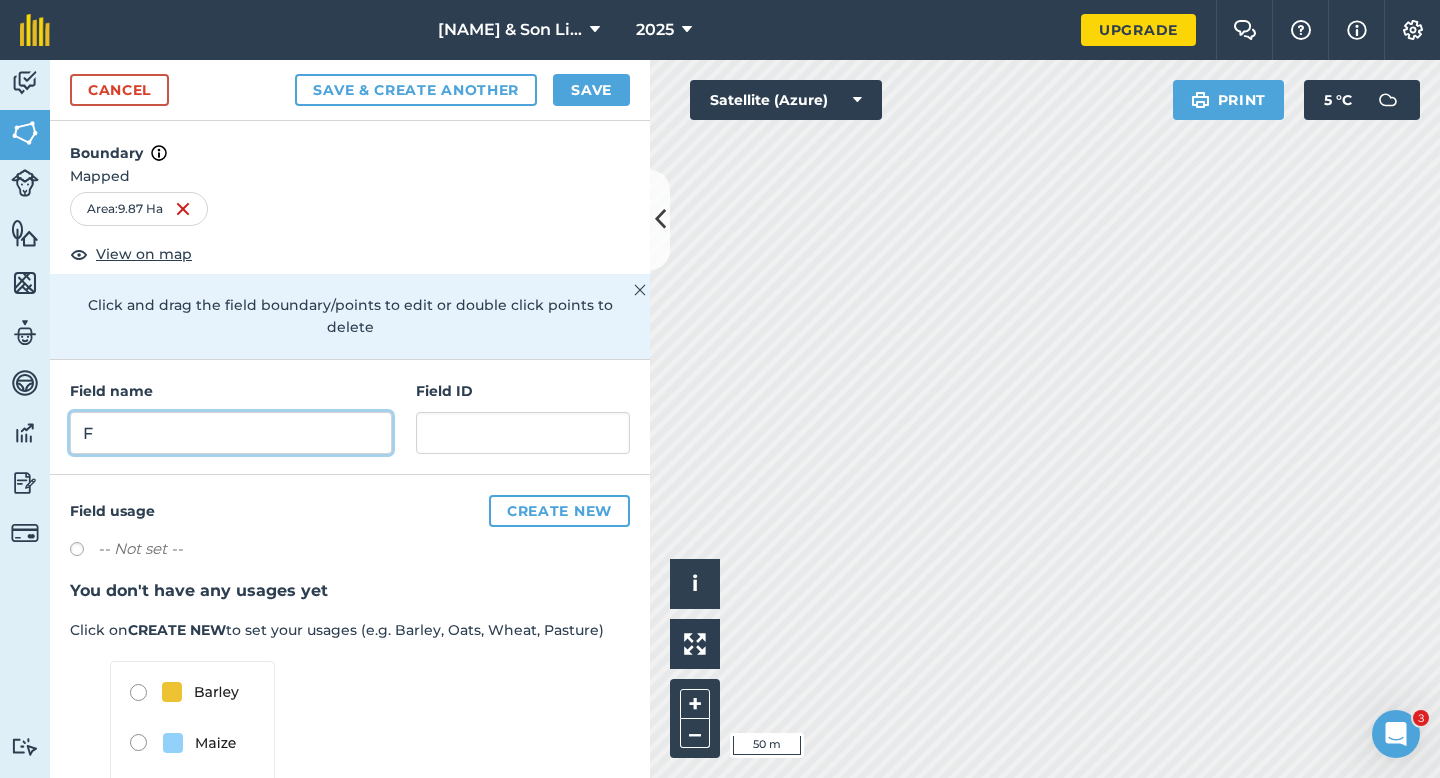 type on "F" 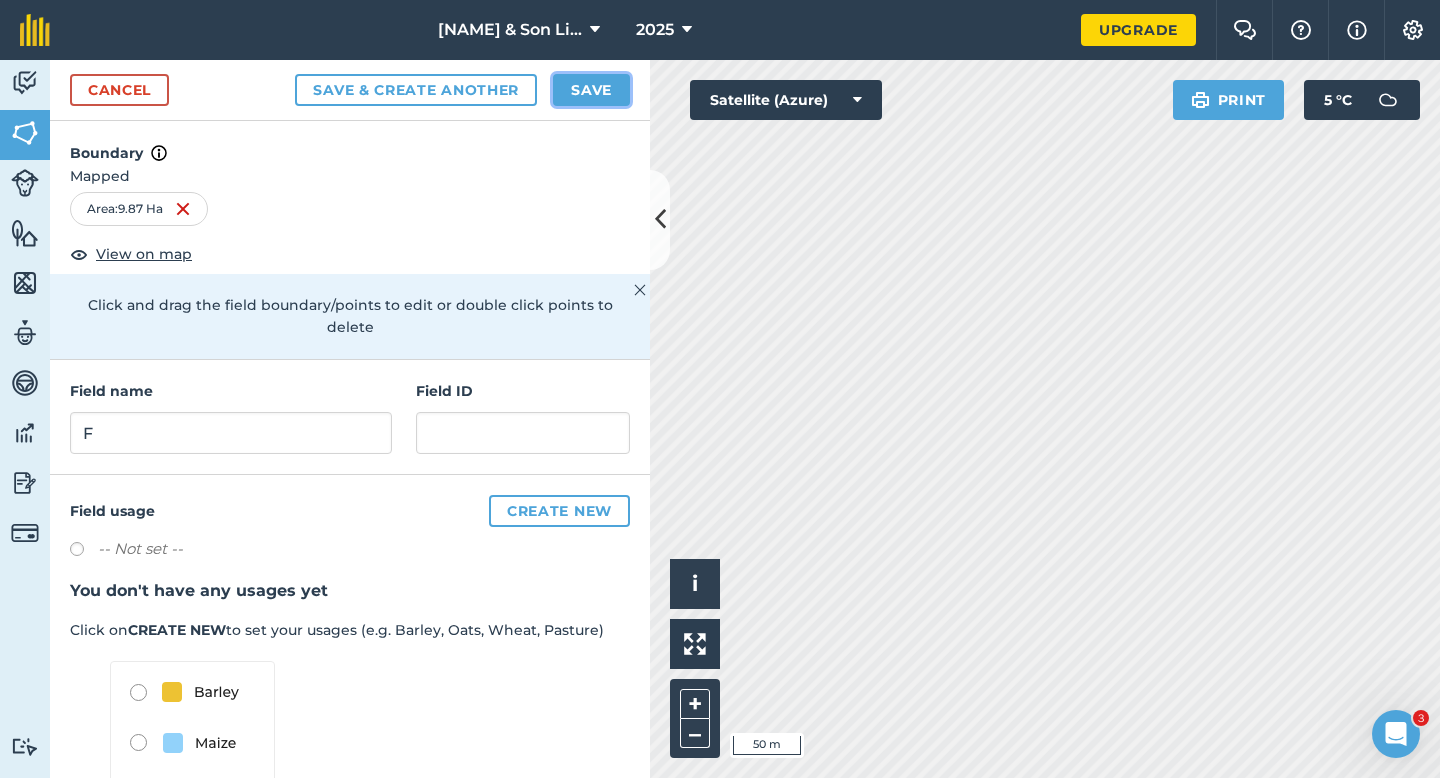 click on "Save" at bounding box center [591, 90] 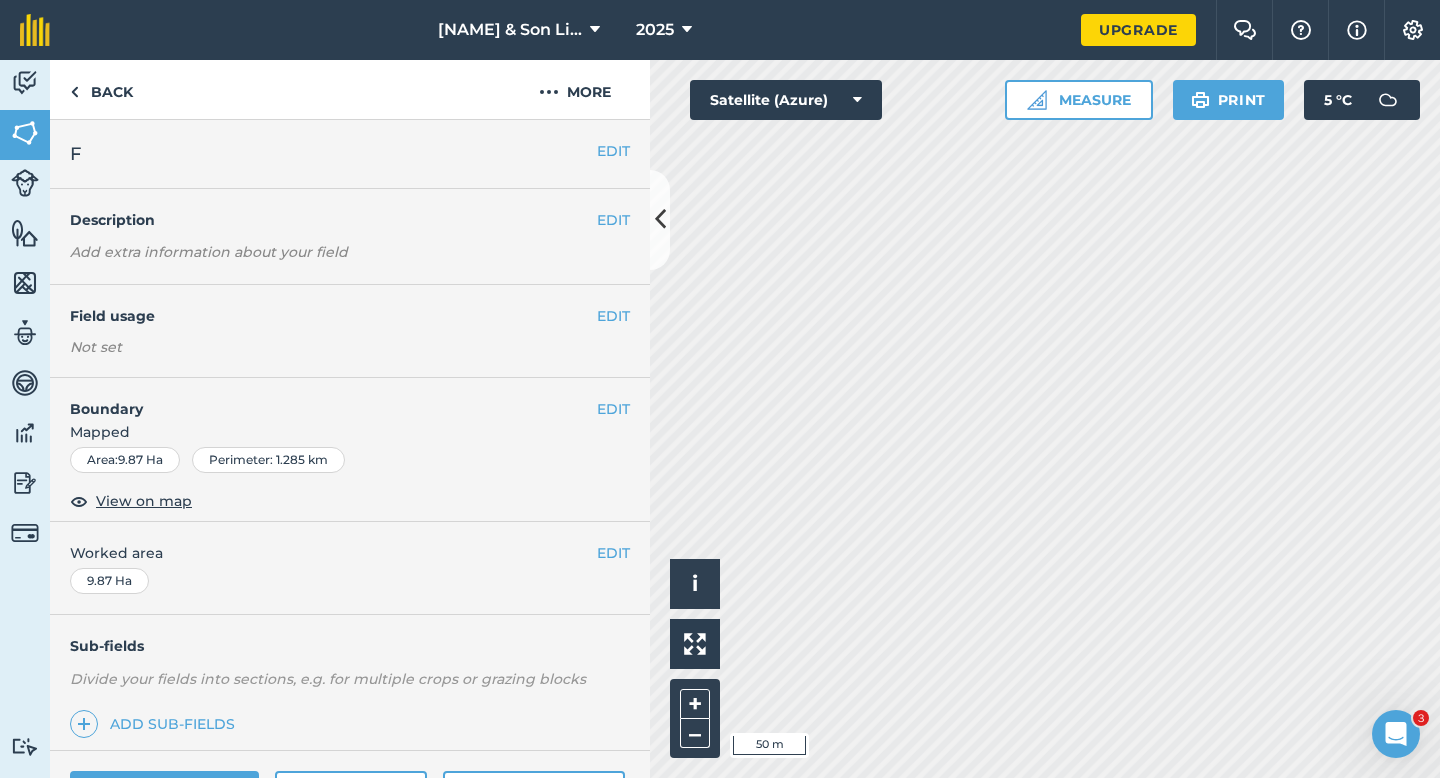 click on "EDIT Worked area 9.87   Ha" at bounding box center [350, 568] 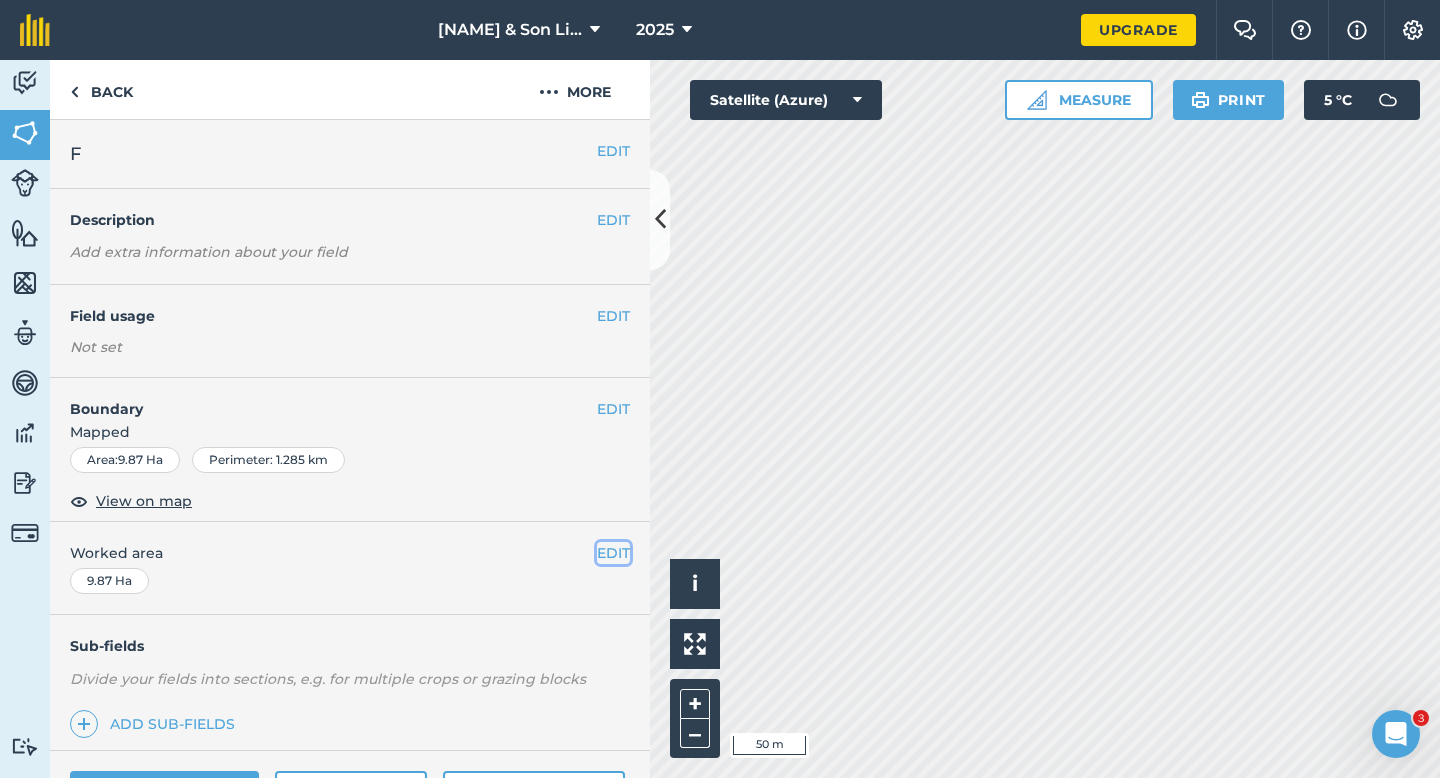 click on "EDIT" at bounding box center (613, 553) 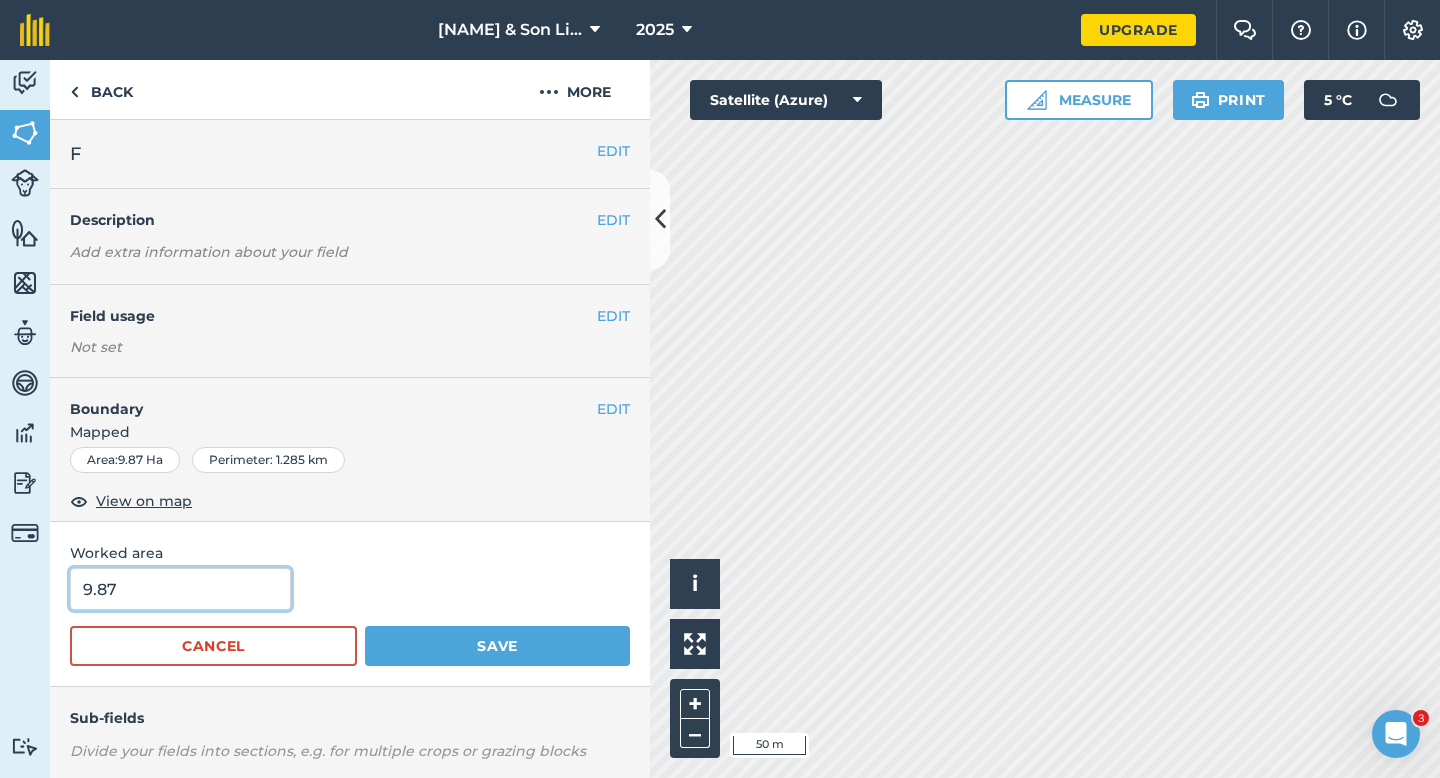 click on "9.87" at bounding box center [180, 589] 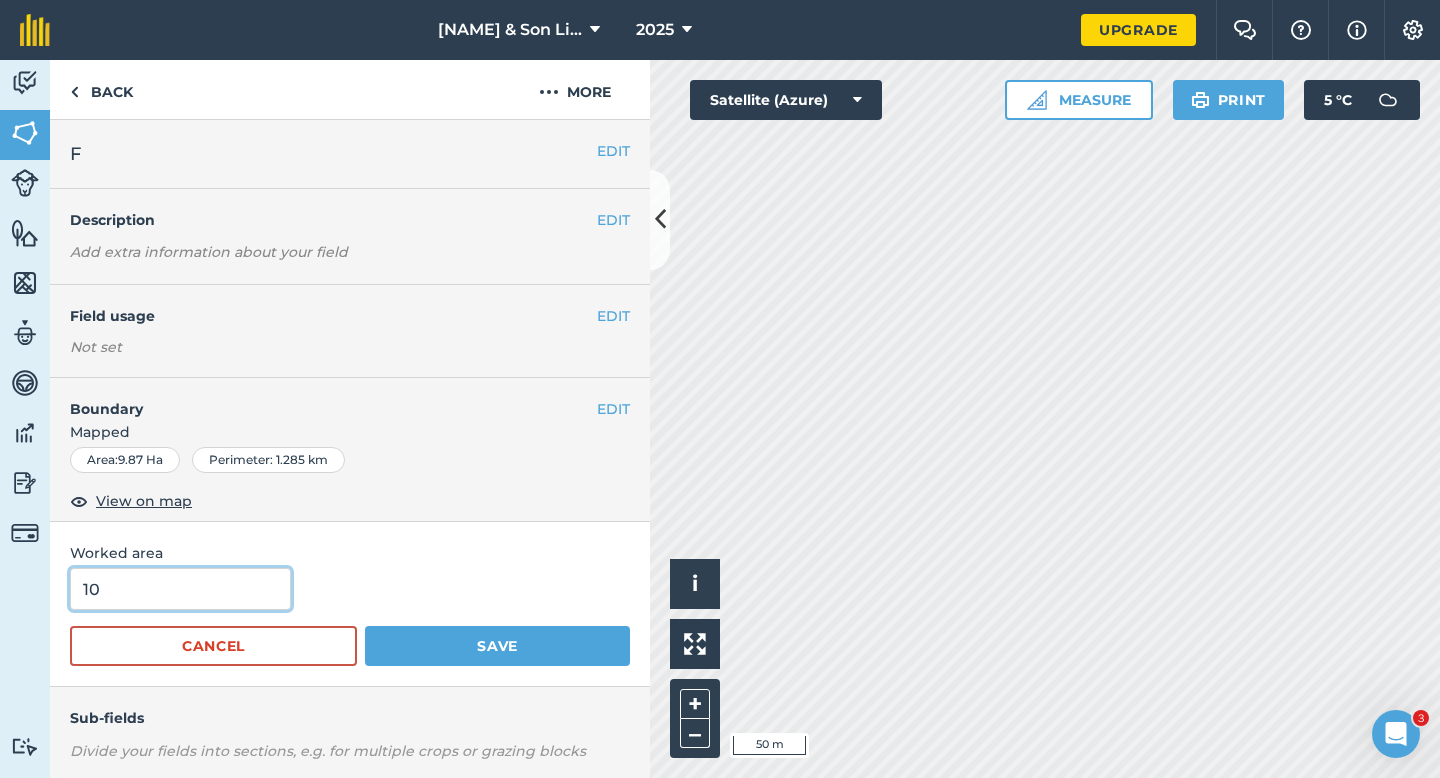 click on "Save" at bounding box center (497, 646) 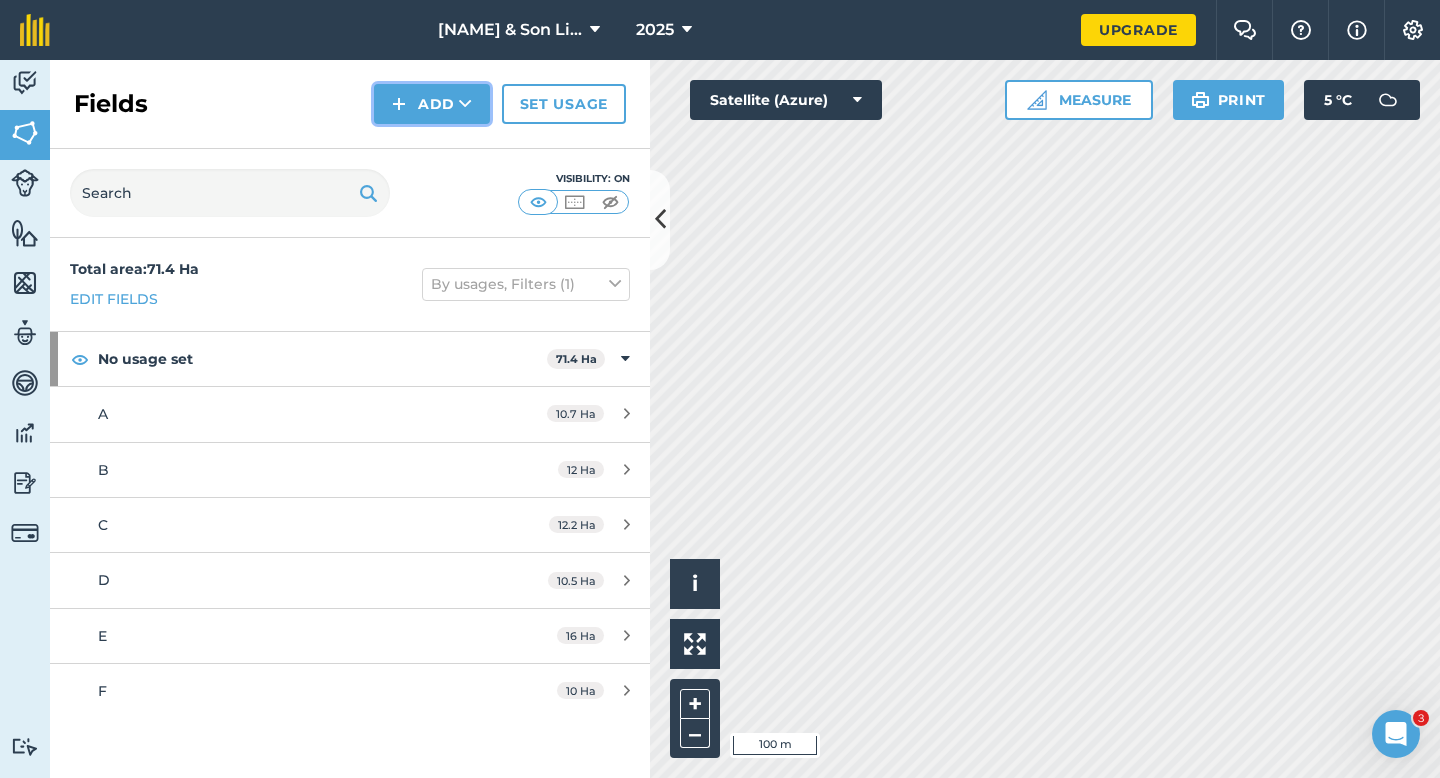 click on "Add" at bounding box center [432, 104] 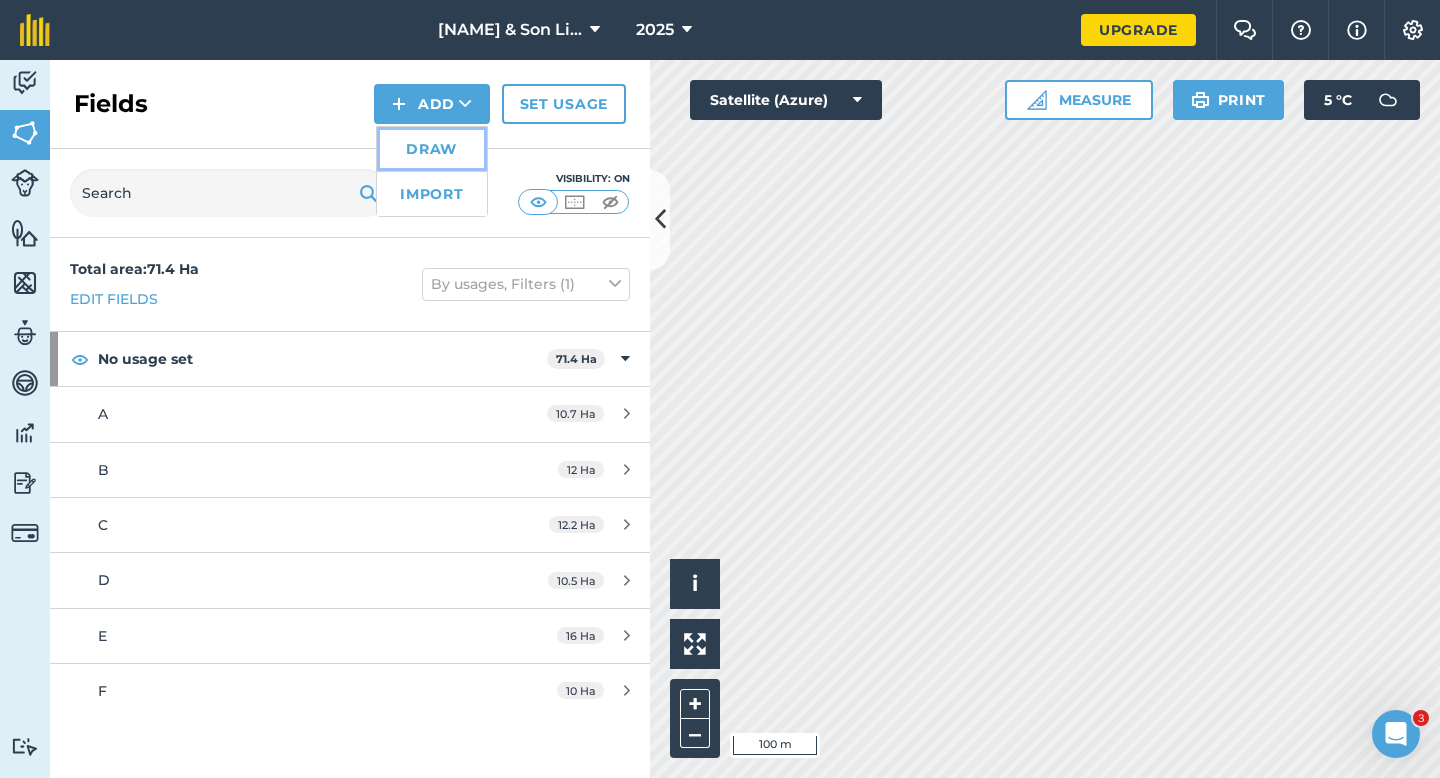 click on "Draw" at bounding box center [432, 149] 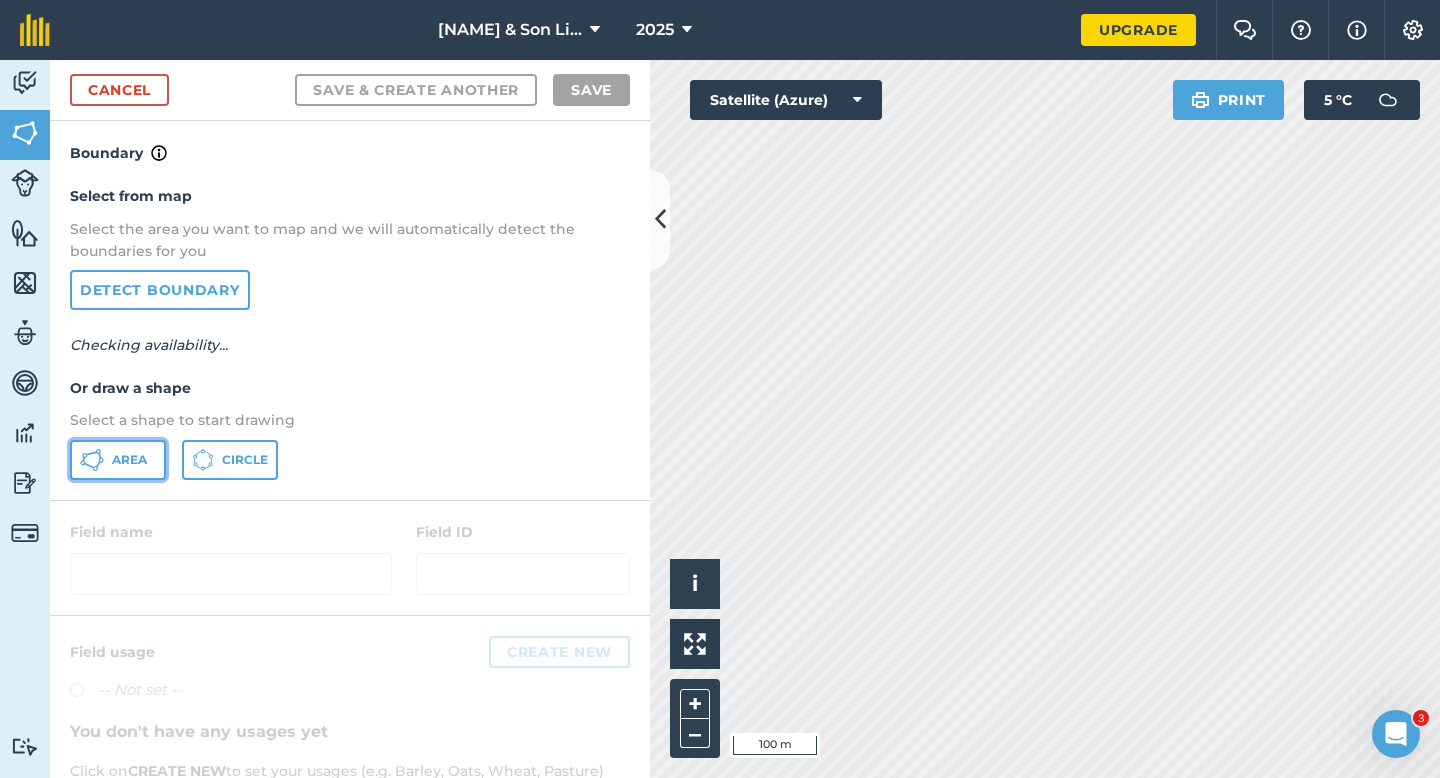click on "Area" at bounding box center [129, 460] 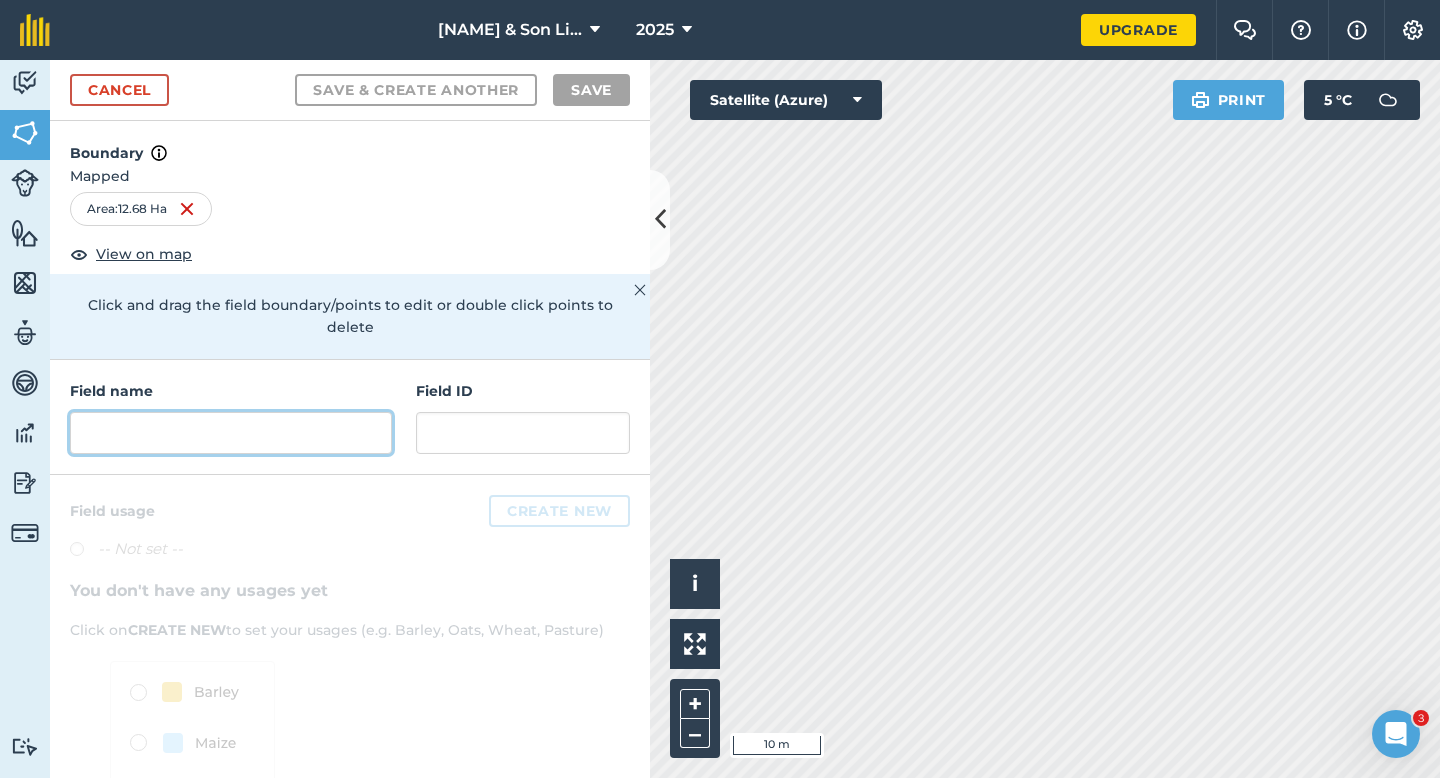 click at bounding box center (231, 433) 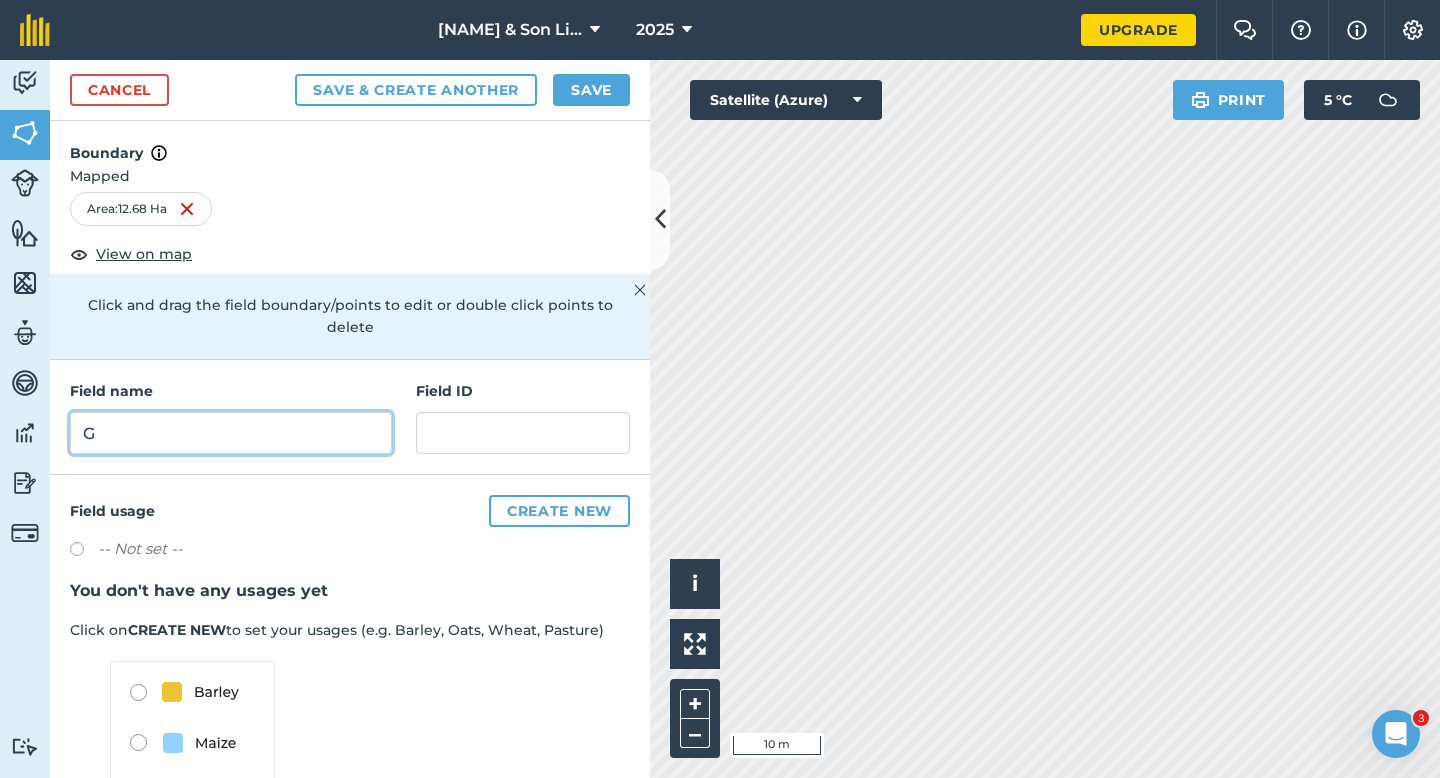 type on "G" 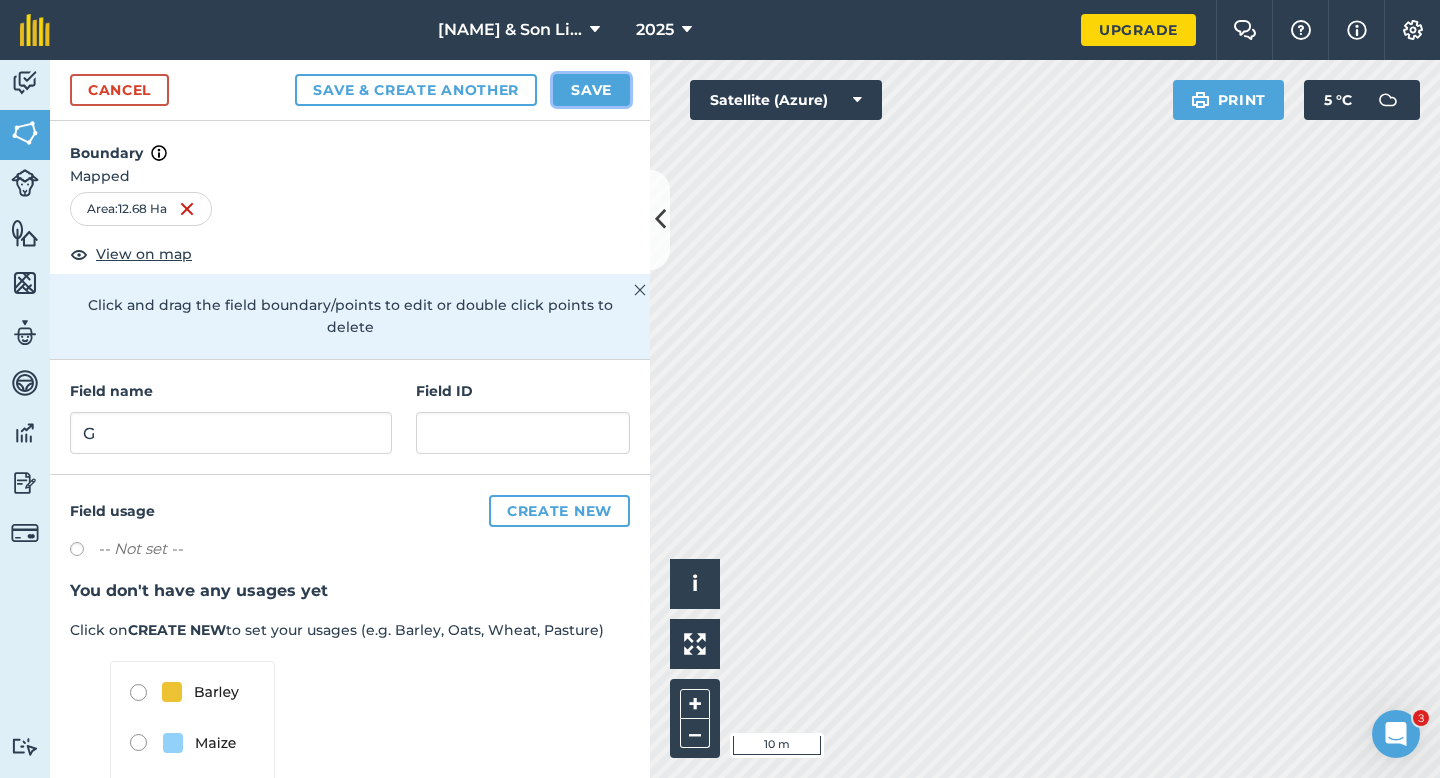 click on "Save" at bounding box center [591, 90] 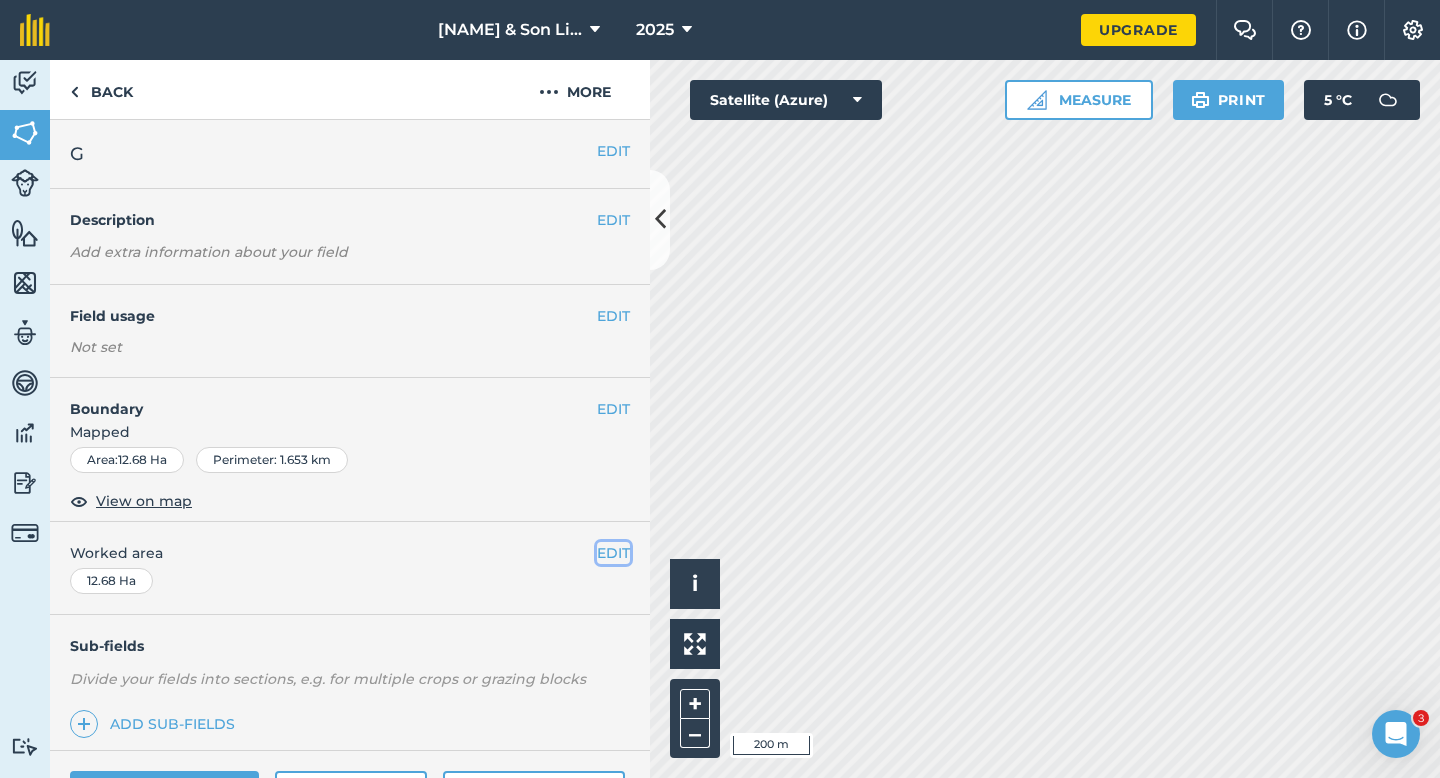click on "EDIT" at bounding box center [613, 553] 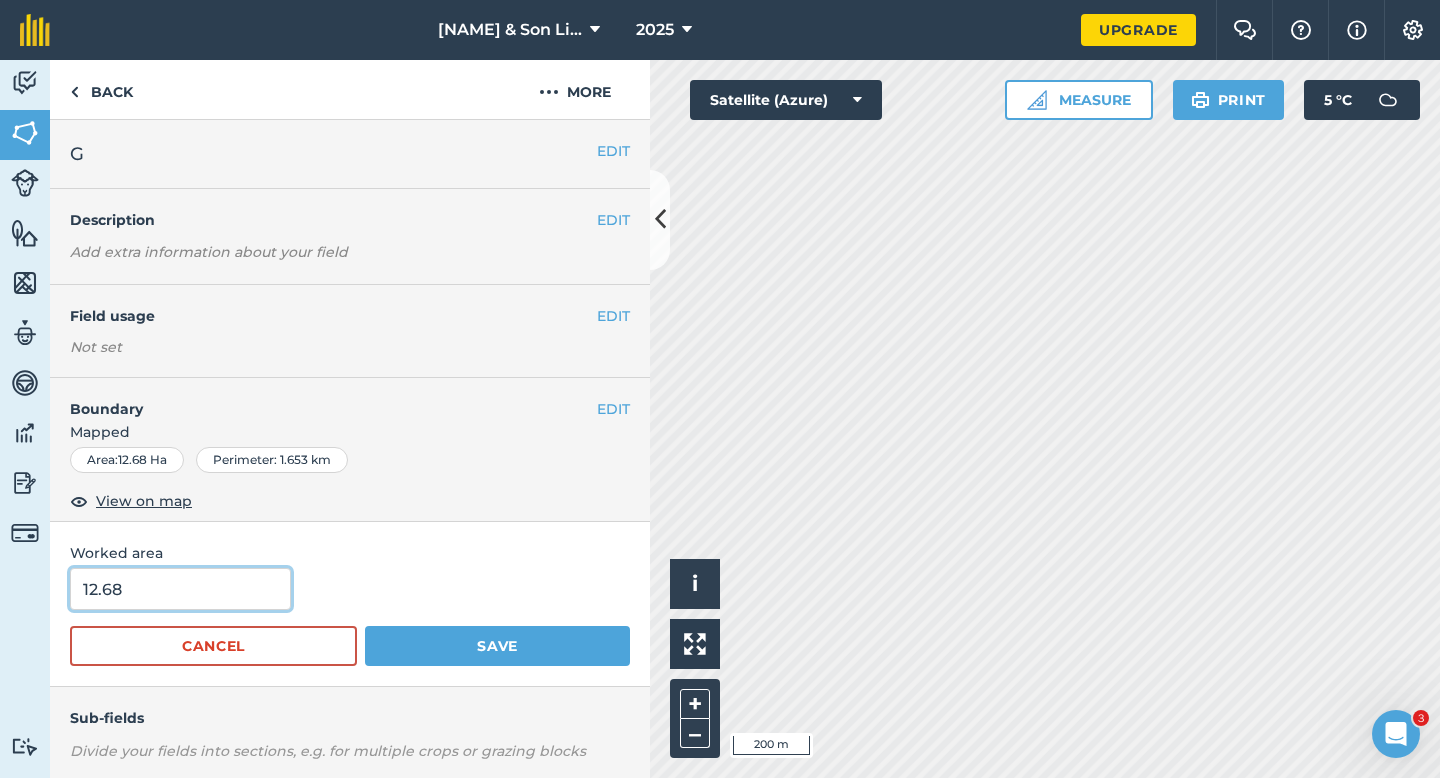 click on "12.68" at bounding box center (180, 589) 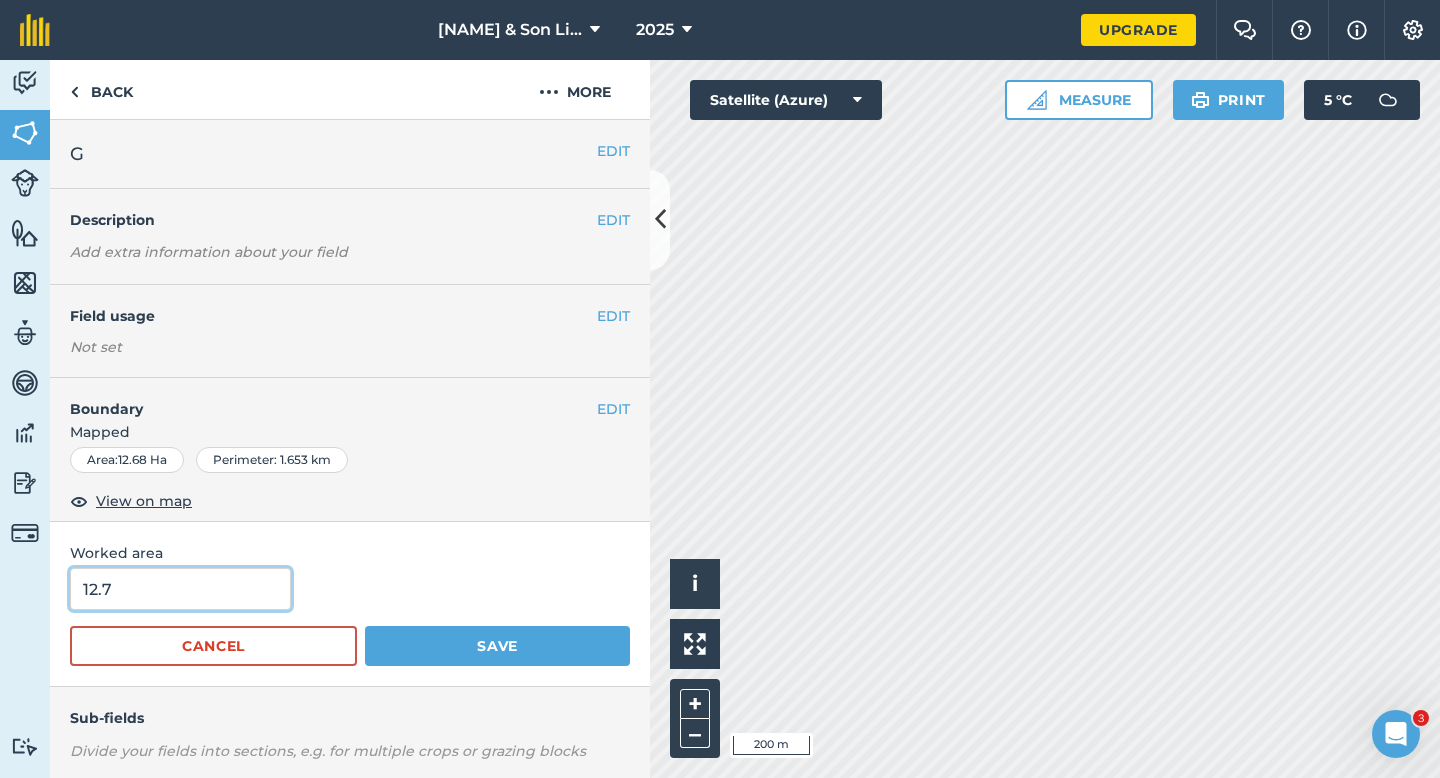 type on "12.7" 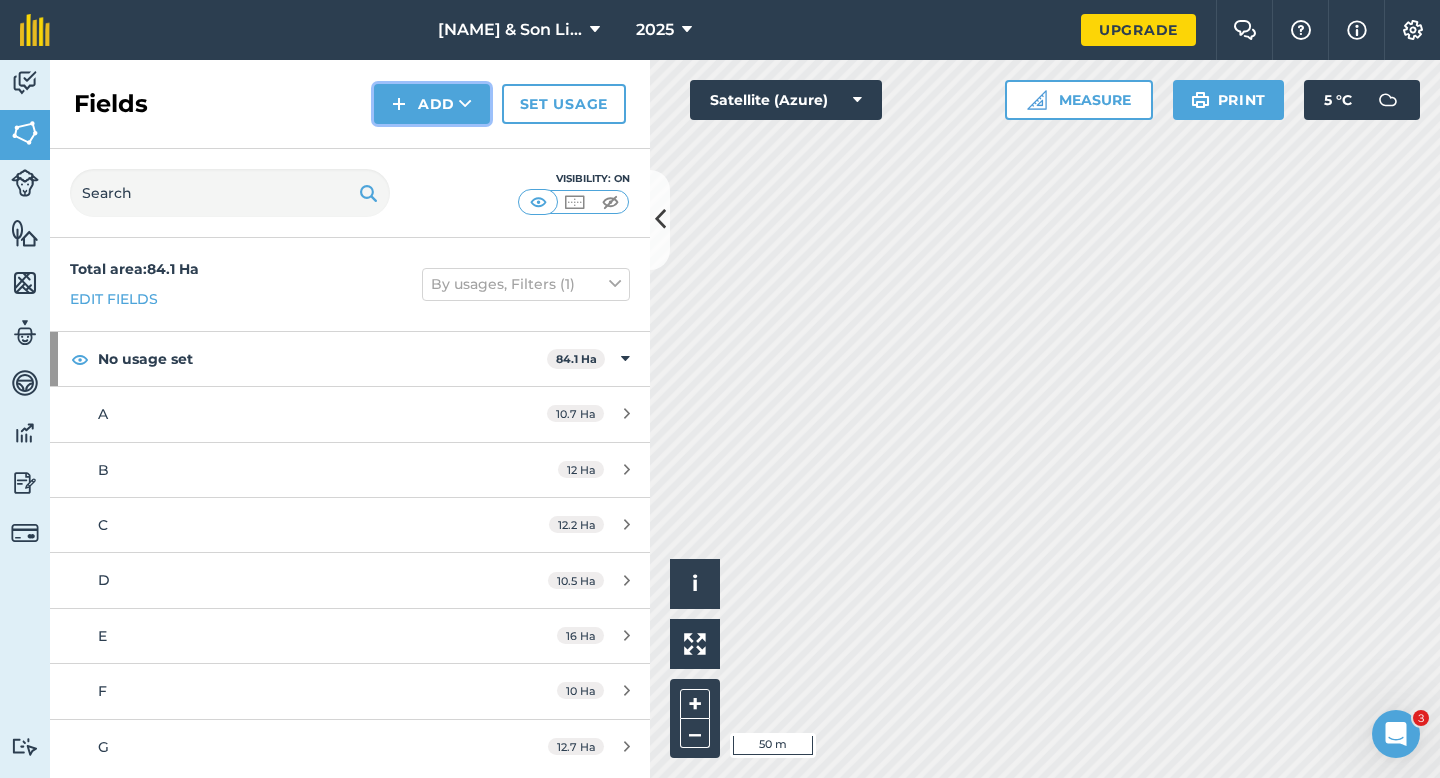 click on "Add" at bounding box center [432, 104] 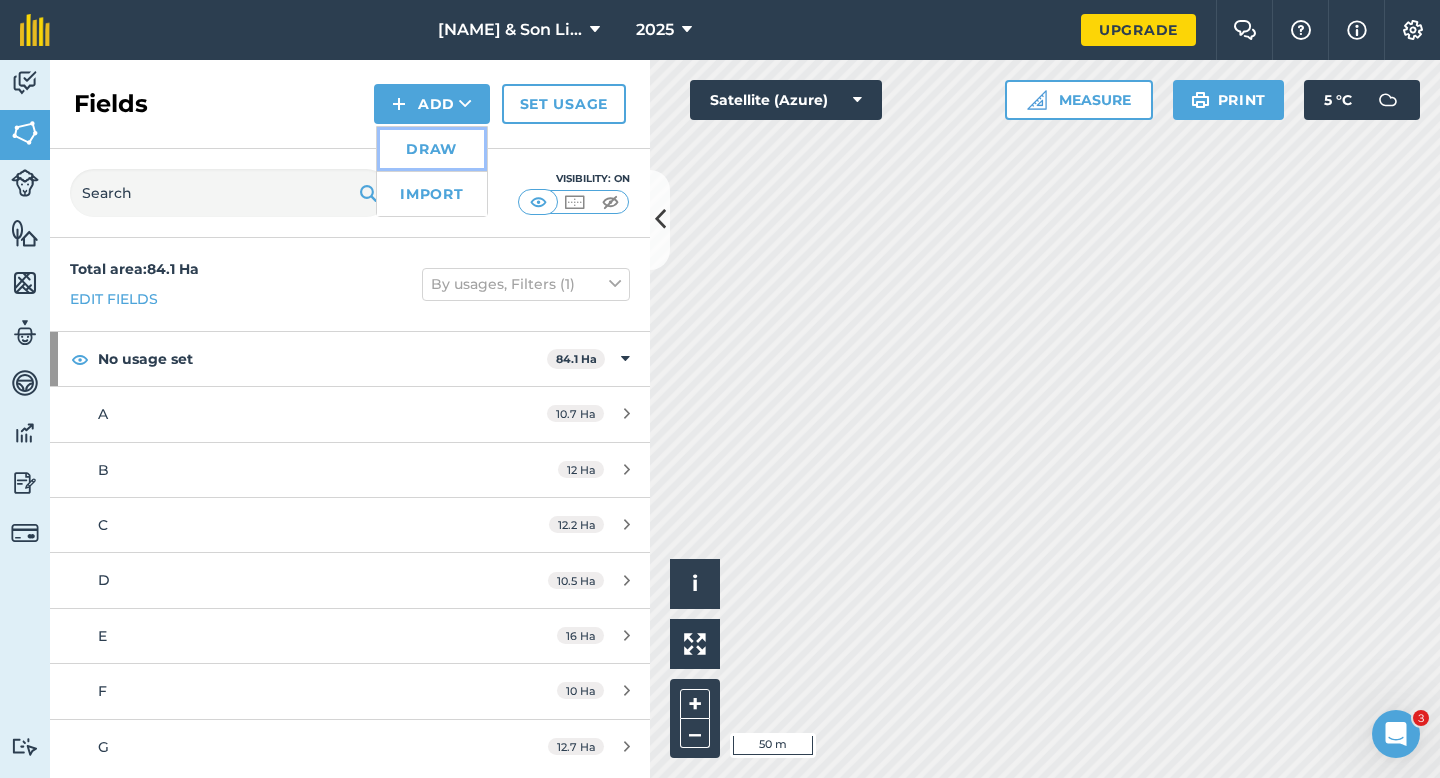 click on "Draw" at bounding box center (432, 149) 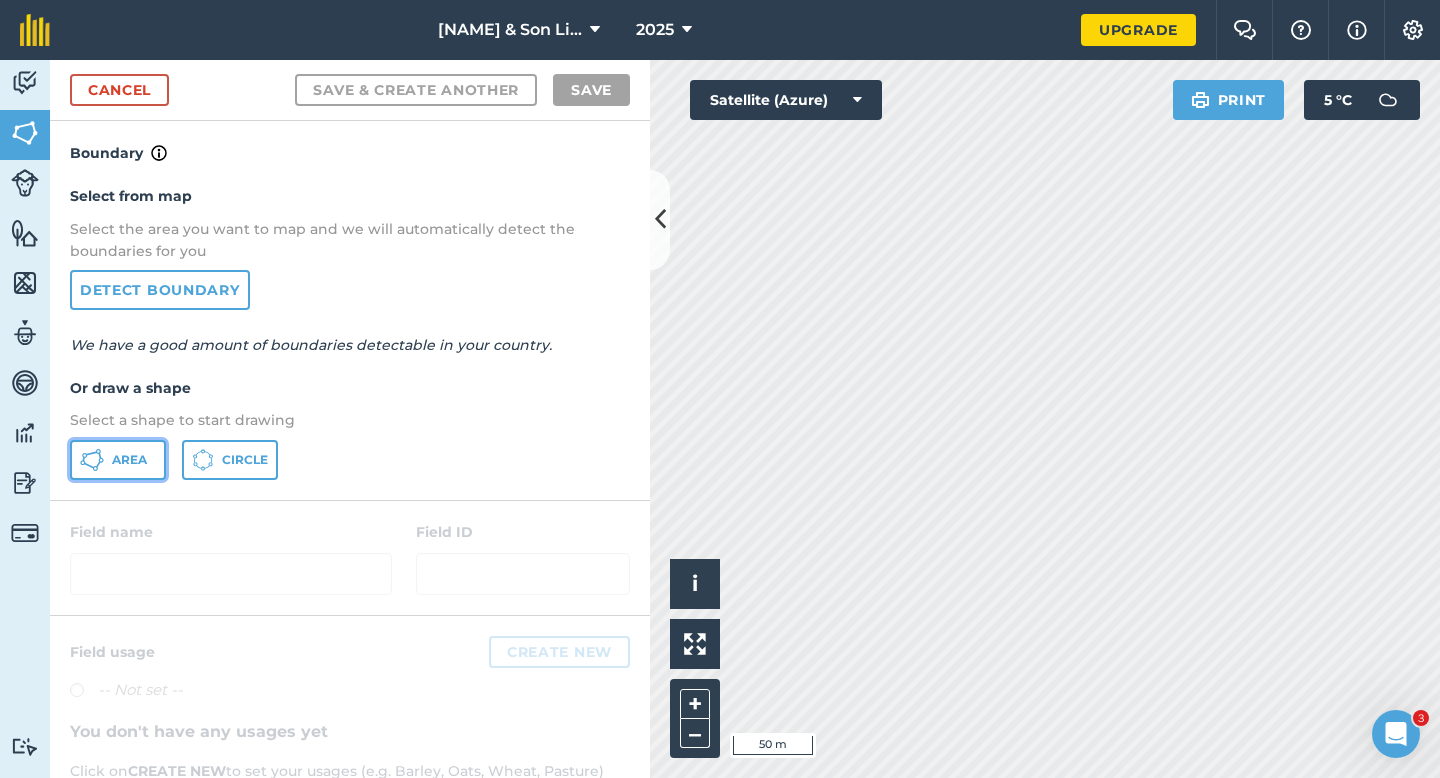 click on "Area" at bounding box center [118, 460] 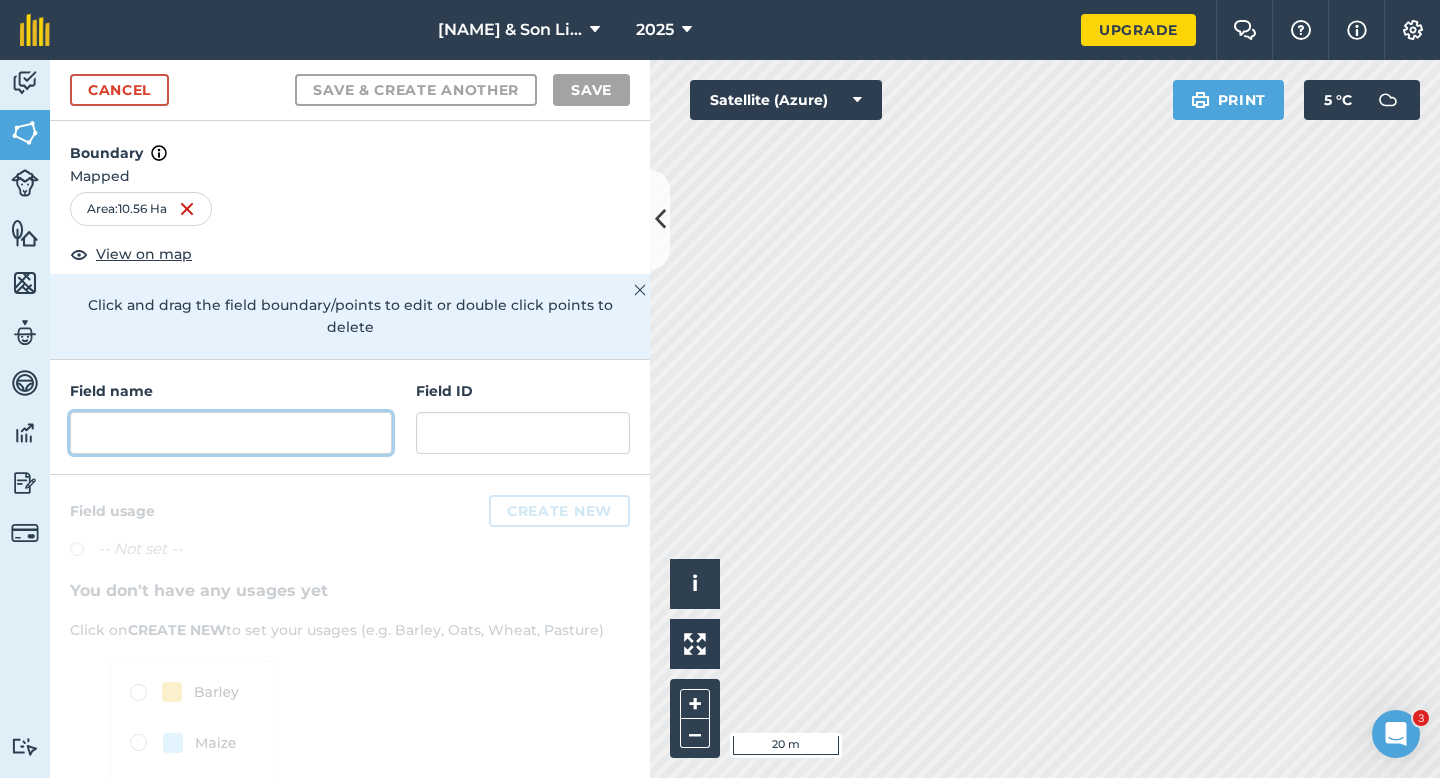 click at bounding box center [231, 433] 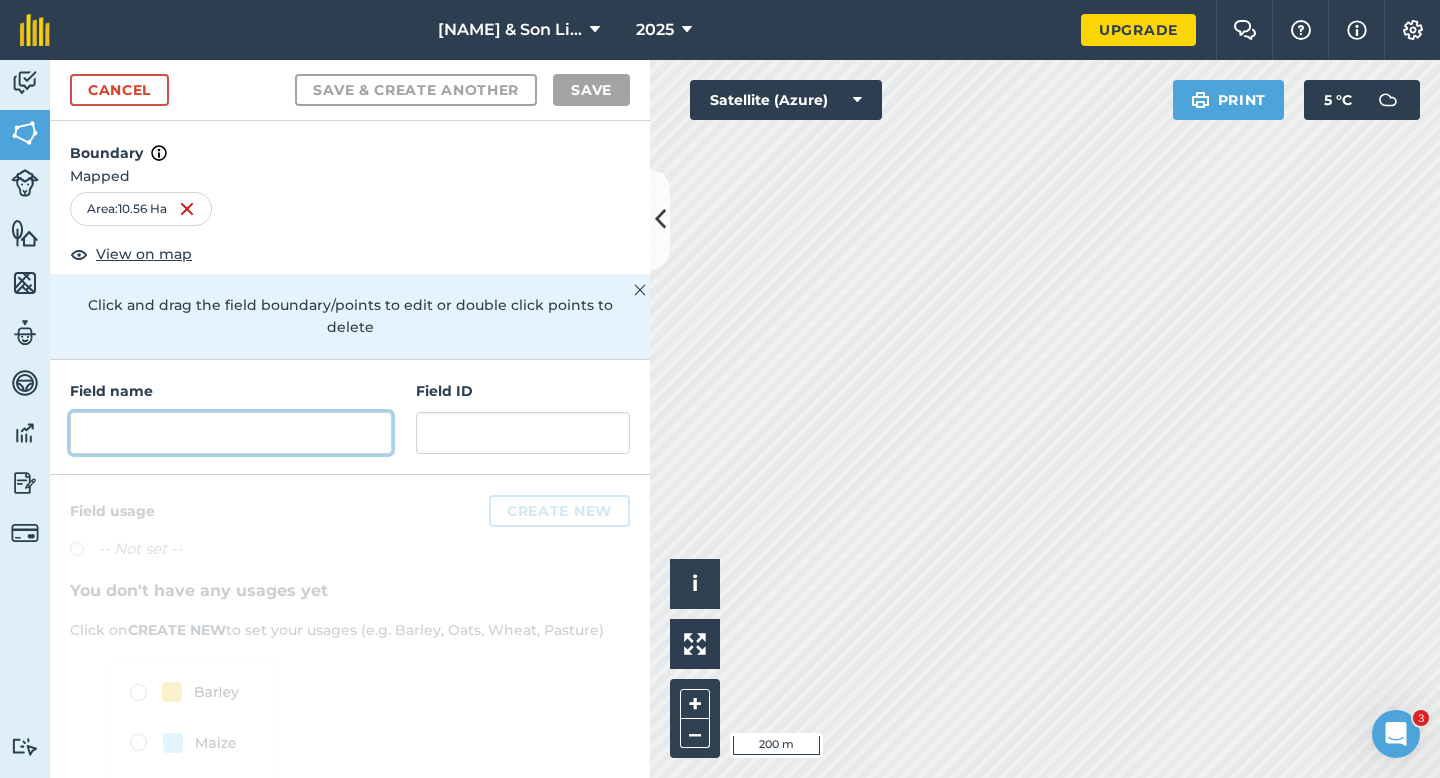 click at bounding box center (231, 433) 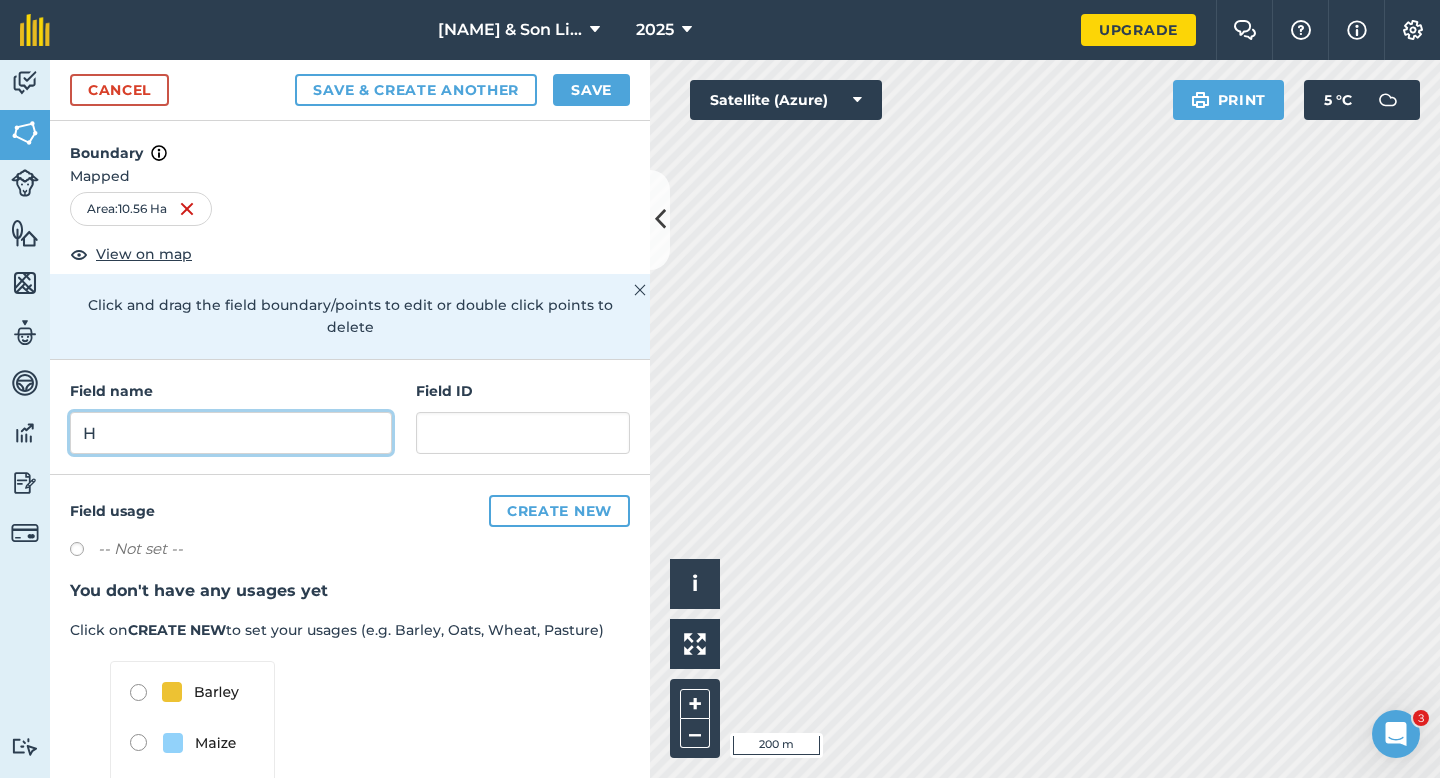 type on "H" 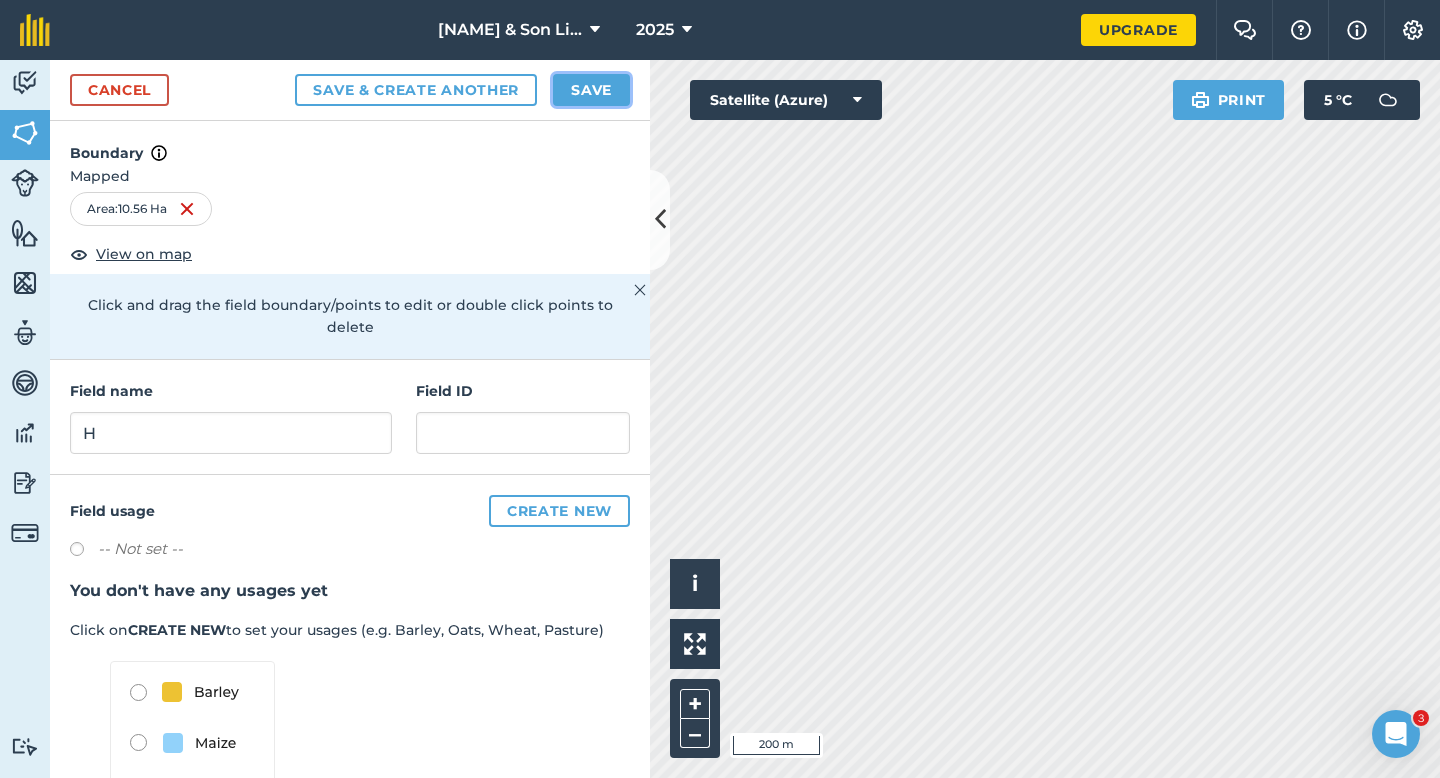 click on "Save" at bounding box center [591, 90] 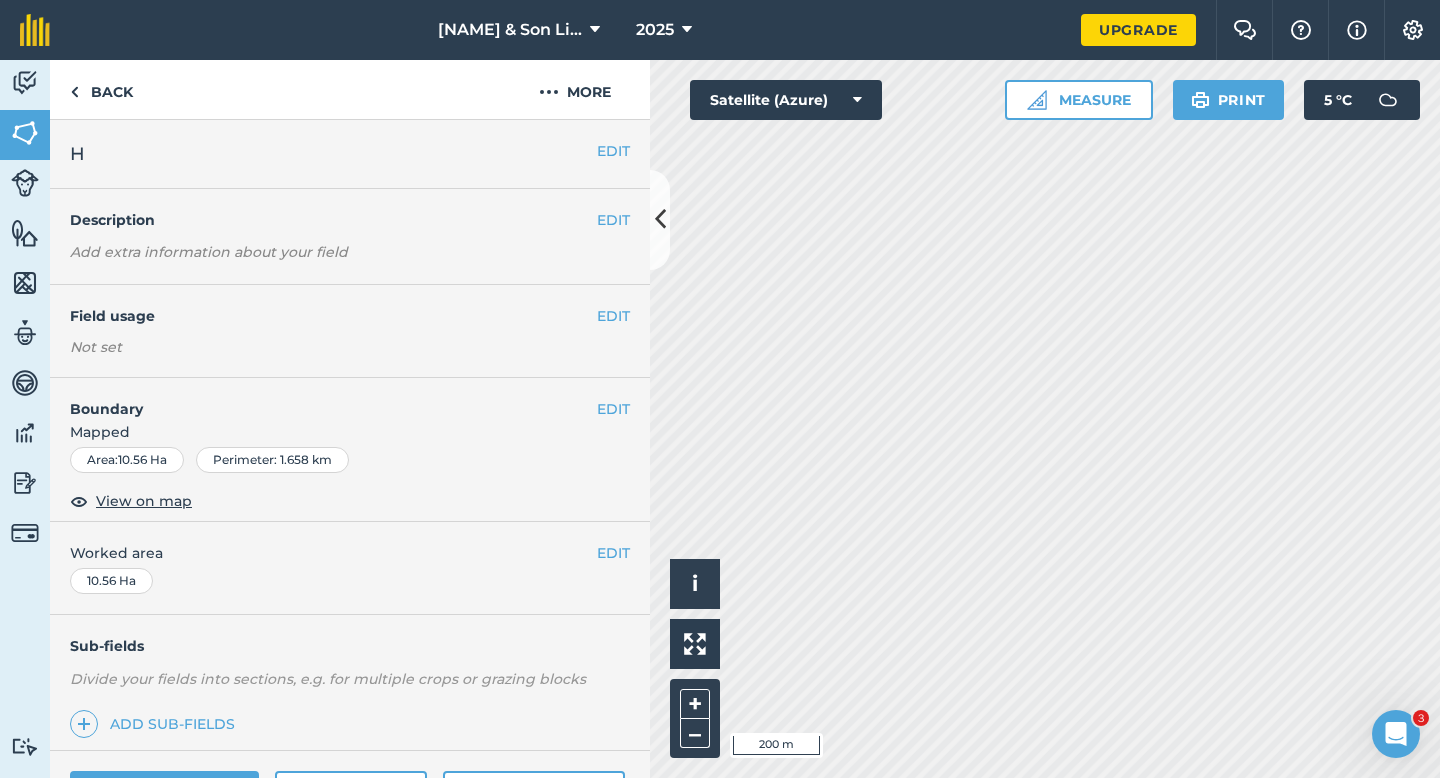 click on "Worked area" at bounding box center (350, 553) 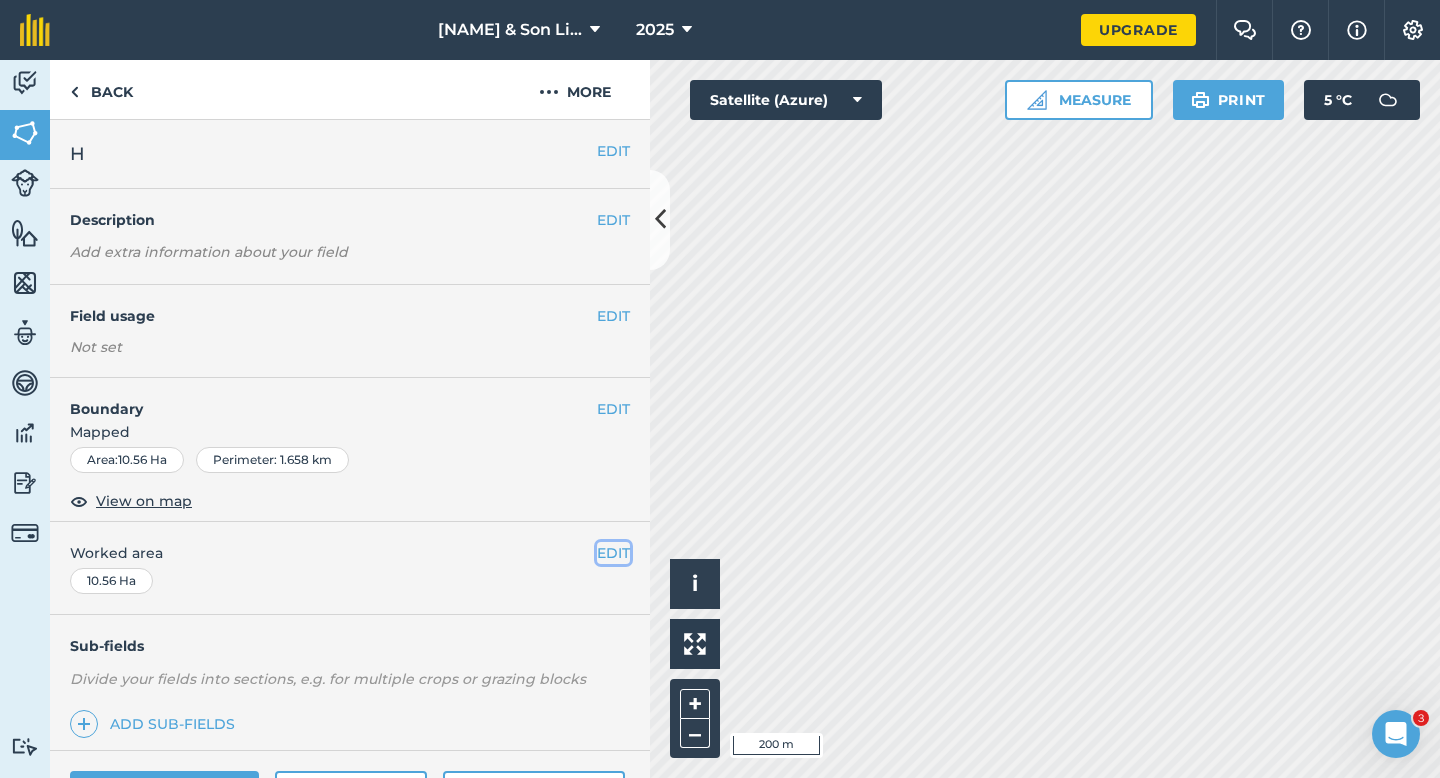 click on "EDIT" at bounding box center (613, 553) 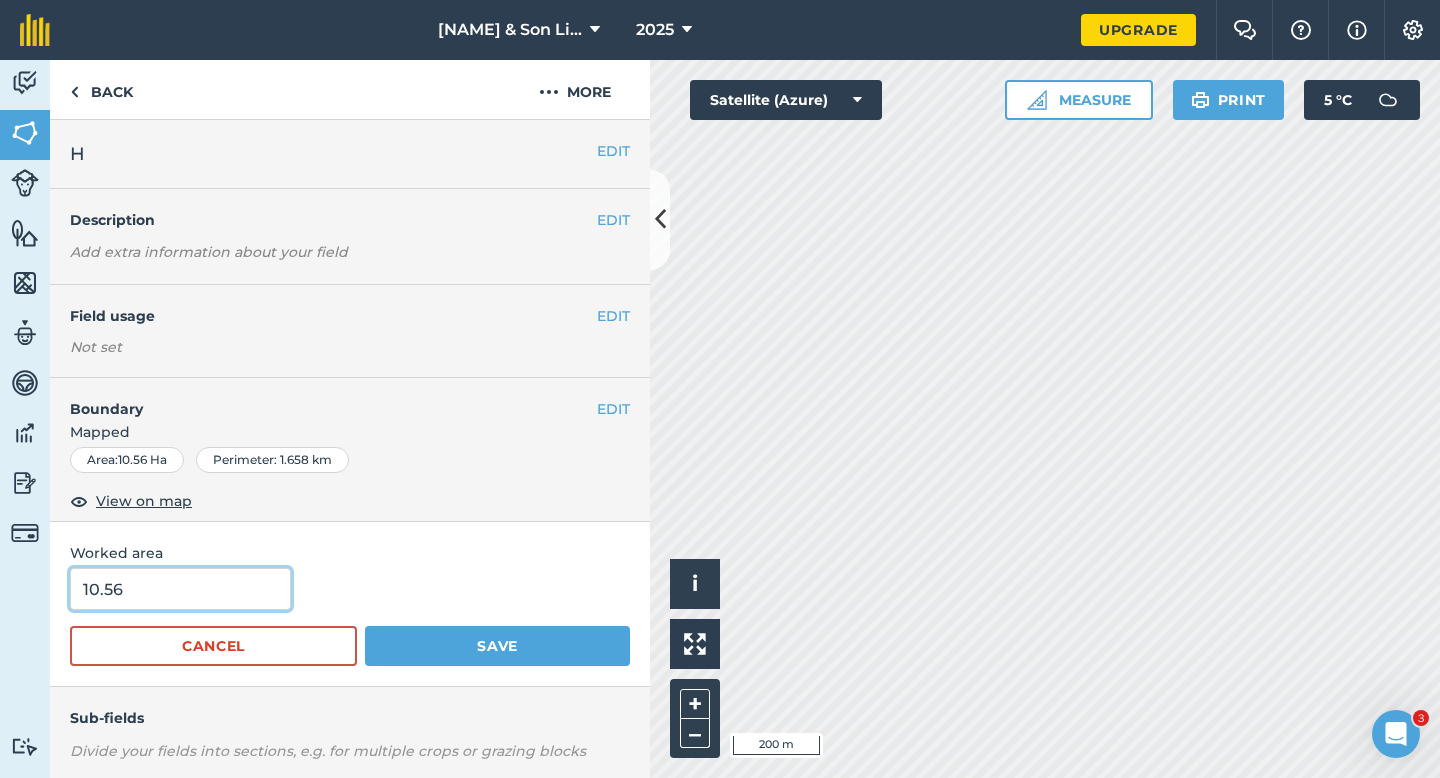 click on "10.56" at bounding box center (180, 589) 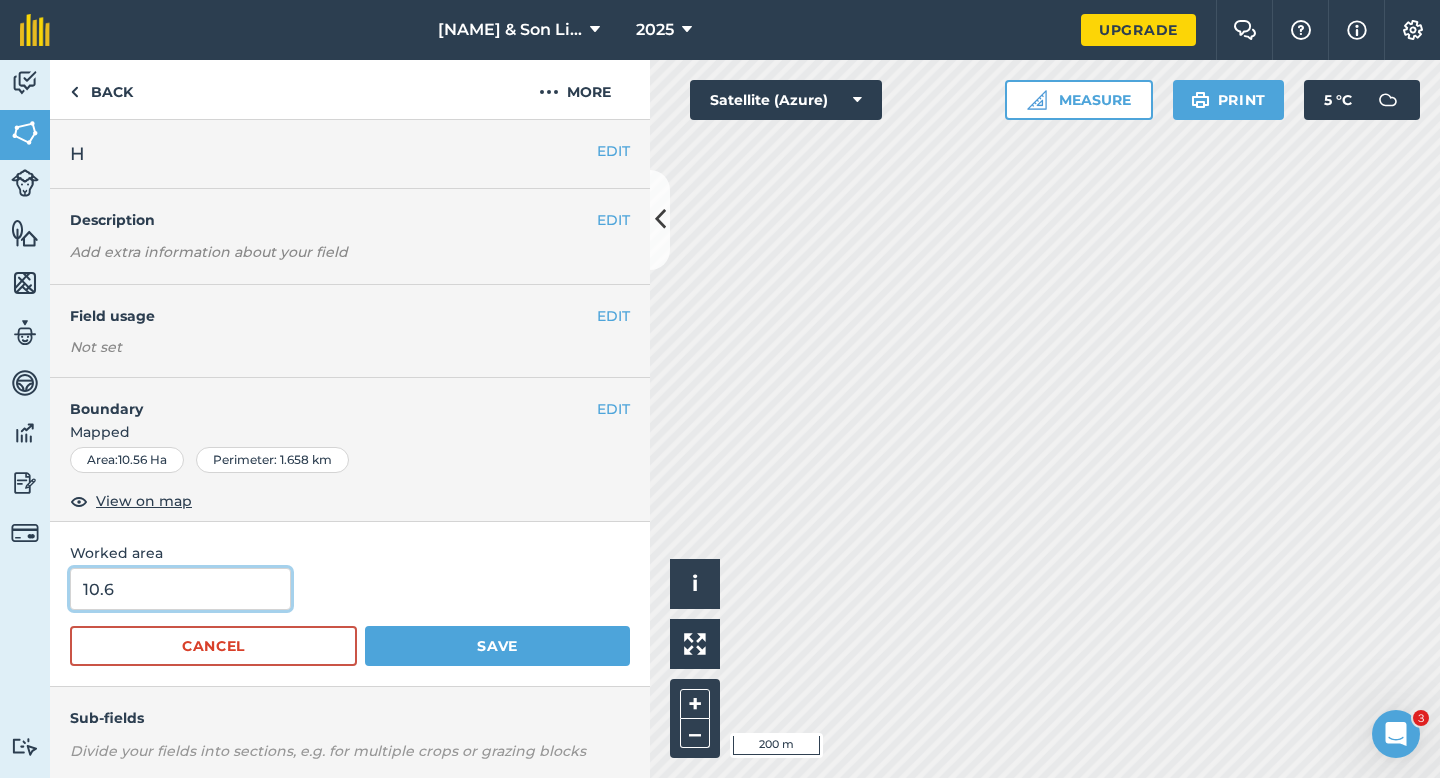 type on "10.6" 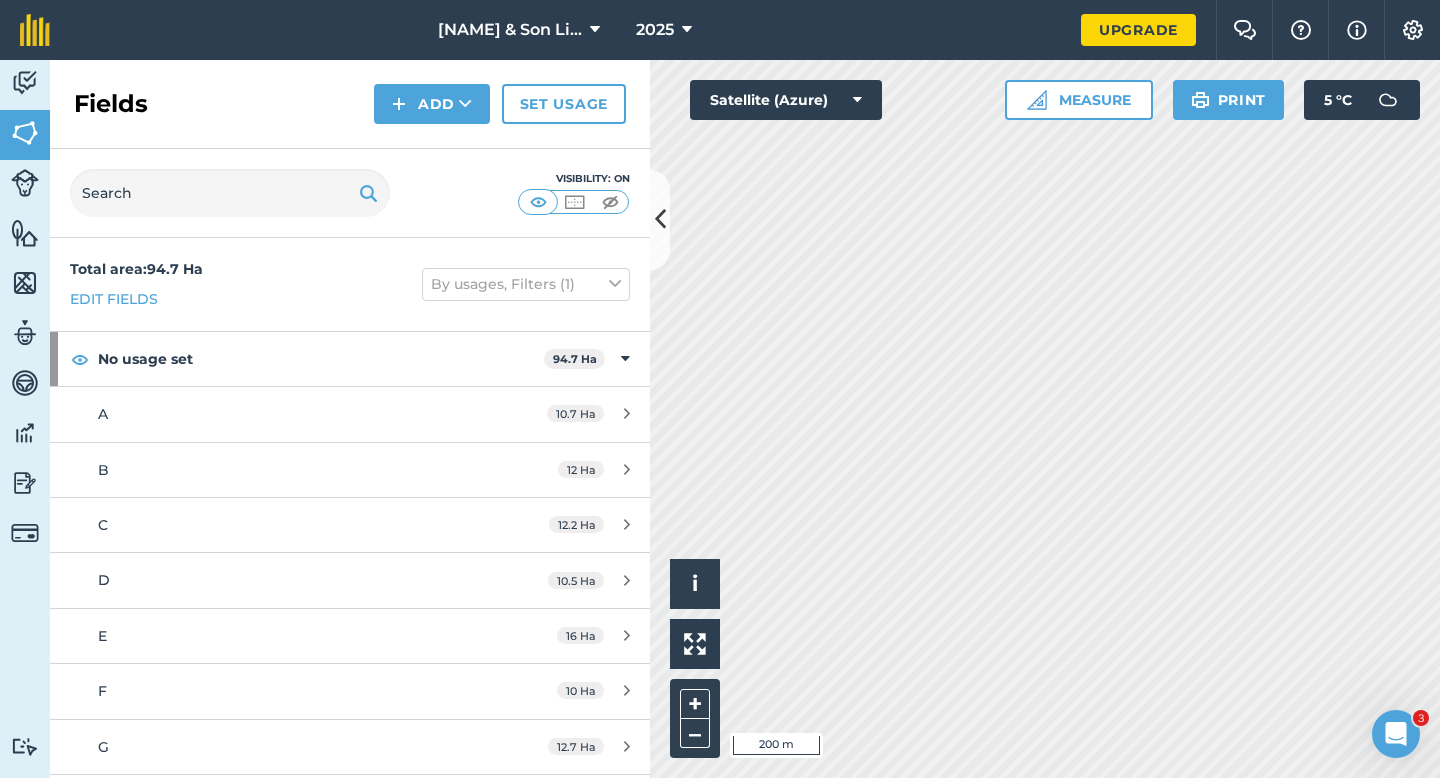 click on "Measure Print 5   ° C" at bounding box center [1213, 100] 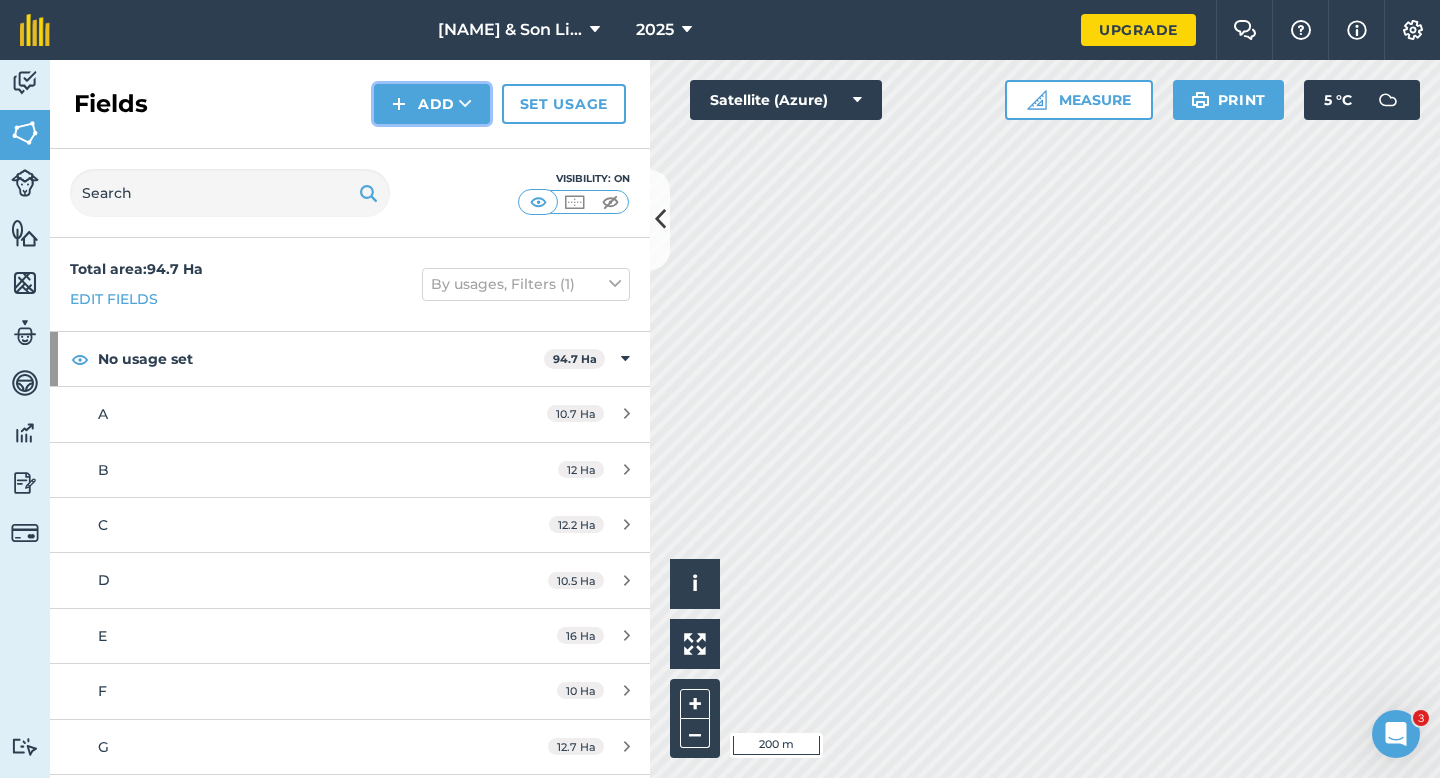 click on "Add" at bounding box center (432, 104) 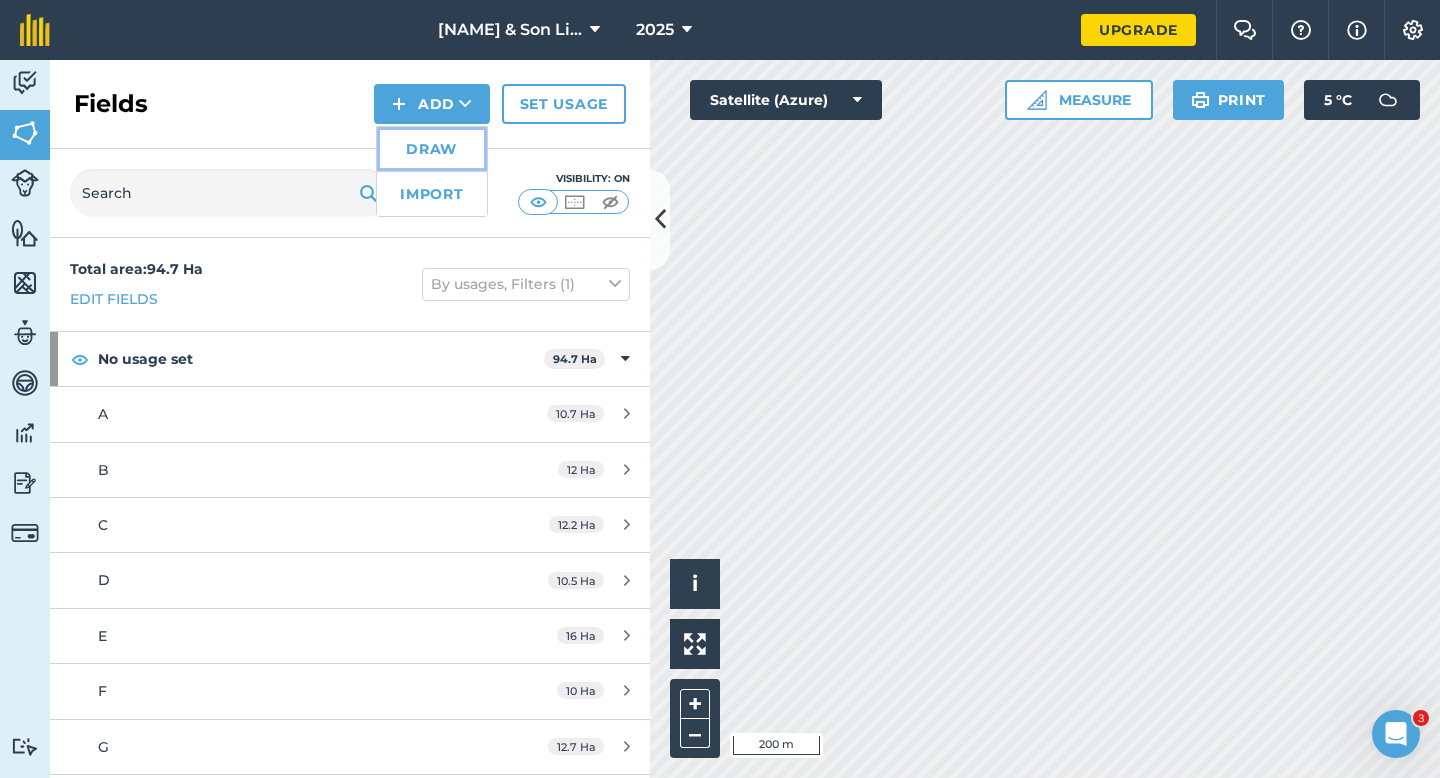 click on "Draw" at bounding box center [432, 149] 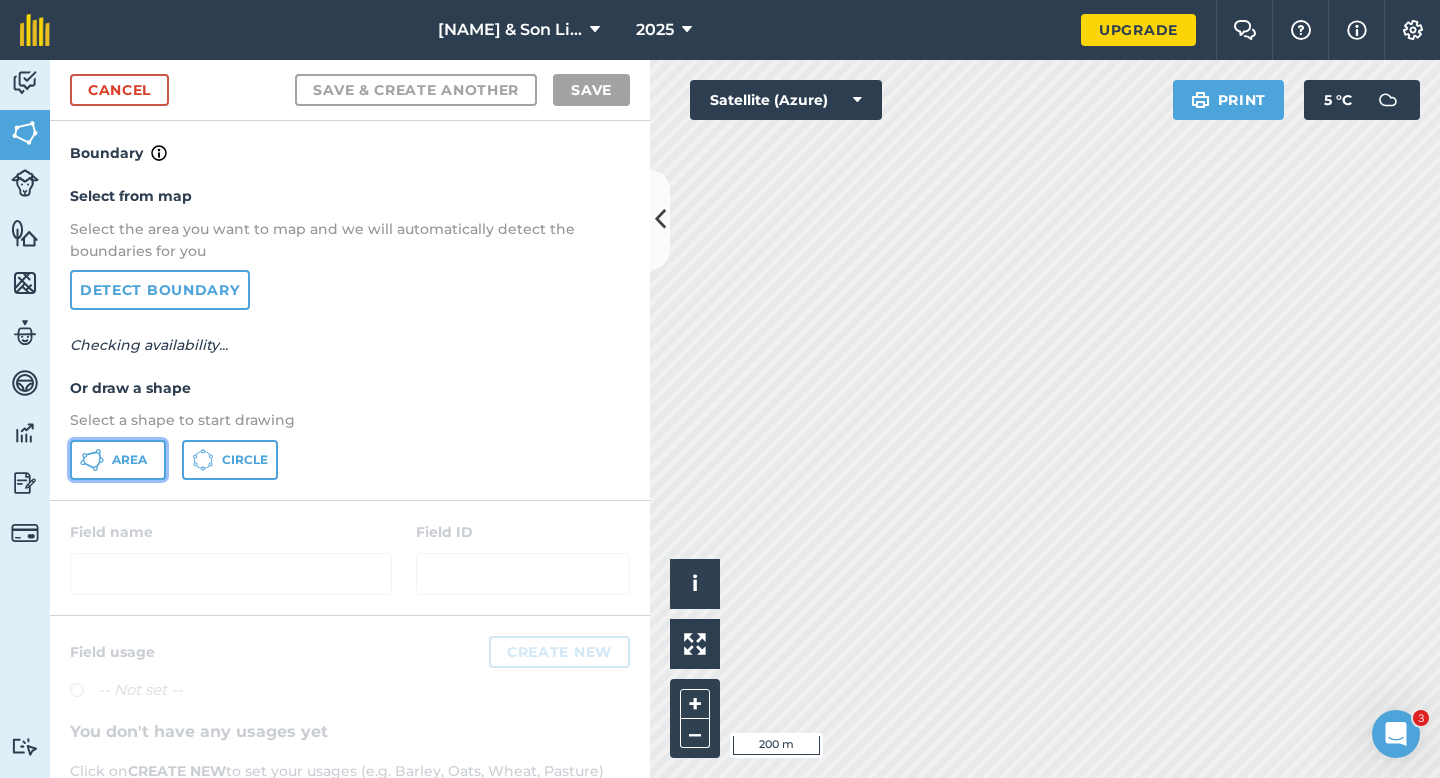 click on "Area" at bounding box center (129, 460) 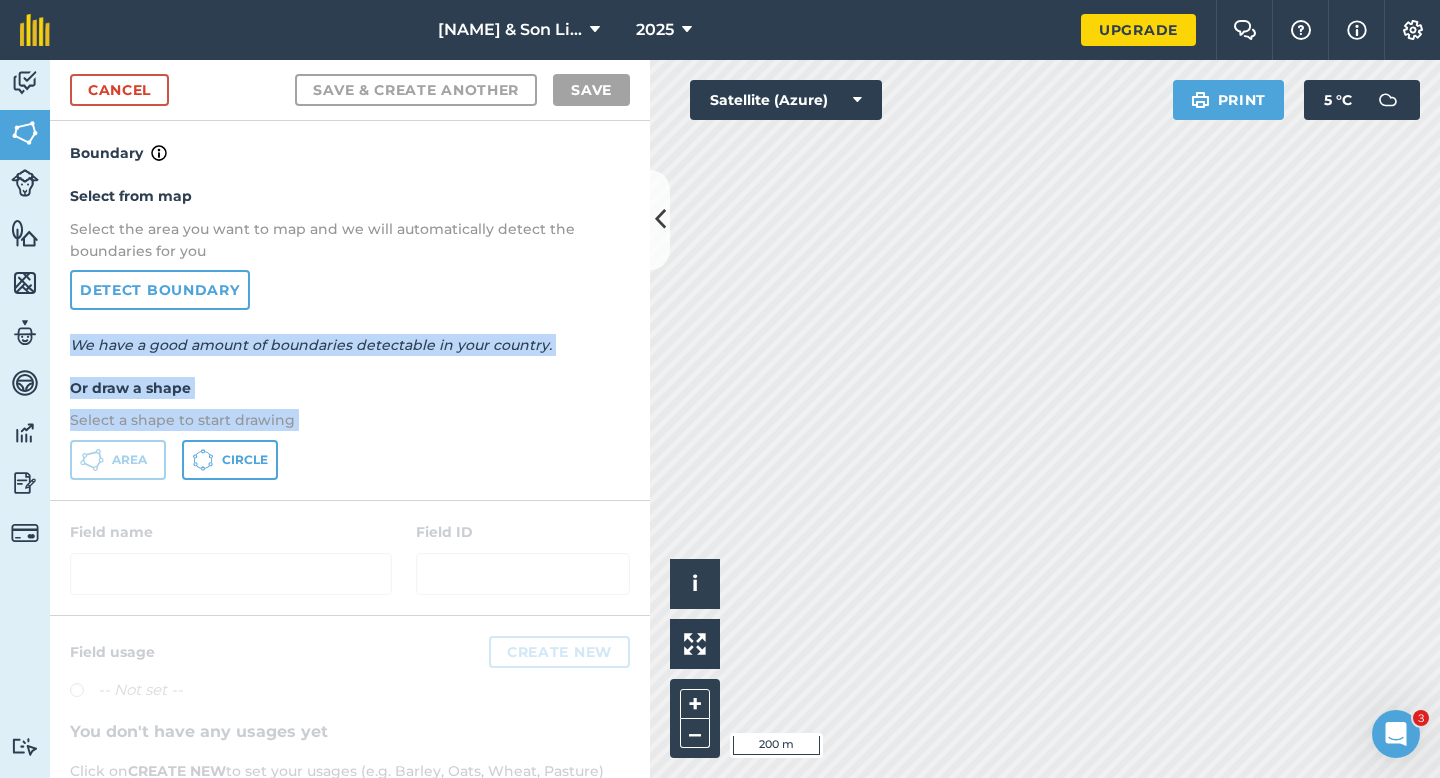 drag, startPoint x: 545, startPoint y: 316, endPoint x: 545, endPoint y: 529, distance: 213 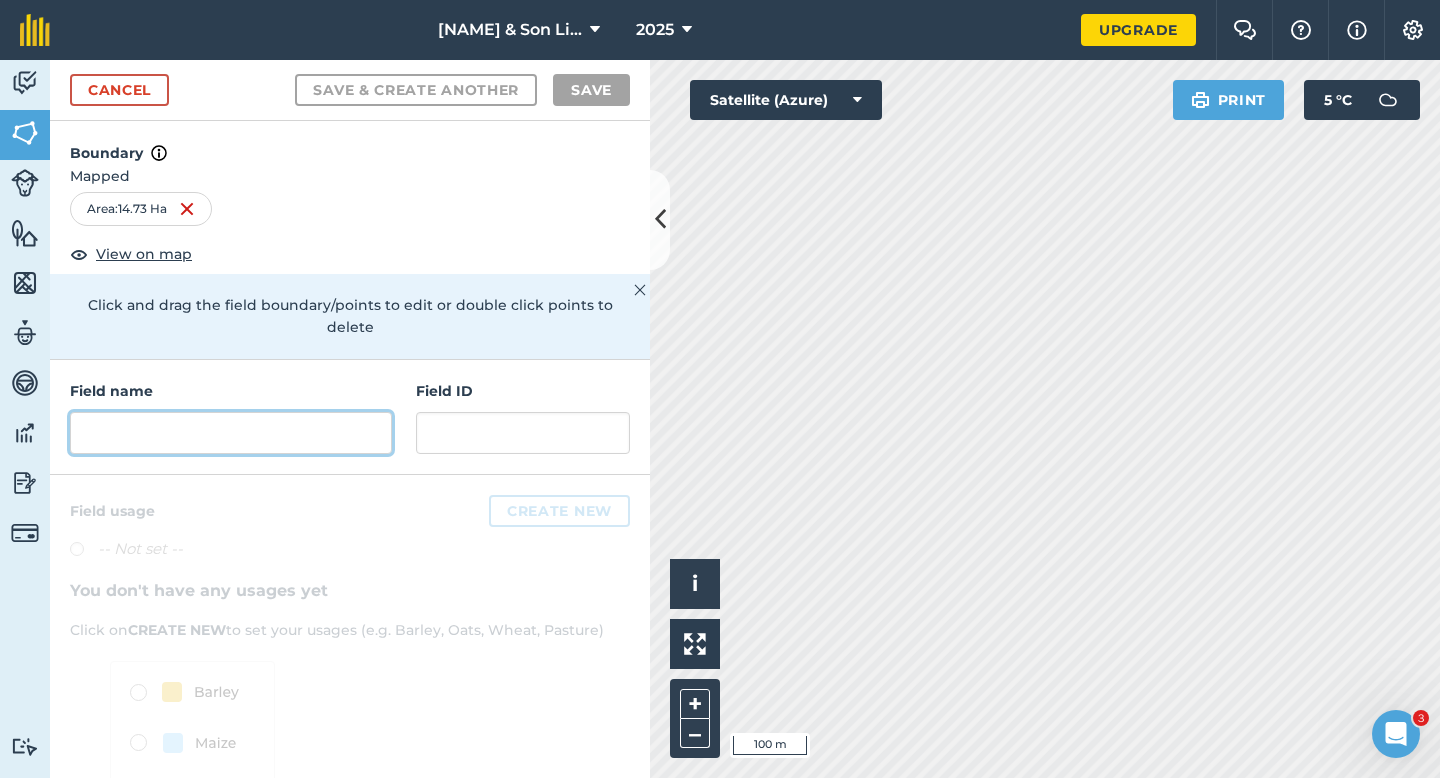 click at bounding box center [231, 433] 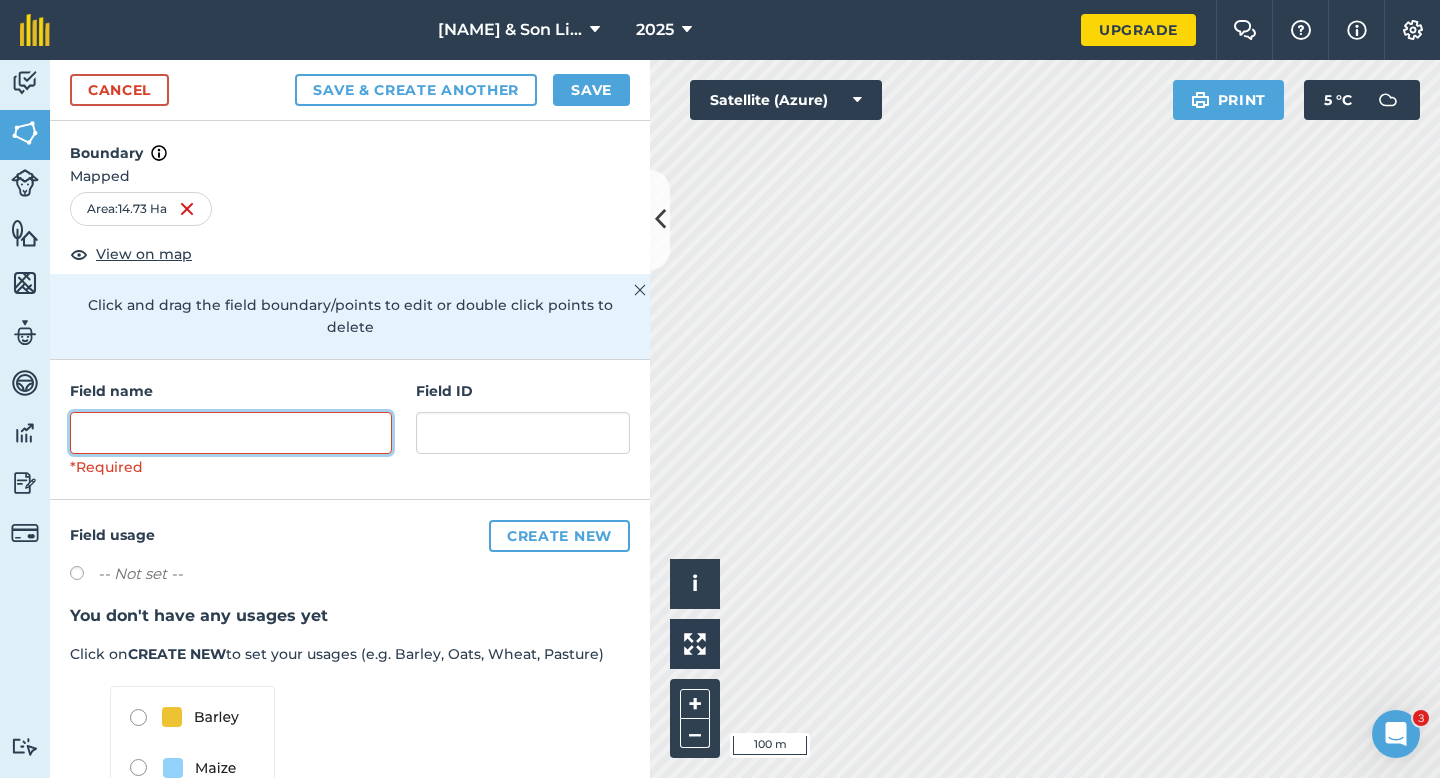 type on "I" 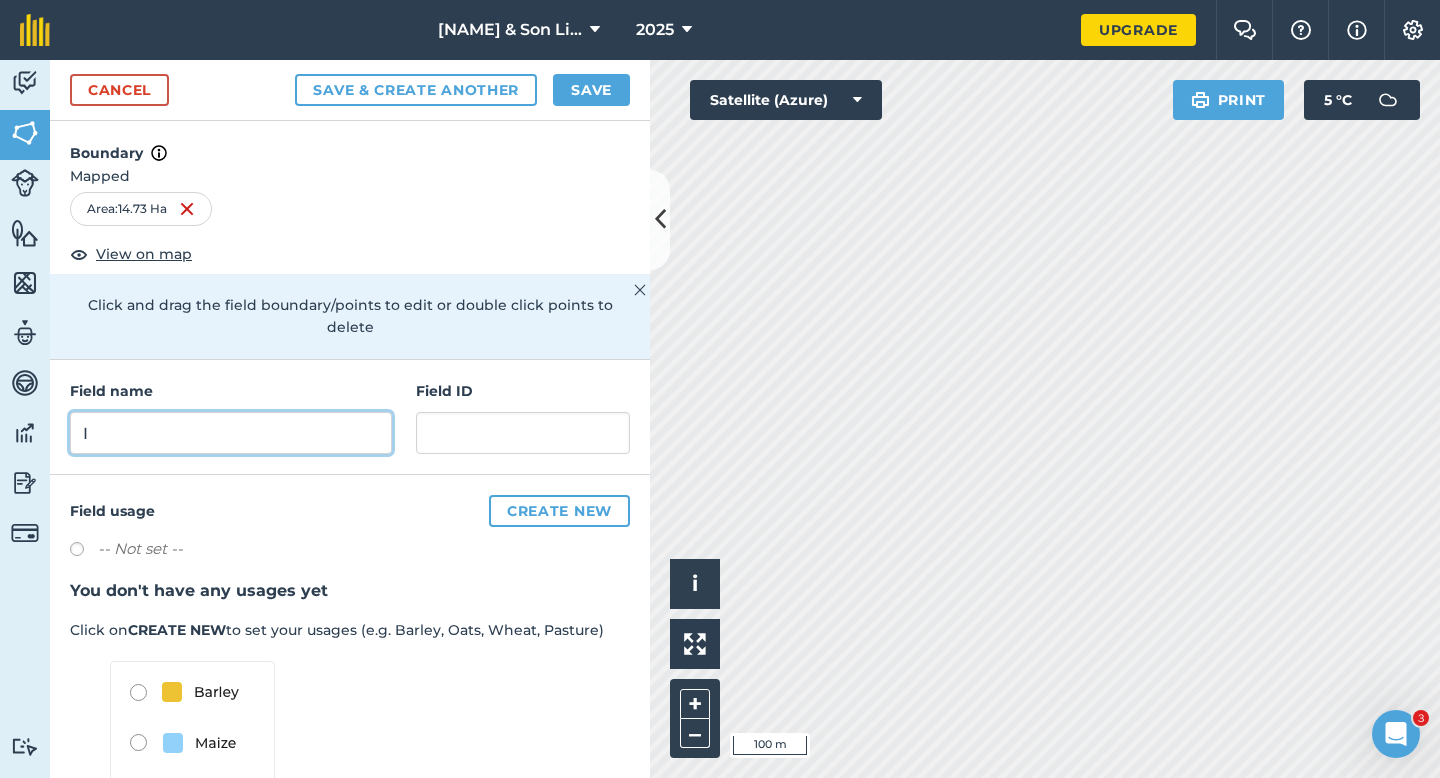 type on "I" 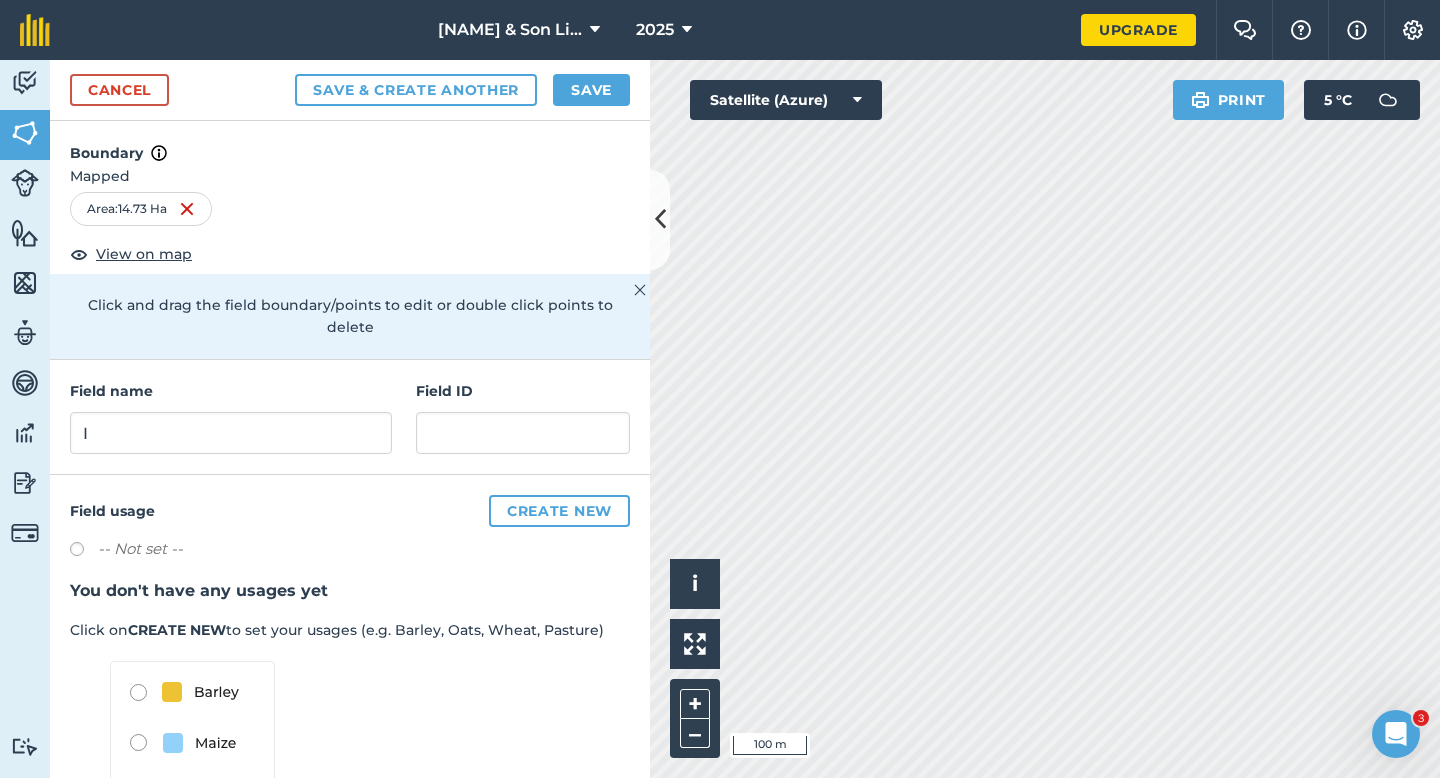 click on "Cancel Save & Create Another Save" at bounding box center [350, 90] 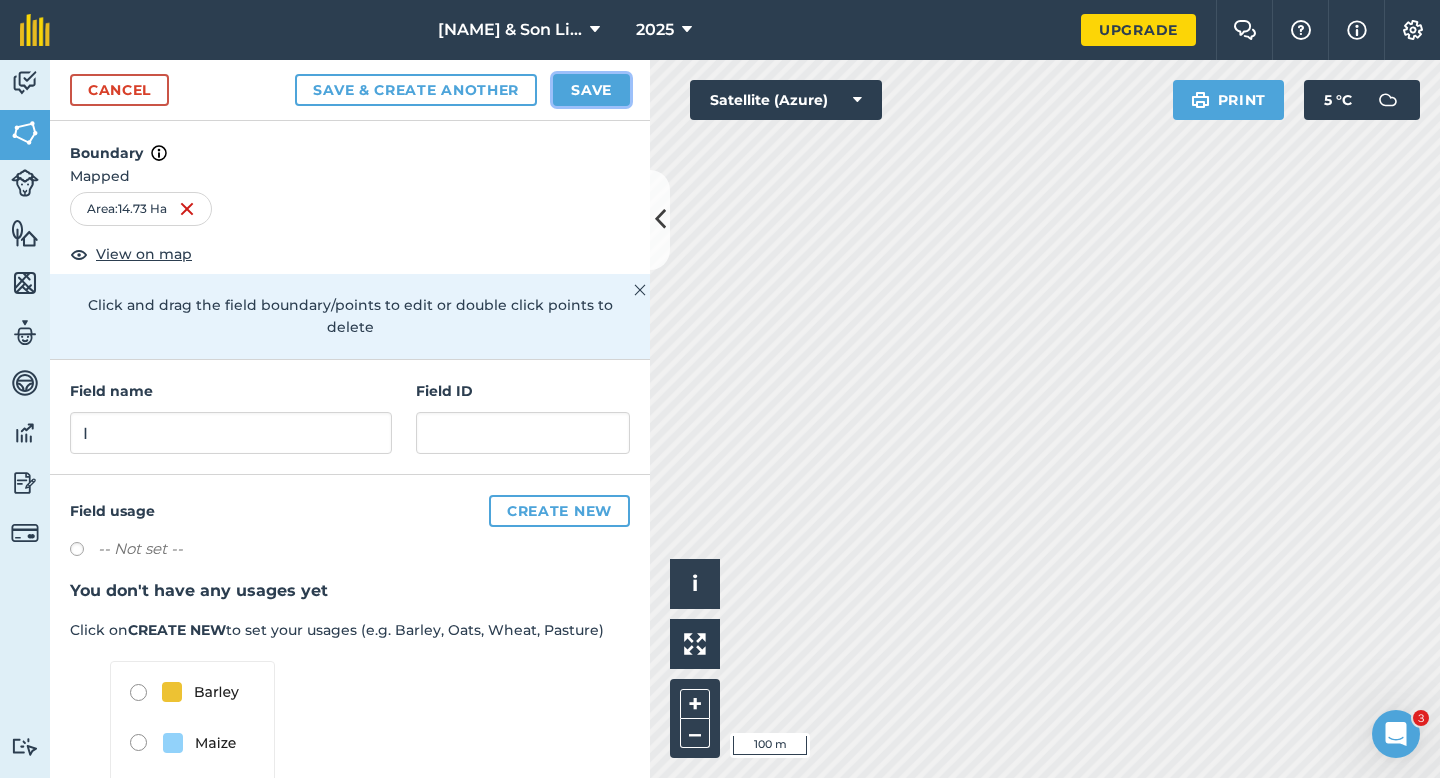 click on "Save" at bounding box center (591, 90) 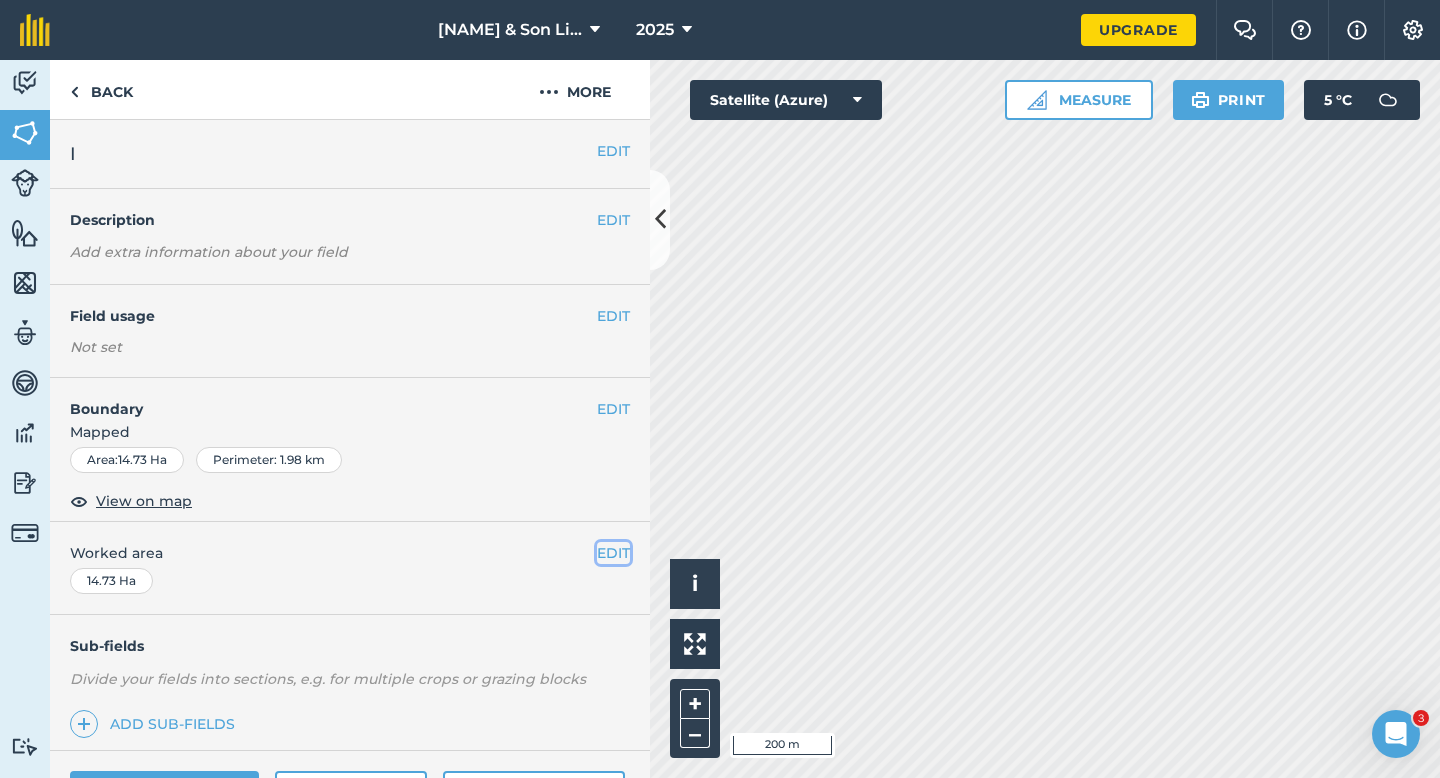 click on "EDIT" at bounding box center (613, 553) 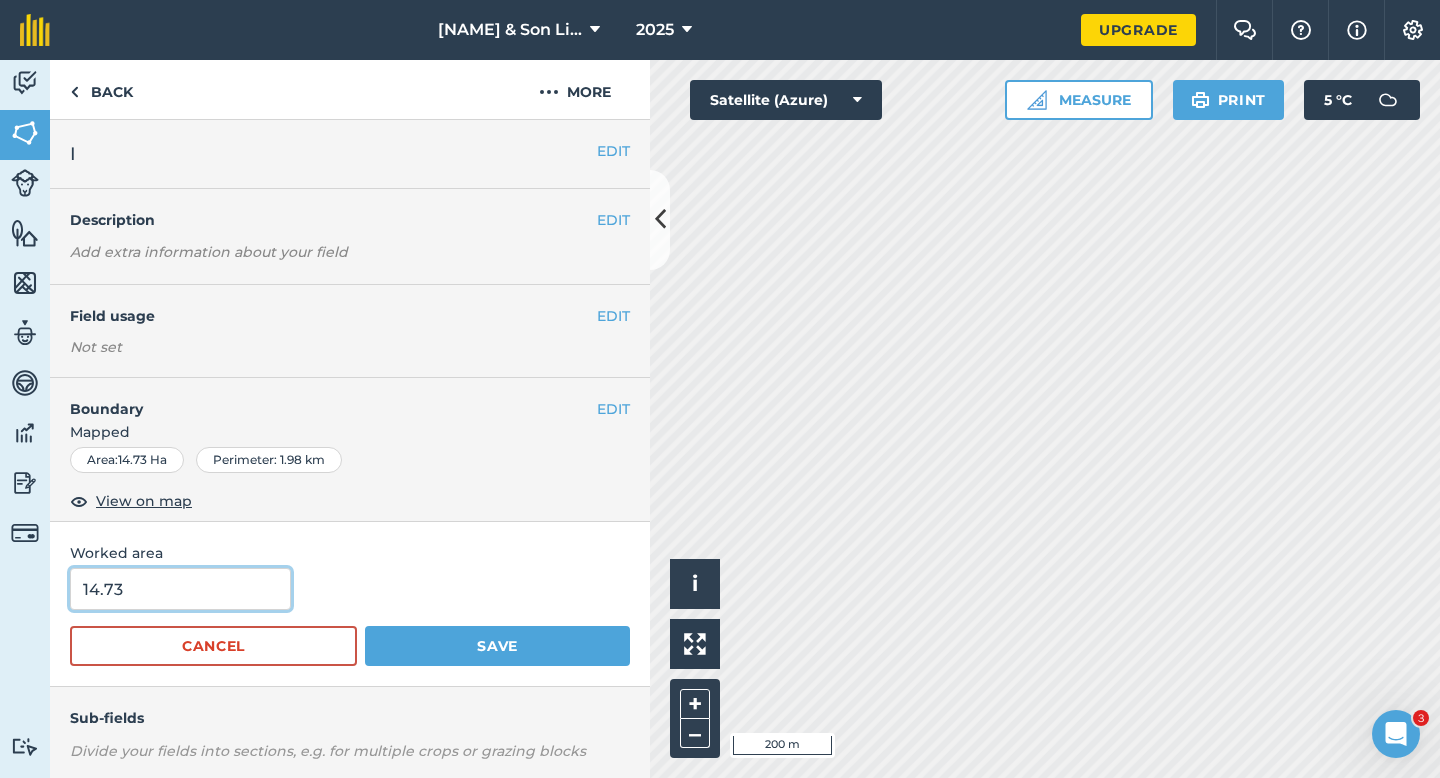 click on "14.73" at bounding box center [180, 589] 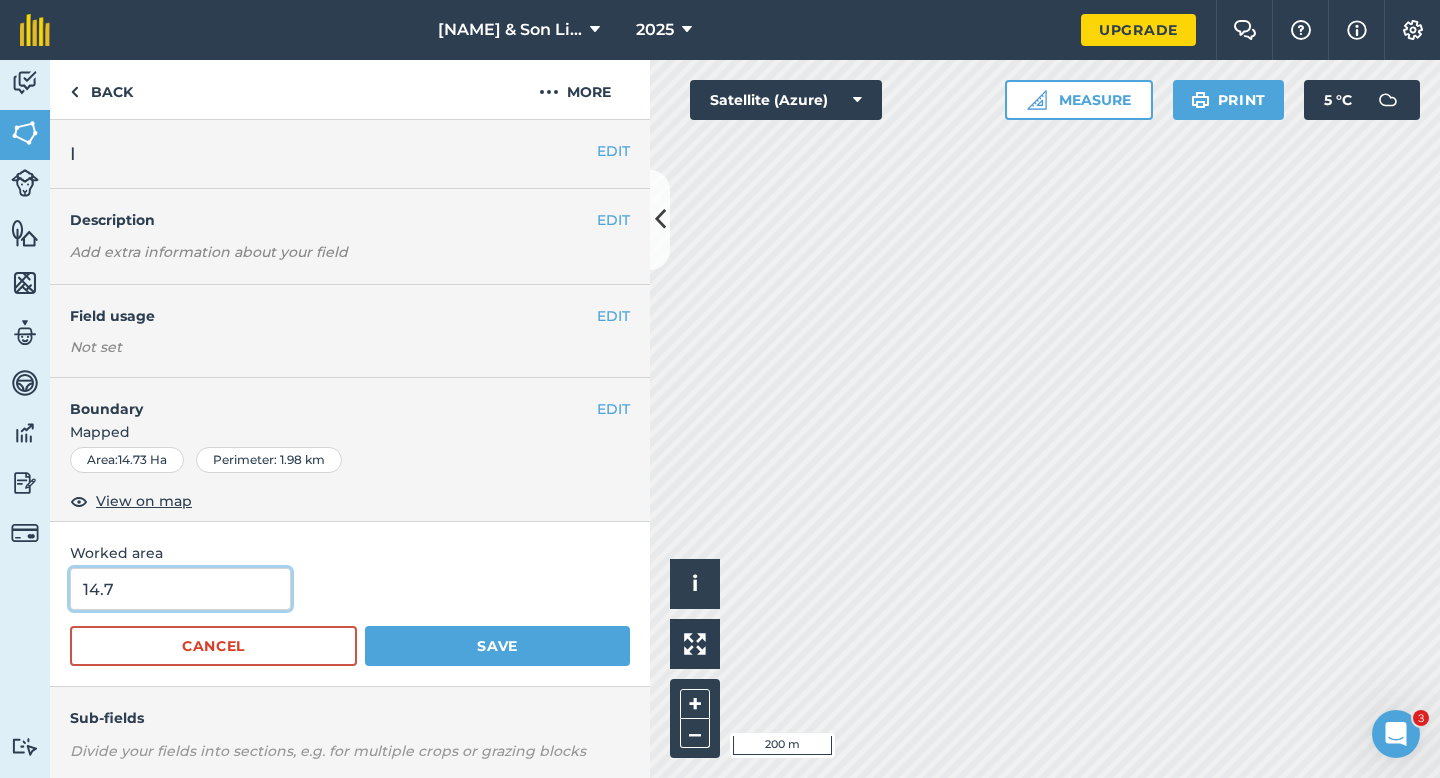 type on "14.7" 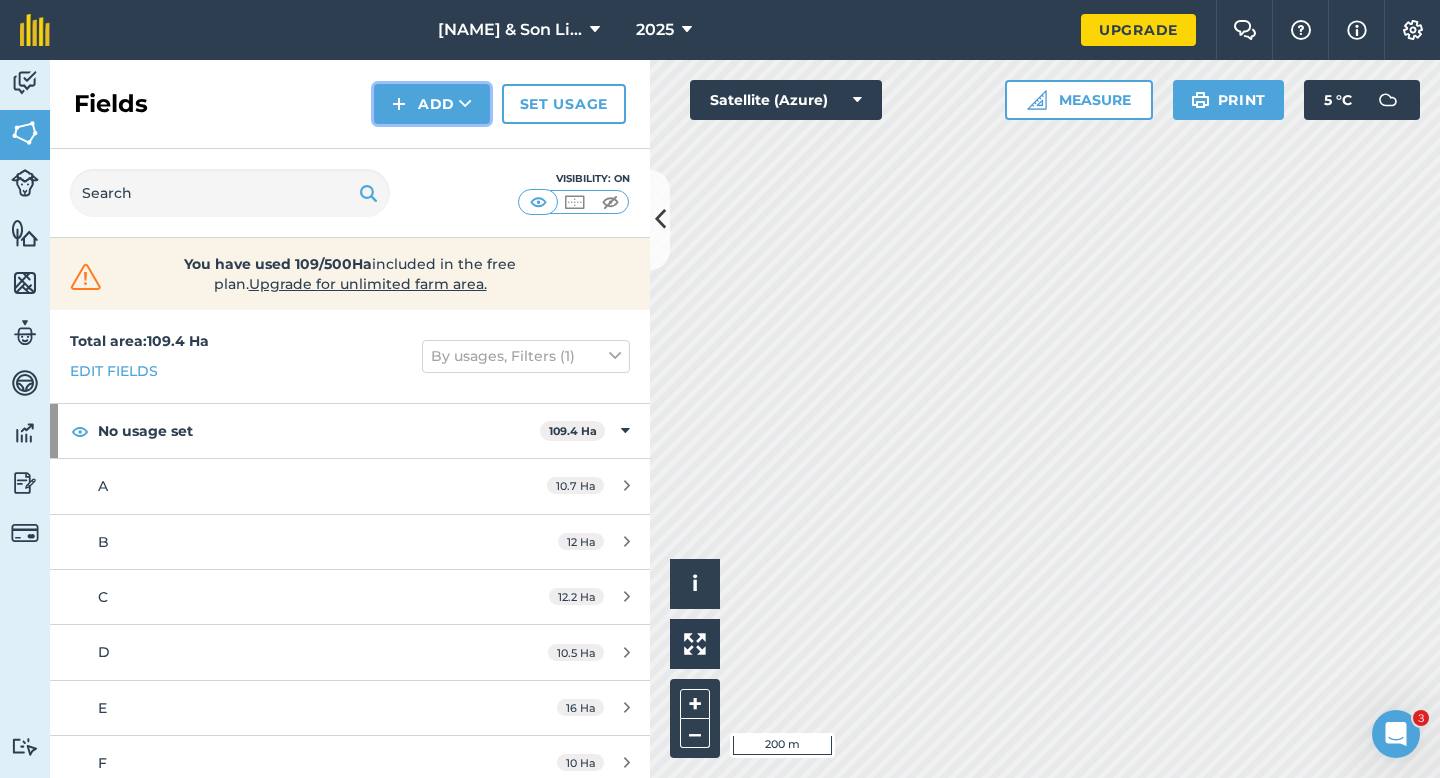 click at bounding box center (399, 104) 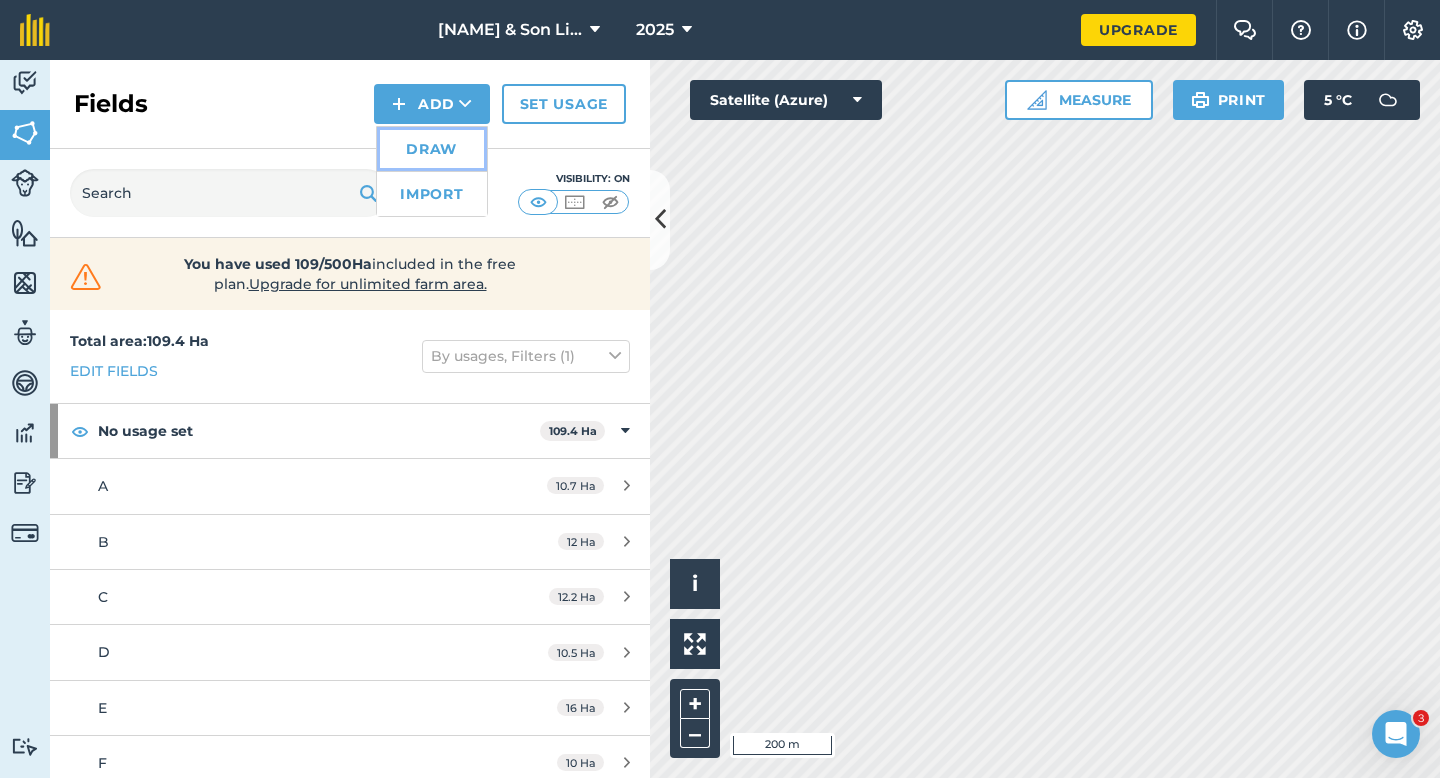 click on "Draw" at bounding box center [432, 149] 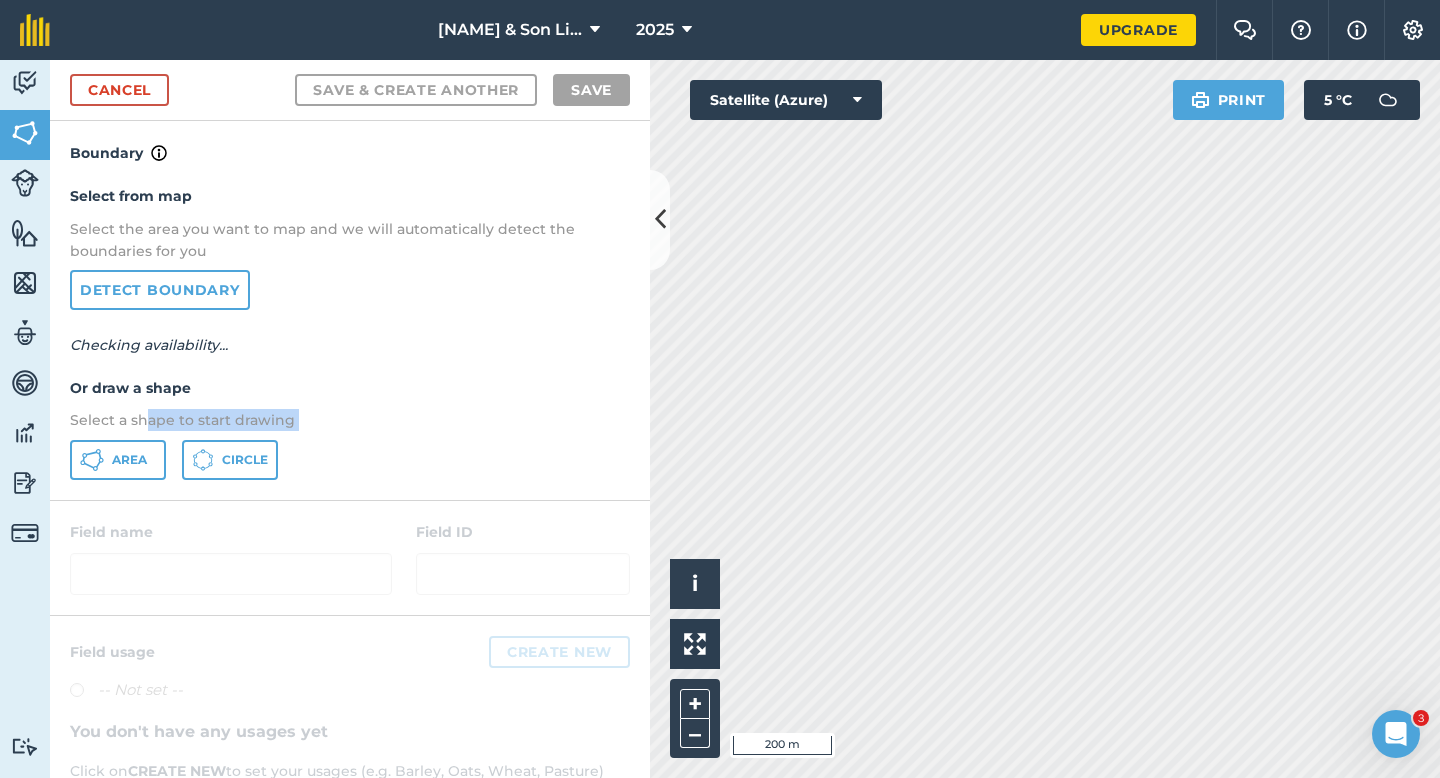 click on "Select from map Select the area you want to map and we will automatically detect the boundaries for you Detect boundary Checking availability... Or draw a shape Select a shape to start drawing Area Circle" at bounding box center (350, 332) 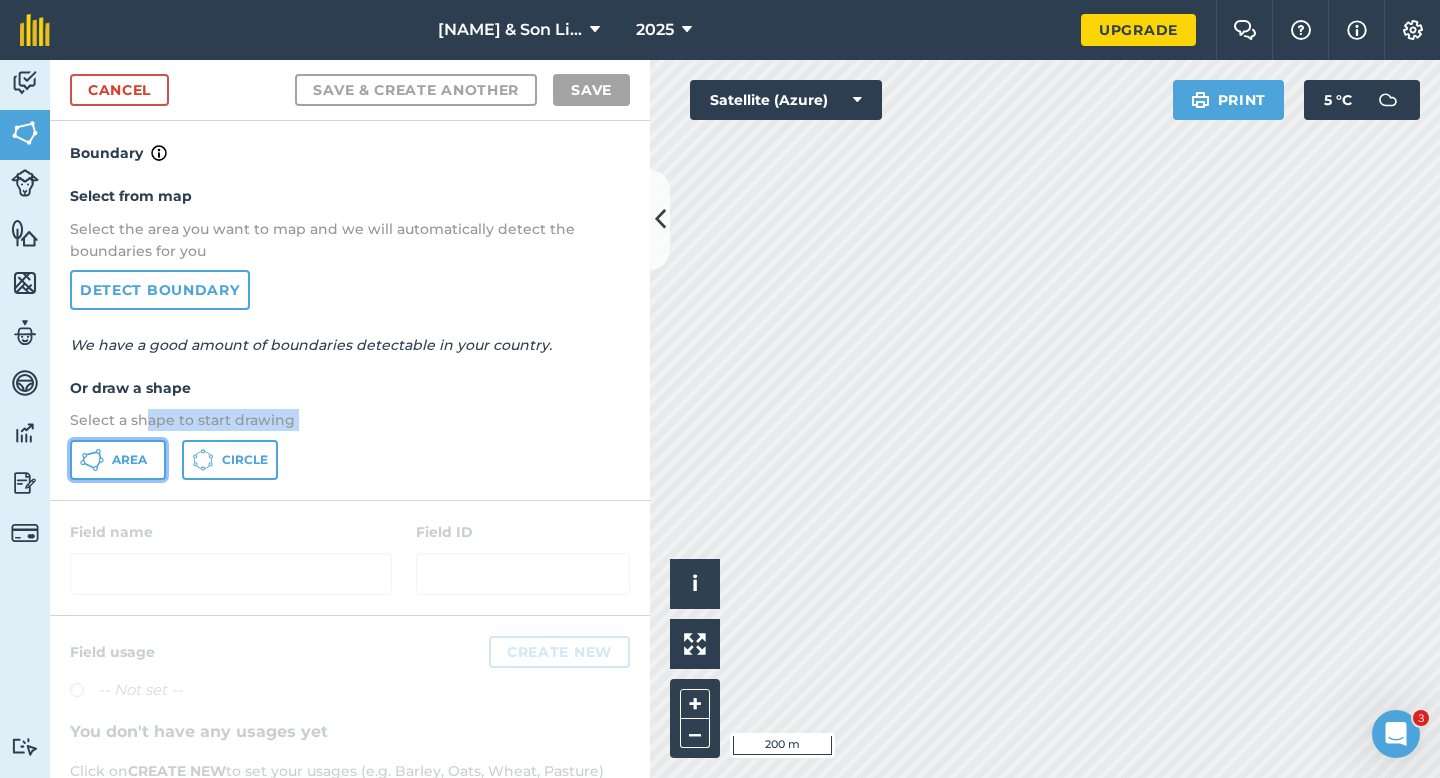 click on "Area" at bounding box center (118, 460) 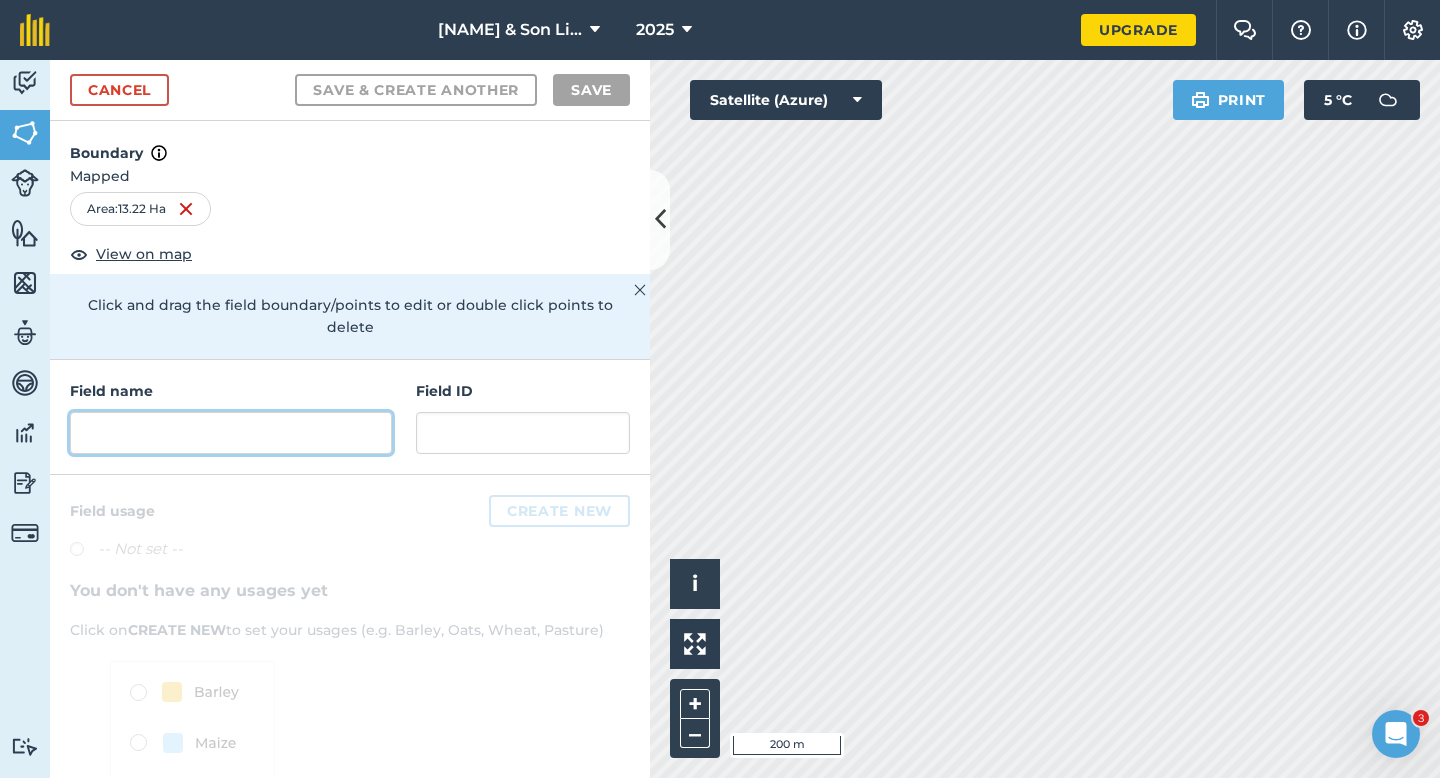 click at bounding box center [231, 433] 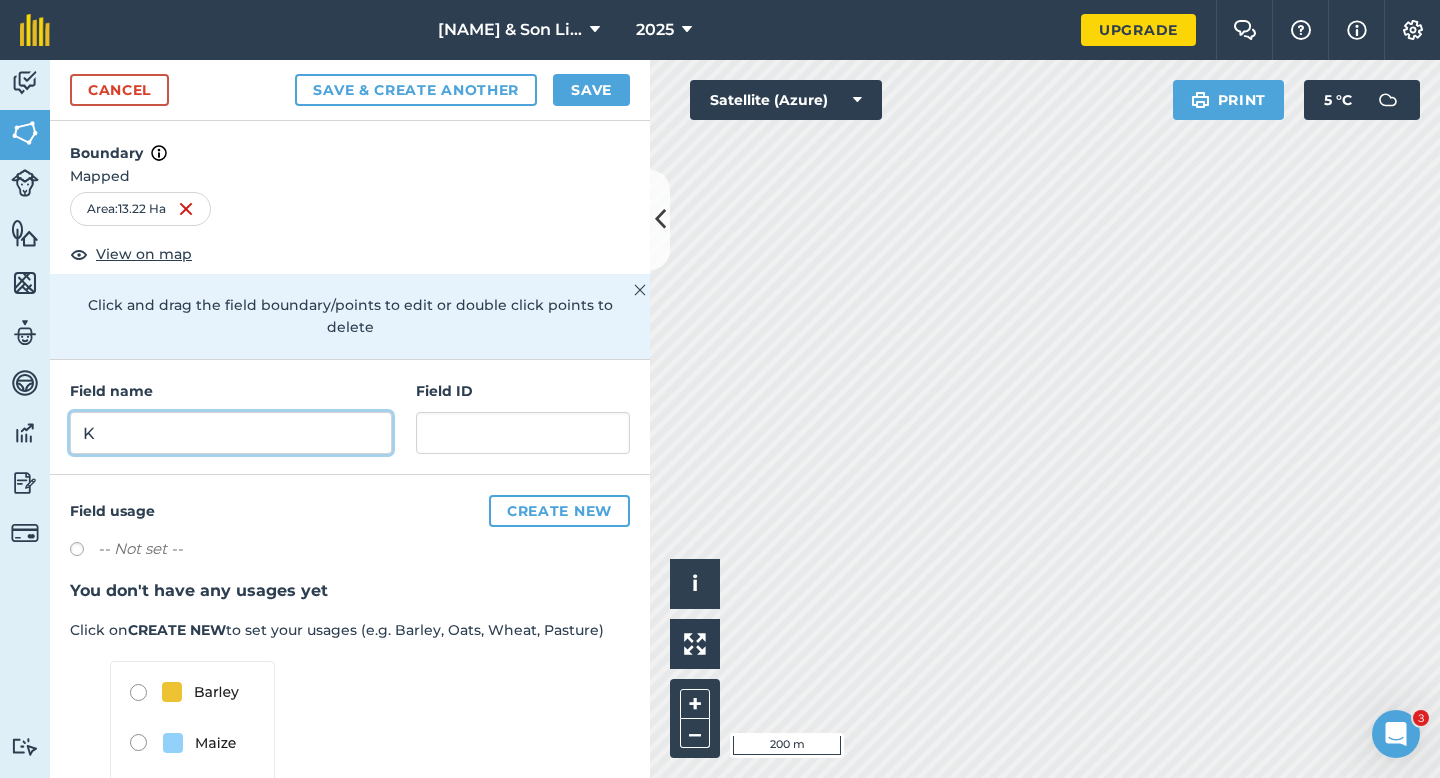 type on "K" 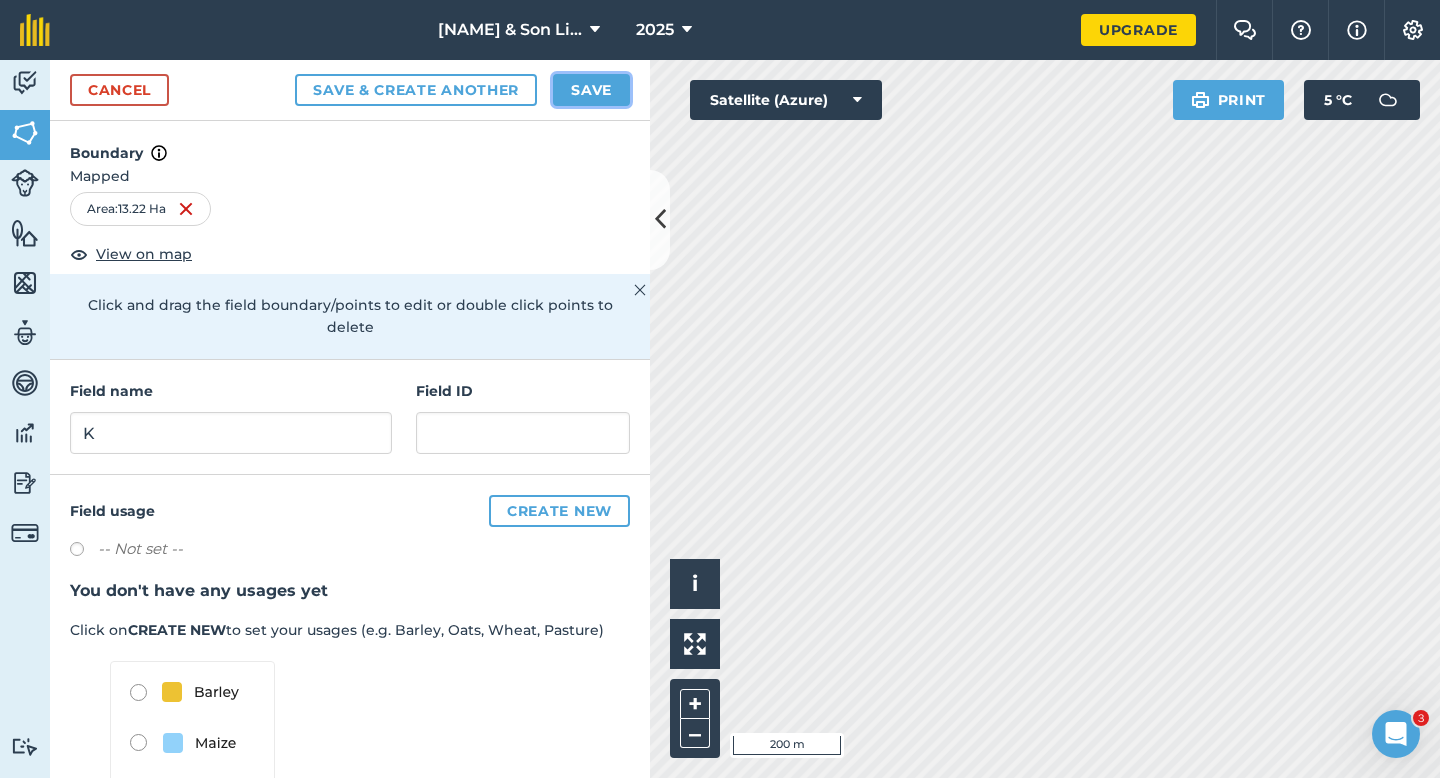click on "Save" at bounding box center (591, 90) 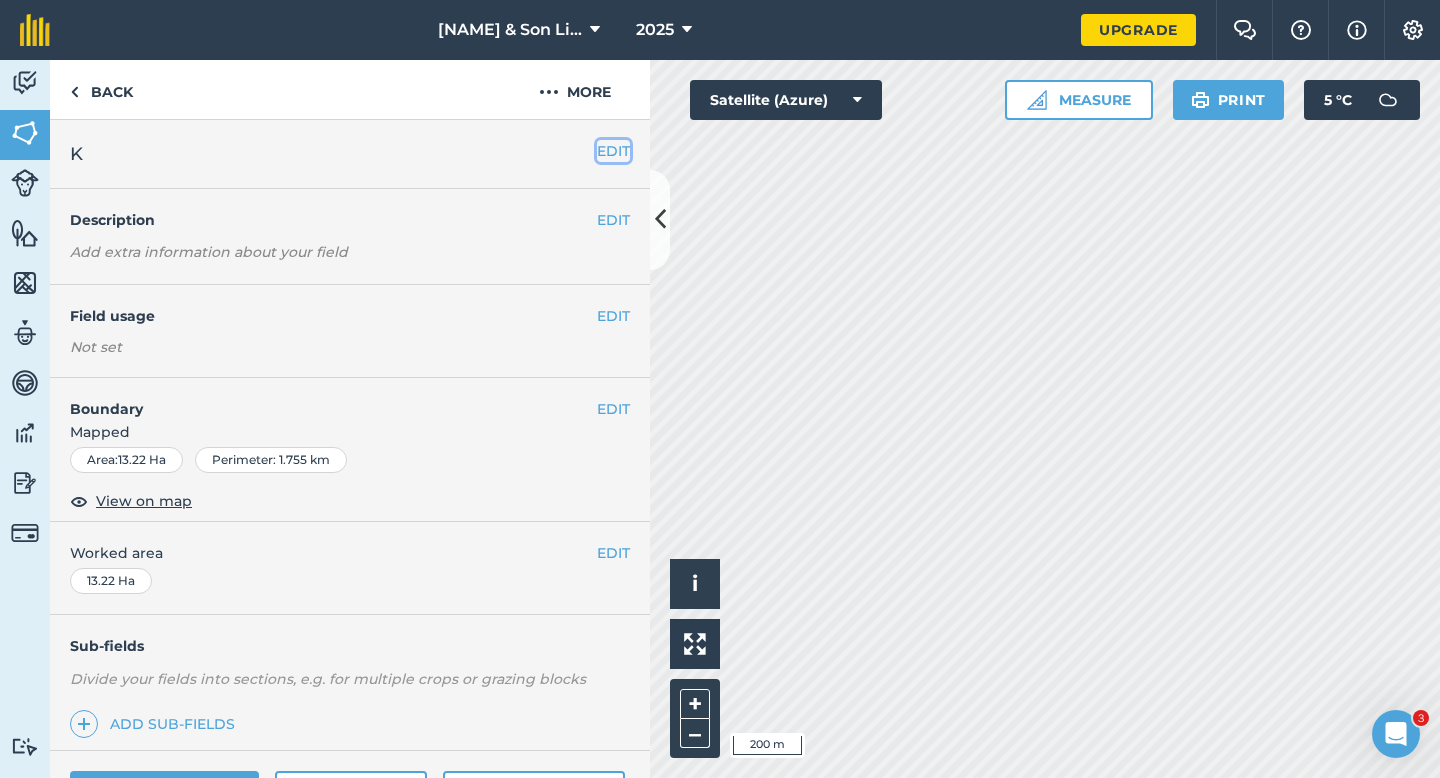 click on "EDIT" at bounding box center [613, 151] 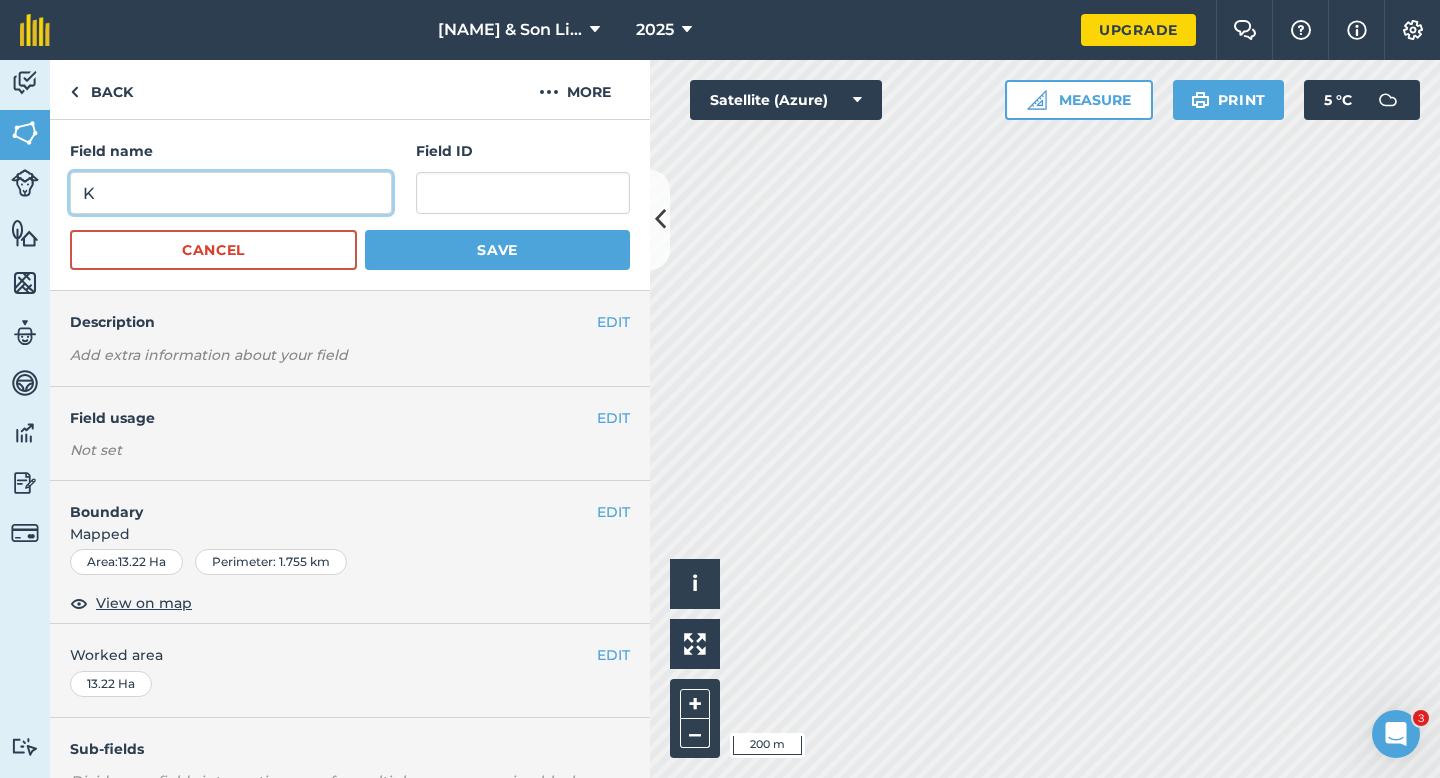click on "K" at bounding box center (231, 193) 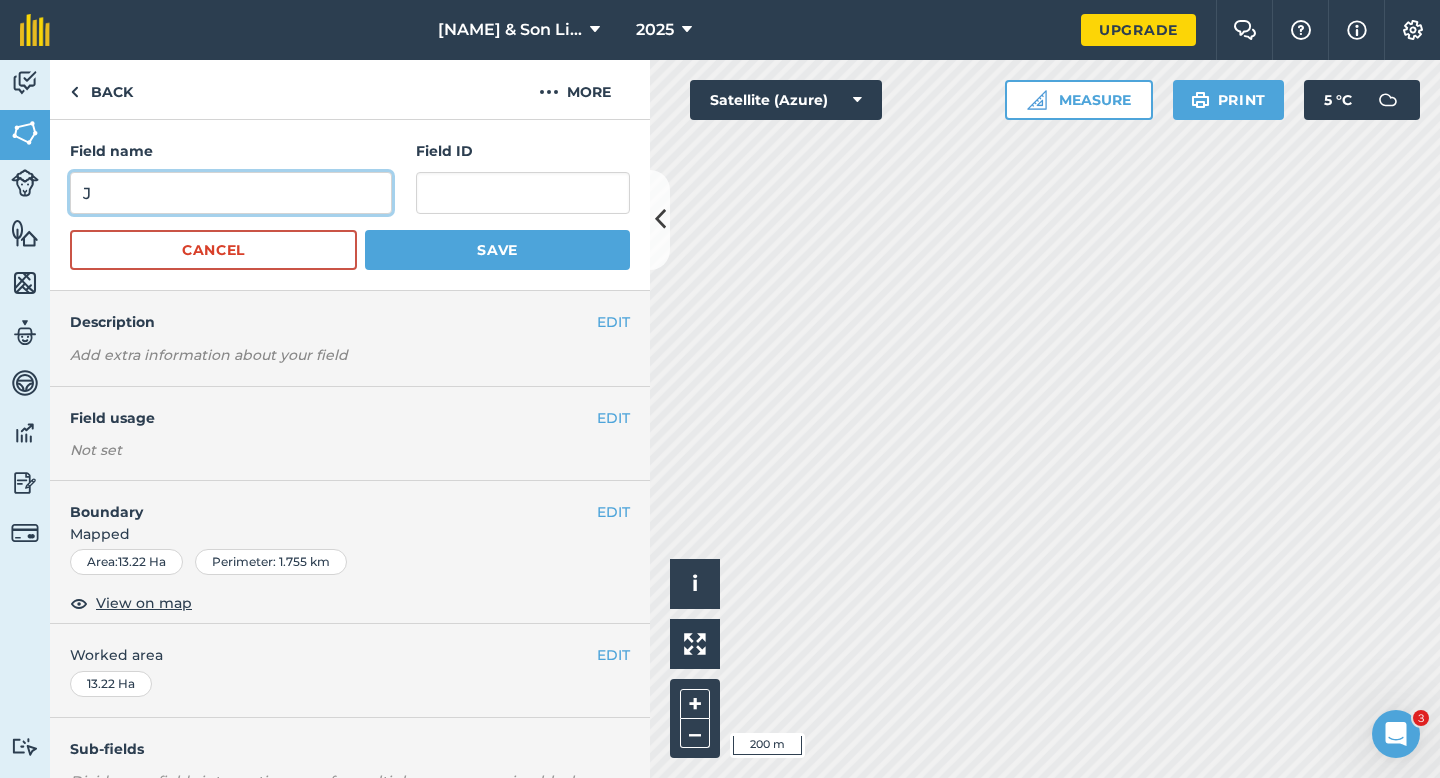 click on "J" at bounding box center [231, 193] 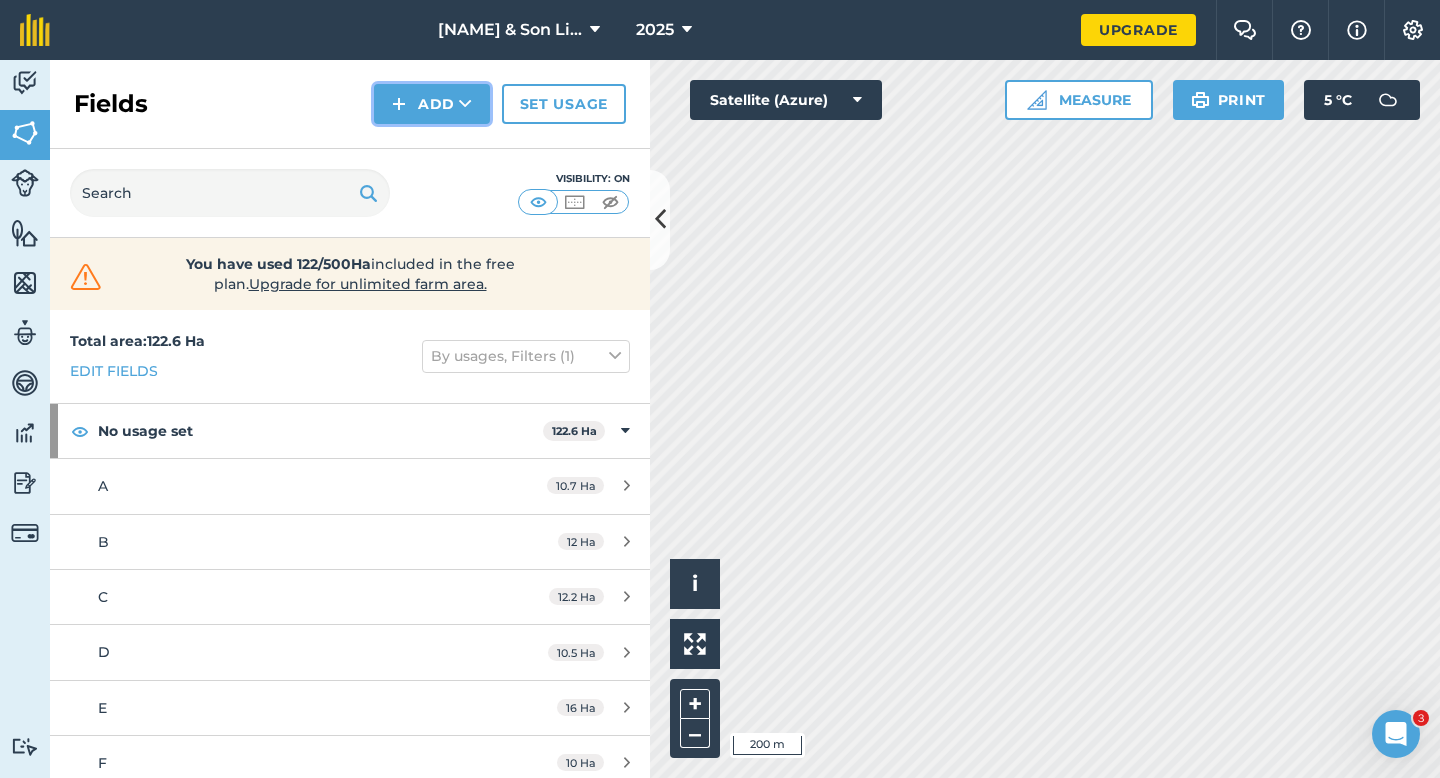 click on "Add" at bounding box center [432, 104] 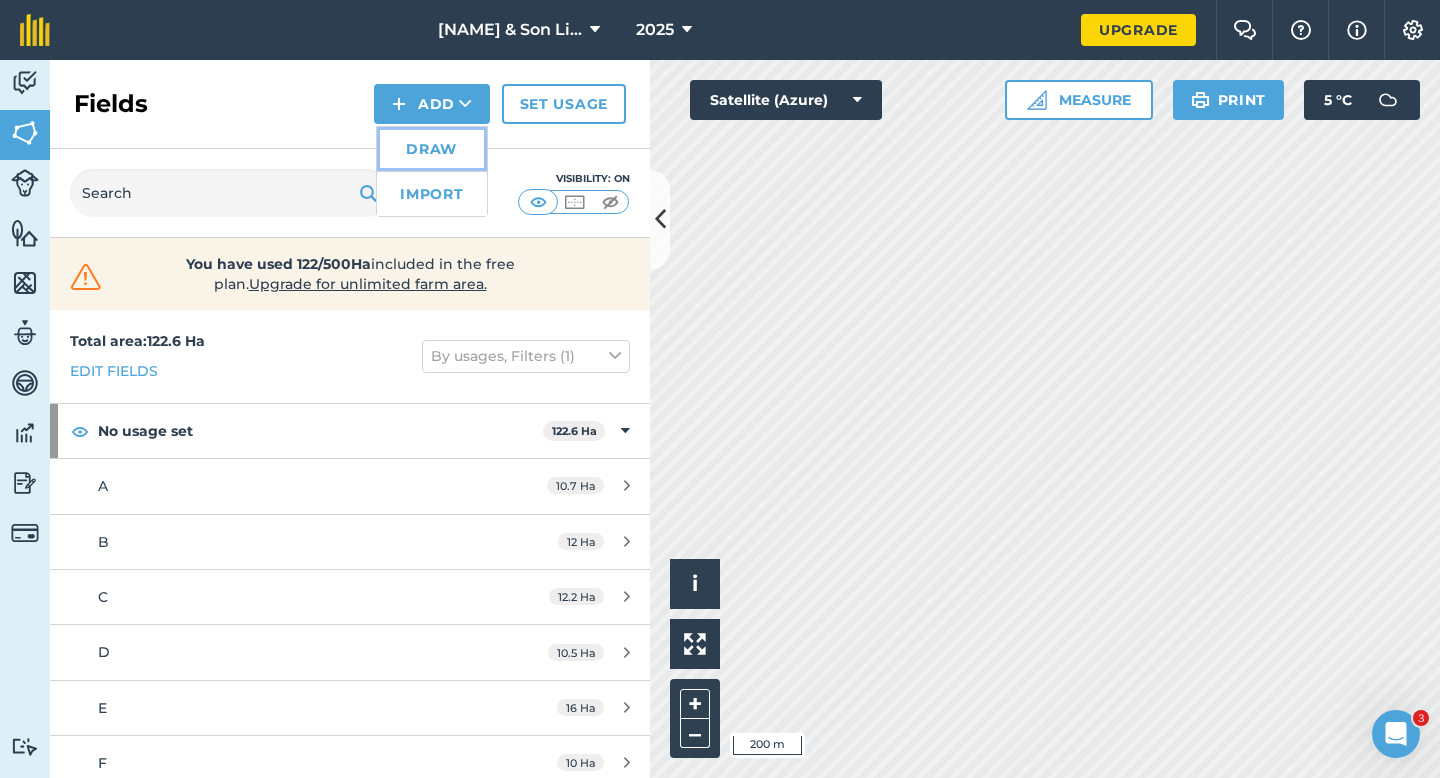 click on "Draw" at bounding box center (432, 149) 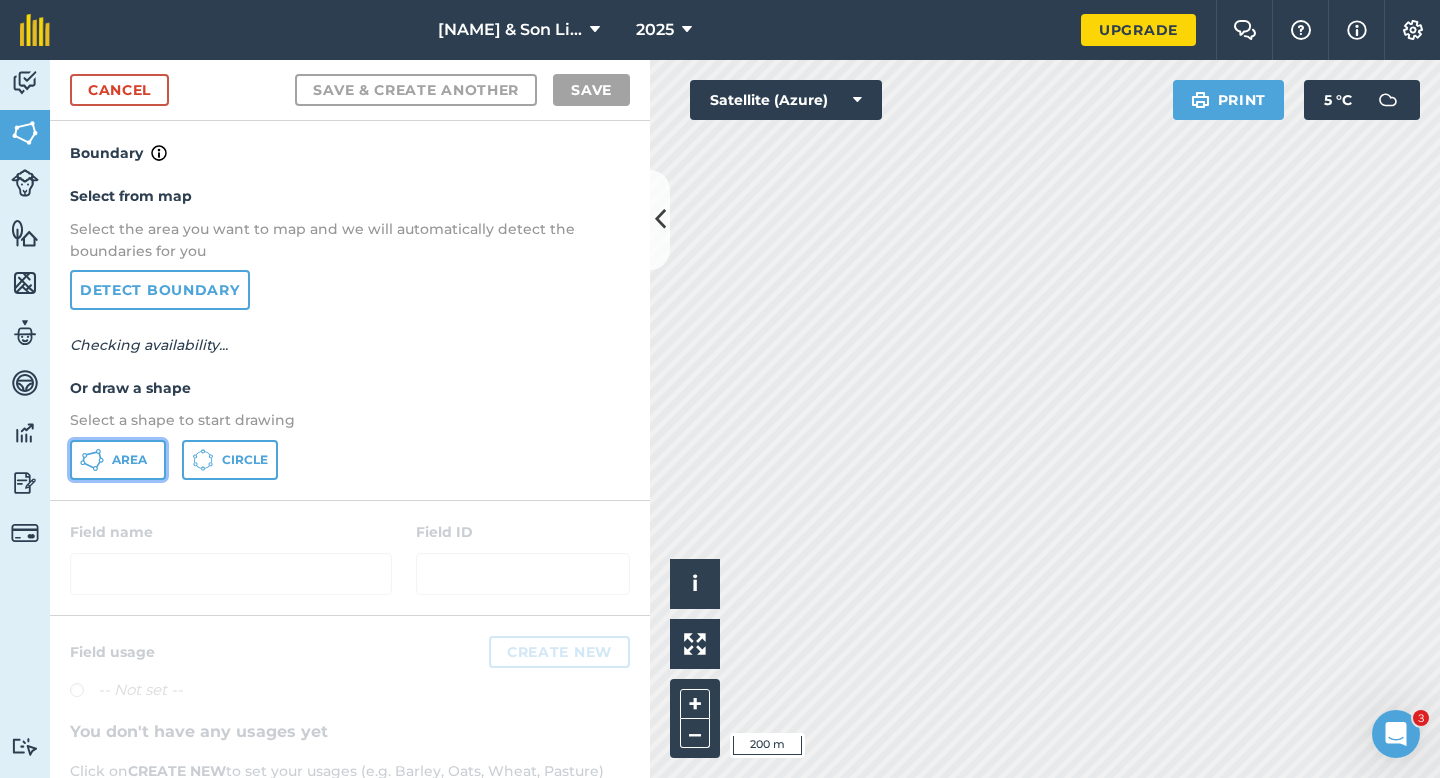 click on "Area" at bounding box center (118, 460) 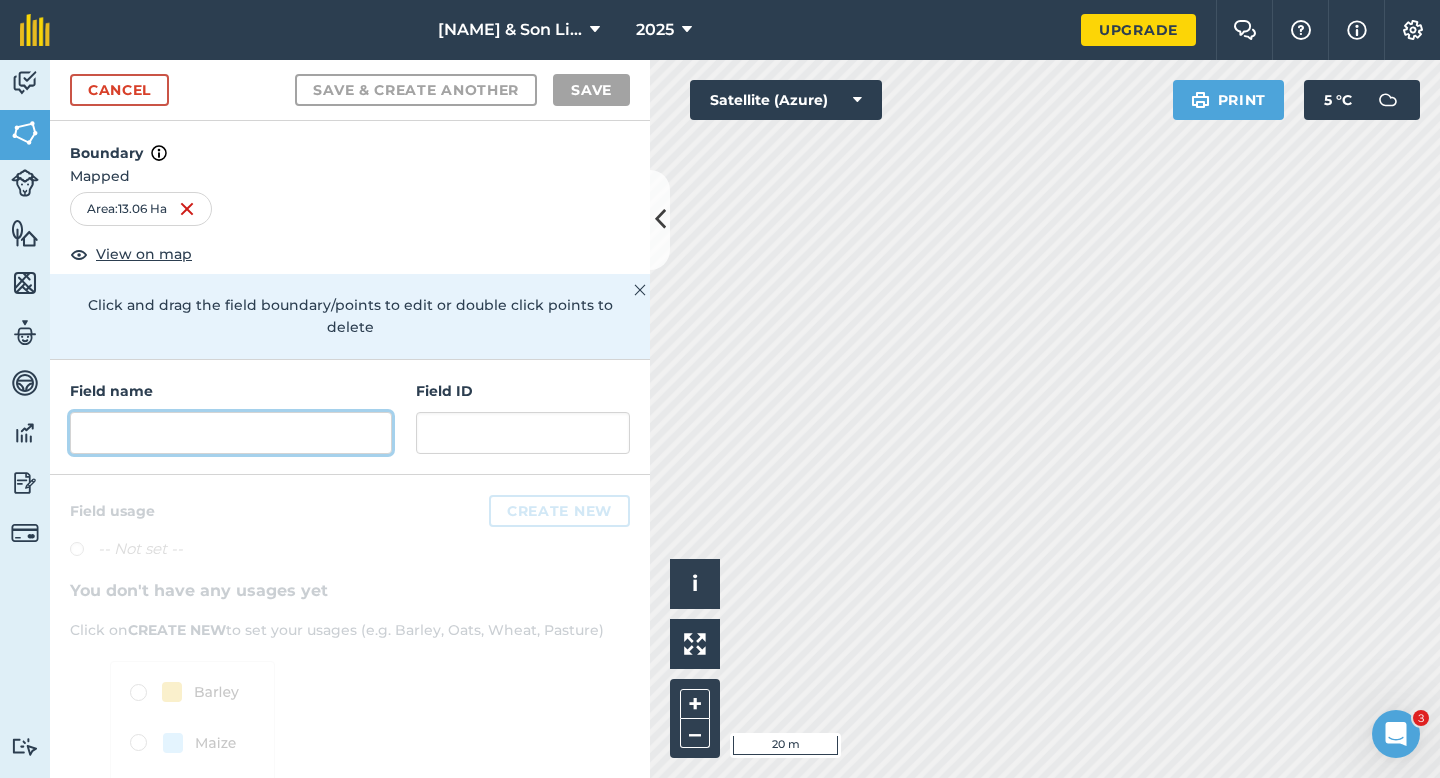 click at bounding box center (231, 433) 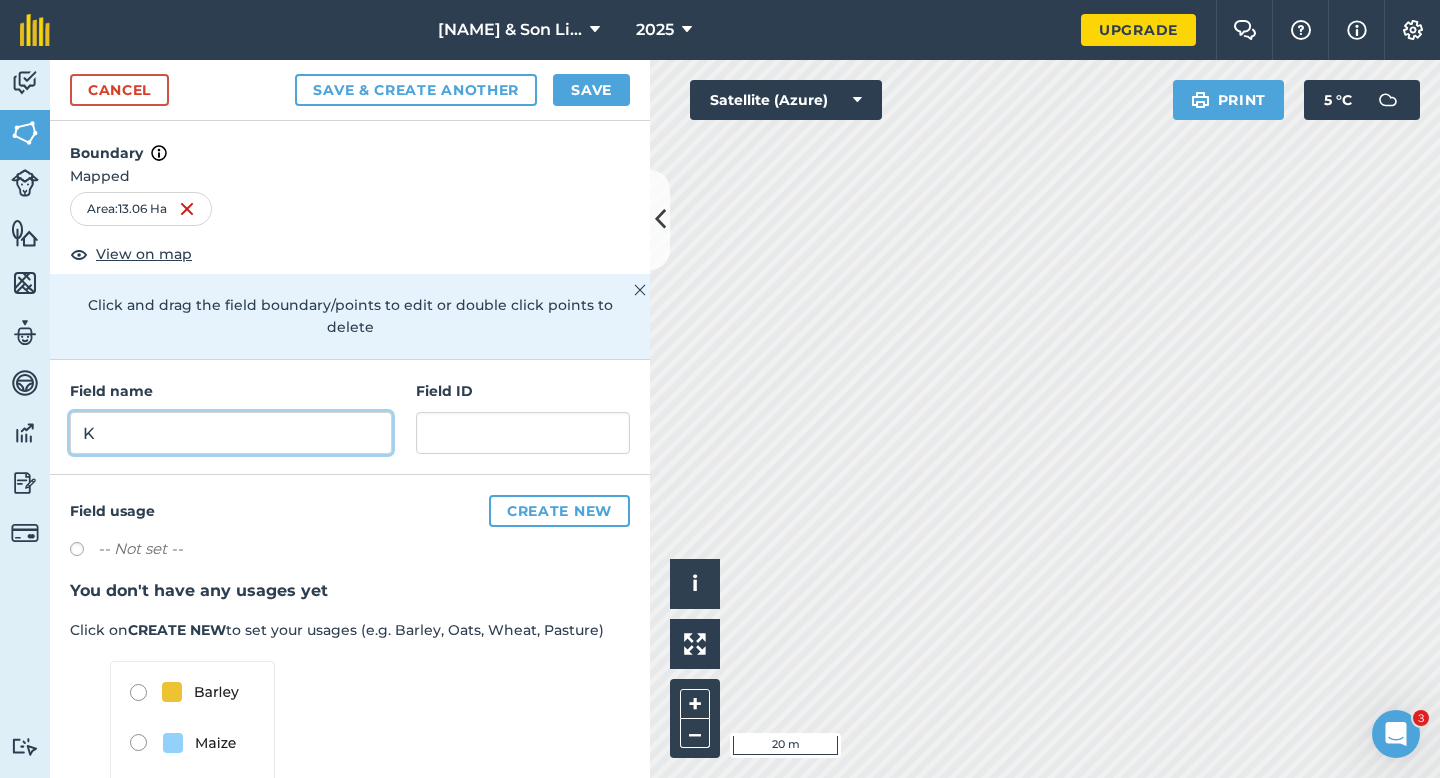 type on "K" 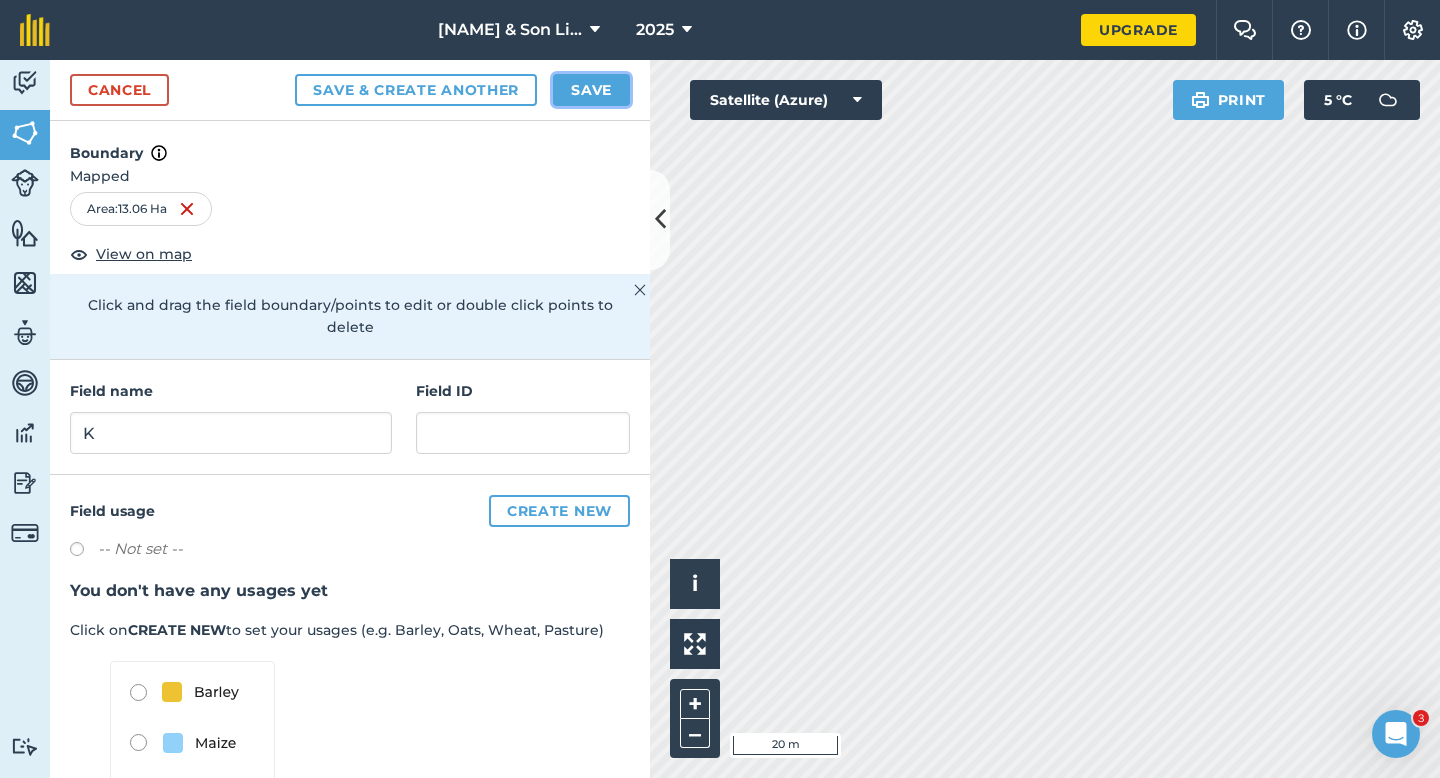 click on "Save" at bounding box center (591, 90) 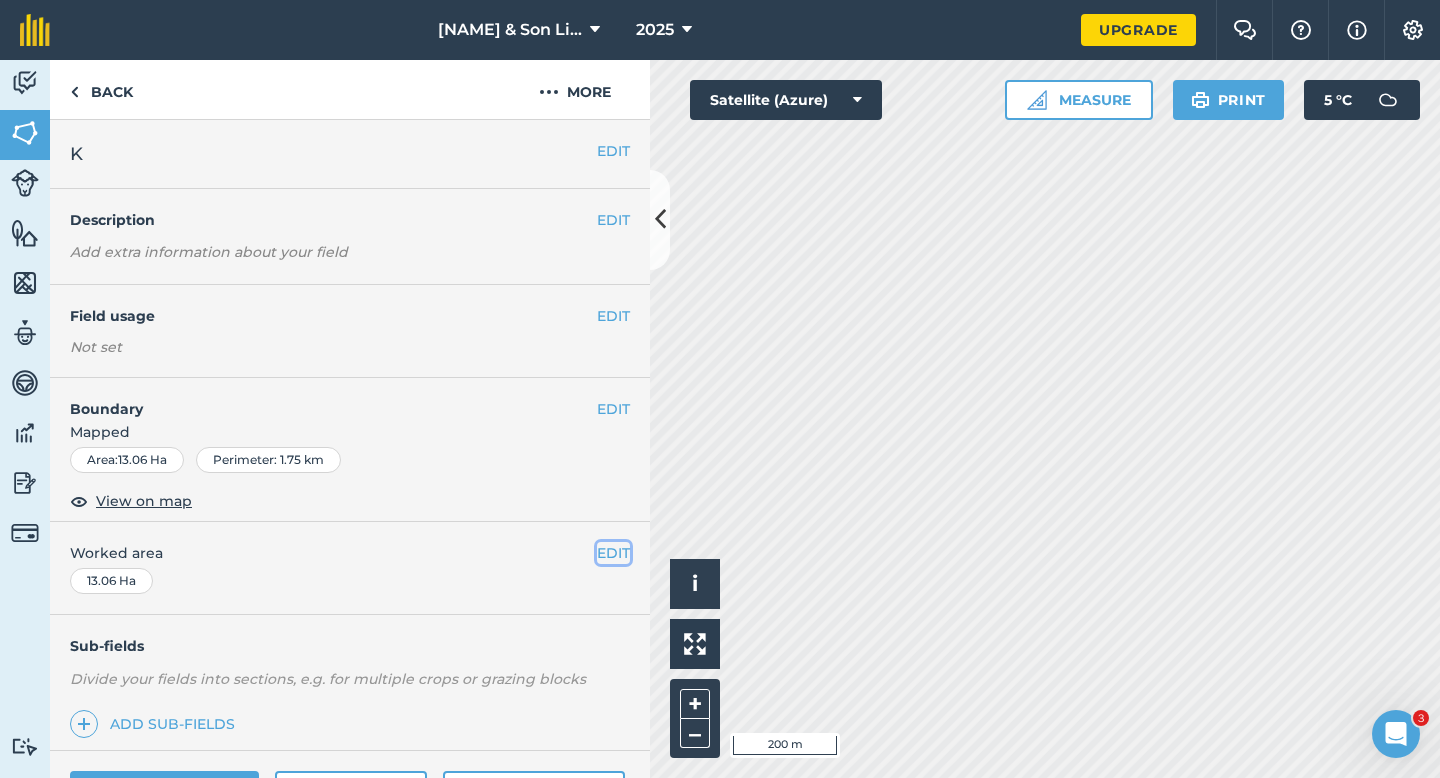 click on "EDIT" at bounding box center (613, 553) 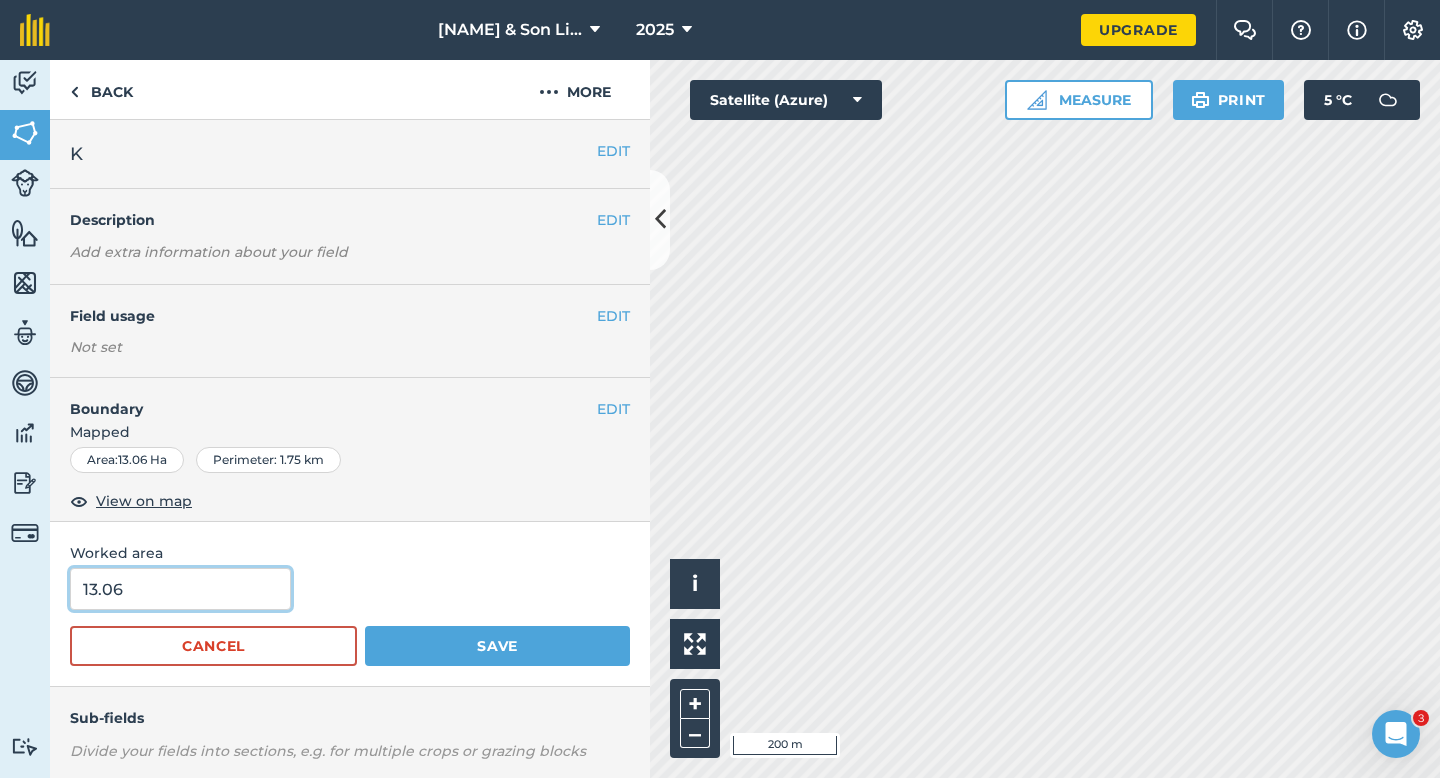 click on "13.06" at bounding box center (180, 589) 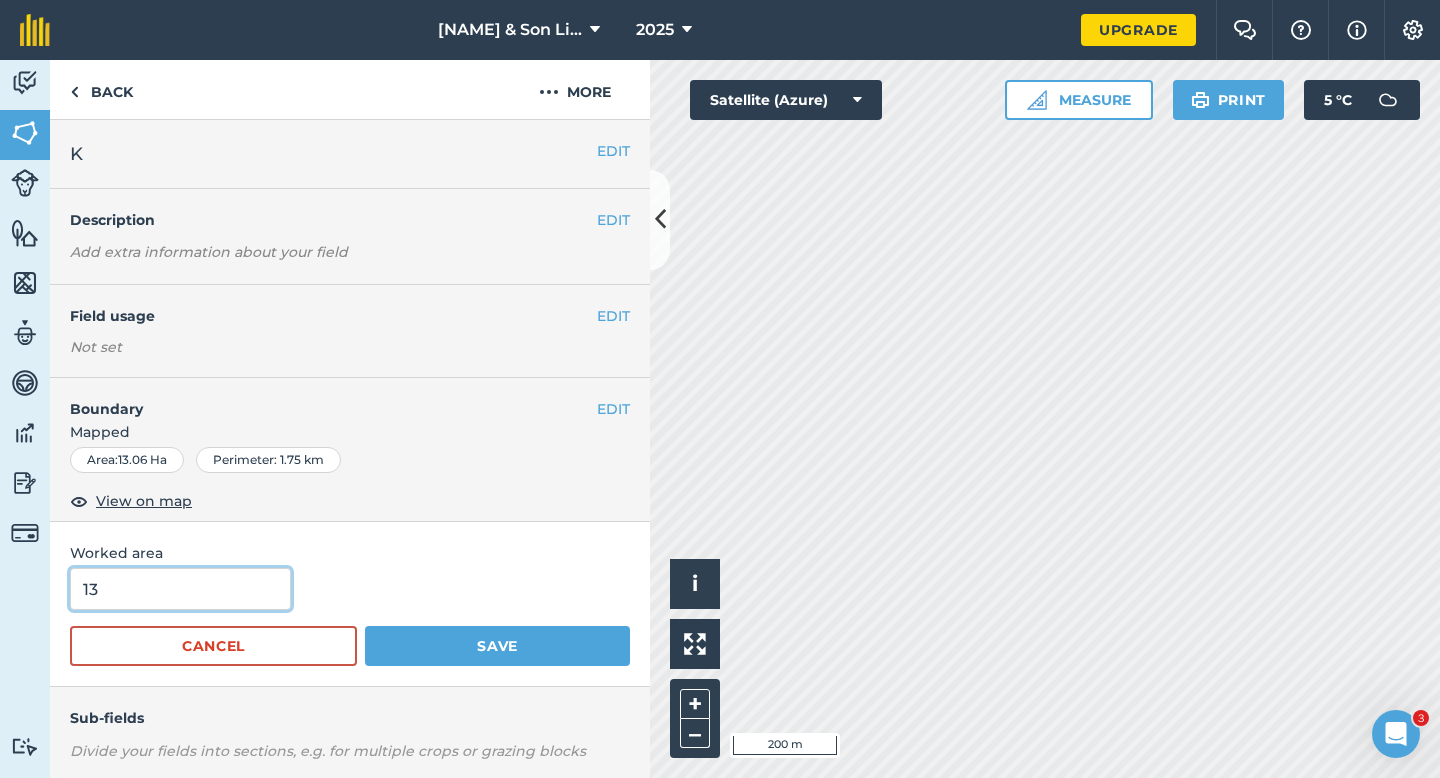 click on "Save" at bounding box center [497, 646] 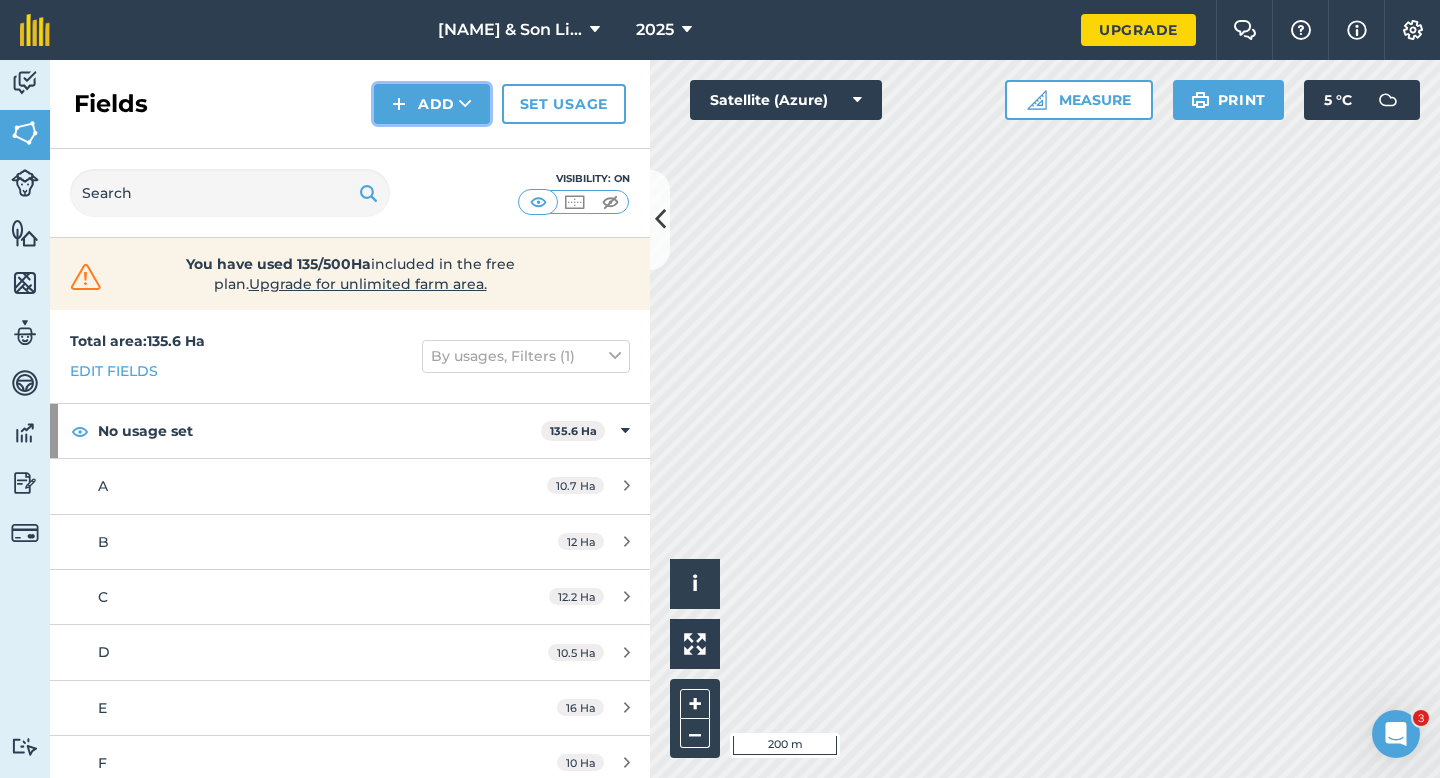 click on "Add" at bounding box center [432, 104] 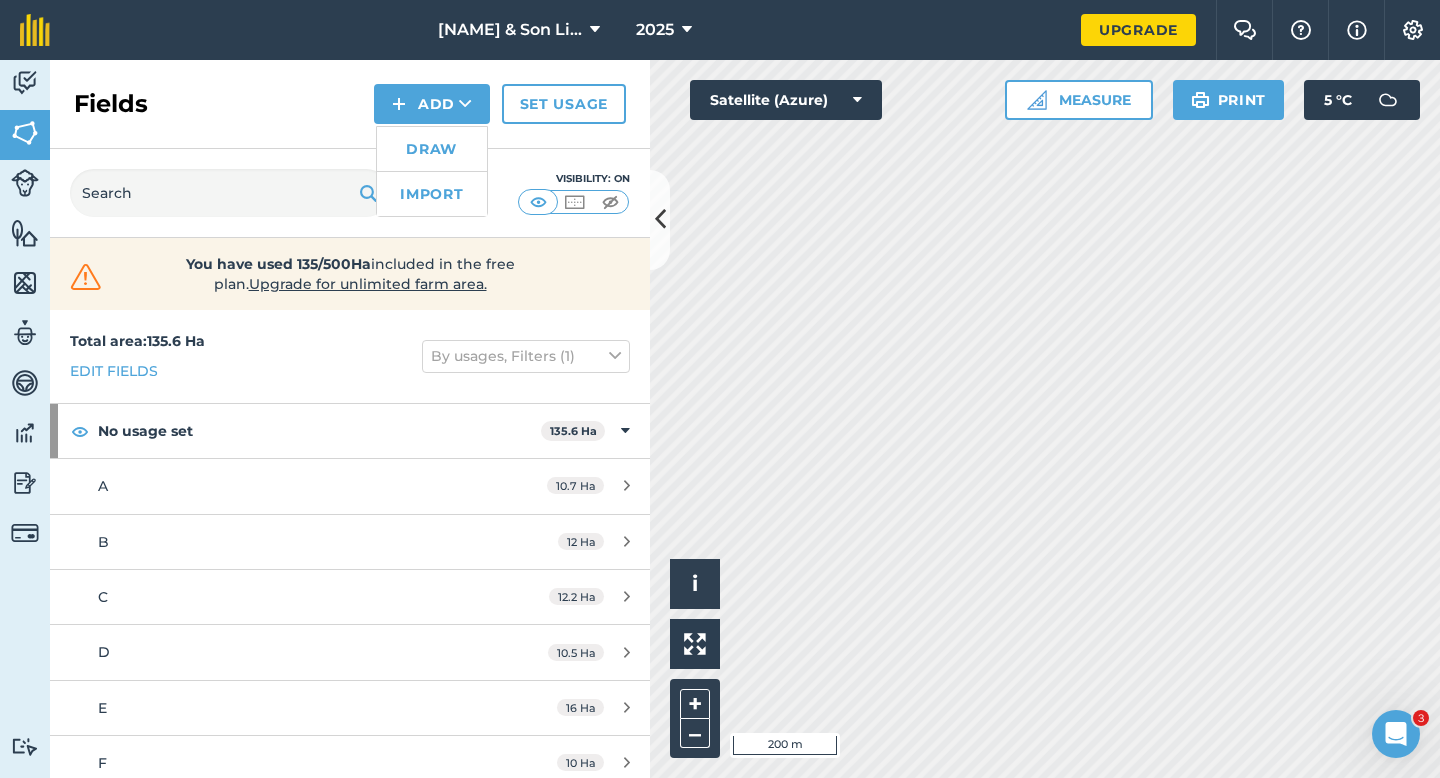 click on "Draw" at bounding box center [432, 149] 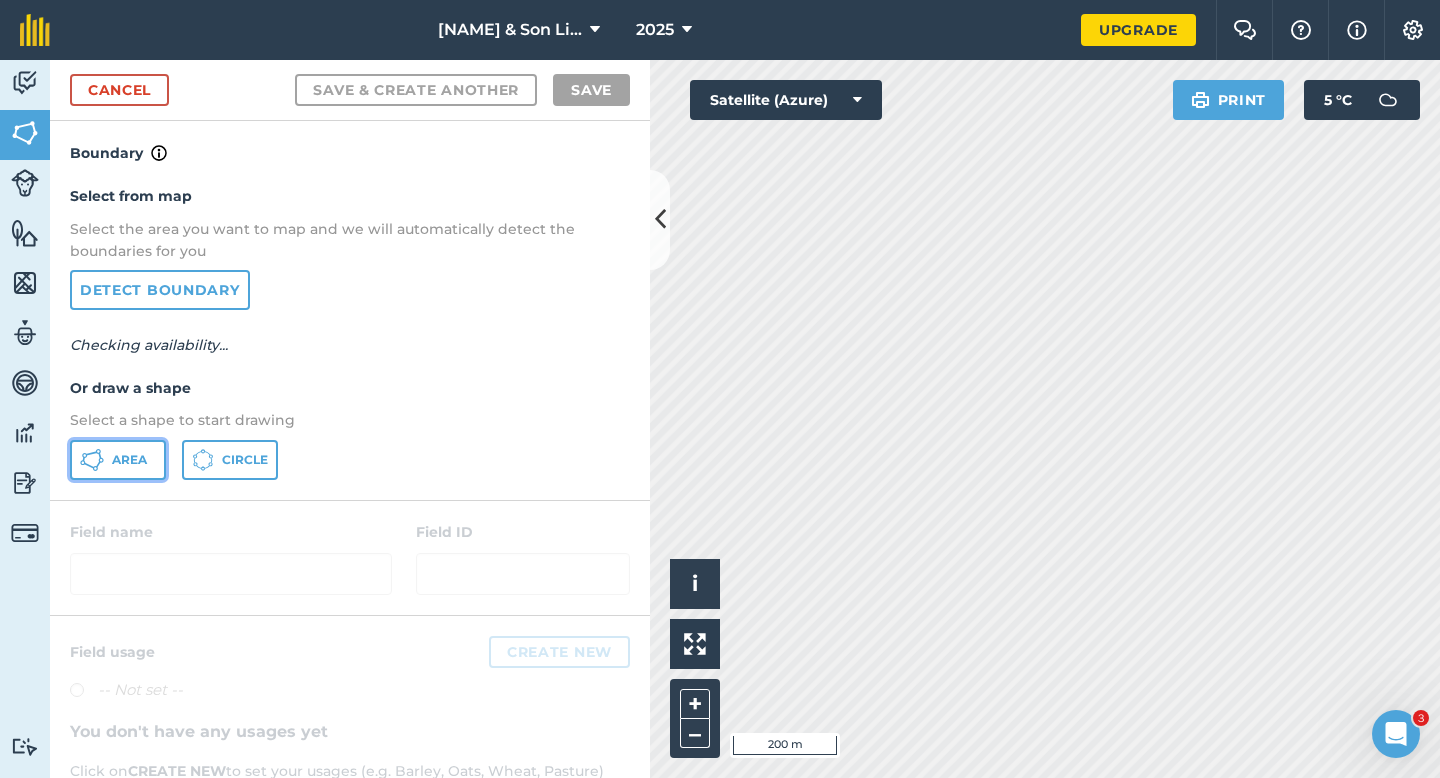 click on "Area" at bounding box center [118, 460] 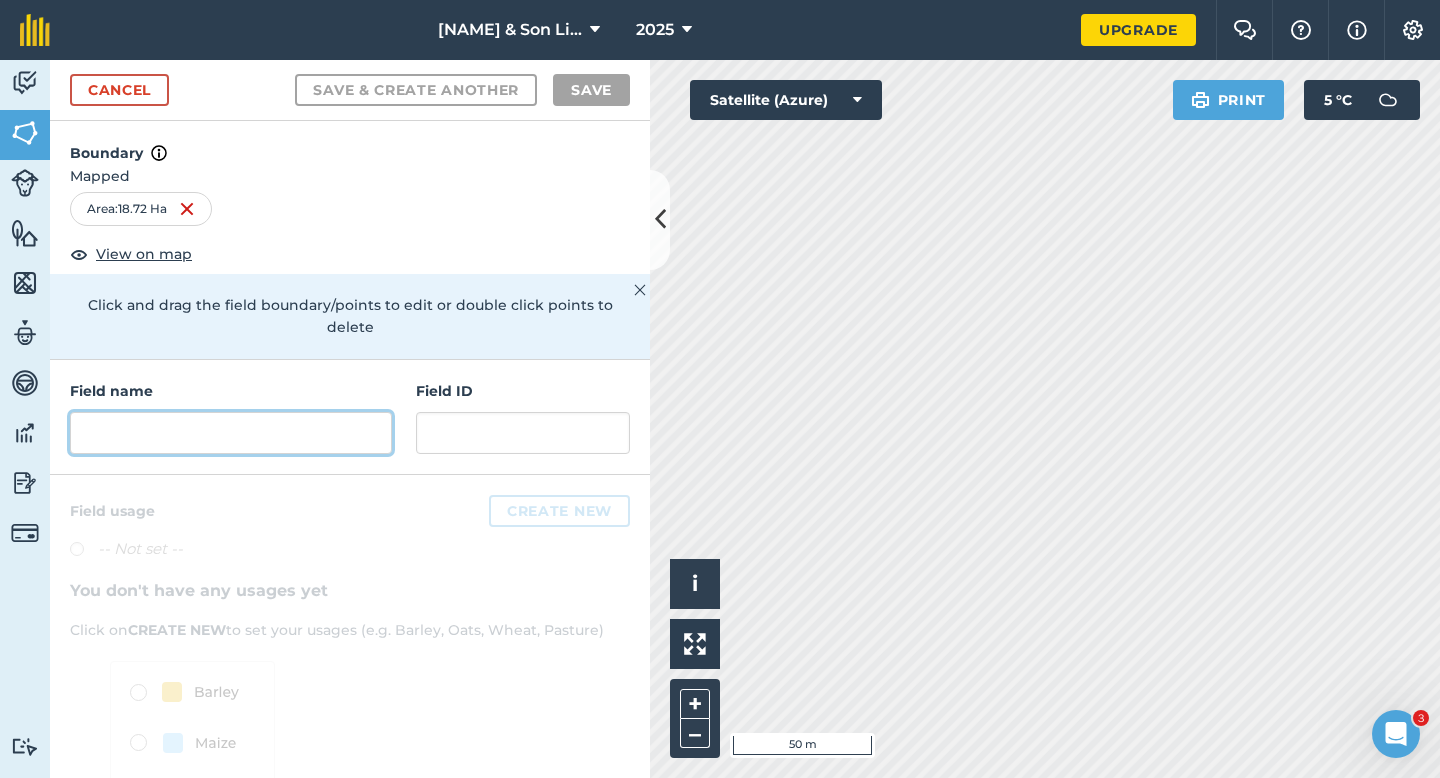 click at bounding box center [231, 433] 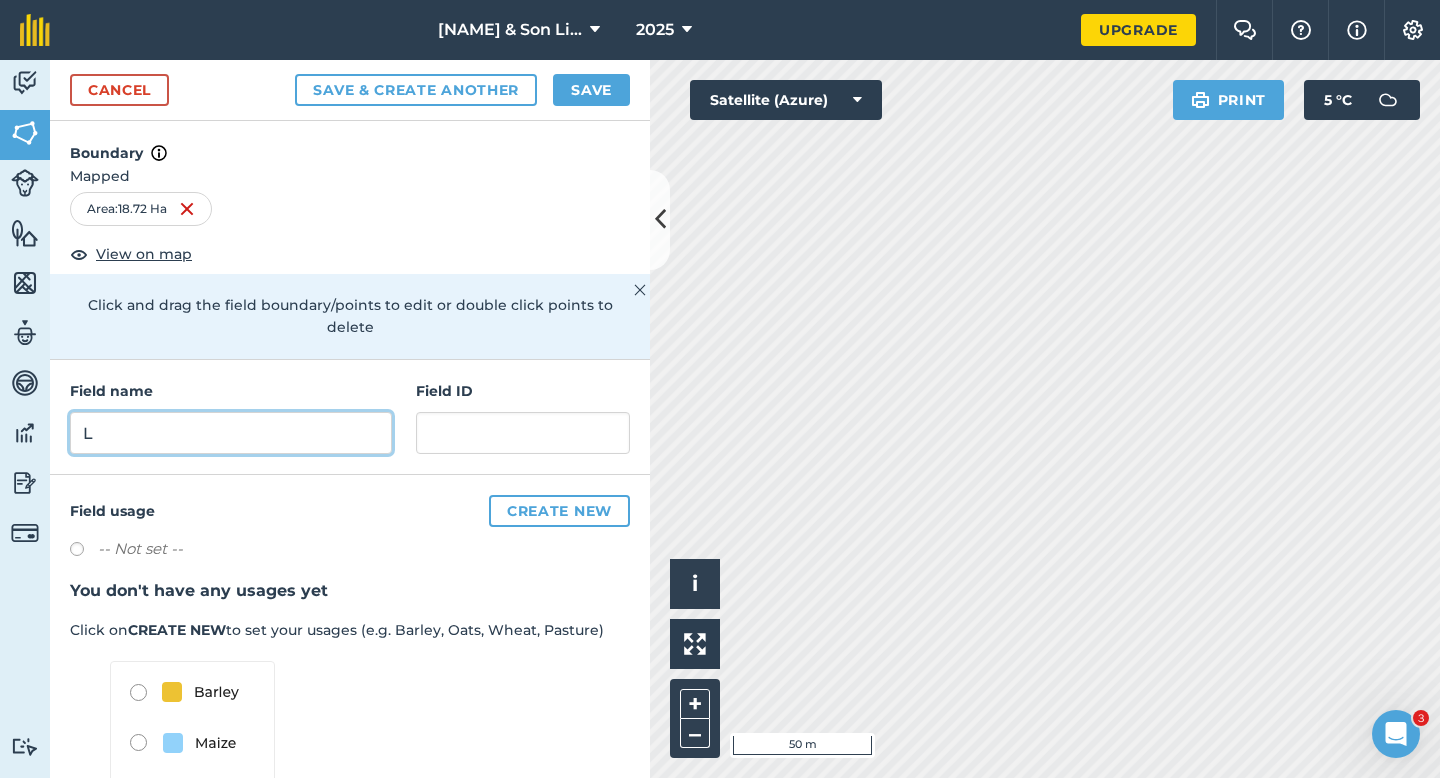 type on "L" 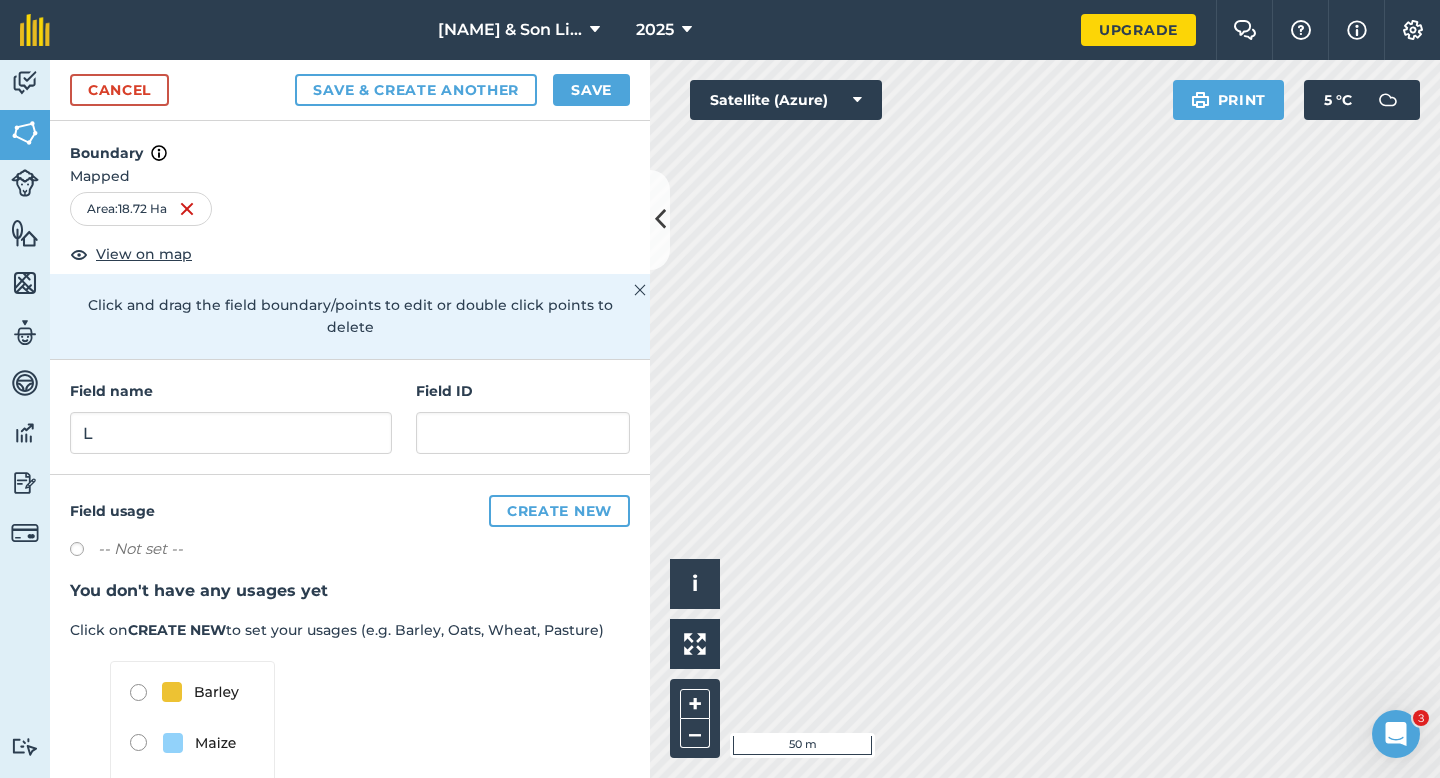click on "Cancel Save & Create Another Save" at bounding box center [350, 90] 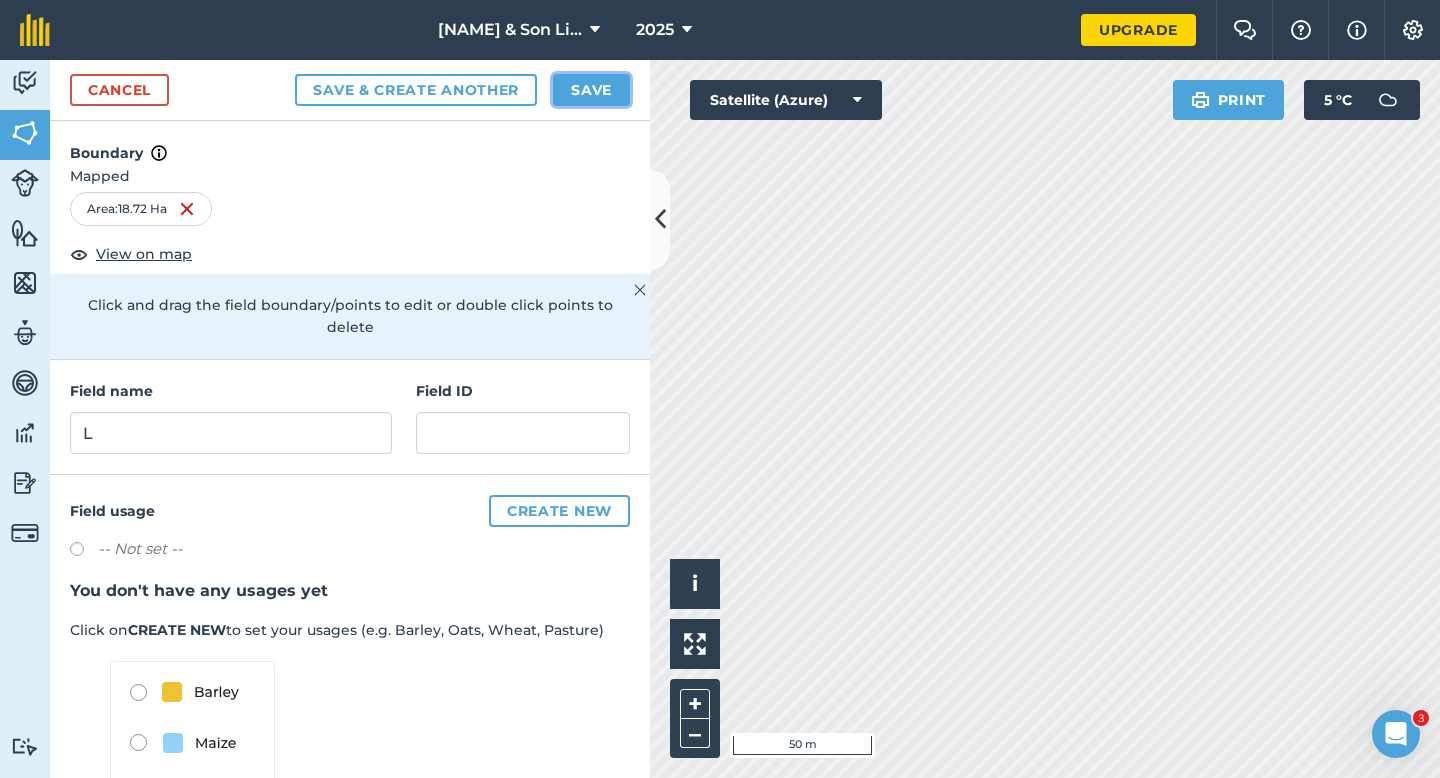 click on "Save" at bounding box center [591, 90] 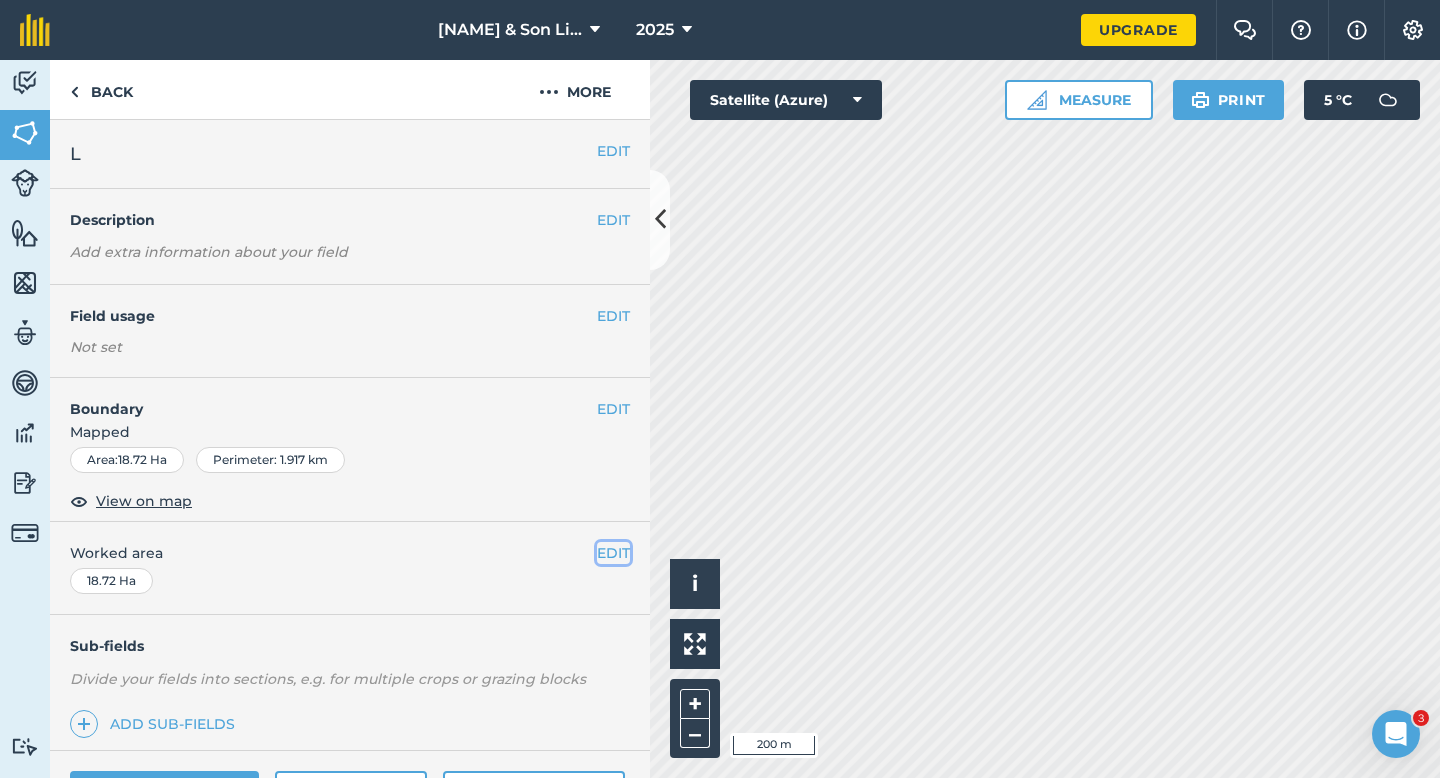 click on "EDIT" at bounding box center [613, 553] 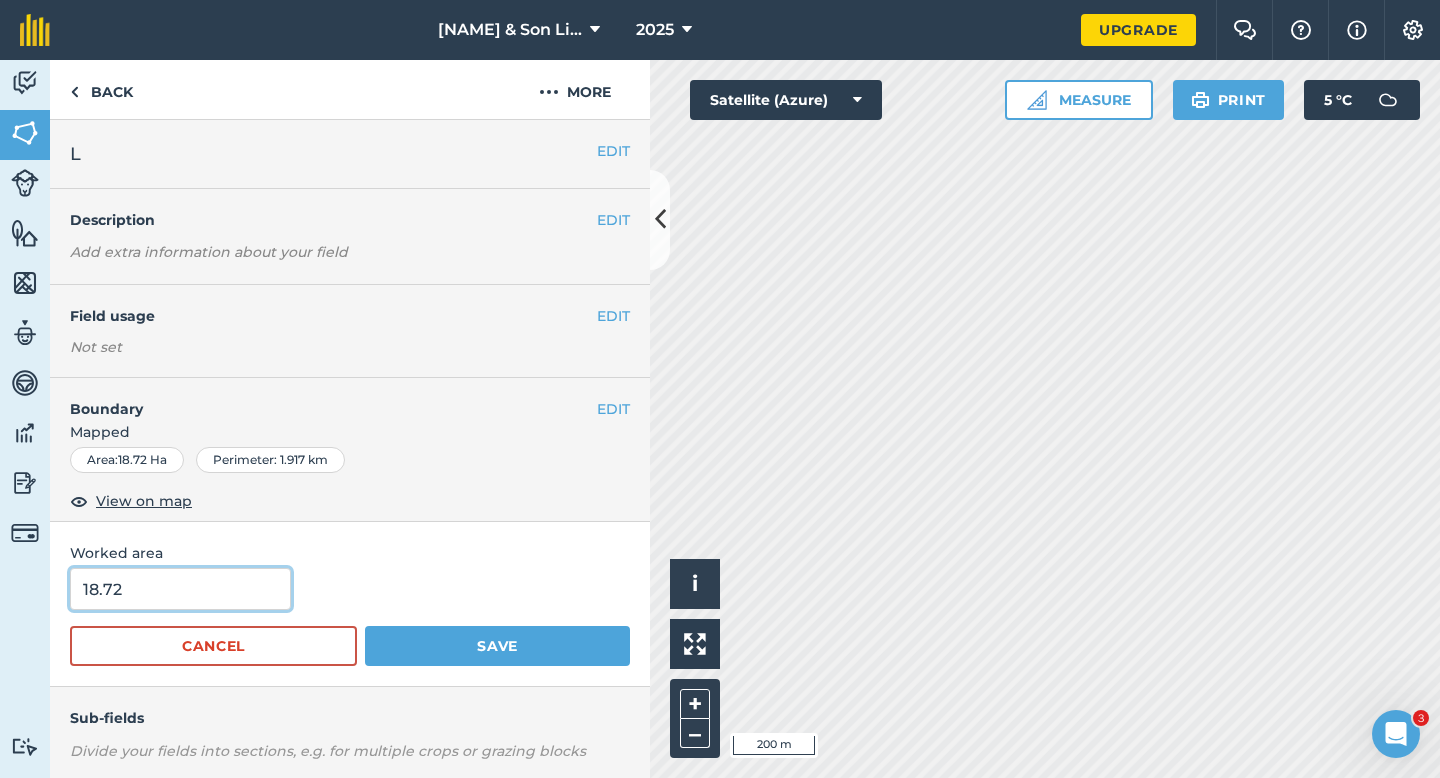 click on "18.72" at bounding box center (180, 589) 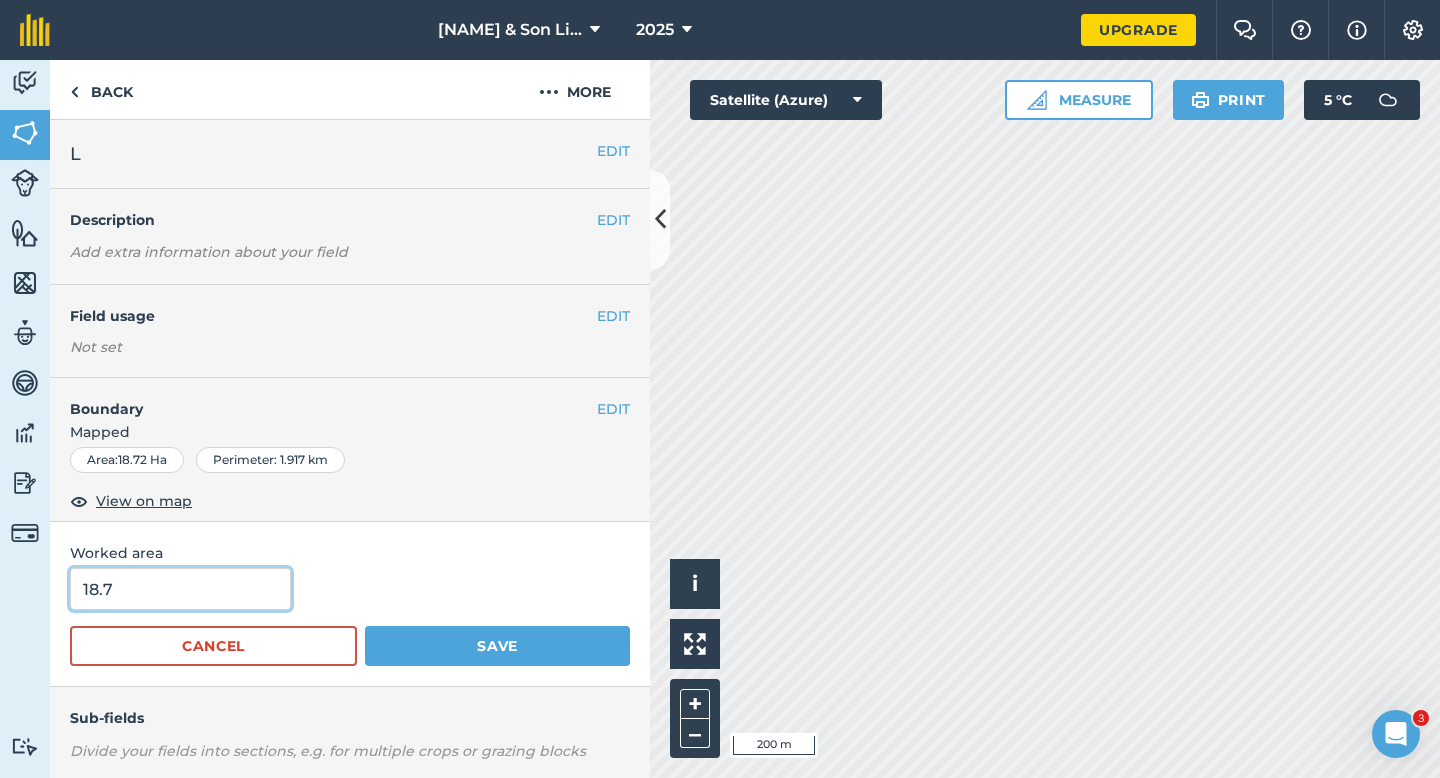 type on "18.7" 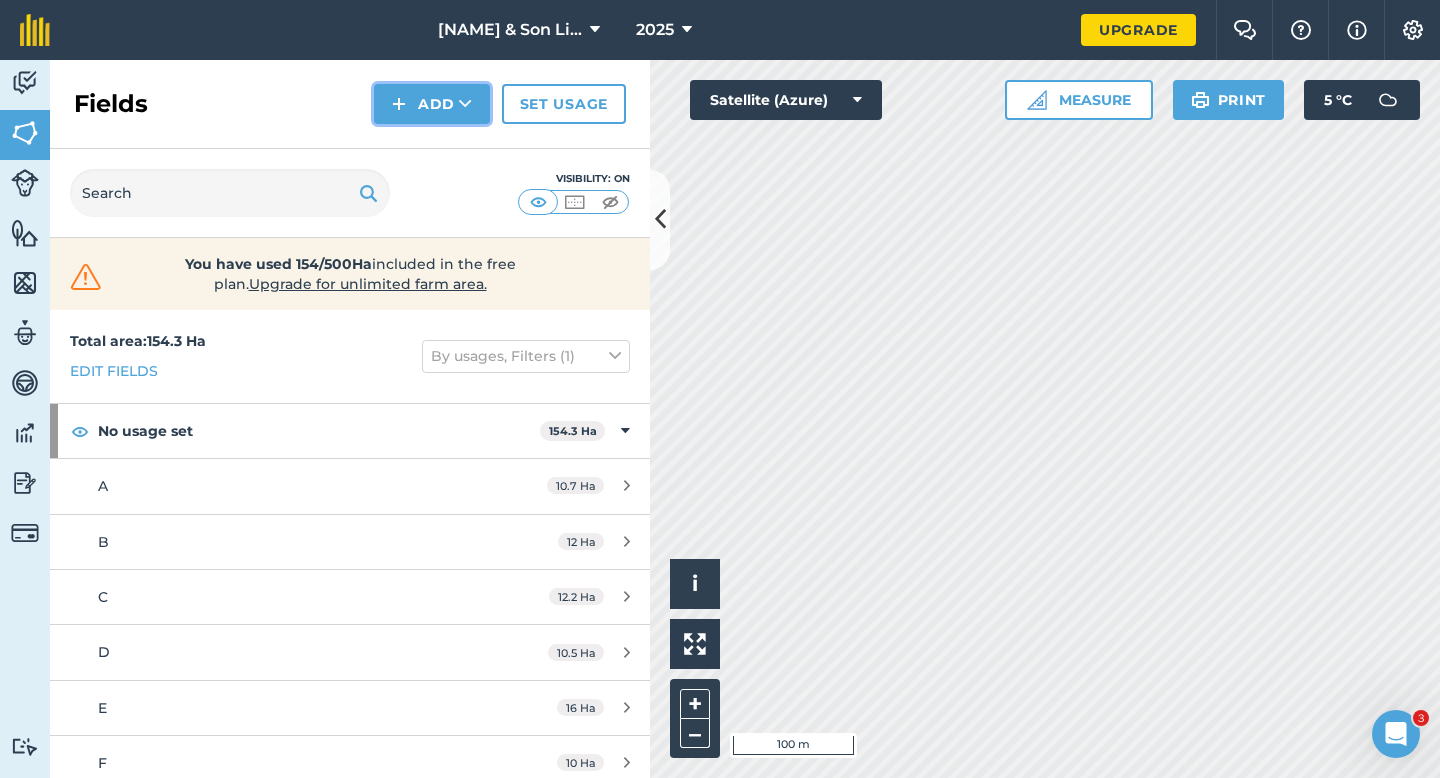 click on "Add" at bounding box center (432, 104) 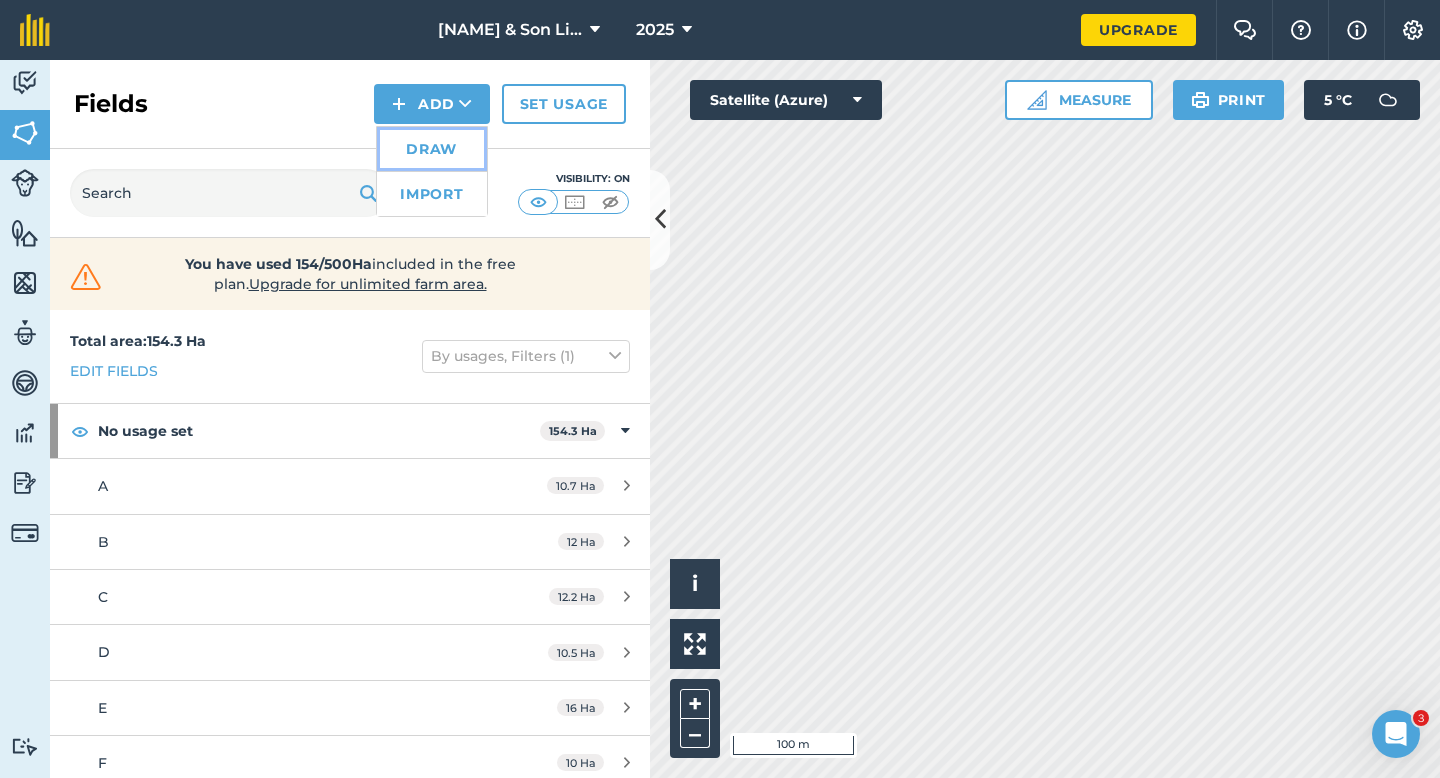 click on "Draw" at bounding box center (432, 149) 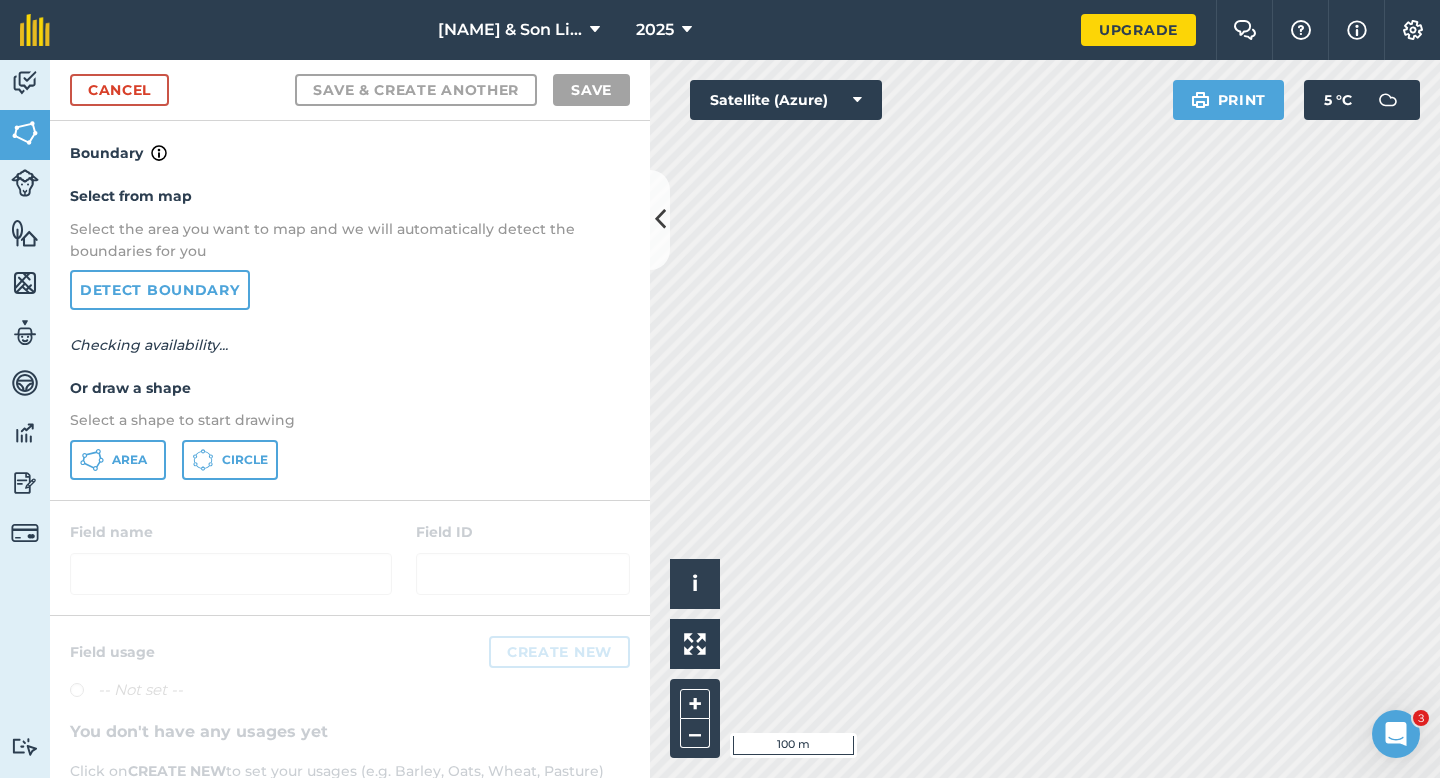 click on "Area Circle" at bounding box center [350, 460] 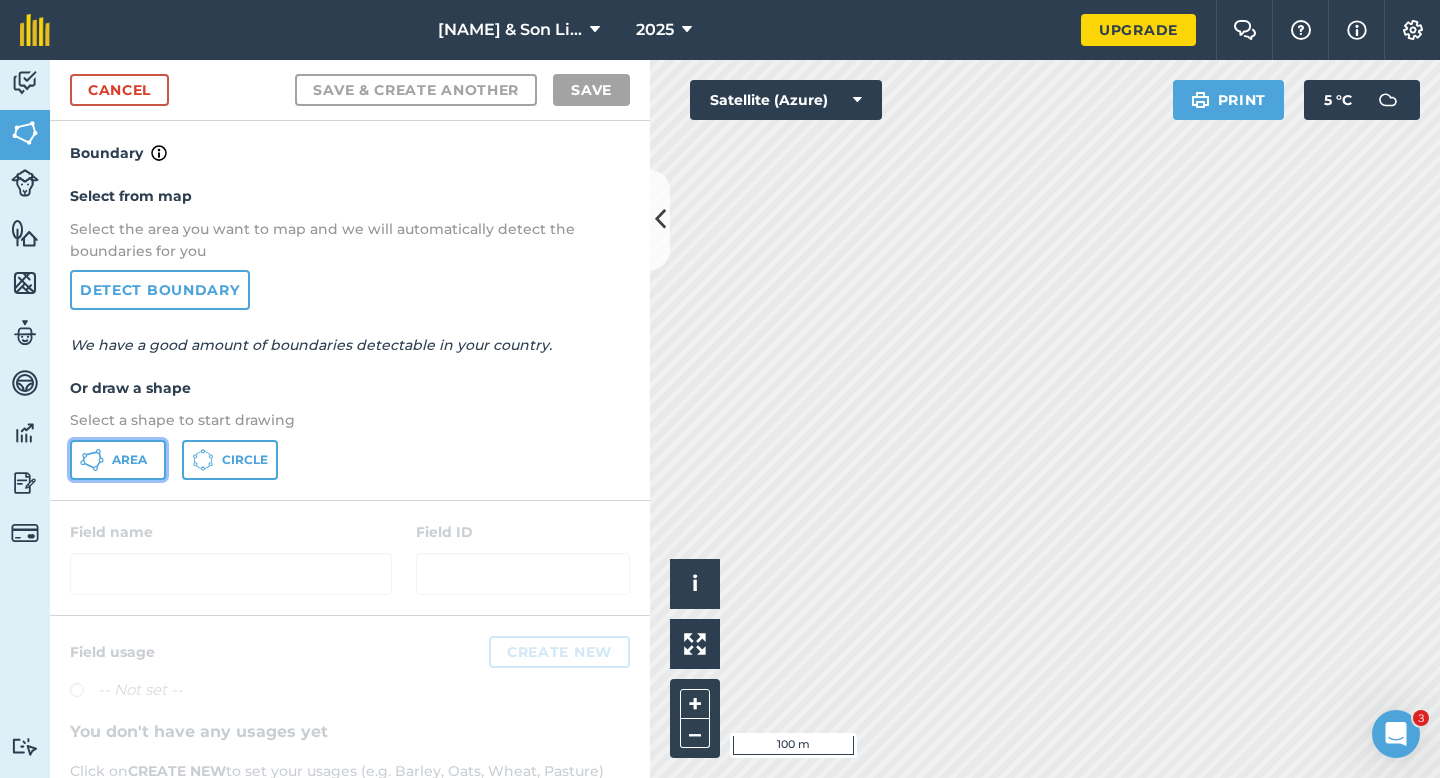 click on "Area" at bounding box center [129, 460] 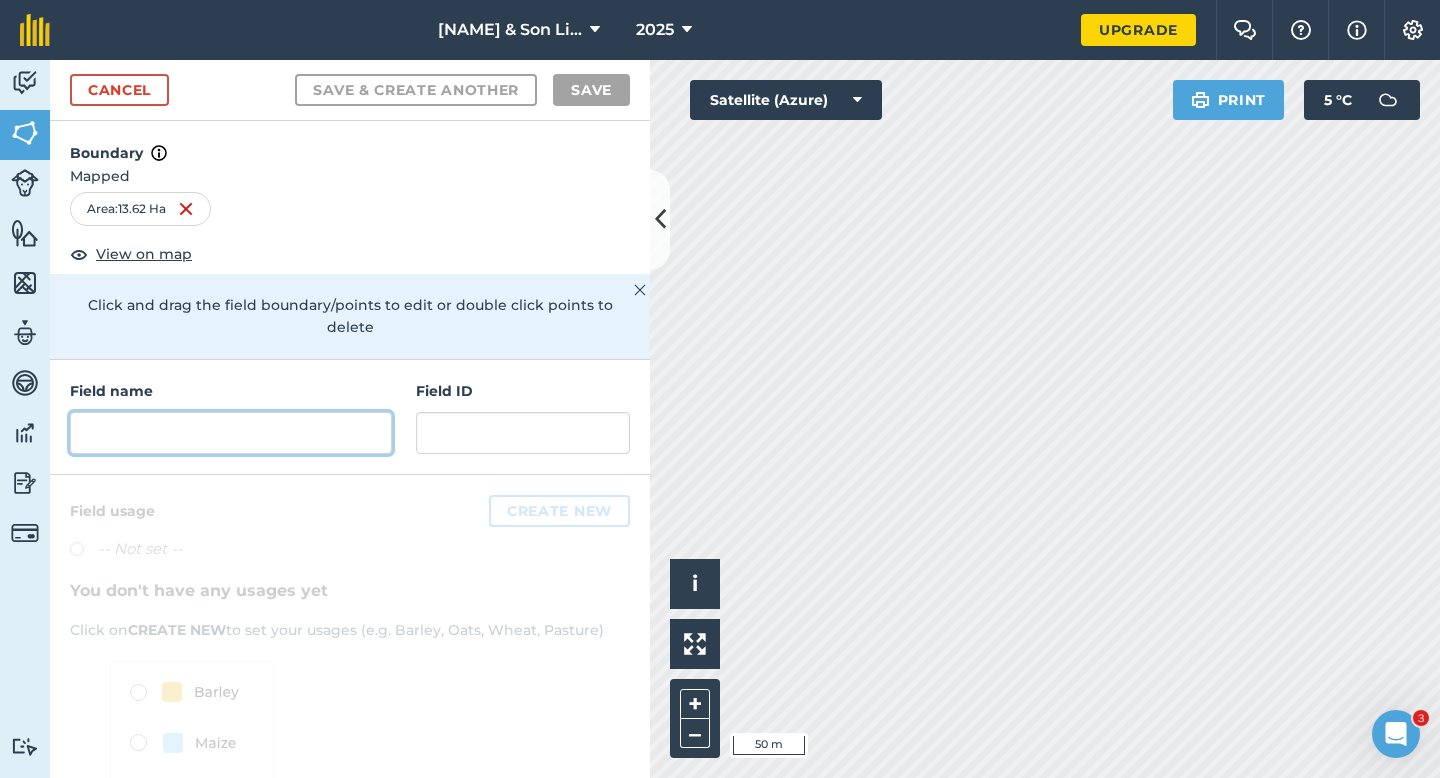 click at bounding box center (231, 433) 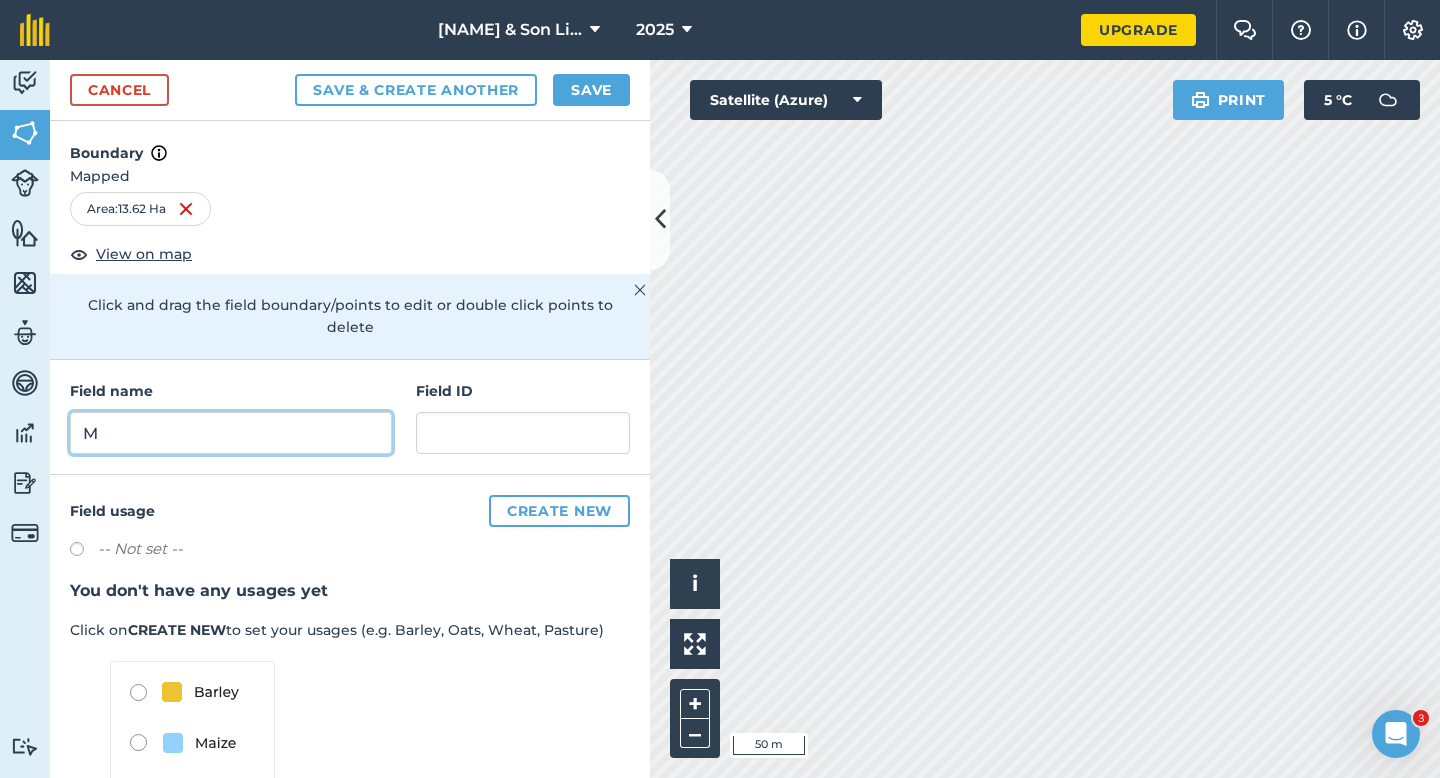 type on "M" 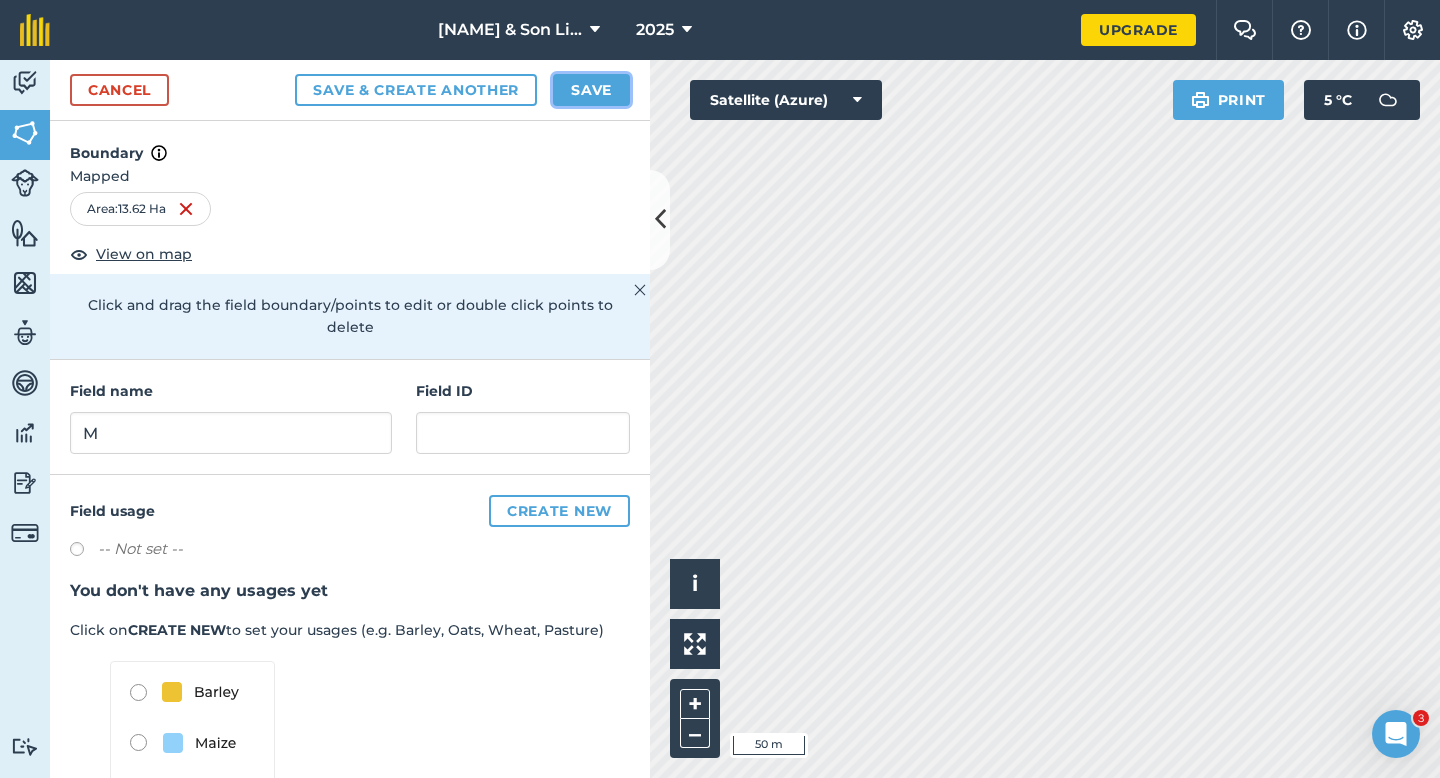 click on "Save" at bounding box center (591, 90) 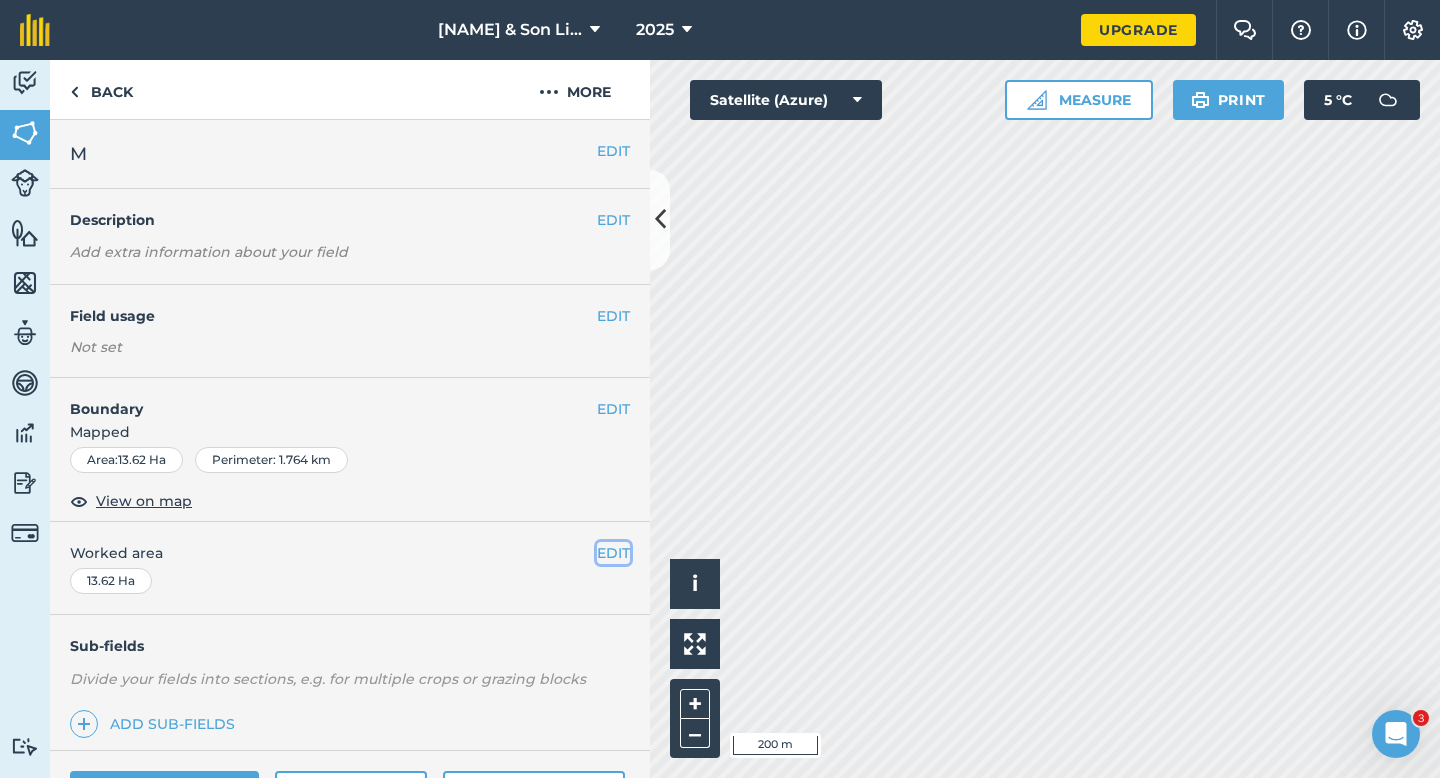 click on "EDIT" at bounding box center [613, 553] 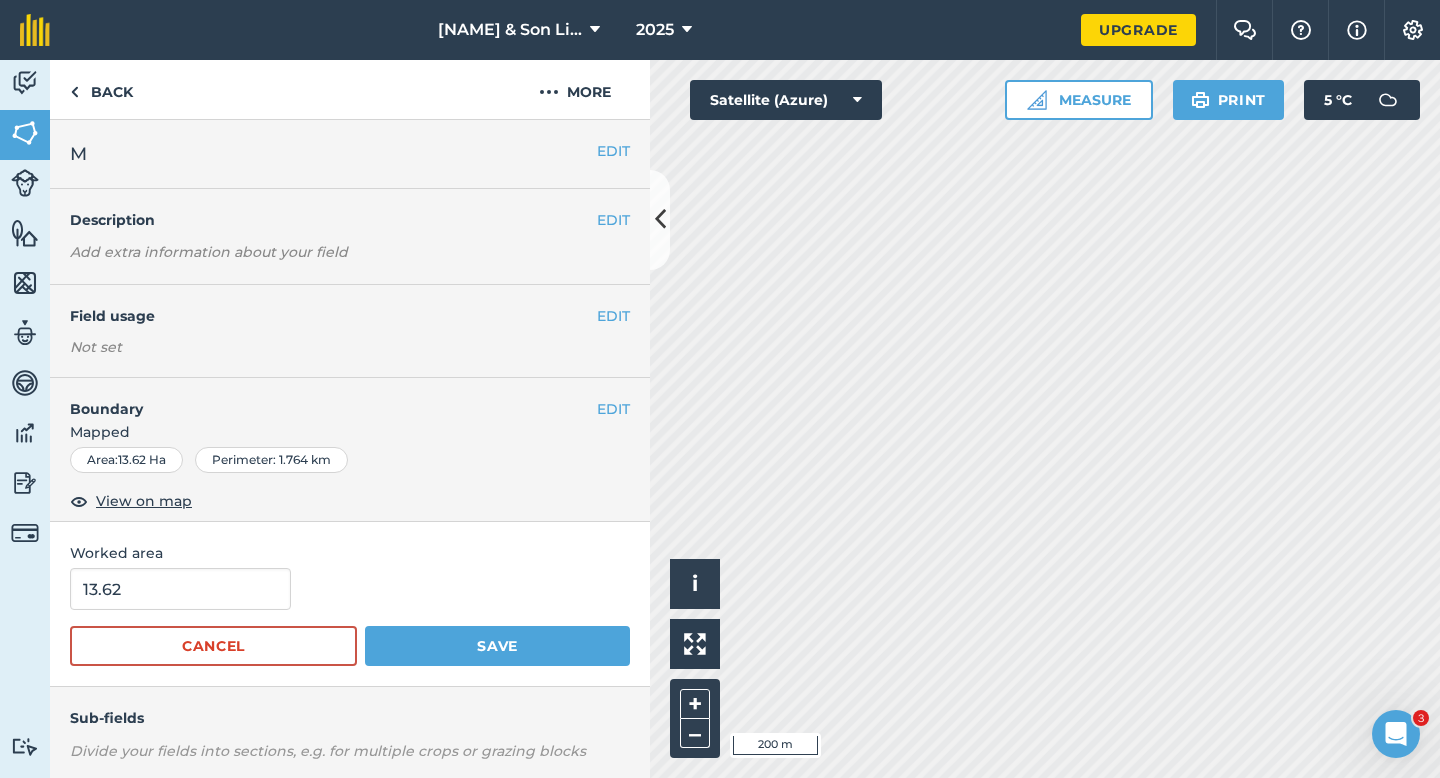 click on "13.62 Cancel Save" at bounding box center (350, 617) 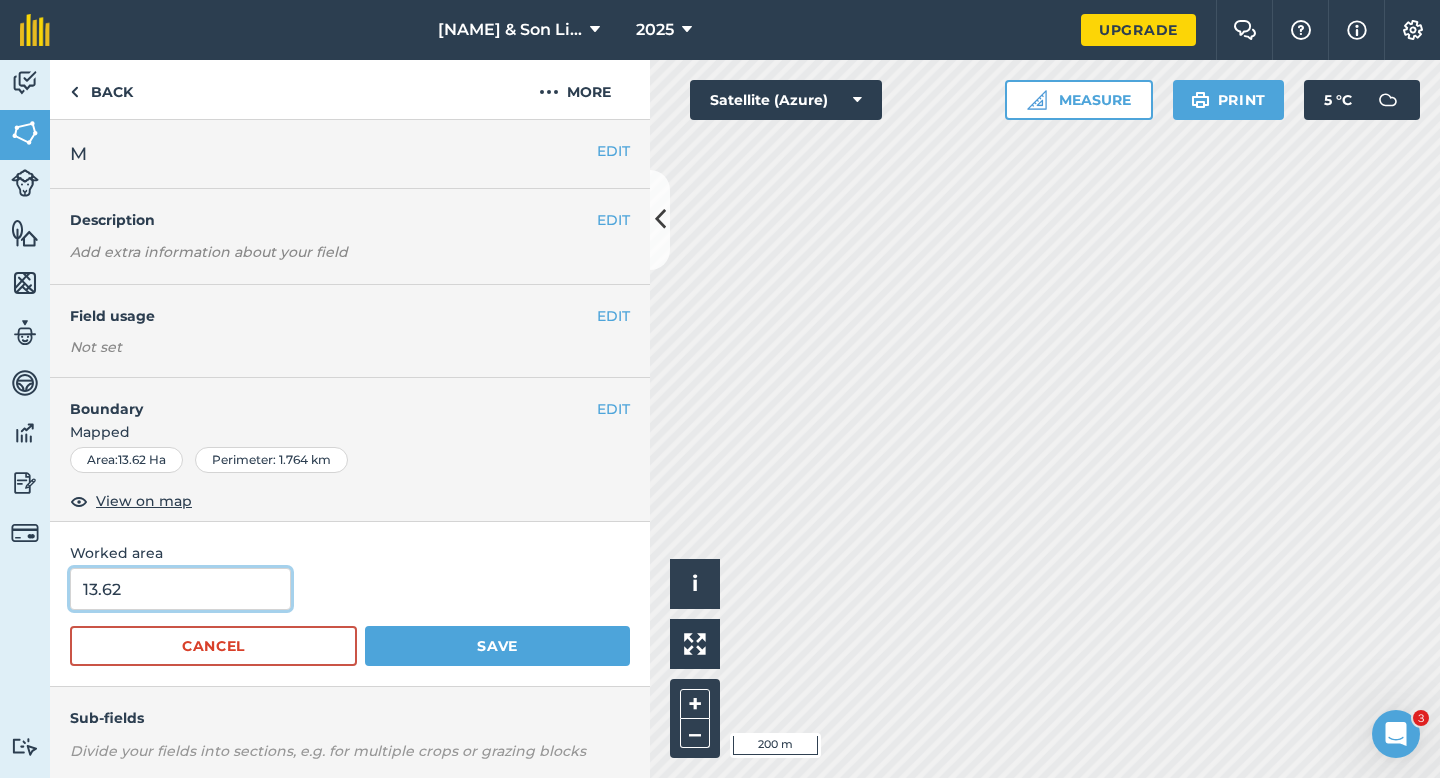 click on "13.62" at bounding box center (180, 589) 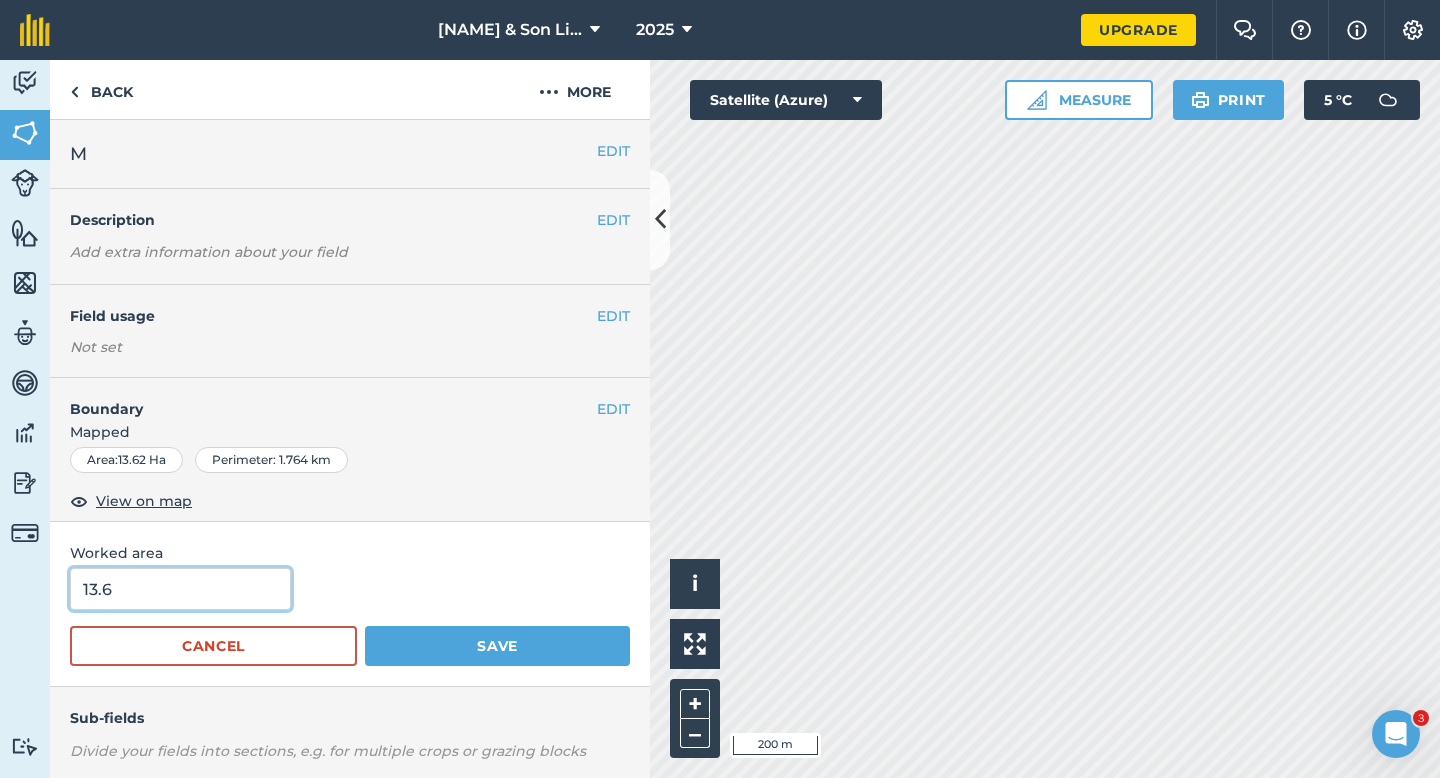 type on "13.6" 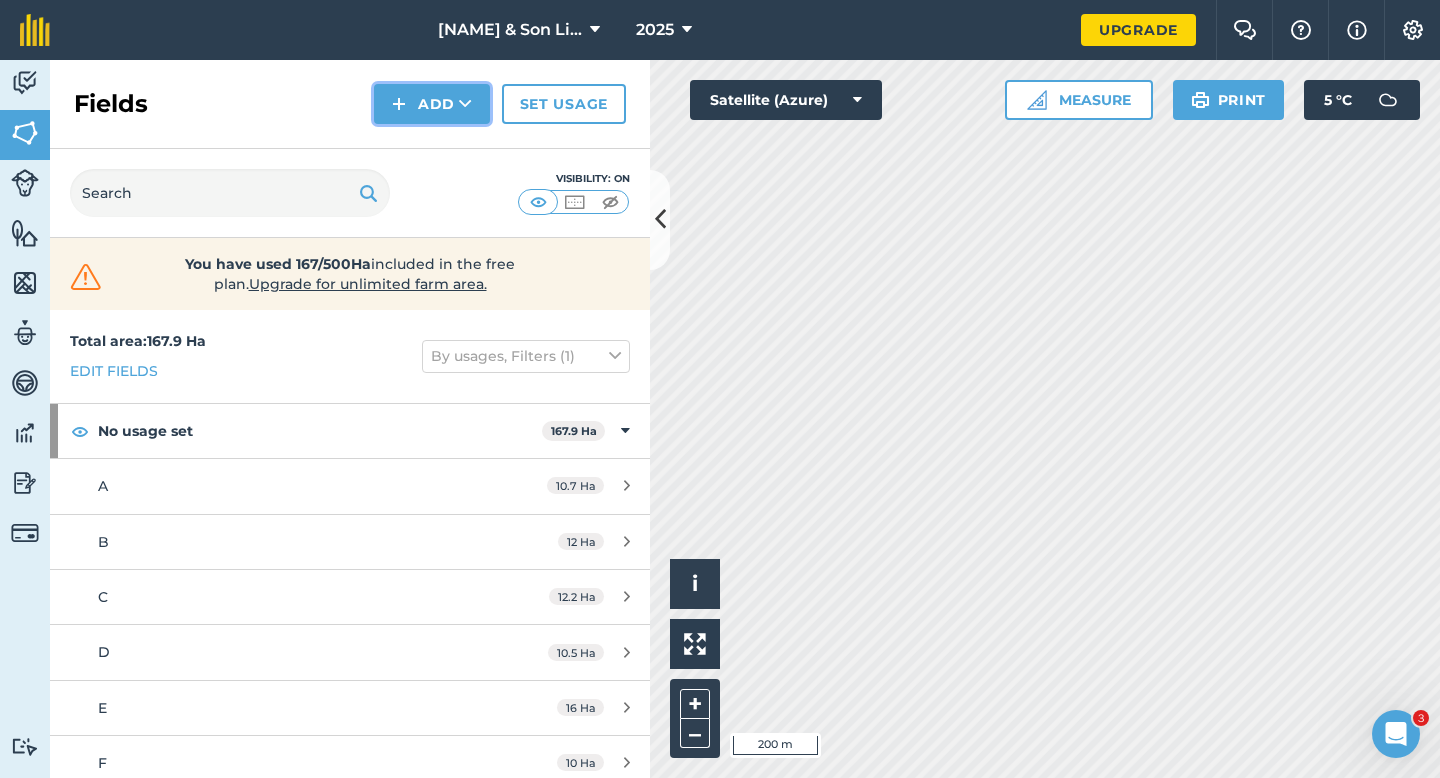 click on "Add" at bounding box center [432, 104] 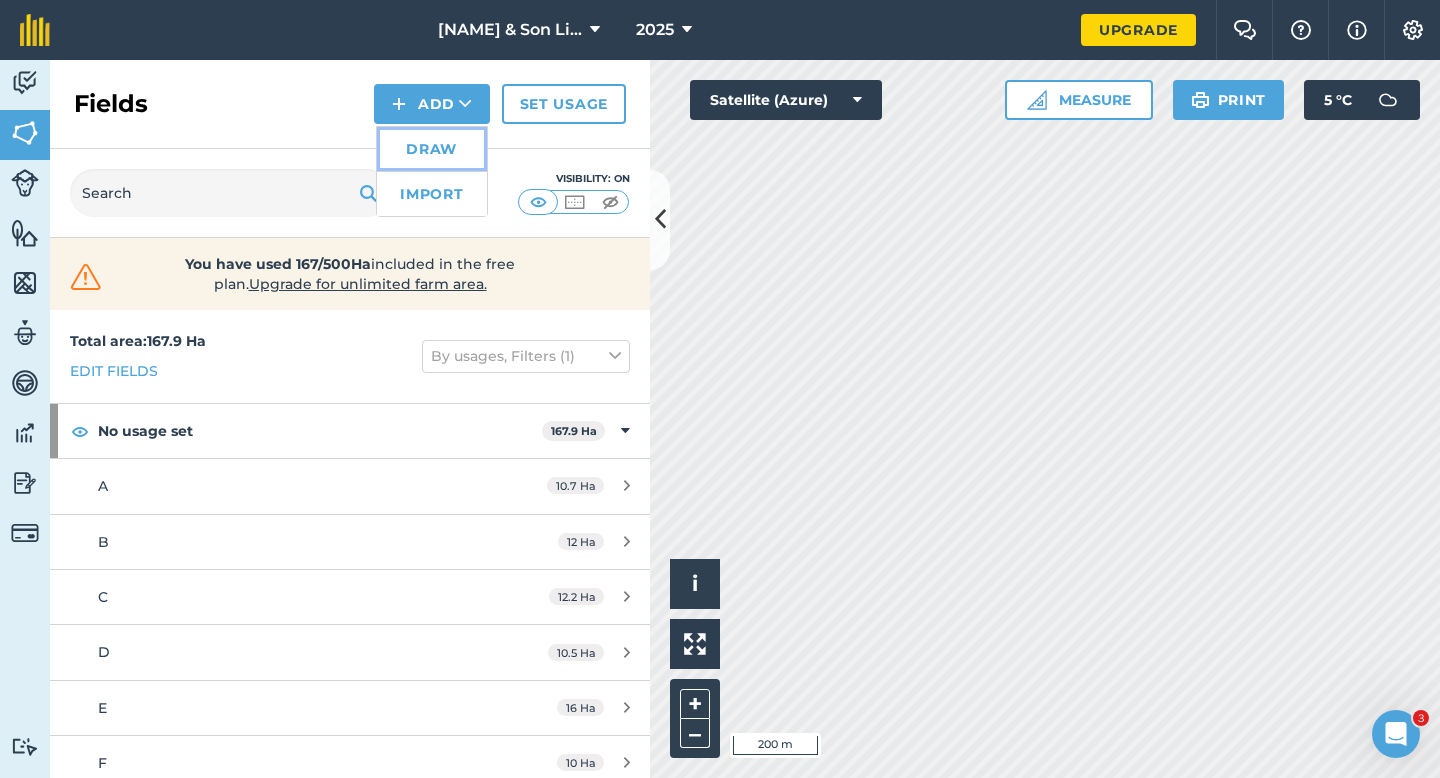click on "Draw" at bounding box center [432, 149] 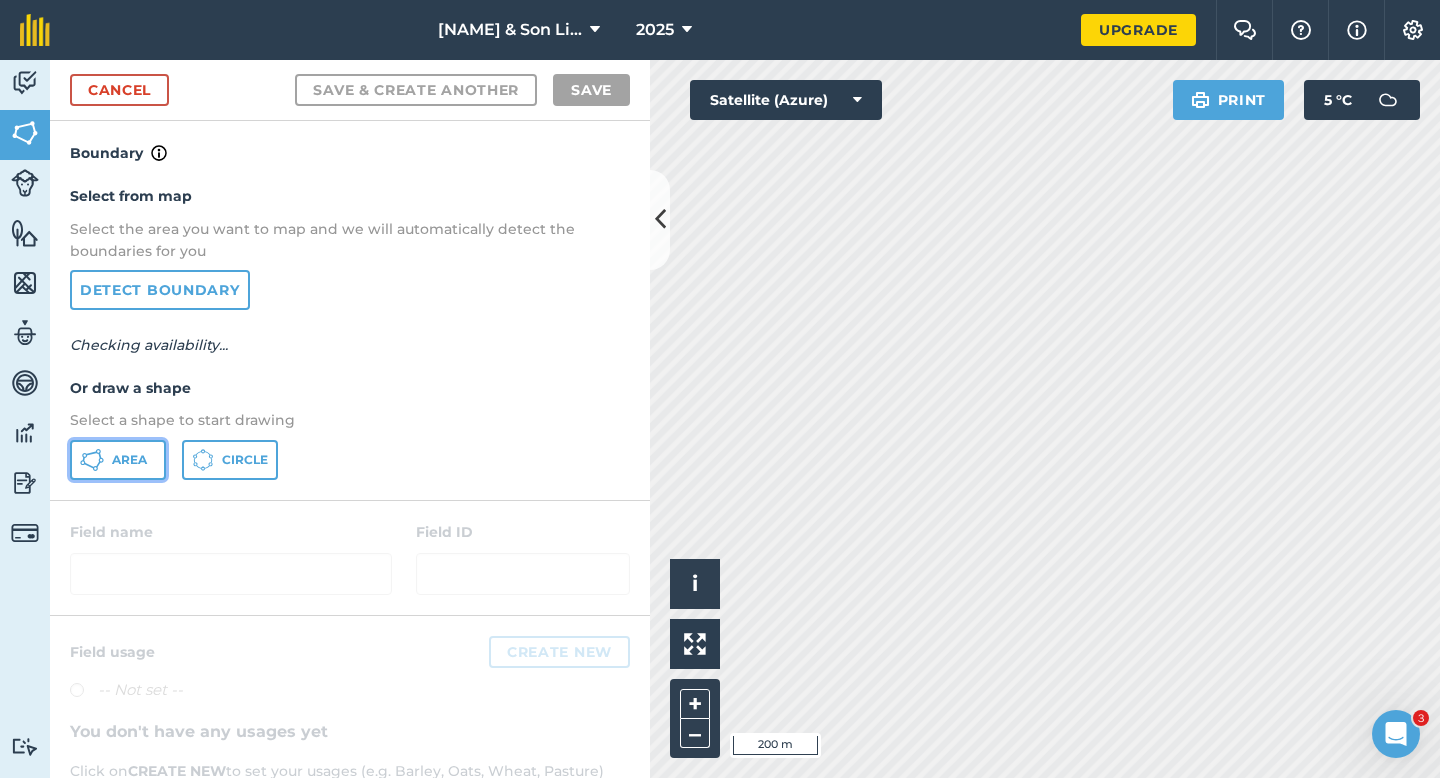 click on "Area" at bounding box center (129, 460) 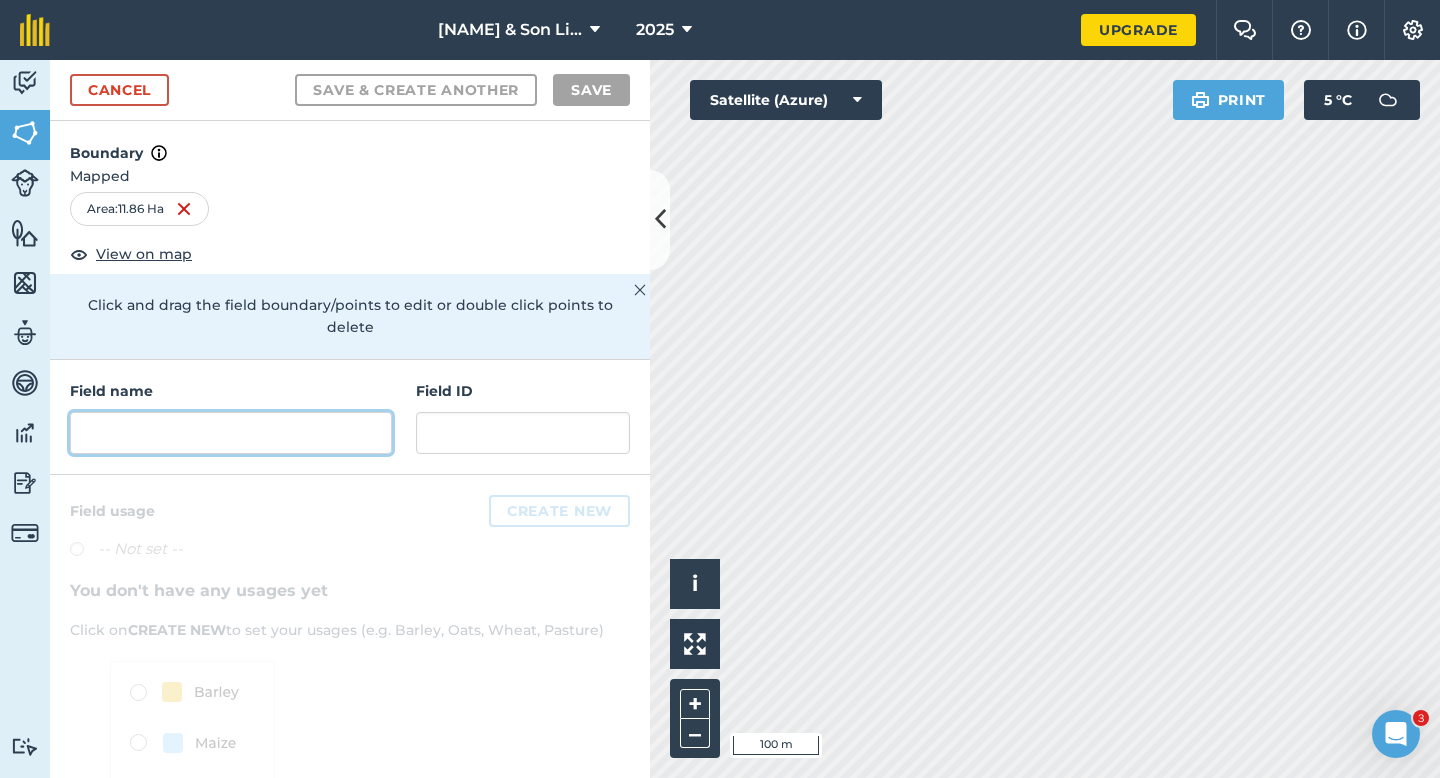 click at bounding box center (231, 433) 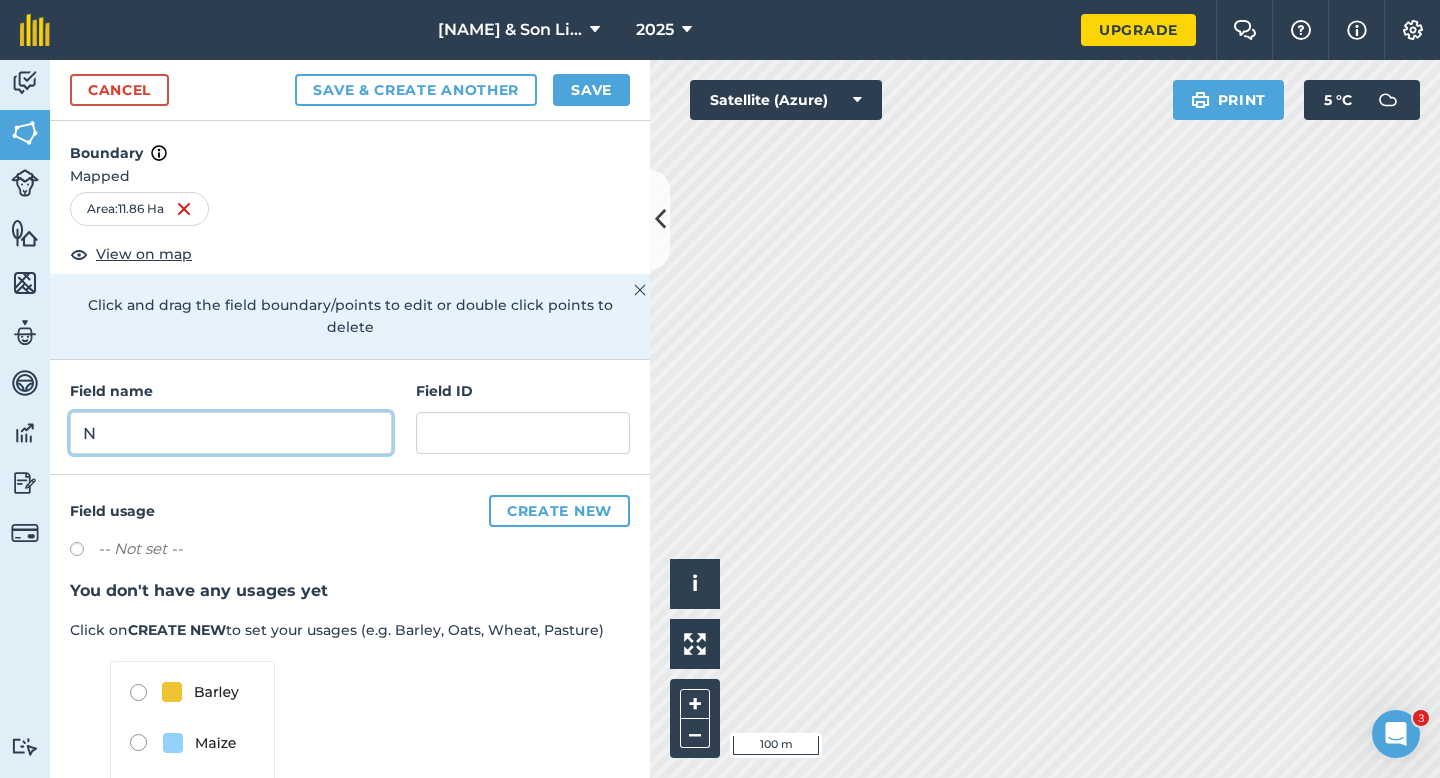 type on "N" 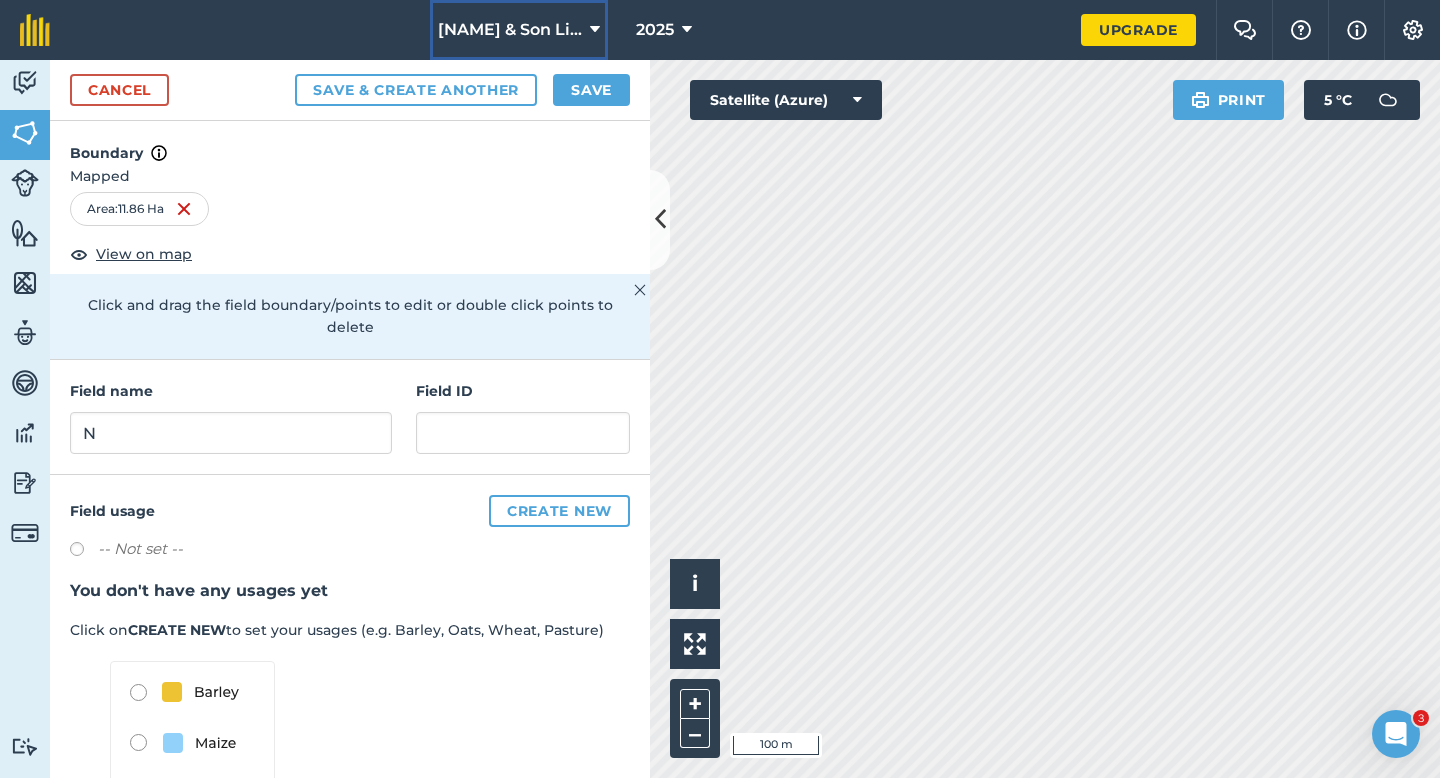 click on "[NAME] & Son Limited" at bounding box center (519, 30) 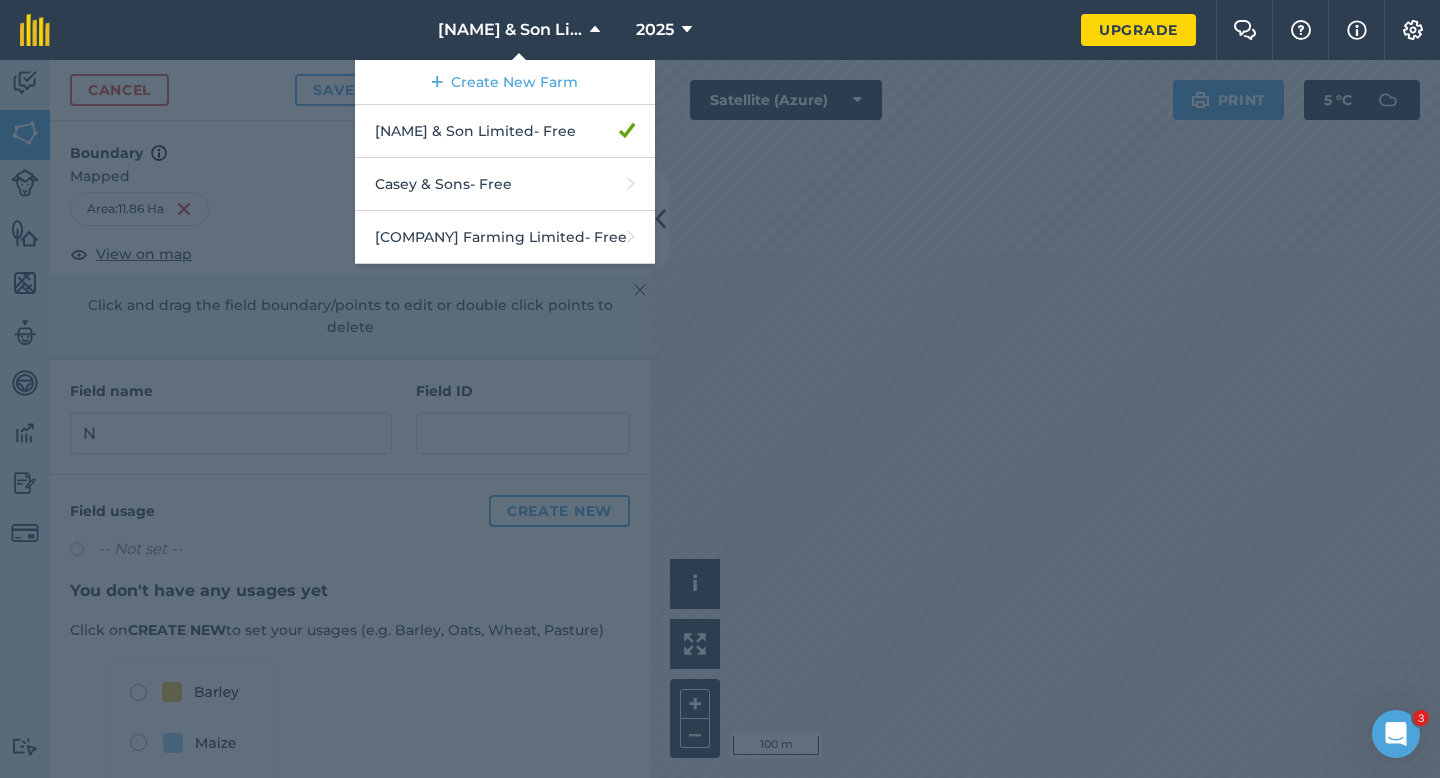 click at bounding box center (720, 419) 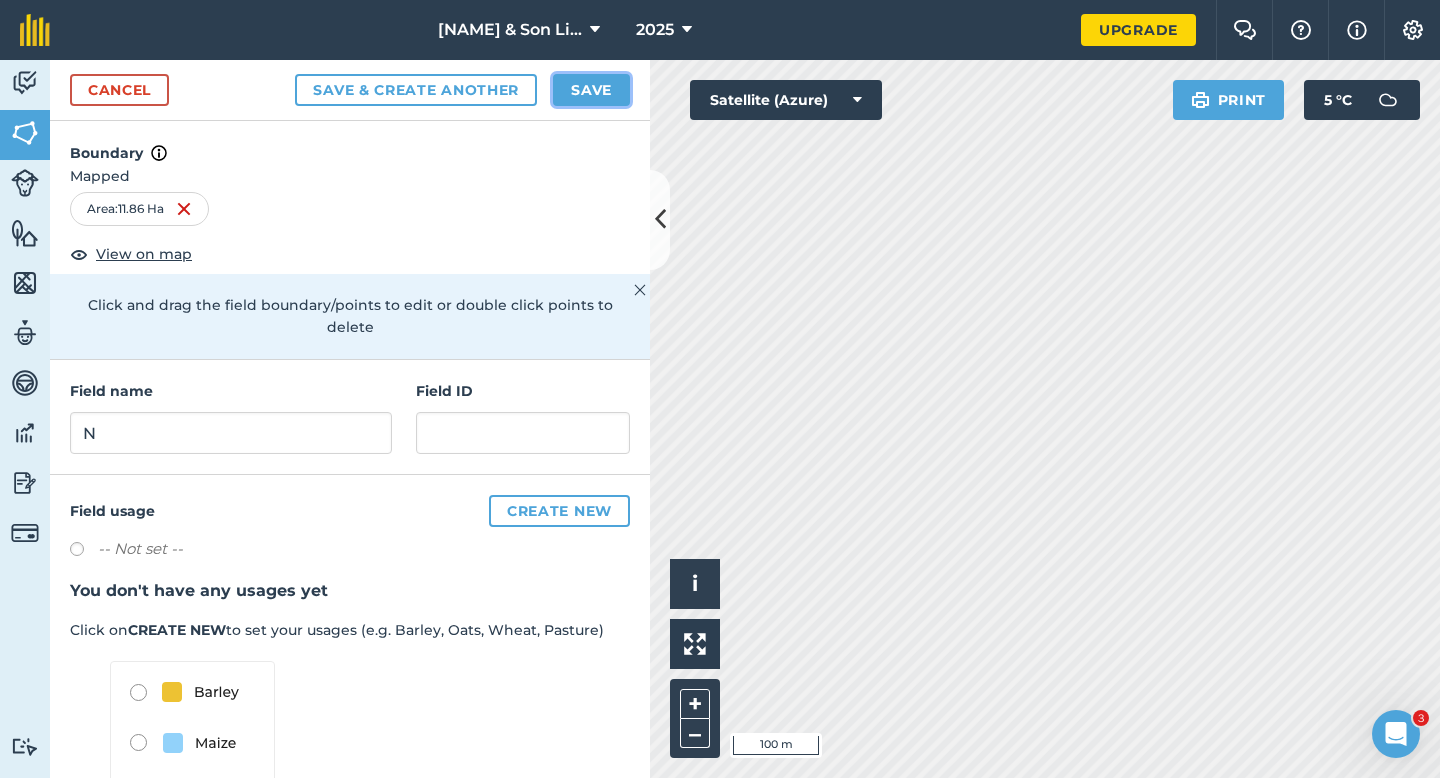 click on "Save" at bounding box center [591, 90] 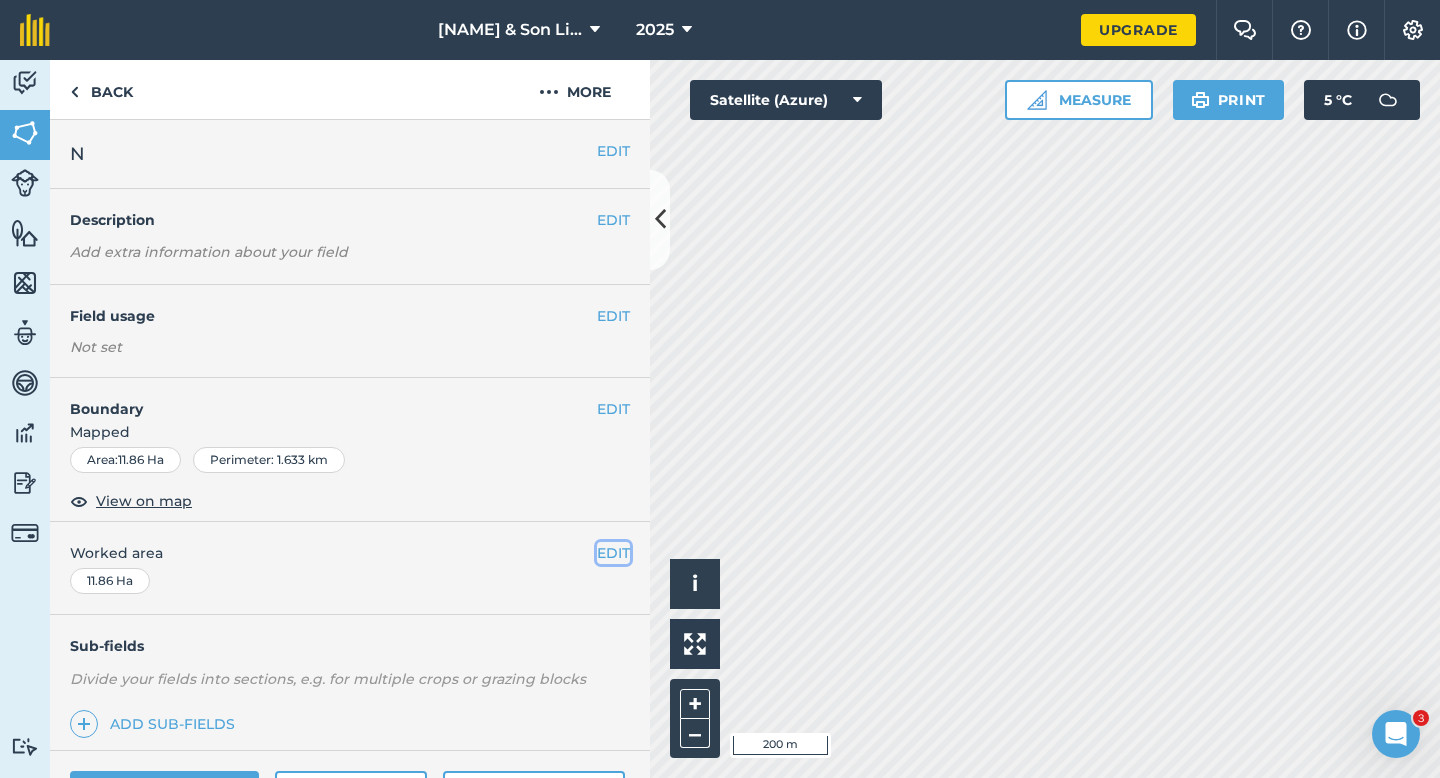 click on "EDIT" at bounding box center (613, 553) 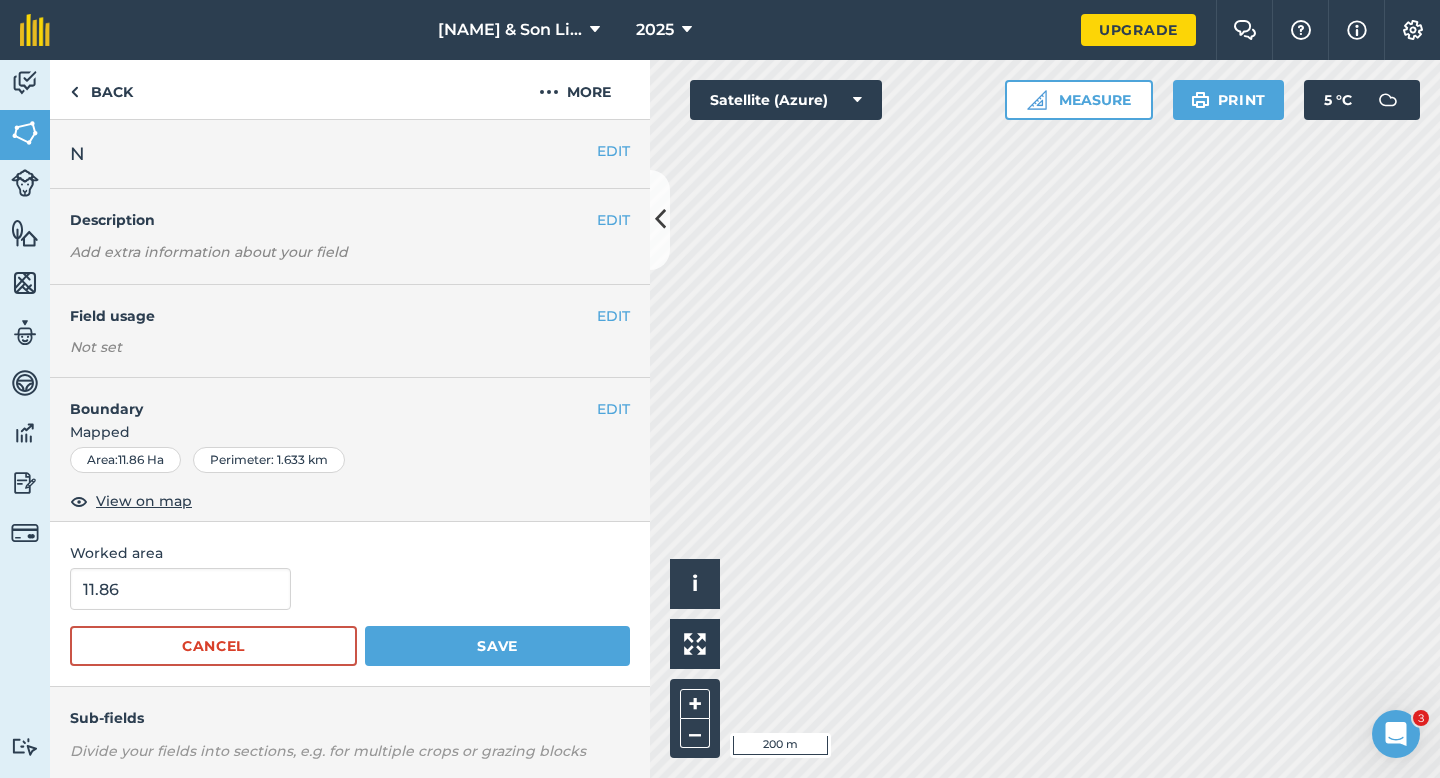 click on "11.86" at bounding box center (350, 589) 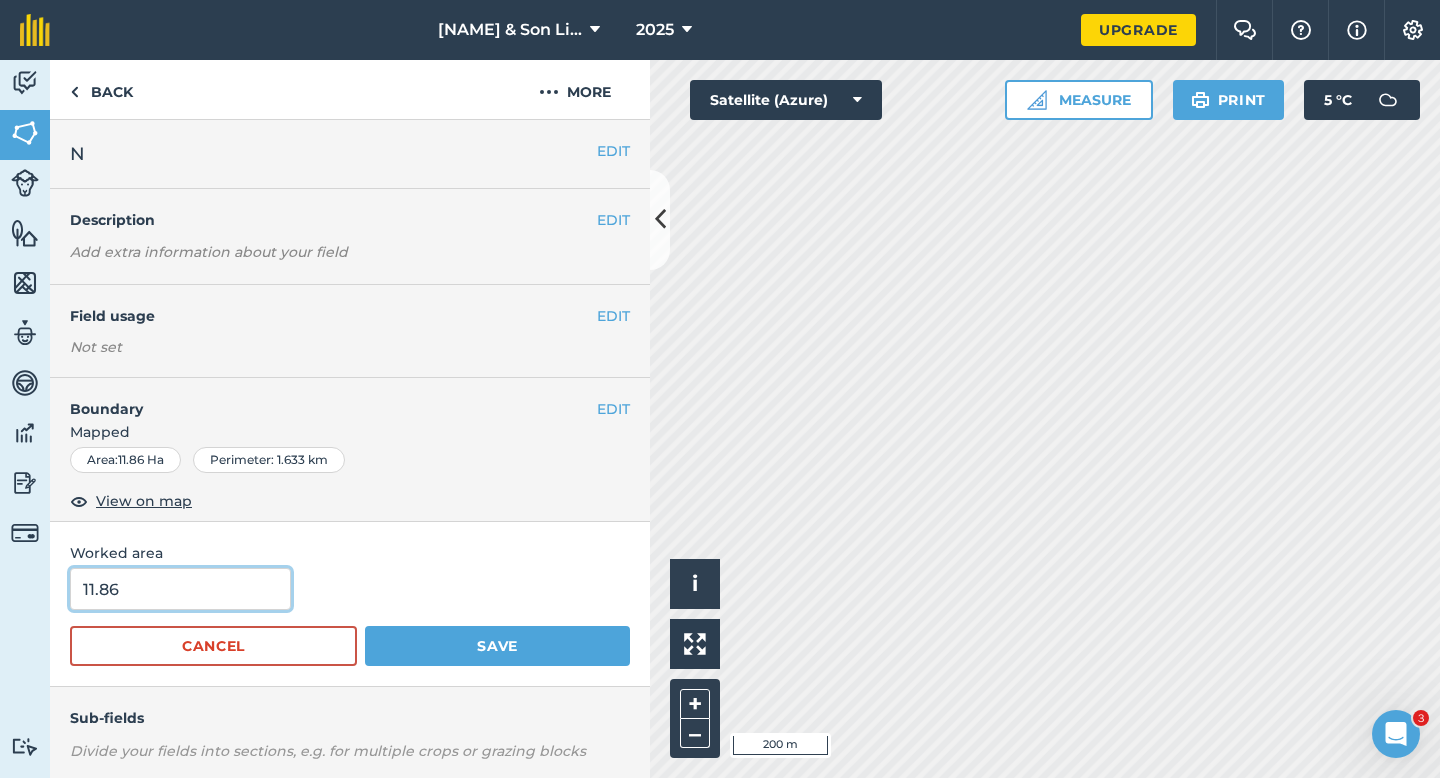 click on "11.86" at bounding box center [180, 589] 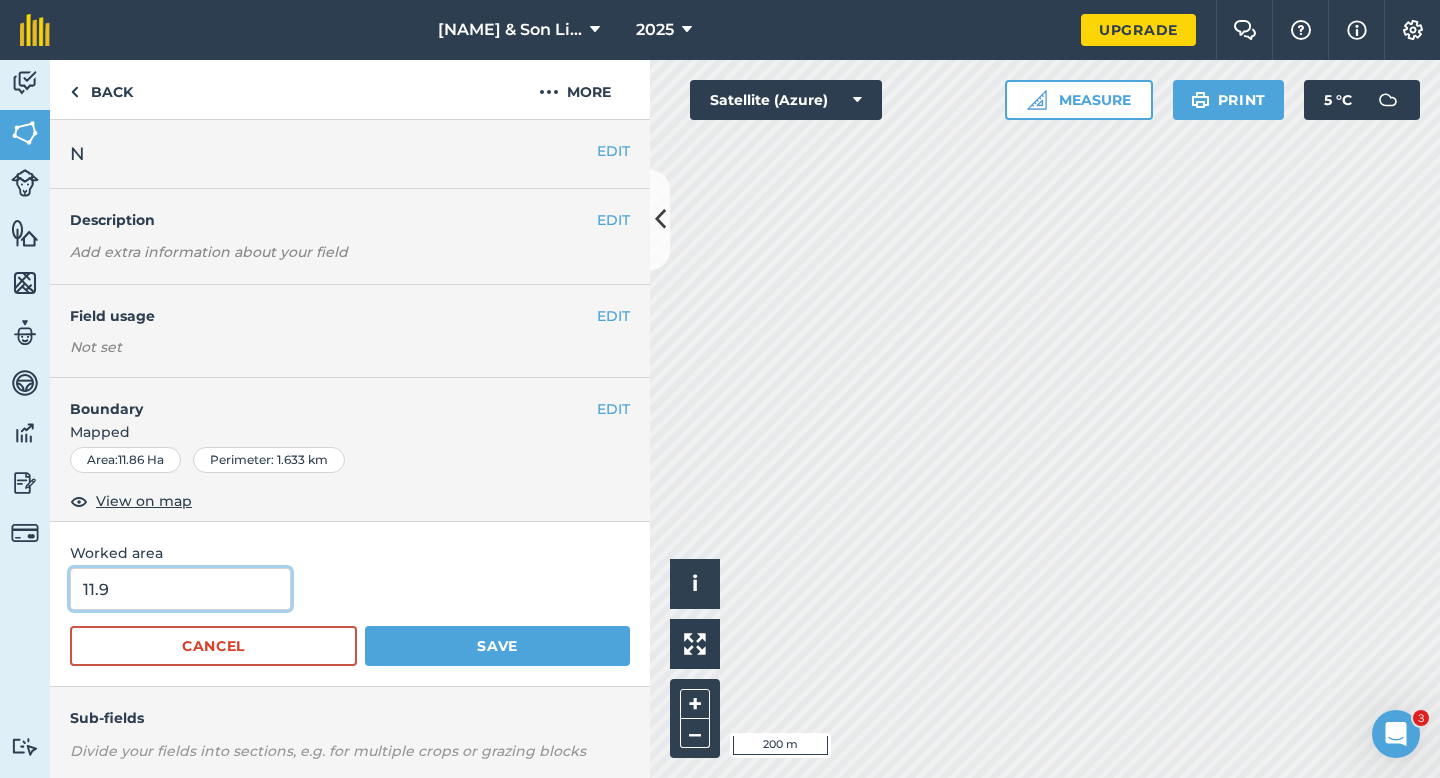 type on "11.9" 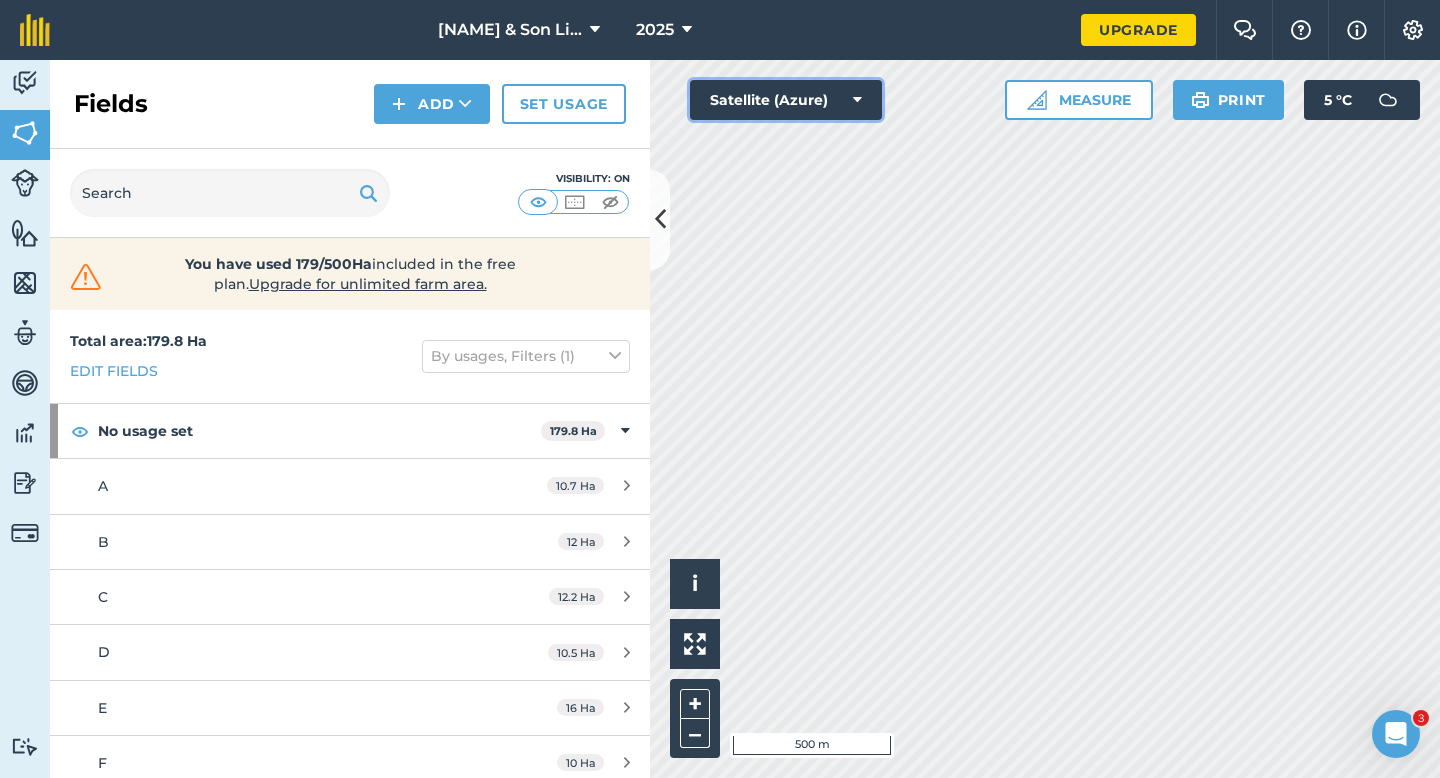 click on "Satellite (Azure)" at bounding box center (786, 100) 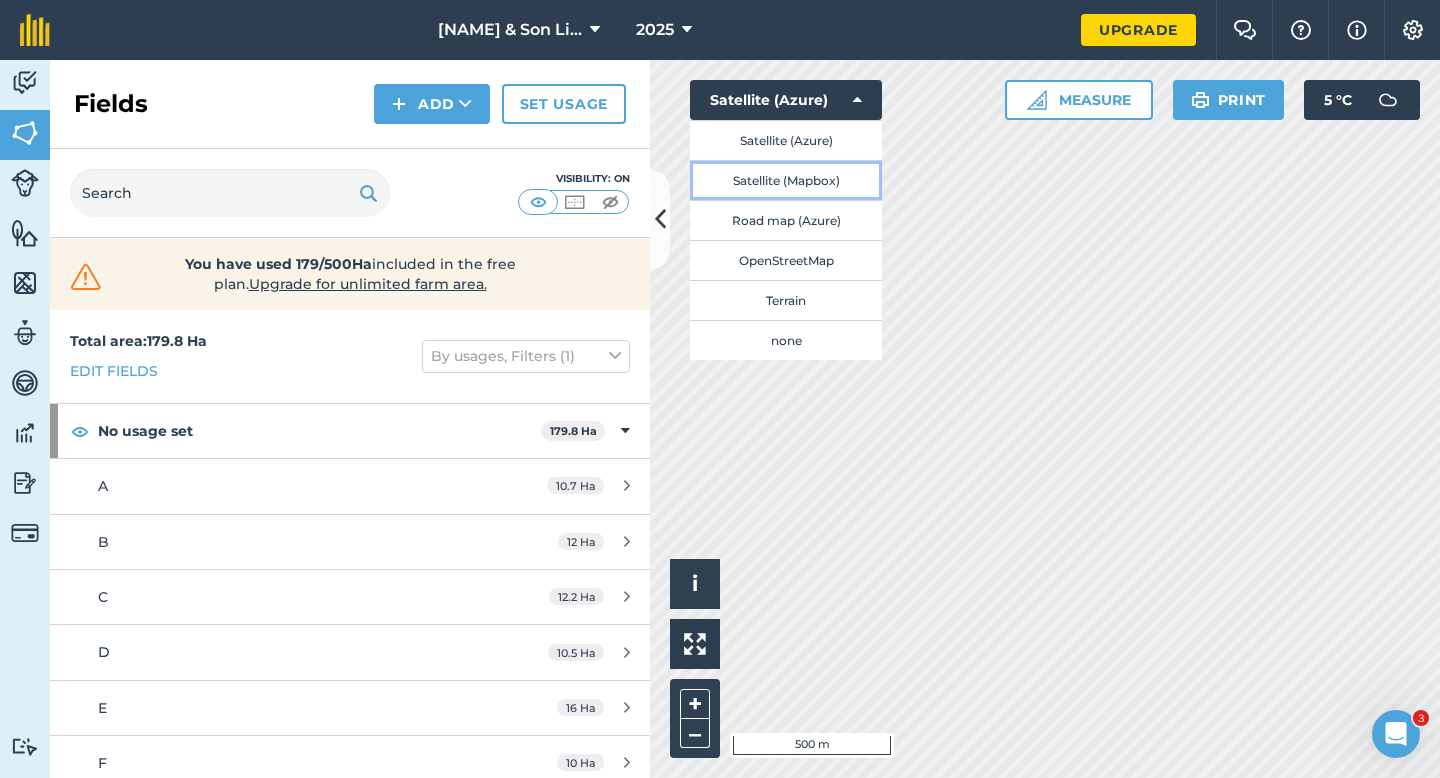 click on "Satellite (Mapbox)" at bounding box center (786, 180) 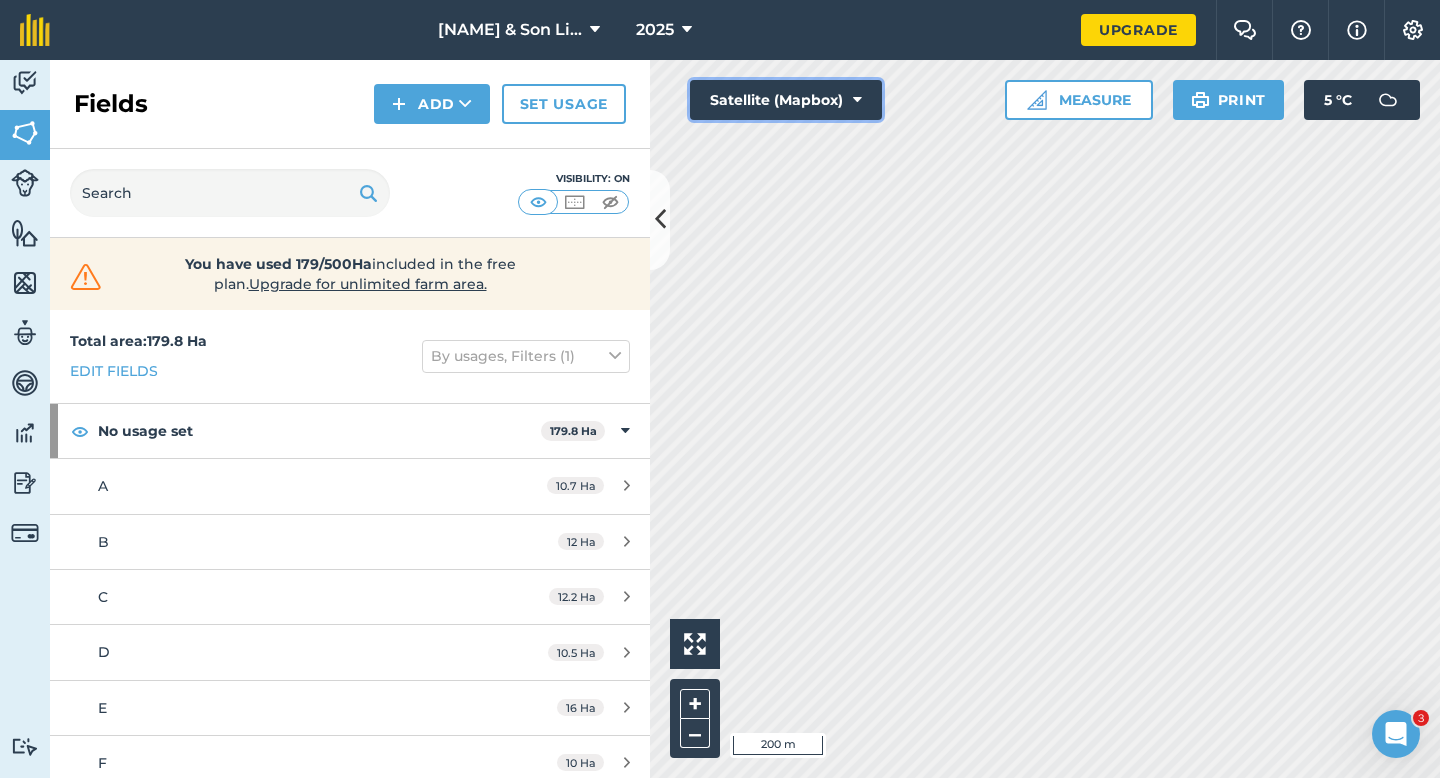click on "Satellite (Mapbox)" at bounding box center (786, 100) 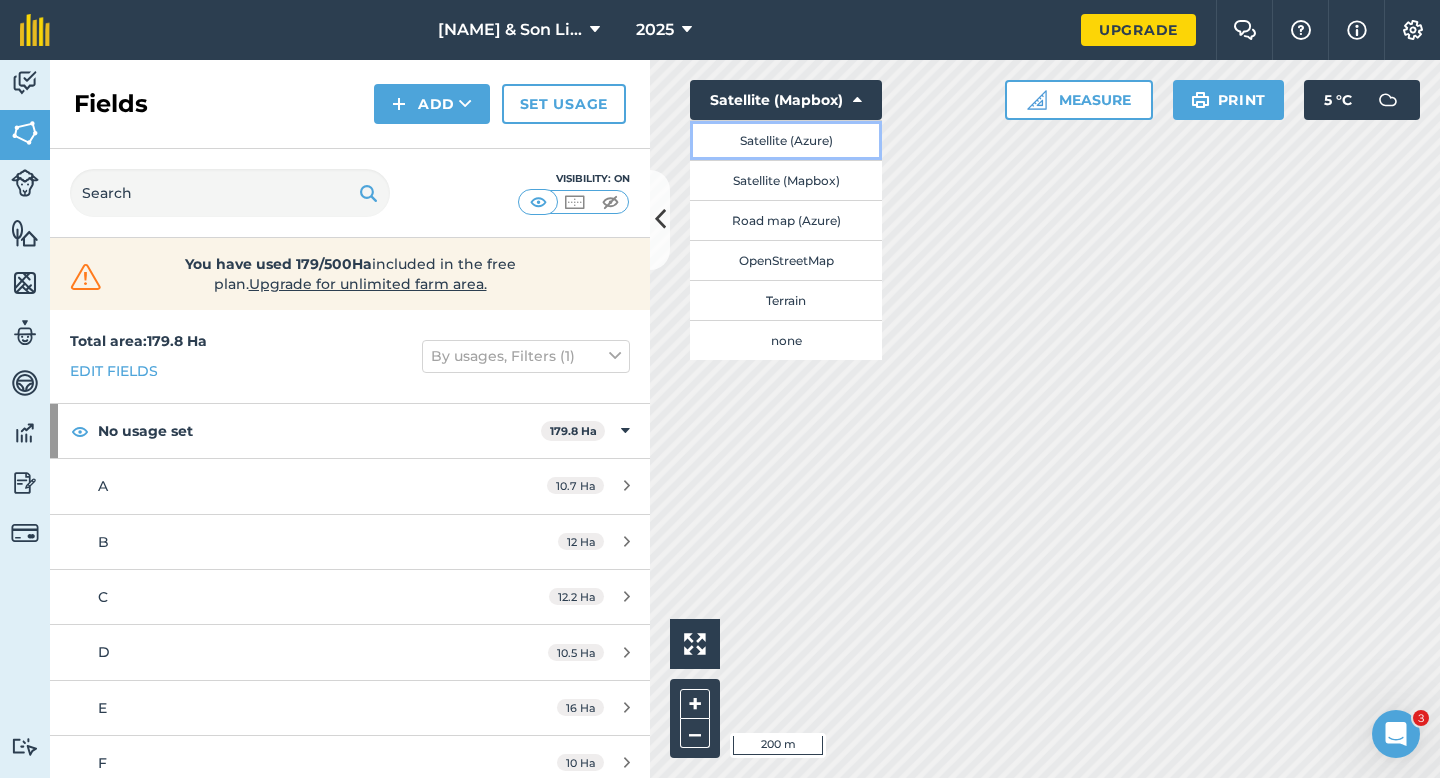 click on "Satellite (Azure)" at bounding box center (786, 140) 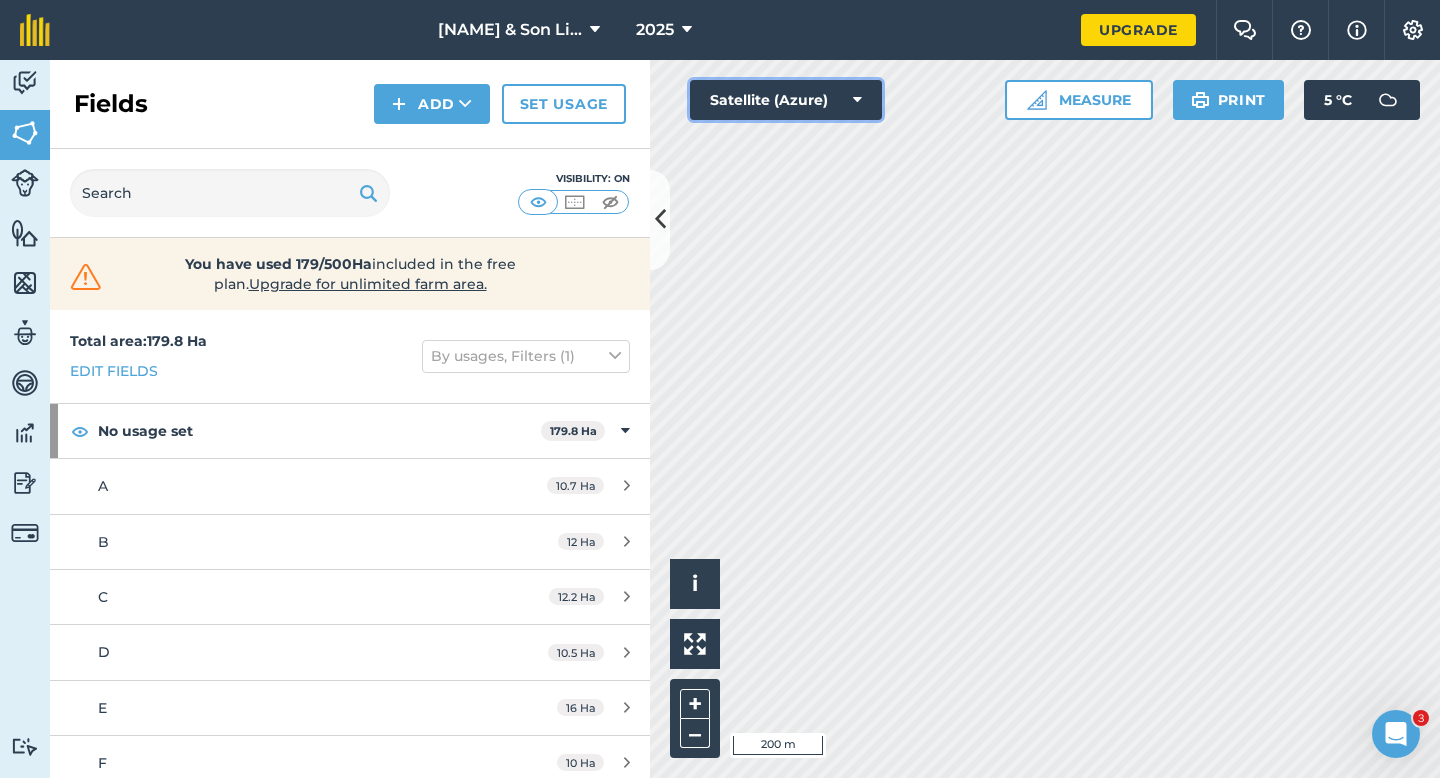 click on "Satellite (Azure)" at bounding box center (786, 100) 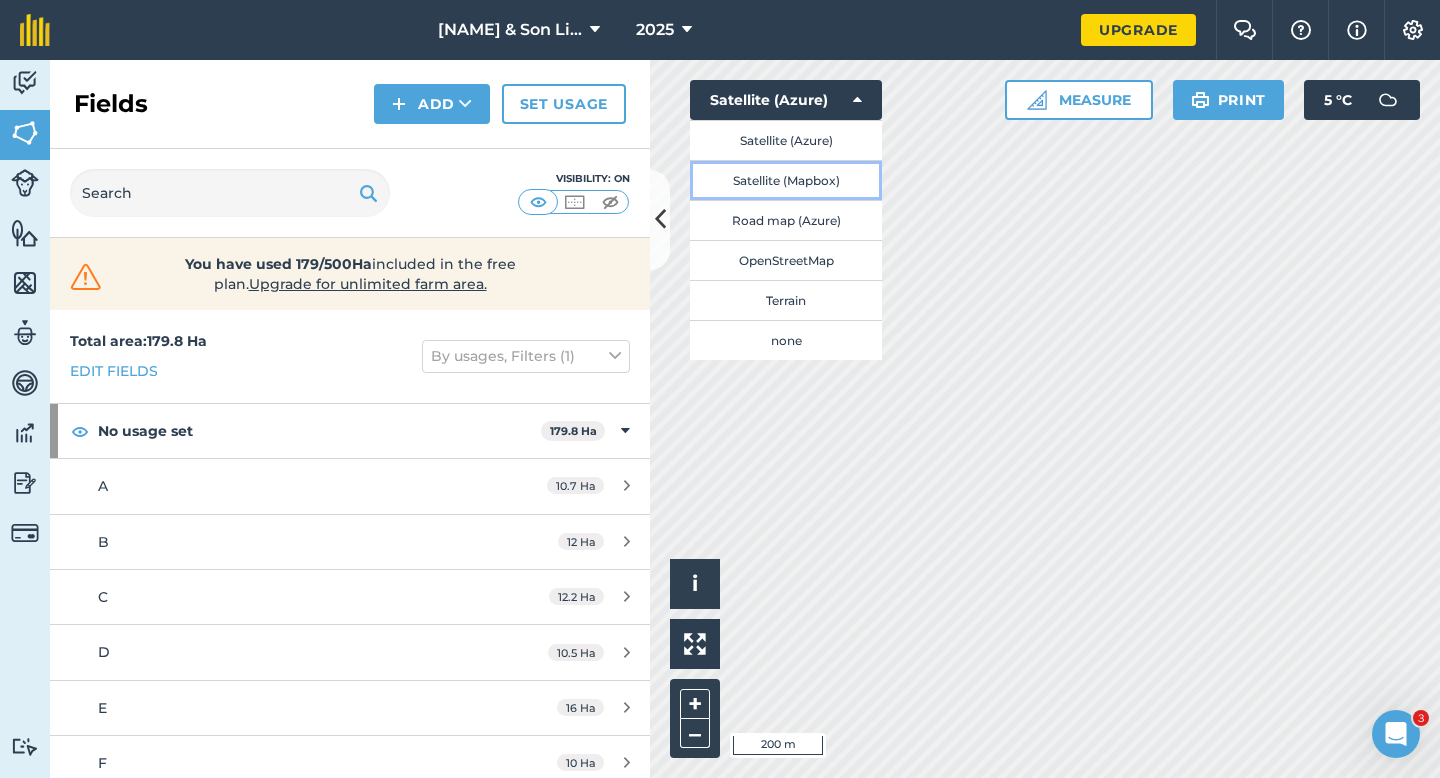 click on "Satellite (Mapbox)" at bounding box center (786, 180) 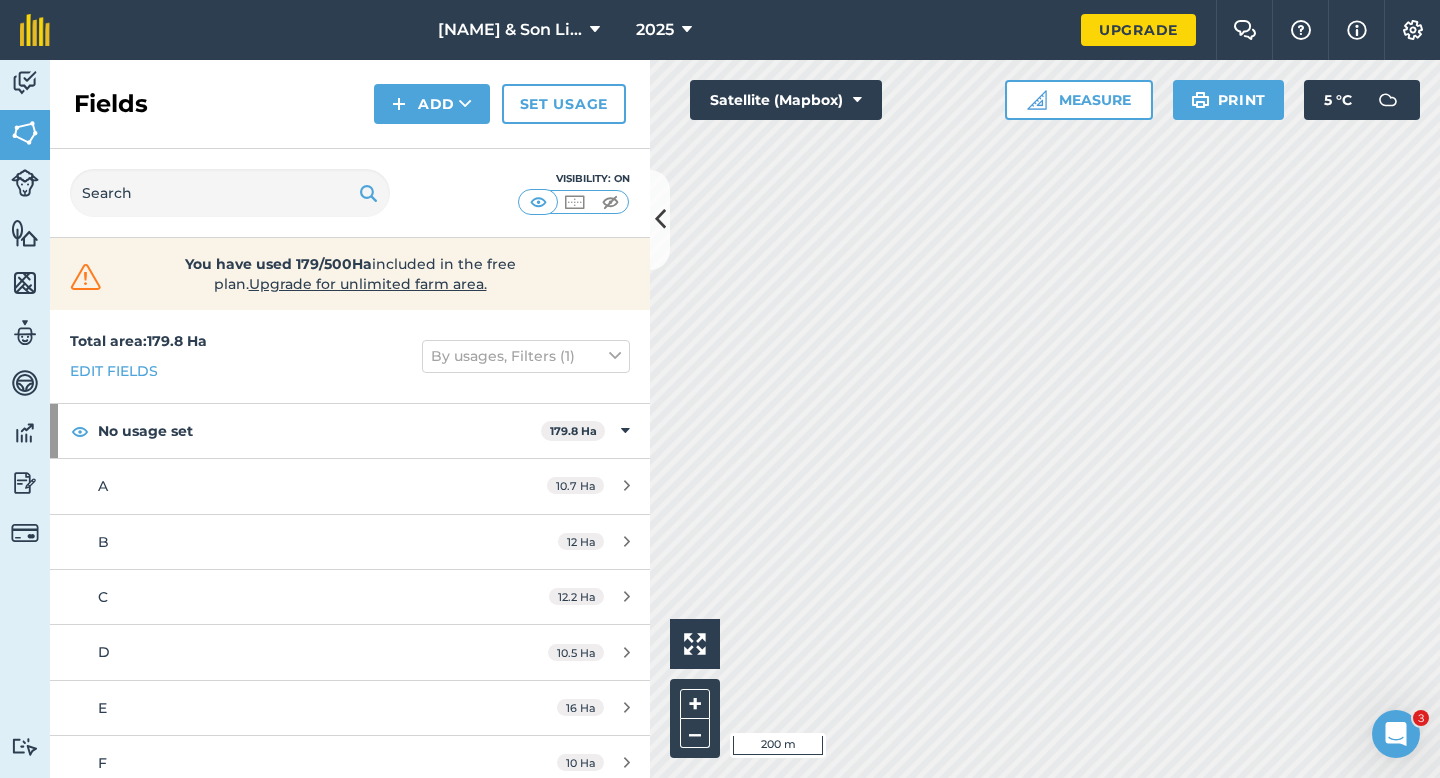 click on "Activity Fields Livestock Features Maps Team Vehicles Data Reporting Billing Tutorials Tutorials Fields   Add   Set usage Visibility: On You have used 179/500Ha  included in the free plan .  Upgrade for unlimited farm area. Total area :  179.8   Ha Edit fields By usages, Filters (1) No usage set 179.8   Ha A 10.7   Ha B 12   Ha C 12.2   Ha D 10.5   Ha E 16   Ha F 10   Ha G 12.7   Ha H 10.6   Ha I 14.7   Ha J 13.22   Ha K 13   Ha L 18.7   Ha M 13.6   Ha N 11.9   Ha Click to start drawing i 200 m + – Satellite (Mapbox) Measure Print 5   ° C" at bounding box center [720, 419] 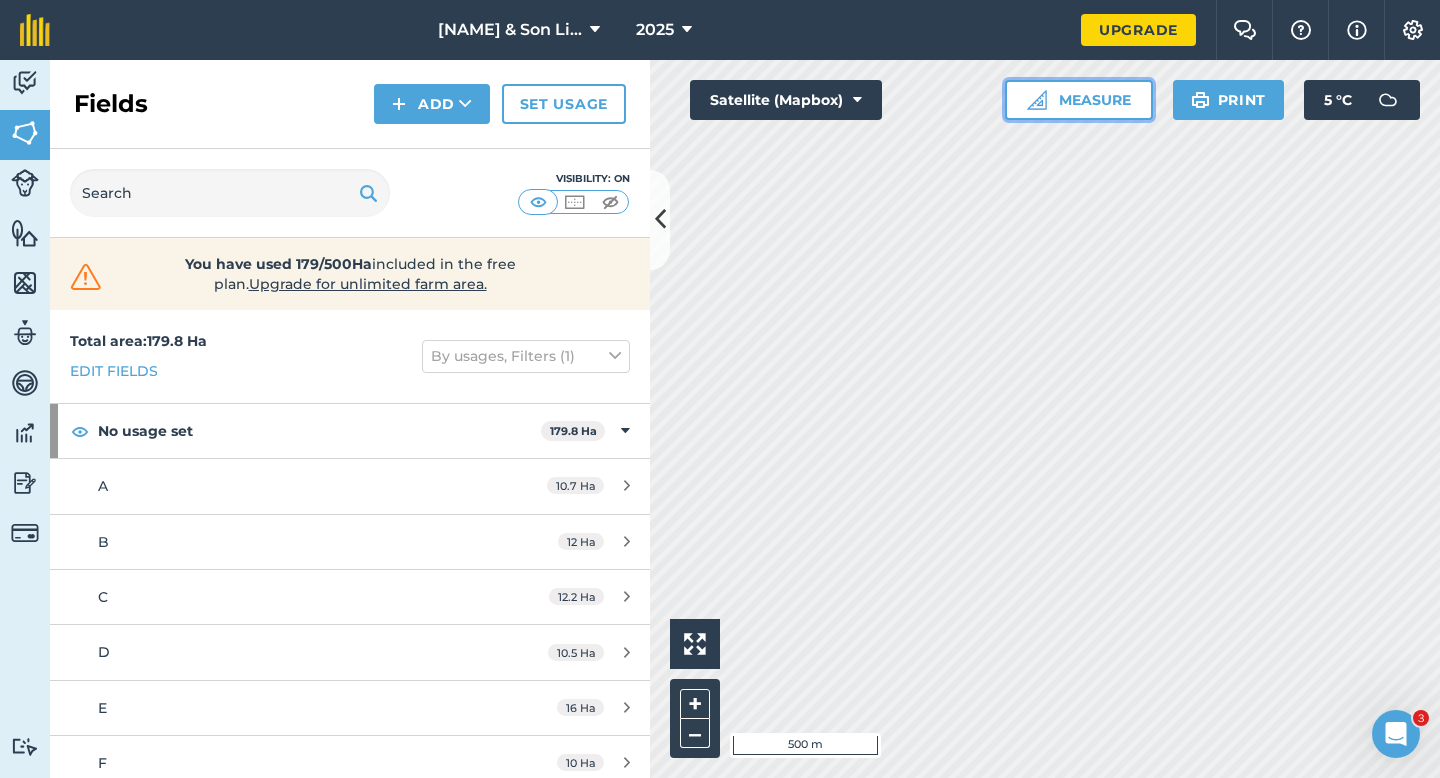 click at bounding box center [1037, 100] 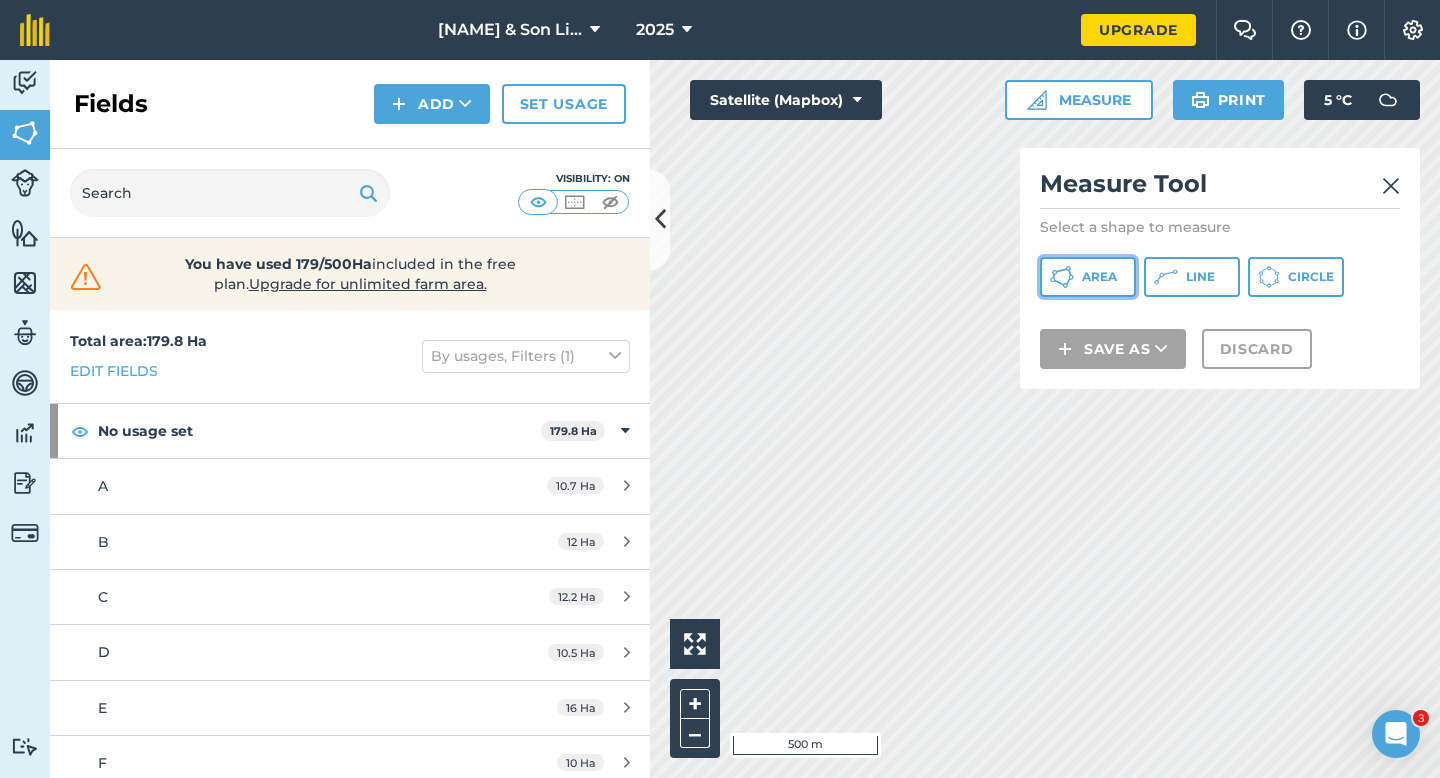 click on "Area" at bounding box center (1099, 277) 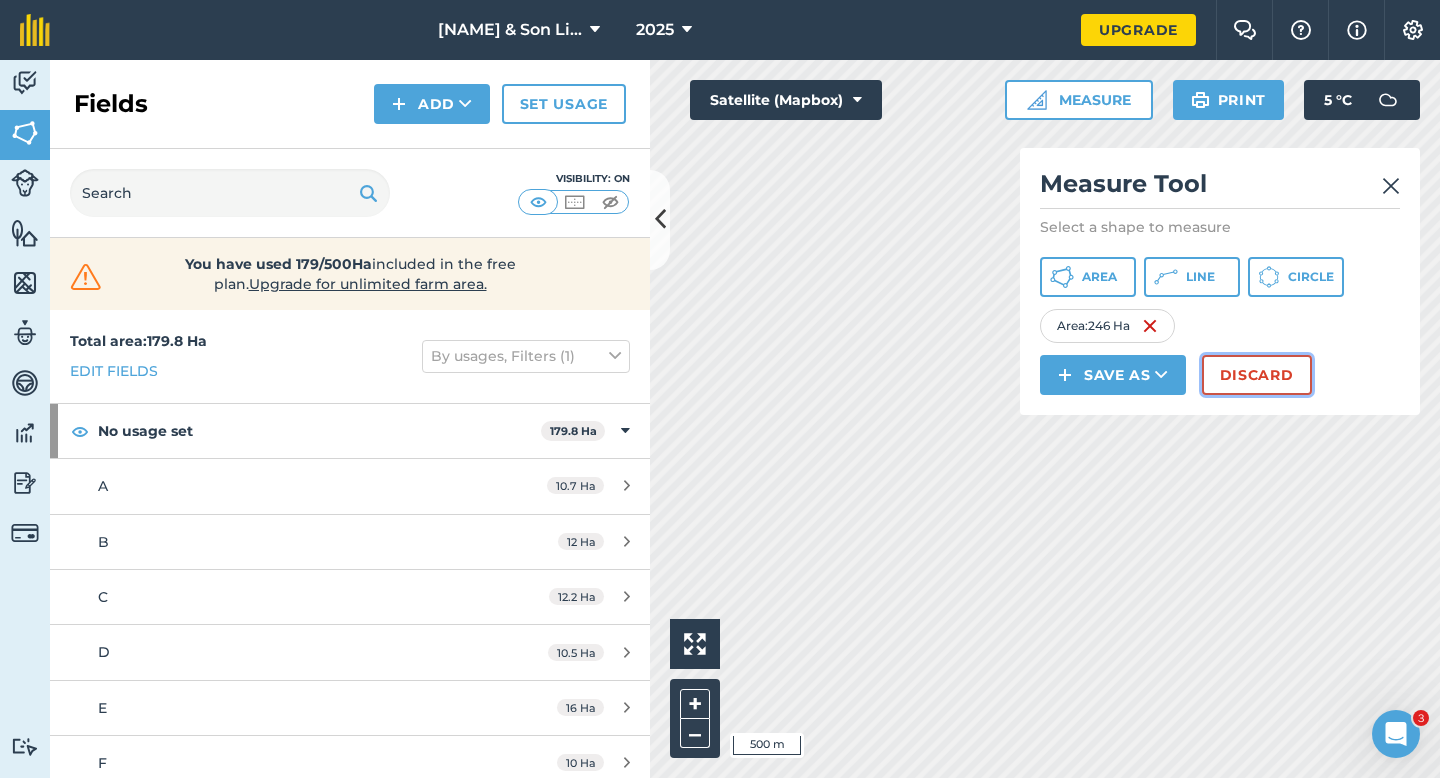 click on "Discard" at bounding box center (1257, 375) 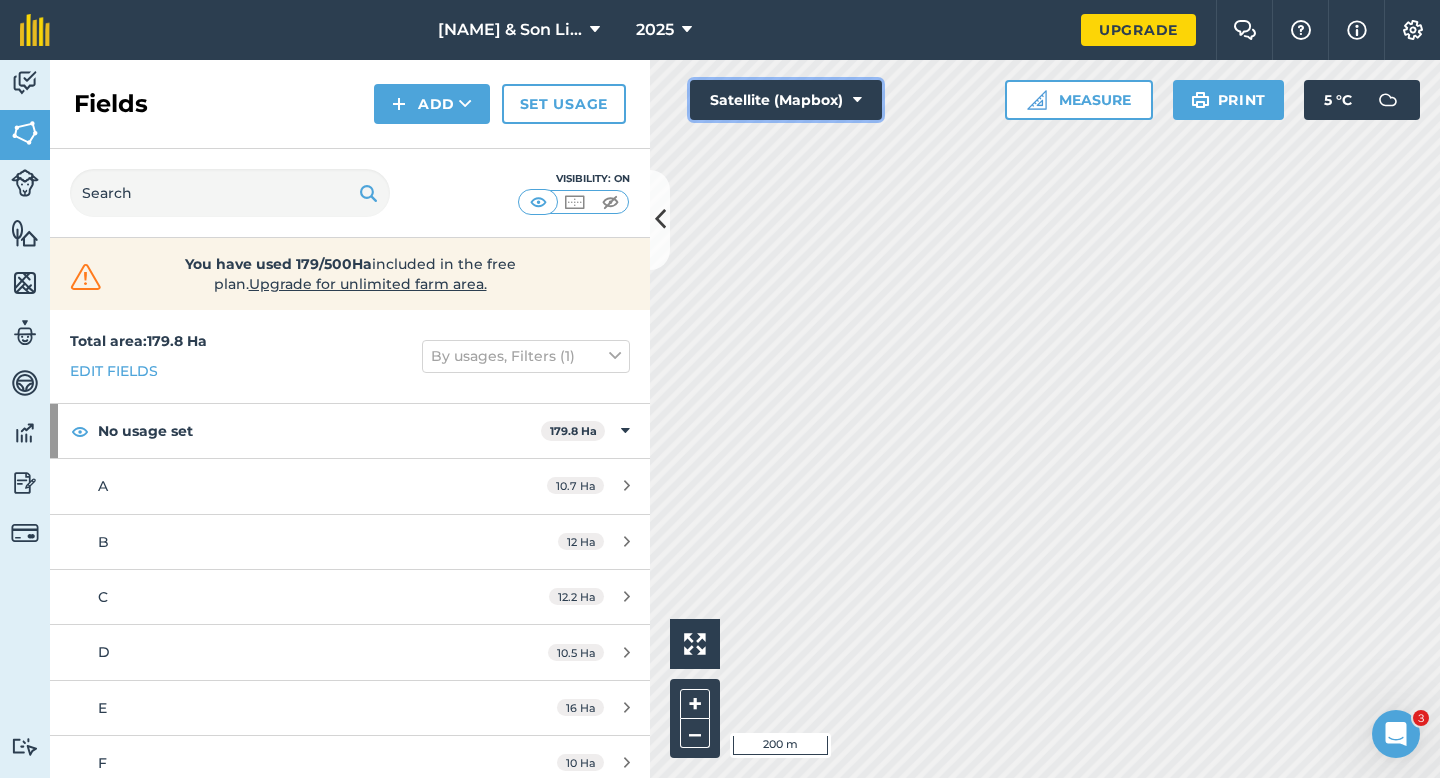 click on "Satellite (Mapbox)" at bounding box center (786, 100) 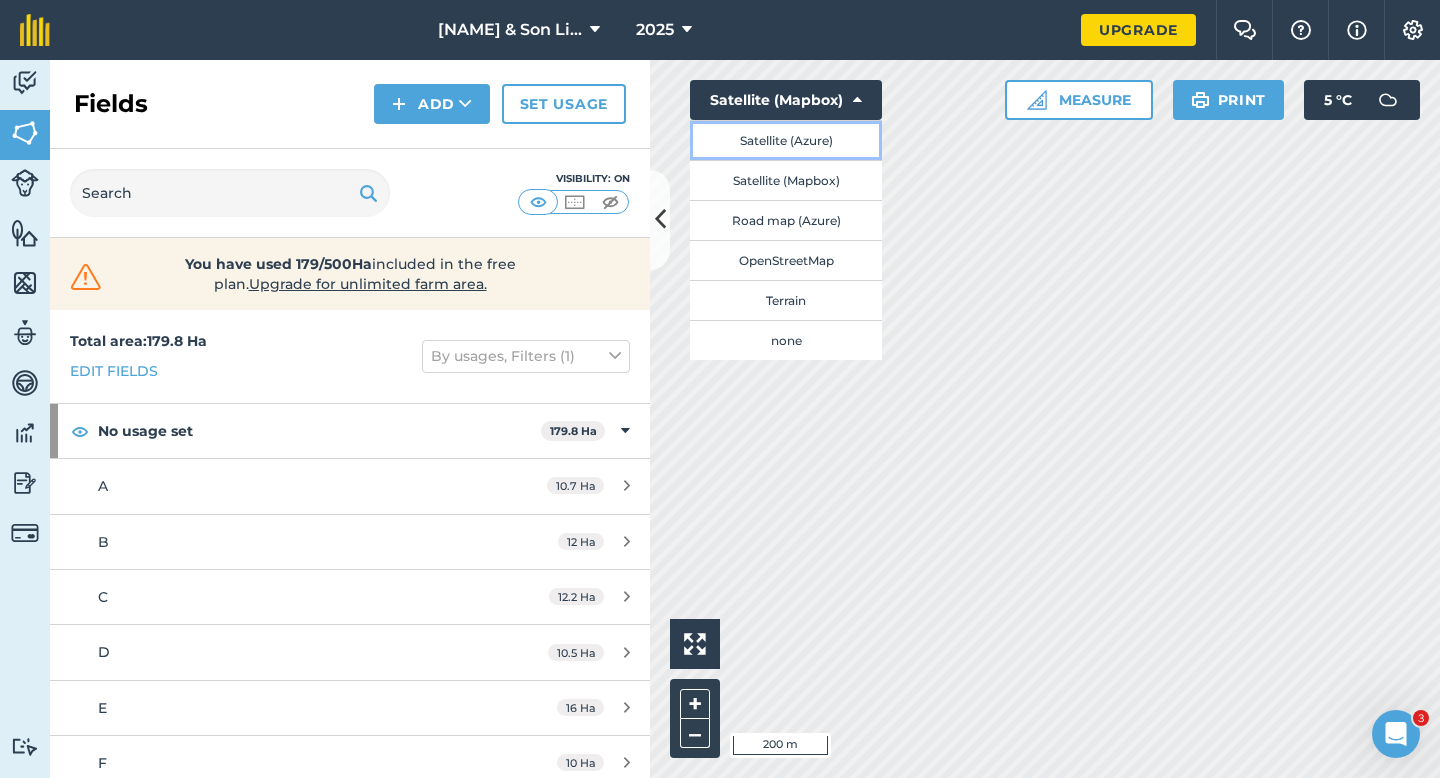 click on "Satellite (Azure)" at bounding box center (786, 140) 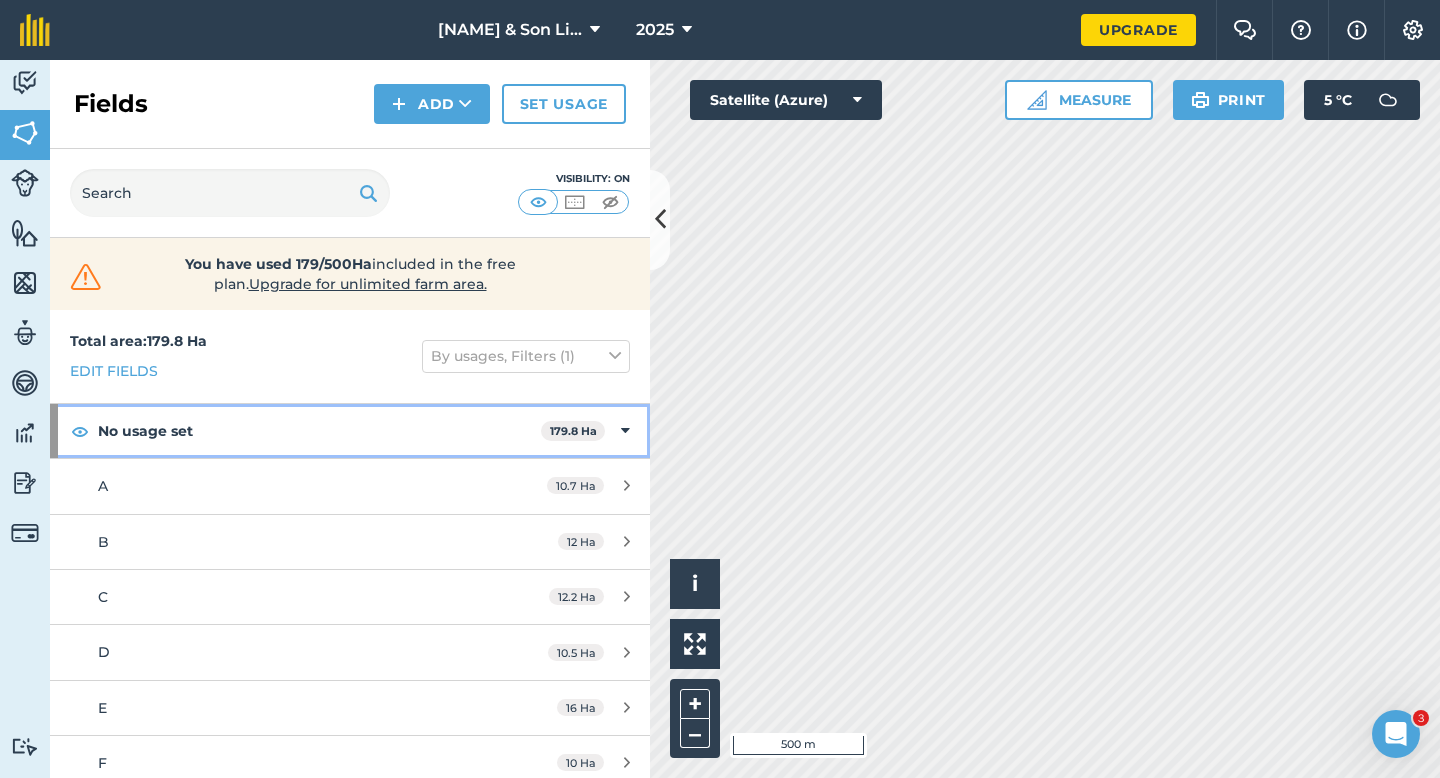 click on "No usage set 179.8   Ha" at bounding box center (350, 431) 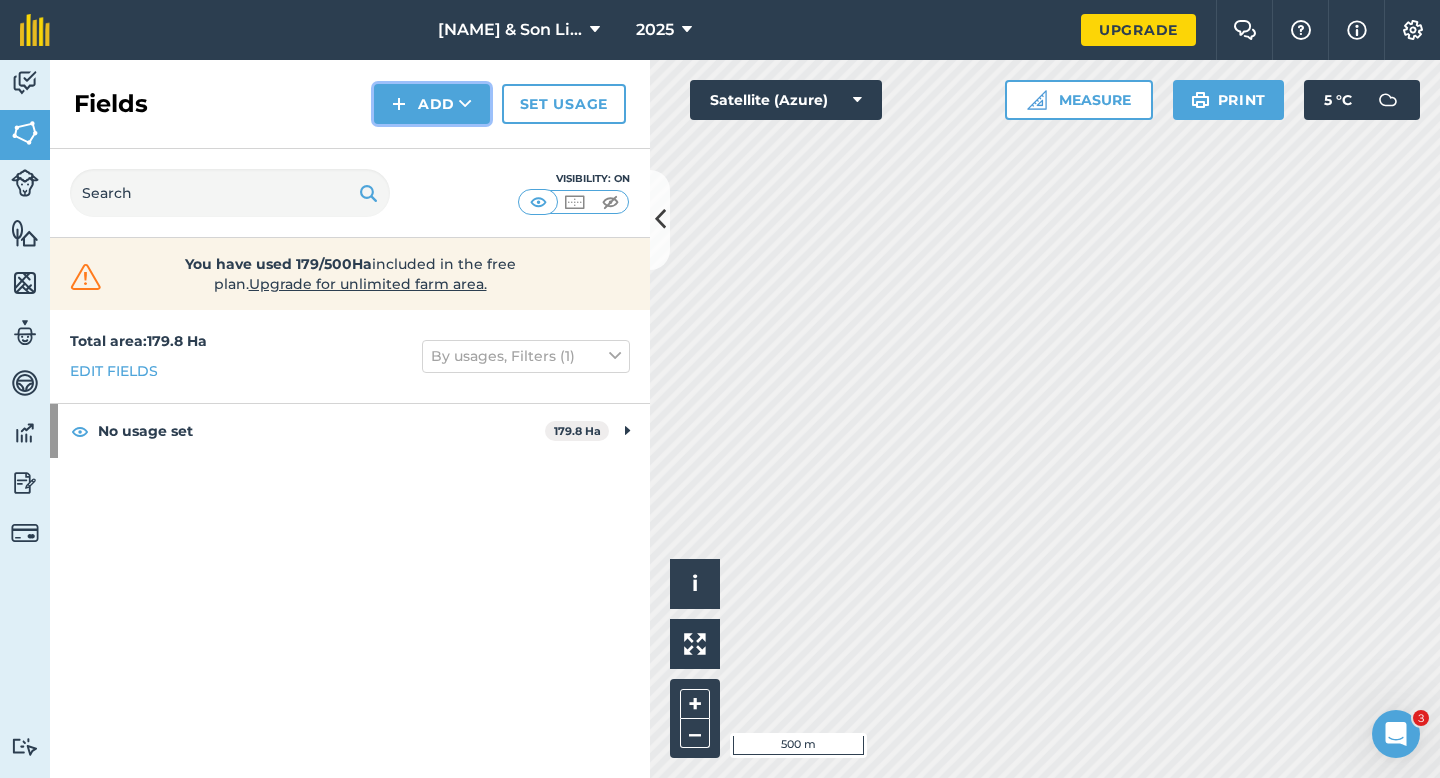 click on "Add" at bounding box center [432, 104] 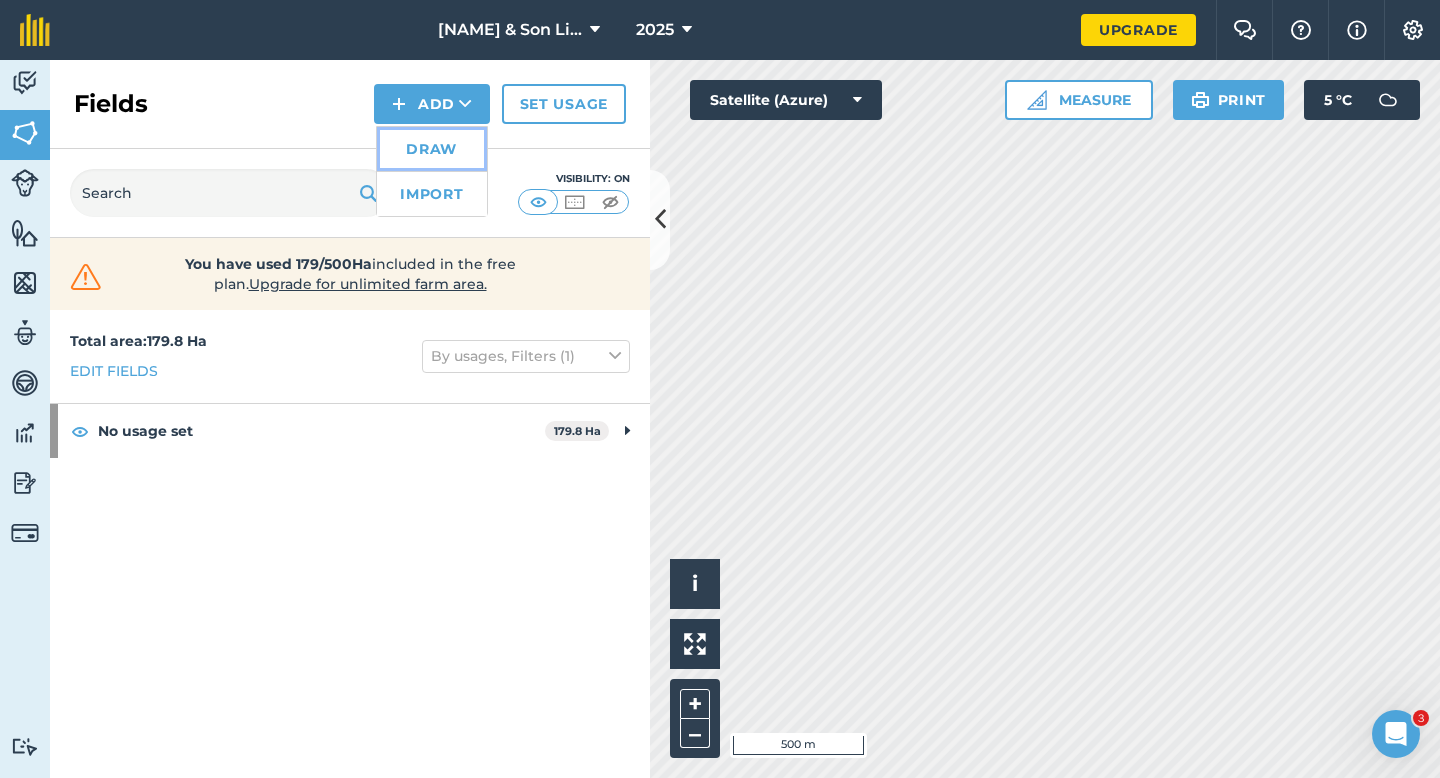 click on "Draw" at bounding box center (432, 149) 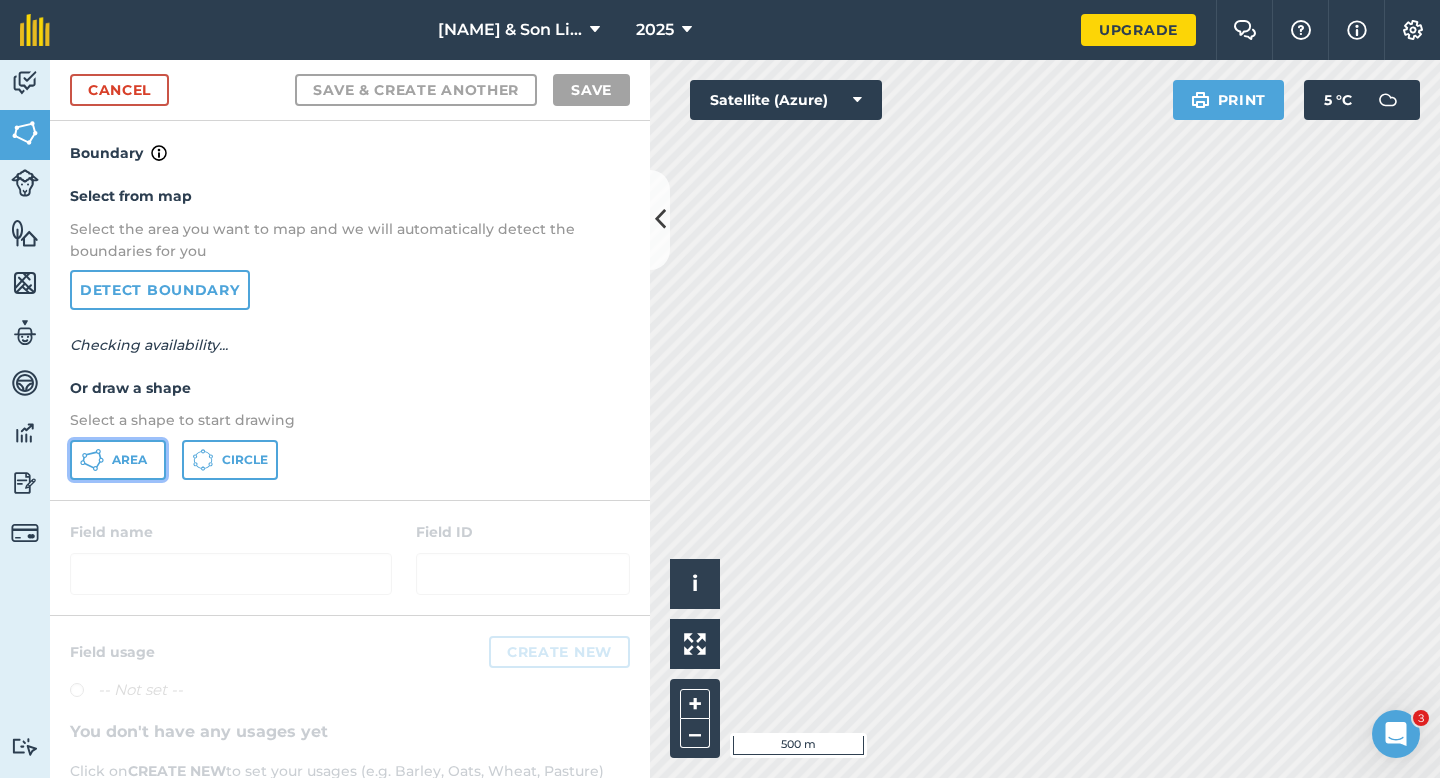 click on "Area" at bounding box center (118, 460) 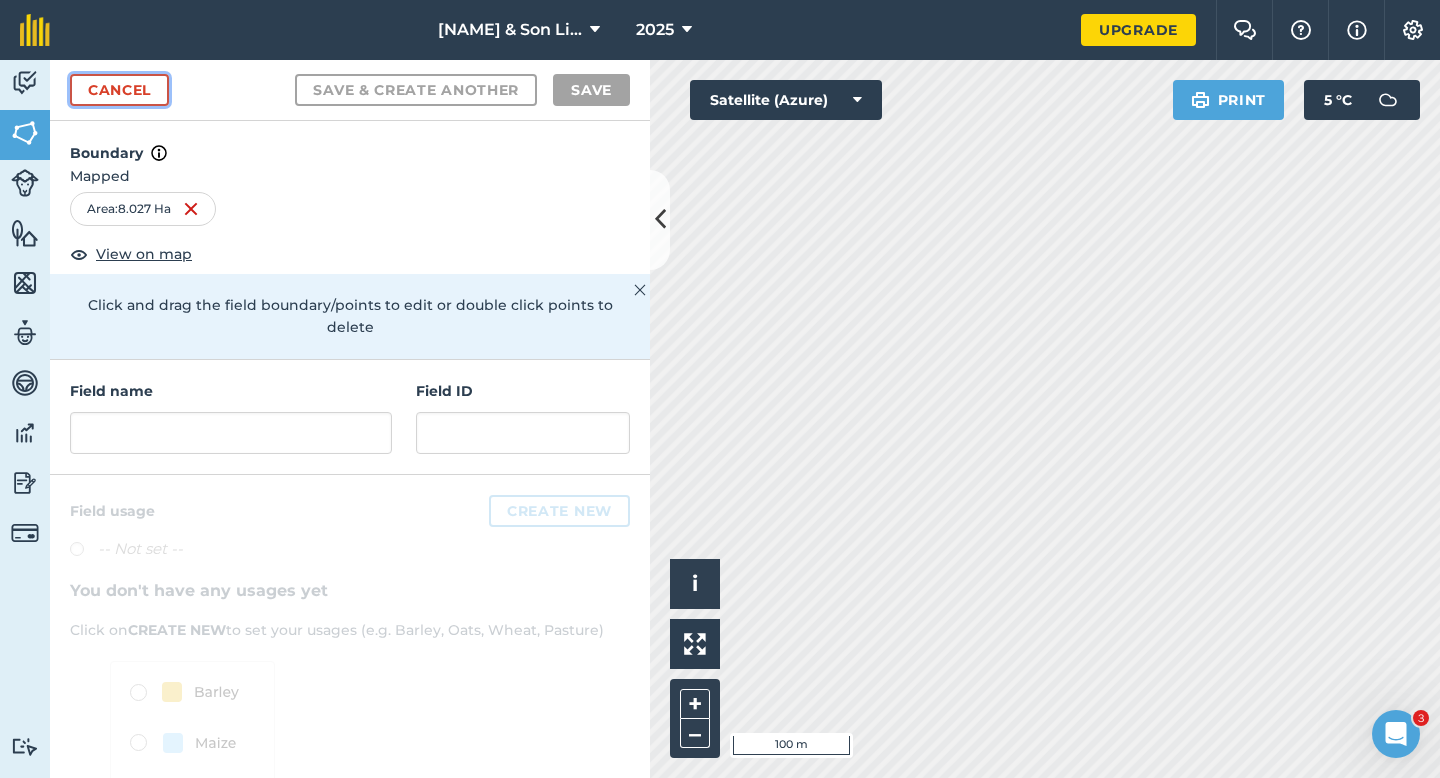click on "Cancel" at bounding box center (119, 90) 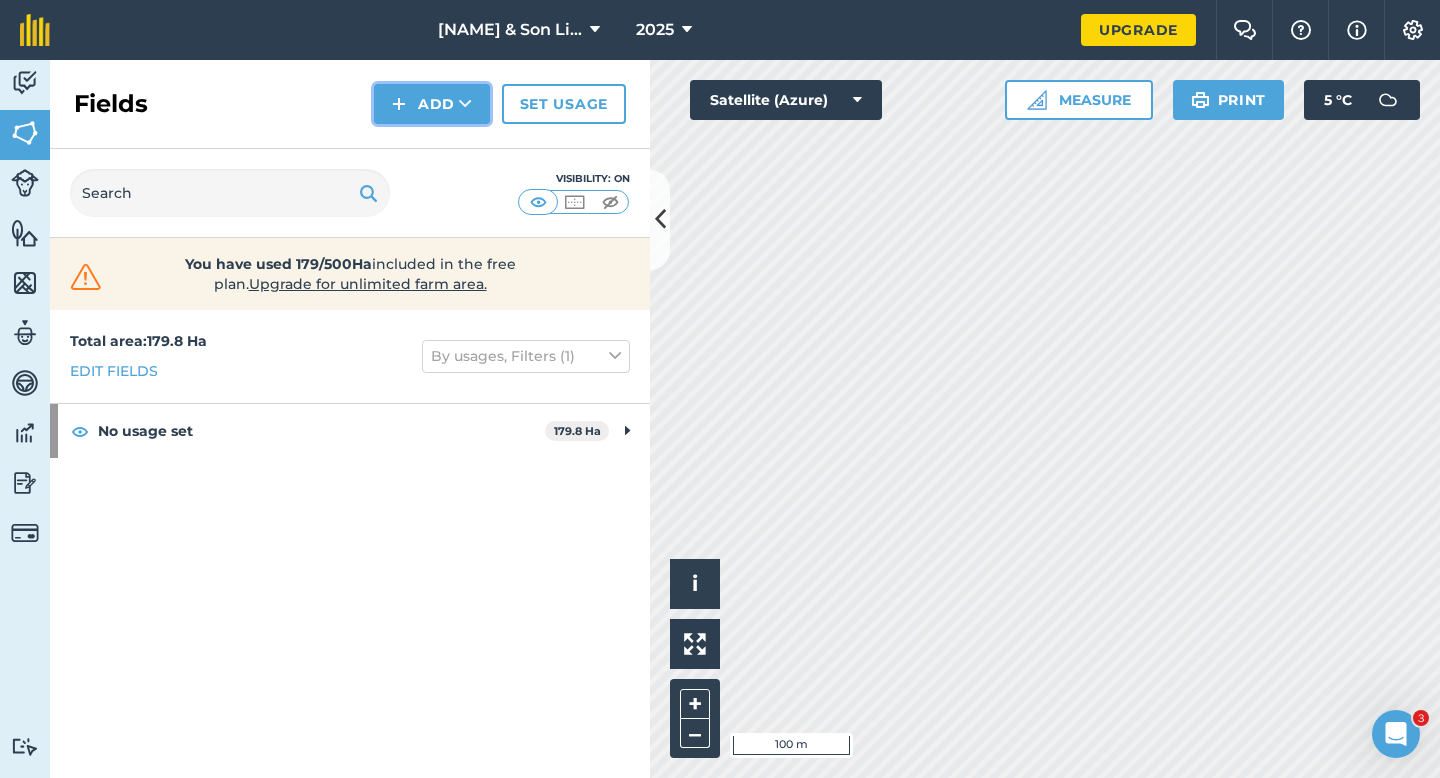 click on "Add" at bounding box center [432, 104] 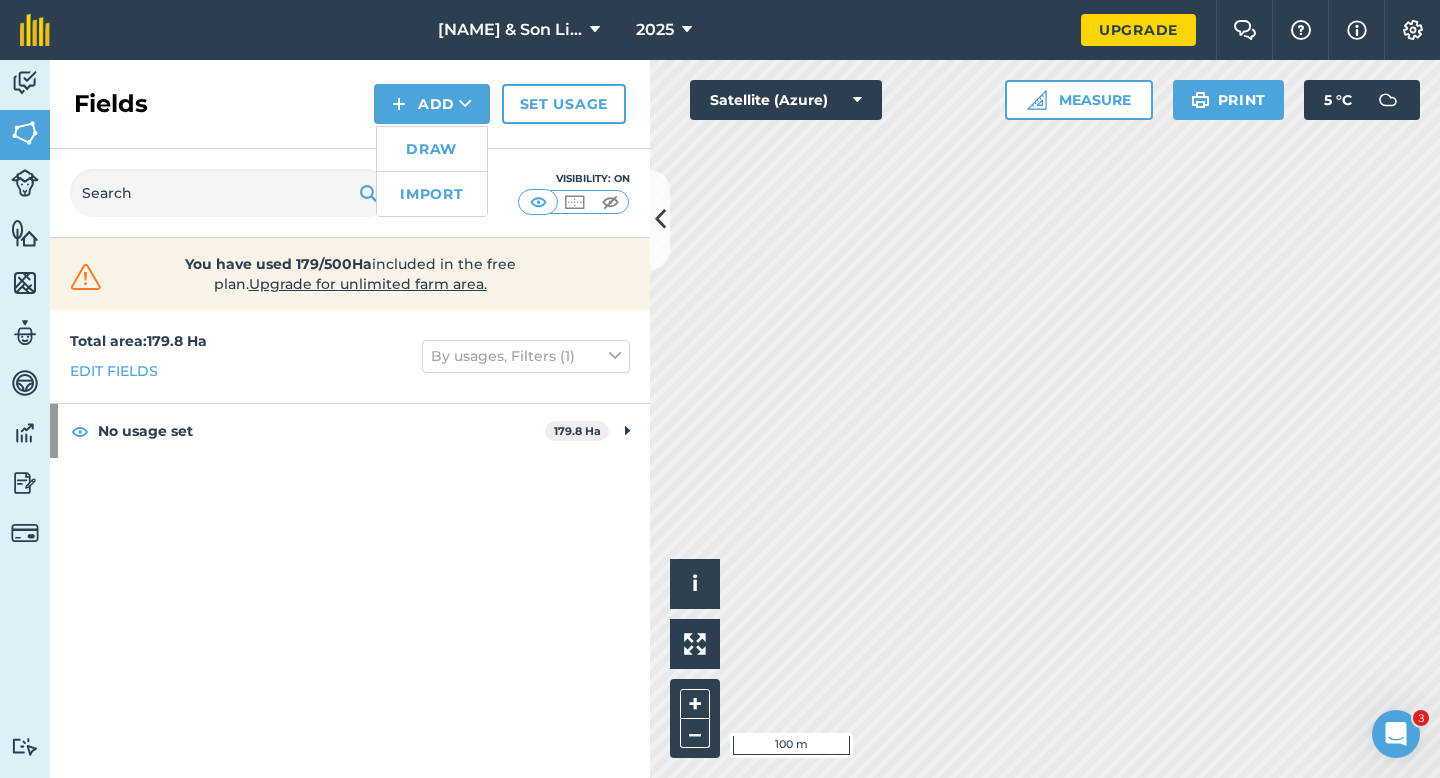 click on "Draw" at bounding box center [432, 149] 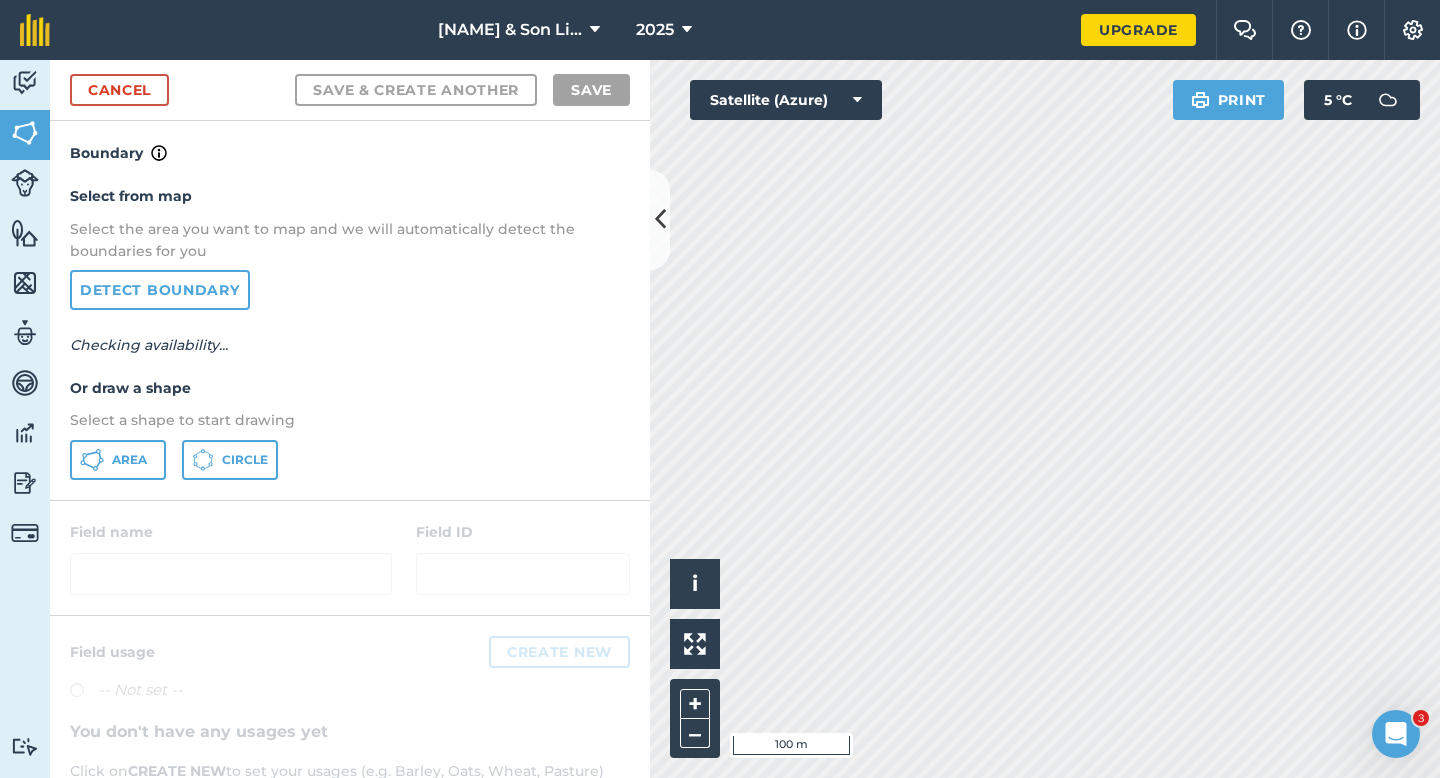 click on "Select from map Select the area you want to map and we will automatically detect the boundaries for you Detect boundary Checking availability... Or draw a shape Select a shape to start drawing Area Circle" at bounding box center [350, 332] 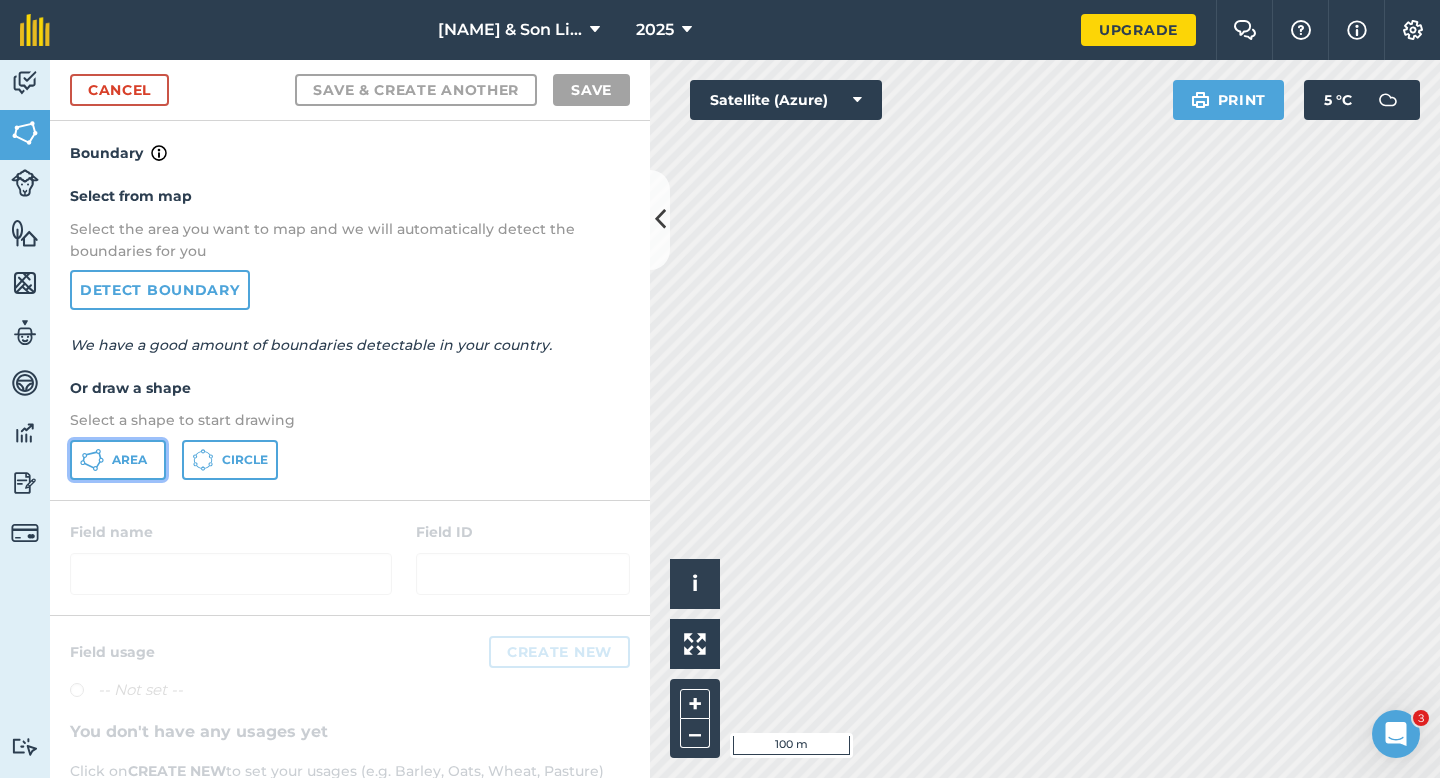 click on "Area" at bounding box center [129, 460] 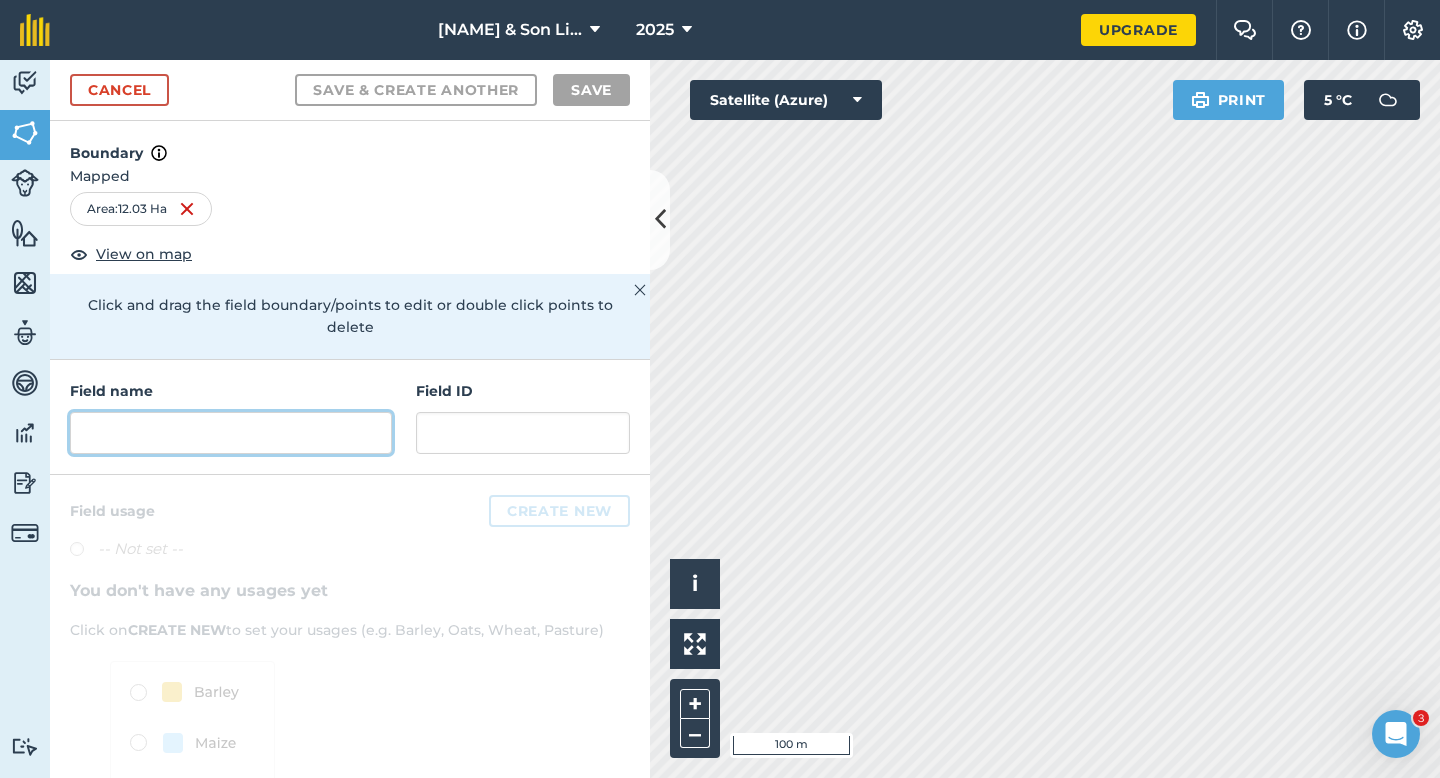 click at bounding box center (231, 433) 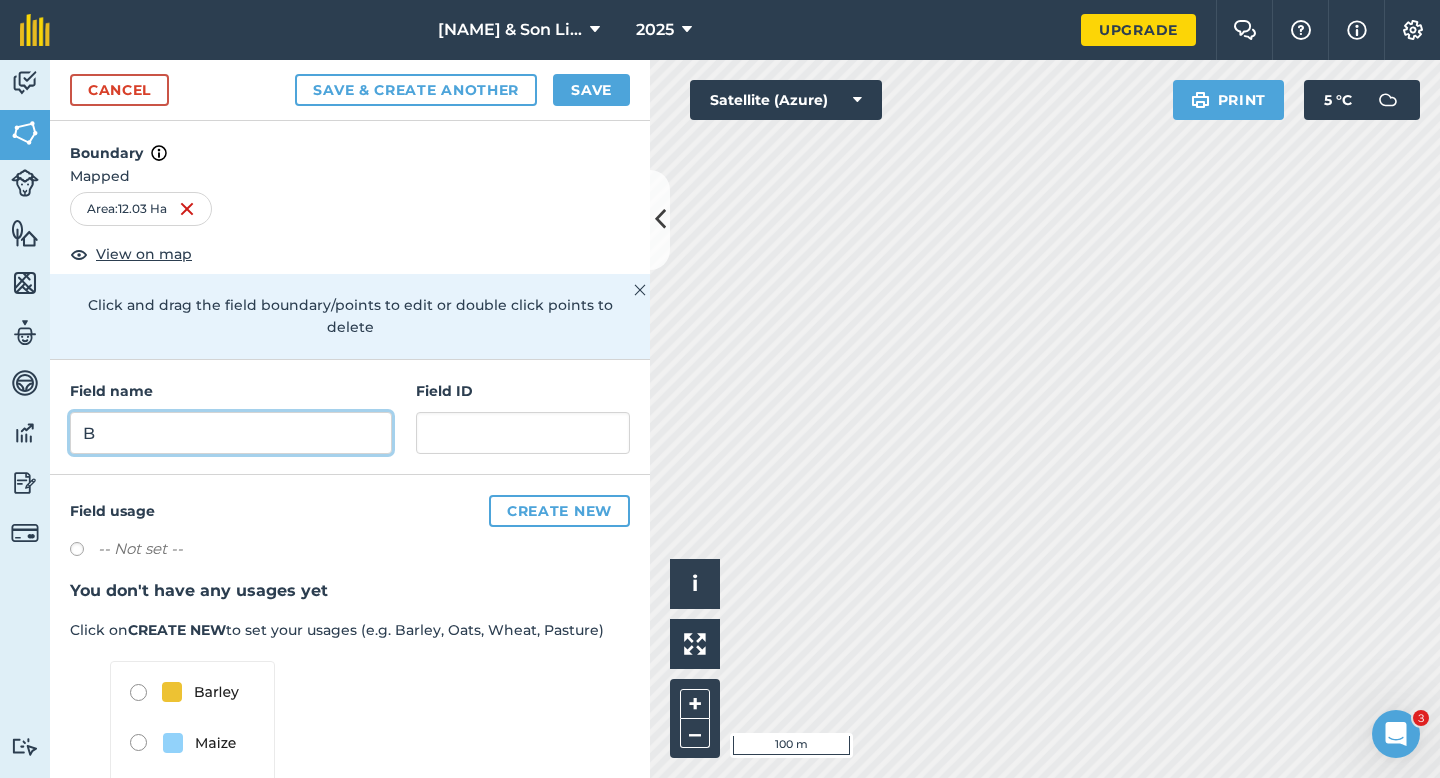 type on "B" 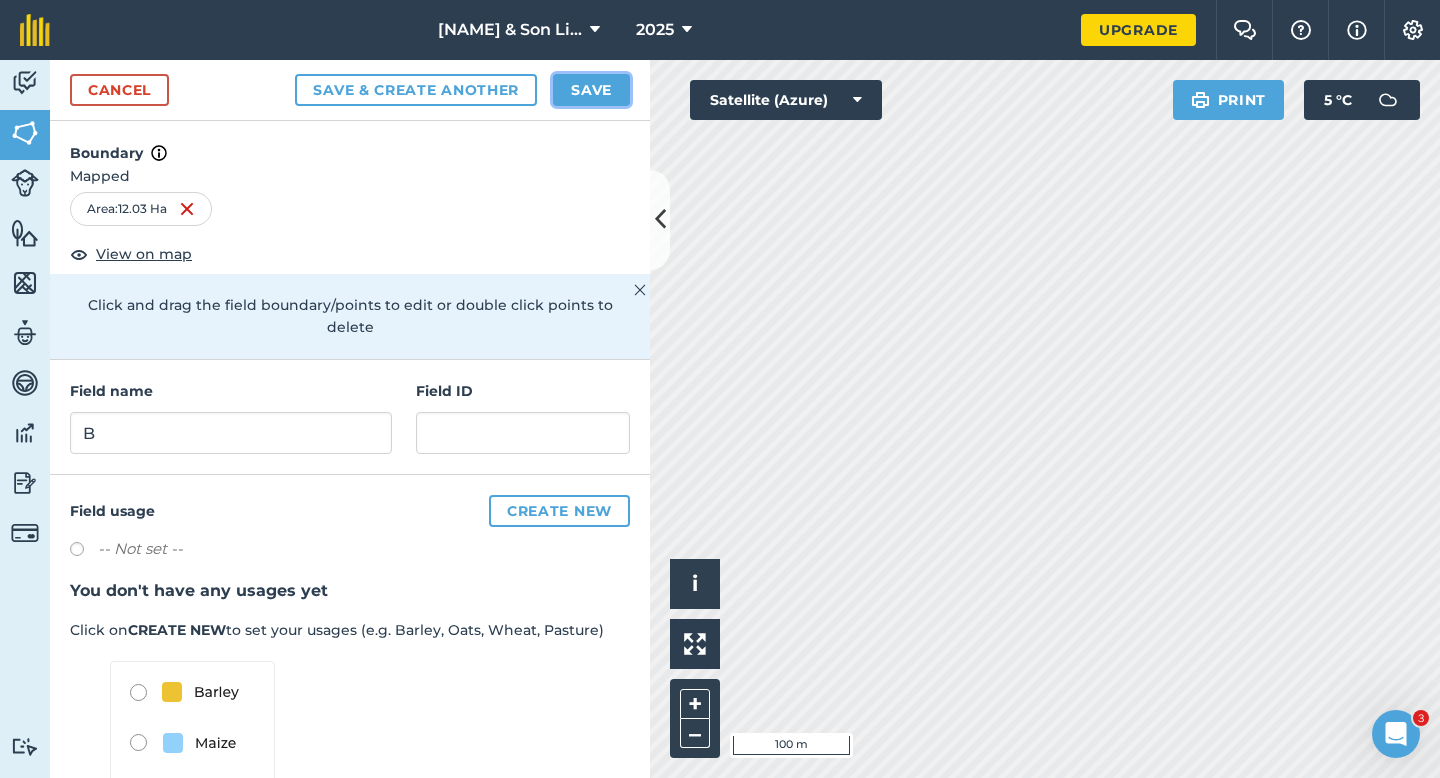 click on "Save" at bounding box center (591, 90) 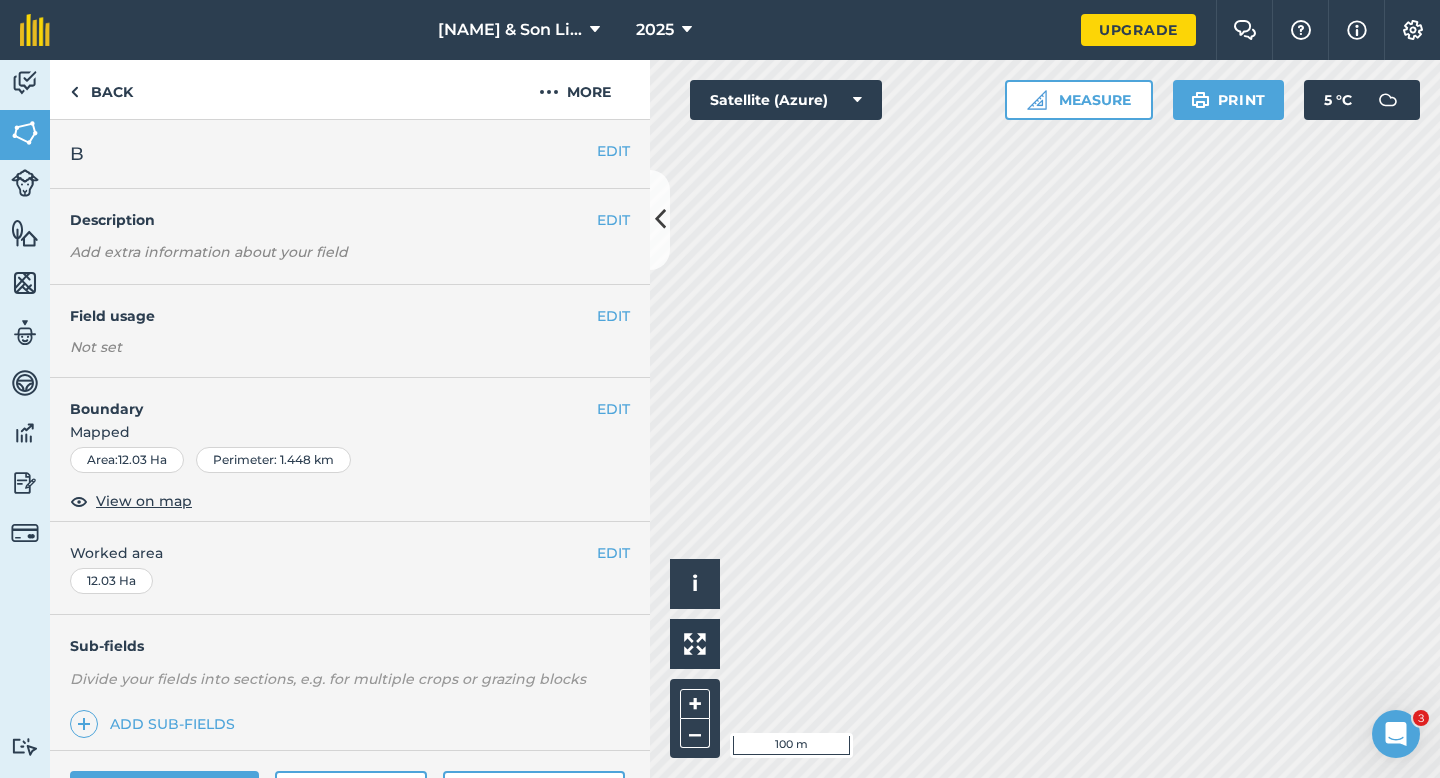 click on "EDIT" at bounding box center [613, 553] 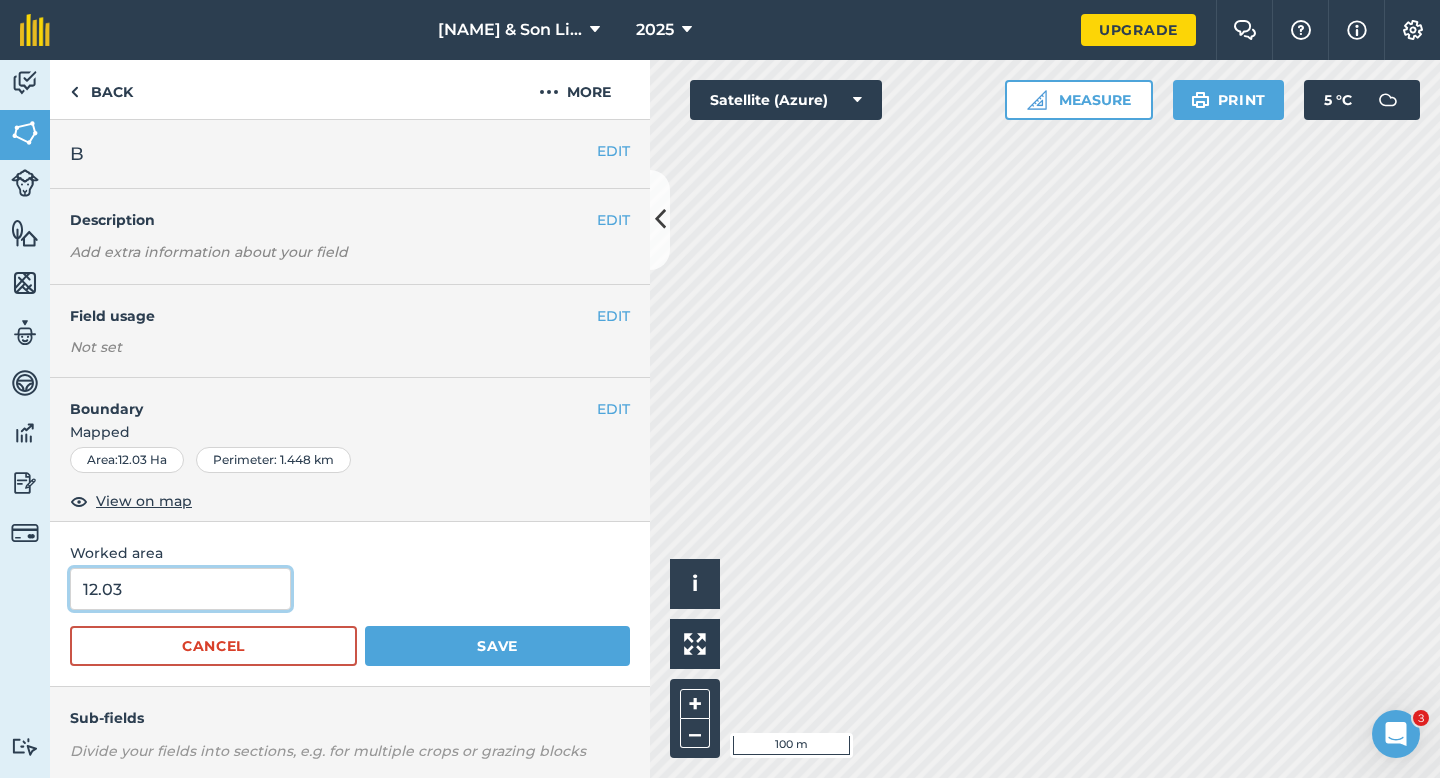 click on "12.03" at bounding box center [180, 589] 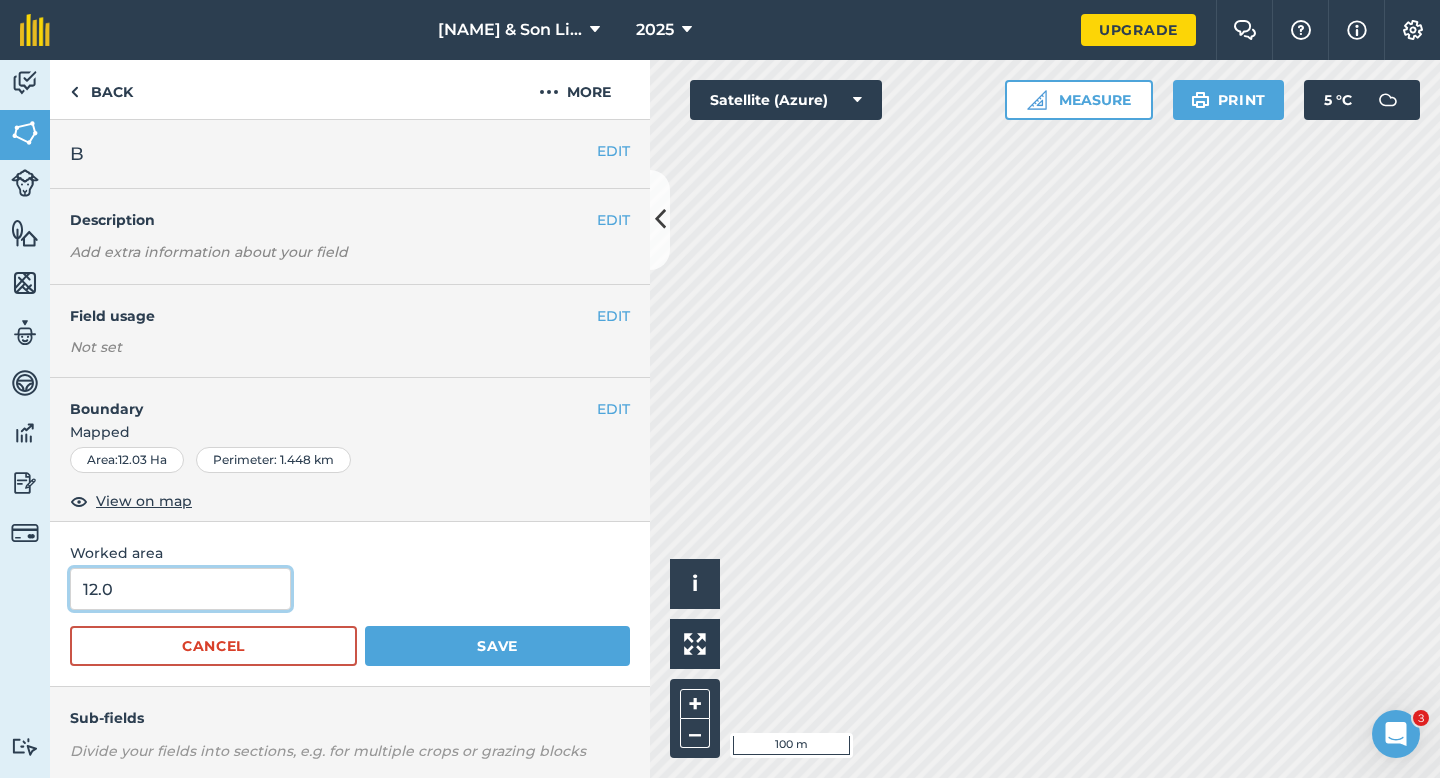 type on "12" 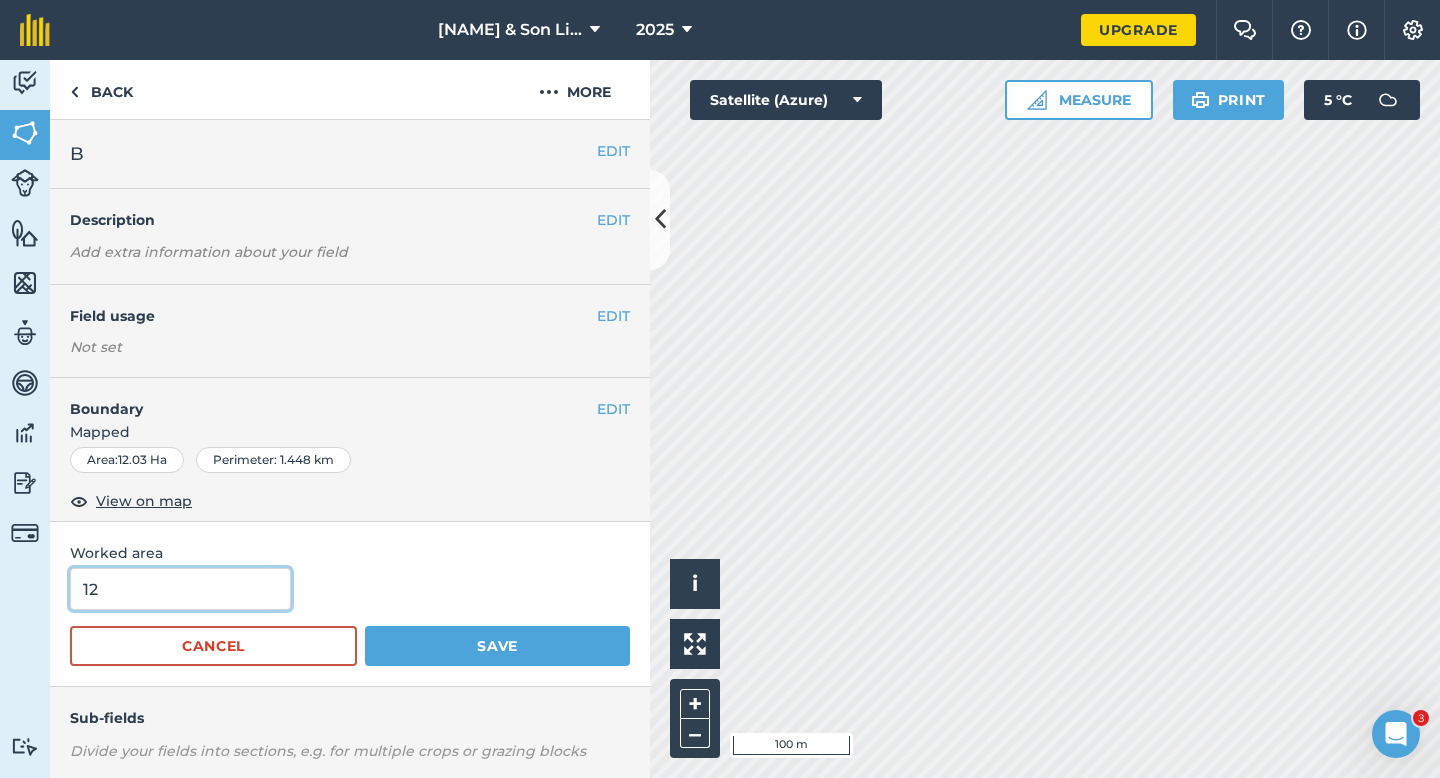 click on "Save" at bounding box center [497, 646] 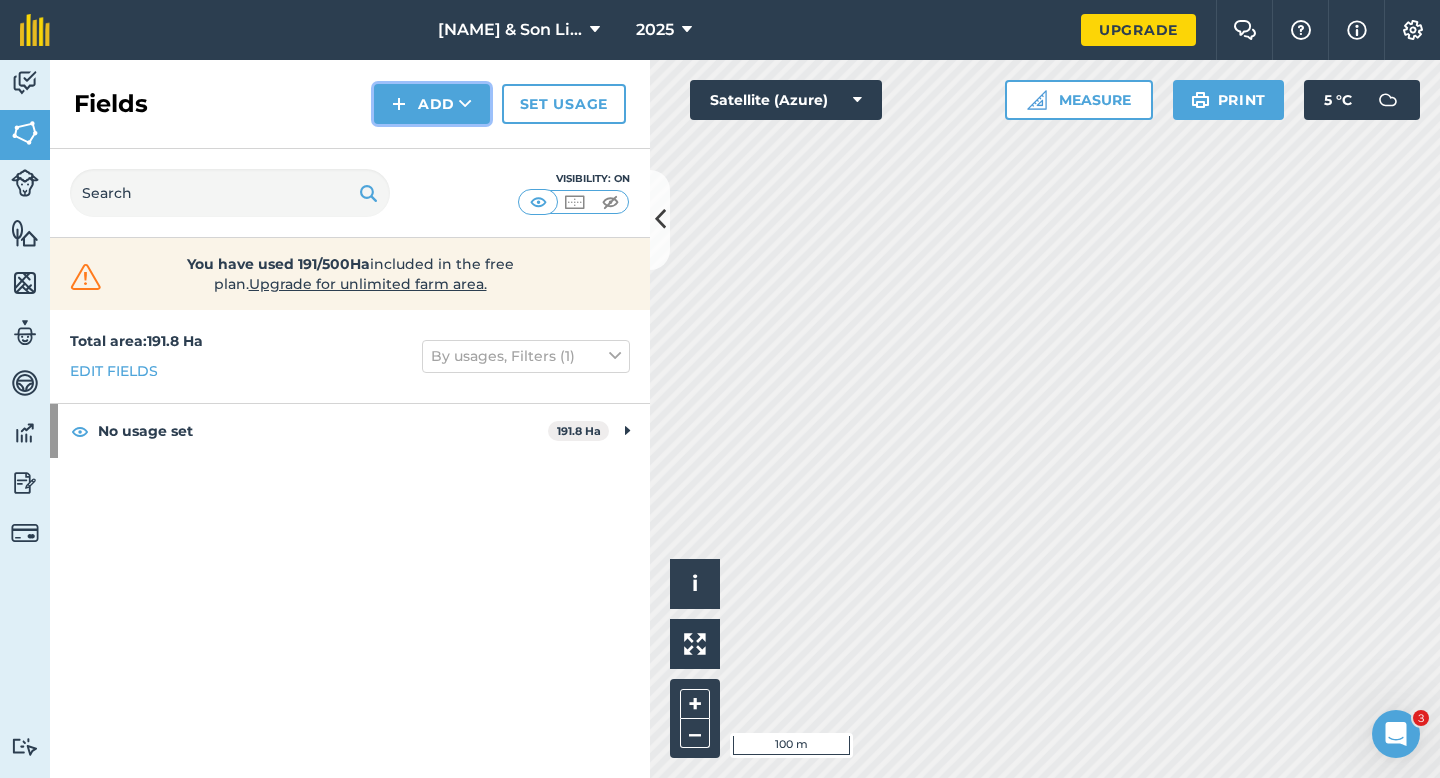 click on "Add" at bounding box center [432, 104] 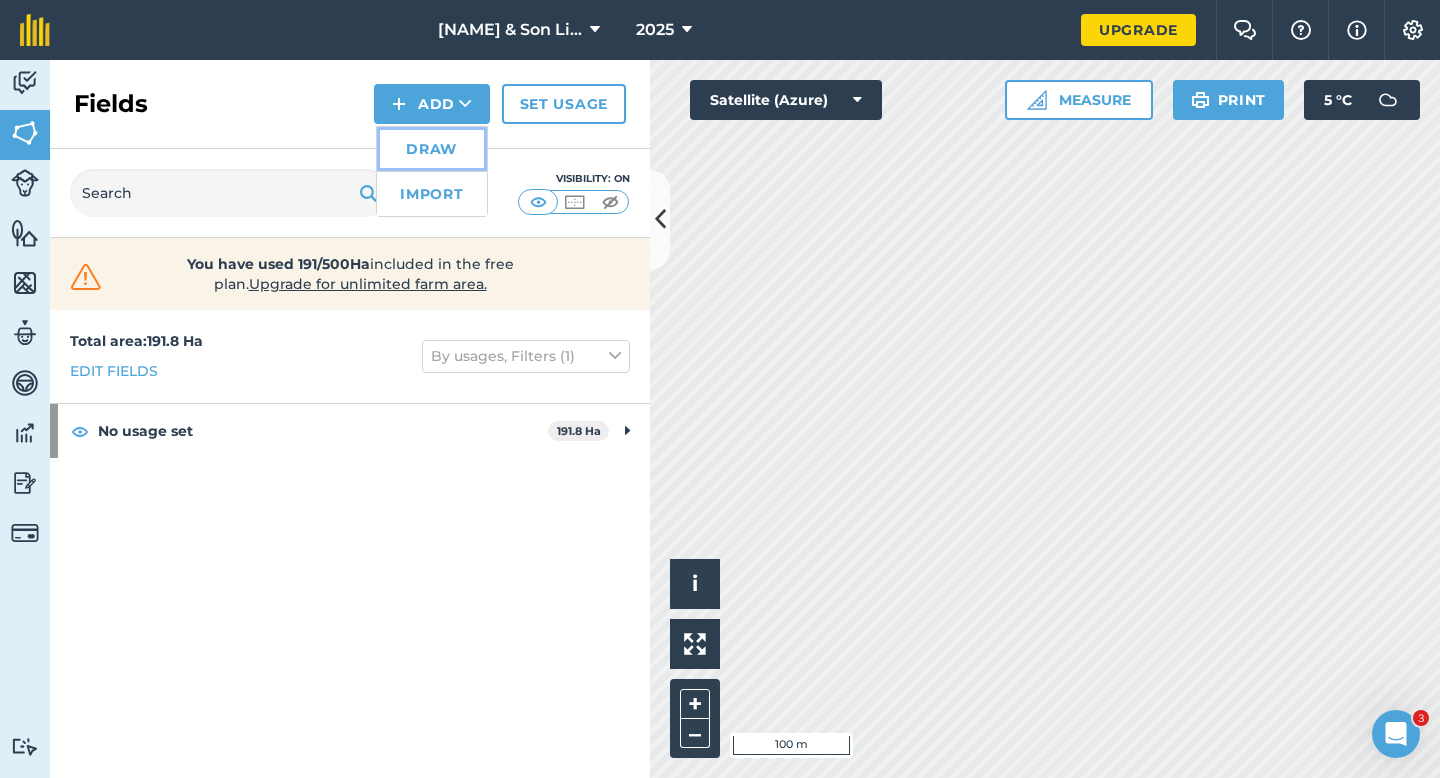 click on "Draw" at bounding box center [432, 149] 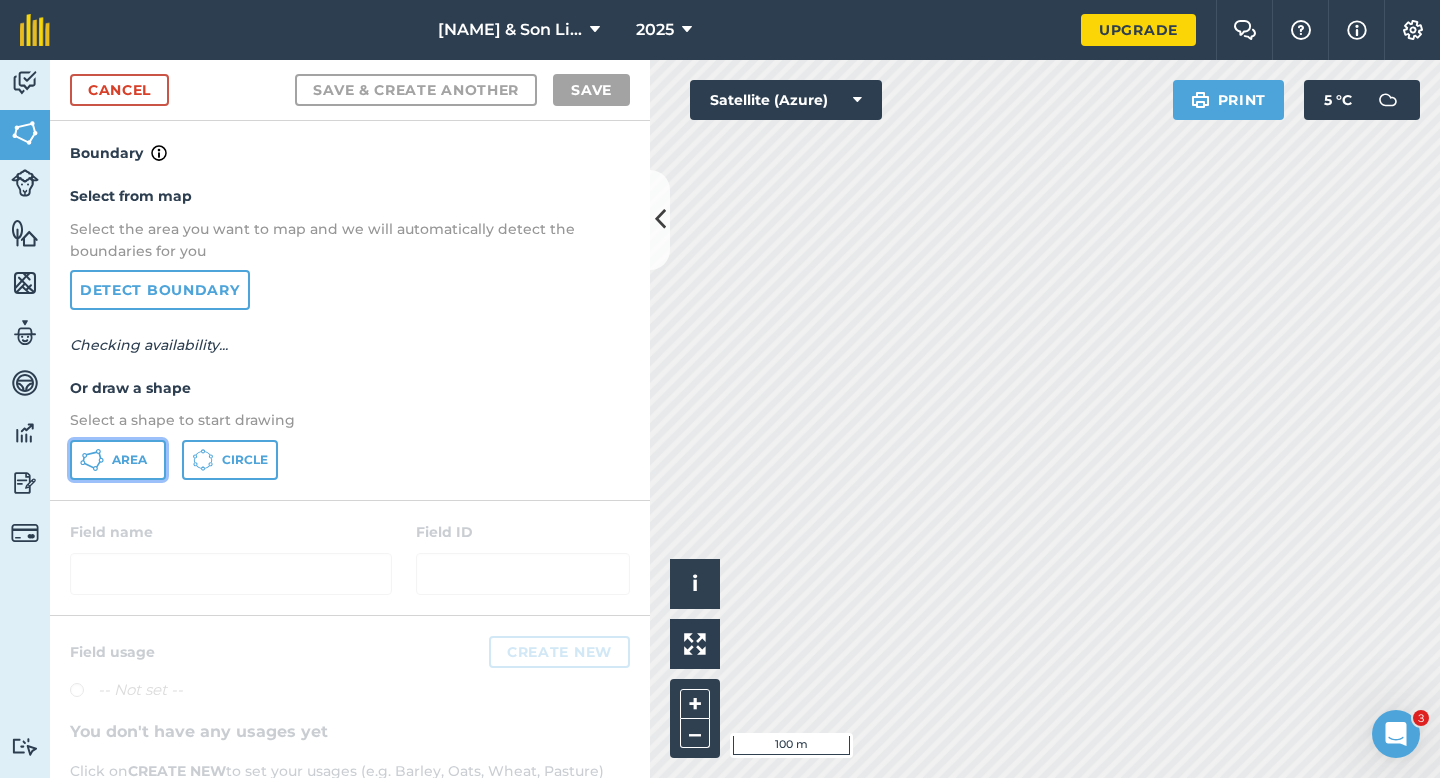 click on "Area" at bounding box center (118, 460) 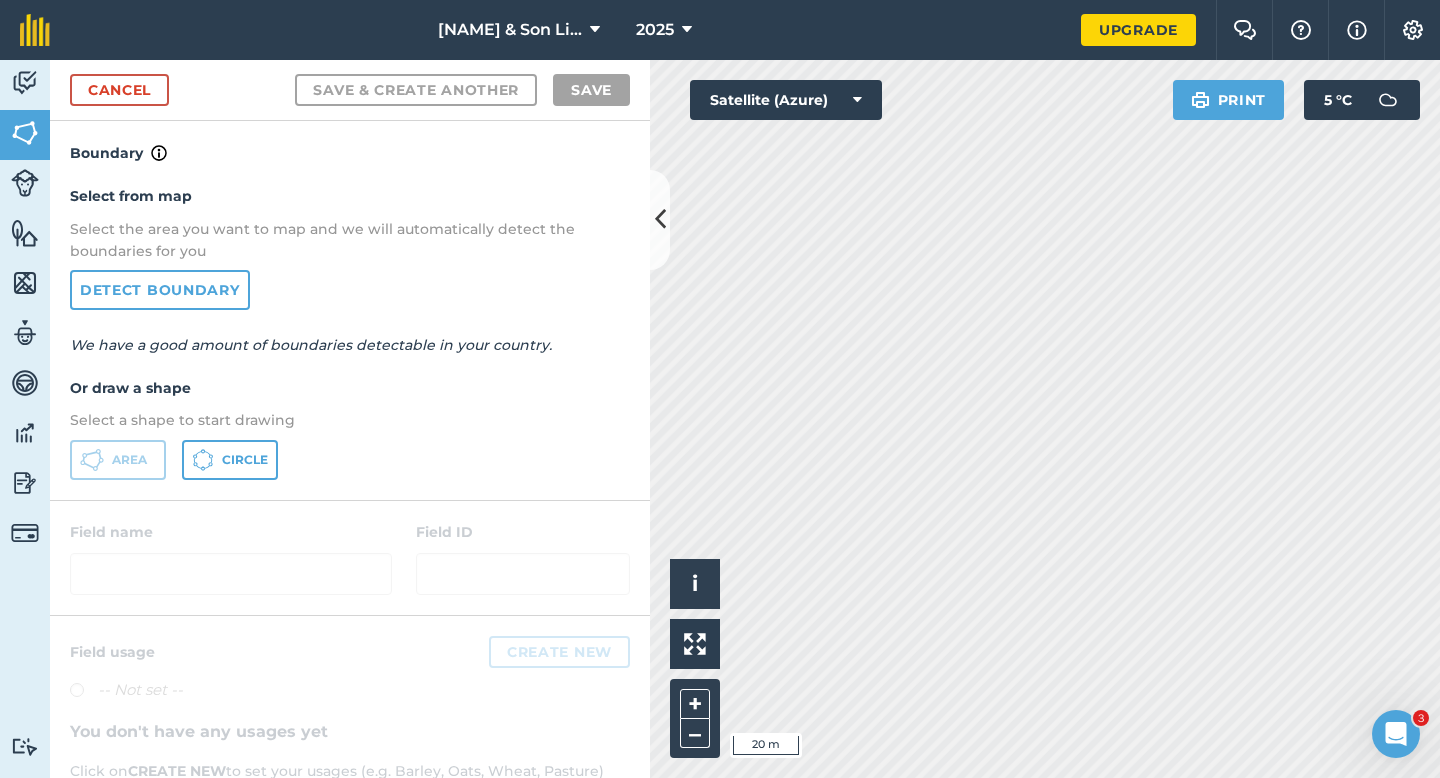 click on "Activity Fields Livestock Features Maps Team Vehicles Data Reporting Tutorials Tutorials Cancel Save & Create Another Save Boundary Select from map Select the area you want to map and we will automatically detect the boundaries for you Detect boundary We have a good amount of boundaries detectable in your country. Or draw a shape Select a shape to start drawing Area Circle Field name Field ID Field usage Create new -- Not set -- You don't have any usages yet Click on CREATE NEW to set your usages (e.g. Barley, Oats, Wheat, Pasture) Click to start drawing i © 2025 TomTom, Microsoft 20 m + – Satellite (Azure) Print 5 ° C" at bounding box center (720, 419) 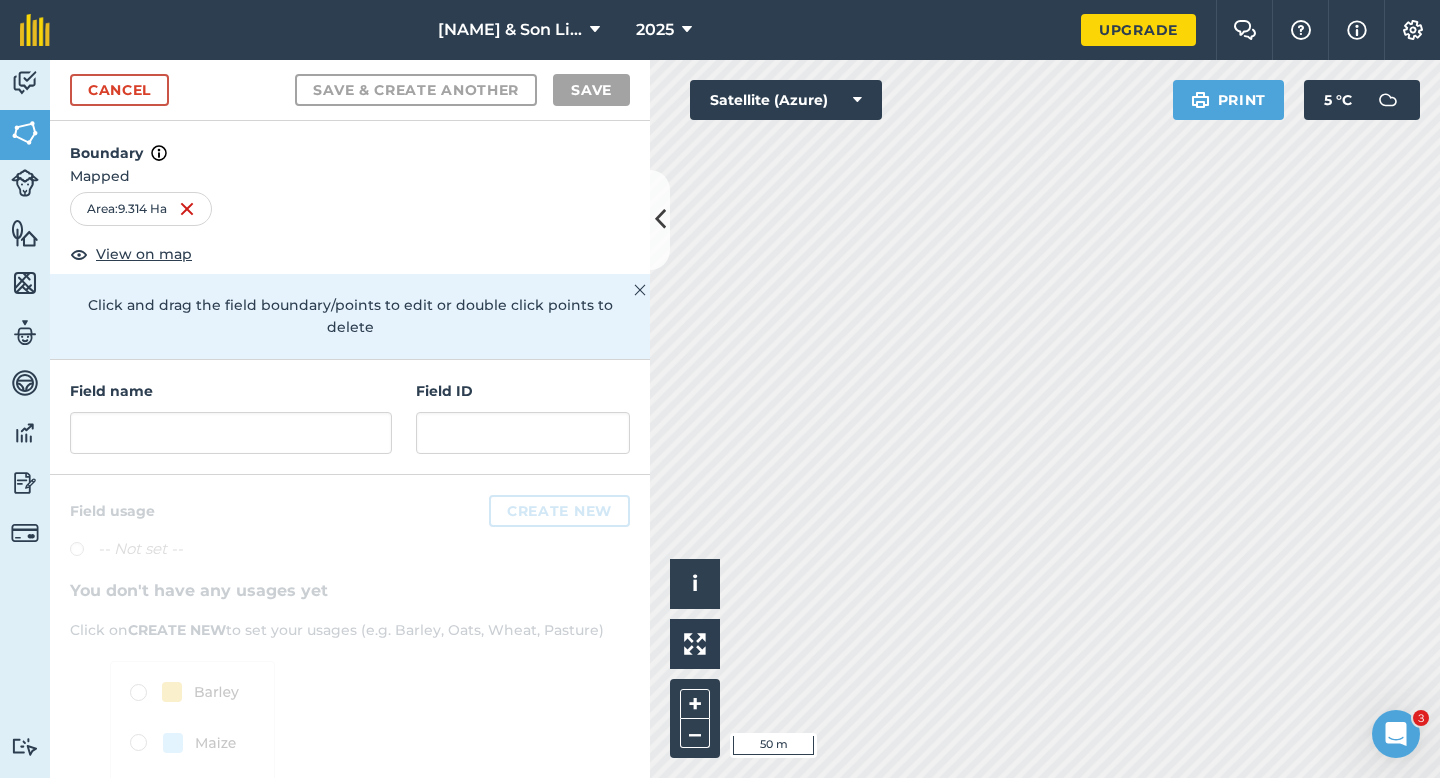 click on "Field name Field ID" at bounding box center [350, 417] 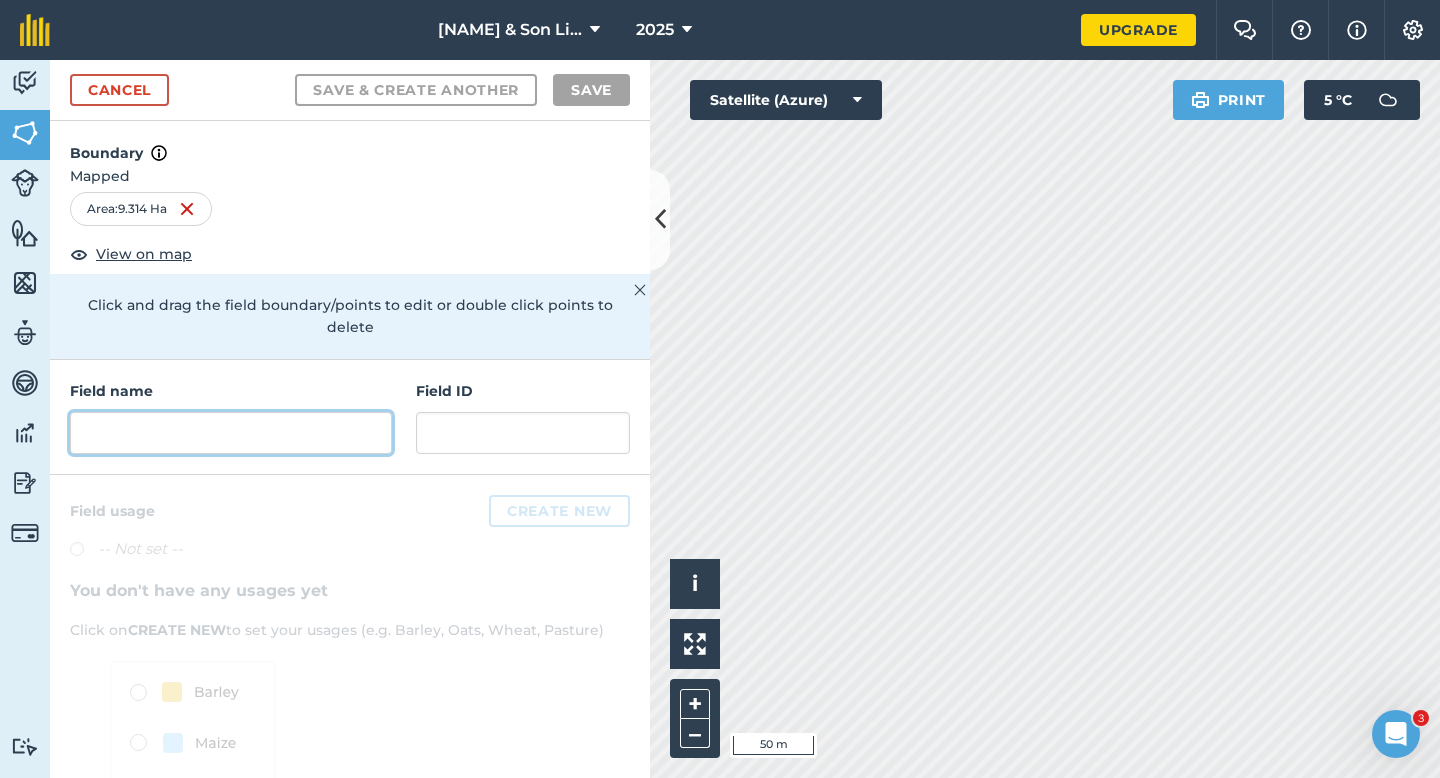 click at bounding box center (231, 433) 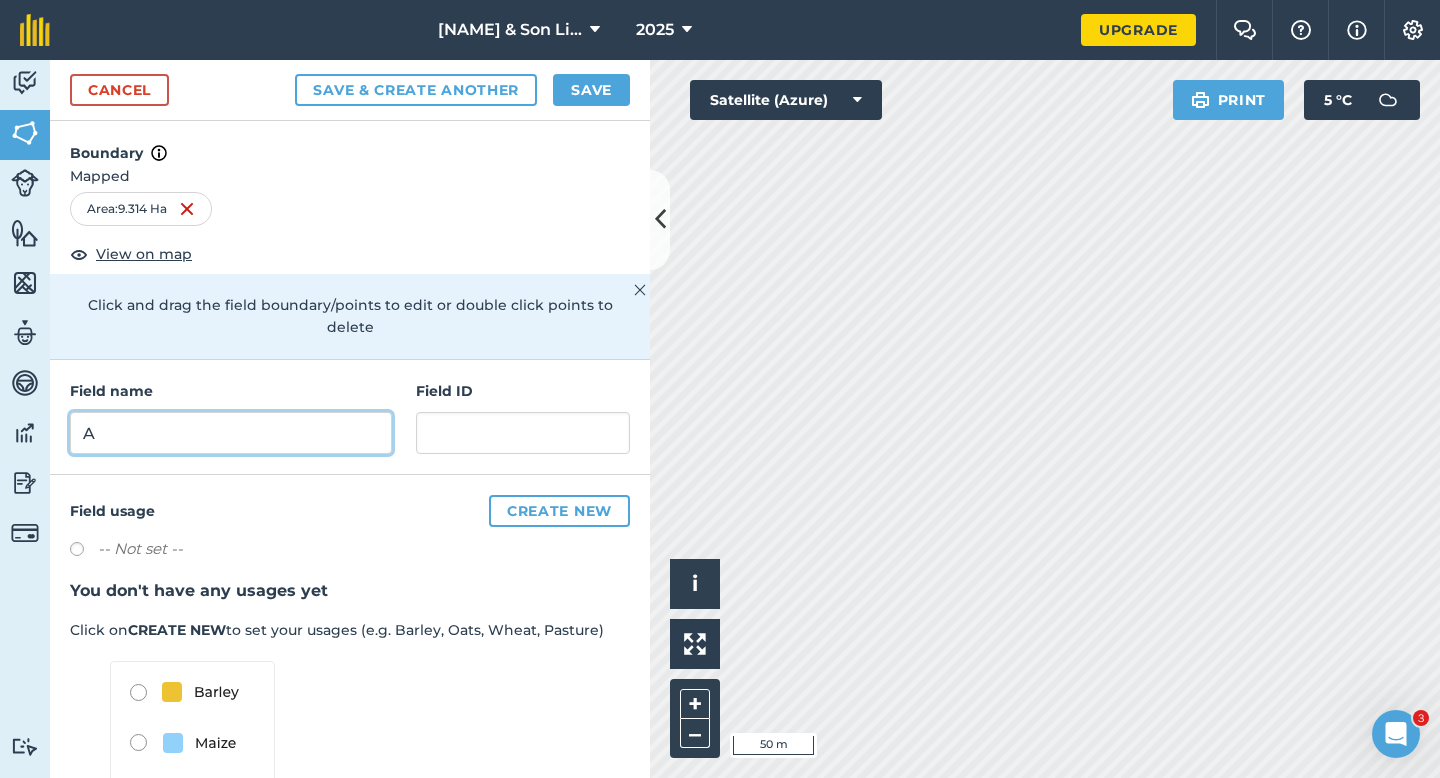 type on "A" 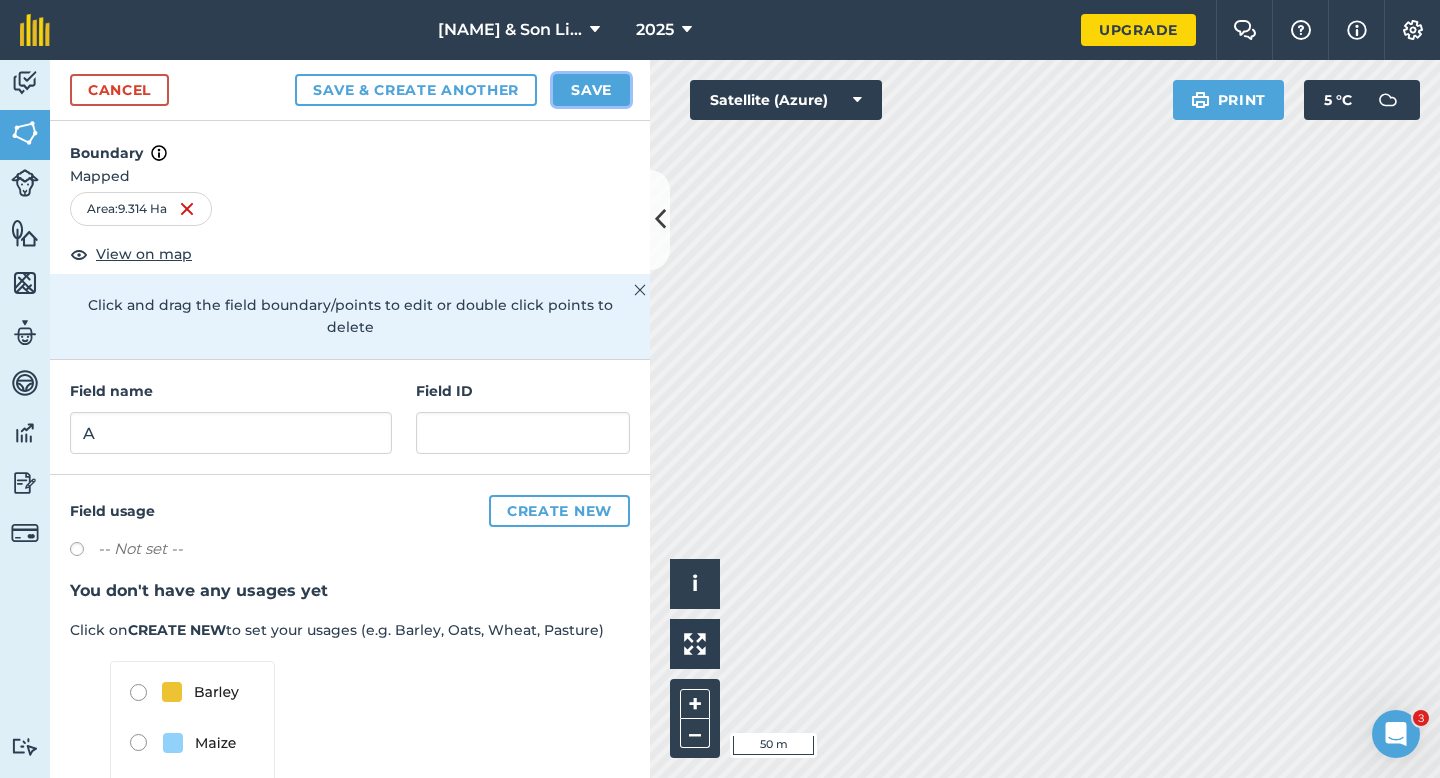 click on "Save" at bounding box center (591, 90) 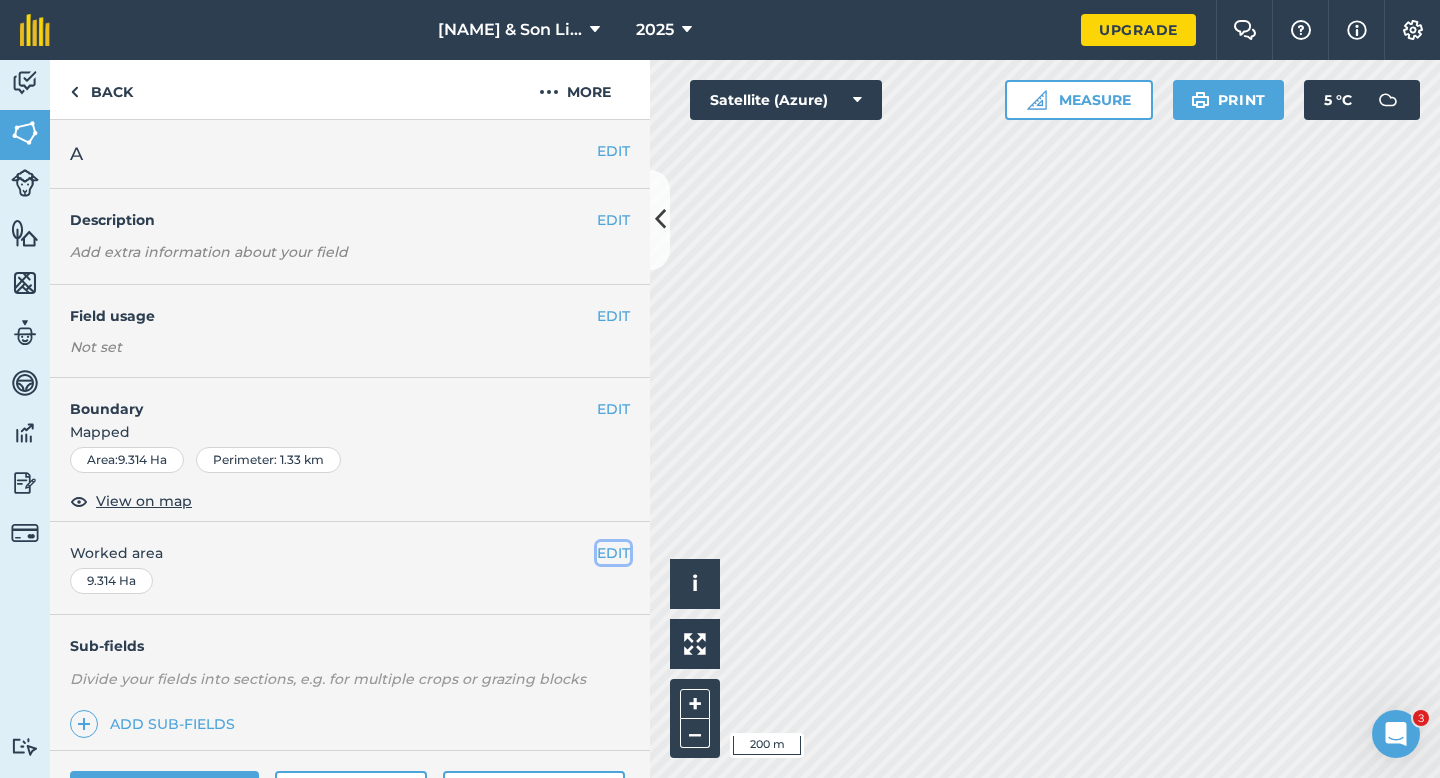 click on "EDIT" at bounding box center (613, 553) 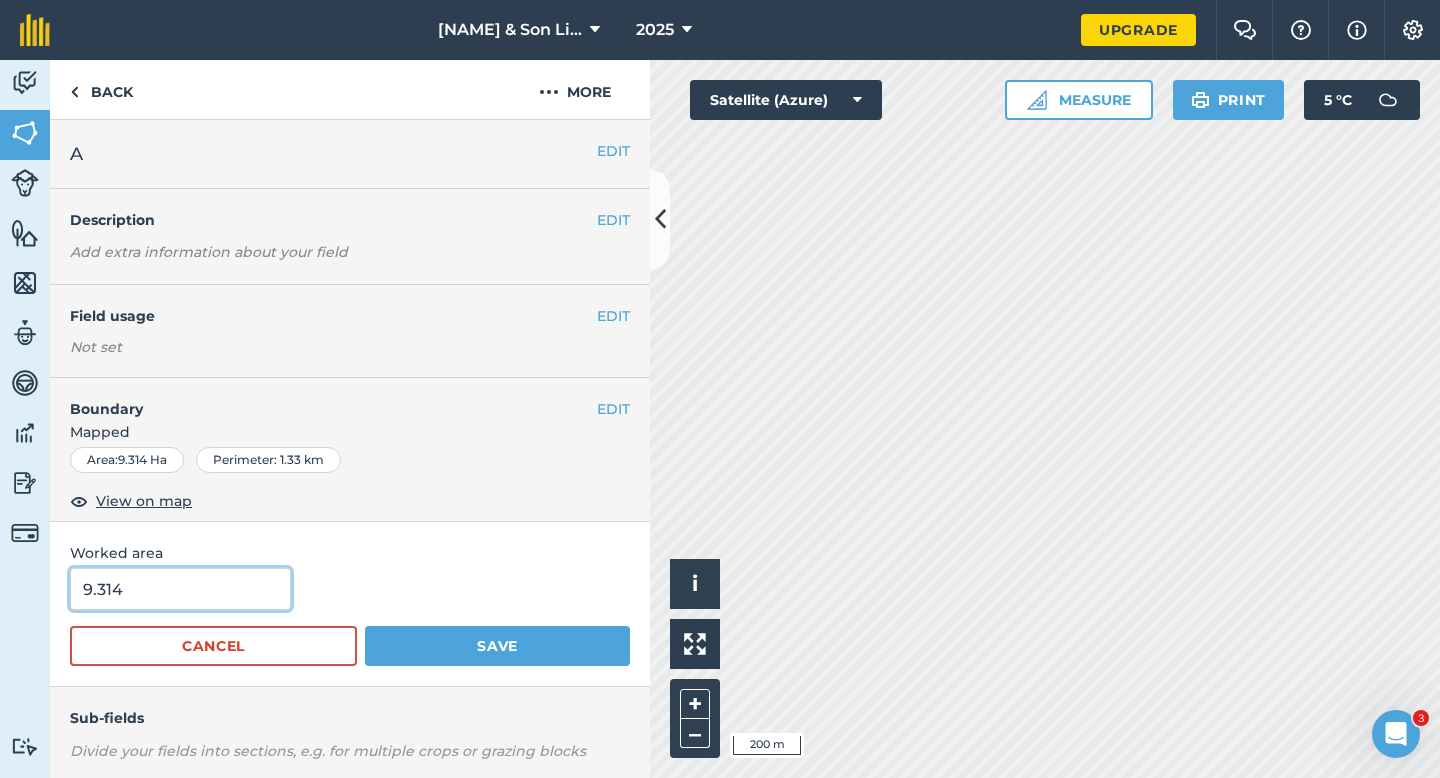 click on "9.314" at bounding box center [180, 589] 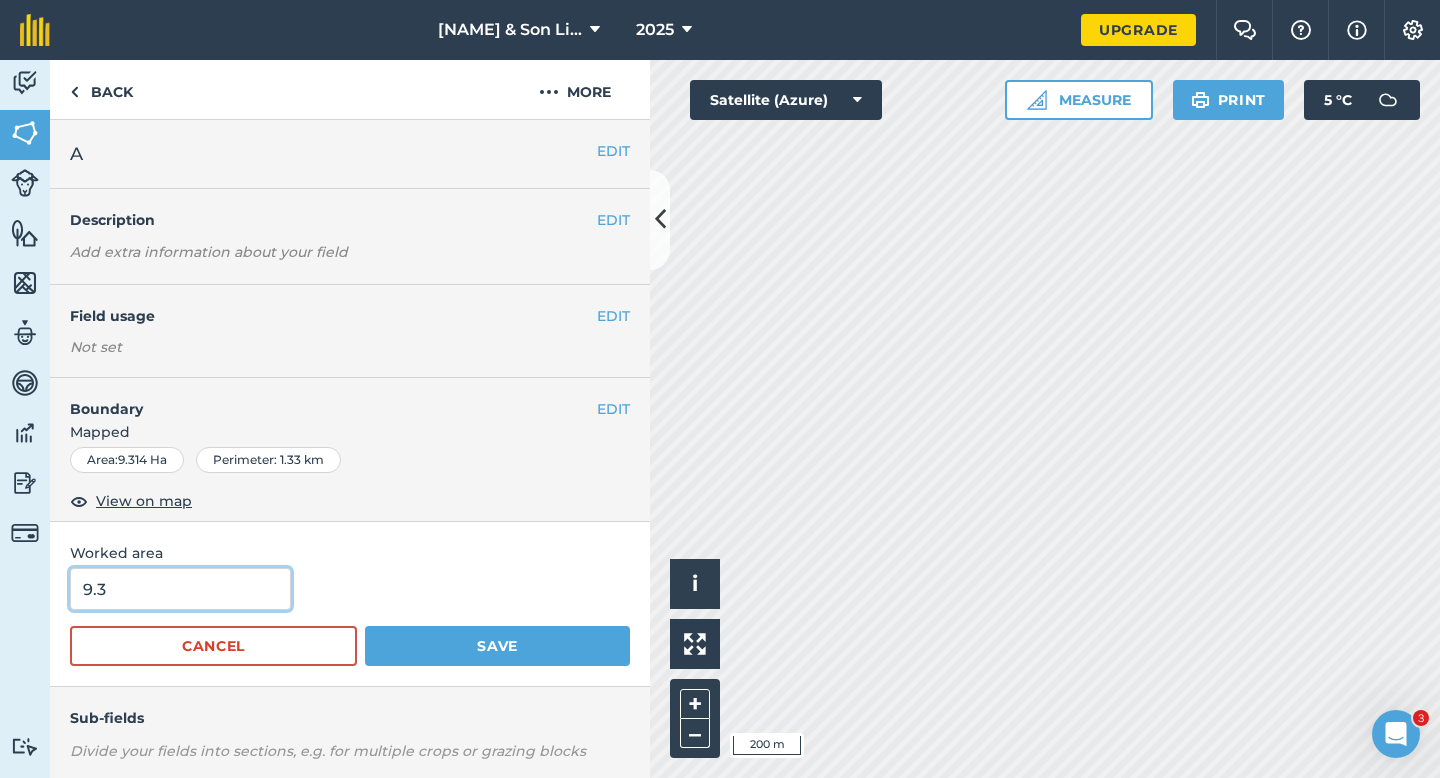 type on "9.3" 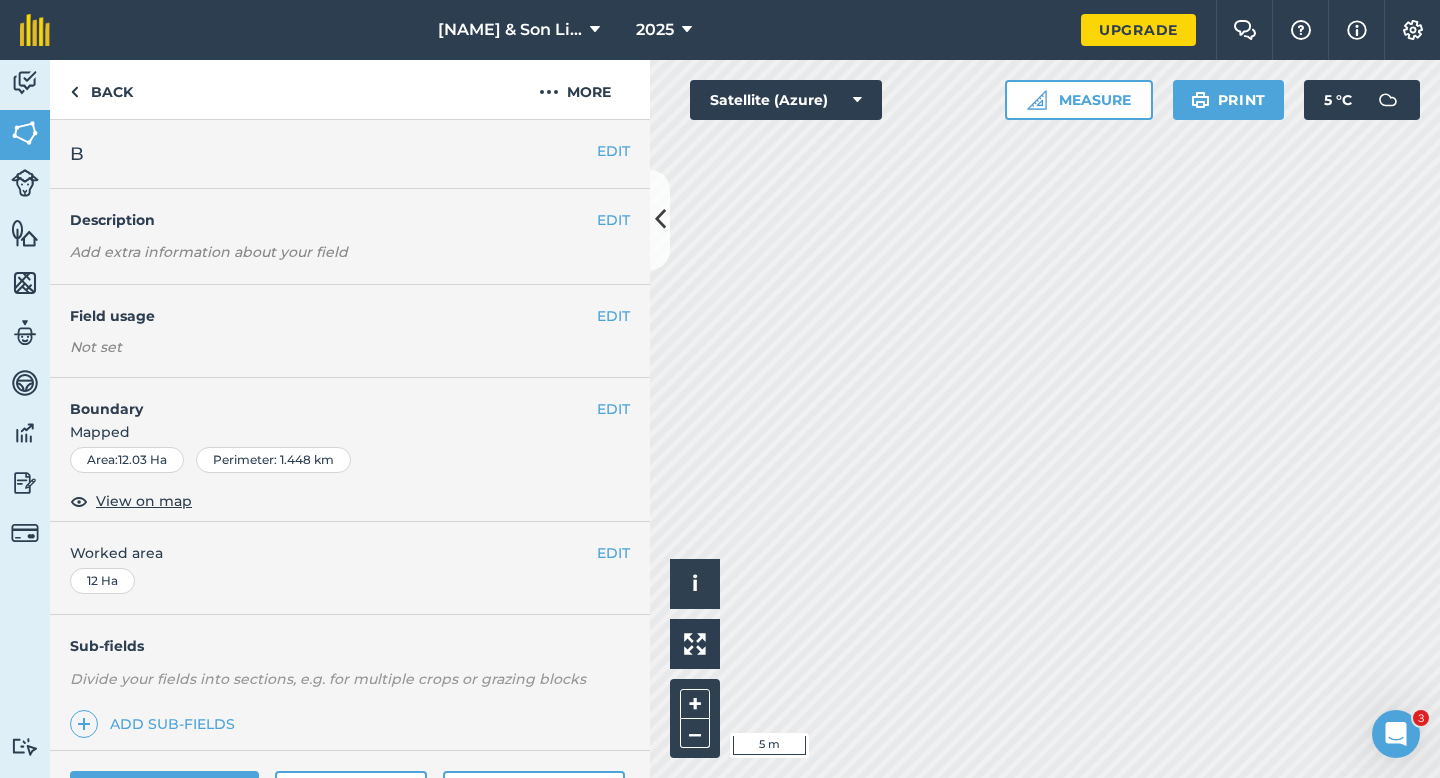 click on "Boundary" at bounding box center [323, 399] 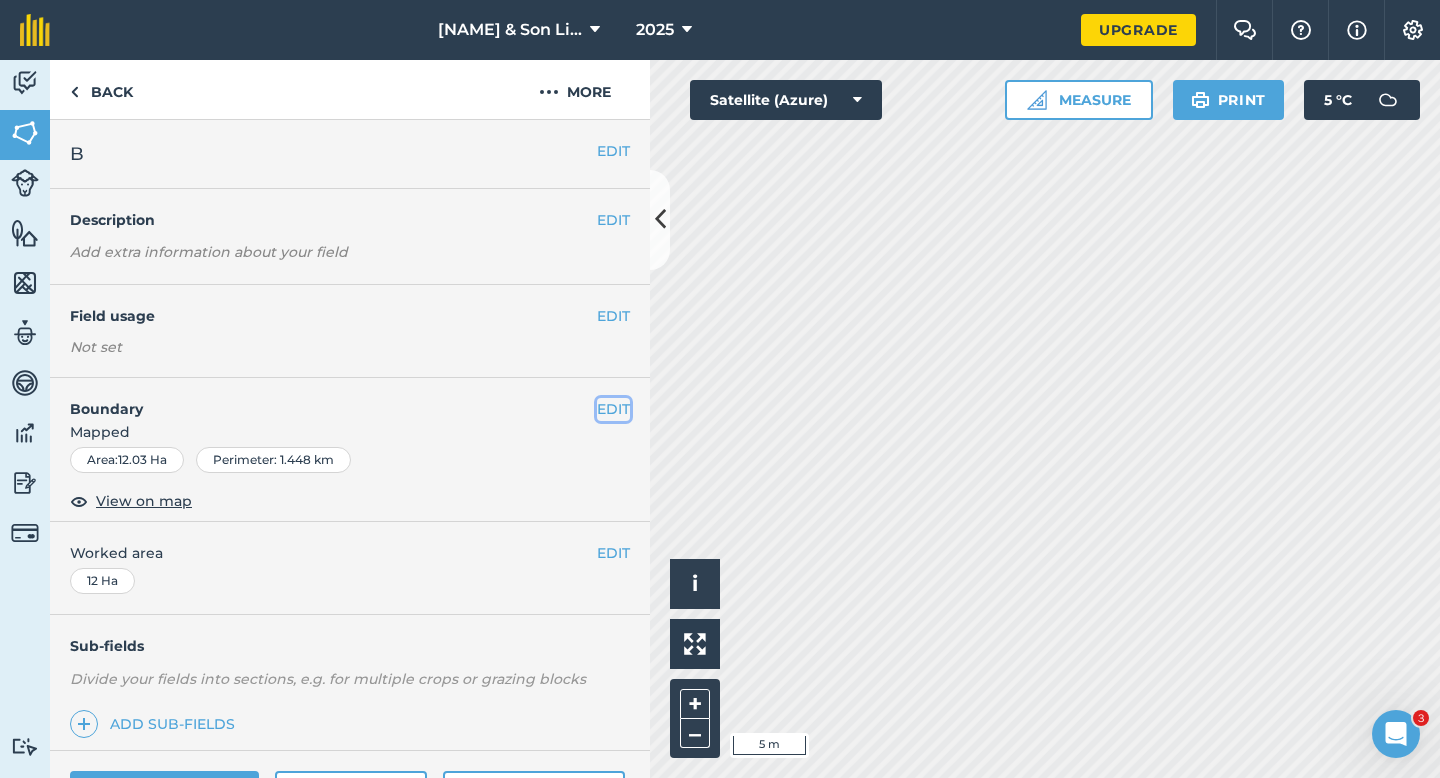 click on "EDIT" at bounding box center (613, 409) 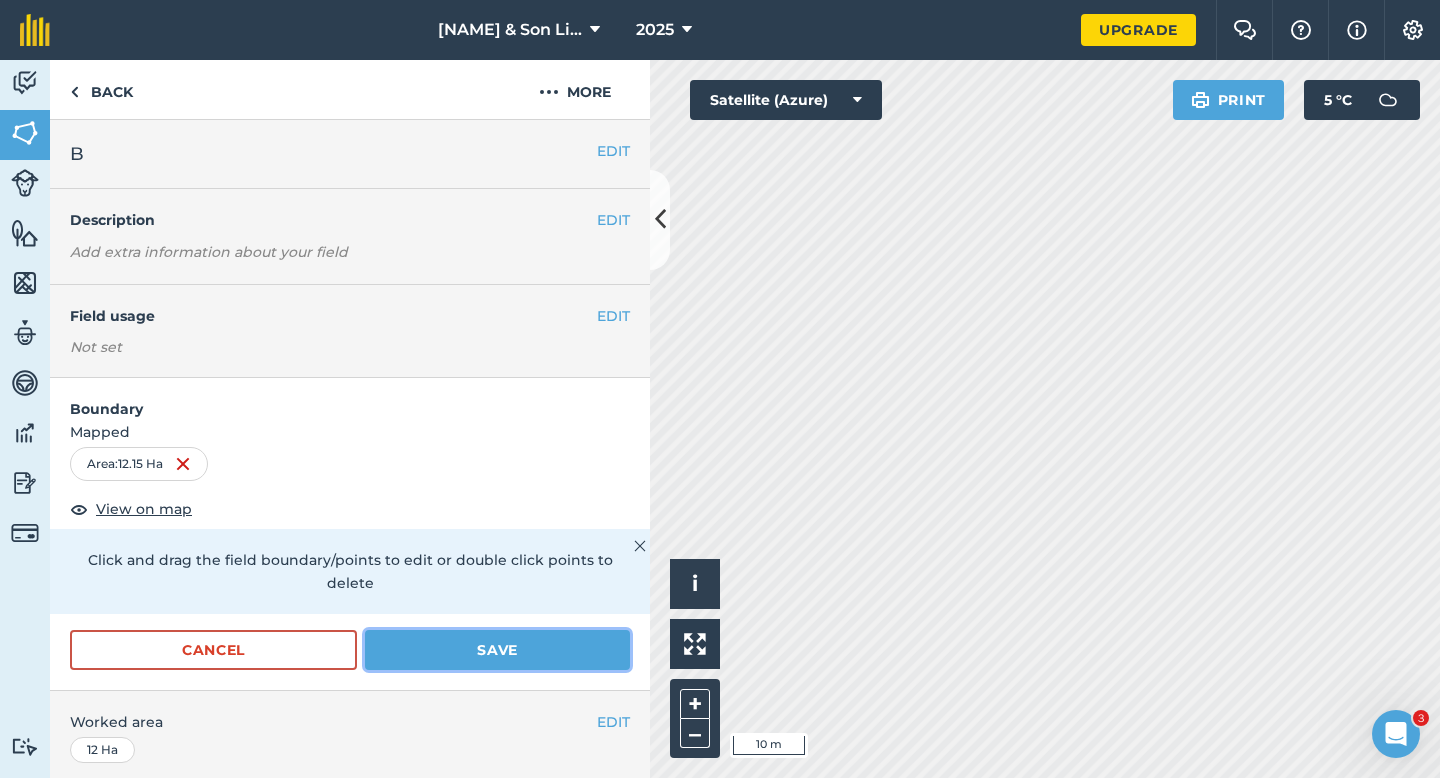 click on "Save" at bounding box center (497, 650) 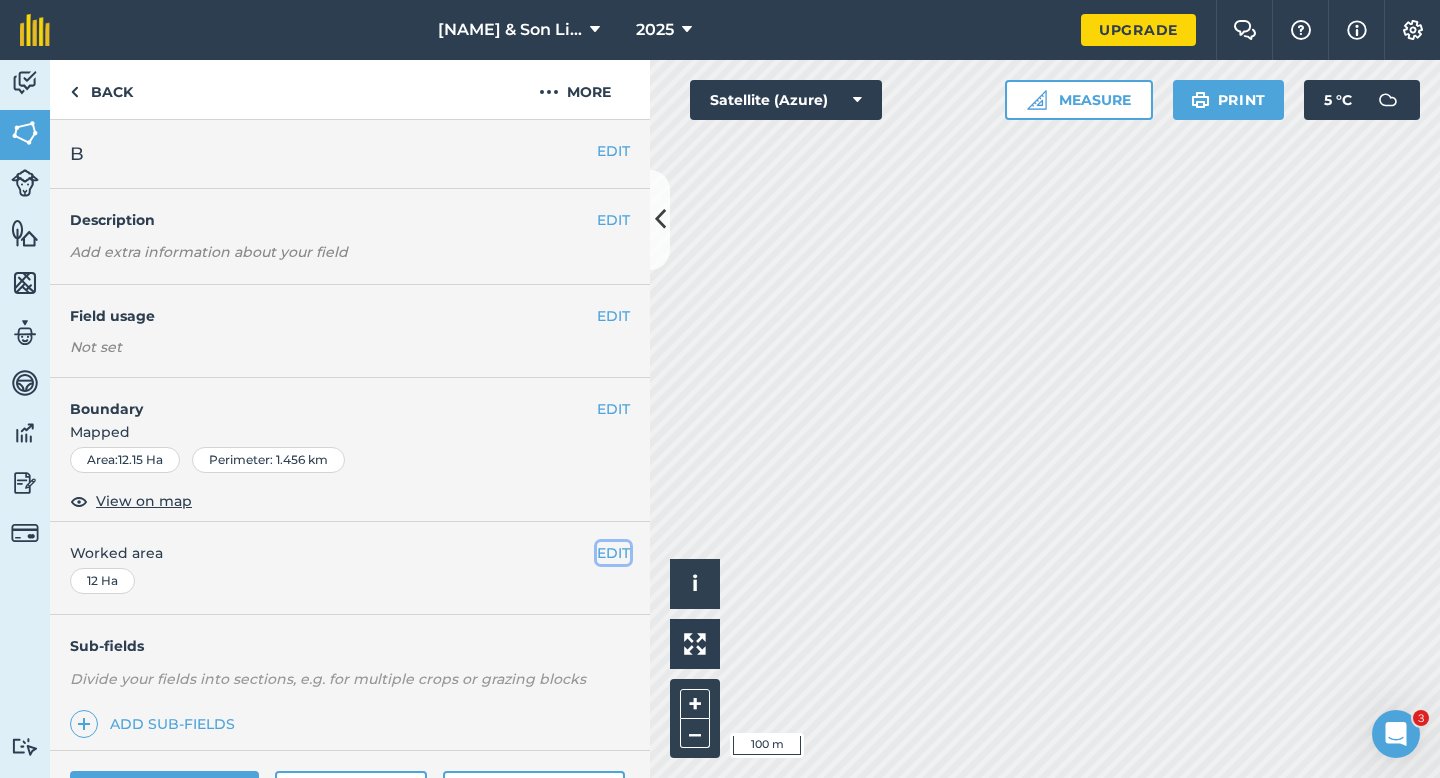 click on "EDIT" at bounding box center [613, 553] 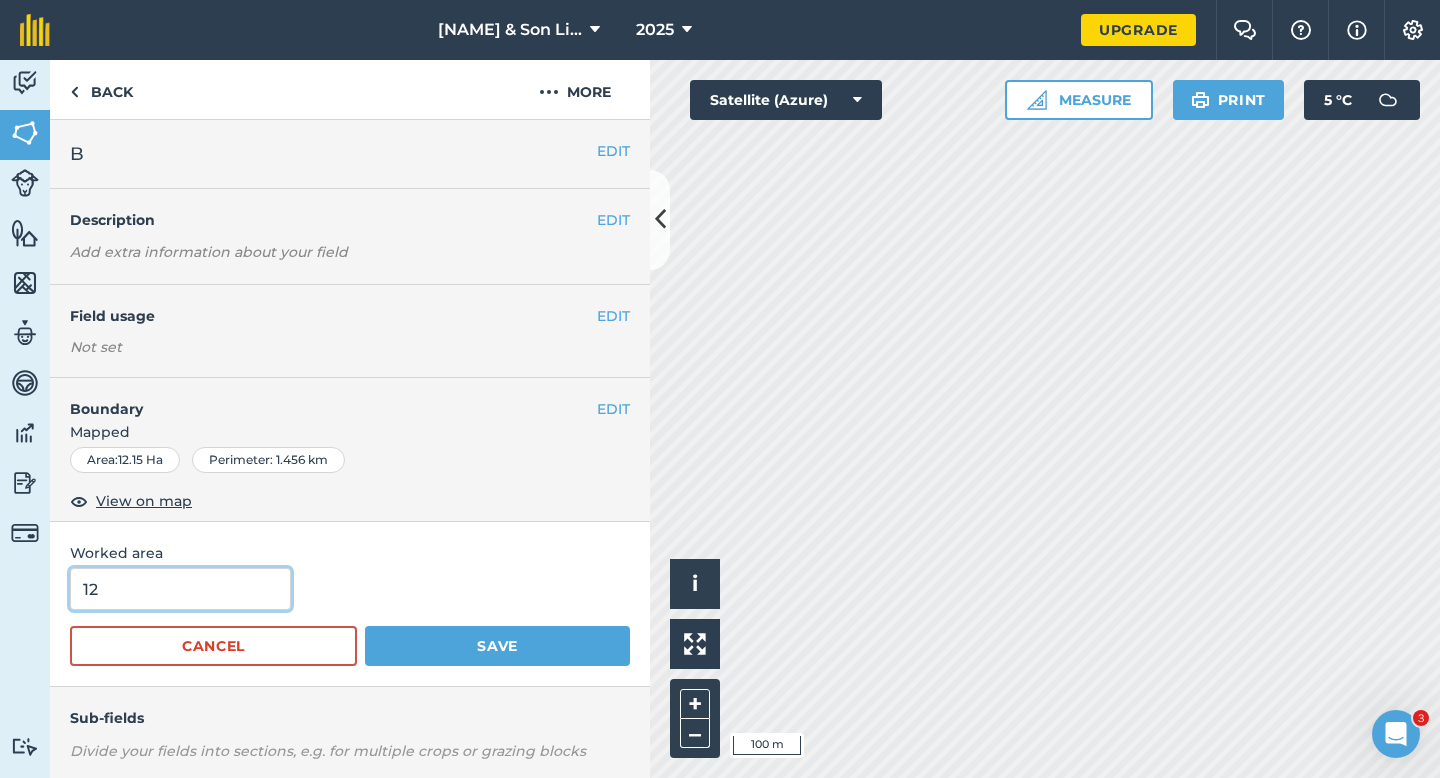 click on "12" at bounding box center [180, 589] 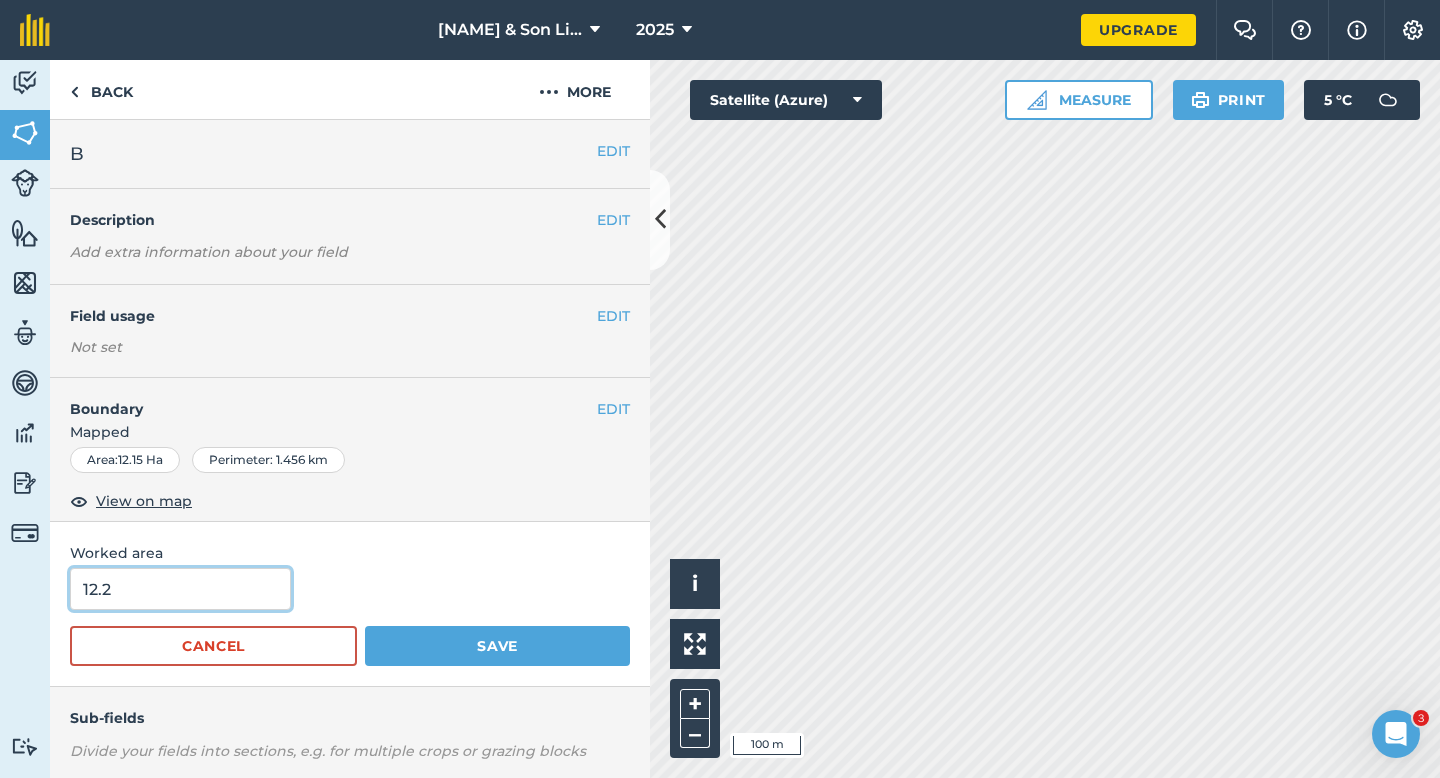 type on "12.2" 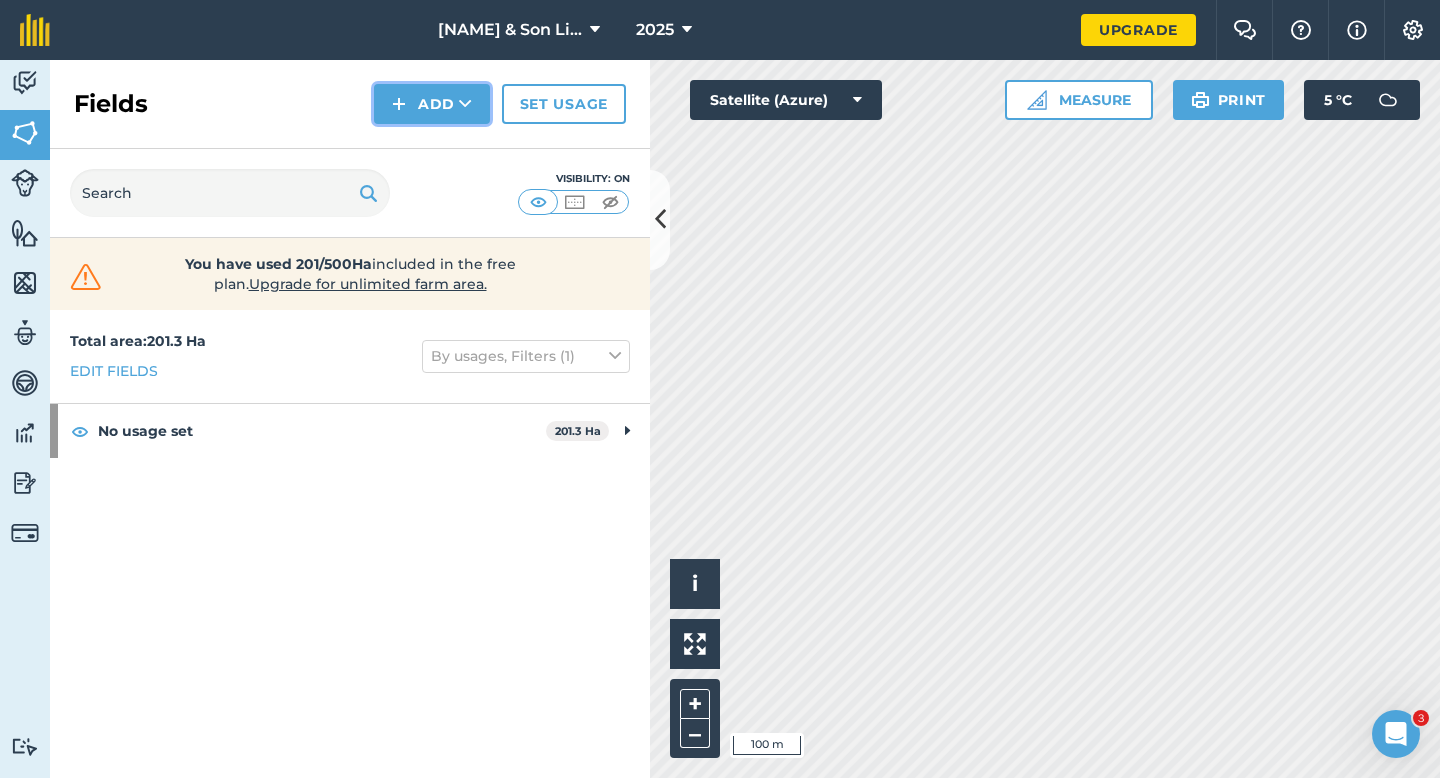 click on "Add" at bounding box center (432, 104) 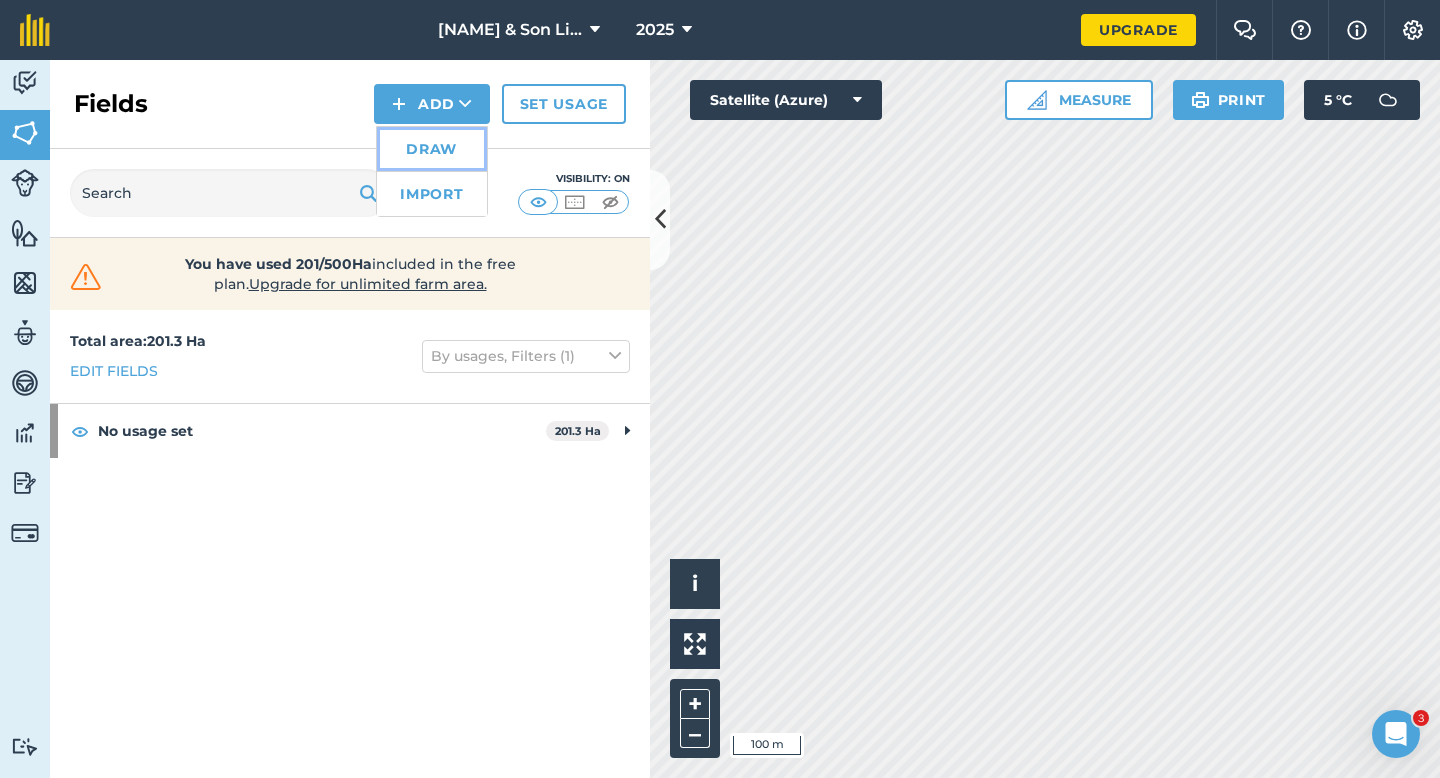 click on "Draw" at bounding box center [432, 149] 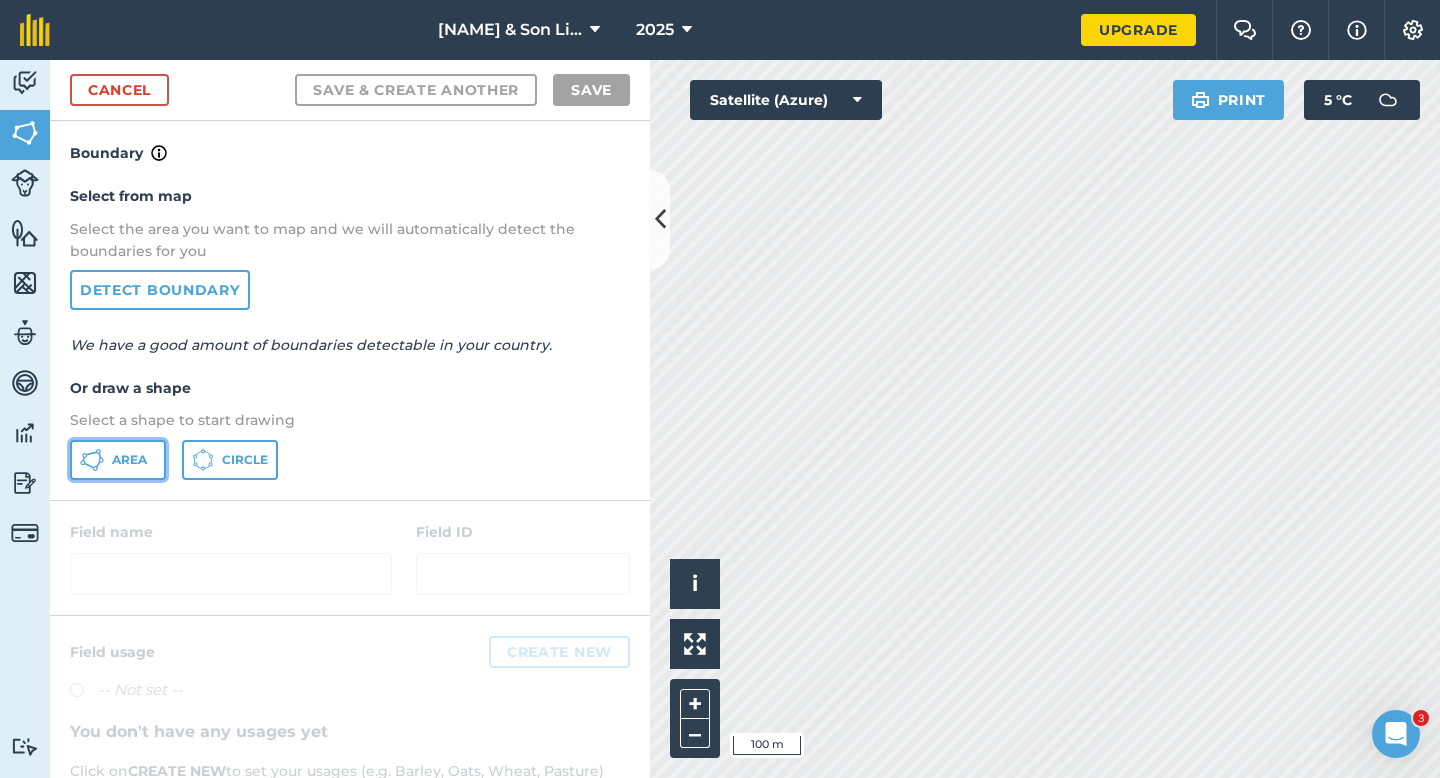 click on "Area" at bounding box center (129, 460) 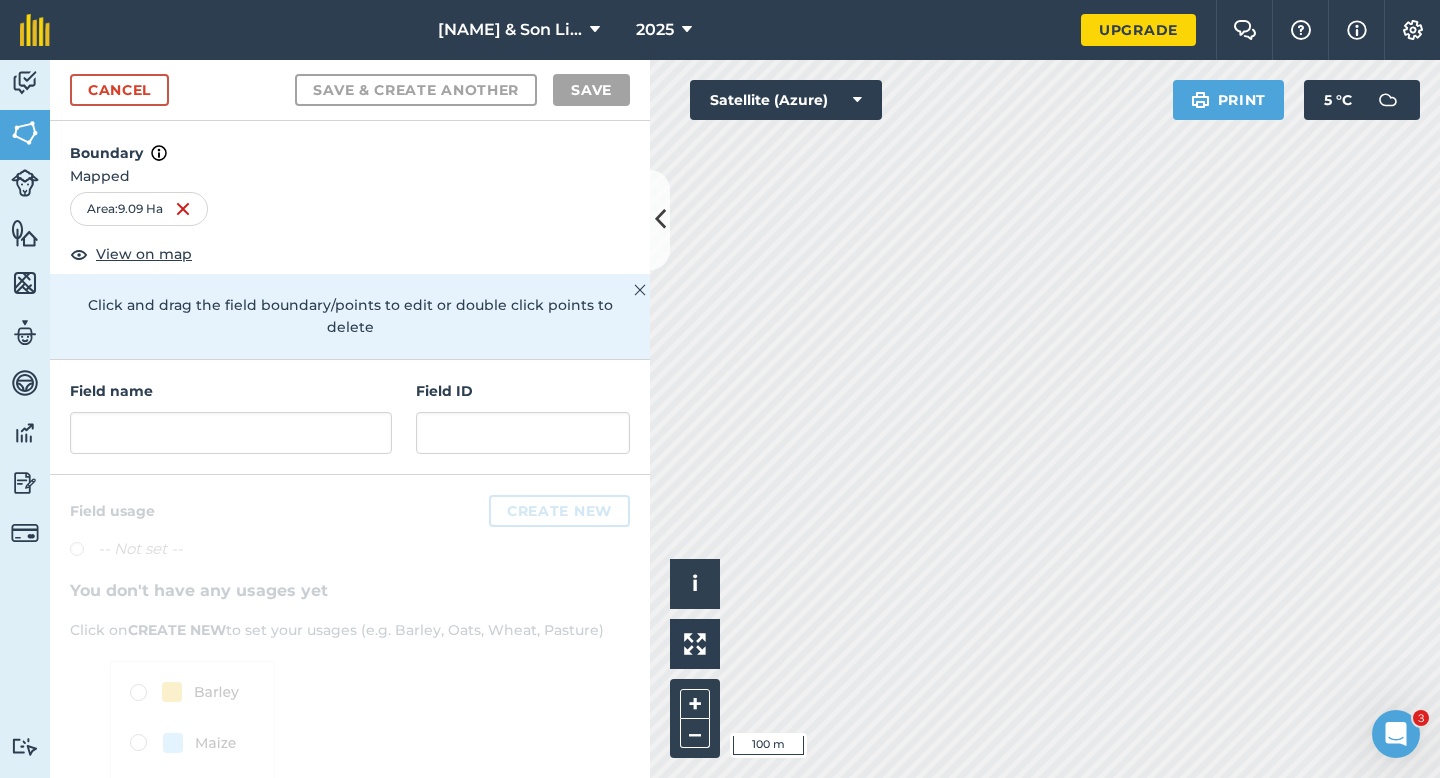 click on "Field name" at bounding box center (231, 391) 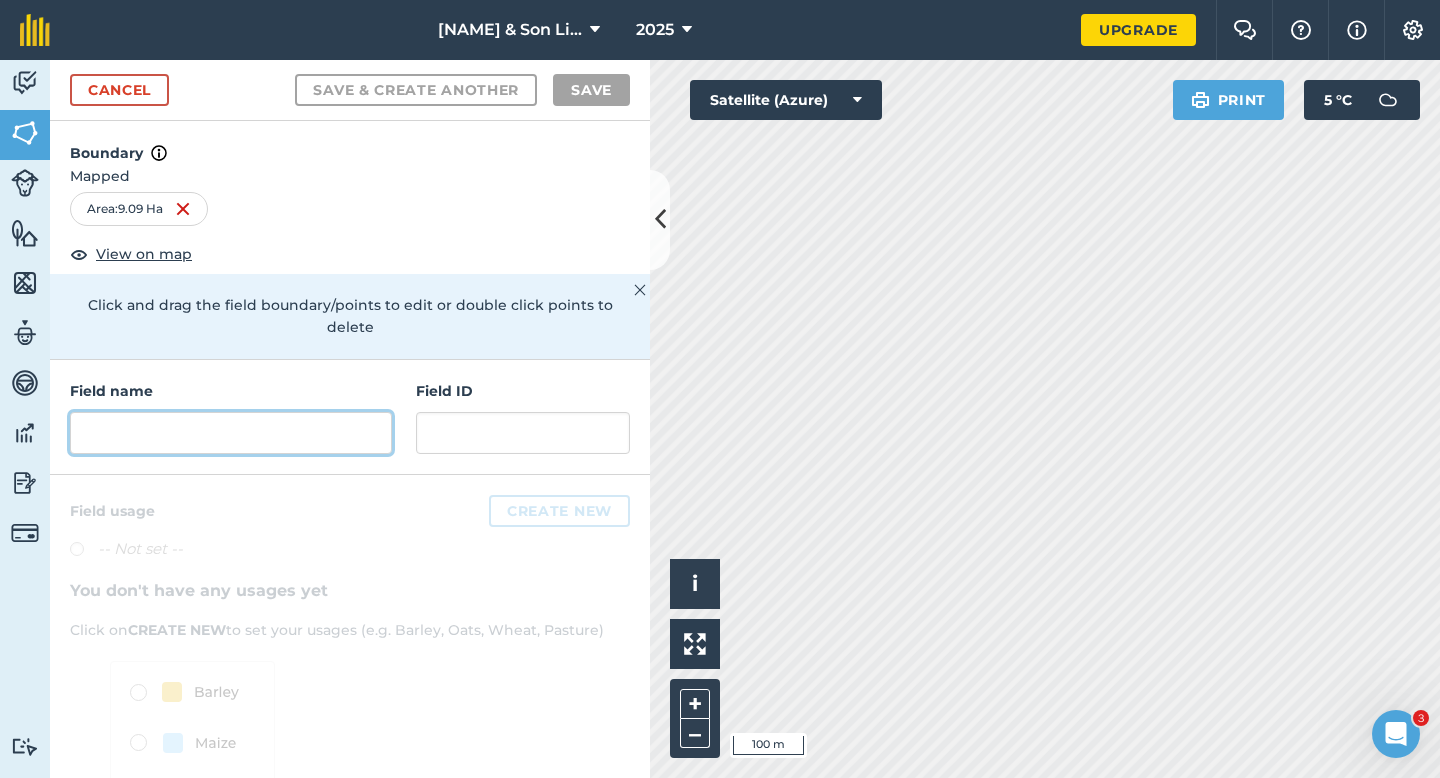 click at bounding box center [231, 433] 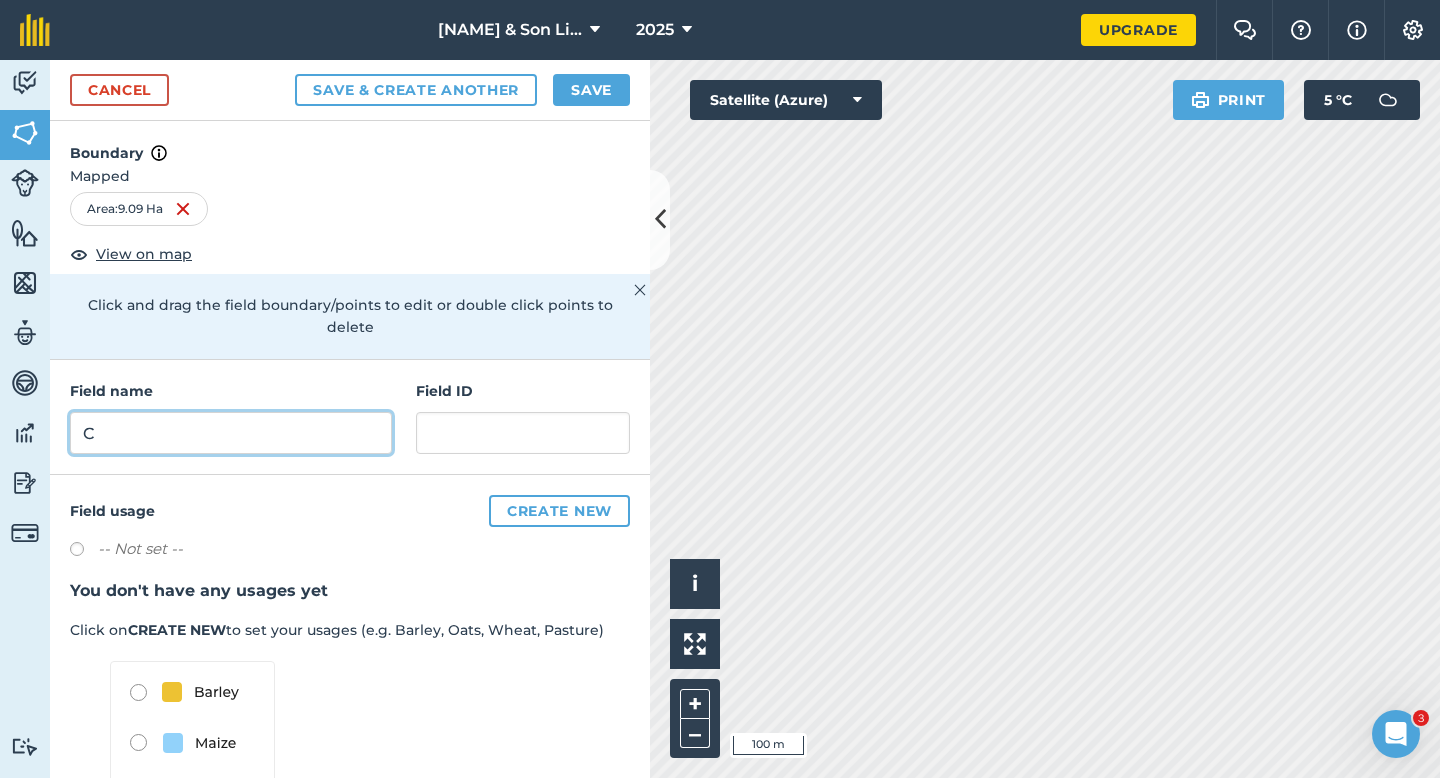 type on "C" 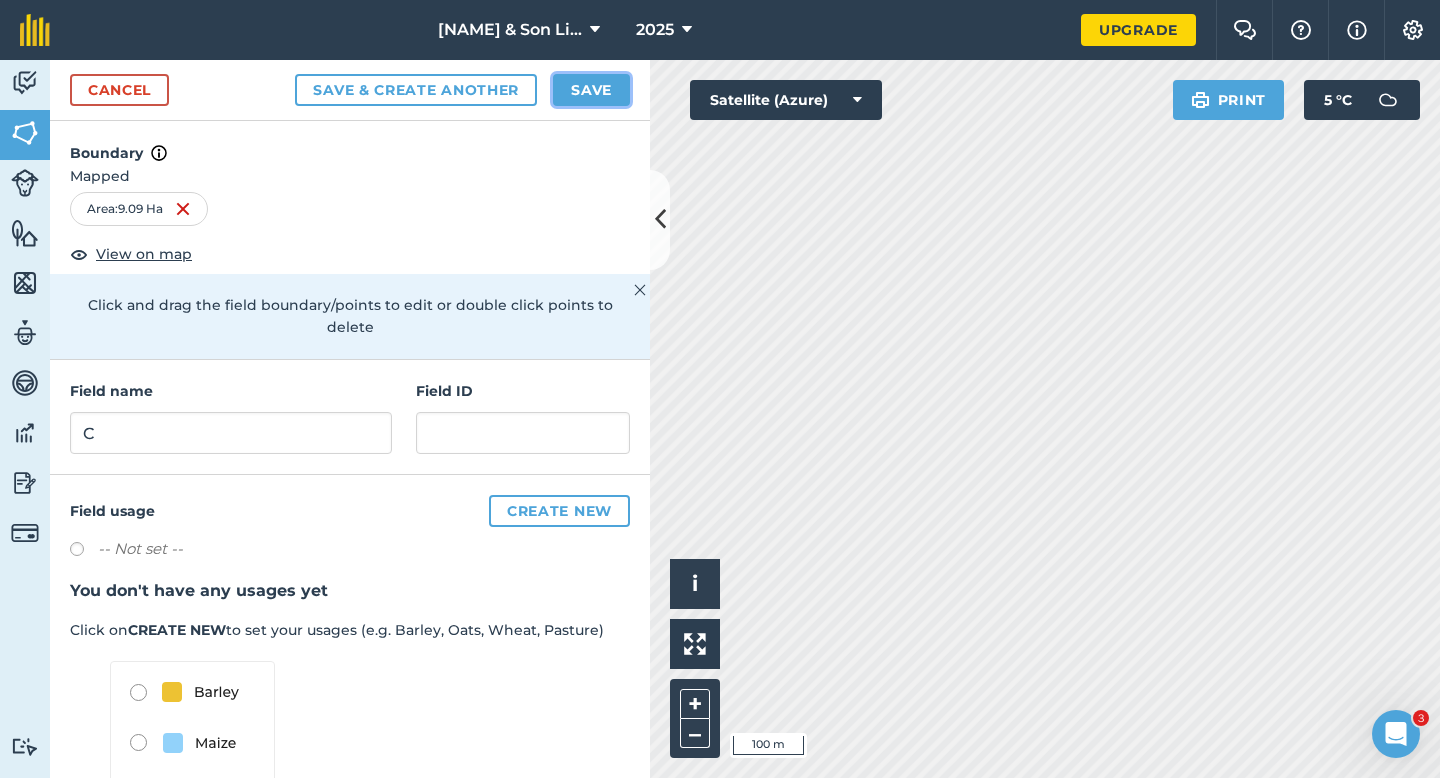 click on "Save" at bounding box center [591, 90] 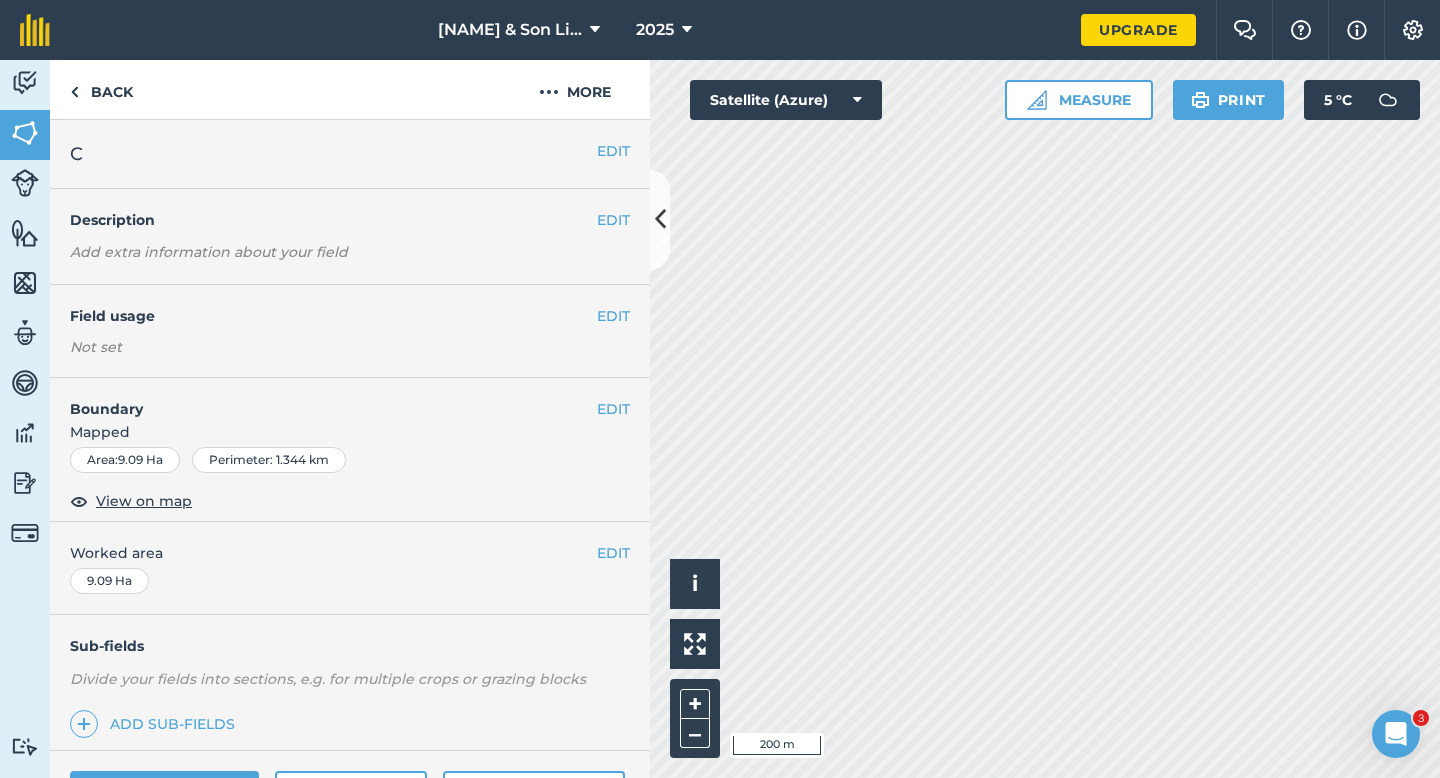 click on "EDIT Worked area 9.09   Ha" at bounding box center [350, 568] 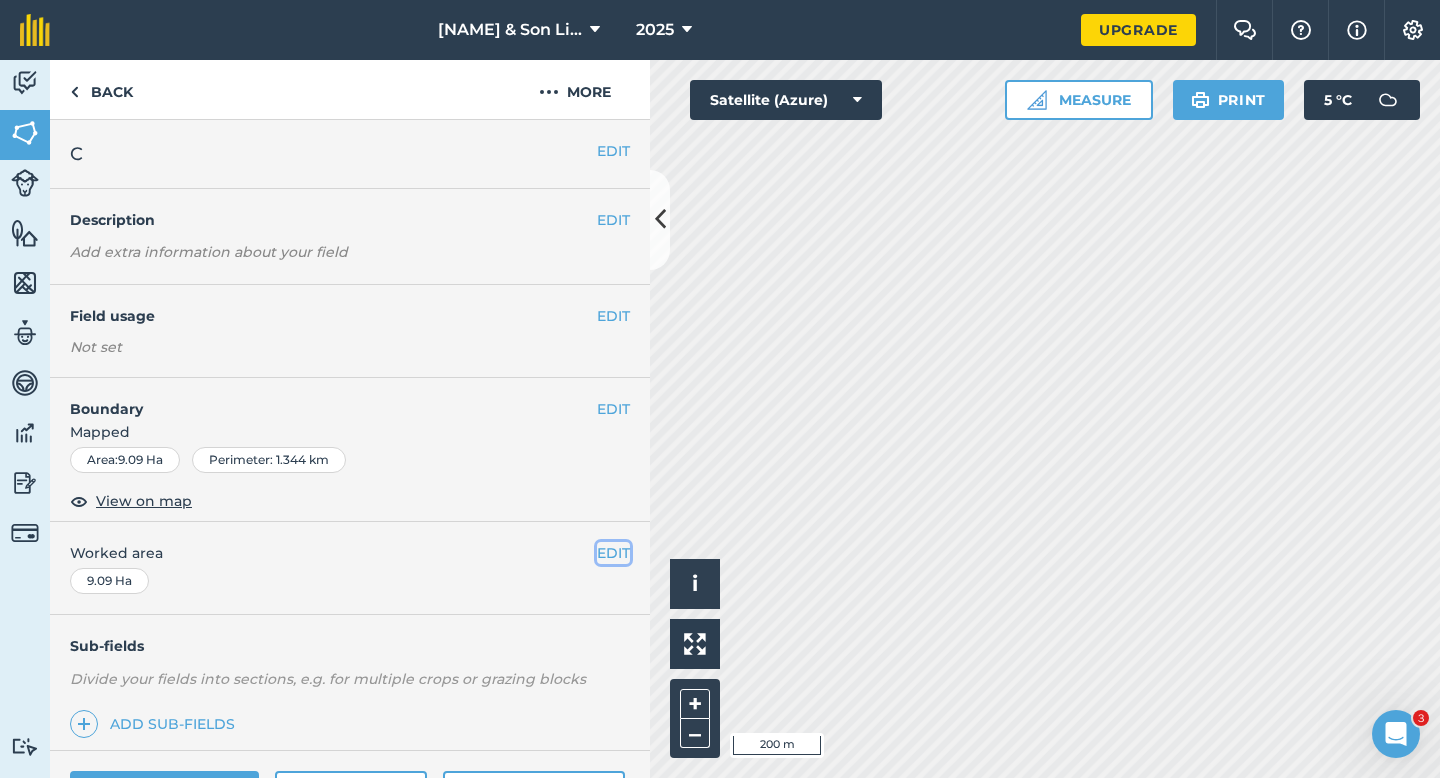 click on "EDIT" at bounding box center [613, 553] 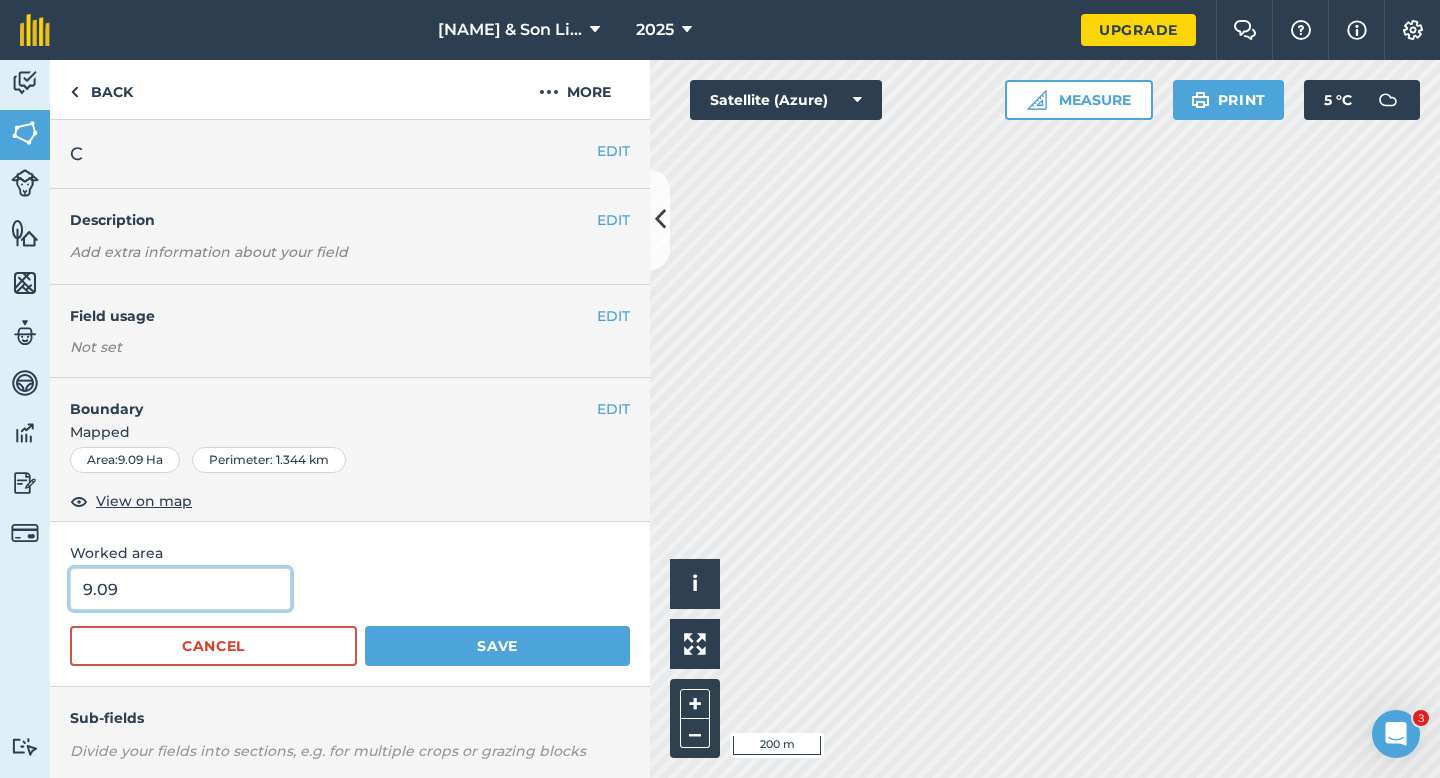 click on "9.09" at bounding box center [180, 589] 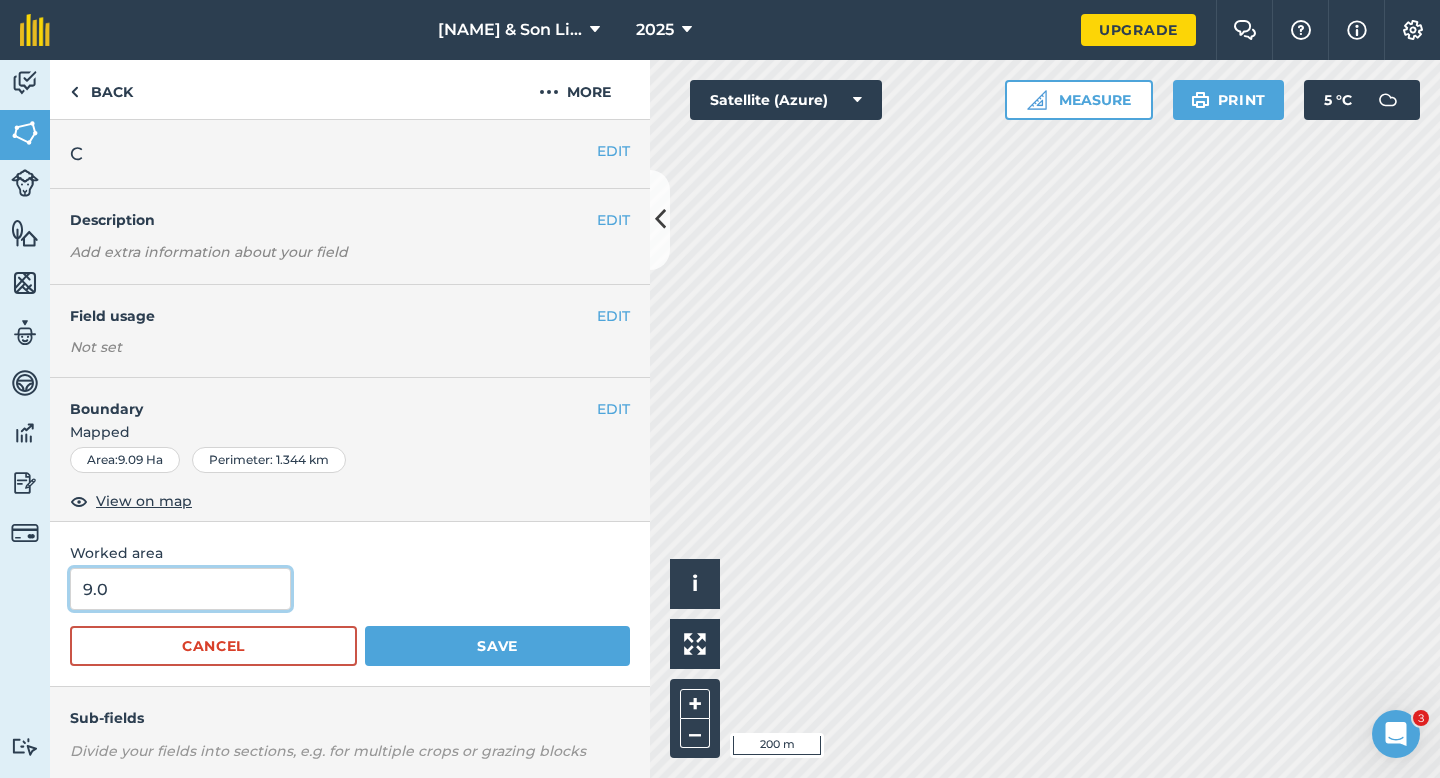 type on "9" 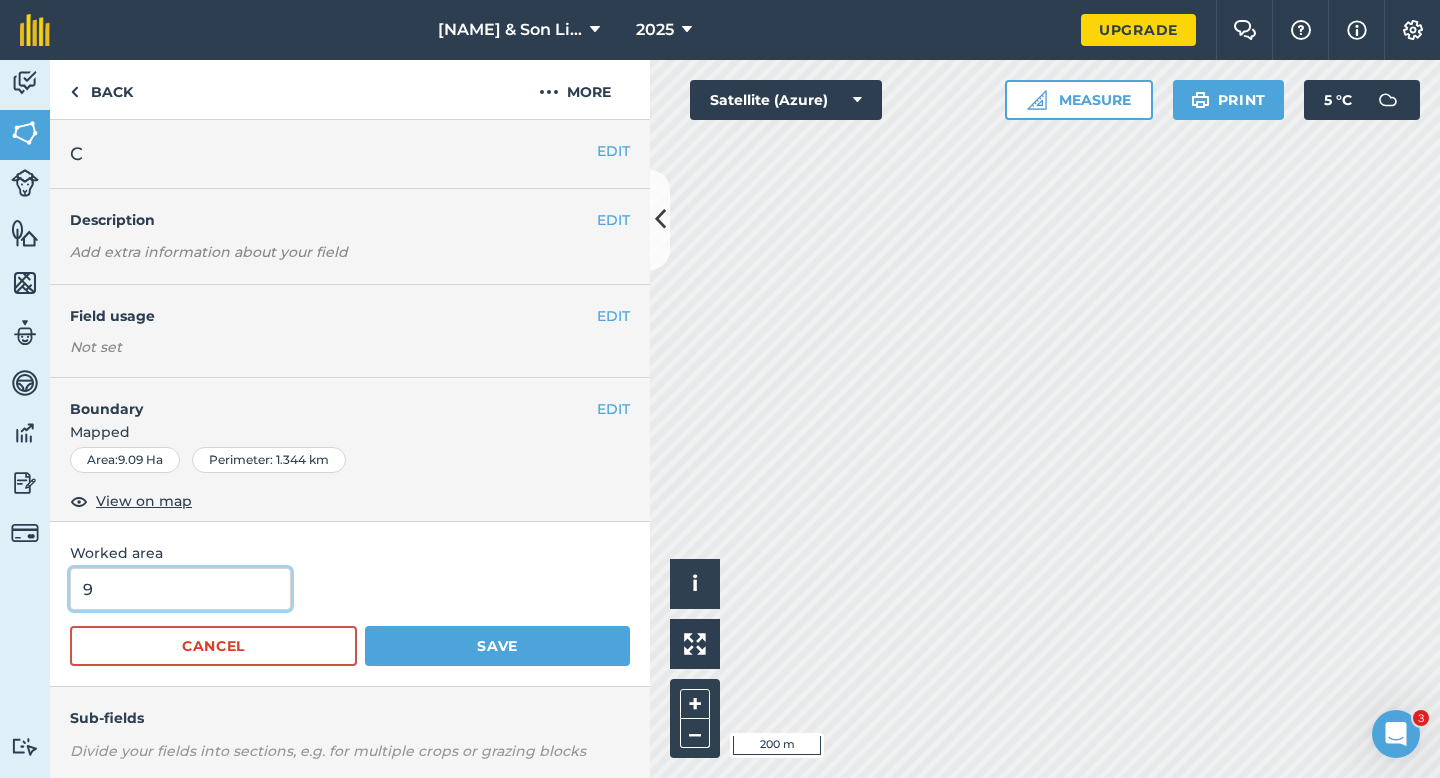 click on "Save" at bounding box center [497, 646] 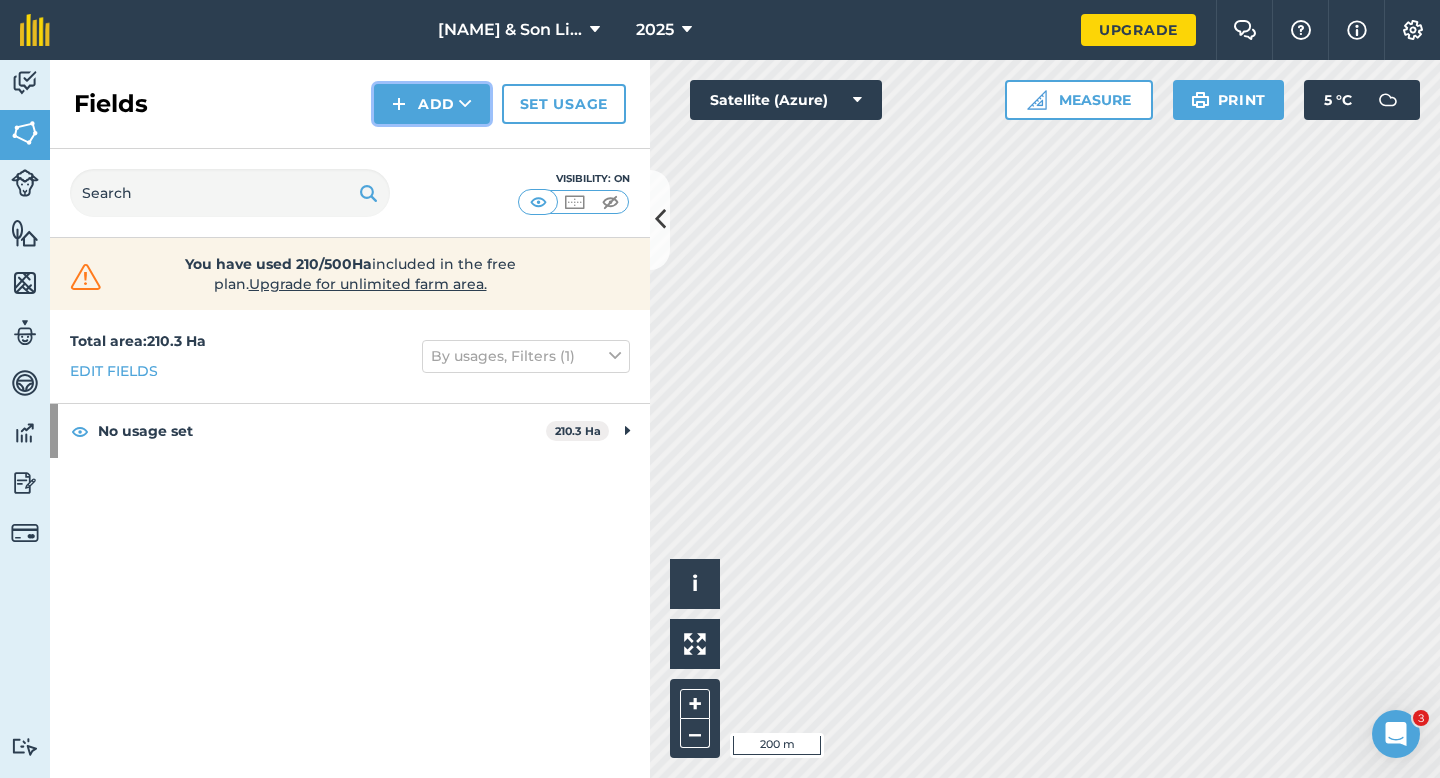 click on "Add" at bounding box center (432, 104) 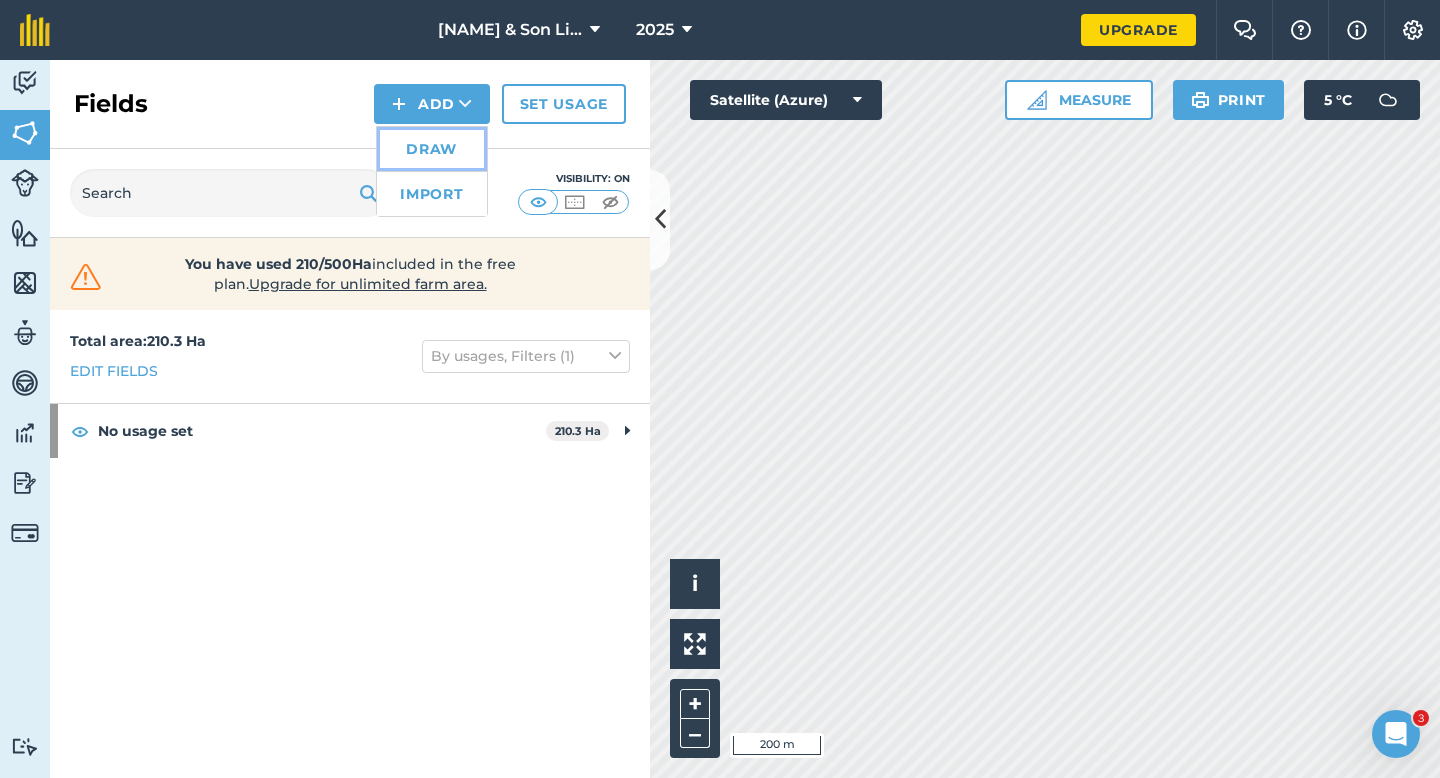 click on "Draw" at bounding box center (432, 149) 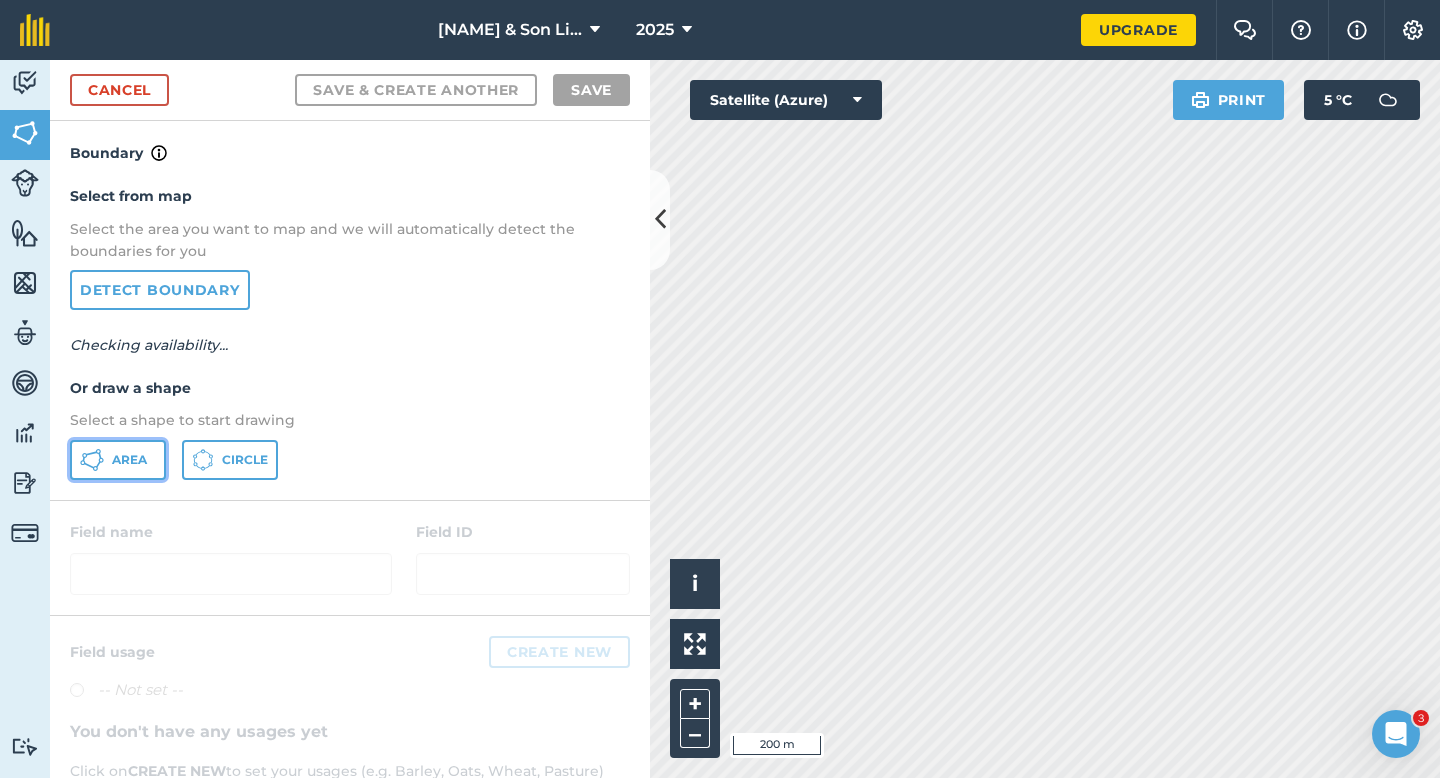 click on "Area" at bounding box center (118, 460) 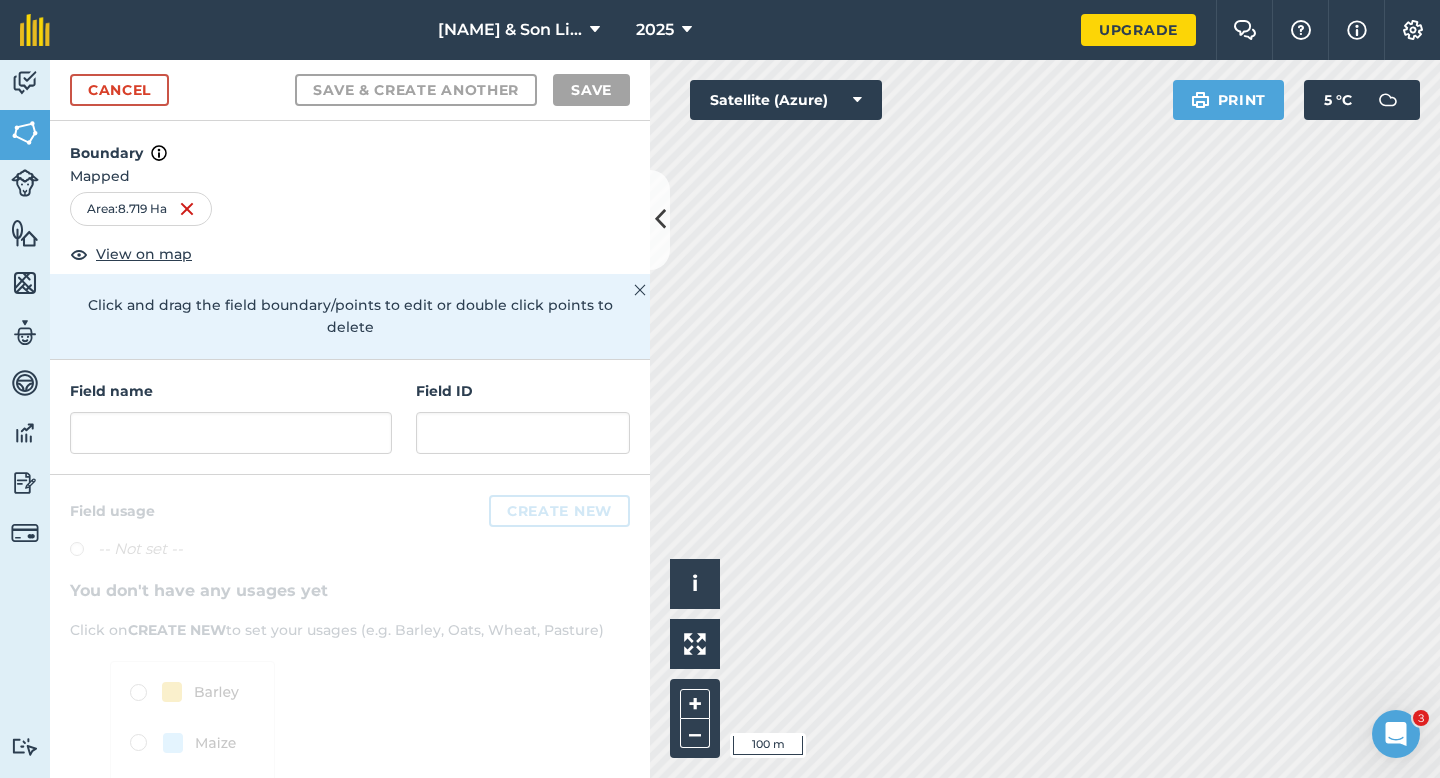 click on "Field name" at bounding box center (231, 417) 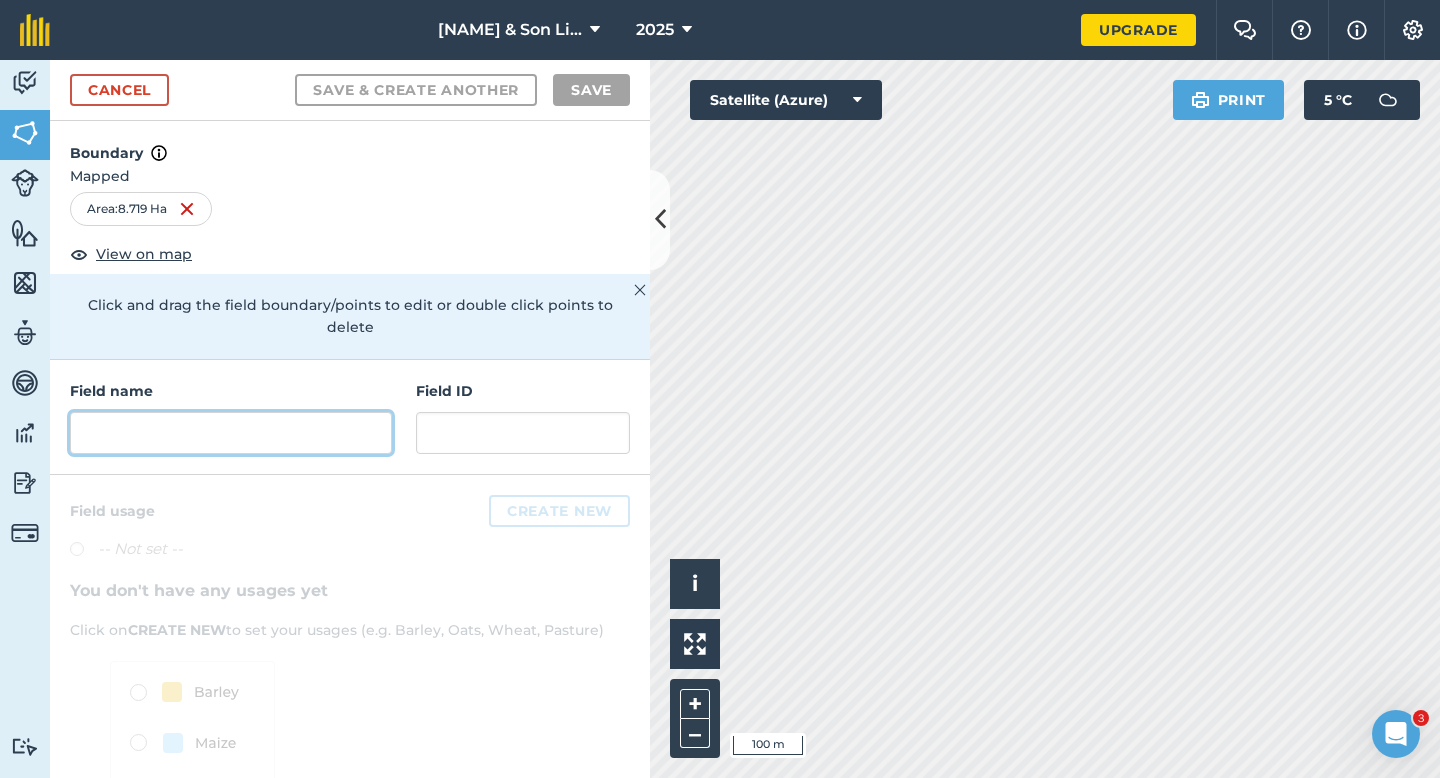 click at bounding box center [231, 433] 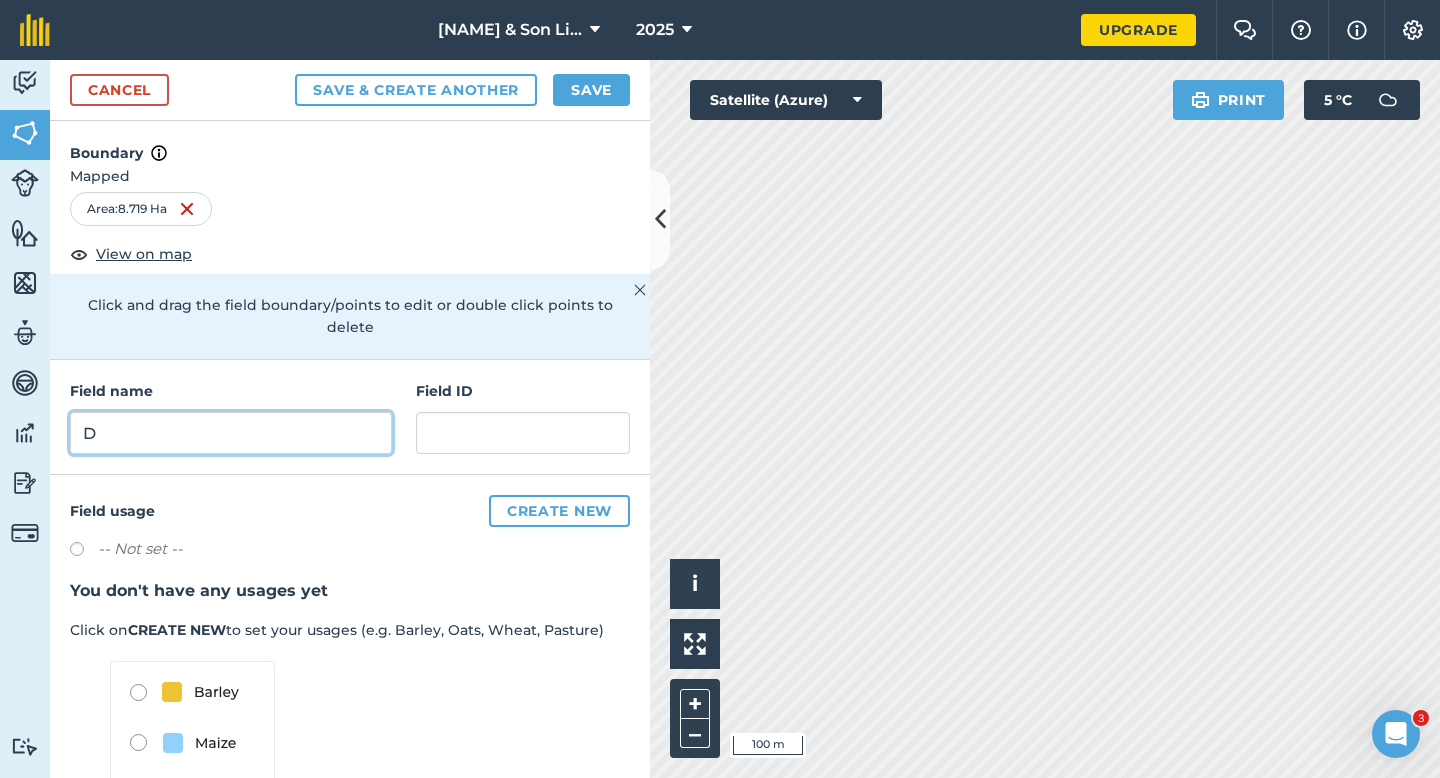 type on "D" 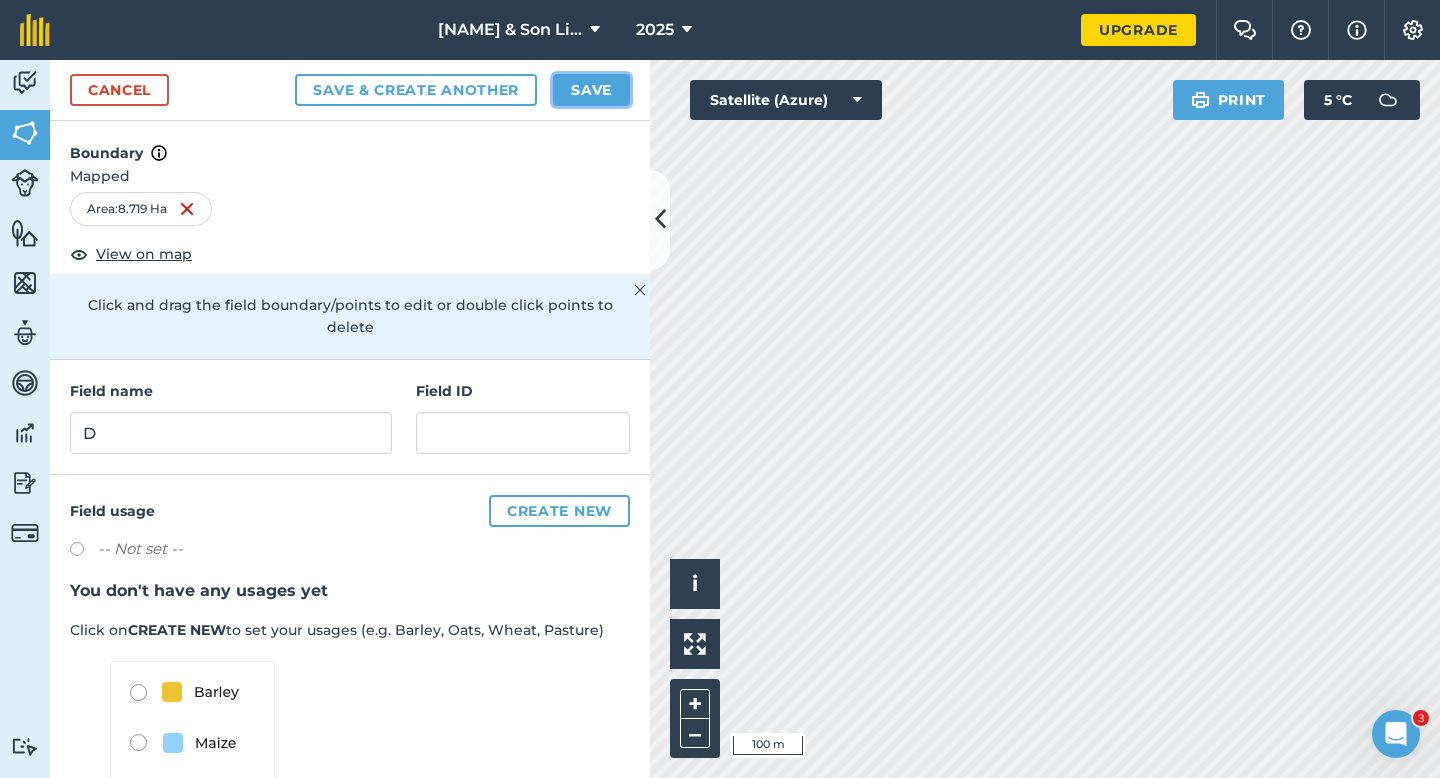 click on "Save" at bounding box center [591, 90] 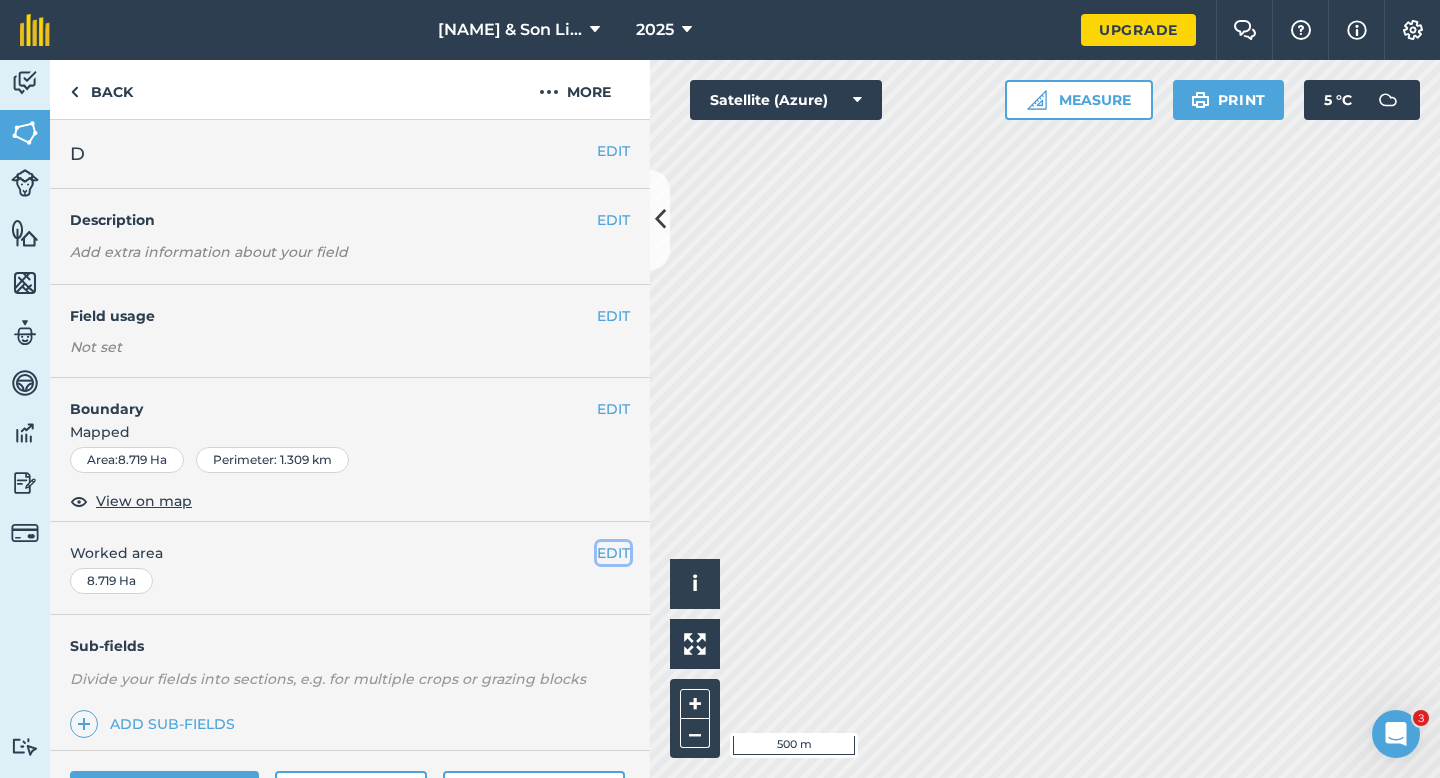 click on "EDIT" at bounding box center [613, 553] 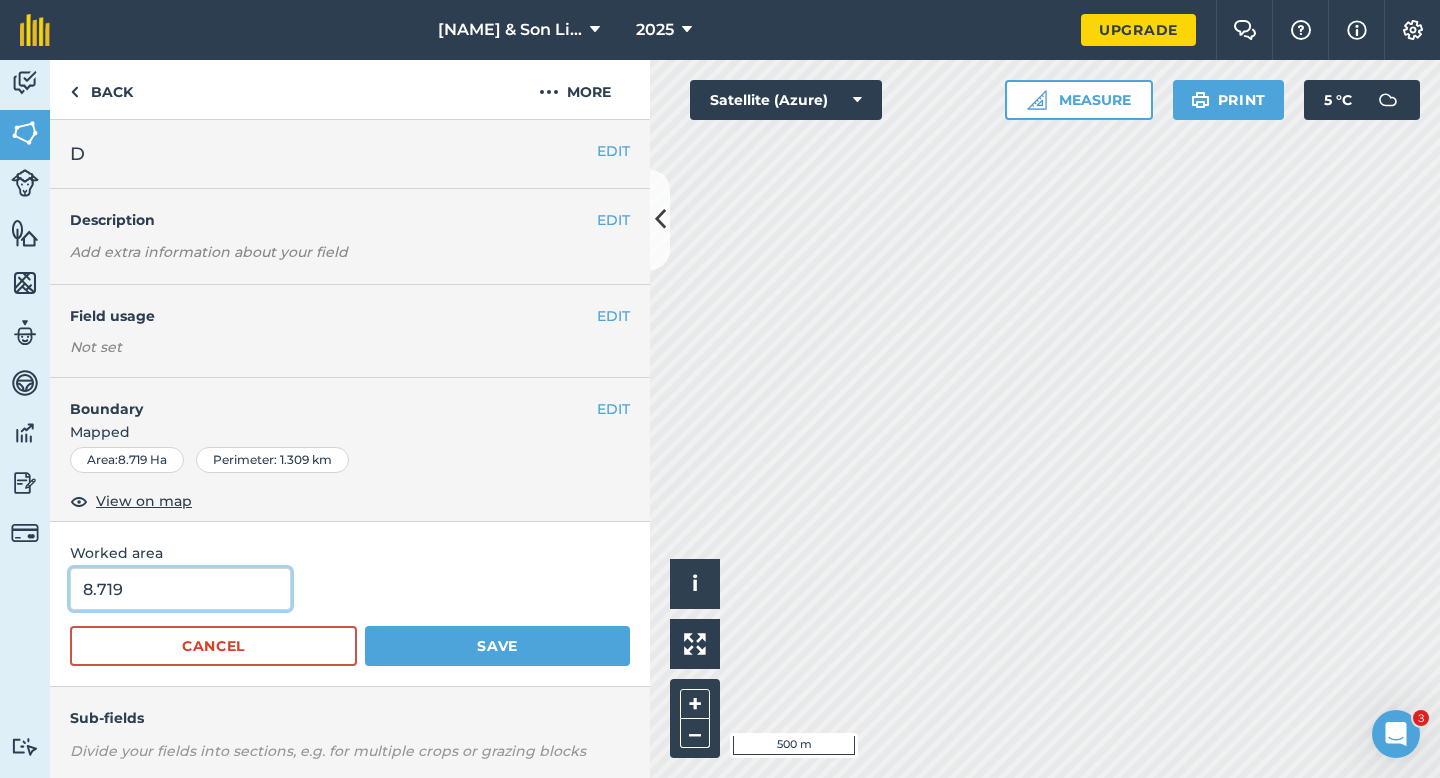 click on "8.719" at bounding box center (180, 589) 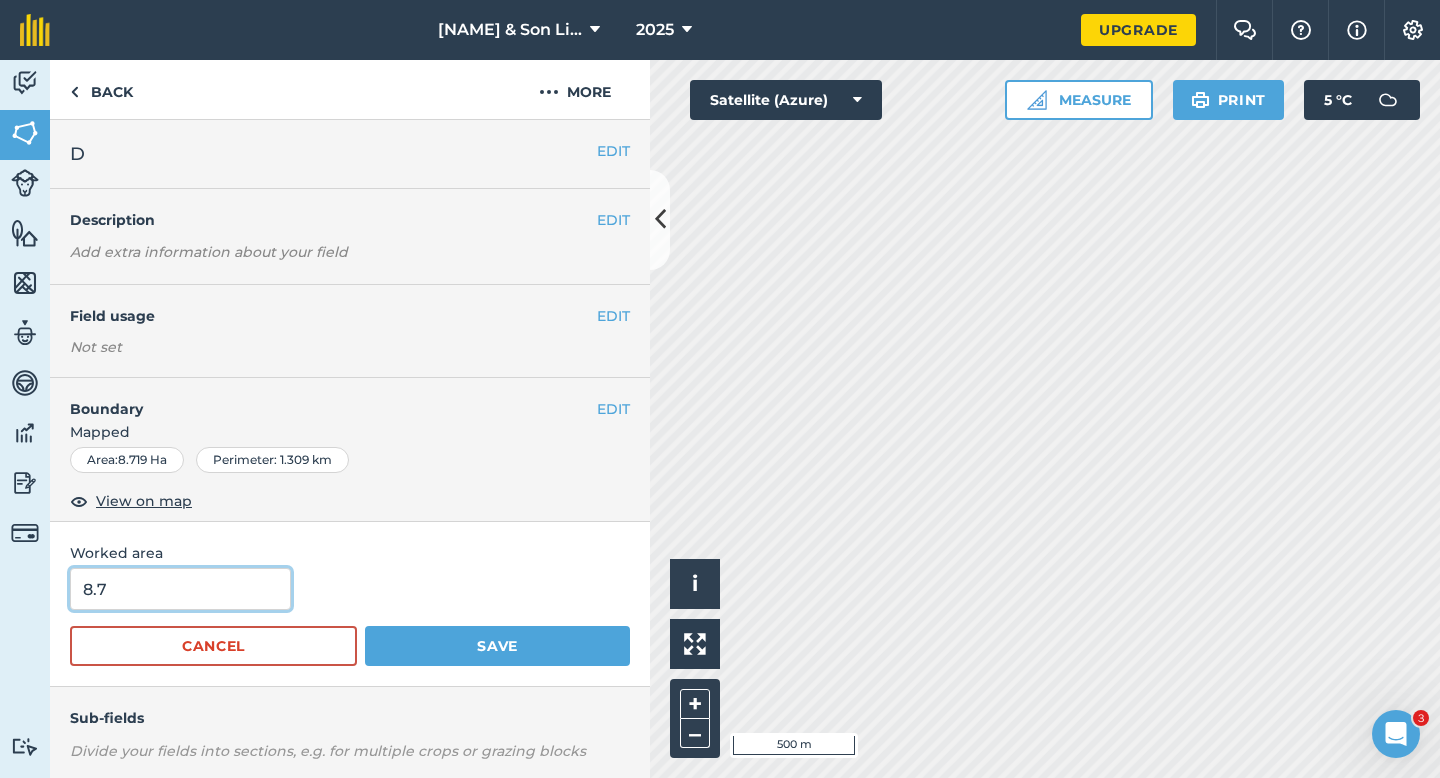 type on "8.7" 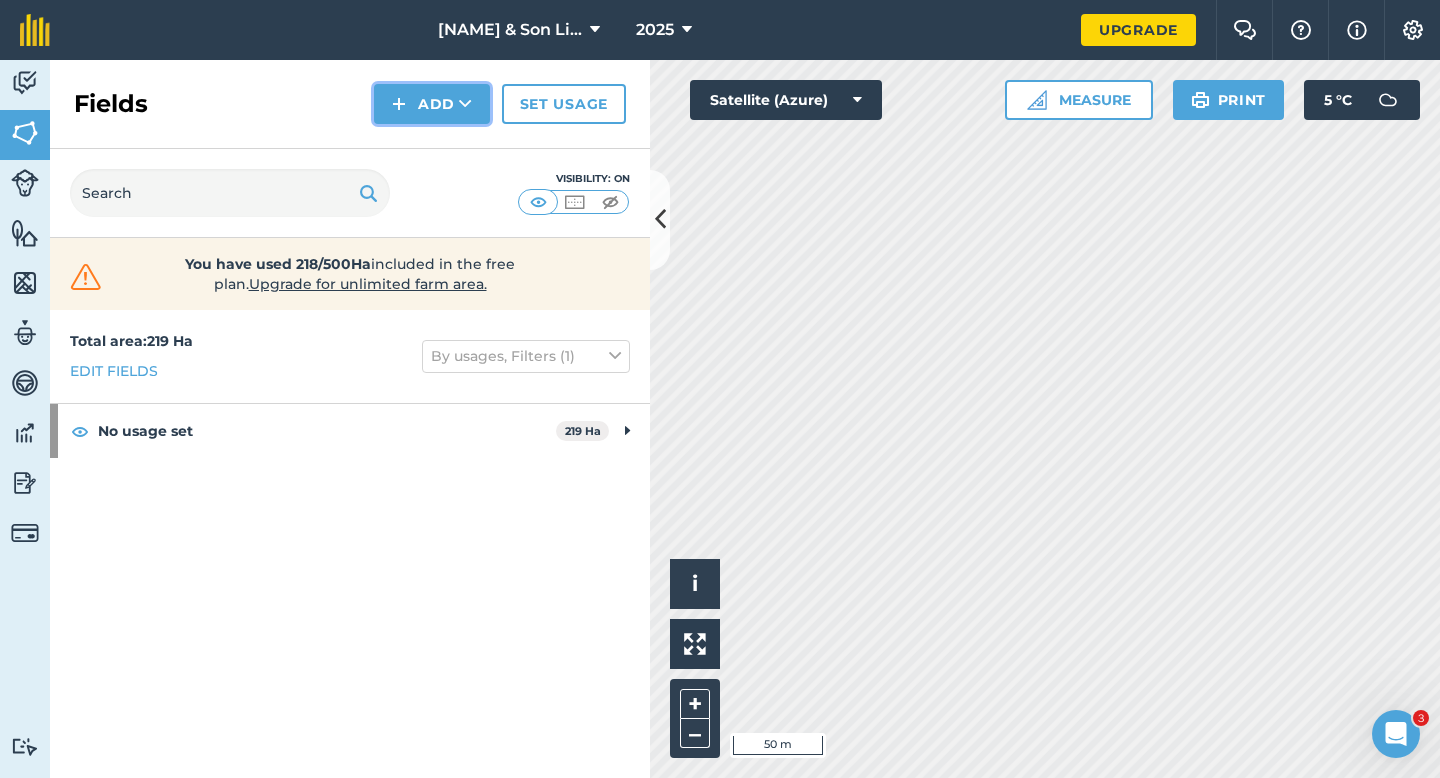 click at bounding box center [399, 104] 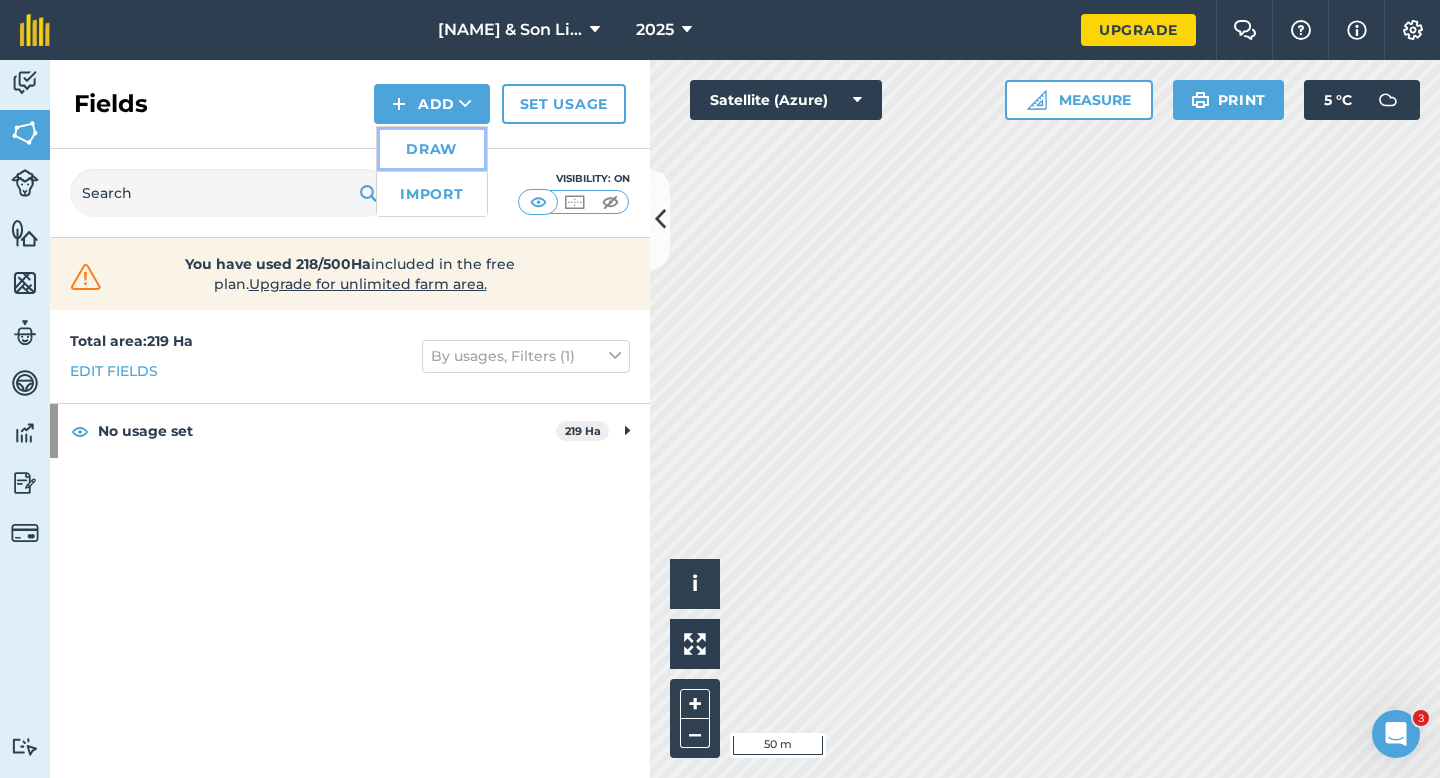 click on "Draw" at bounding box center [432, 149] 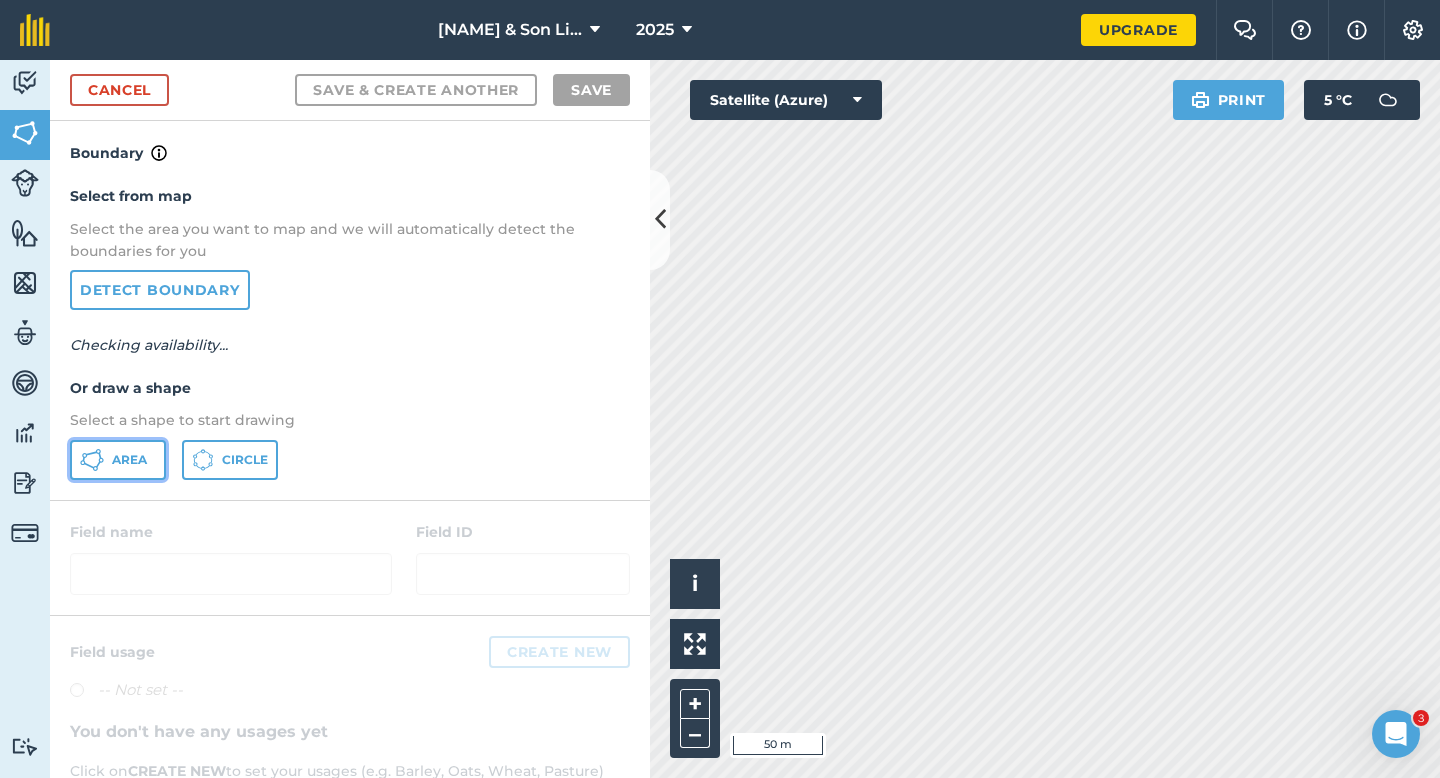 click on "Area" at bounding box center (129, 460) 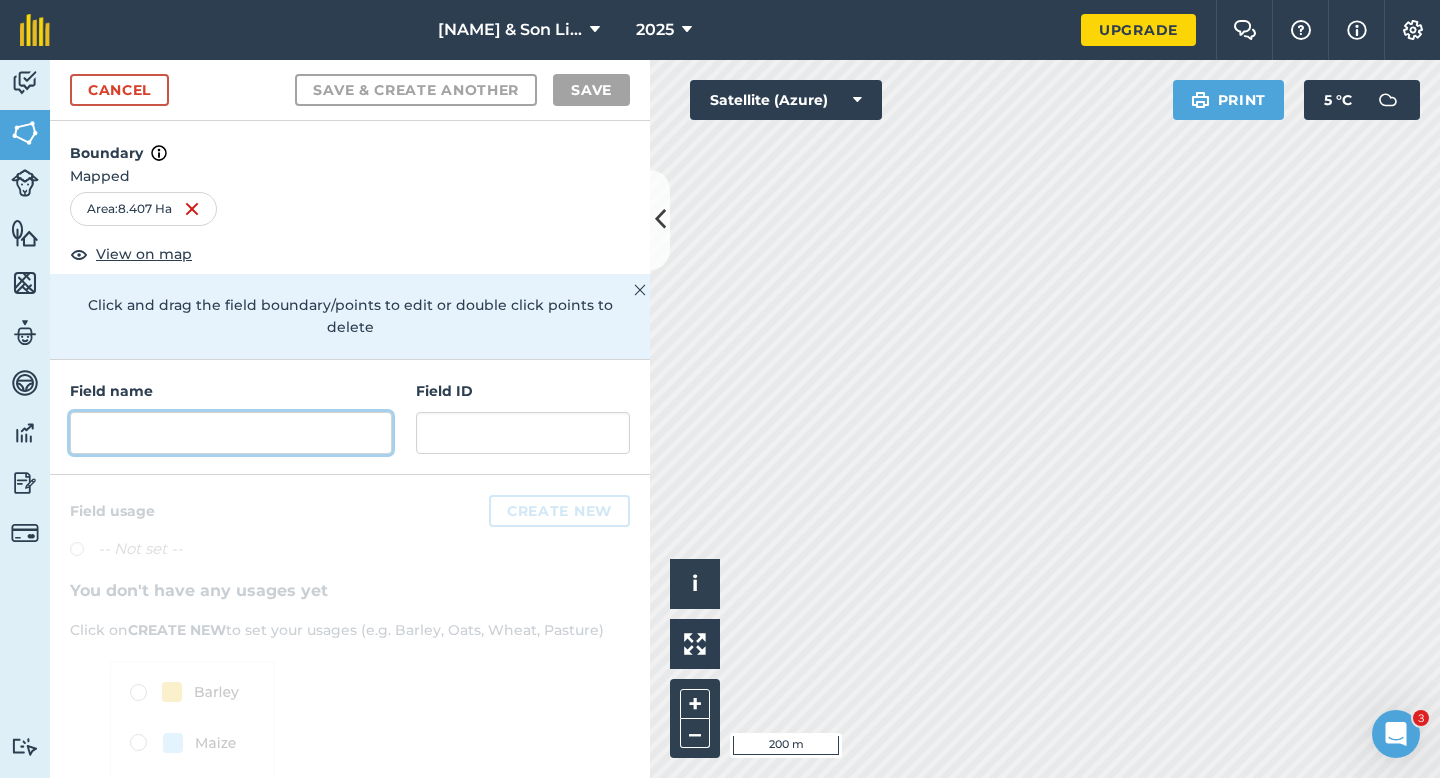 click at bounding box center (231, 433) 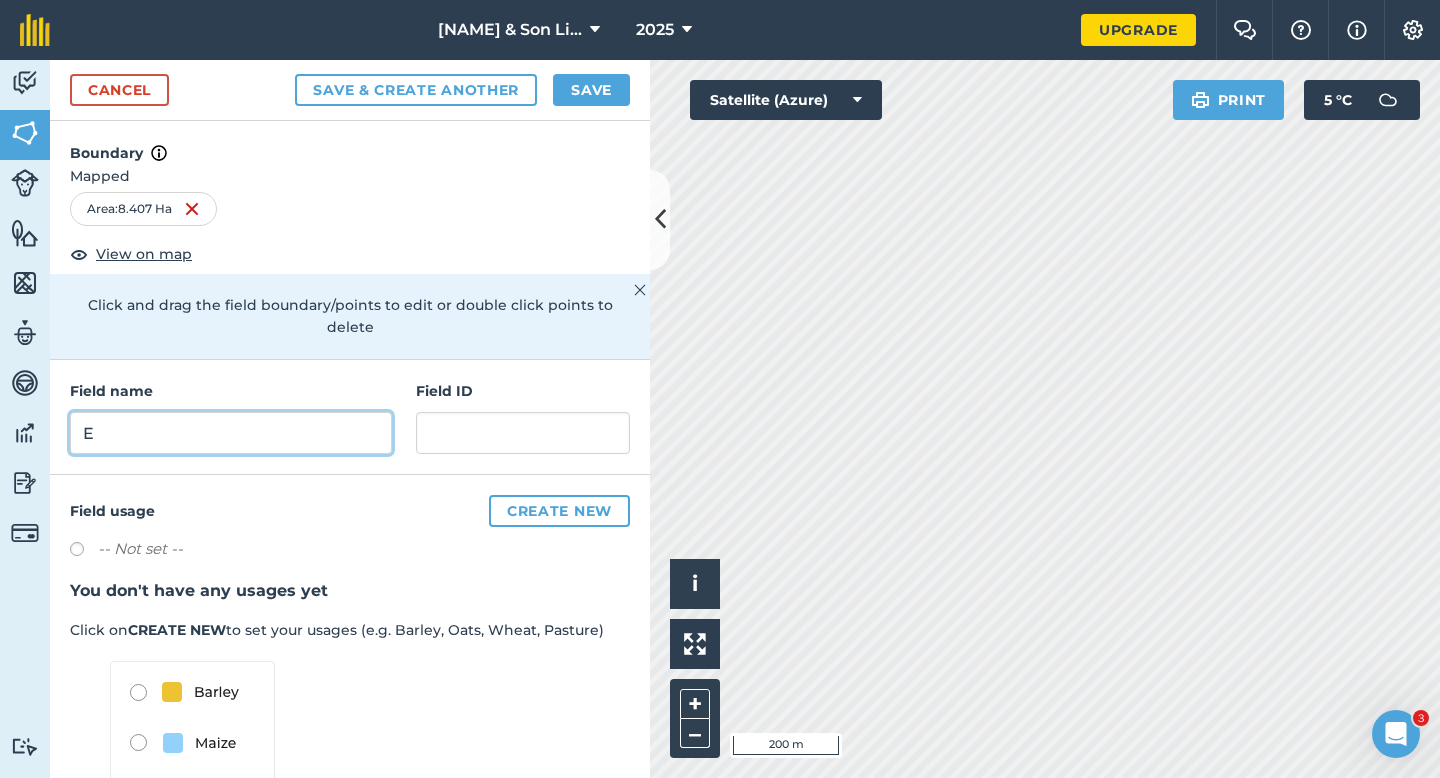 type on "E" 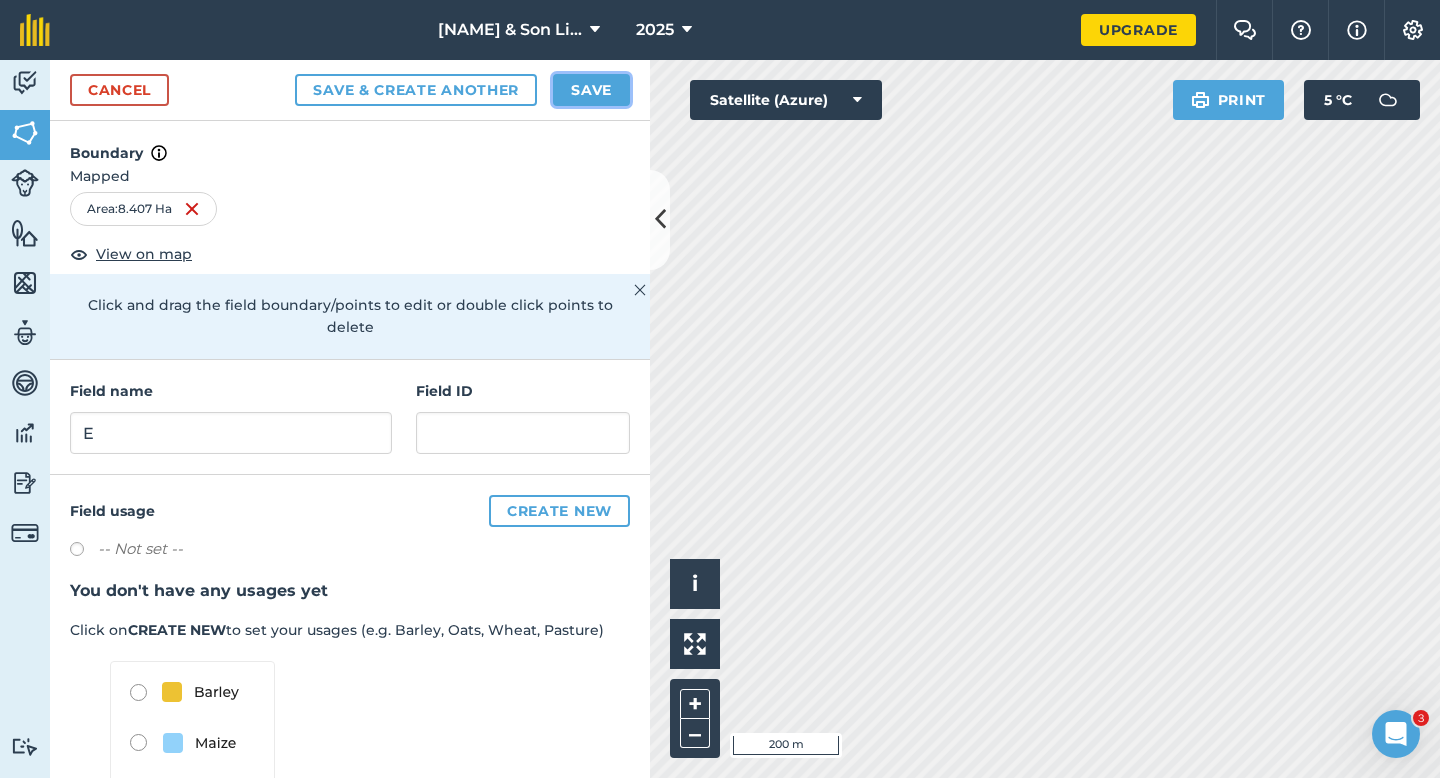 click on "Save" at bounding box center [591, 90] 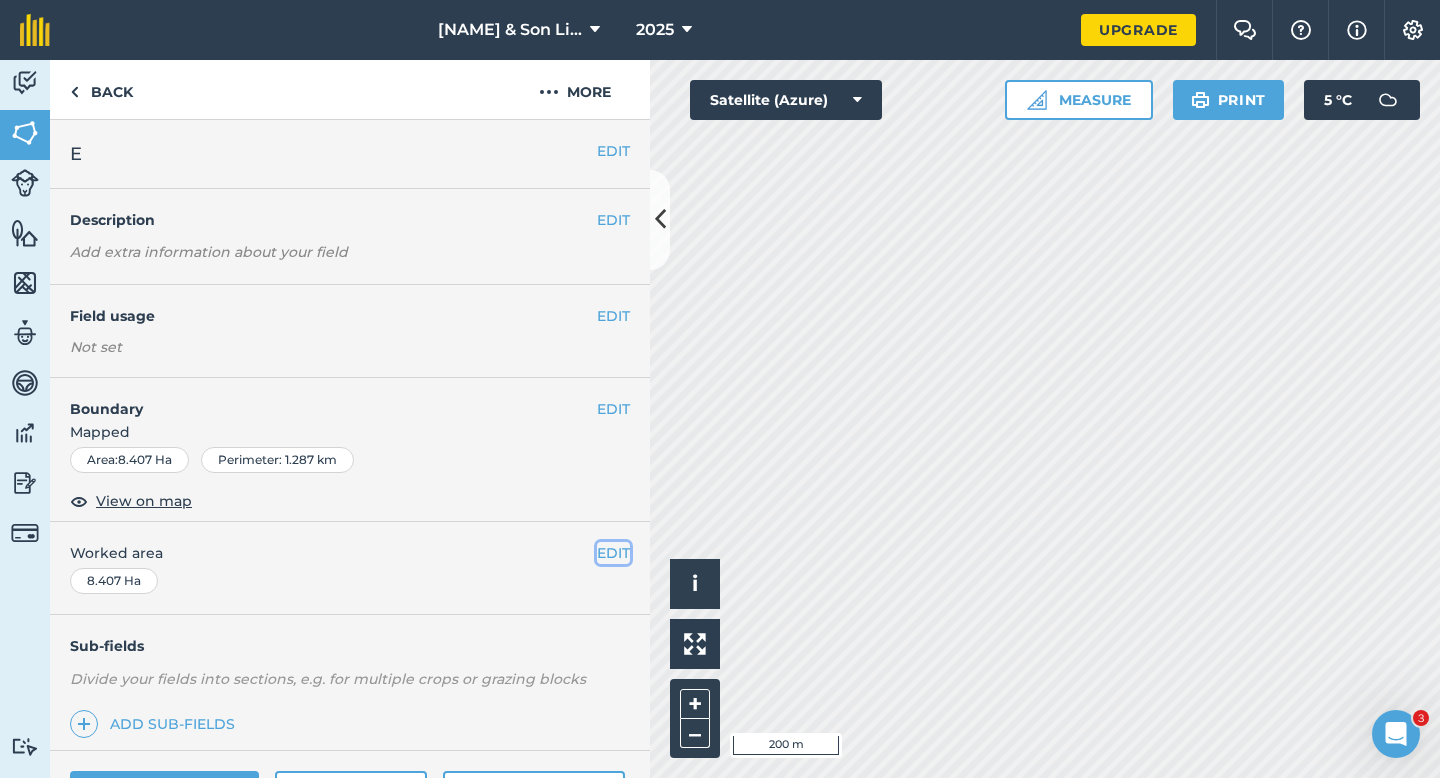 click on "EDIT" at bounding box center [613, 553] 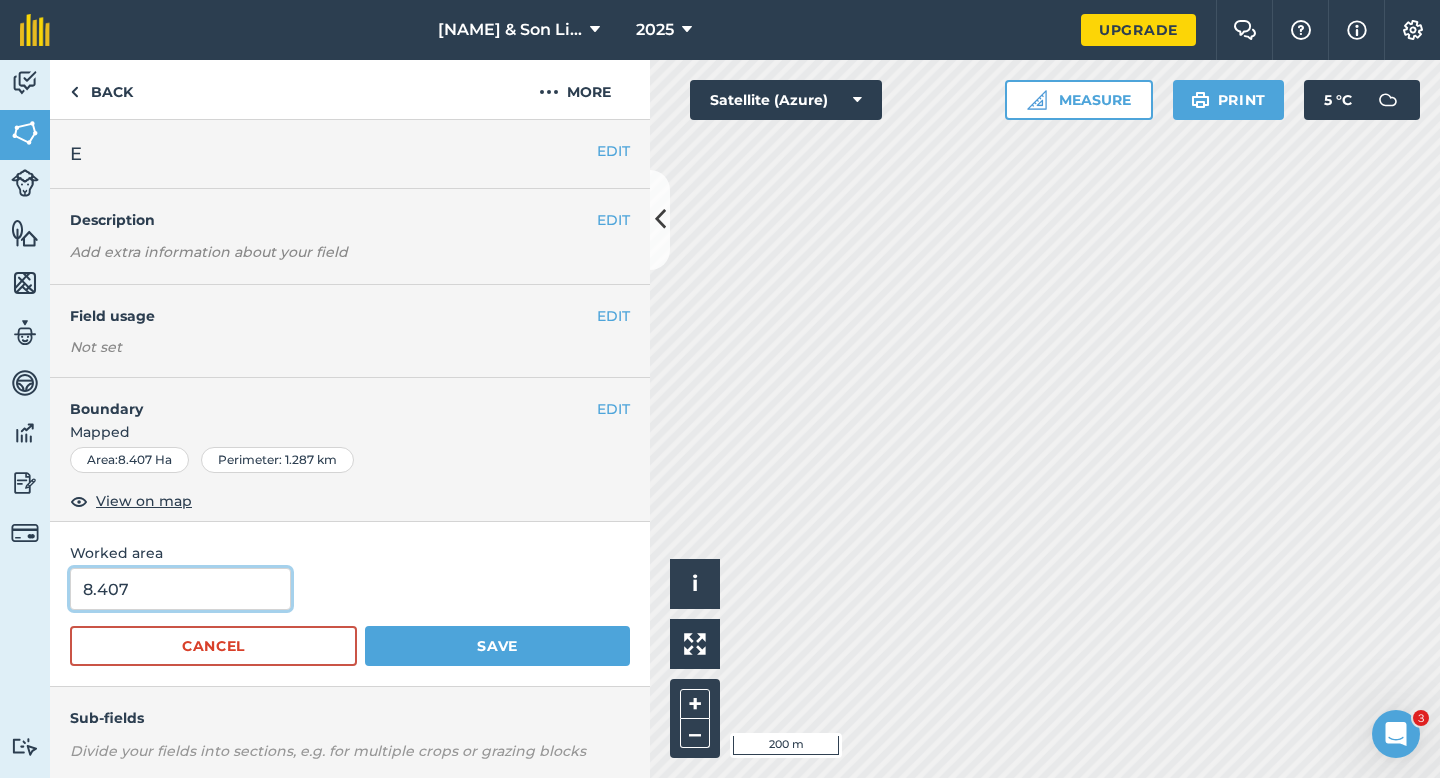 click on "8.407" at bounding box center (180, 589) 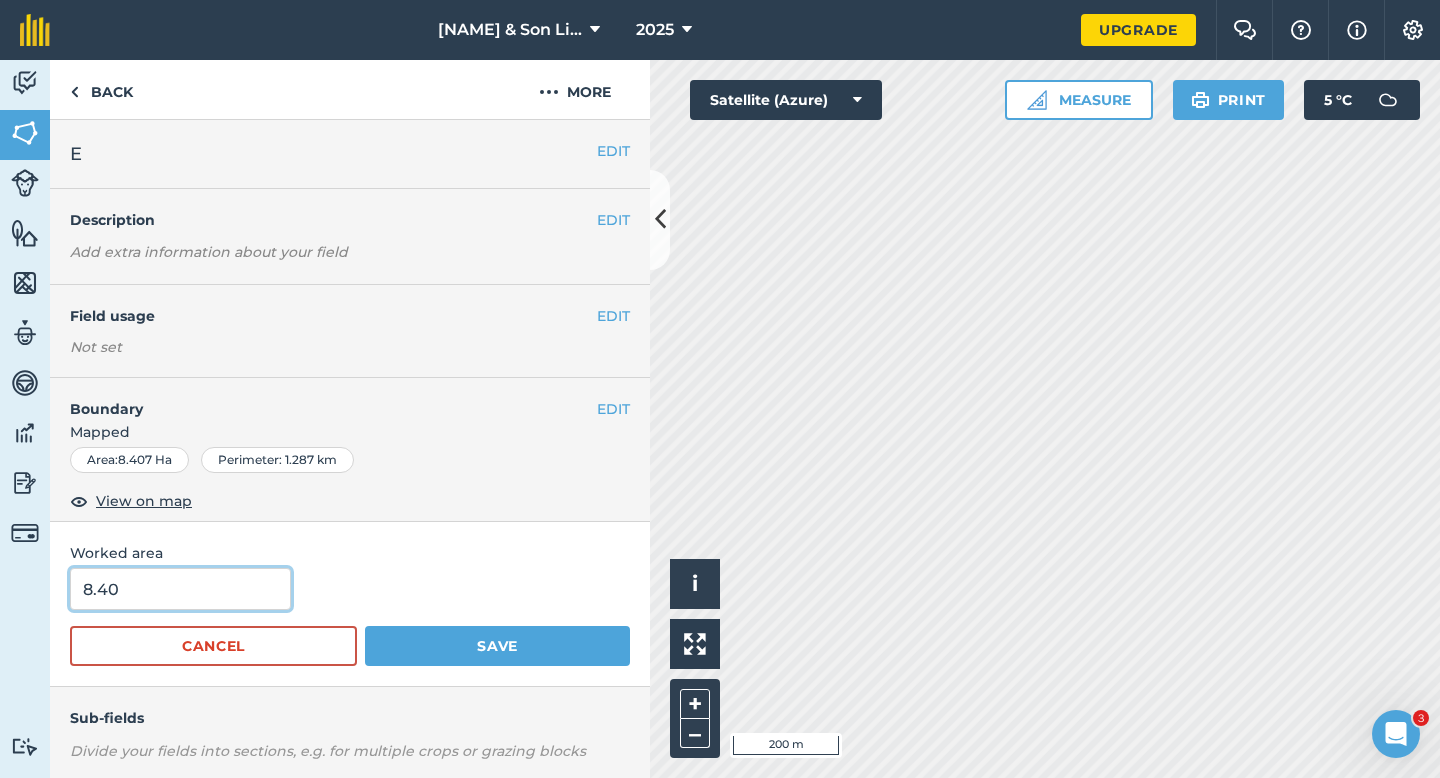 type on "8.4" 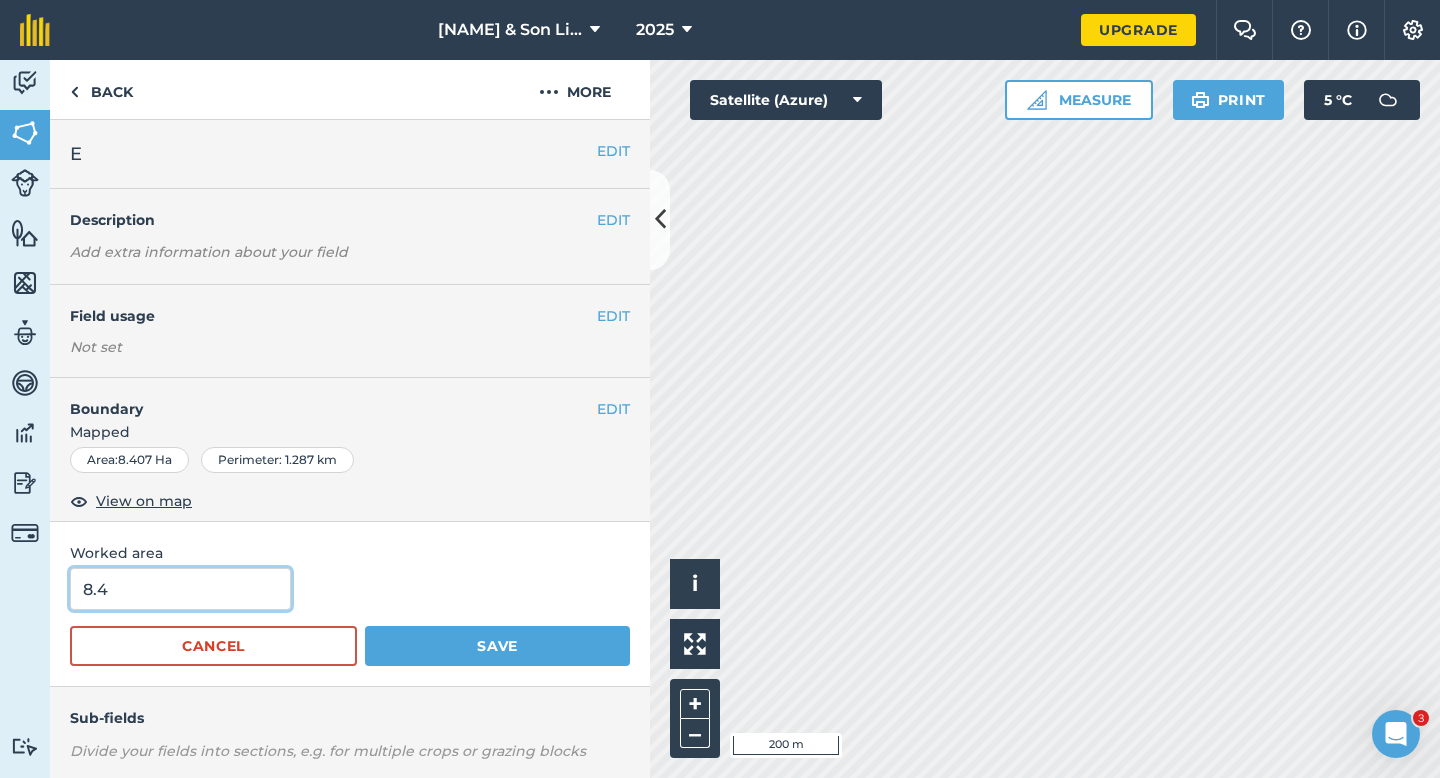 click on "Save" at bounding box center (497, 646) 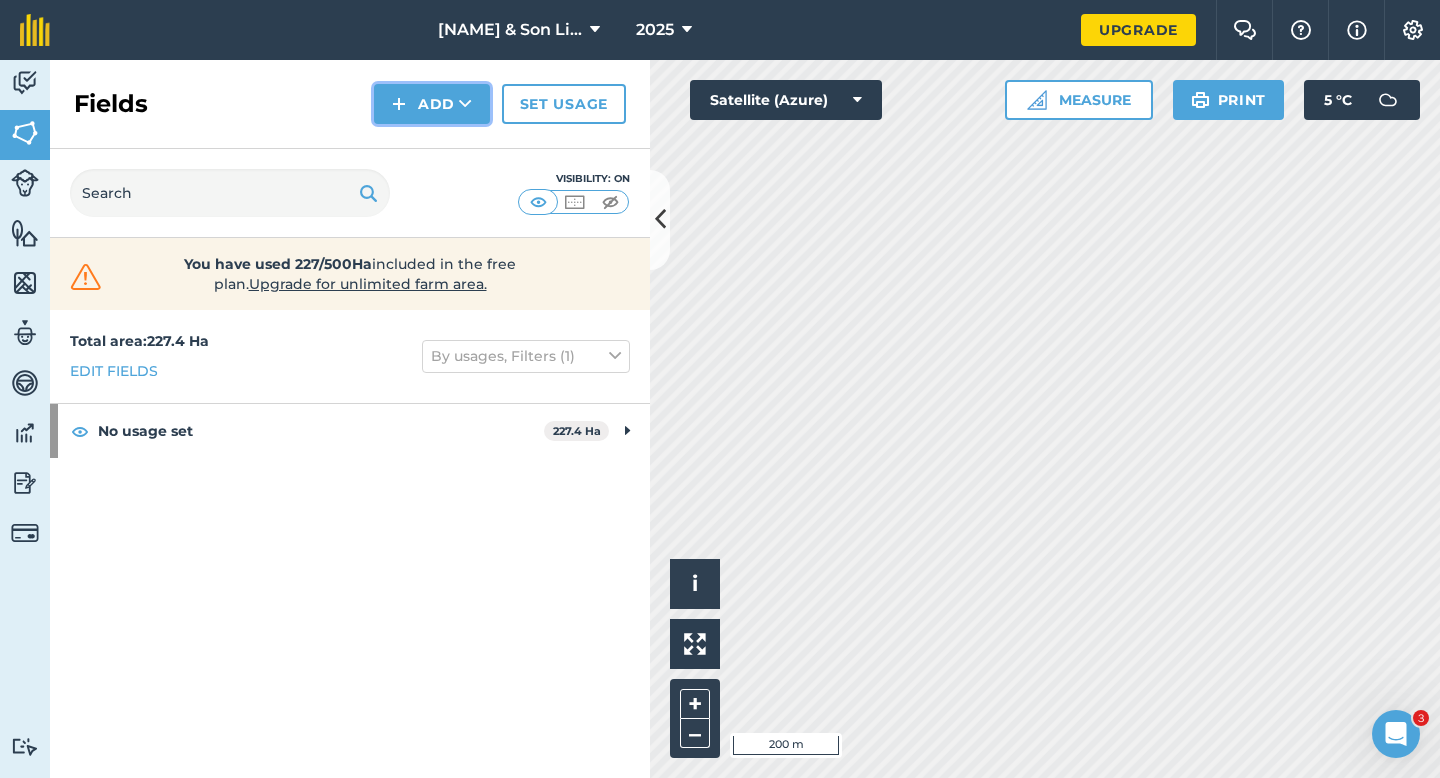 click on "Add" at bounding box center [432, 104] 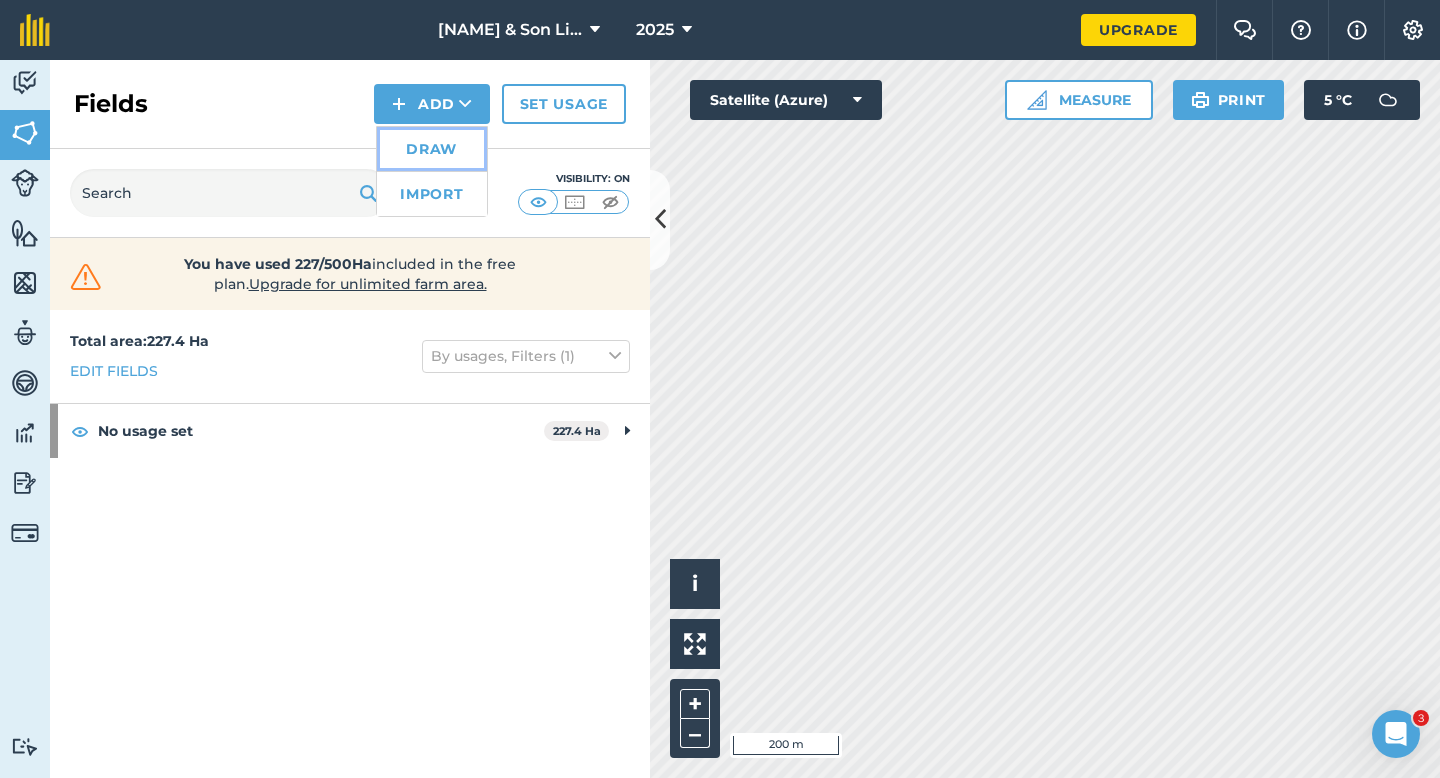 click on "Draw" at bounding box center [432, 149] 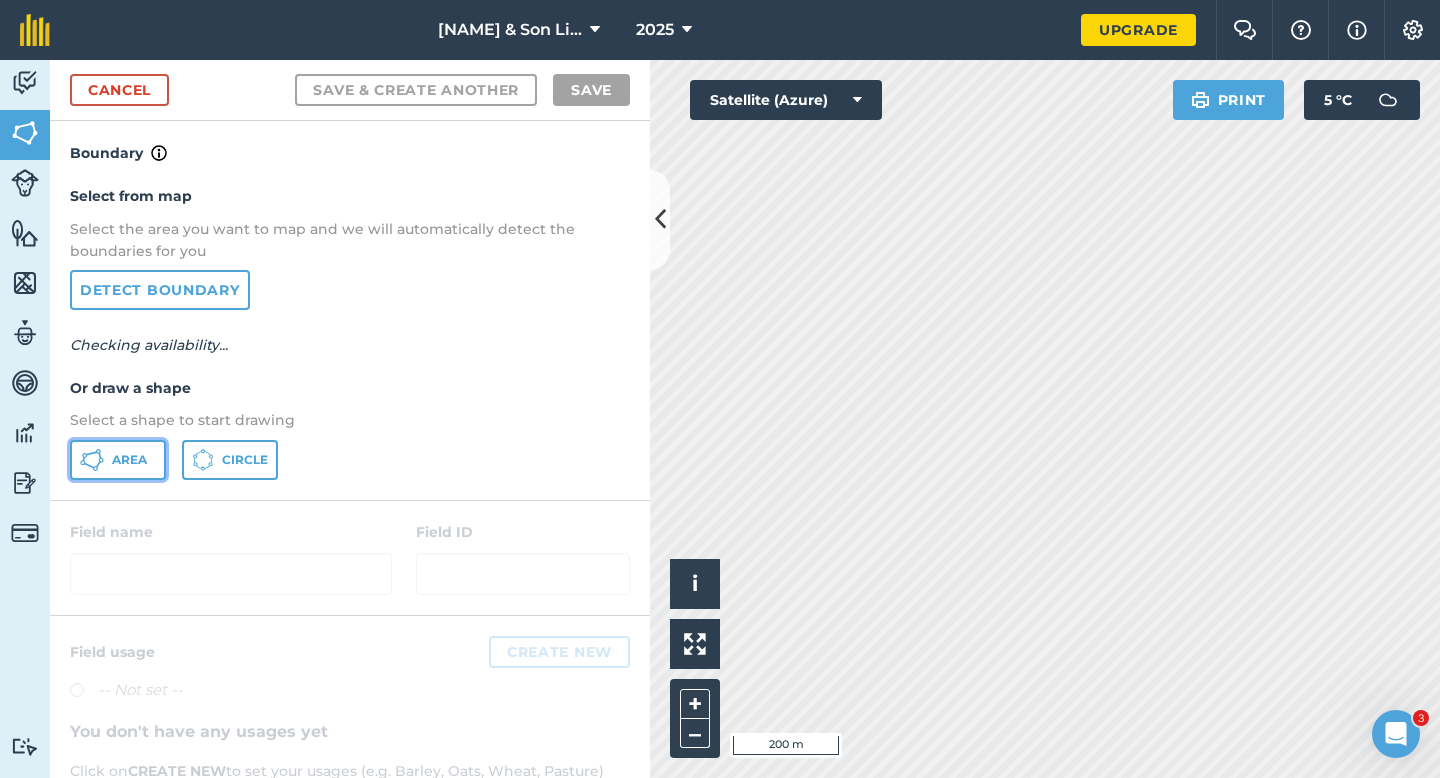 click on "Area" at bounding box center [129, 460] 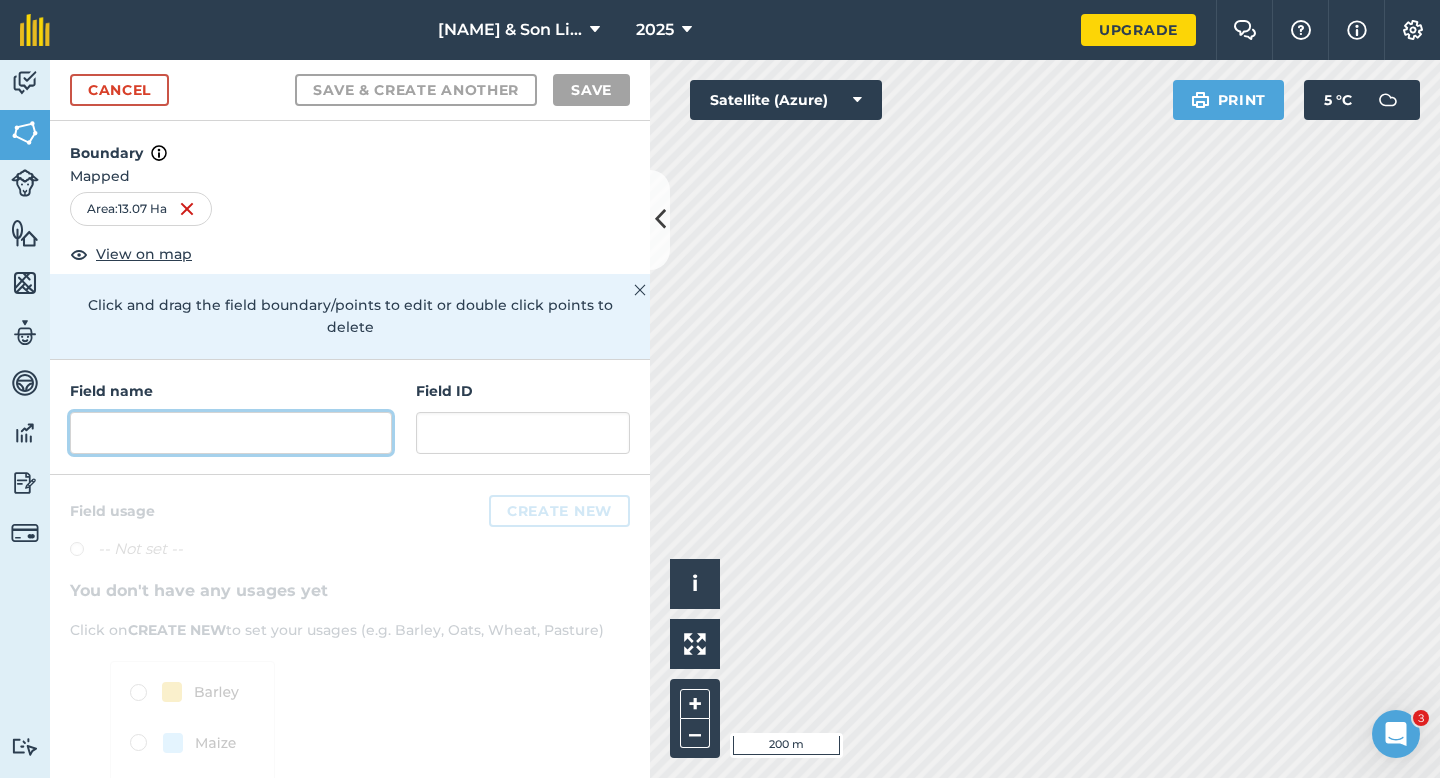 click at bounding box center (231, 433) 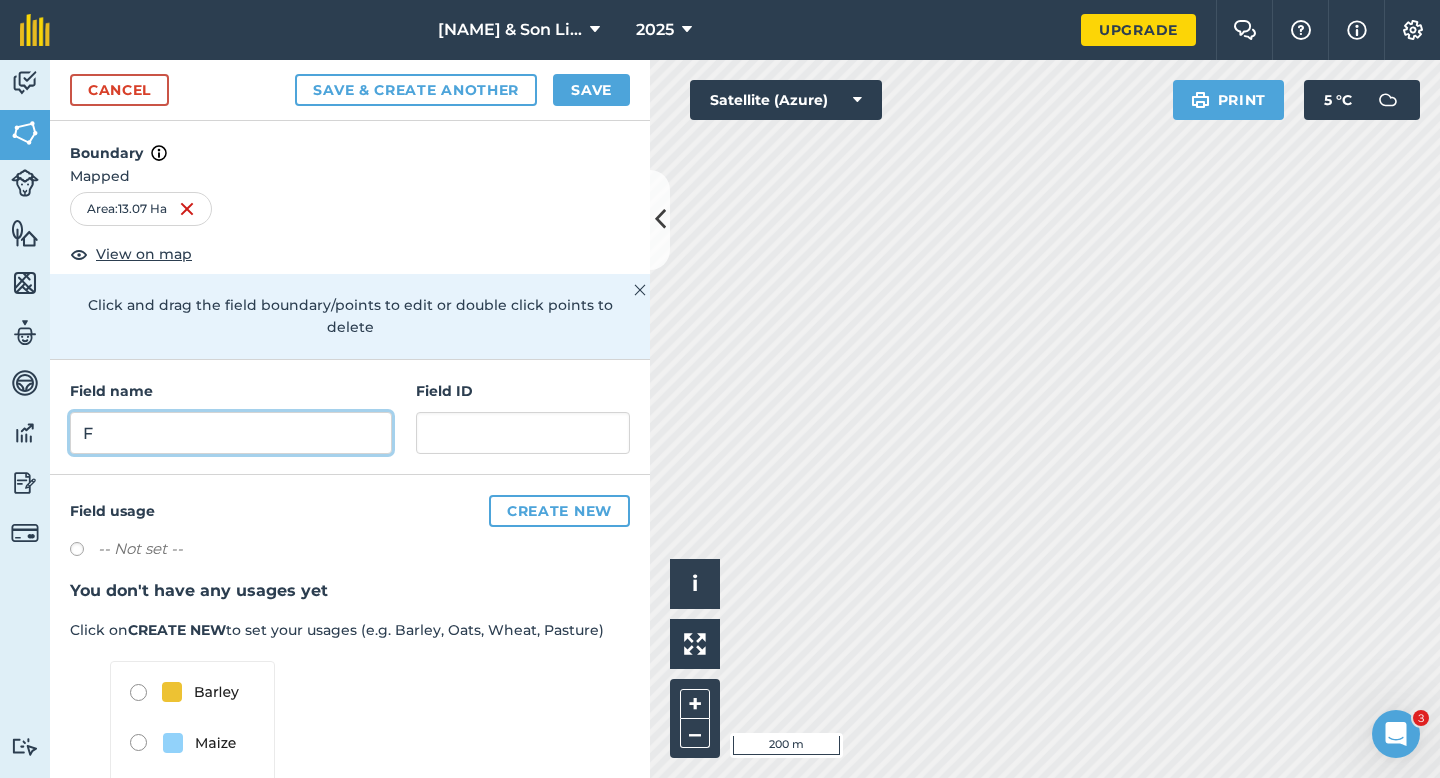 type on "F" 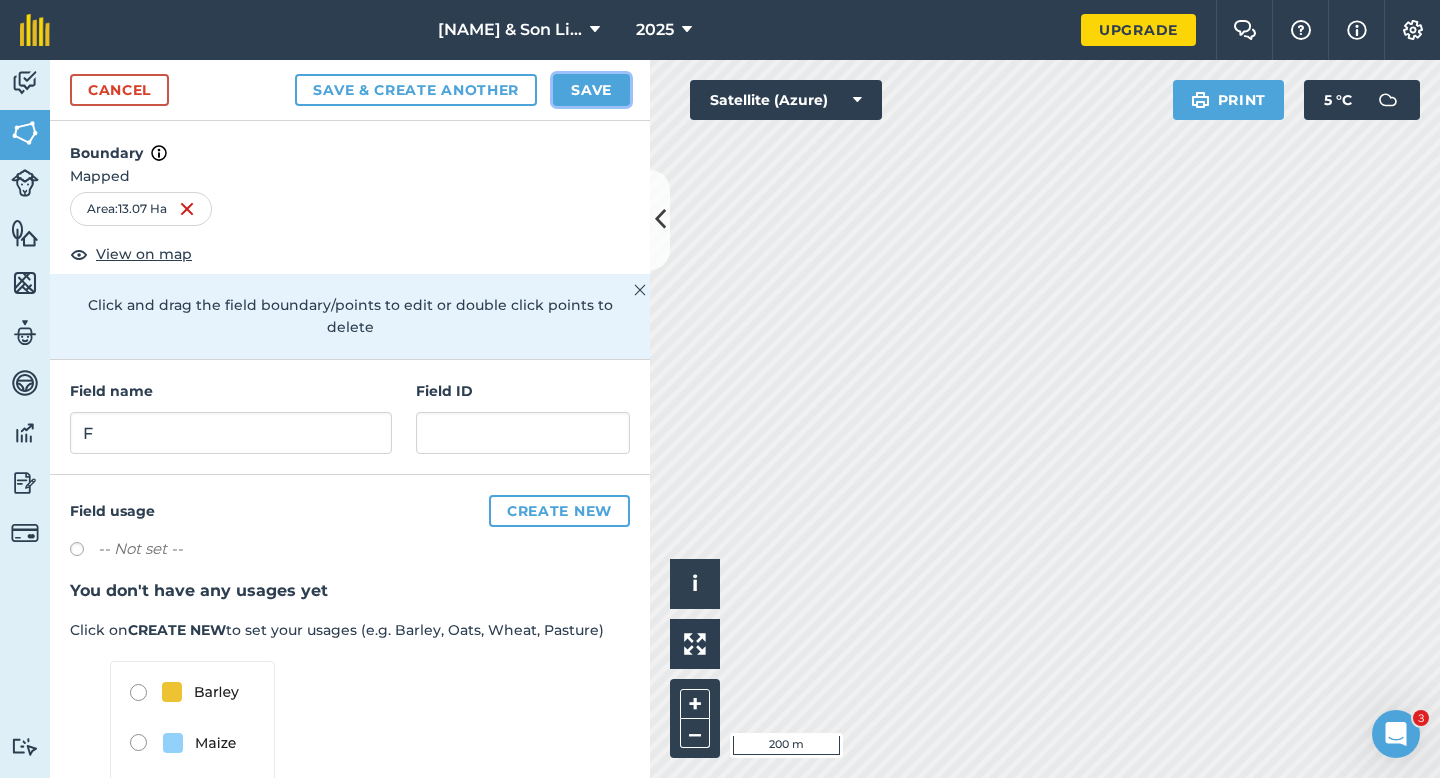 click on "Save" at bounding box center (591, 90) 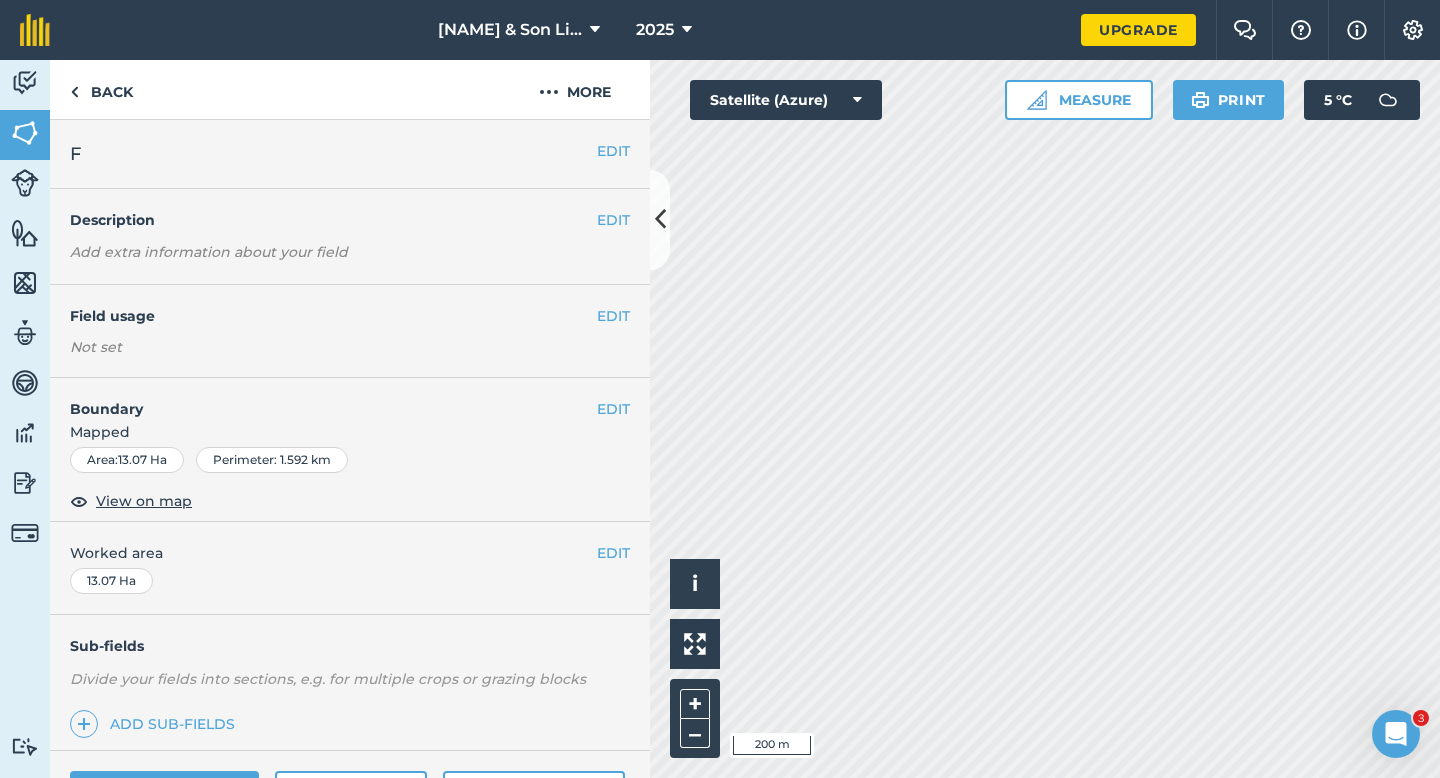 click on "EDIT Worked area 13.07   Ha" at bounding box center [350, 568] 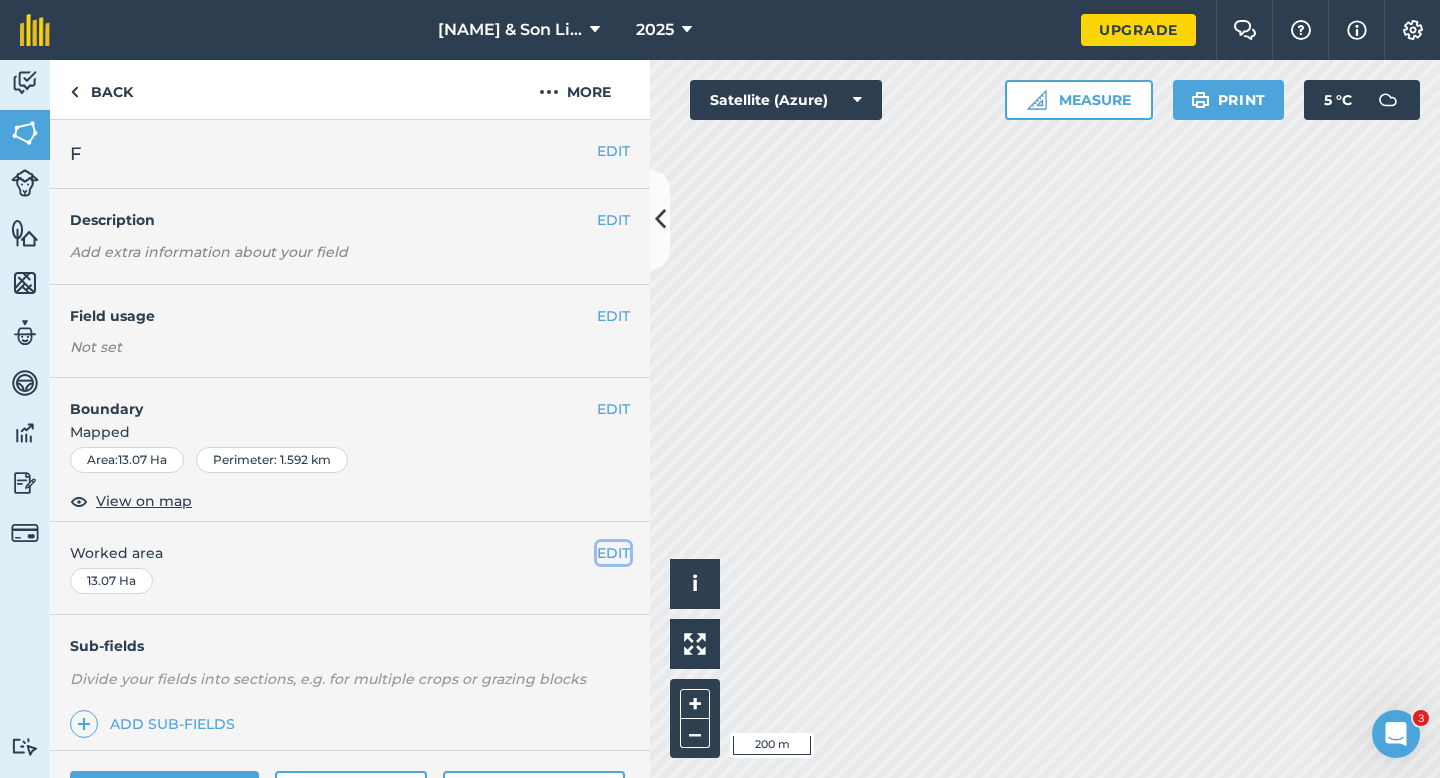 click on "EDIT" at bounding box center (613, 553) 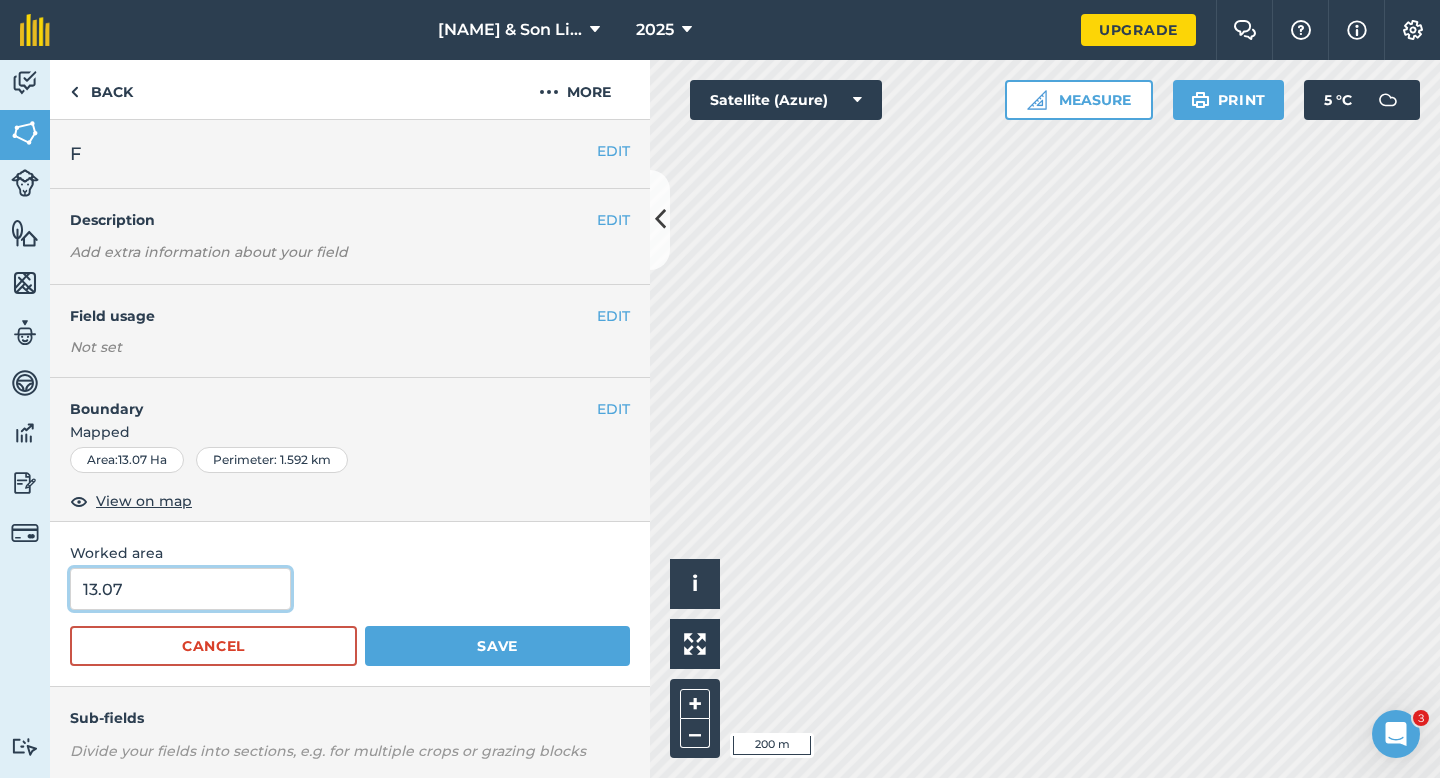 click on "13.07" at bounding box center [180, 589] 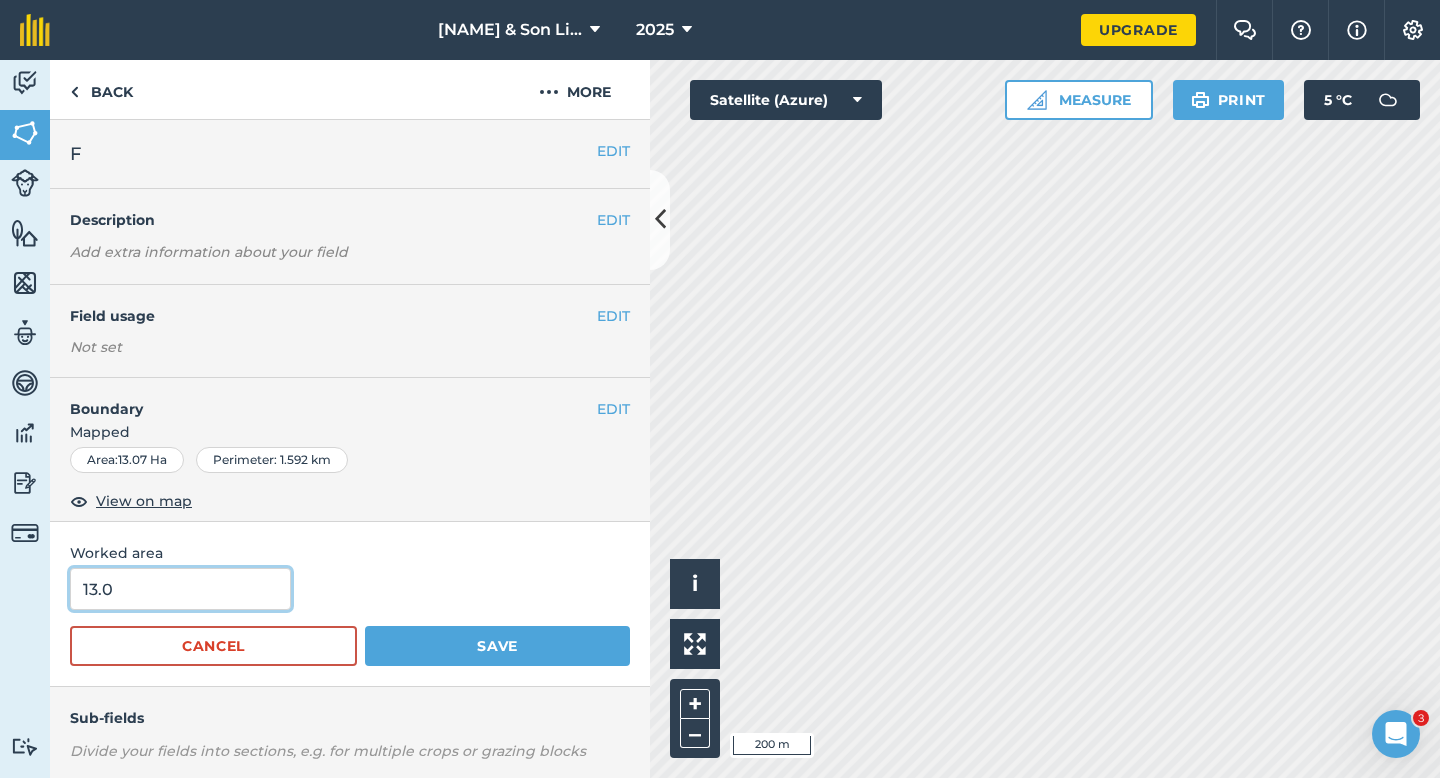 type on "13" 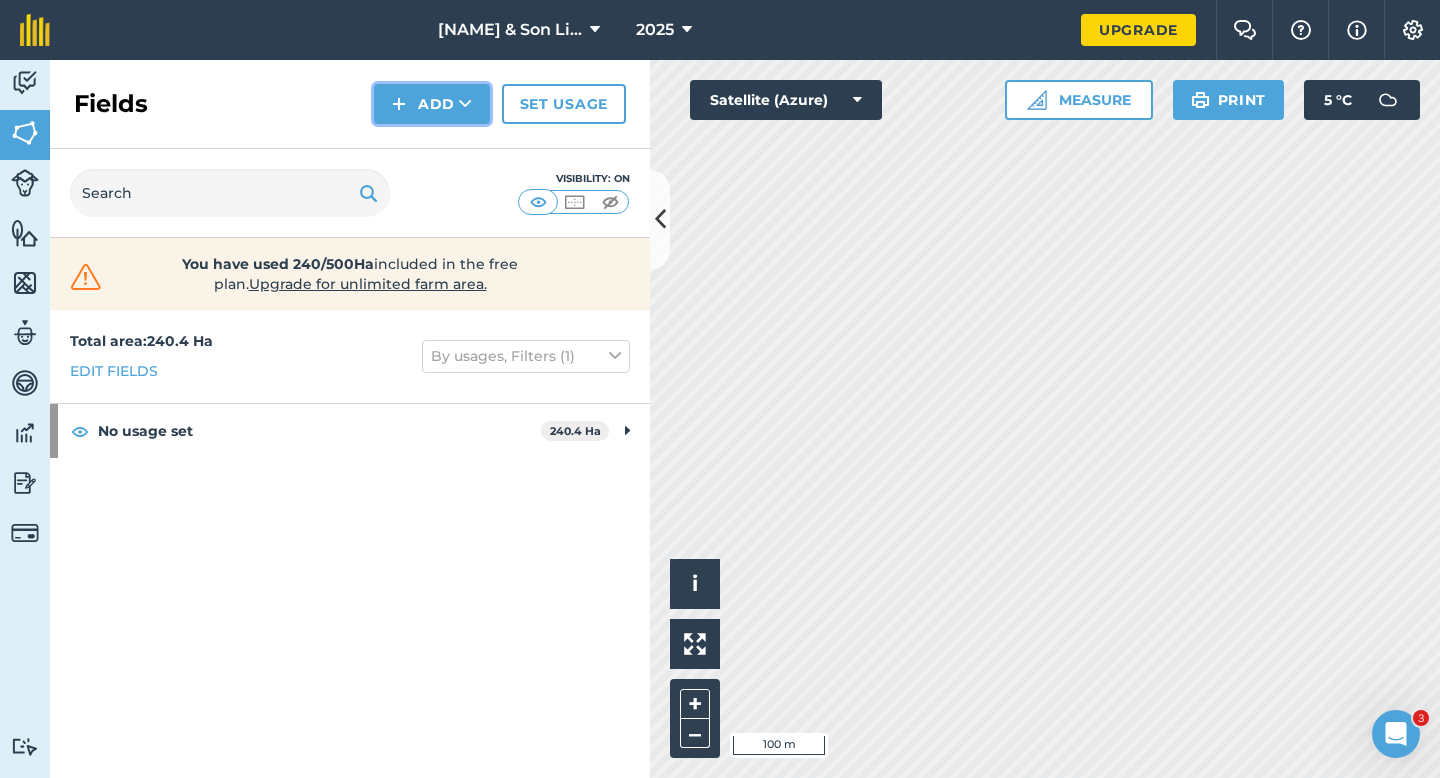 click at bounding box center (399, 104) 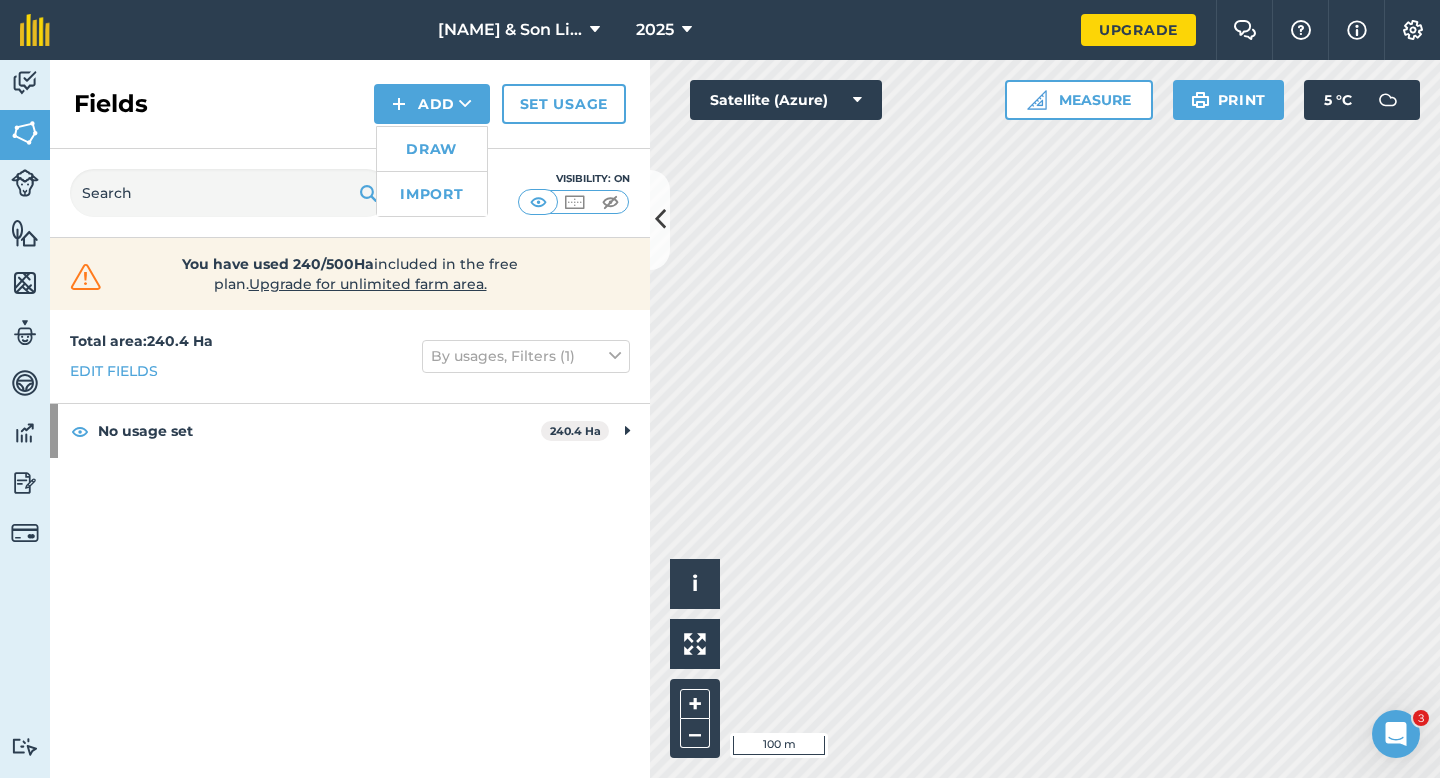 click on "Draw" at bounding box center [432, 149] 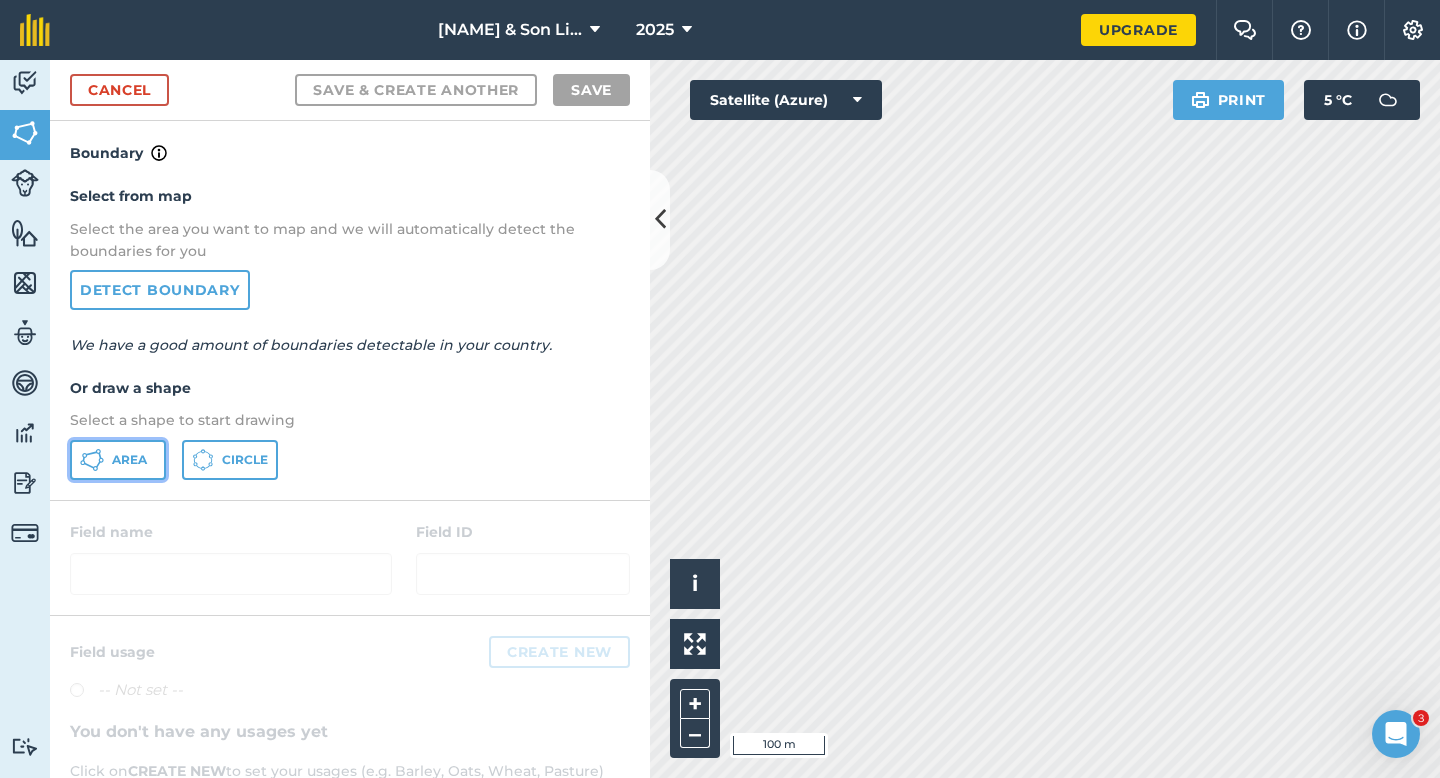 click on "Area" at bounding box center [129, 460] 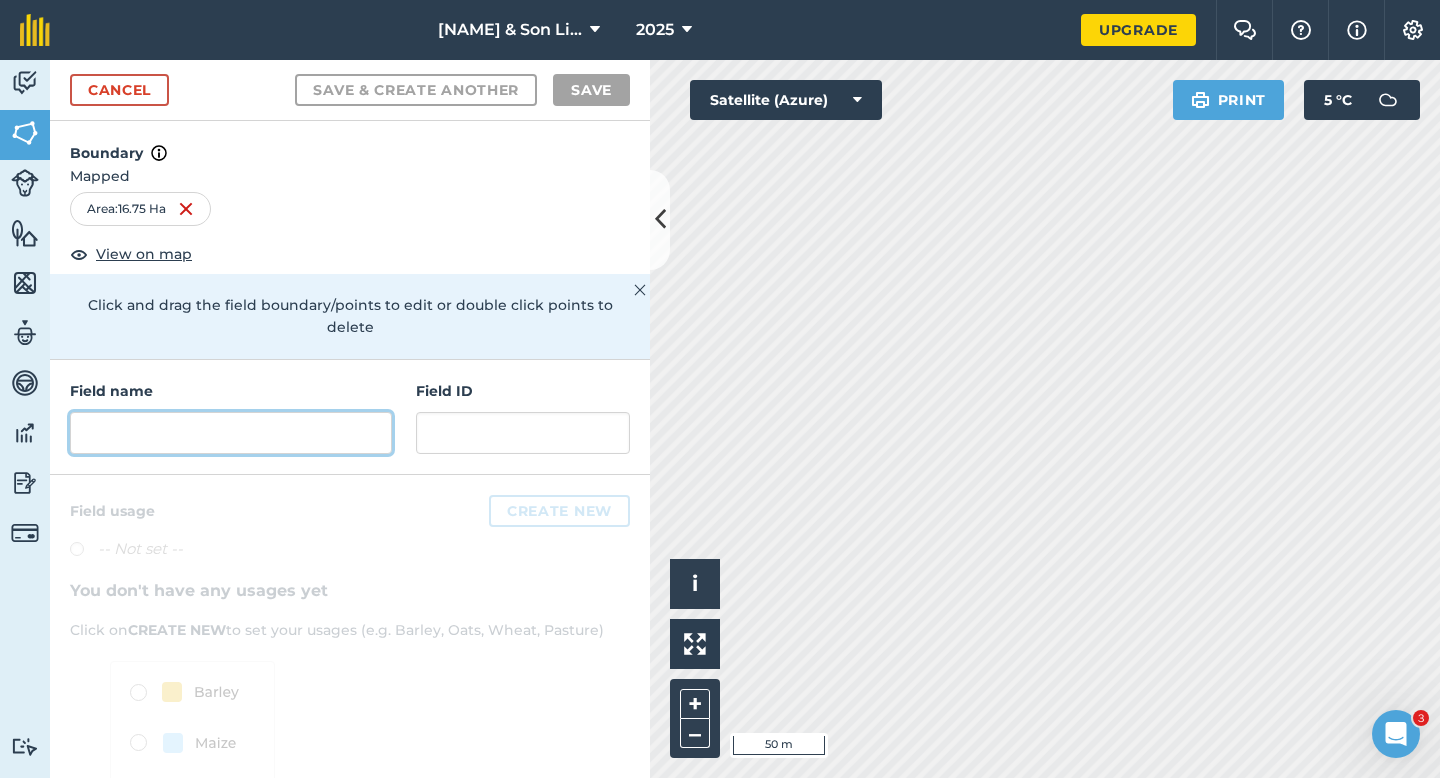 click at bounding box center [231, 433] 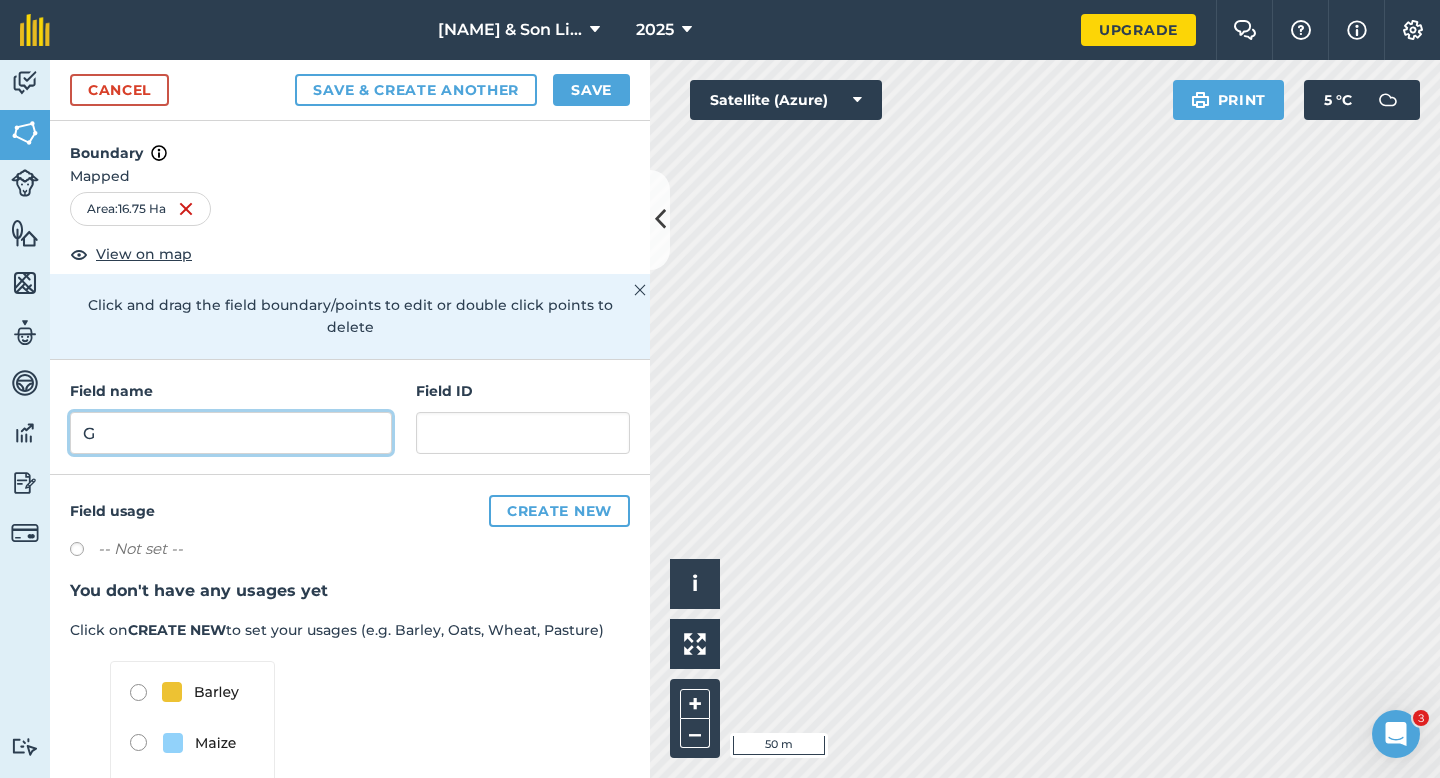 type on "G" 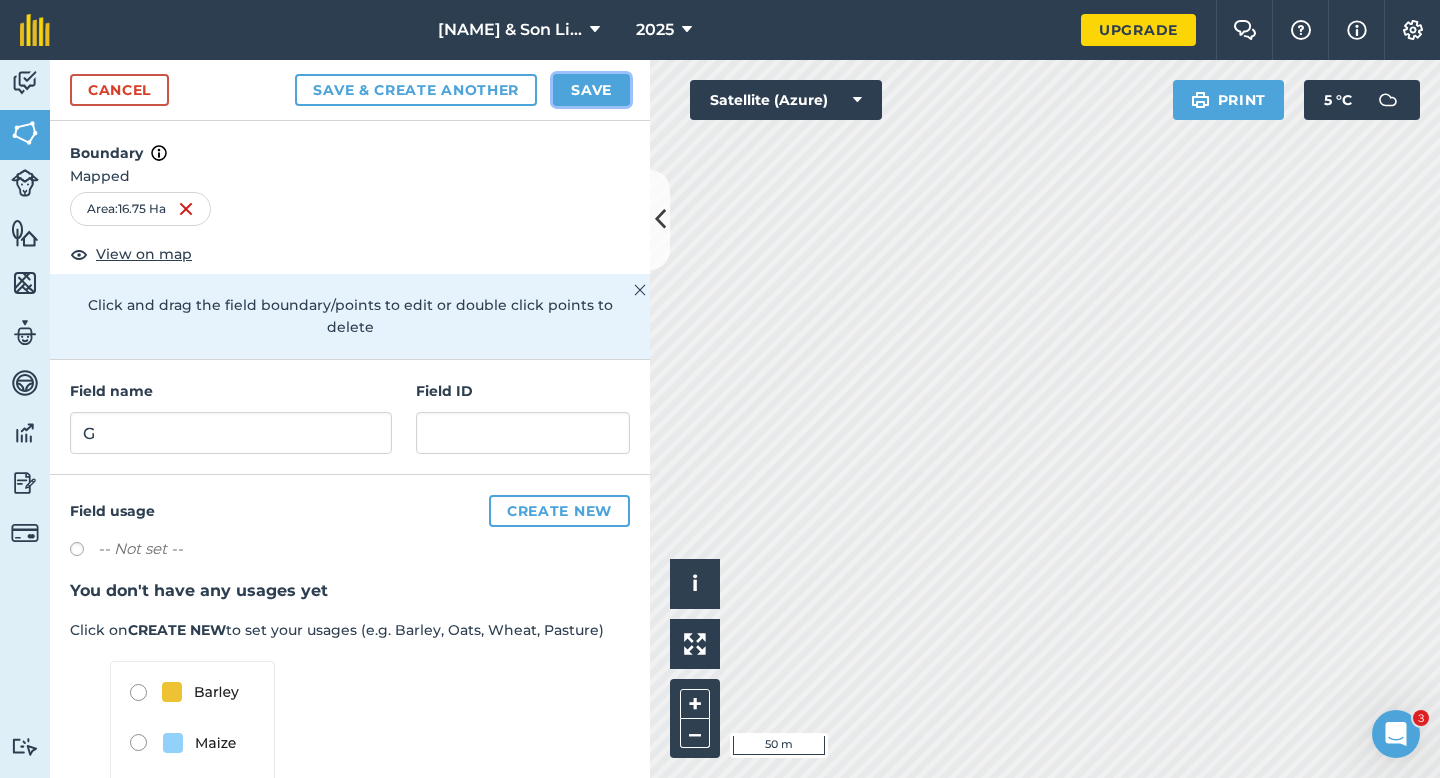 click on "Save" at bounding box center (591, 90) 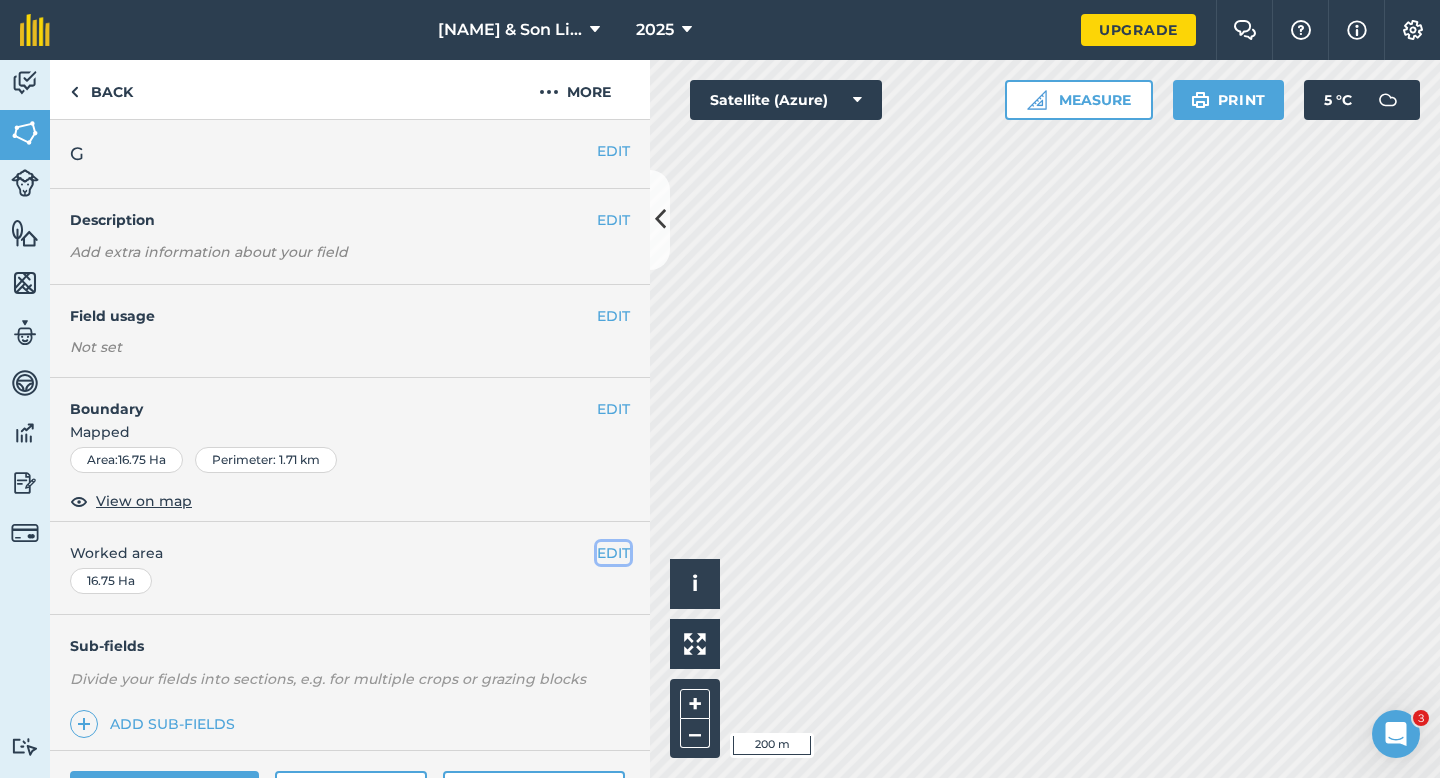 click on "EDIT" at bounding box center (613, 553) 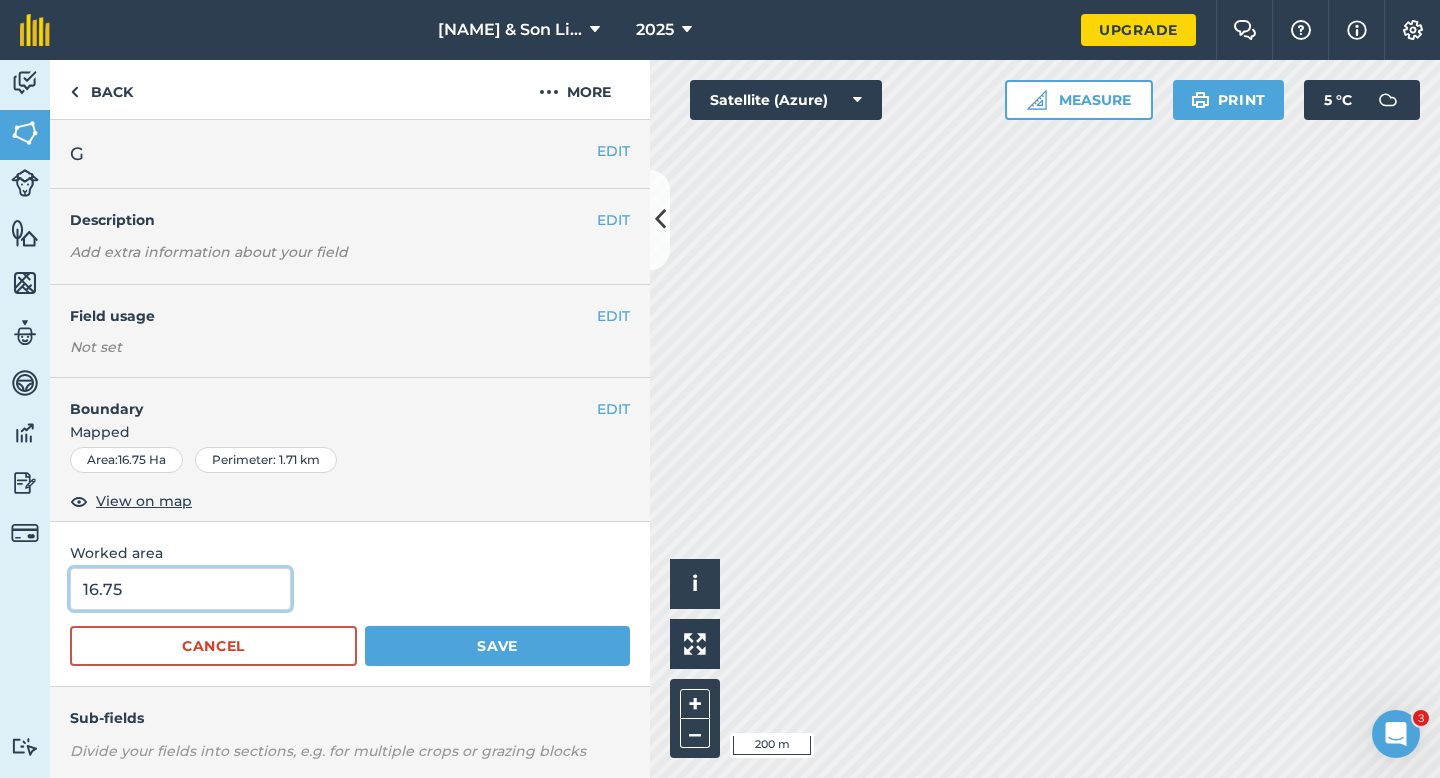 click on "16.75" at bounding box center (180, 589) 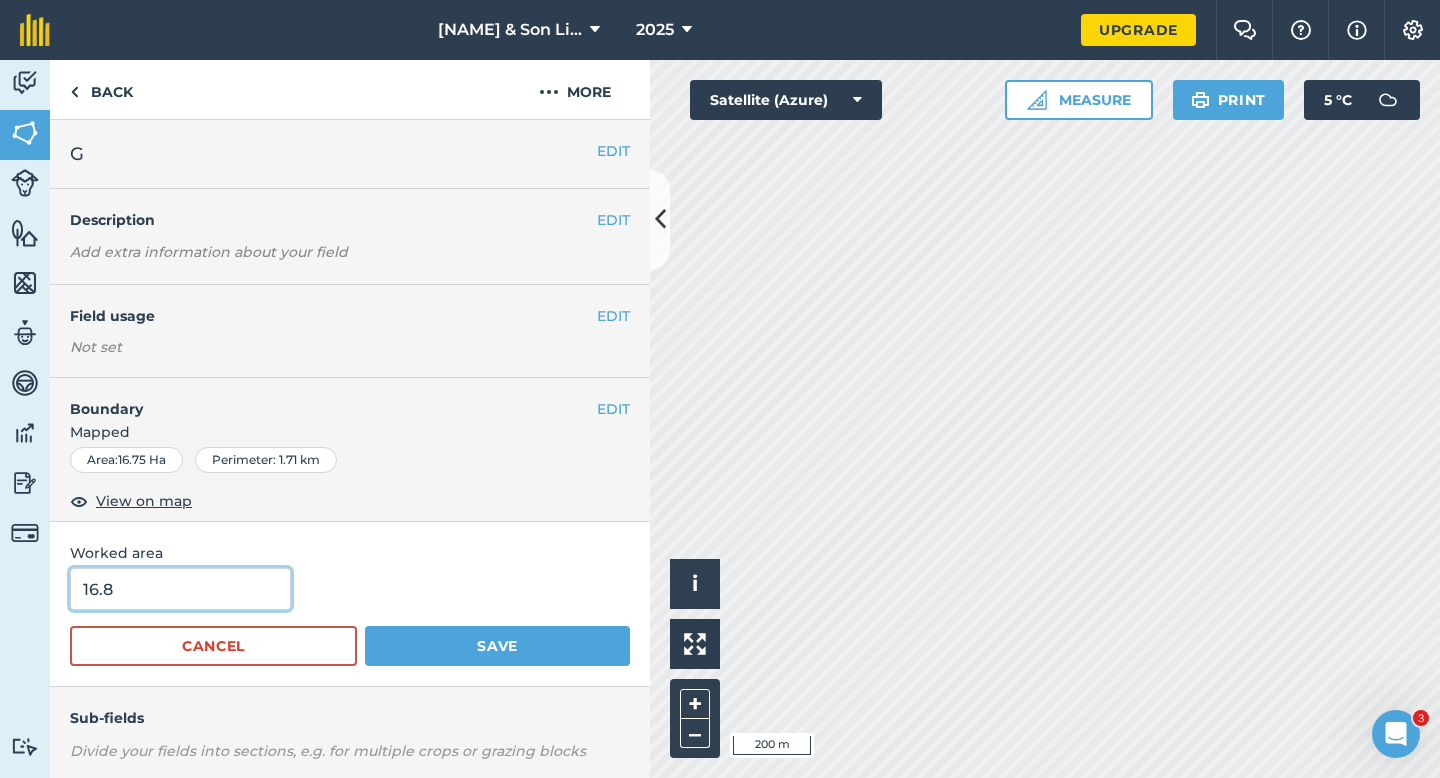 type on "16.8" 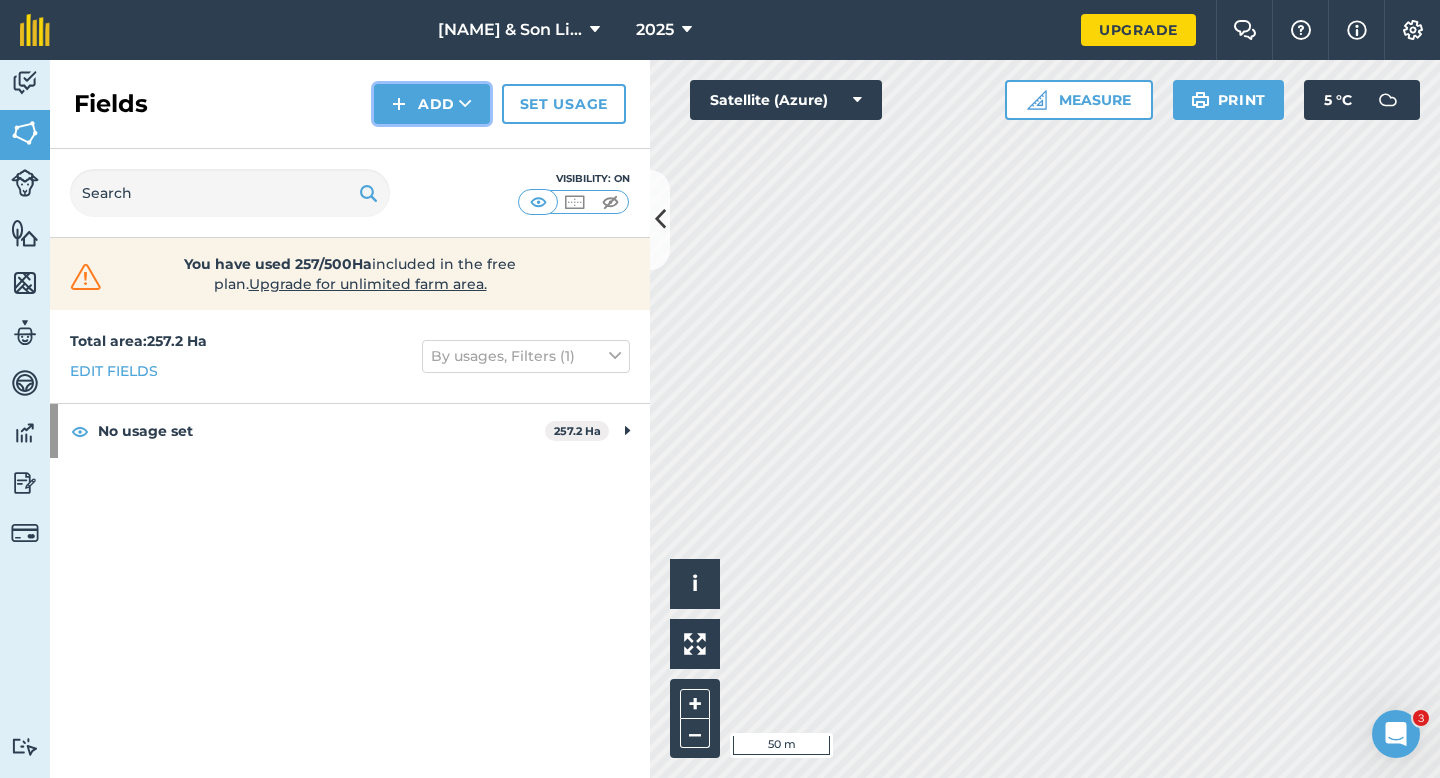 click at bounding box center [399, 104] 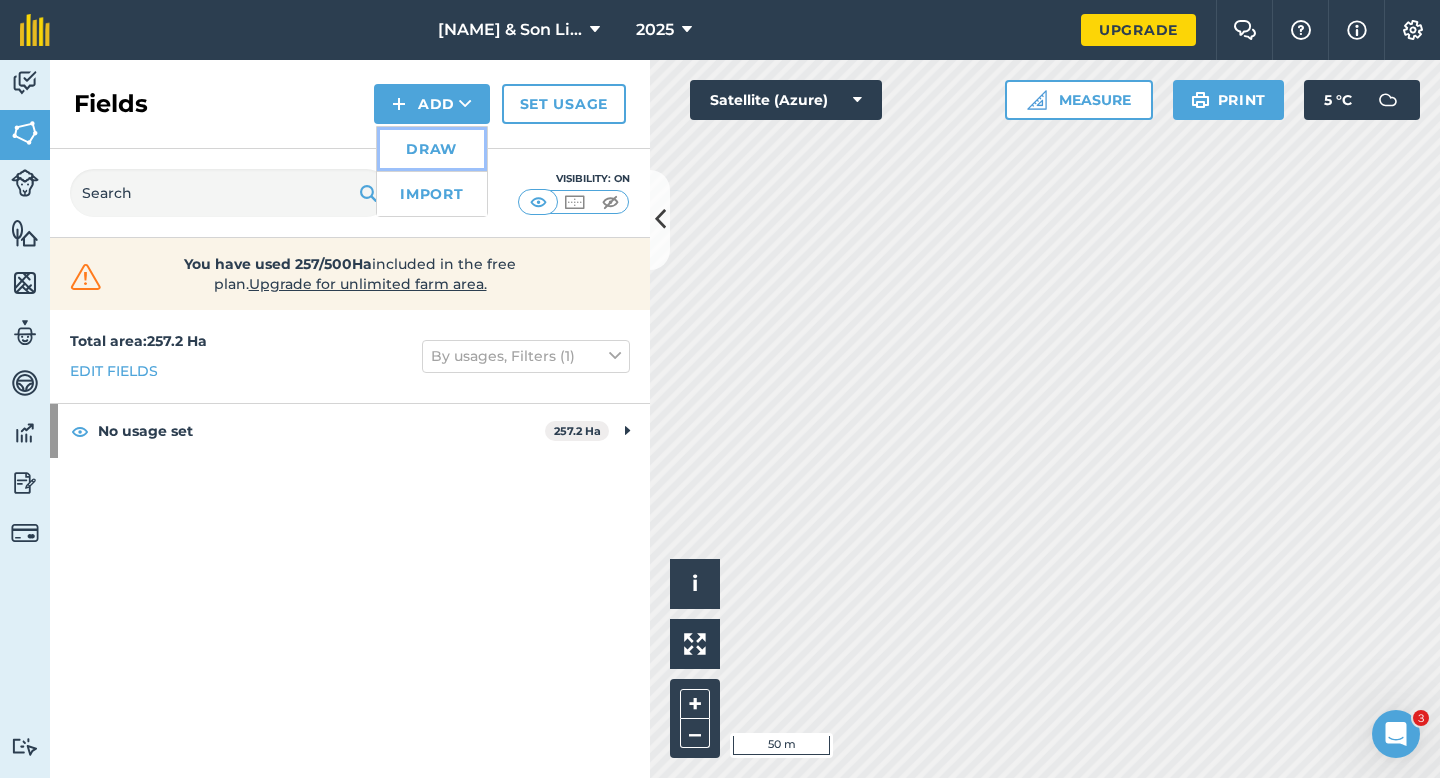 click on "Draw" at bounding box center (432, 149) 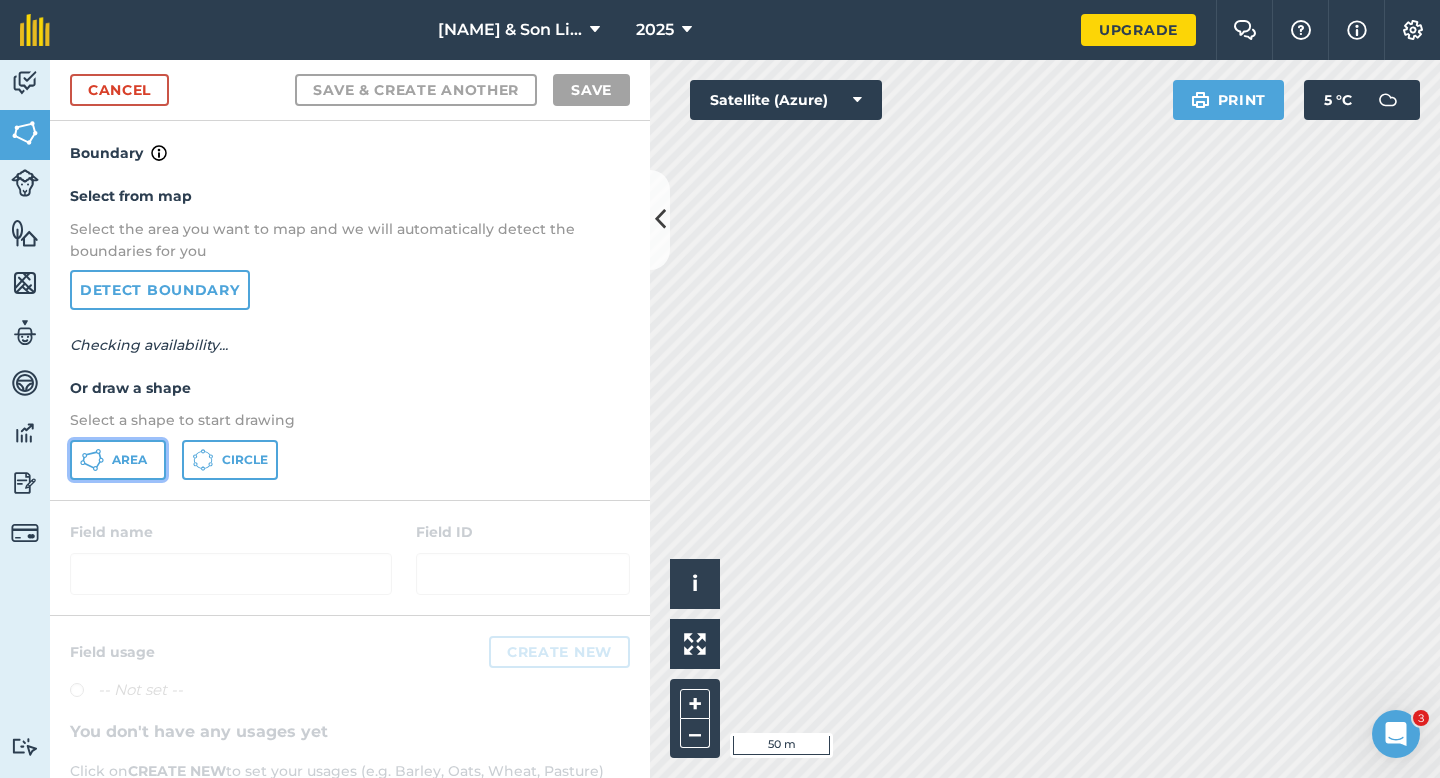 click on "Area" at bounding box center (129, 460) 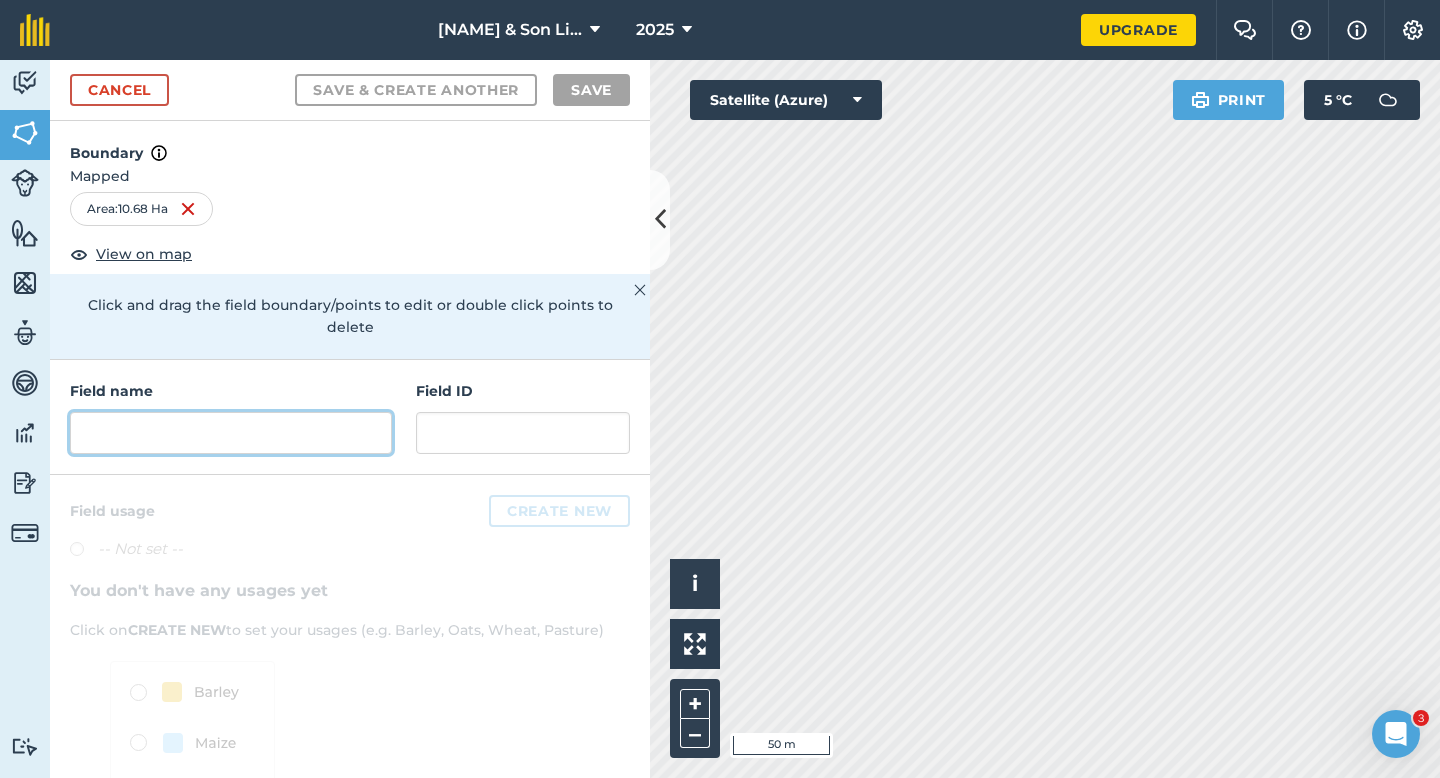 click at bounding box center (231, 433) 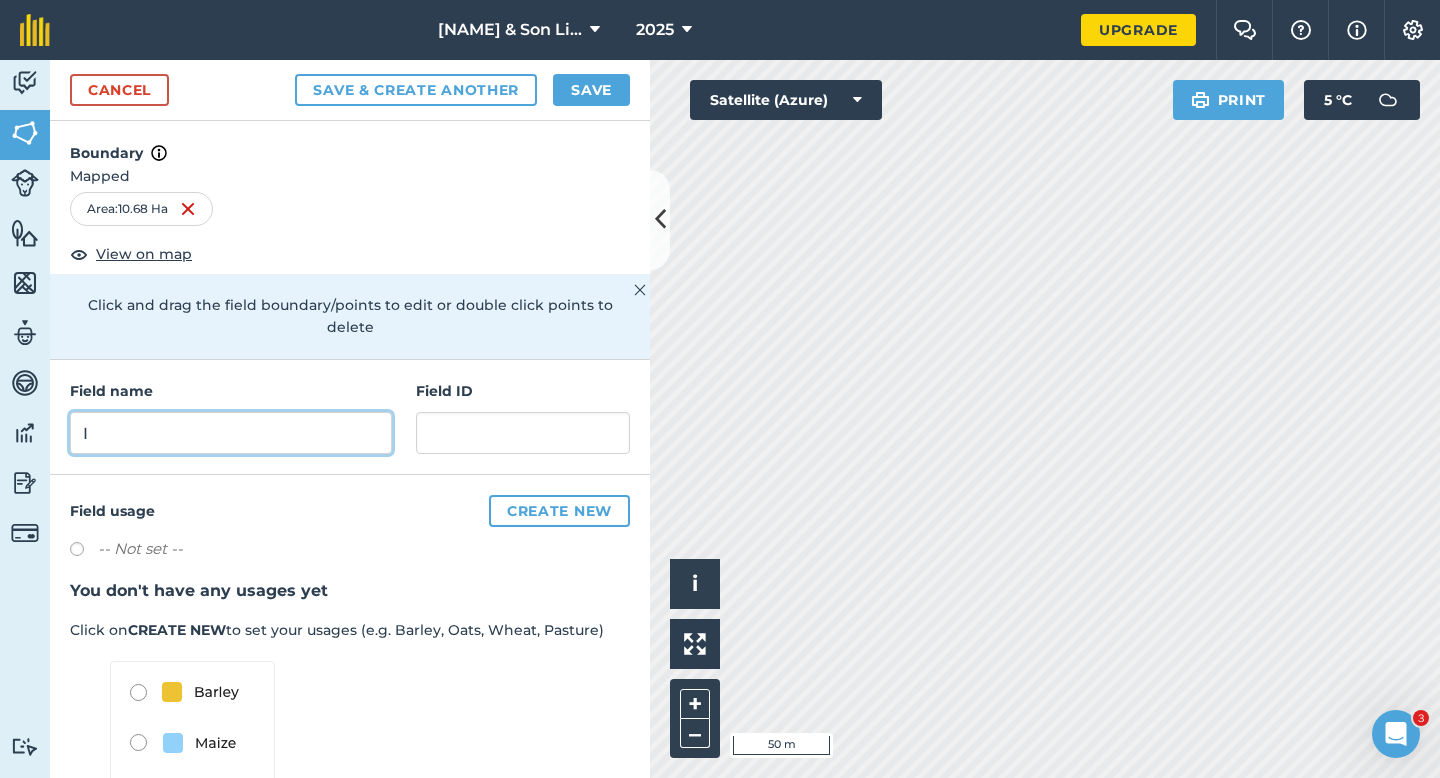 type on "I" 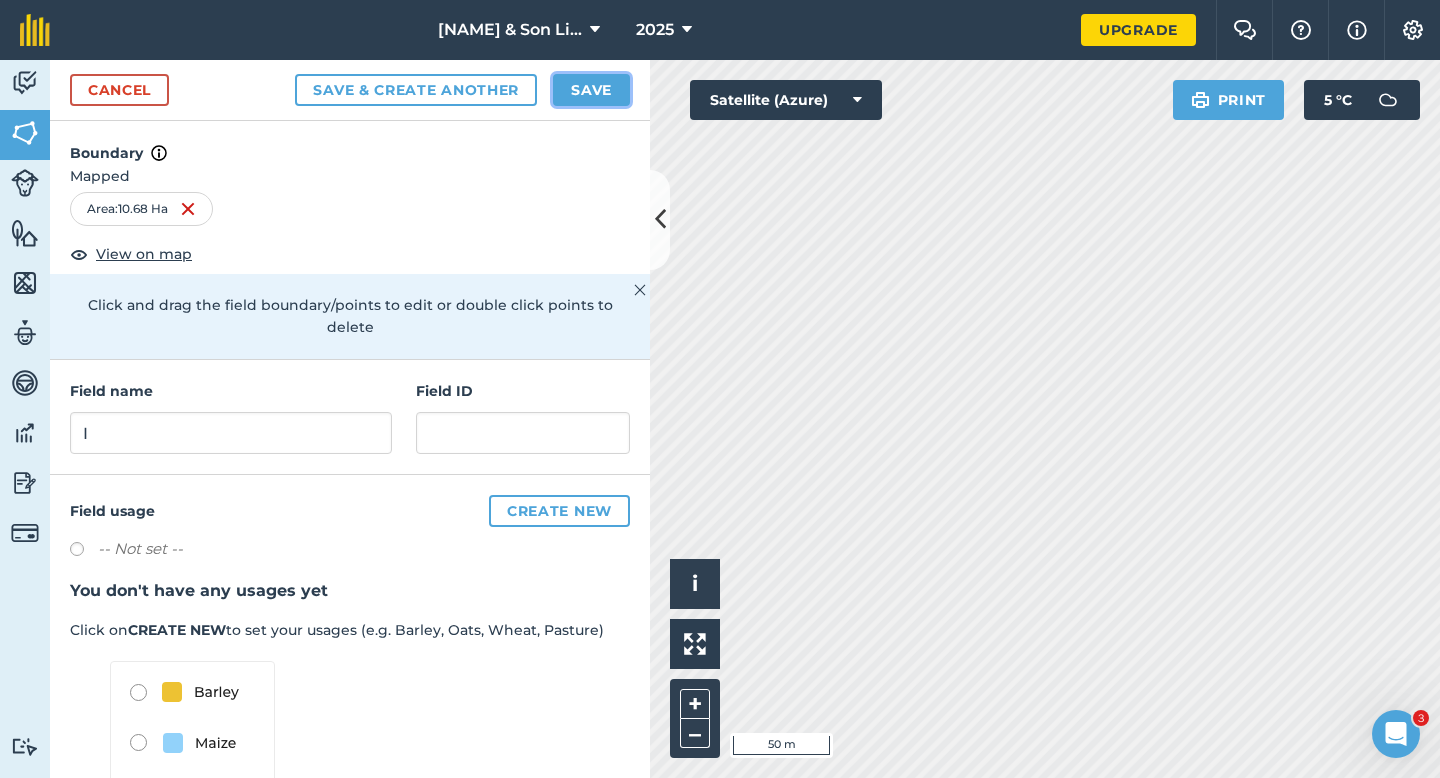 click on "Save" at bounding box center [591, 90] 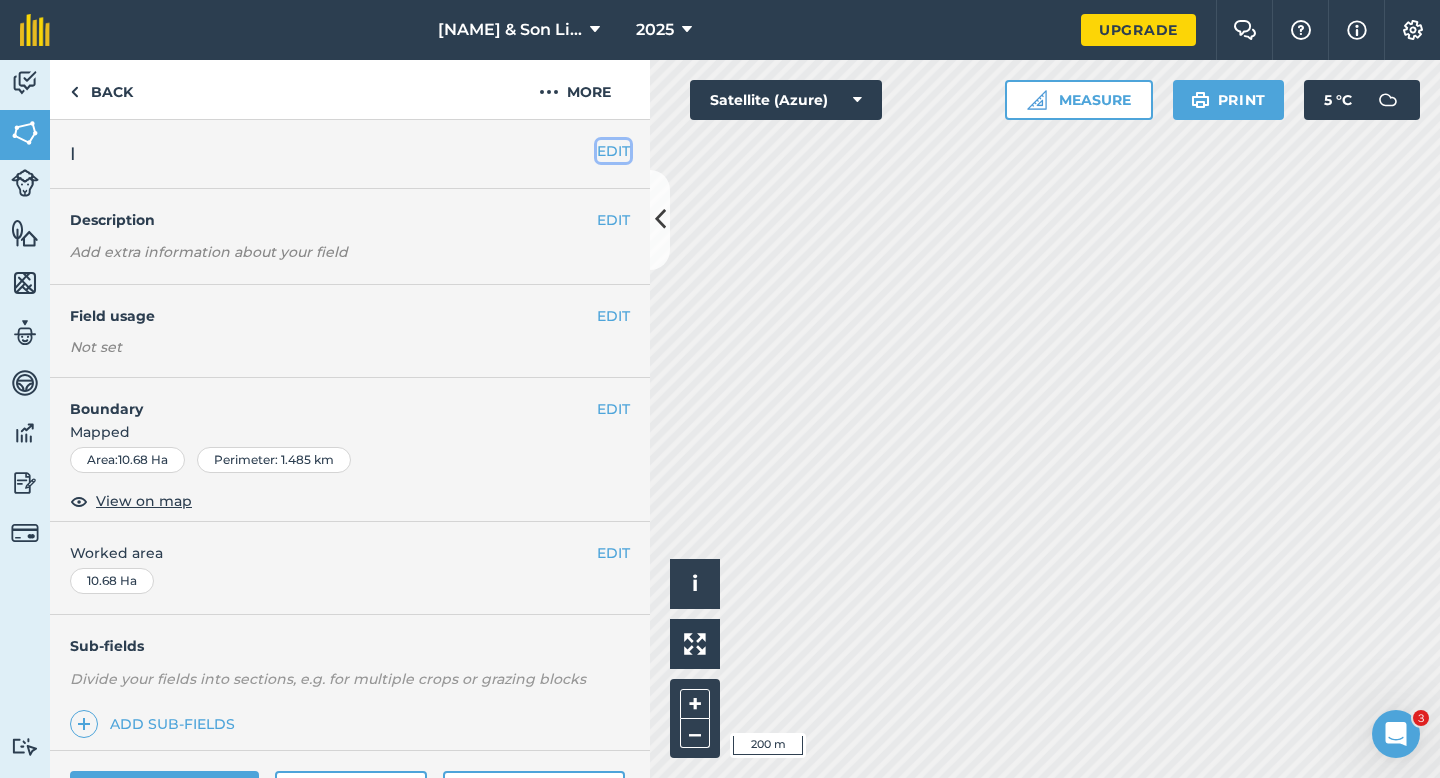 click on "EDIT" at bounding box center [613, 151] 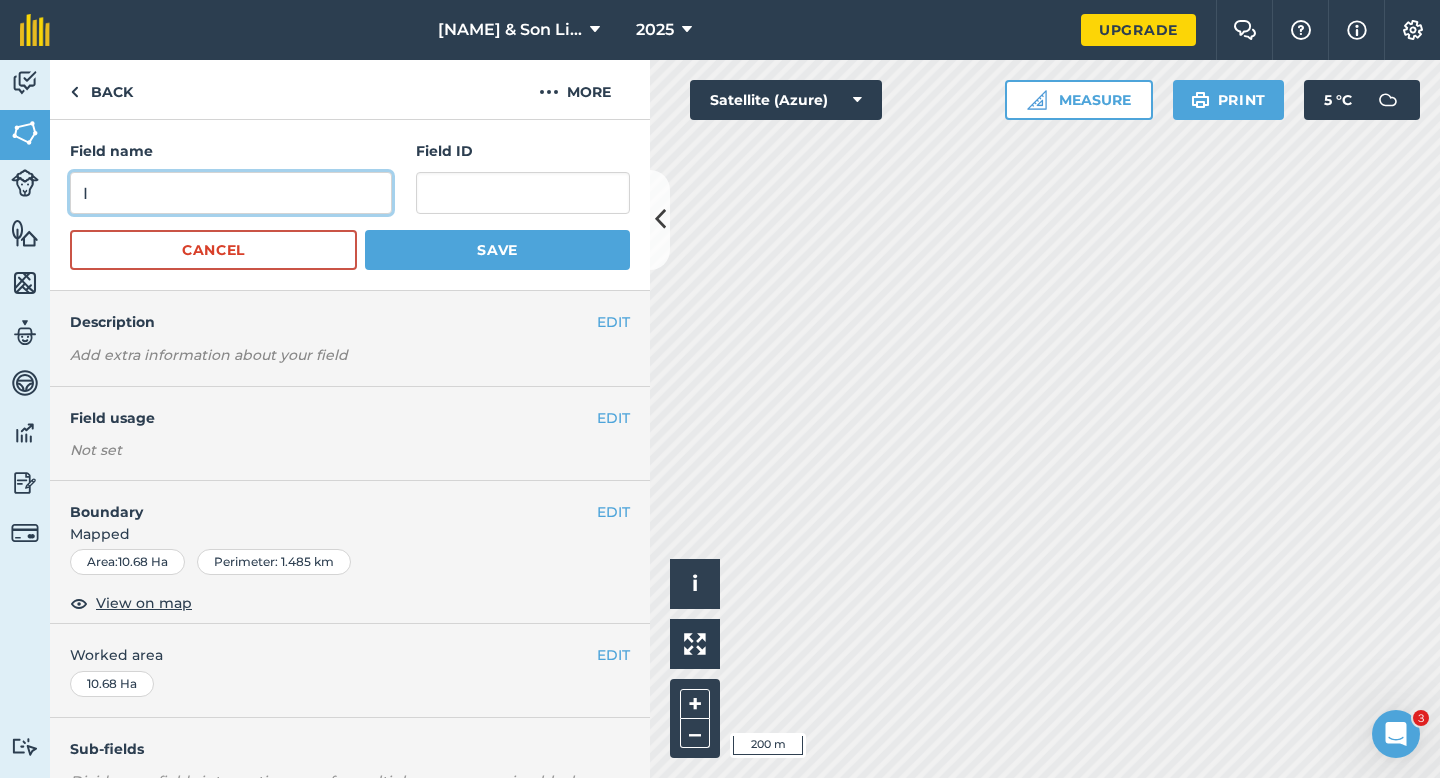 click on "I" at bounding box center (231, 193) 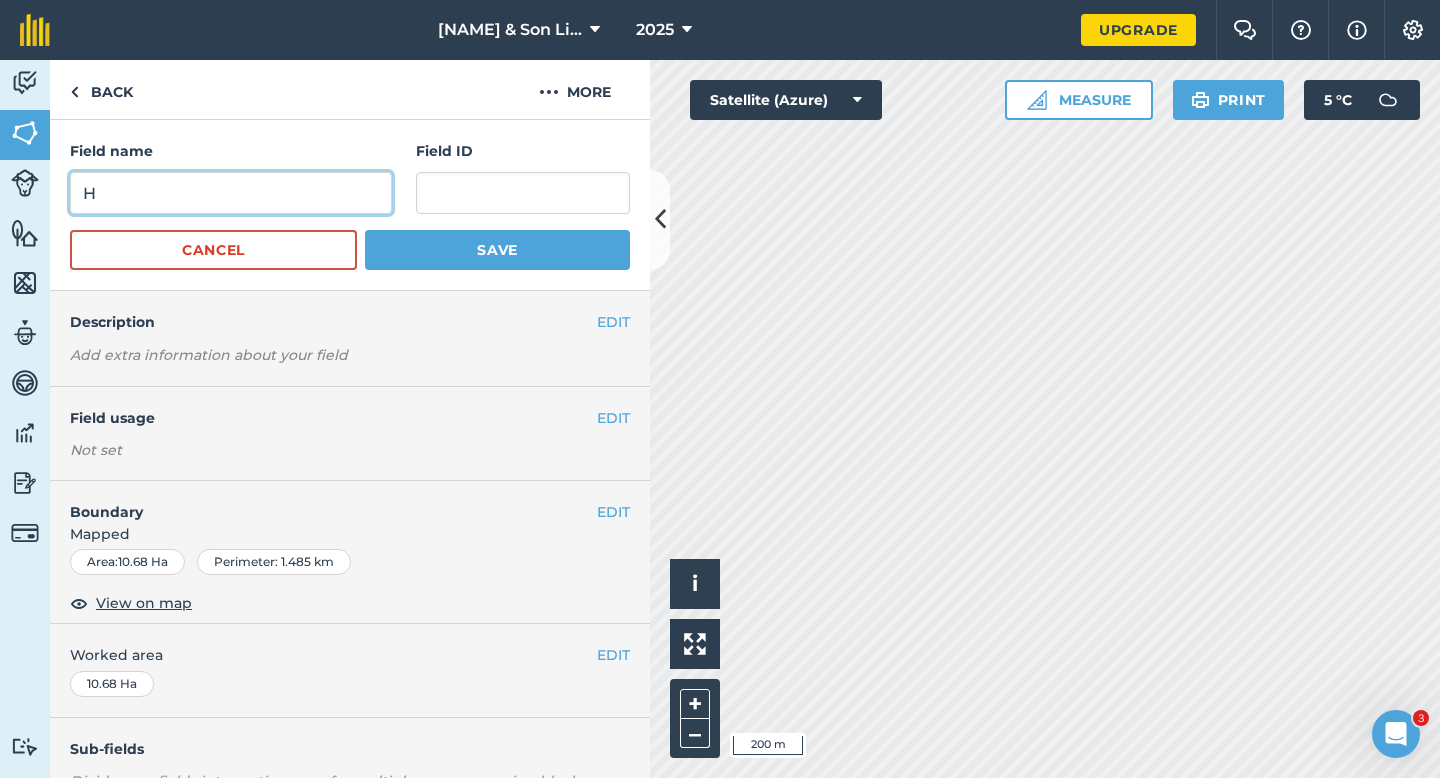 type on "H" 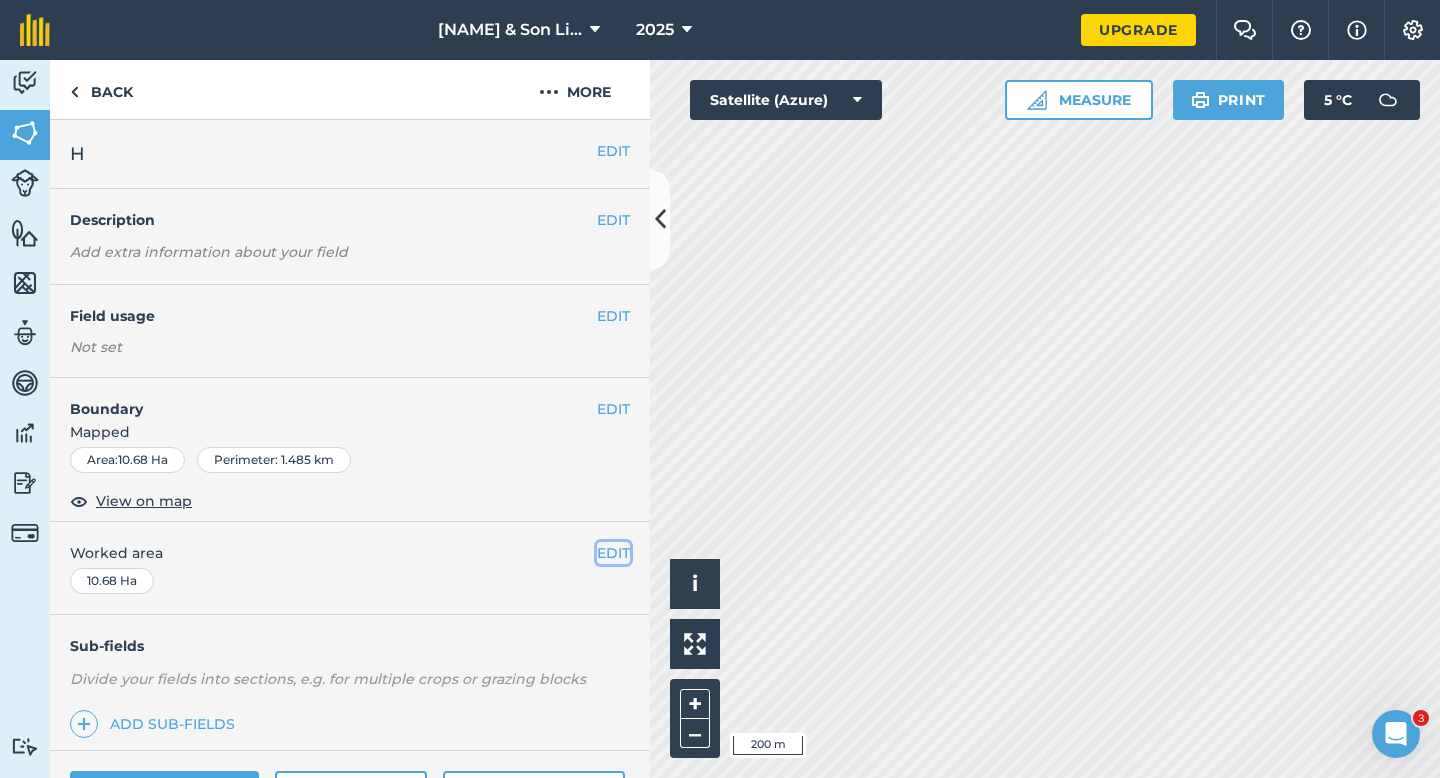 click on "EDIT" at bounding box center [613, 553] 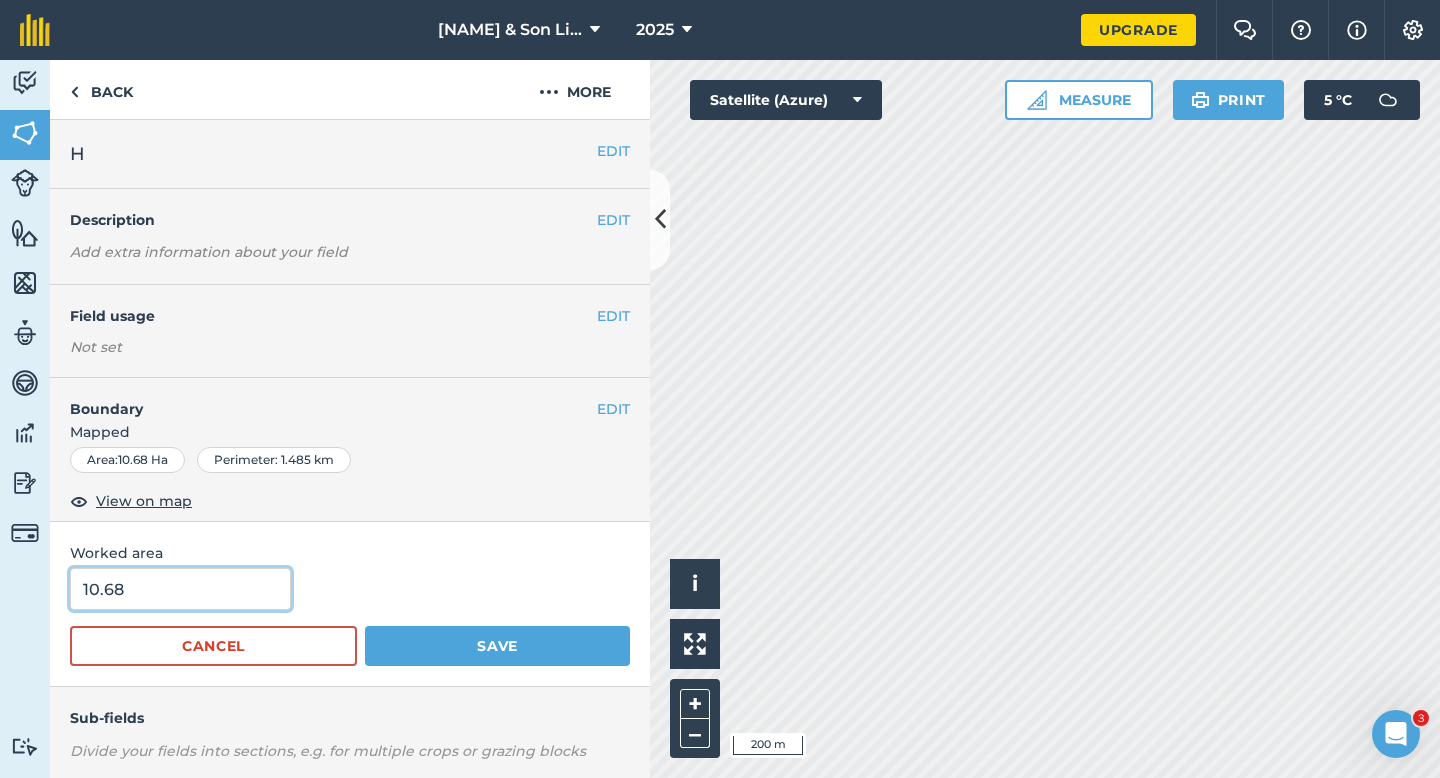 click on "10.68" at bounding box center (180, 589) 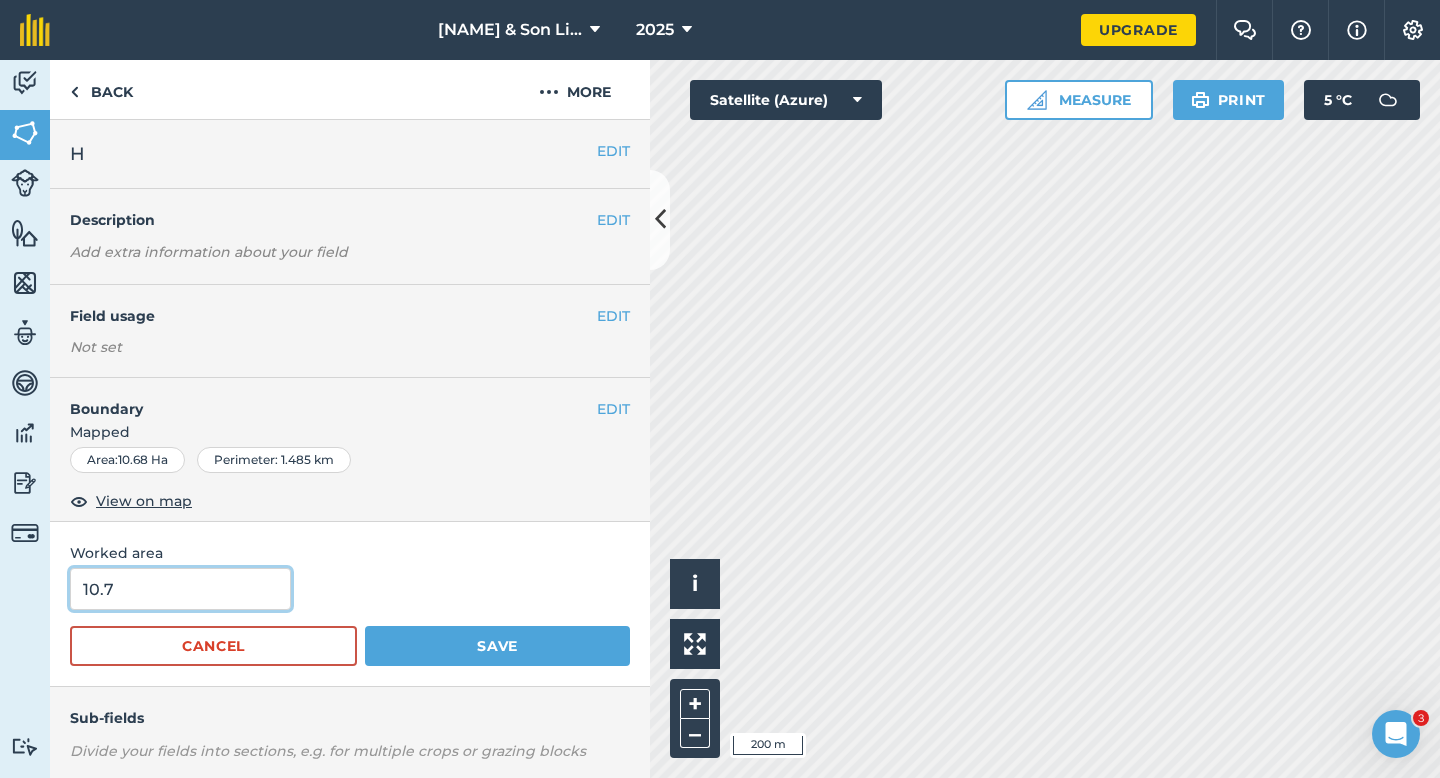 type on "10.7" 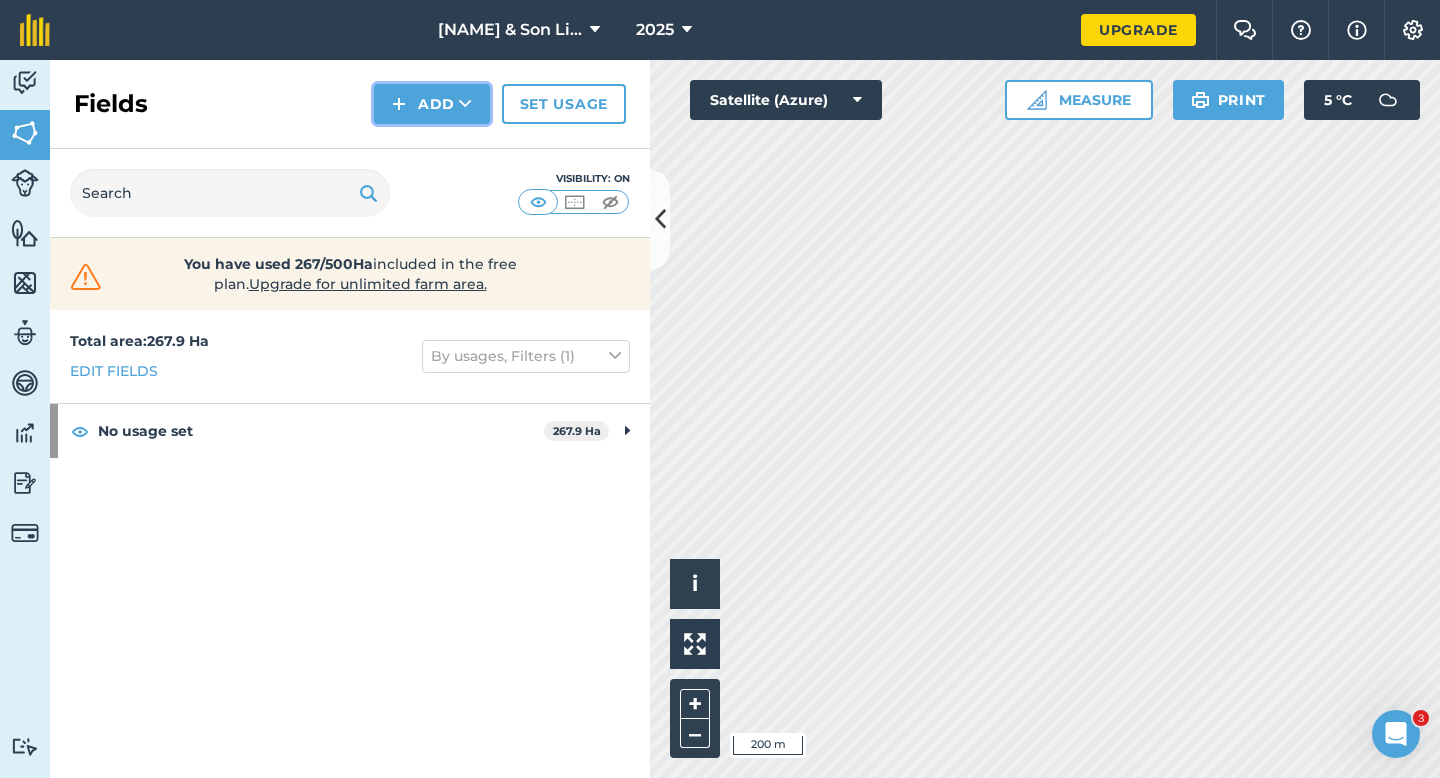 click on "Add" at bounding box center [432, 104] 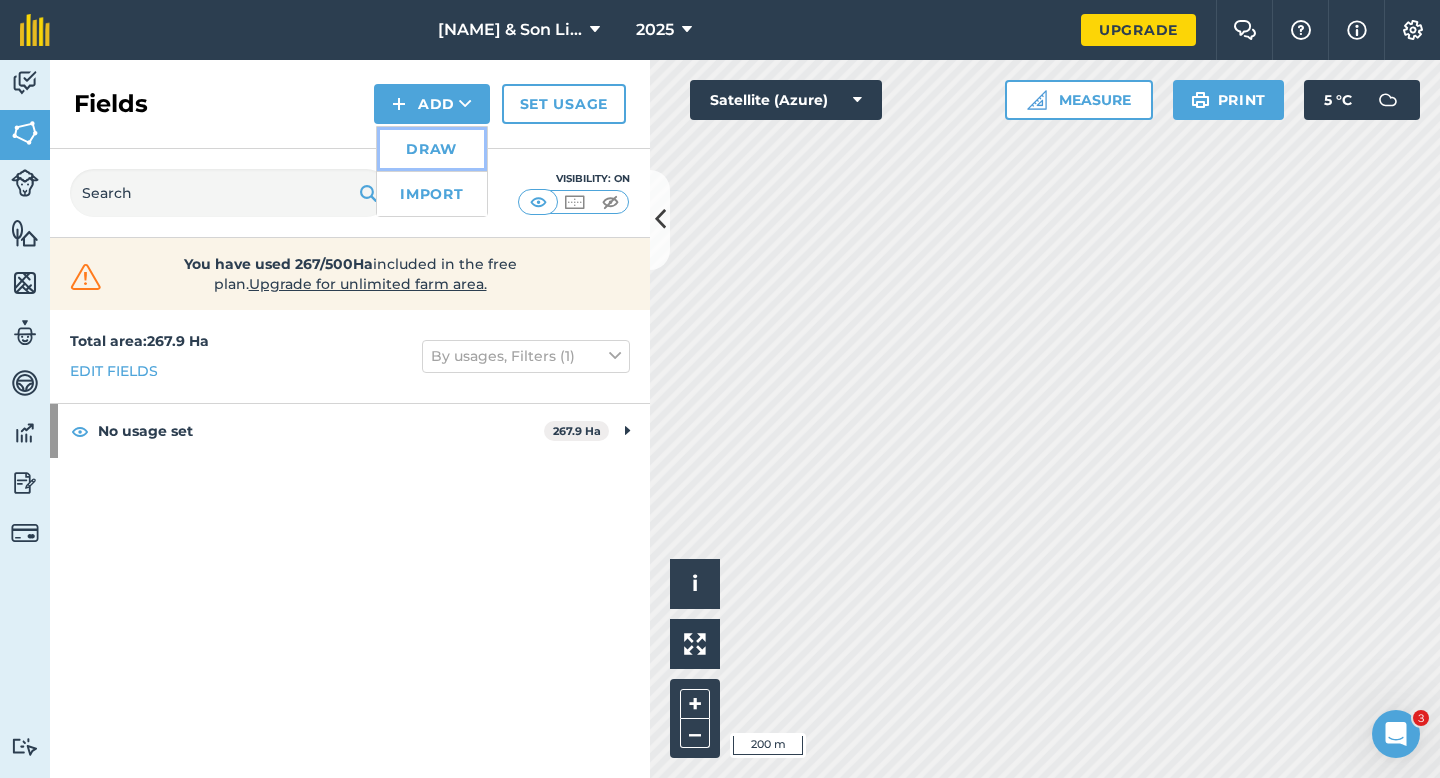 click on "Draw" at bounding box center [432, 149] 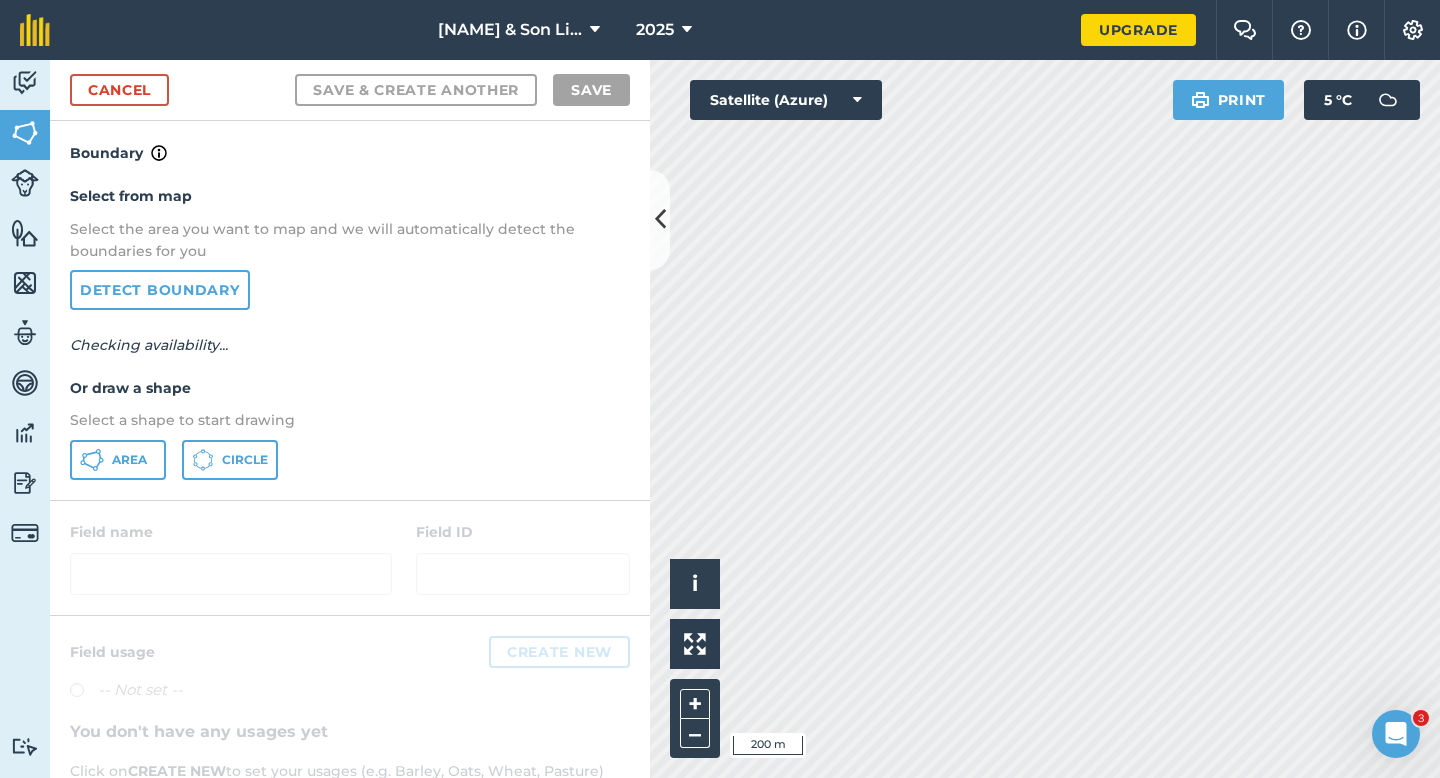 click on "Select from map Select the area you want to map and we will automatically detect the boundaries for you Detect boundary Checking availability... Or draw a shape Select a shape to start drawing Area Circle" at bounding box center (350, 332) 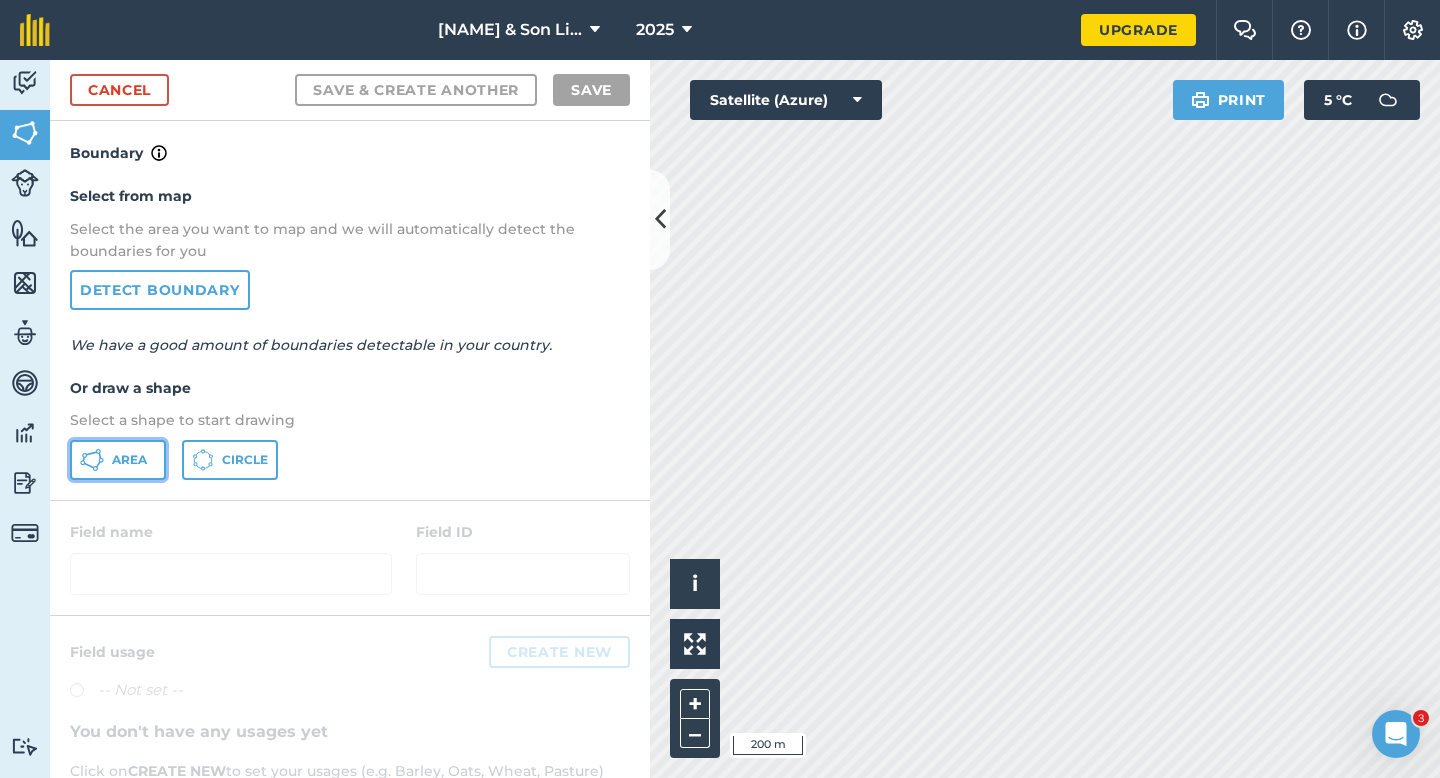 click on "Area" at bounding box center [118, 460] 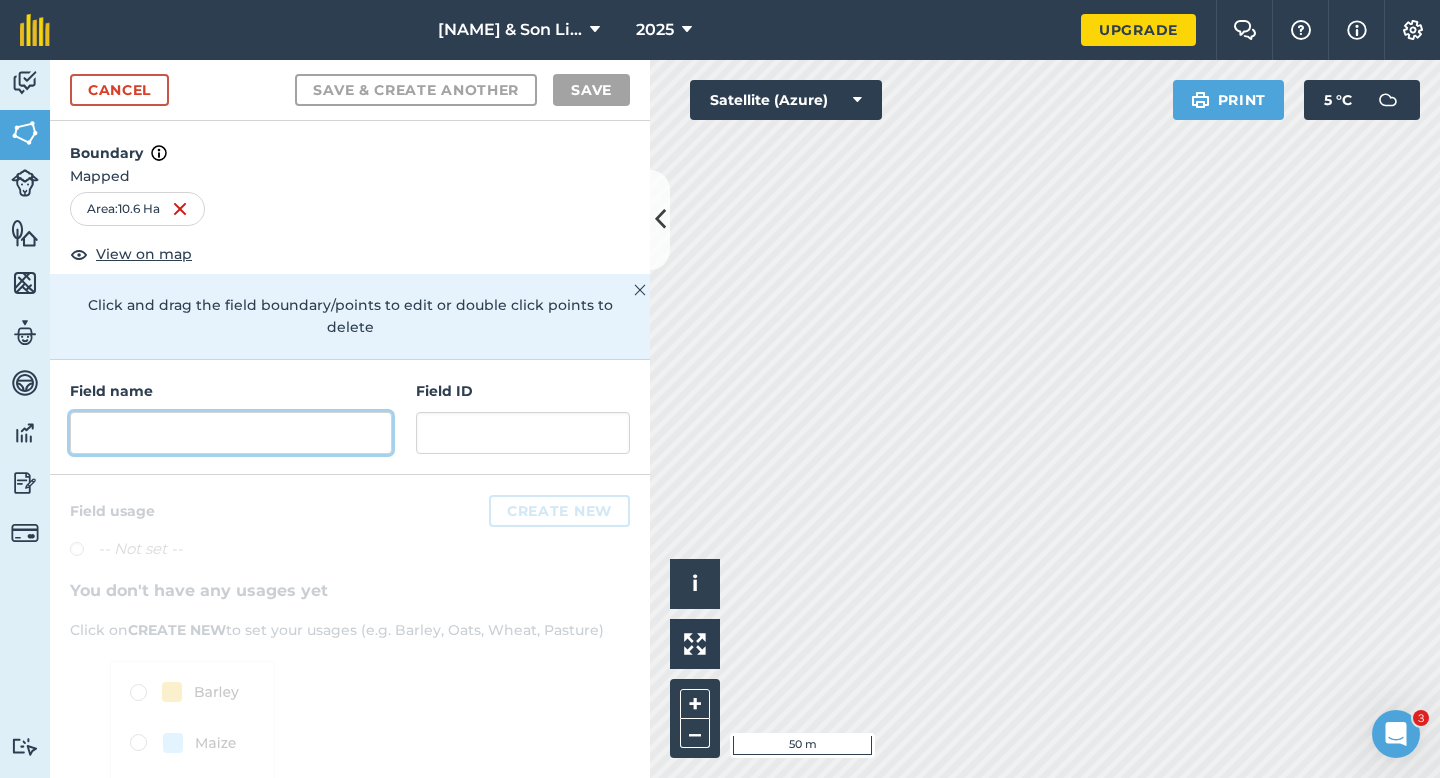 click at bounding box center [231, 433] 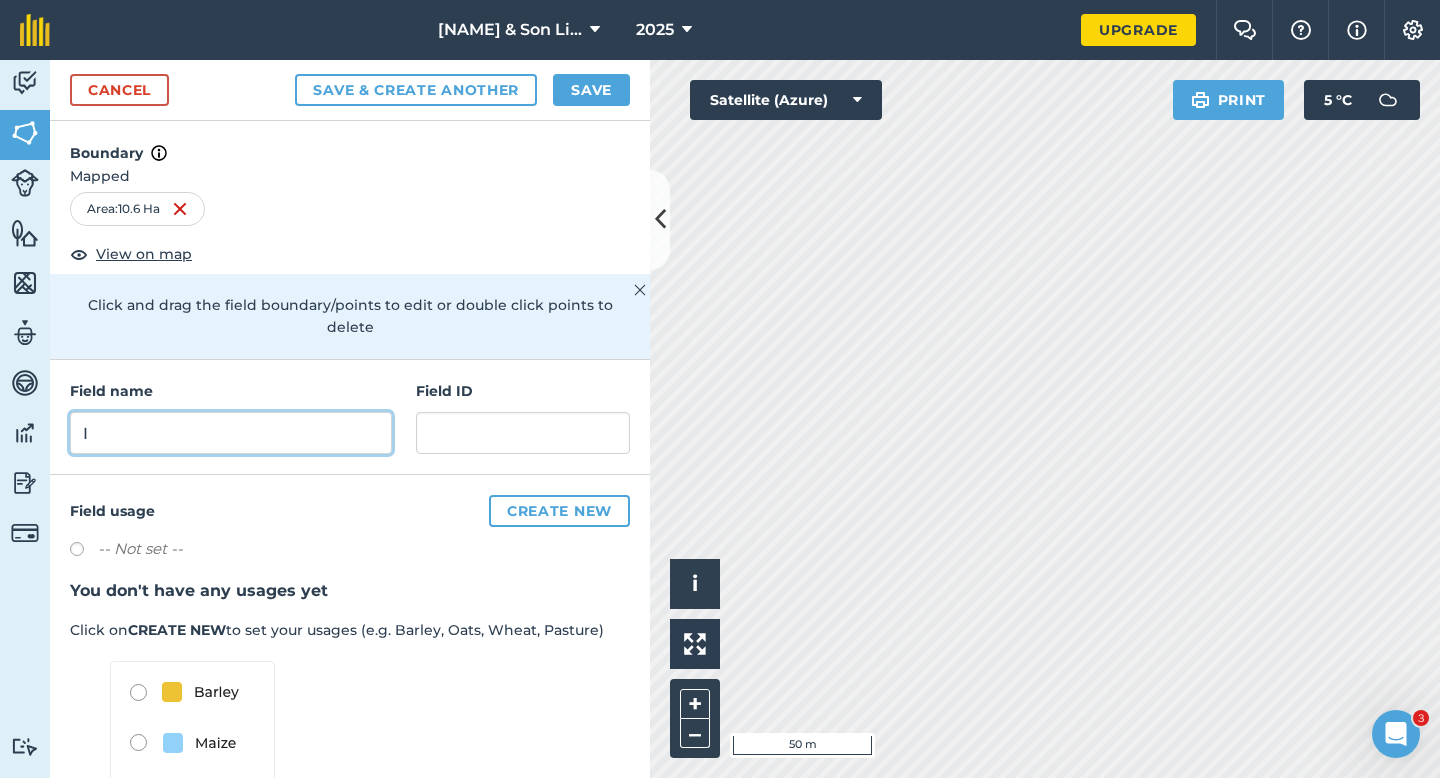 type on "I" 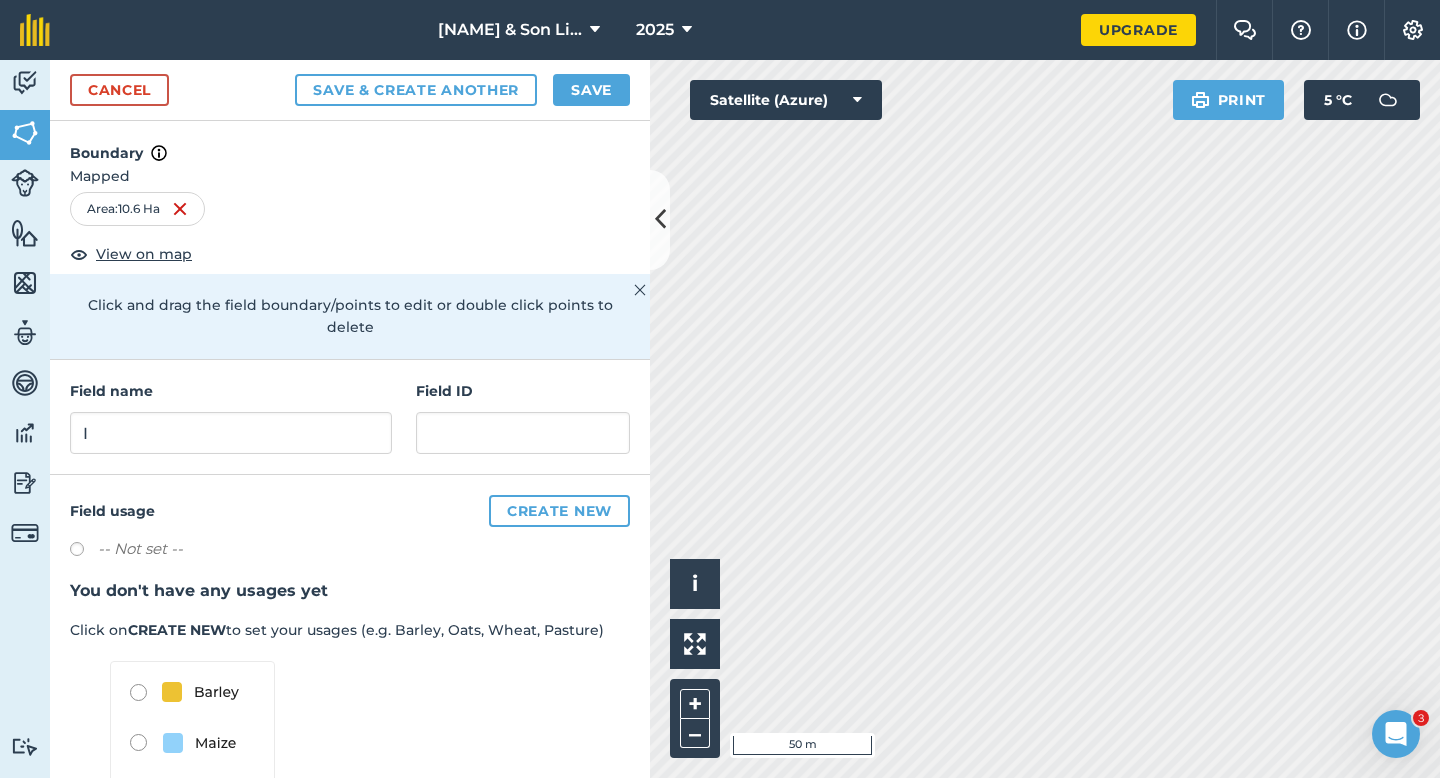 click on "Cancel Save & Create Another Save" at bounding box center (350, 90) 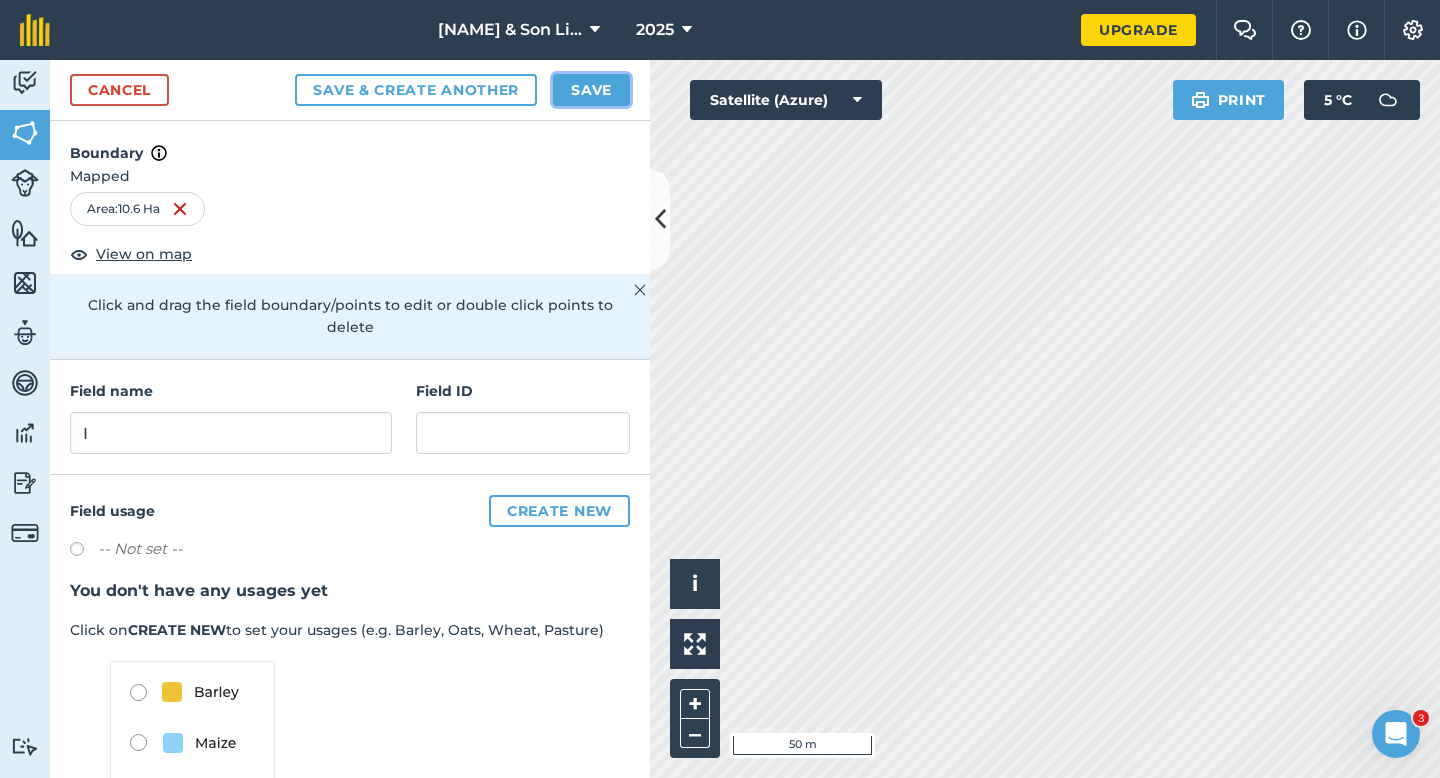 click on "Save" at bounding box center [591, 90] 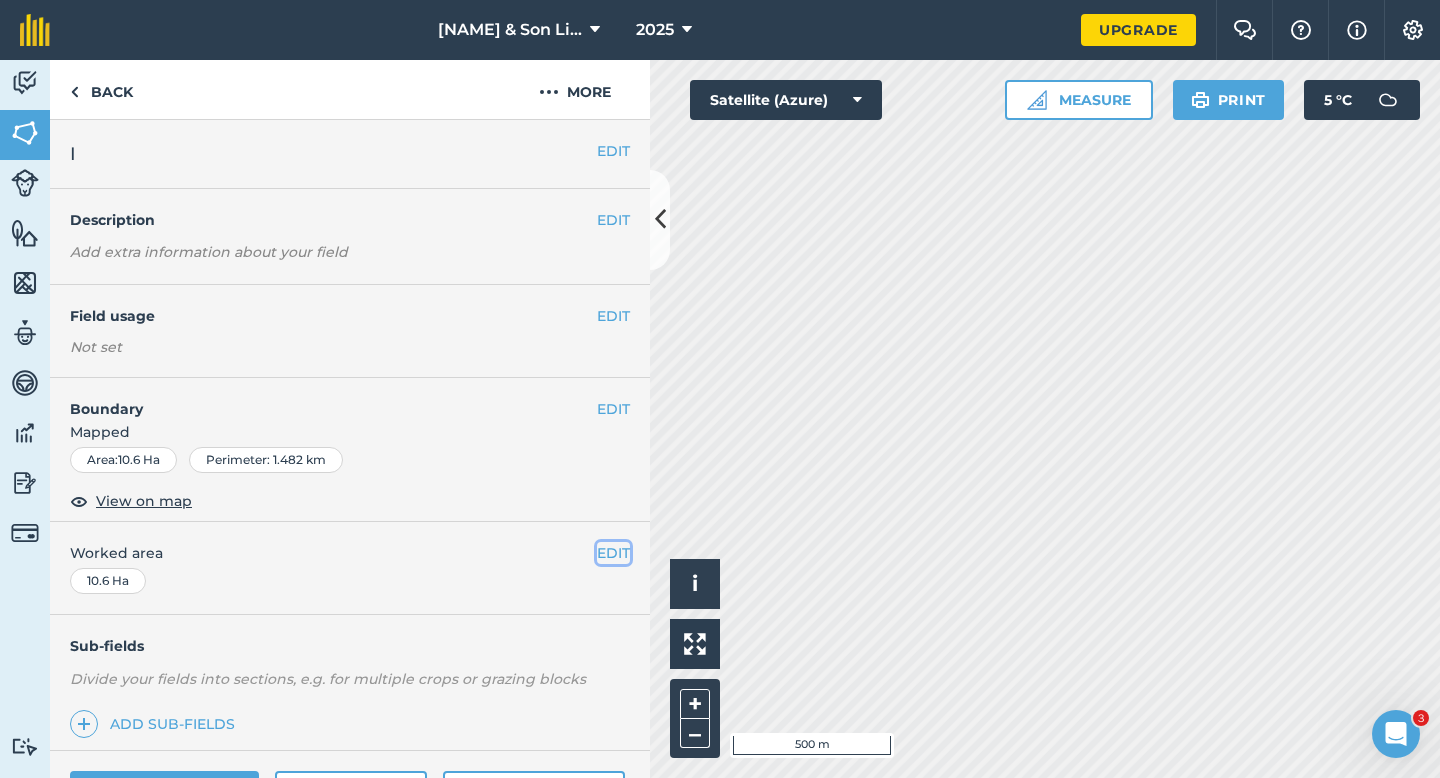 click on "EDIT" at bounding box center (613, 553) 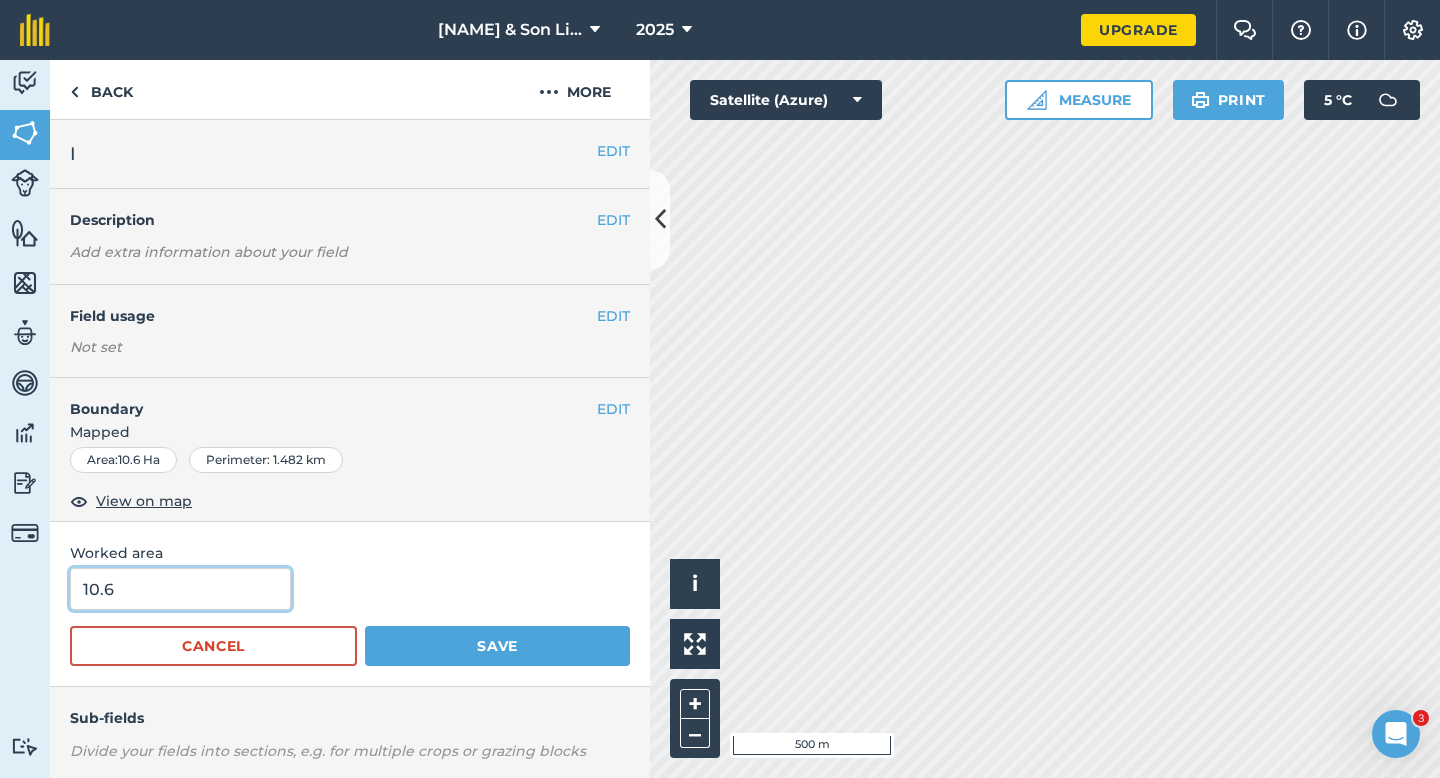 click on "10.6" at bounding box center (180, 589) 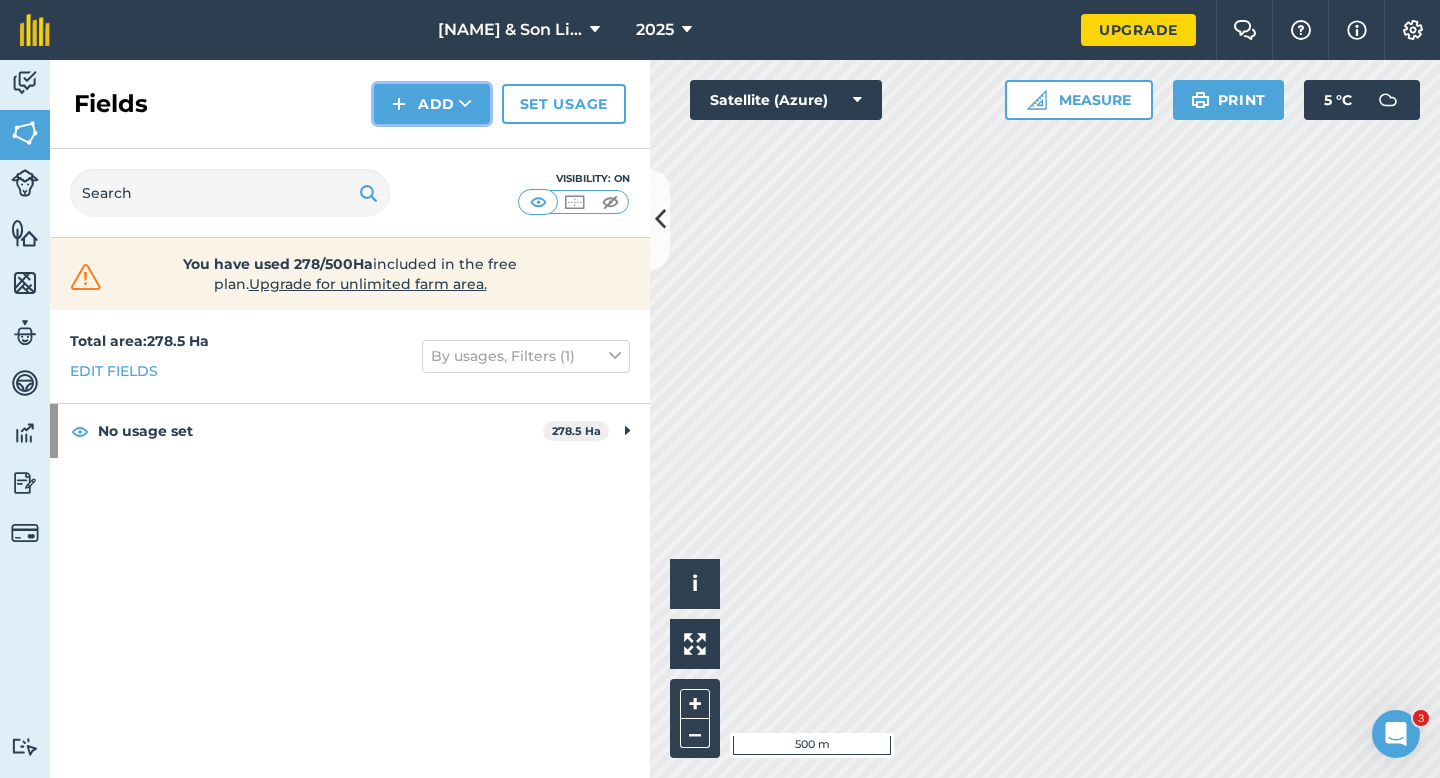 click at bounding box center [399, 104] 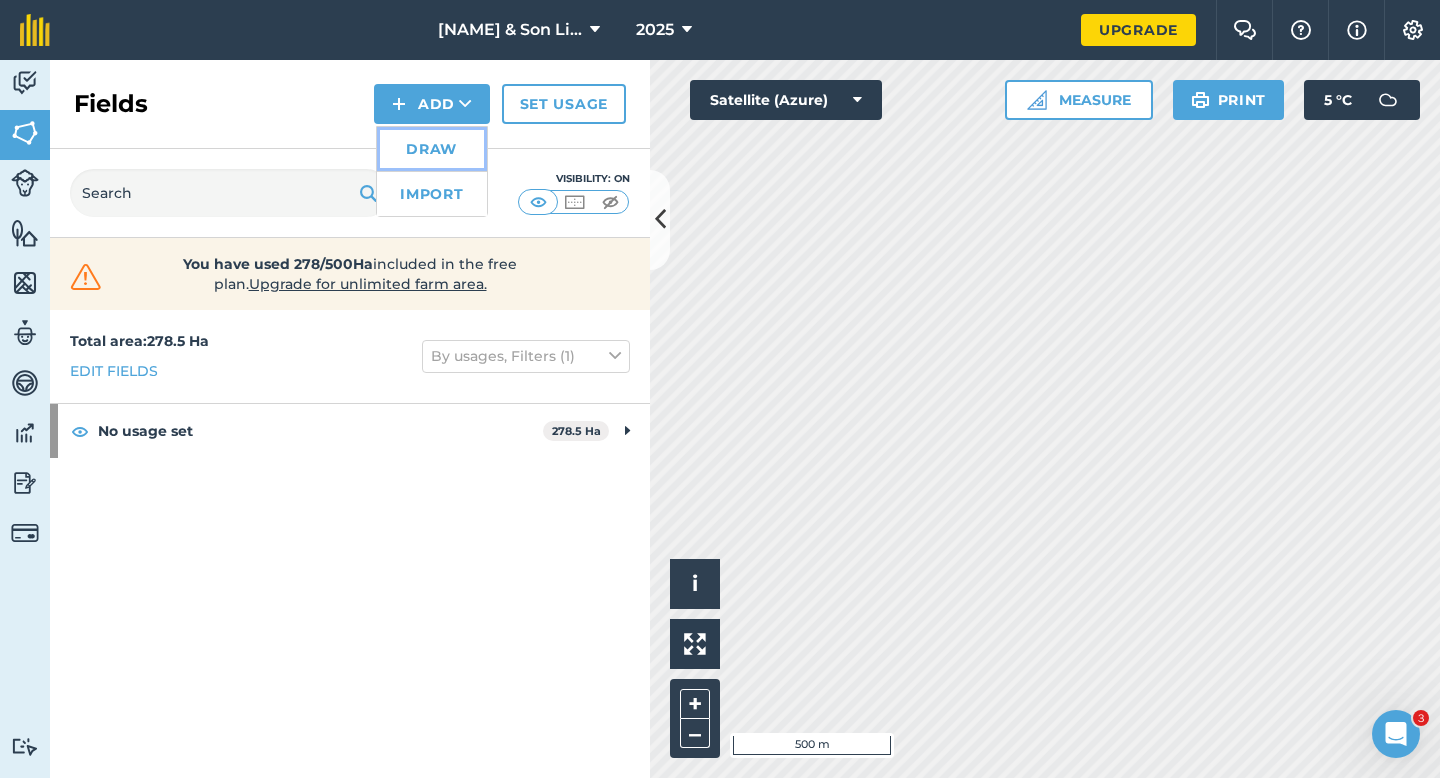 click on "Draw" at bounding box center [432, 149] 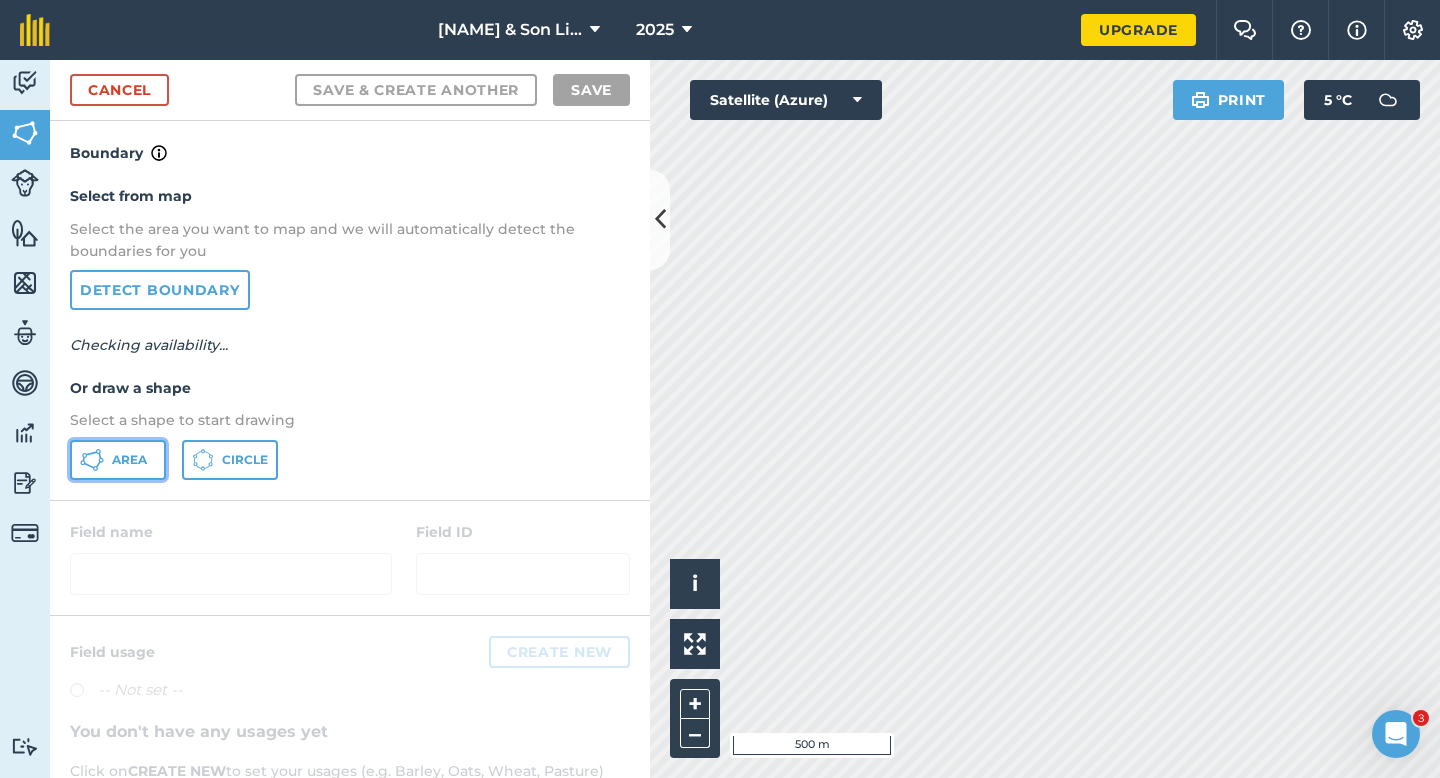 click on "Area" at bounding box center (118, 460) 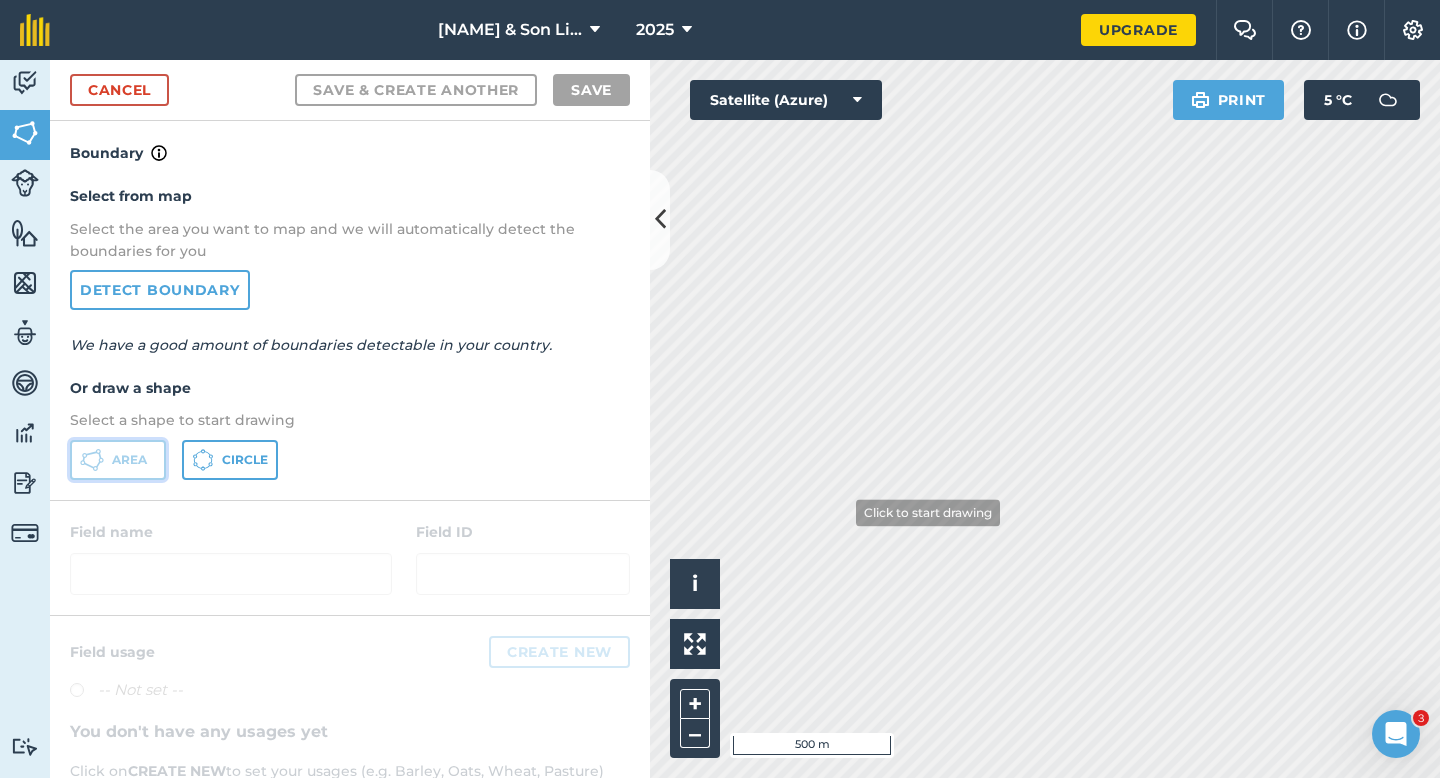 type 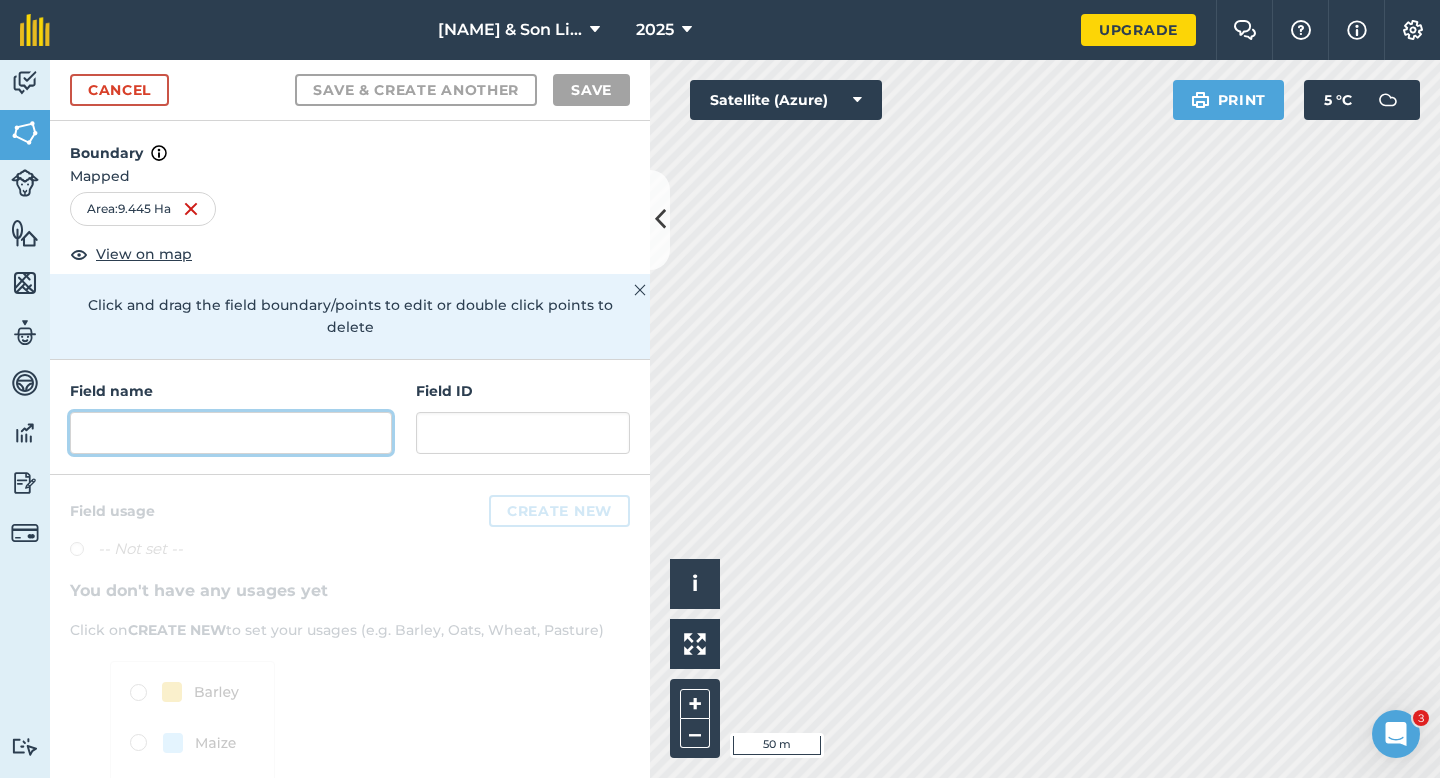 click at bounding box center (231, 433) 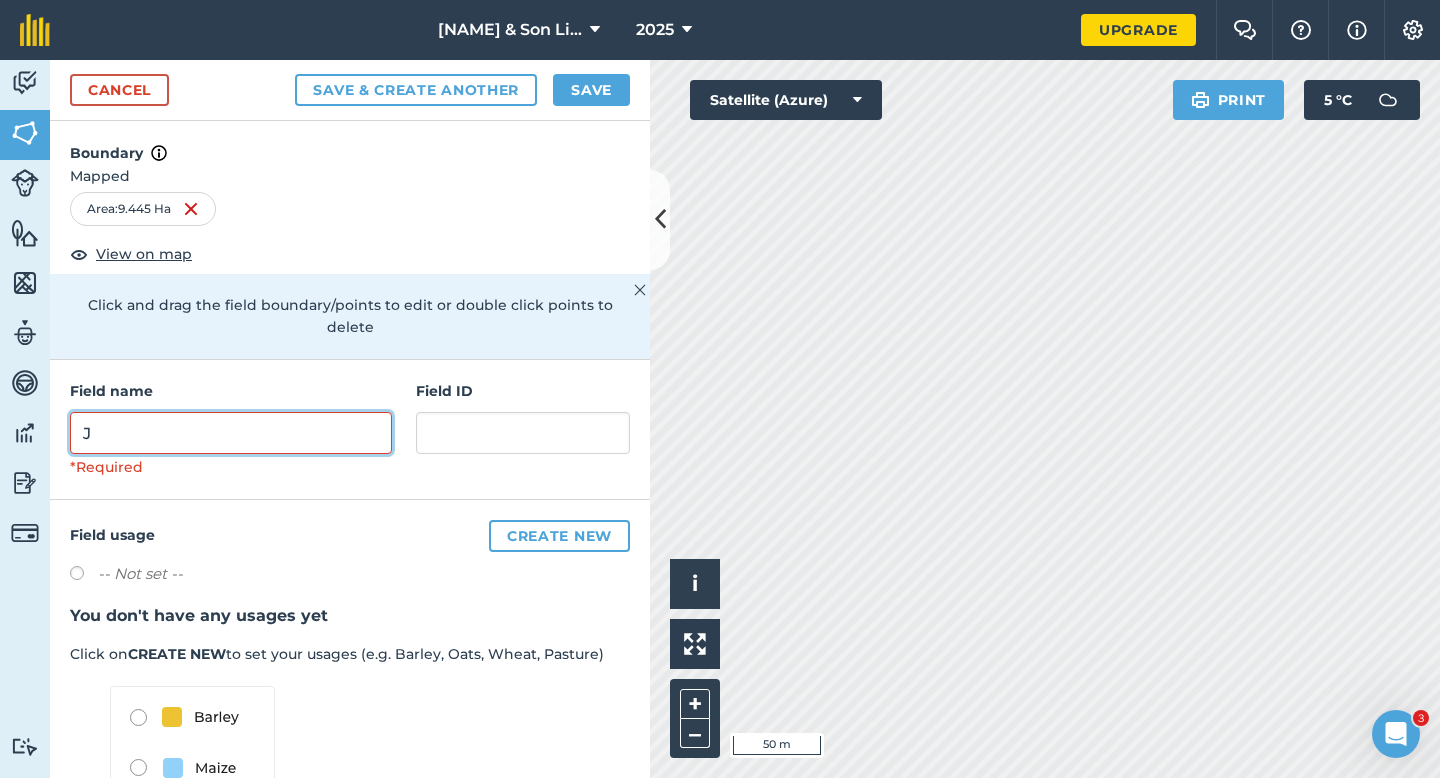 type on "J" 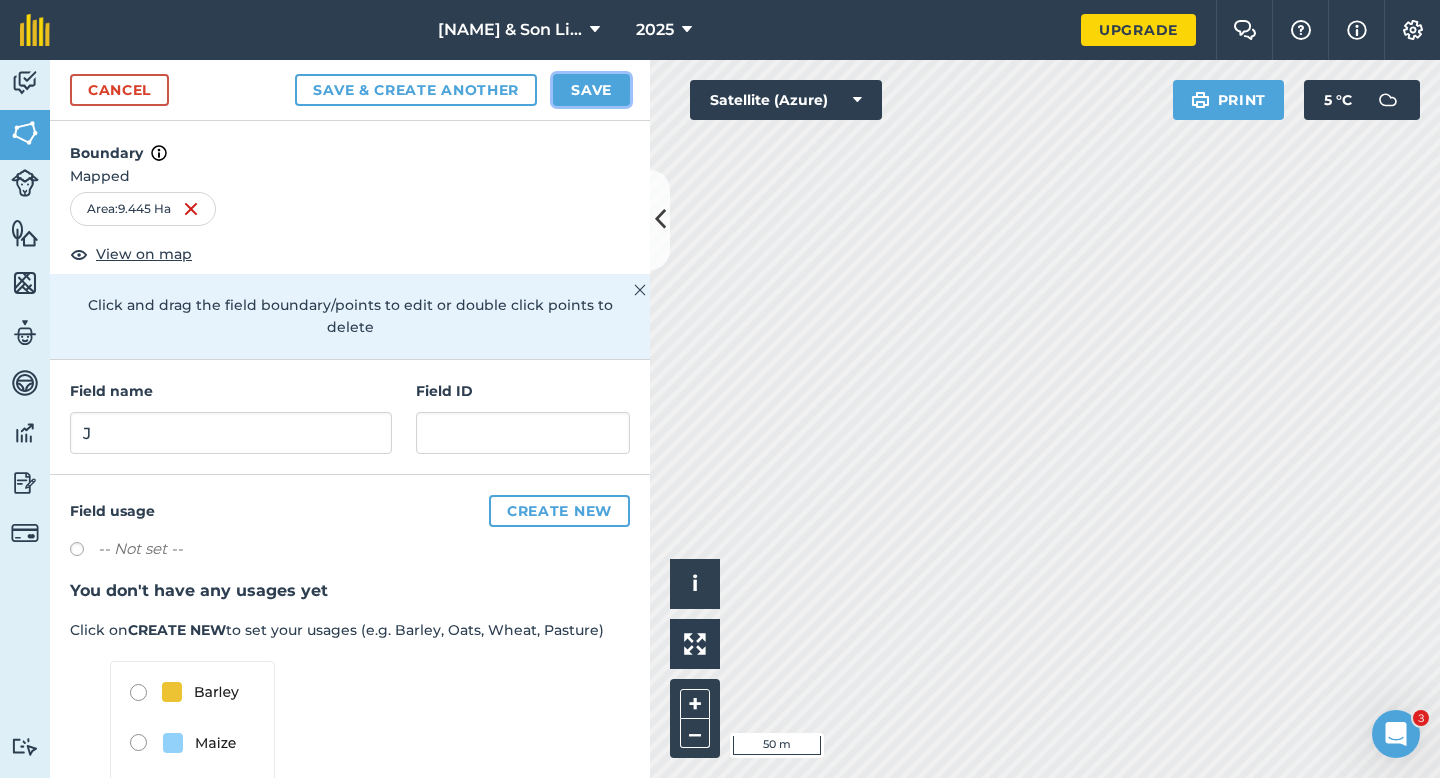 click on "Save" at bounding box center (591, 90) 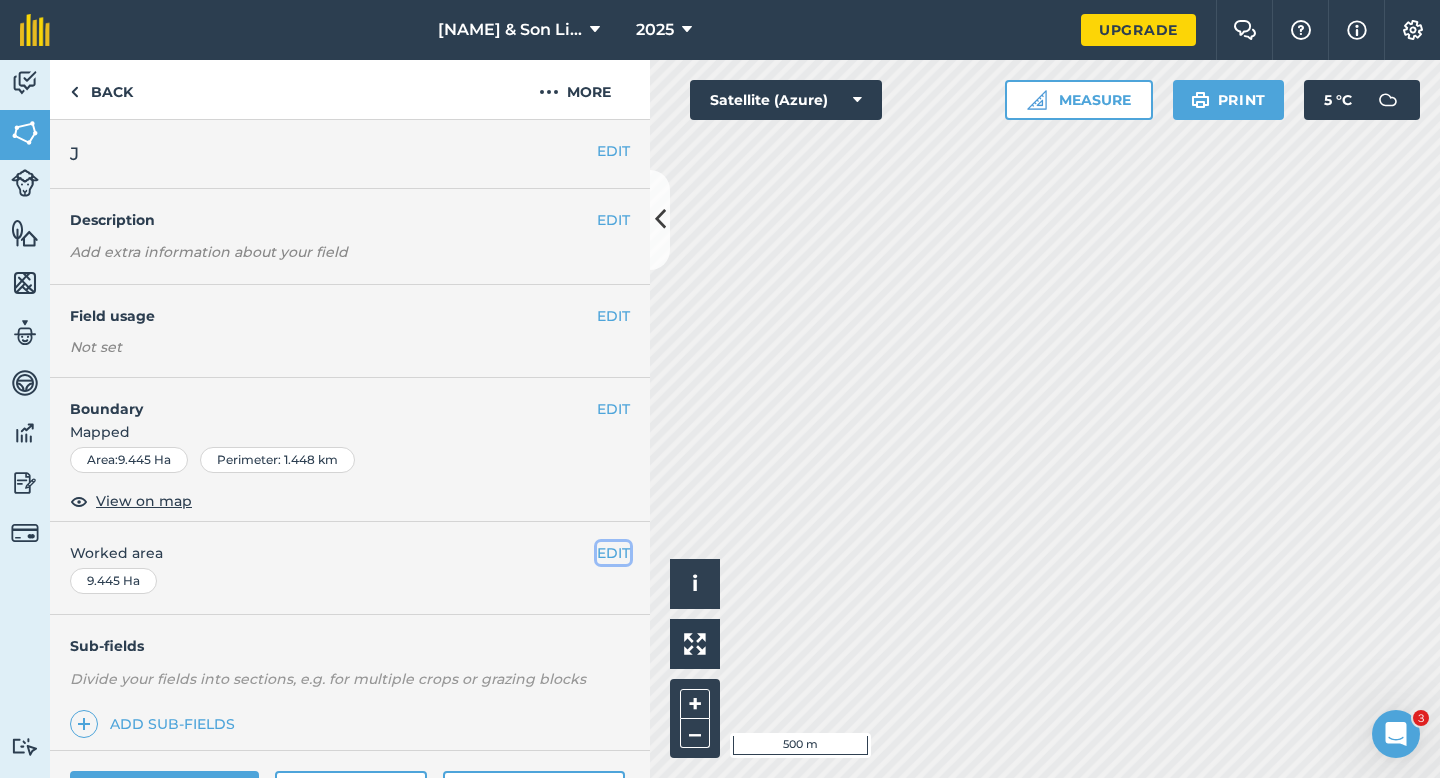 click on "EDIT" at bounding box center [613, 553] 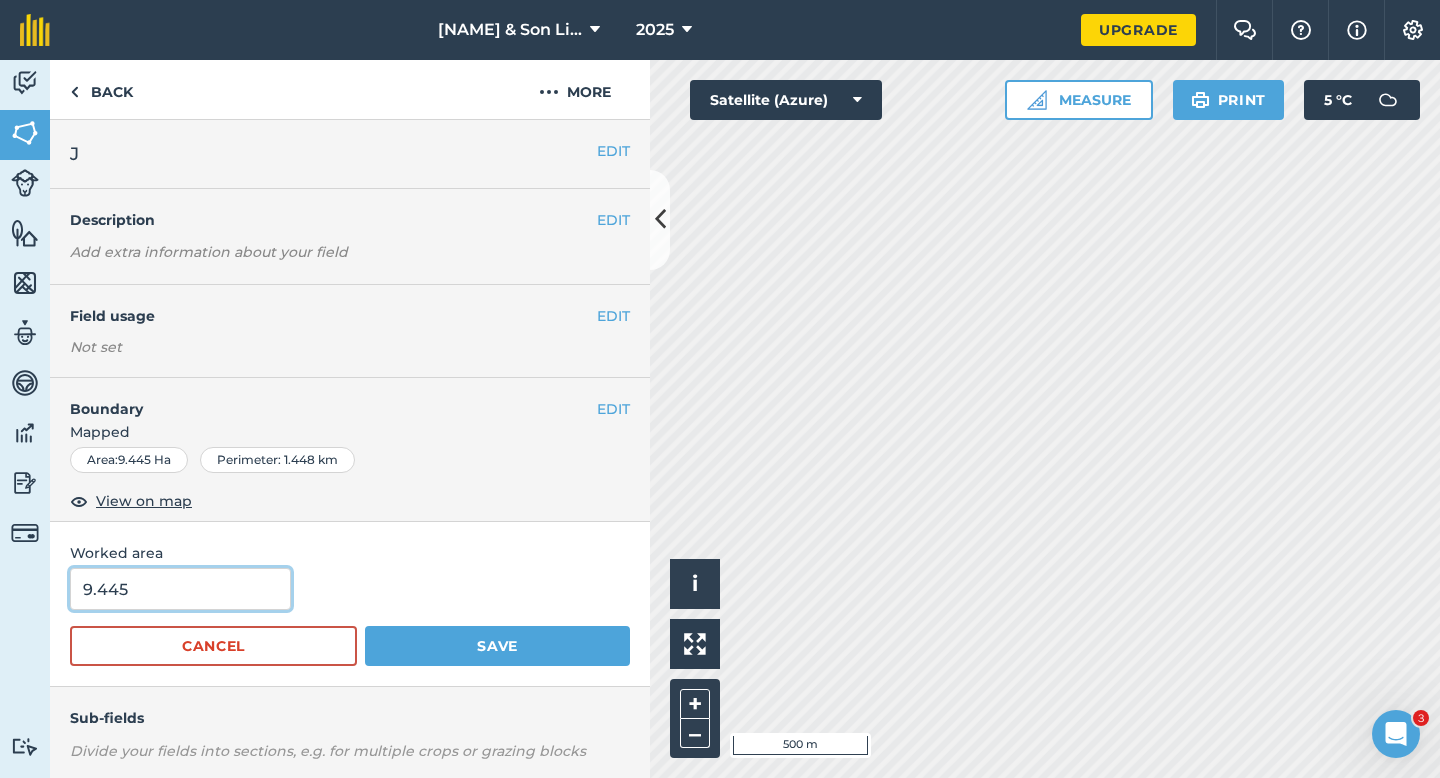 click on "9.445" at bounding box center (180, 589) 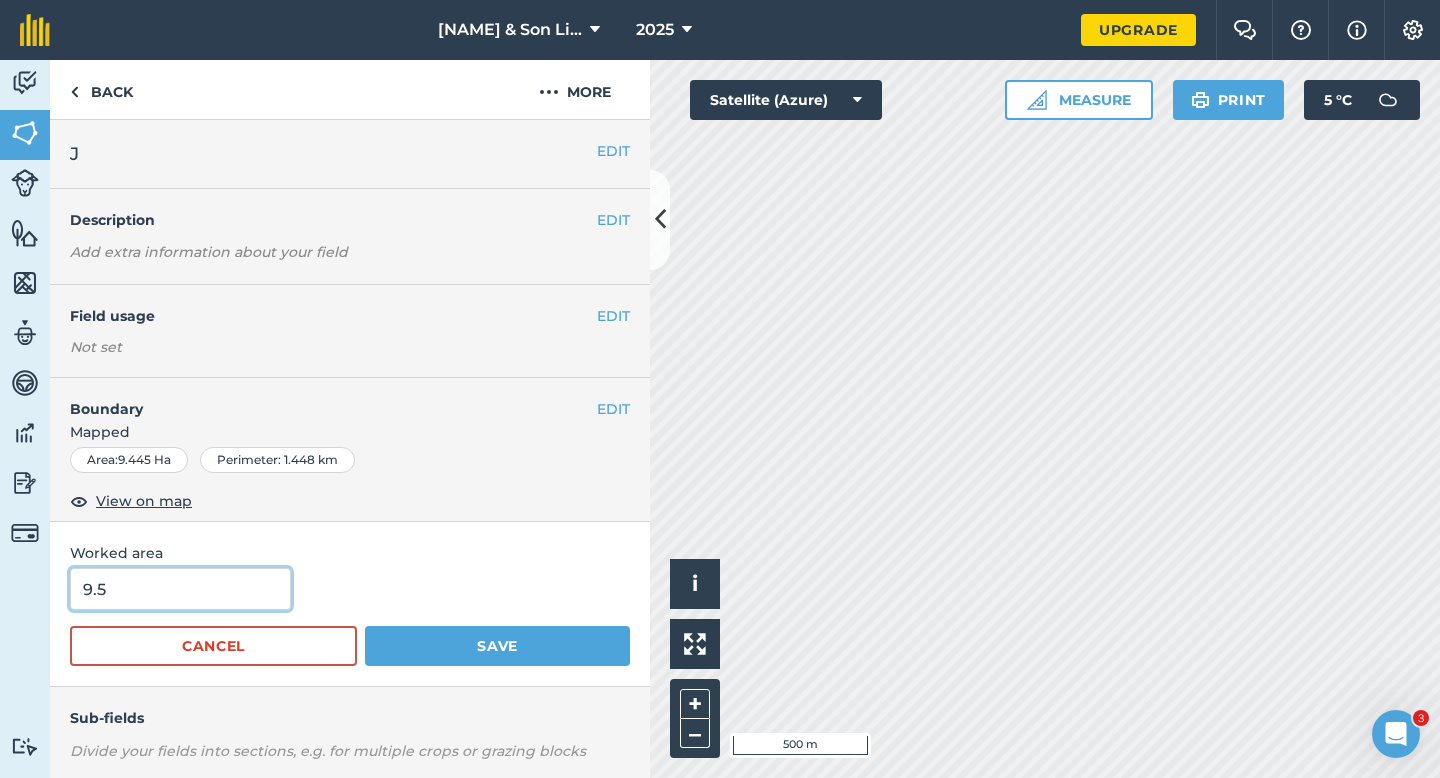type on "9.5" 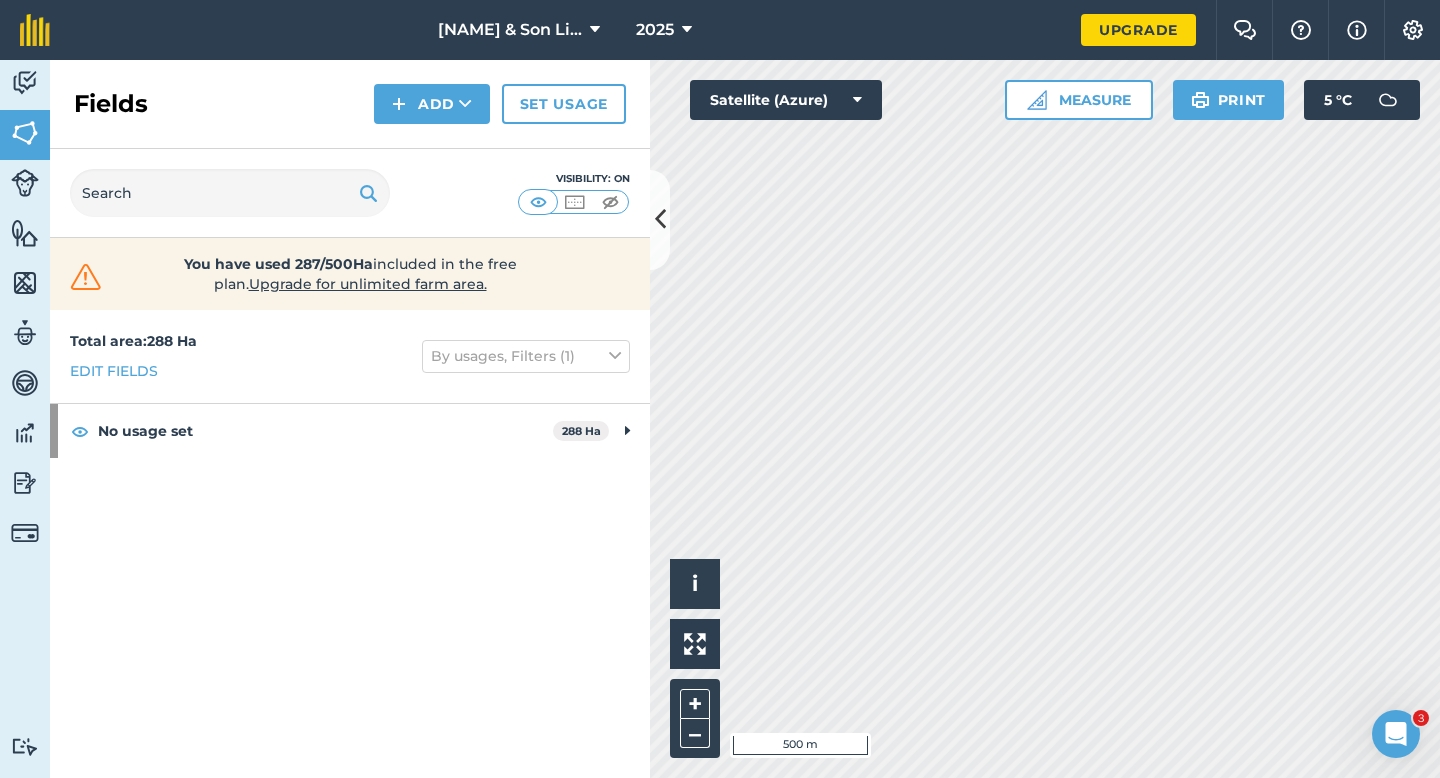 click on "Fields   Add   Set usage" at bounding box center [350, 104] 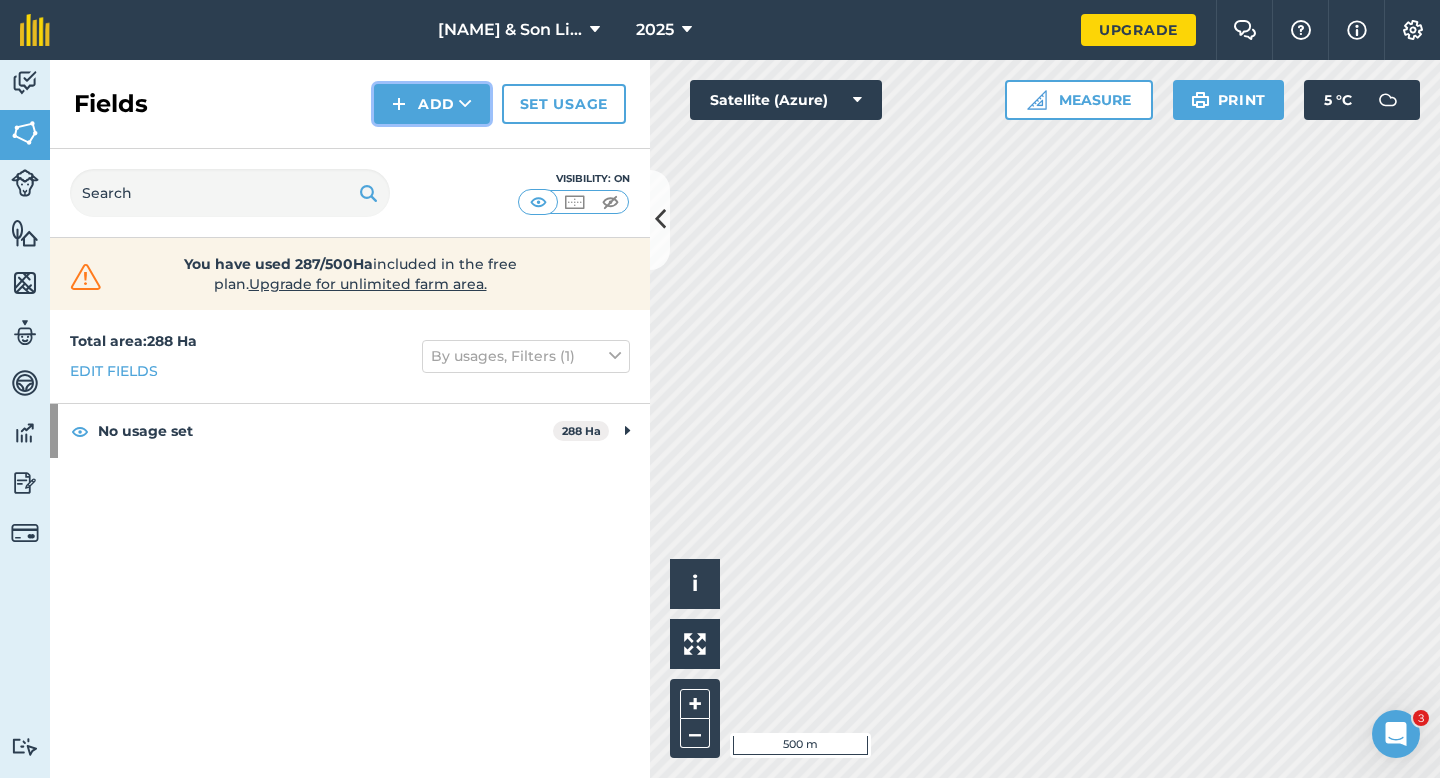 click on "Add" at bounding box center (432, 104) 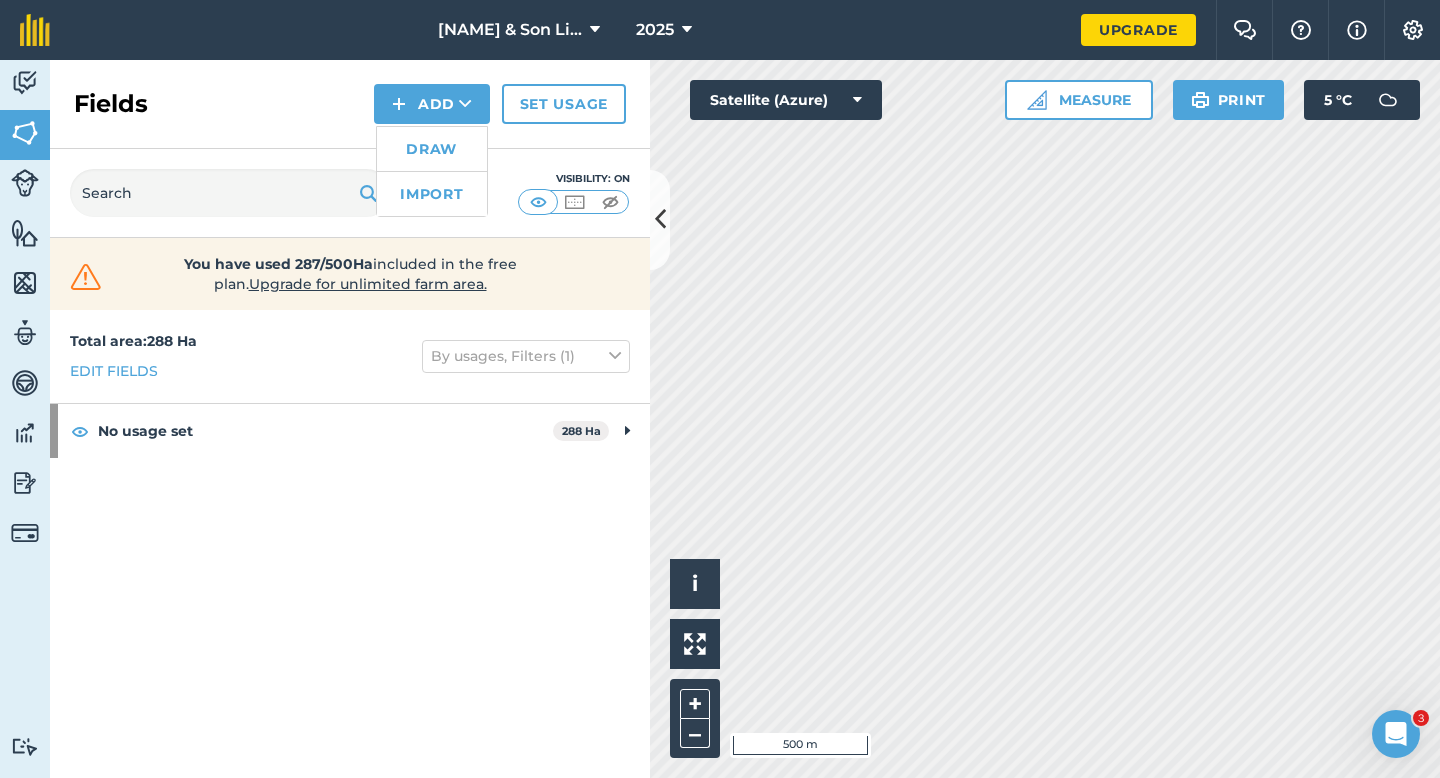 click on "Draw" at bounding box center [432, 149] 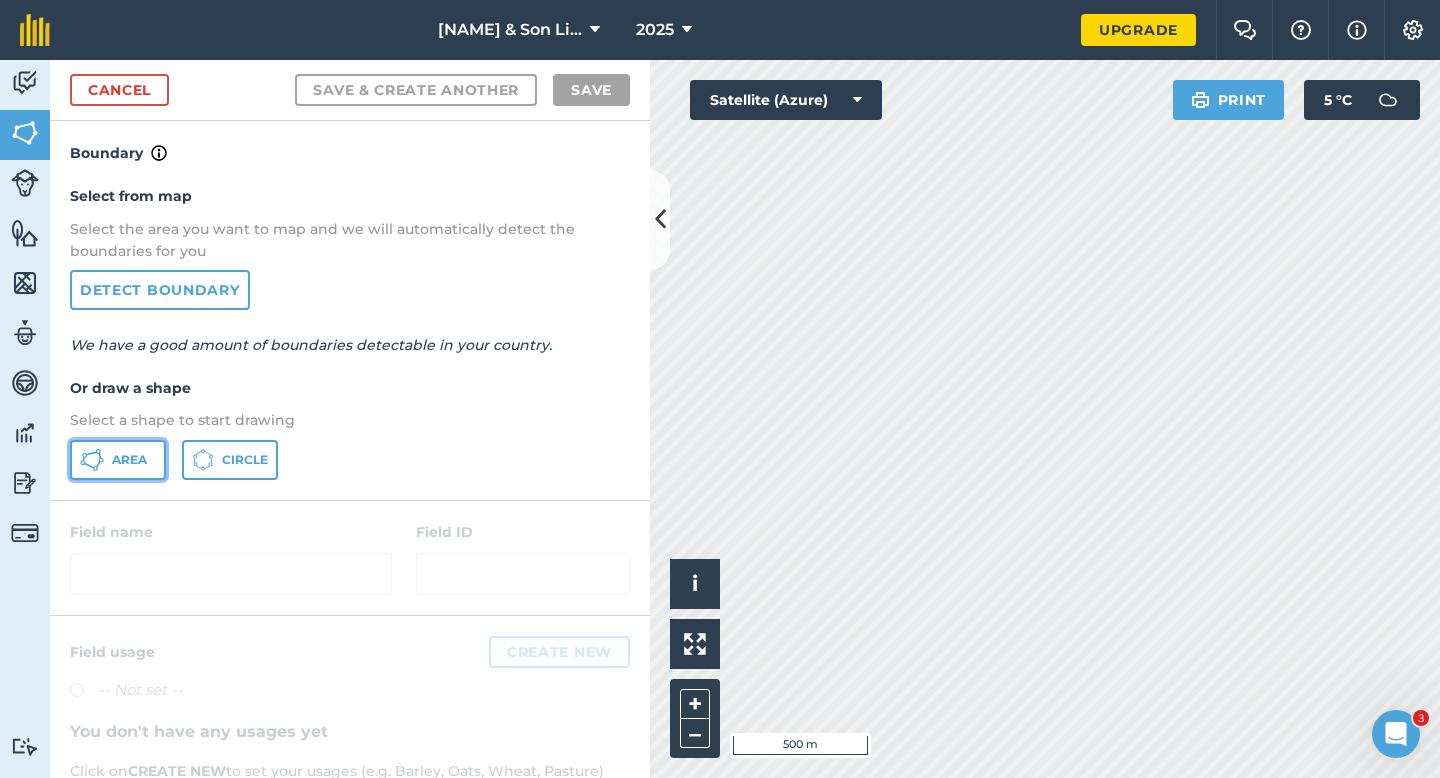 click on "Area" at bounding box center [118, 460] 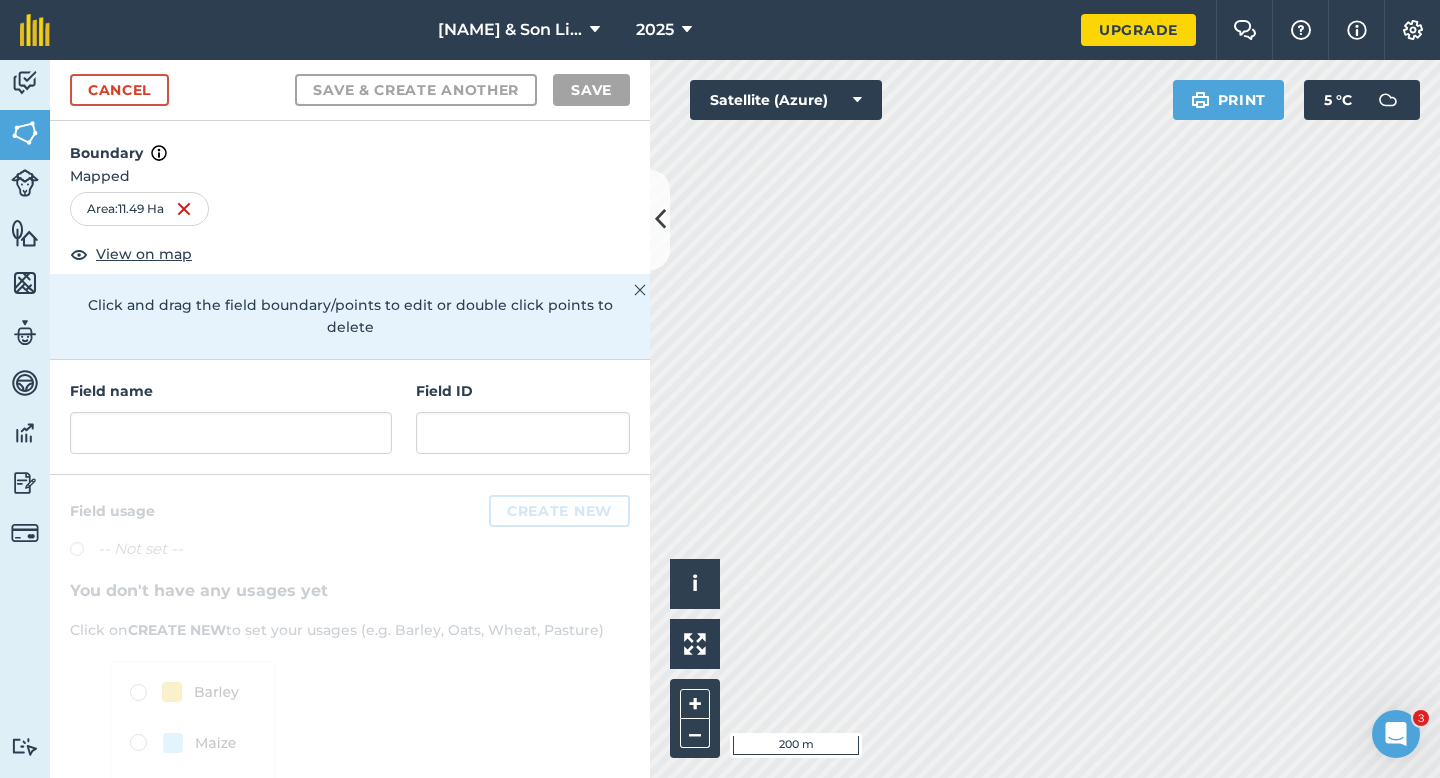 click on "Field name Field ID" at bounding box center (350, 417) 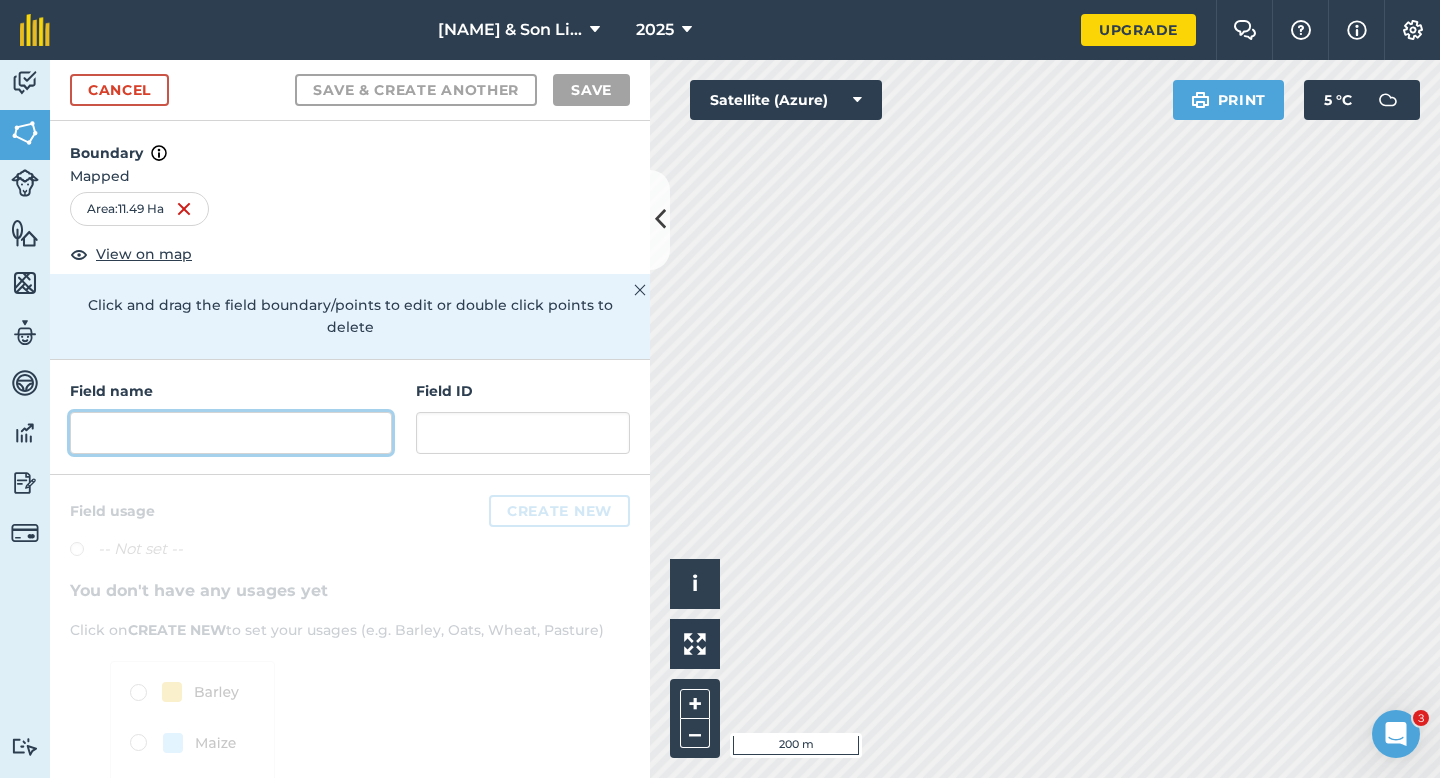click at bounding box center [231, 433] 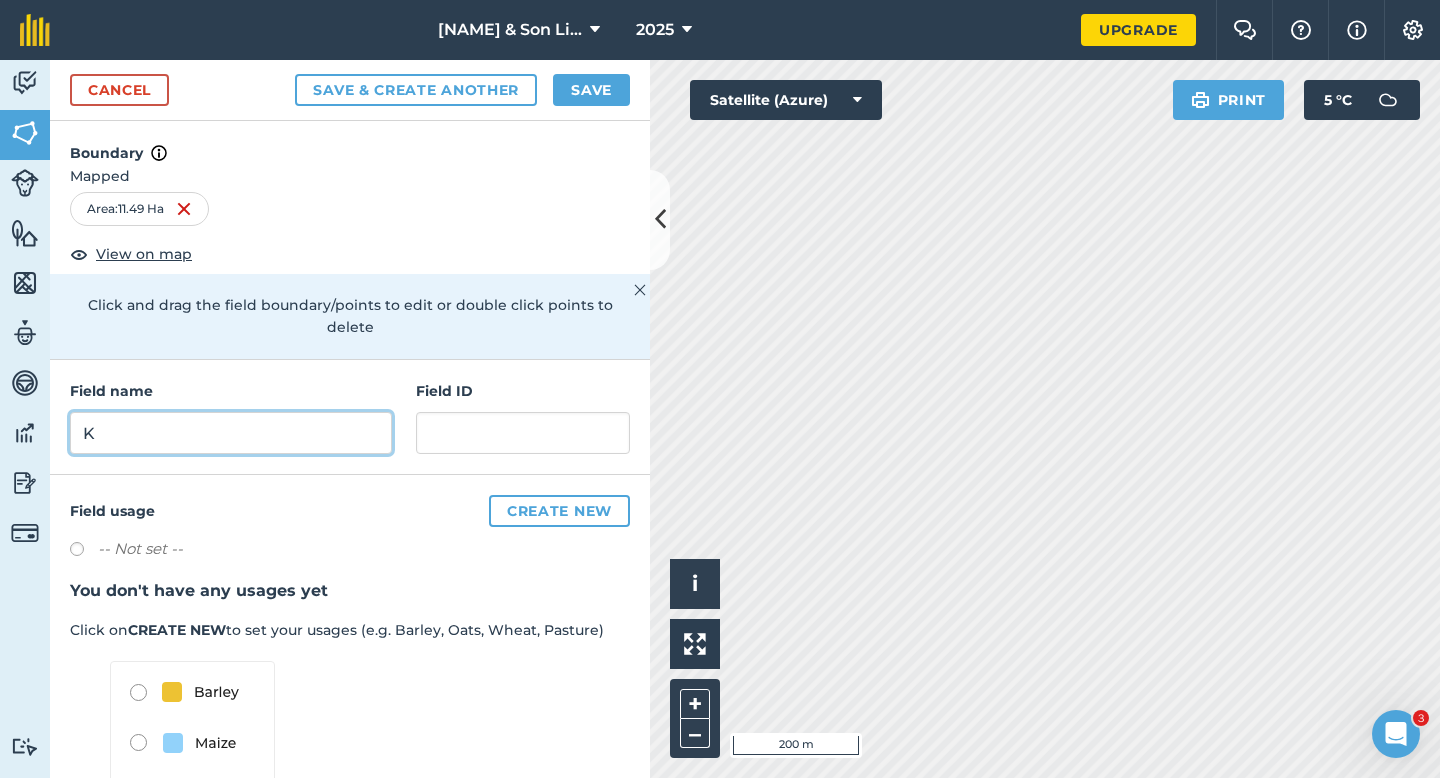 type on "K" 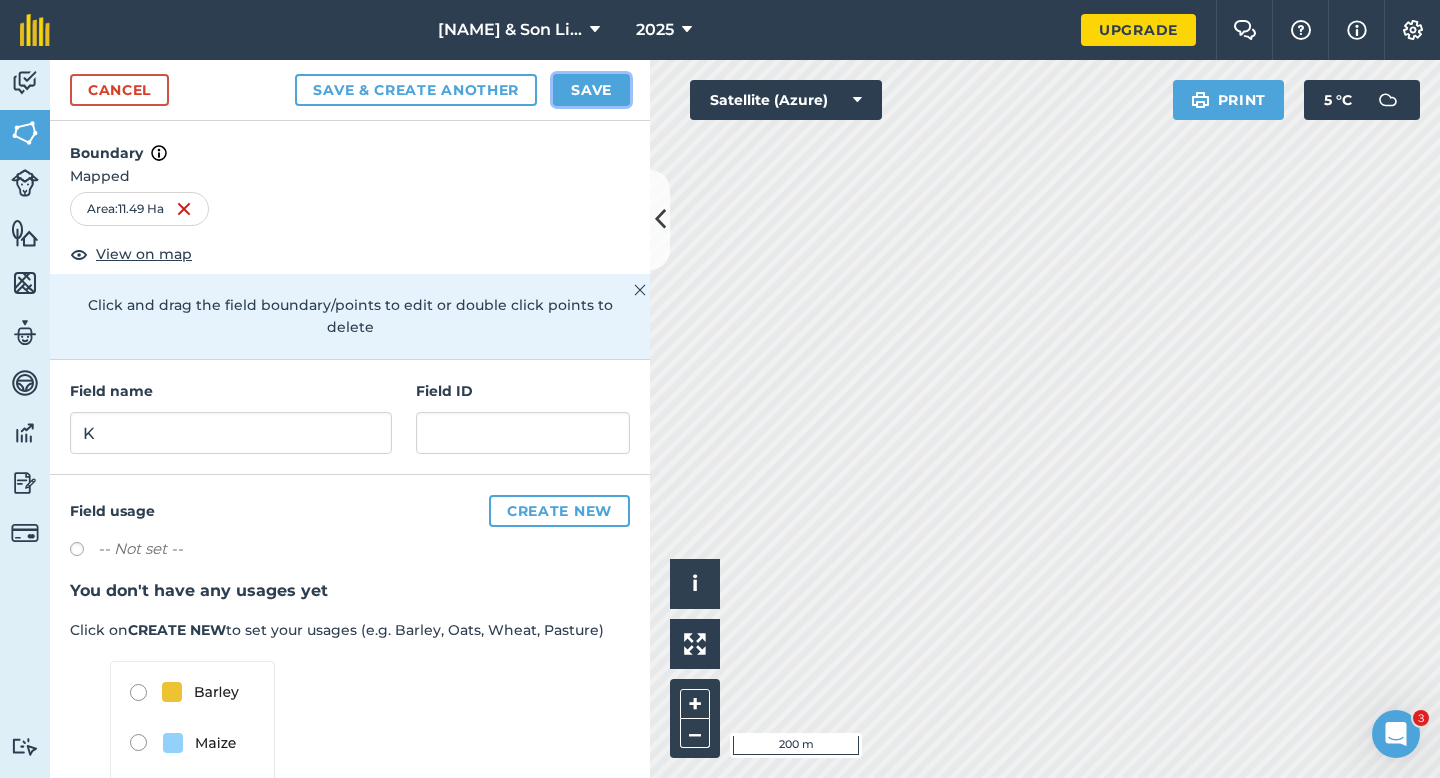 click on "Save" at bounding box center [591, 90] 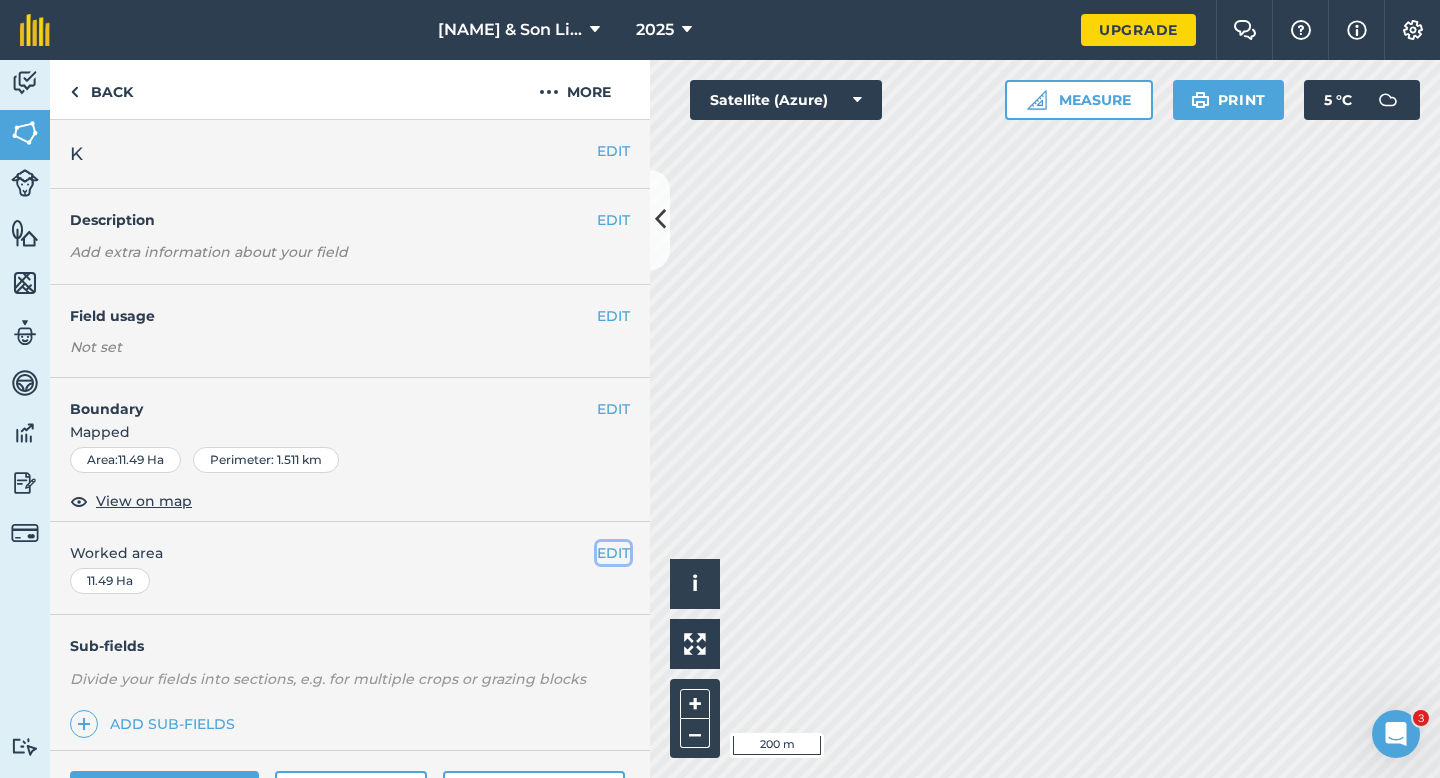 click on "EDIT" at bounding box center (613, 553) 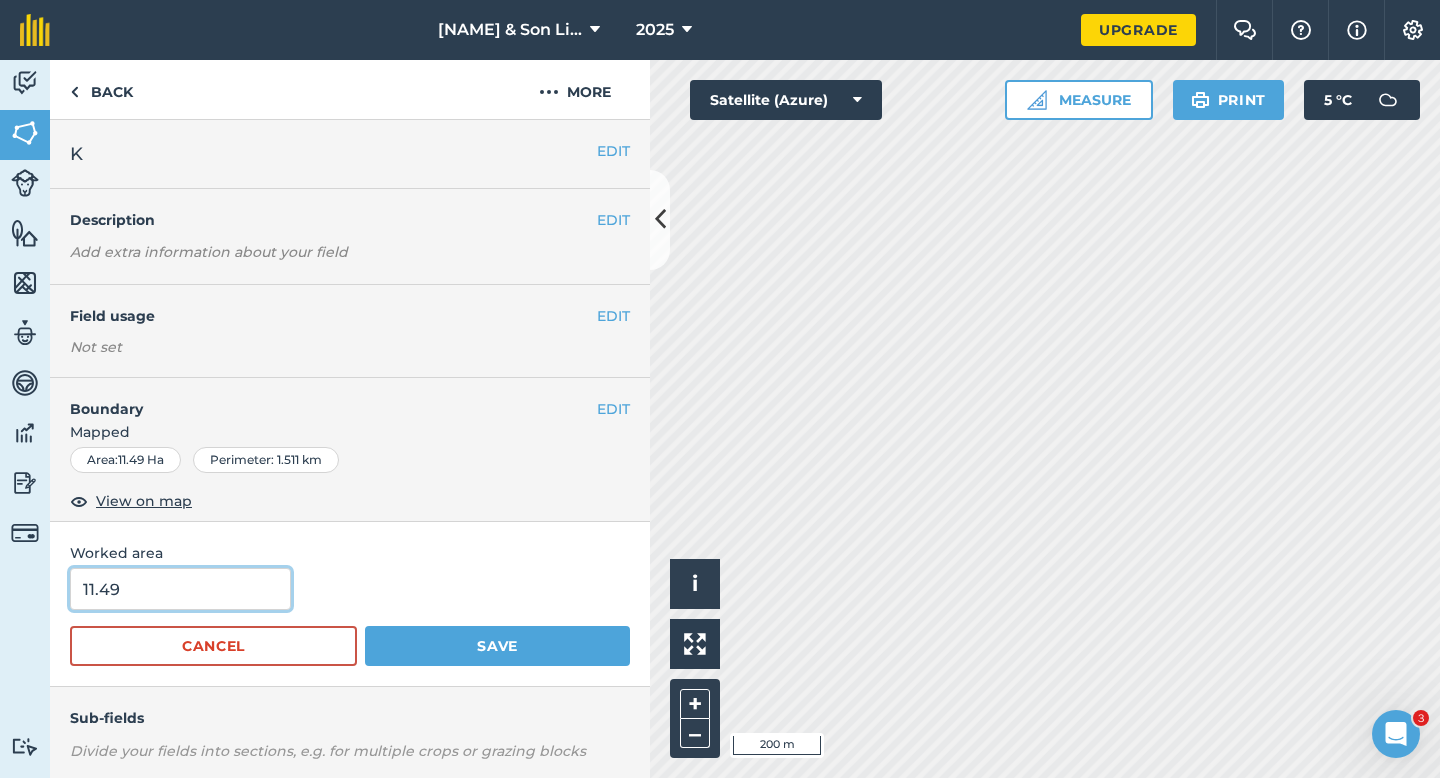 click on "11.49" at bounding box center [180, 589] 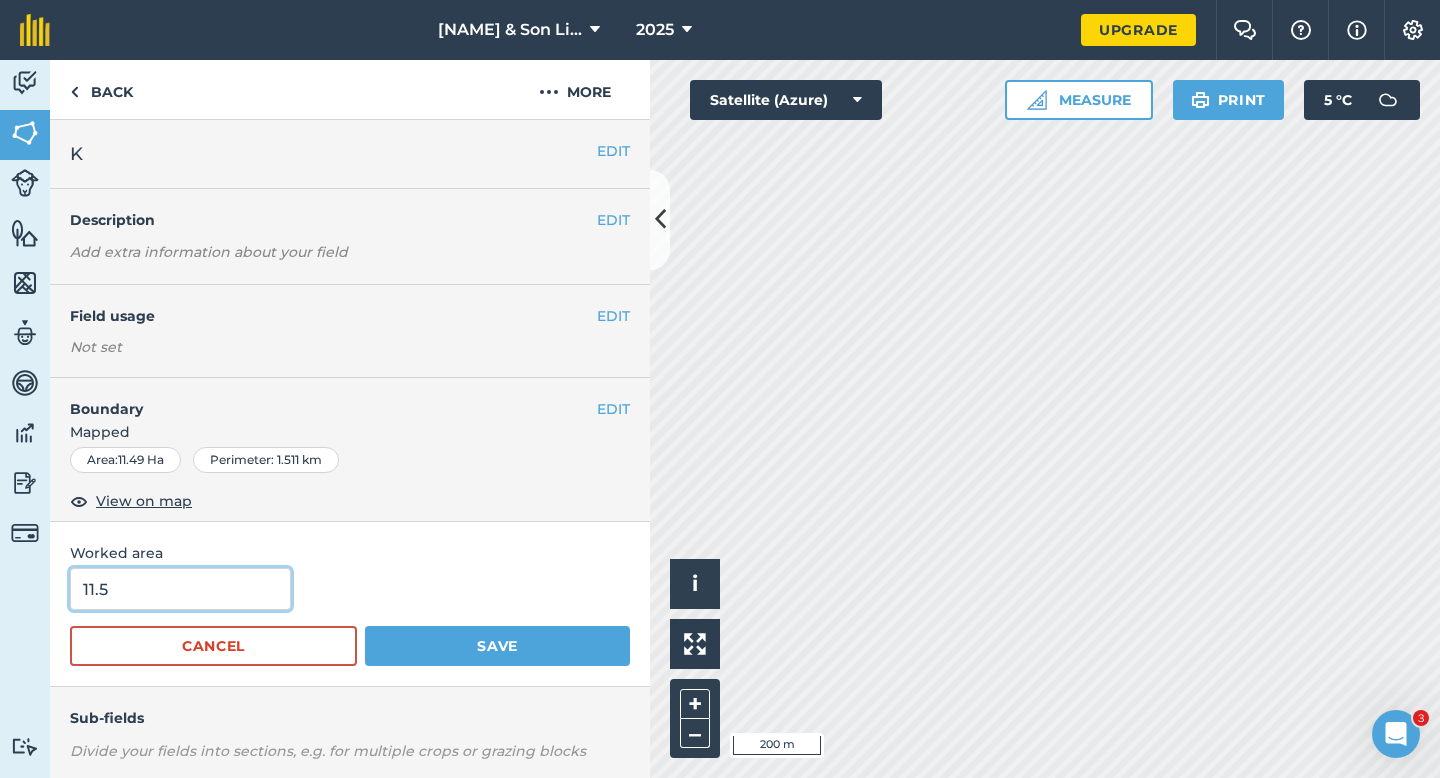 type on "11.5" 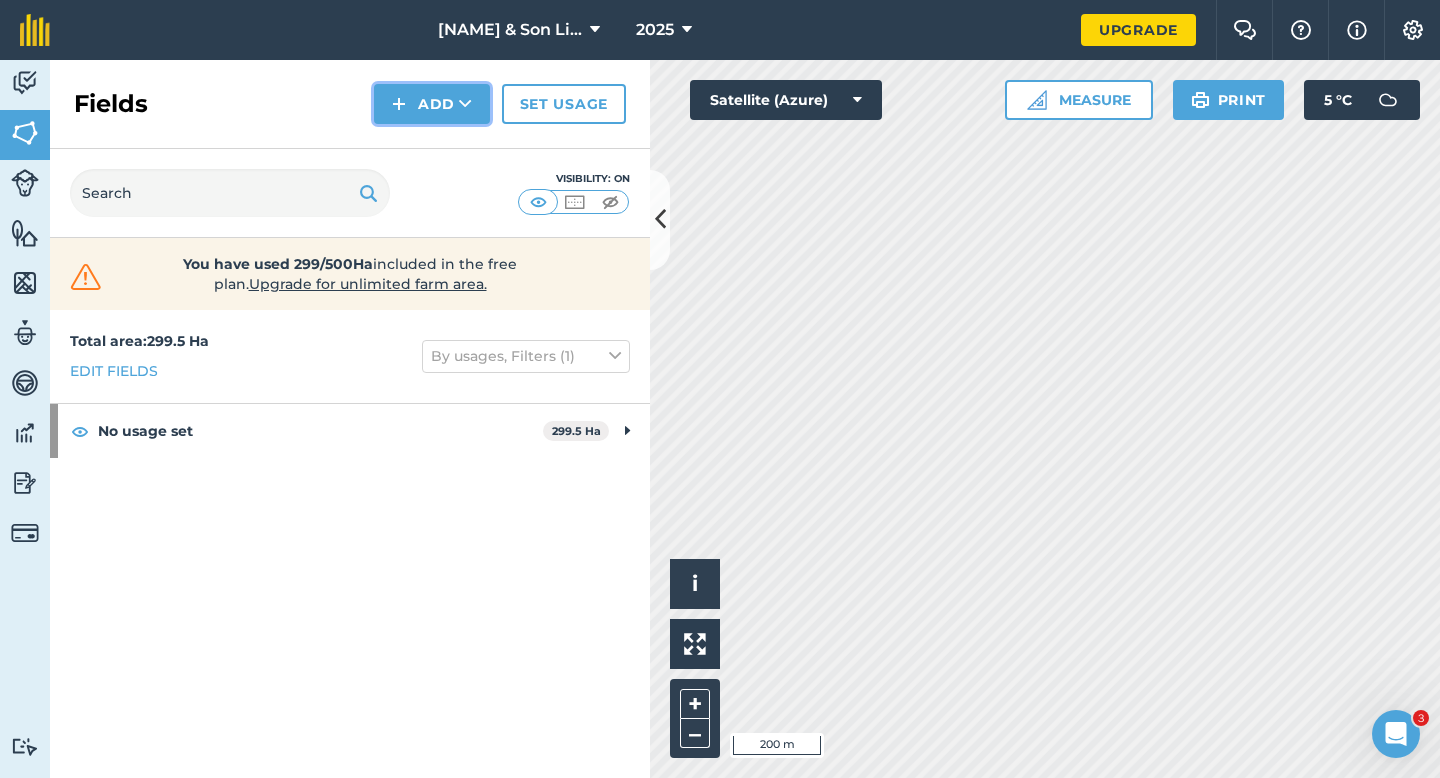 click on "Add" at bounding box center [432, 104] 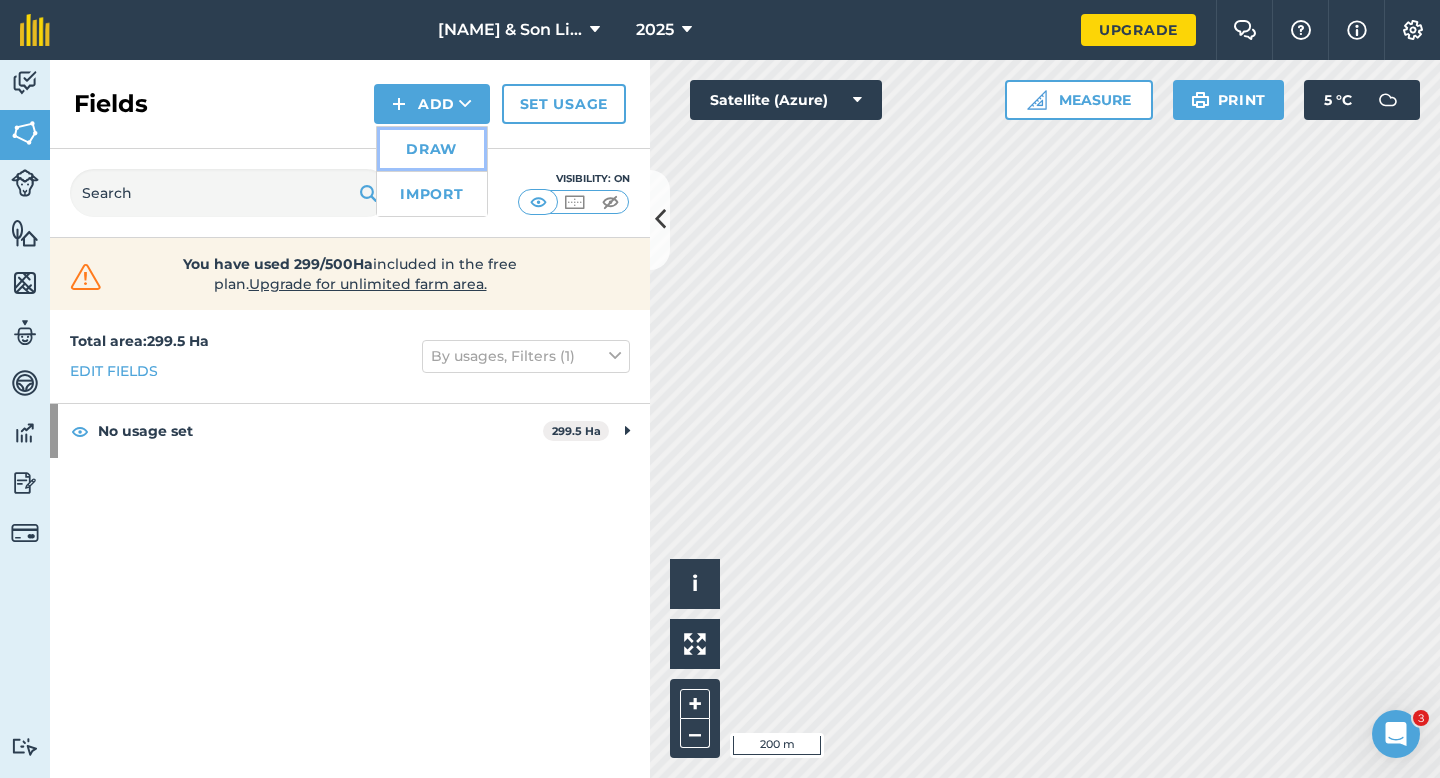 click on "Draw" at bounding box center (432, 149) 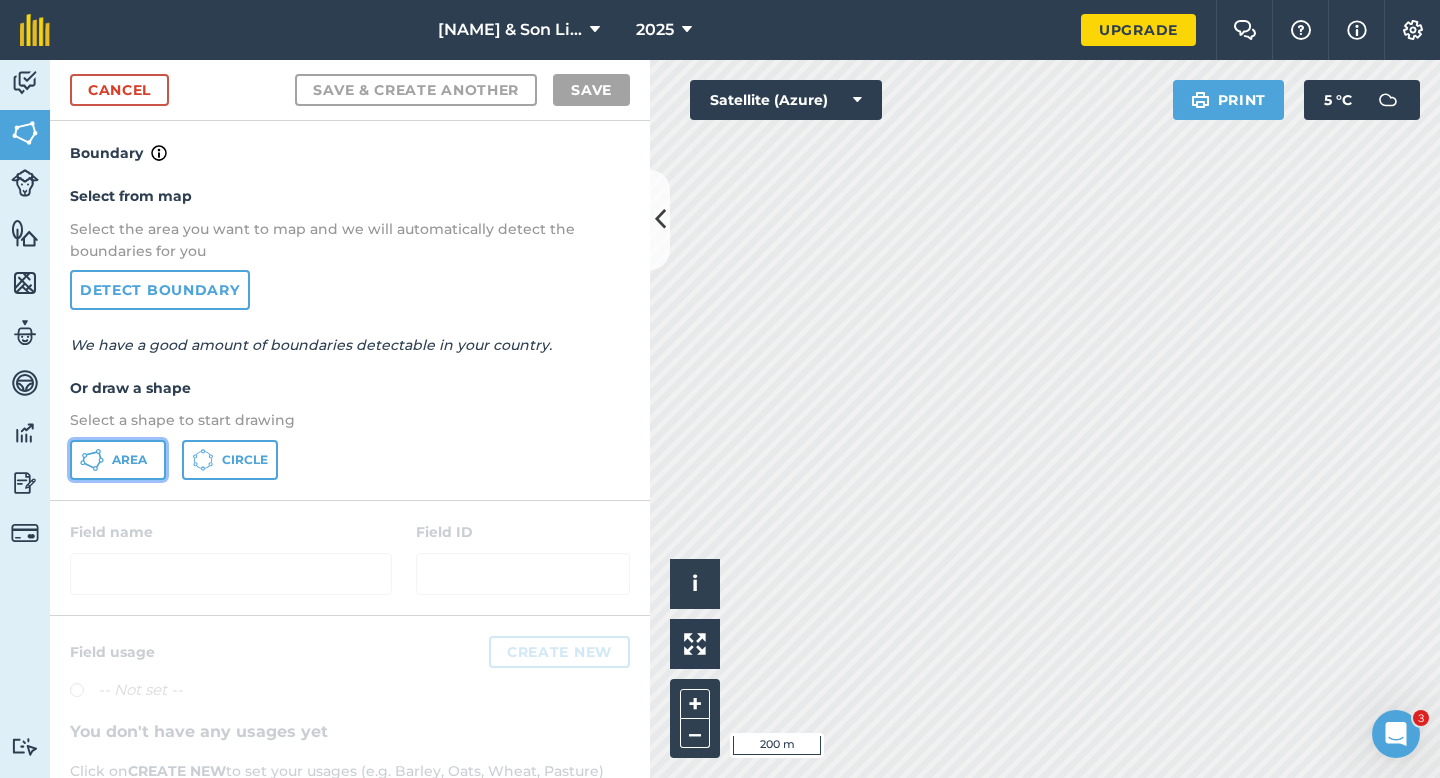 click on "Area" at bounding box center [118, 460] 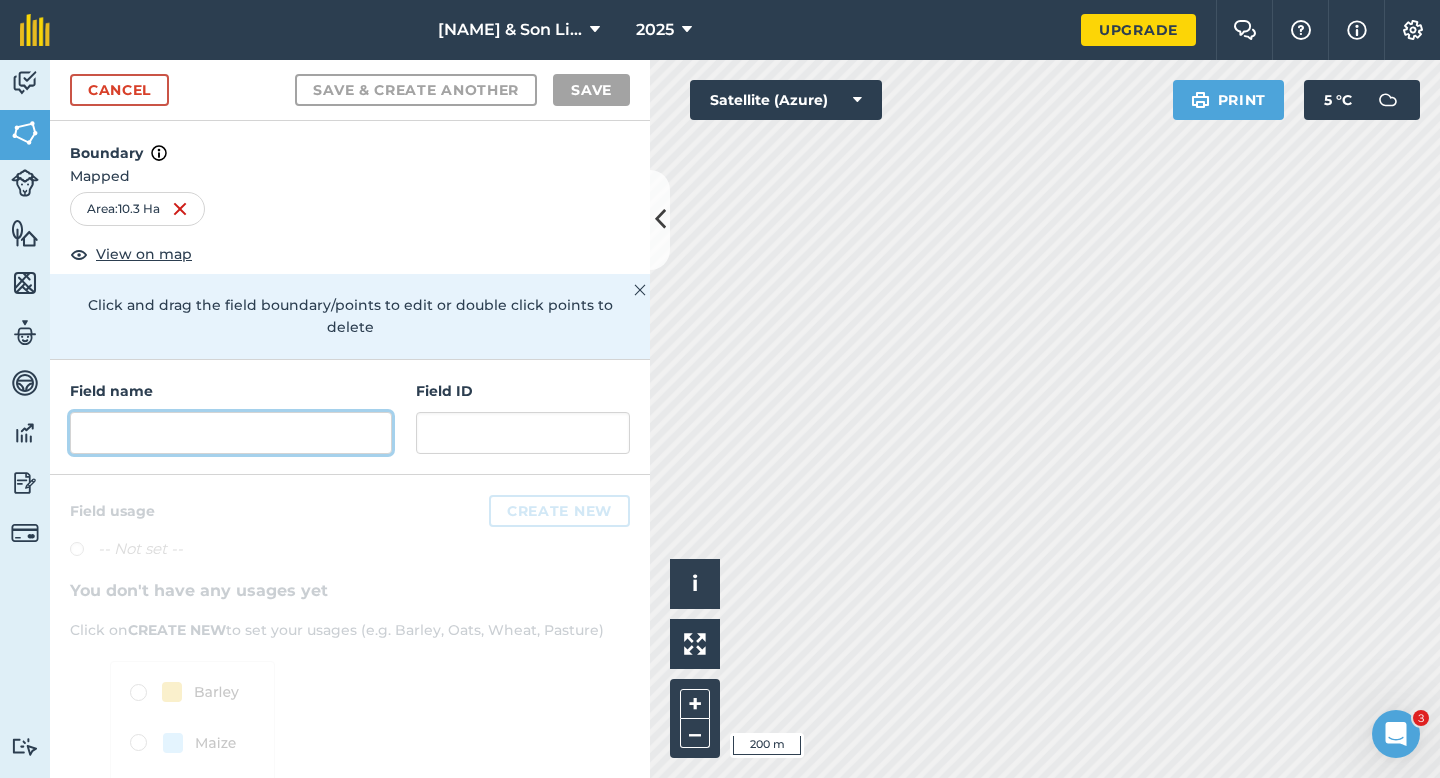 click at bounding box center (231, 433) 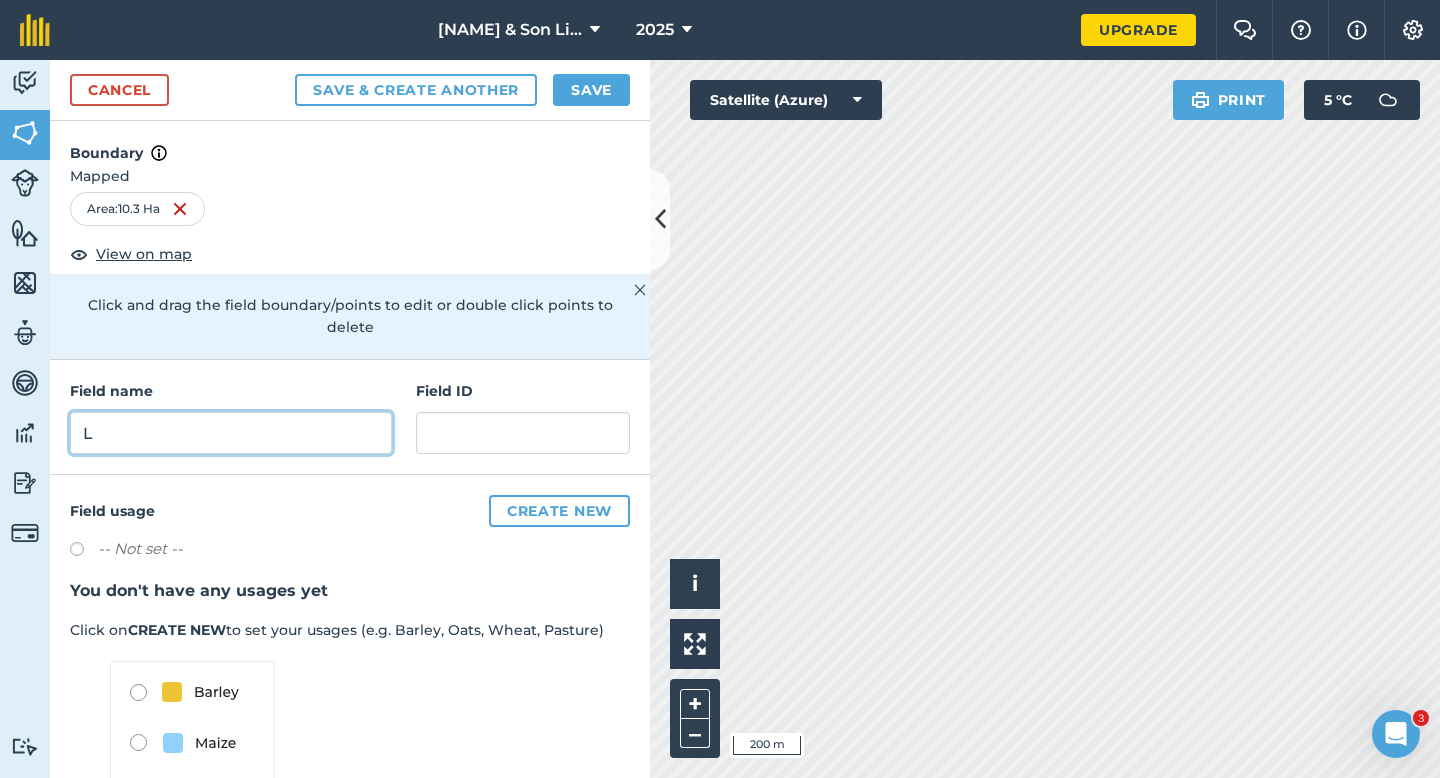 type on "L" 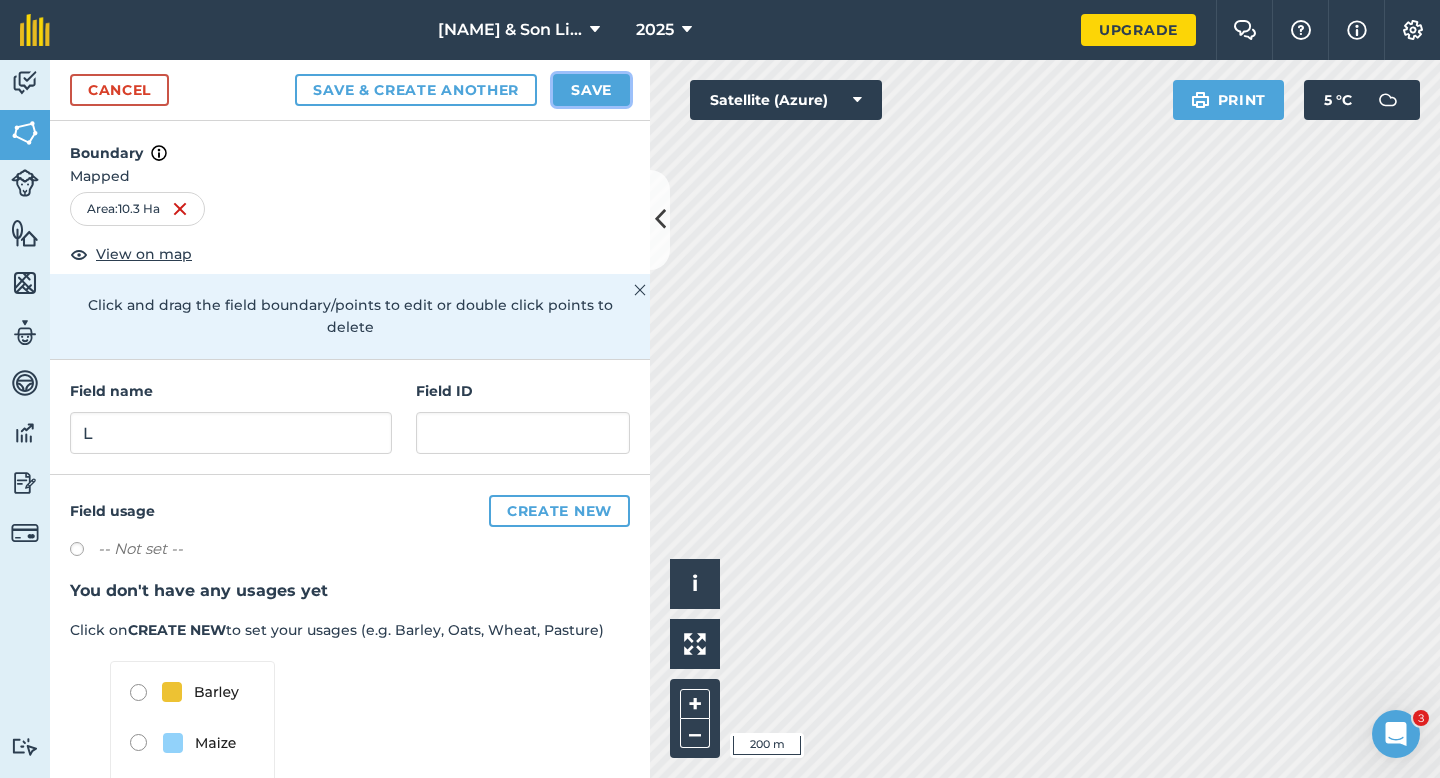 click on "Save" at bounding box center [591, 90] 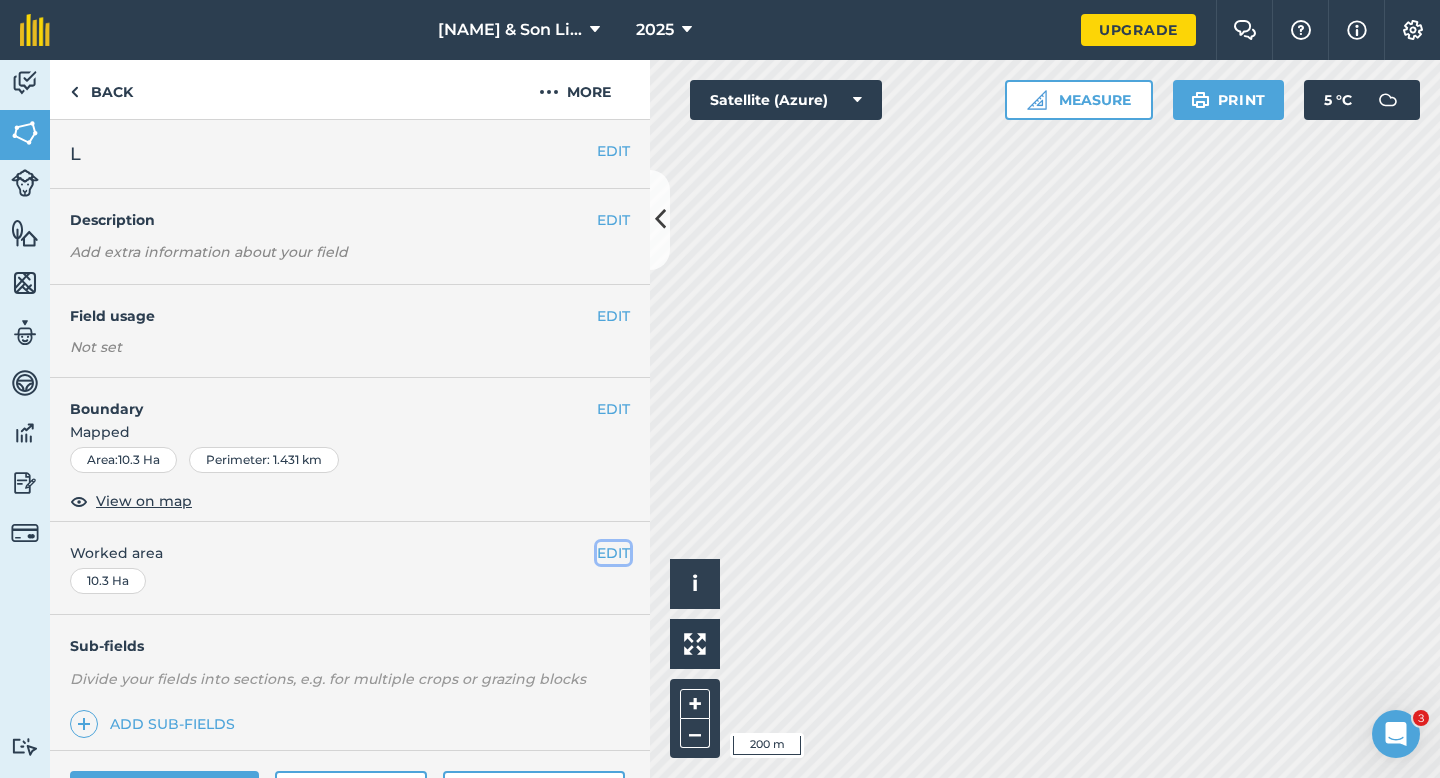 click on "EDIT" at bounding box center [613, 553] 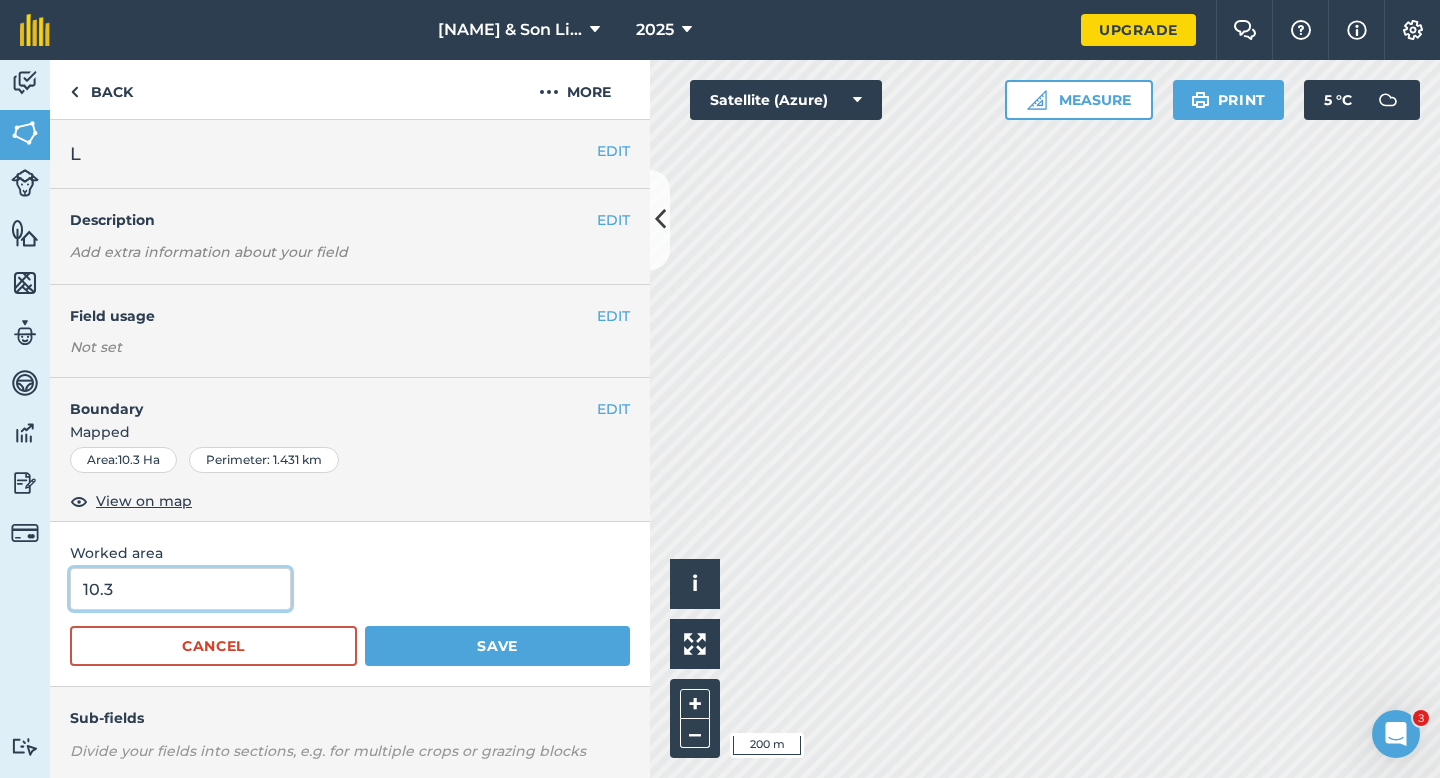 click on "10.3" at bounding box center [180, 589] 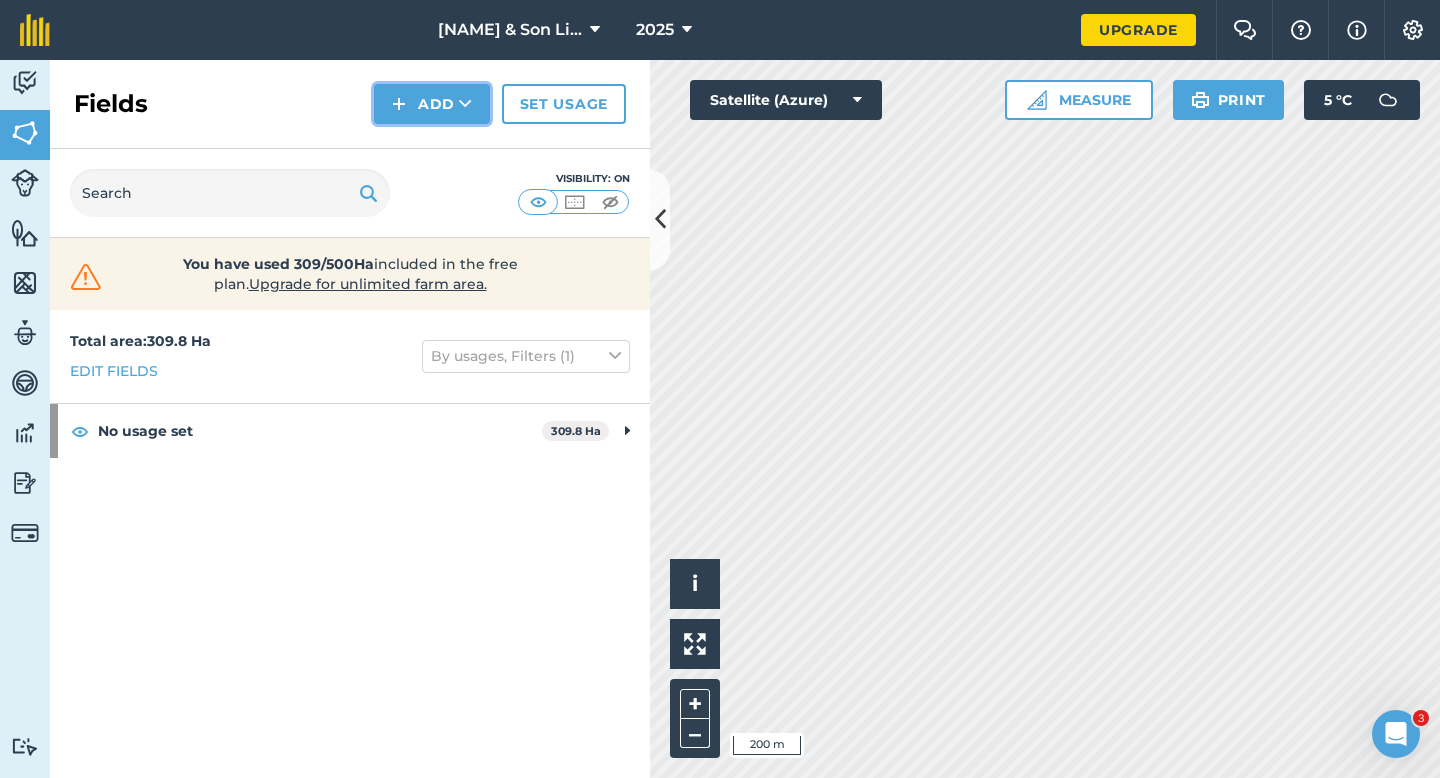 click on "Add" at bounding box center (432, 104) 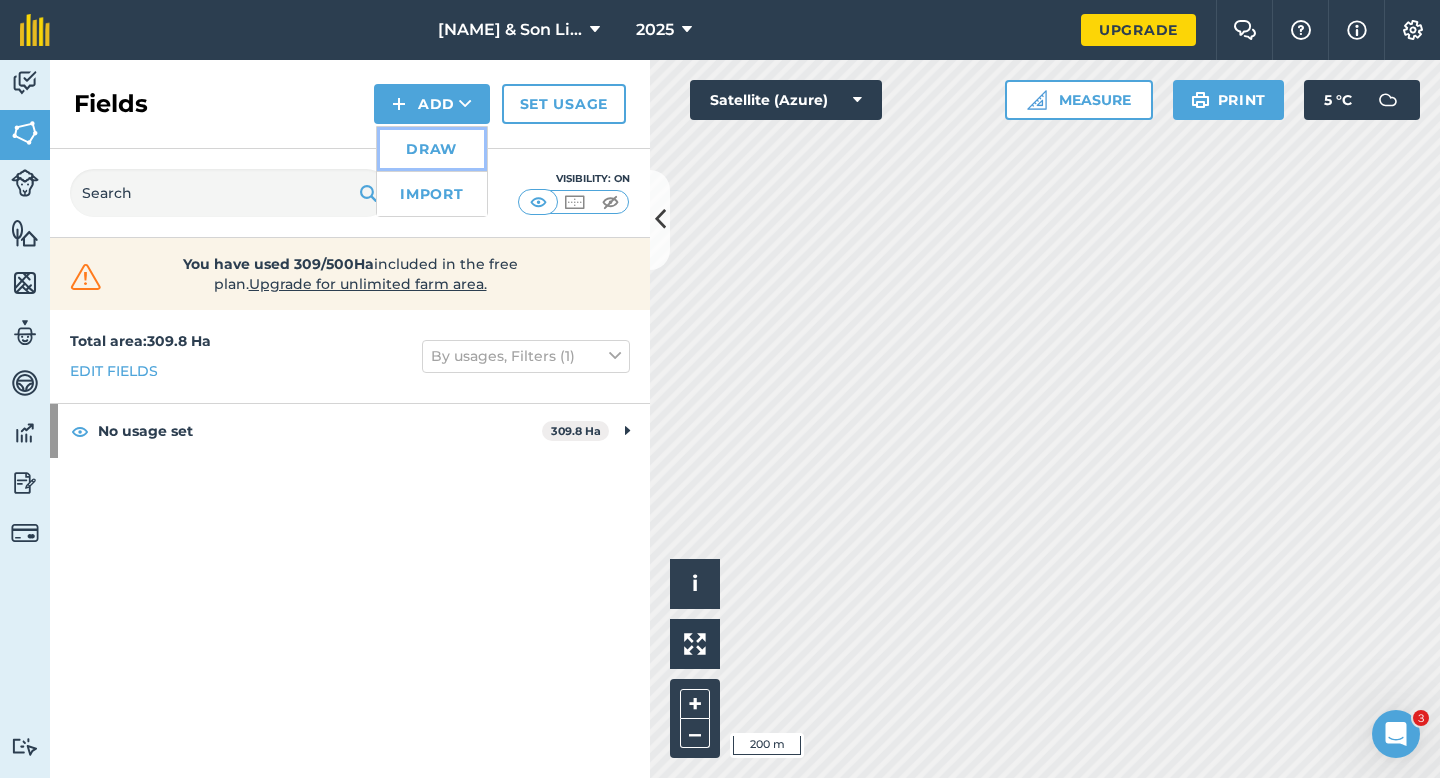 click on "Draw" at bounding box center (432, 149) 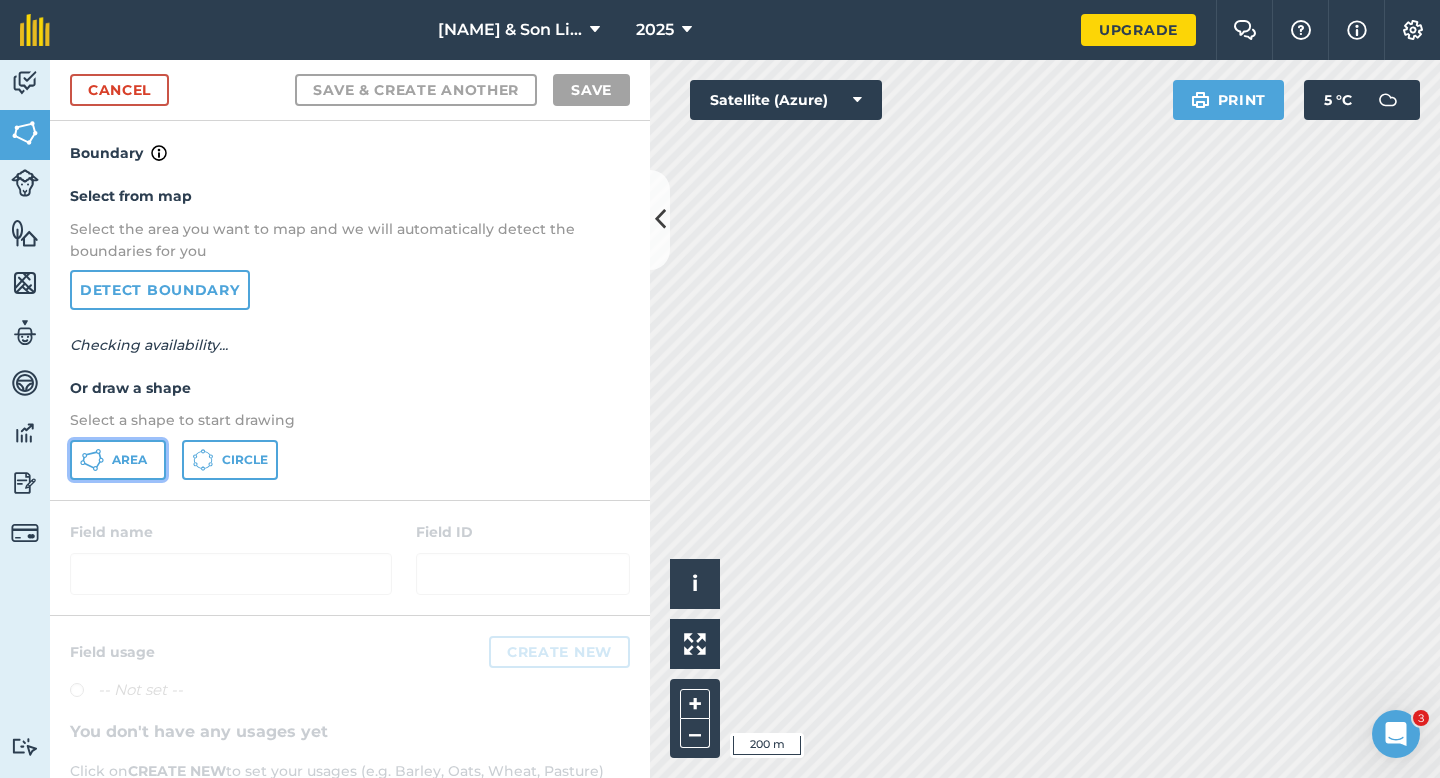 click on "Area" at bounding box center [118, 460] 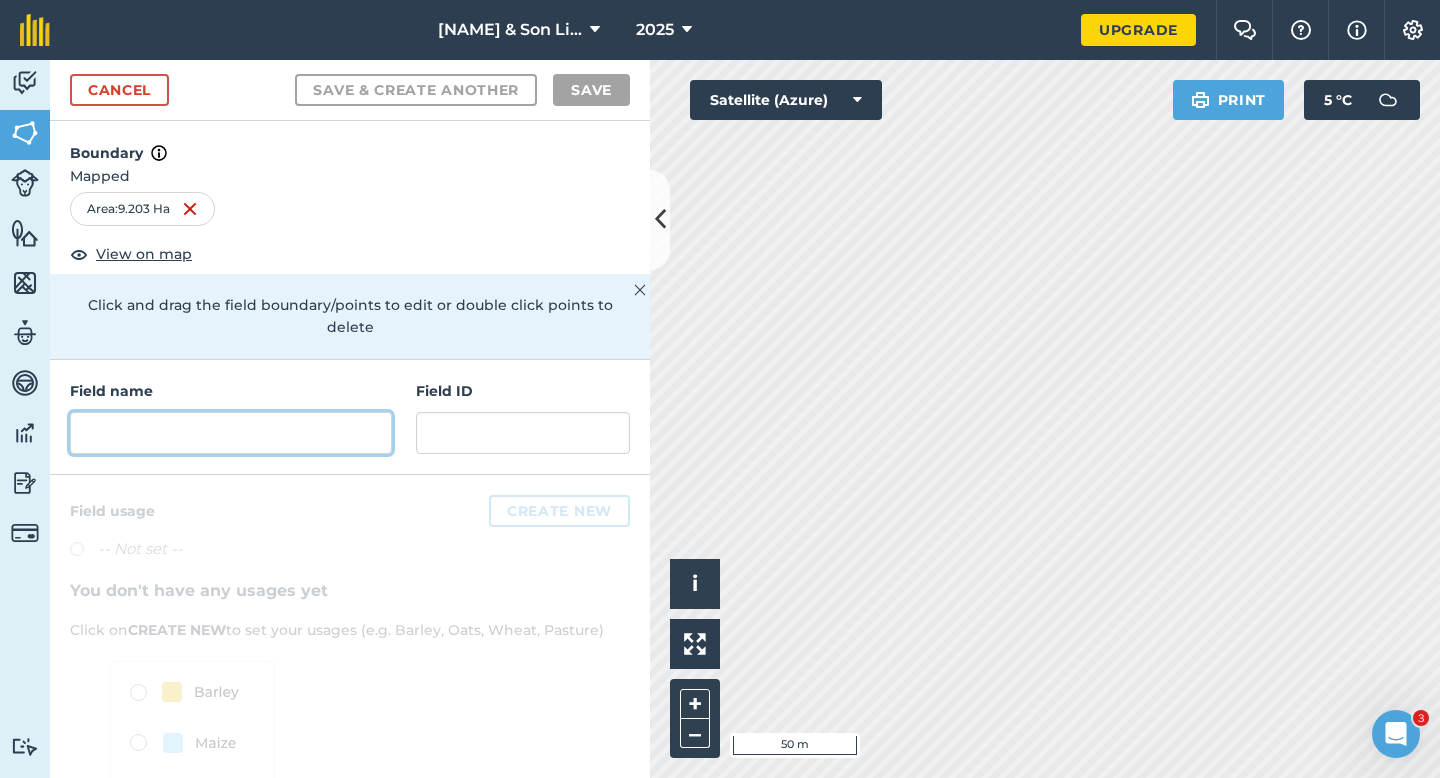 click at bounding box center [231, 433] 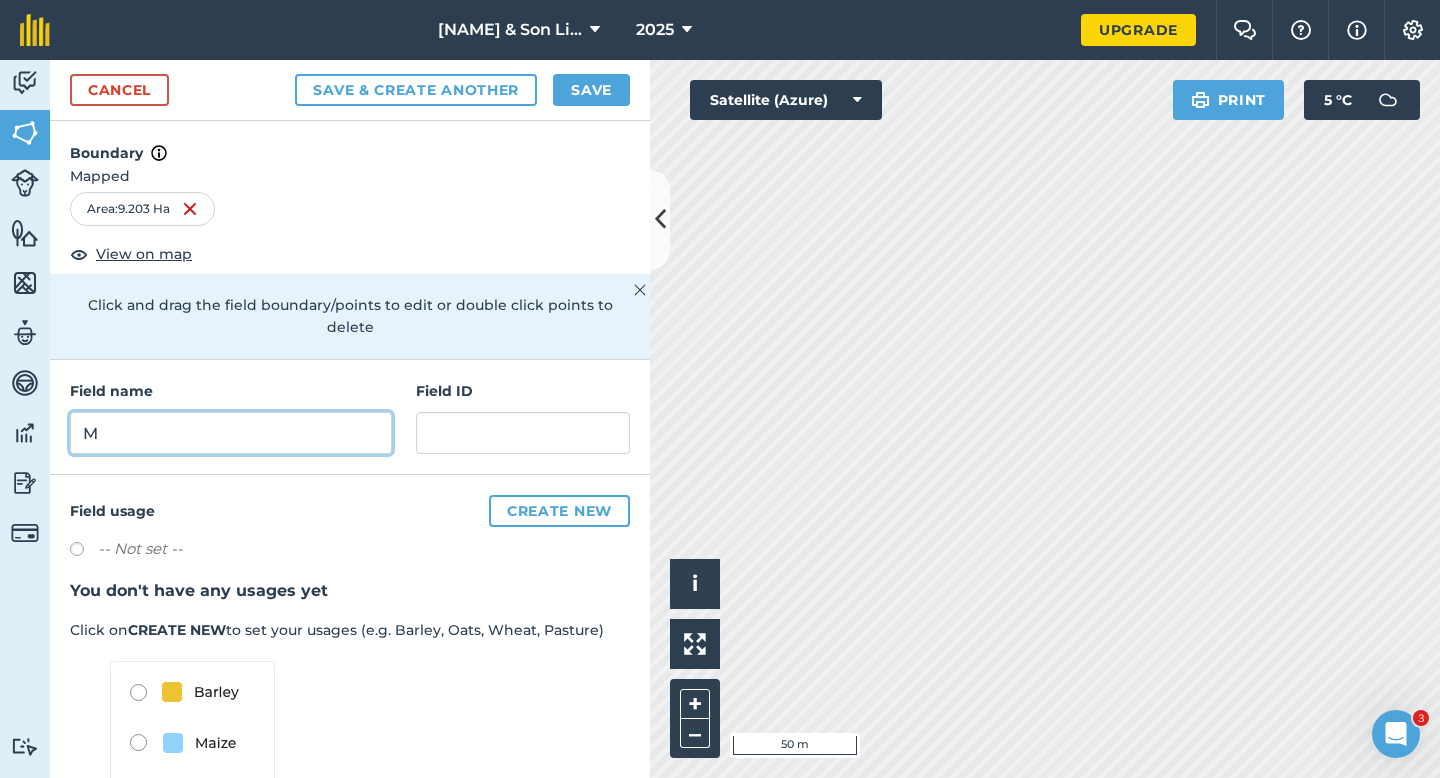 type on "M" 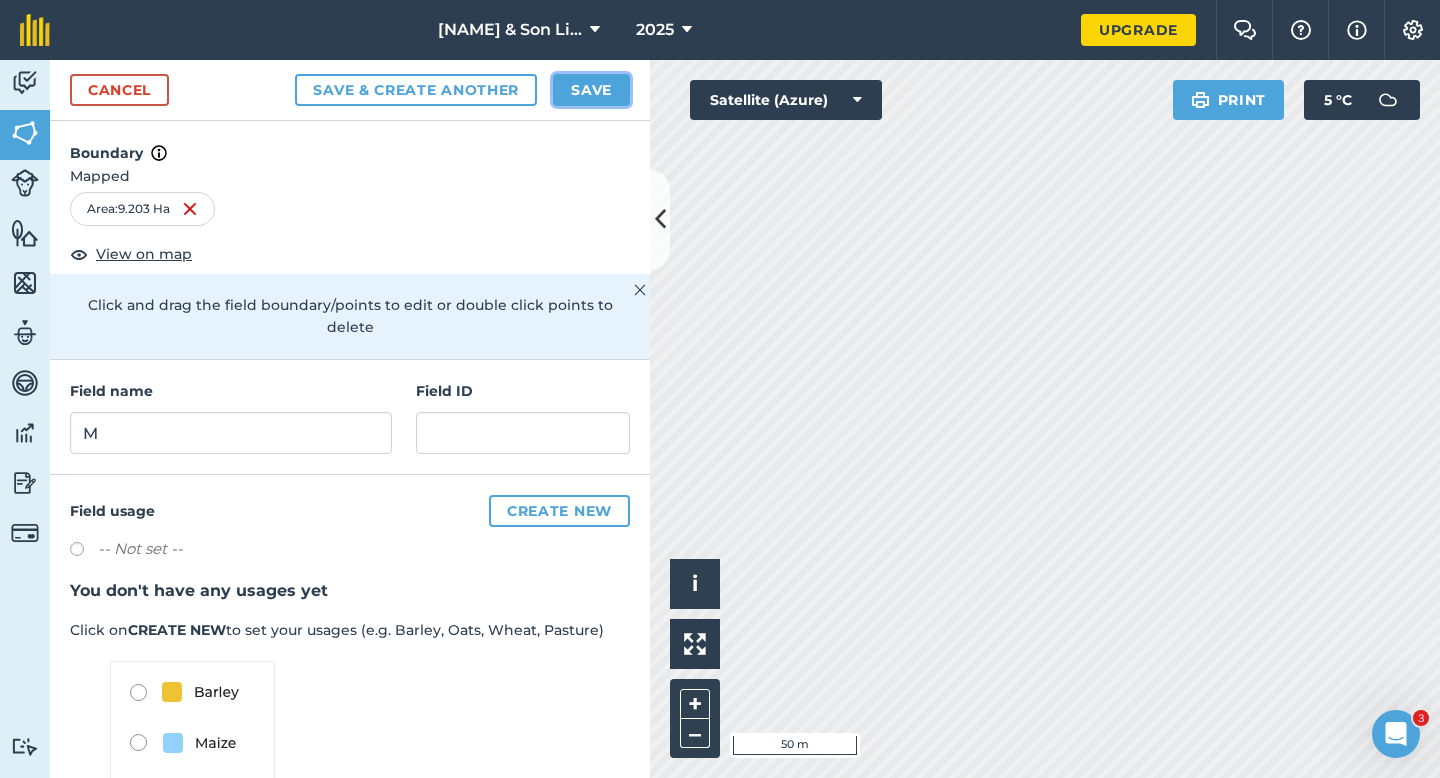 click on "Save" at bounding box center (591, 90) 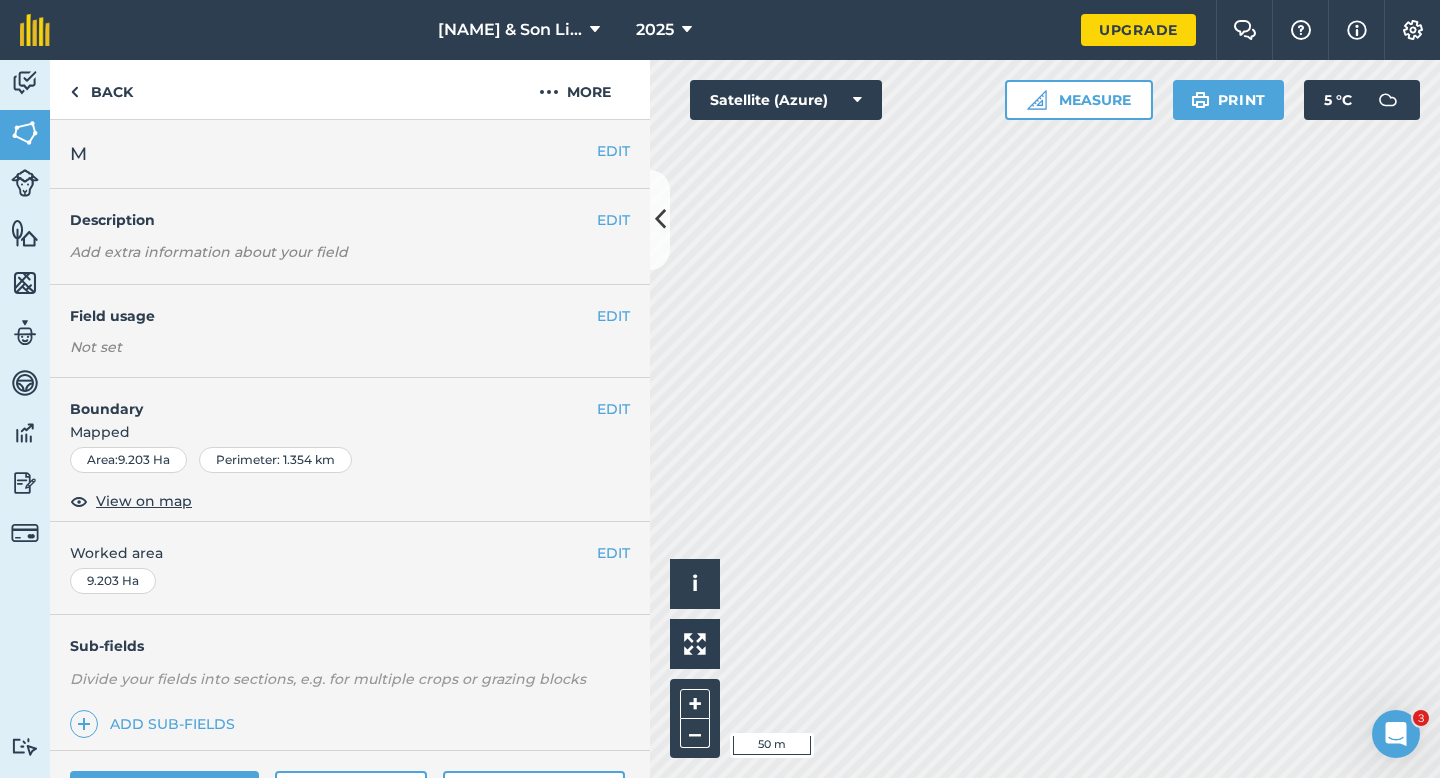 click on "EDIT Worked area 9.203   Ha" at bounding box center [350, 568] 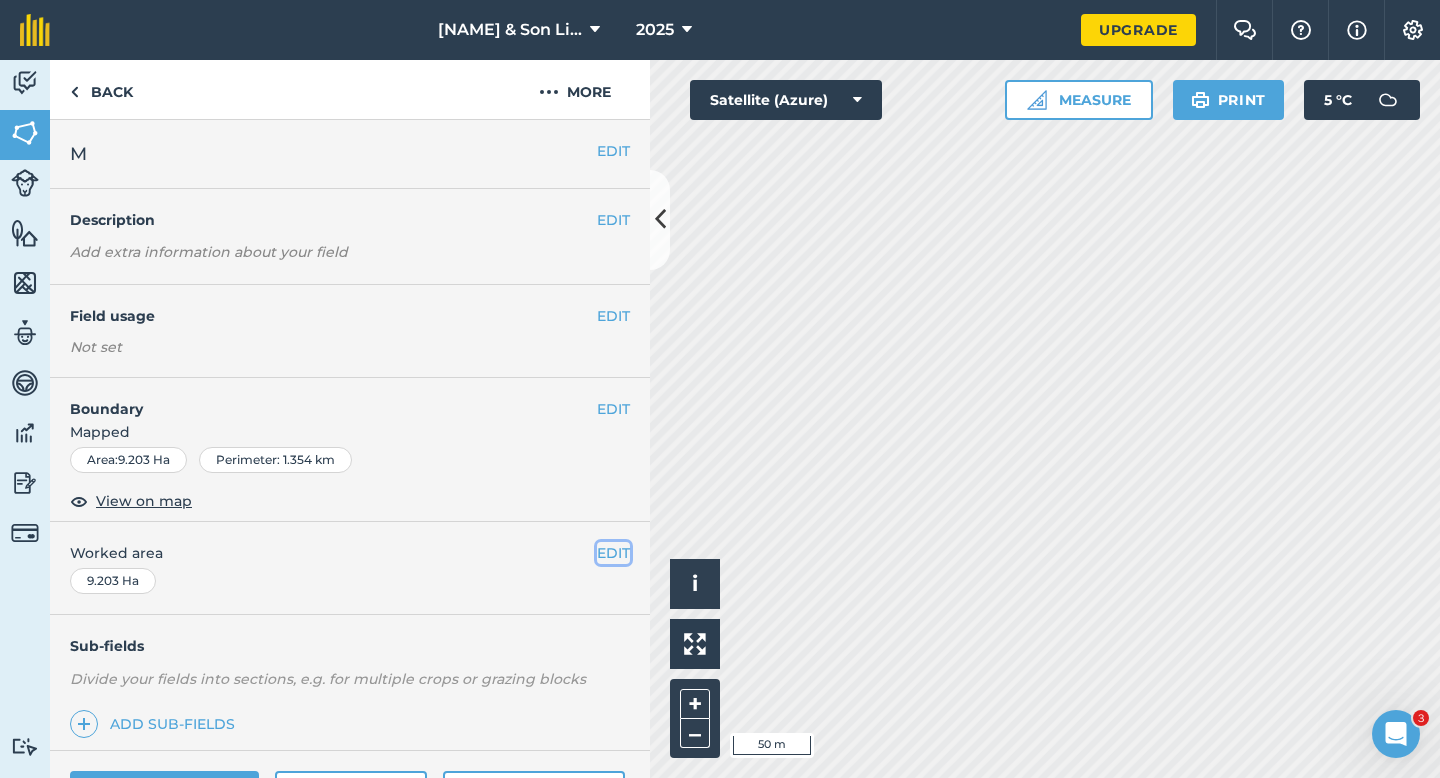 click on "EDIT" at bounding box center (613, 553) 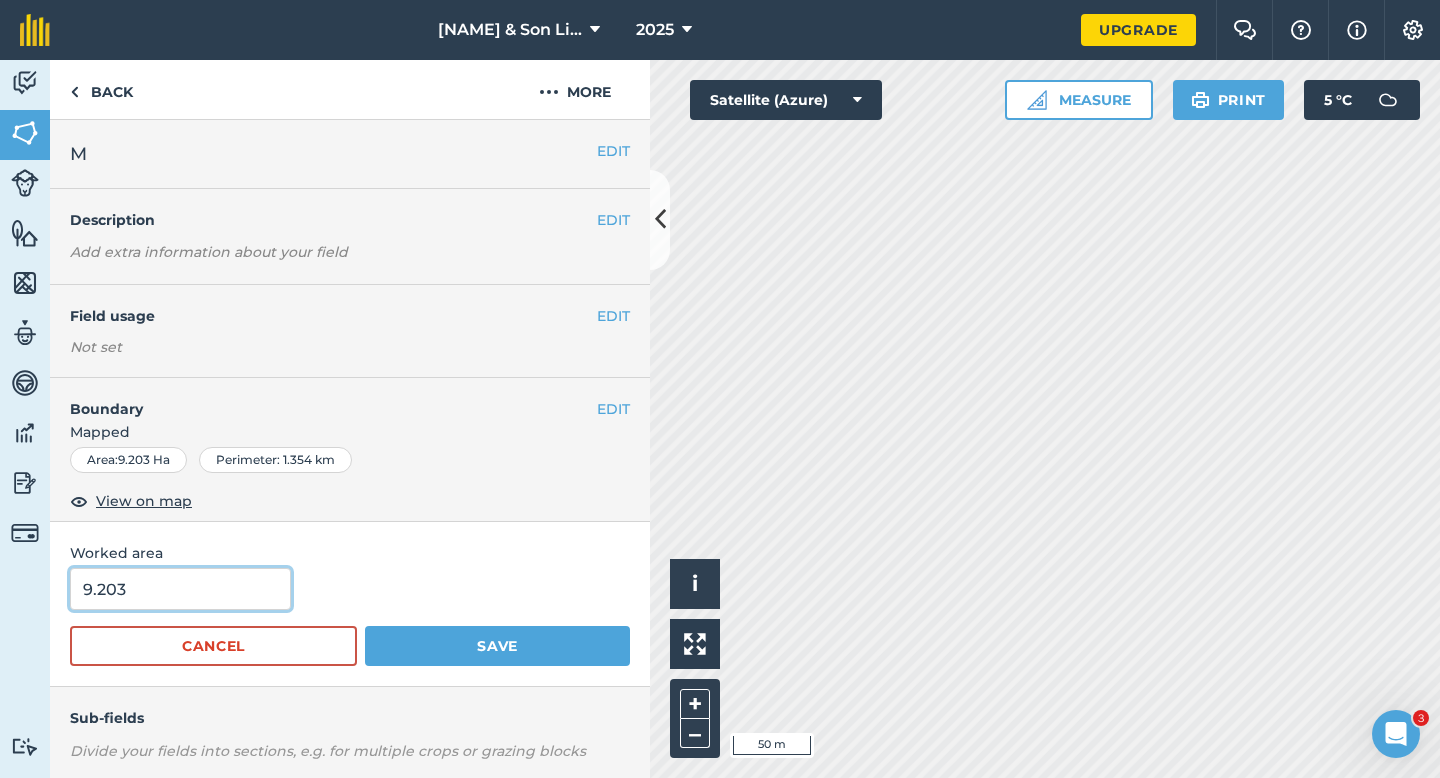 click on "9.203" at bounding box center (180, 589) 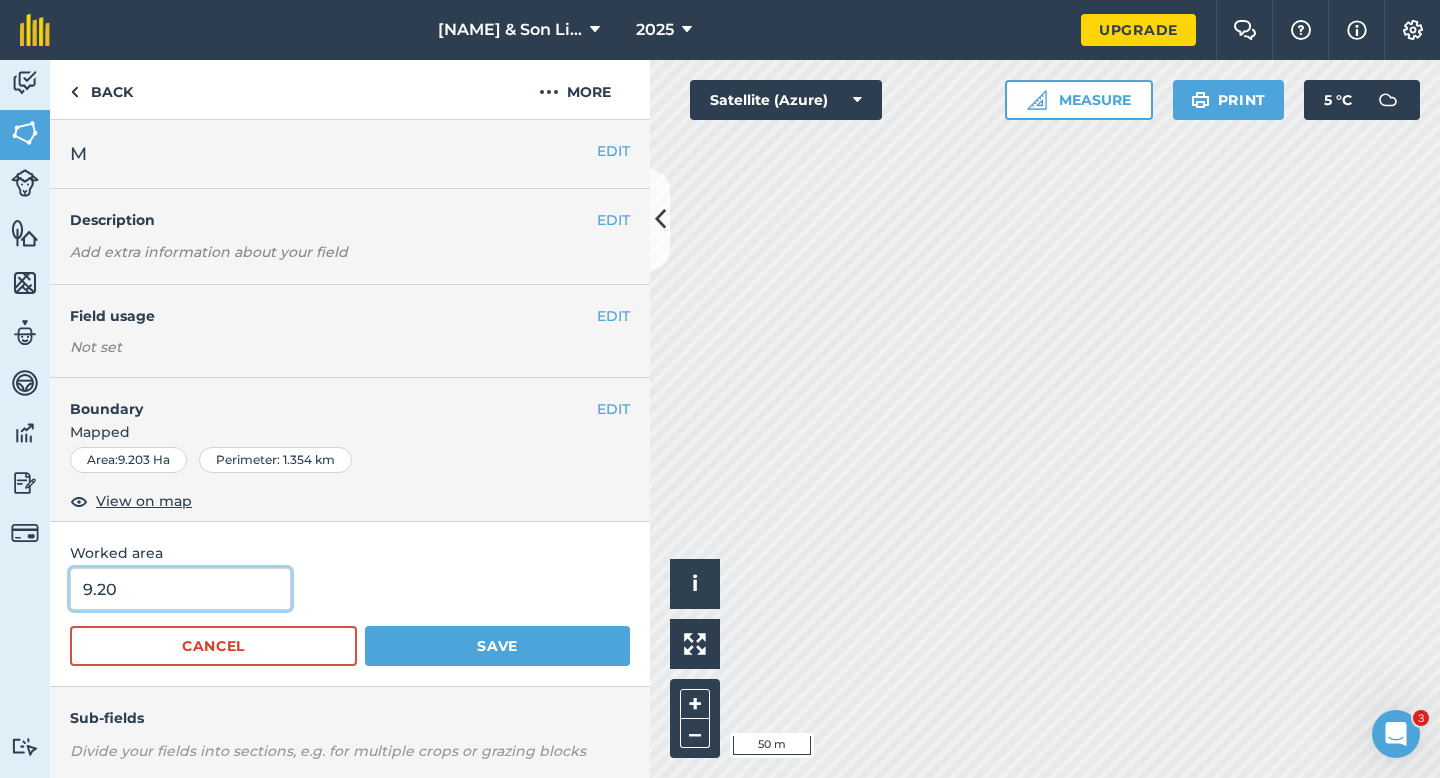 type on "9.2" 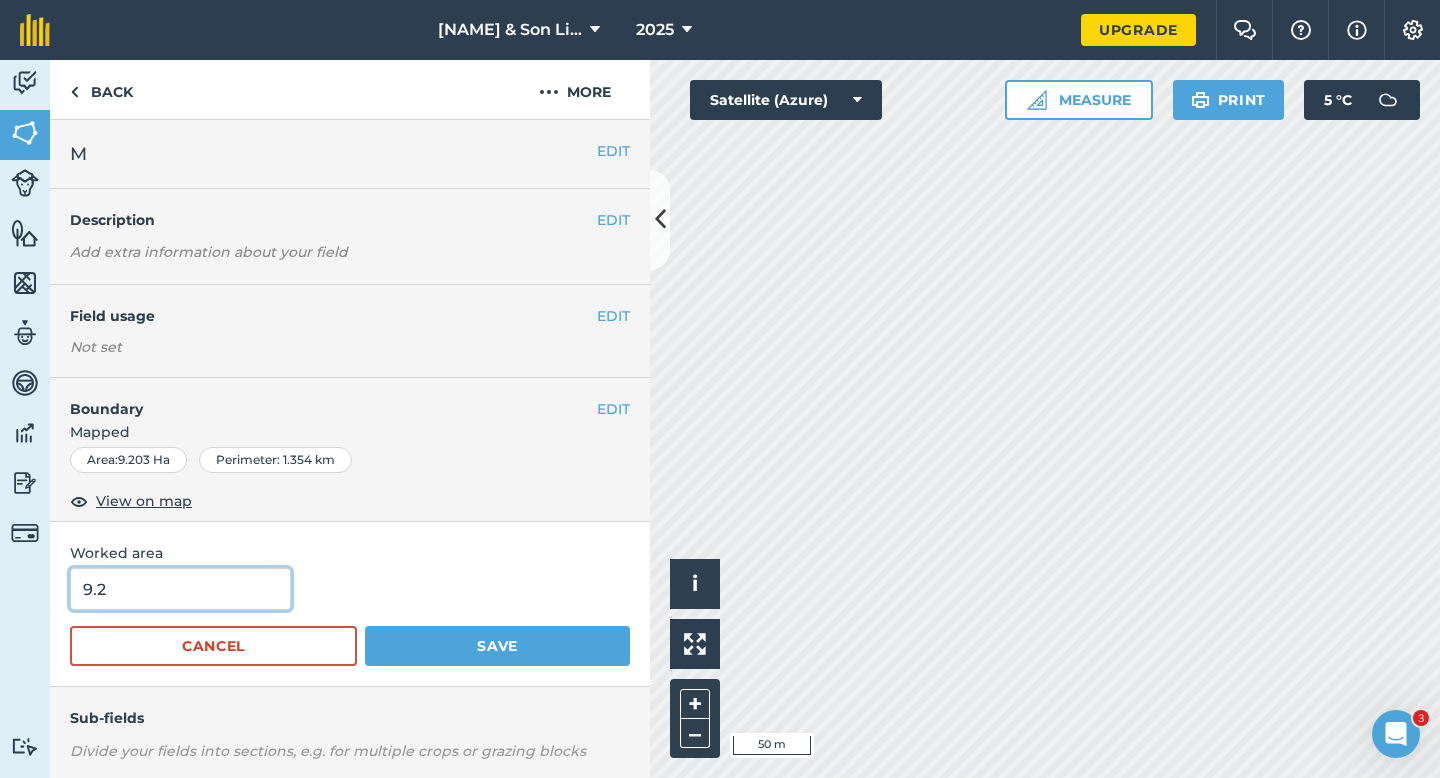 click on "Save" at bounding box center [497, 646] 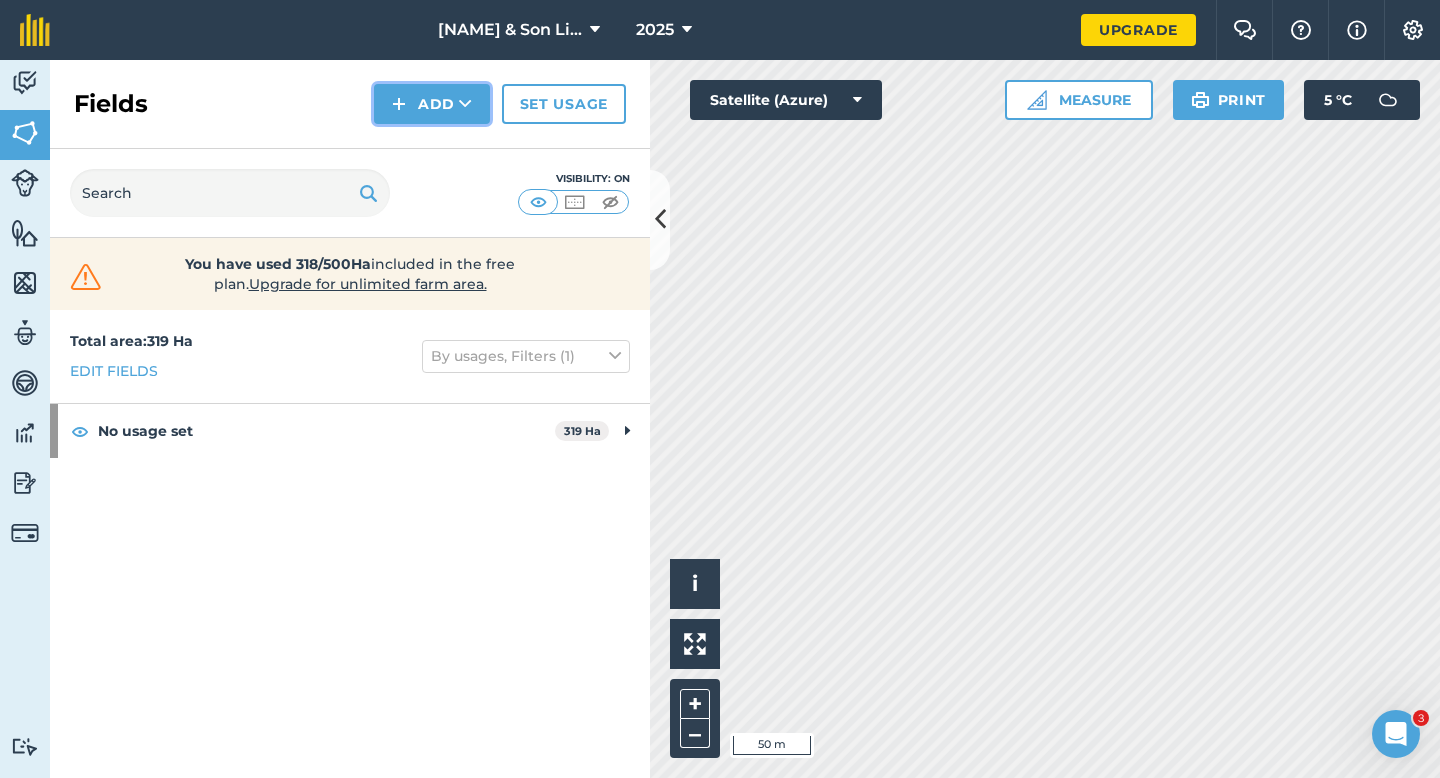 click on "Add" at bounding box center [432, 104] 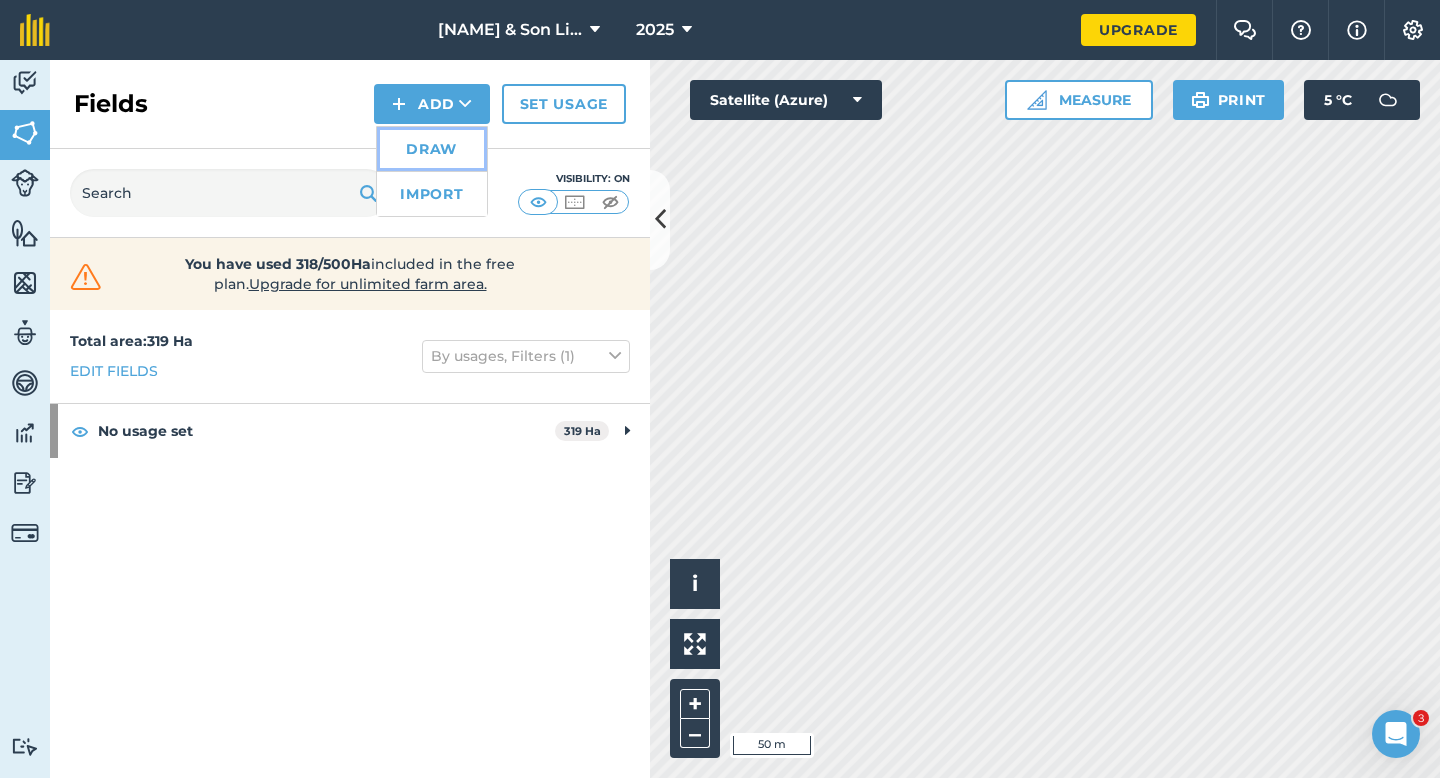 click on "Draw" at bounding box center (432, 149) 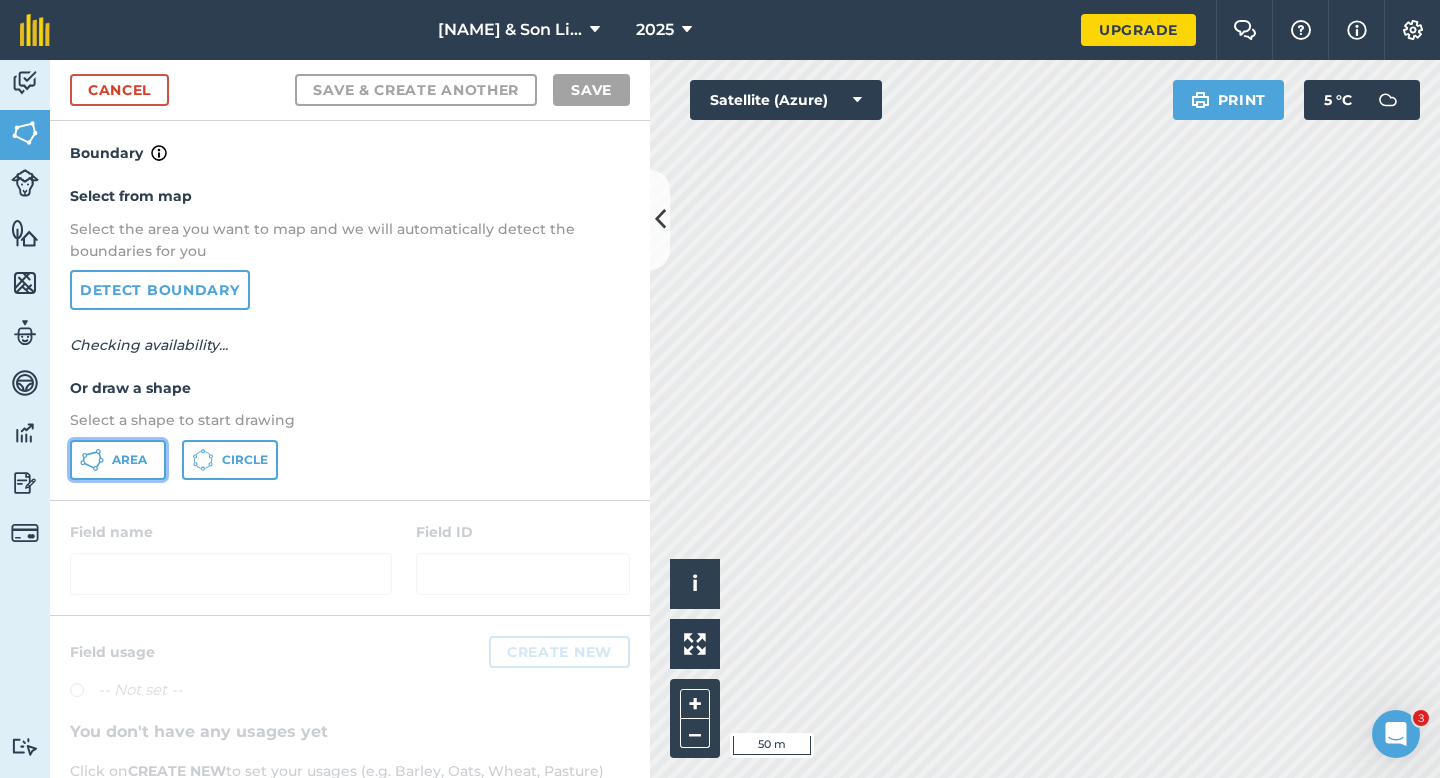 click on "Area" at bounding box center (129, 460) 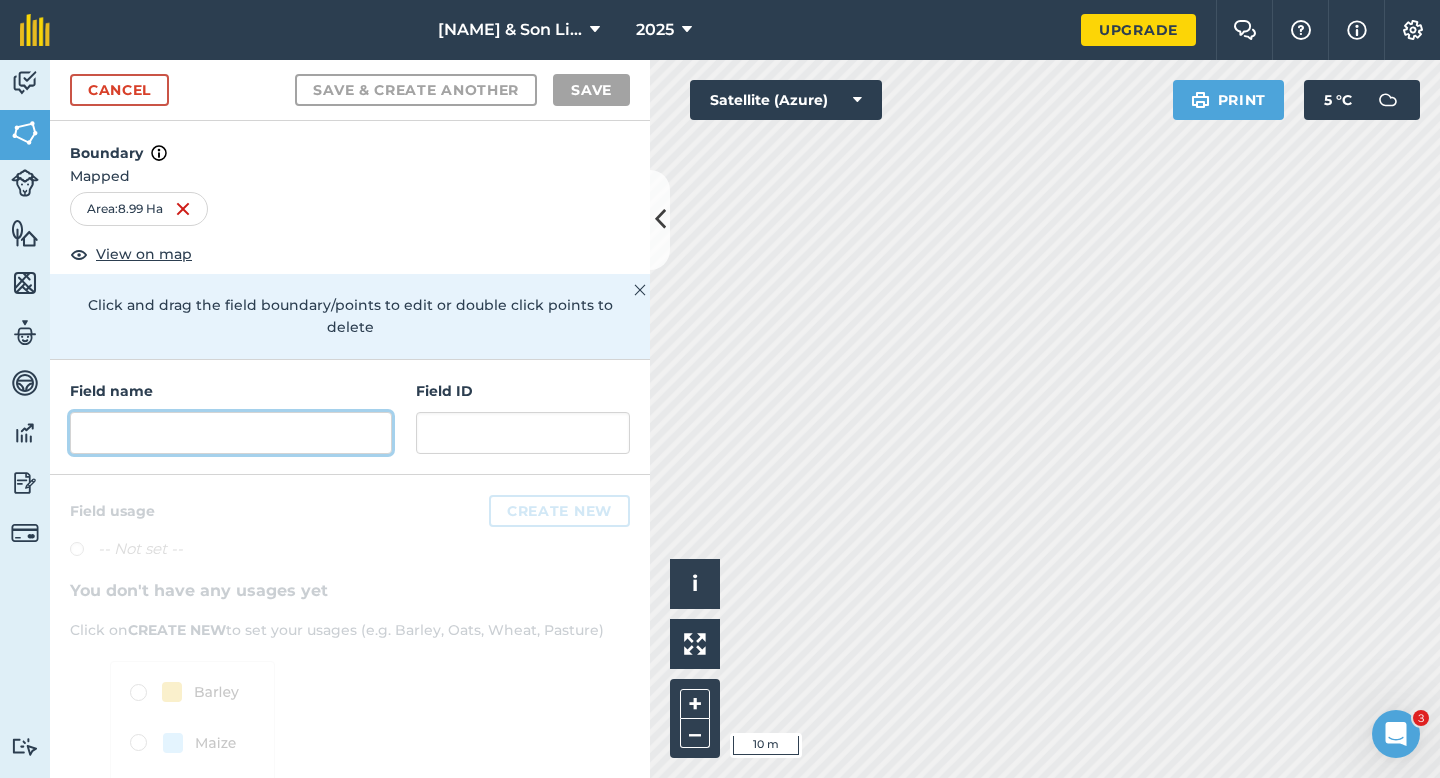 click at bounding box center (231, 433) 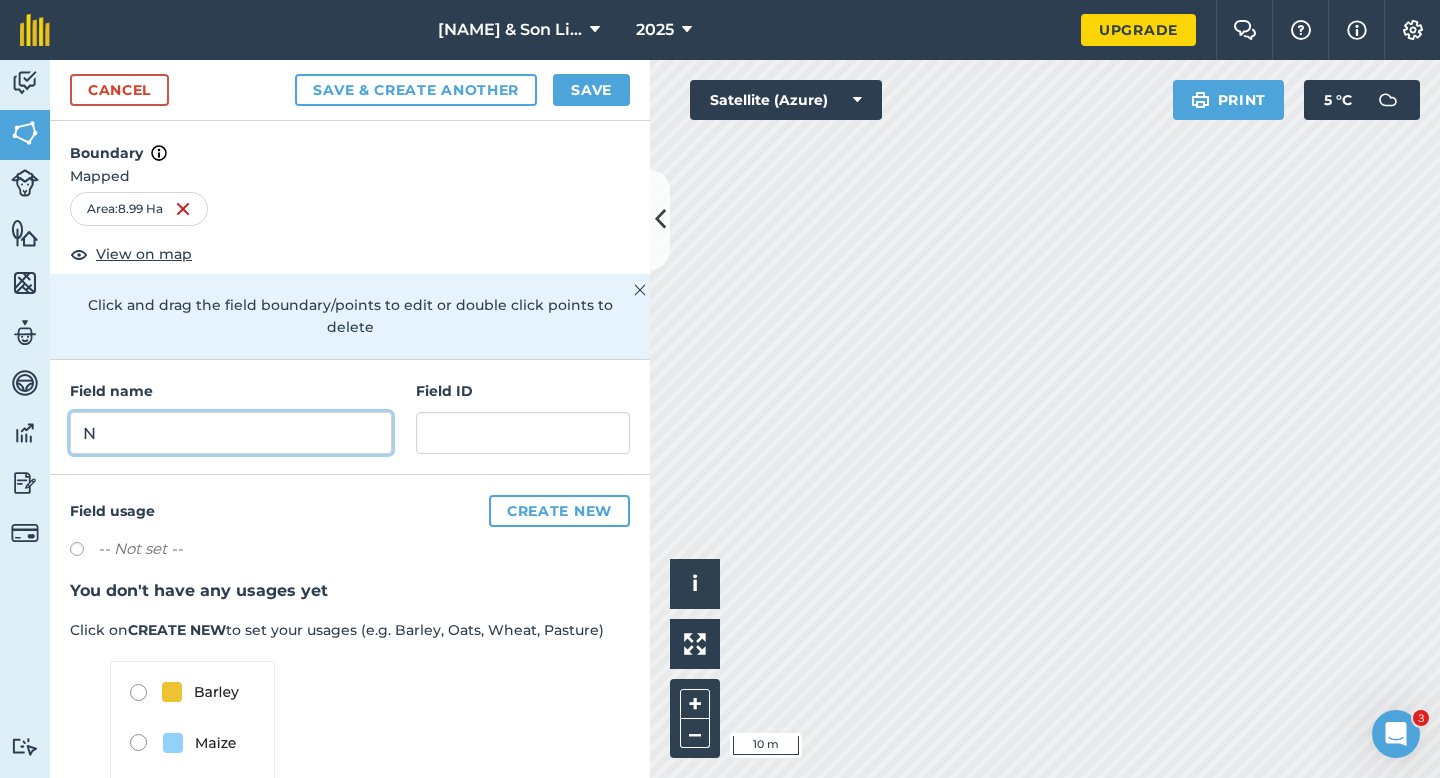 type on "N" 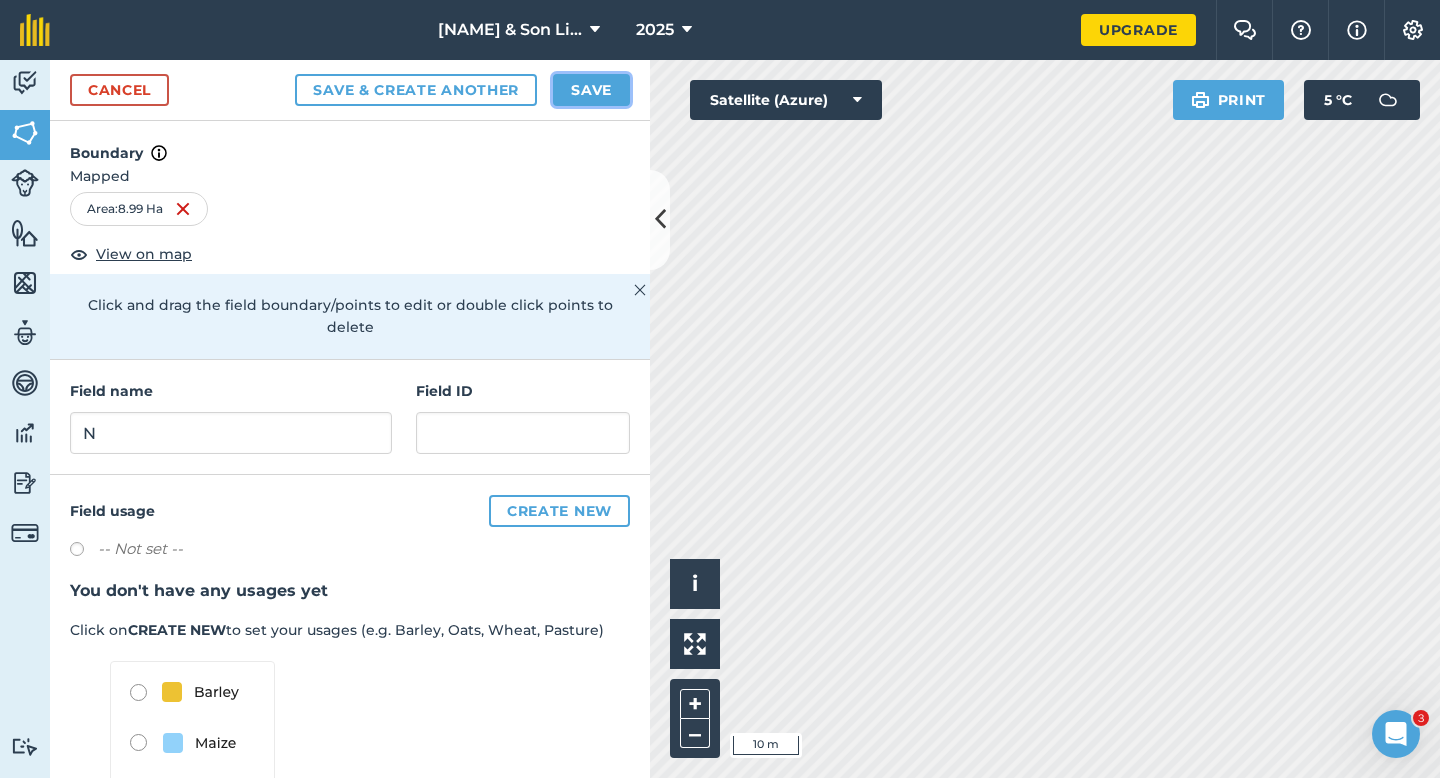 click on "Save" at bounding box center [591, 90] 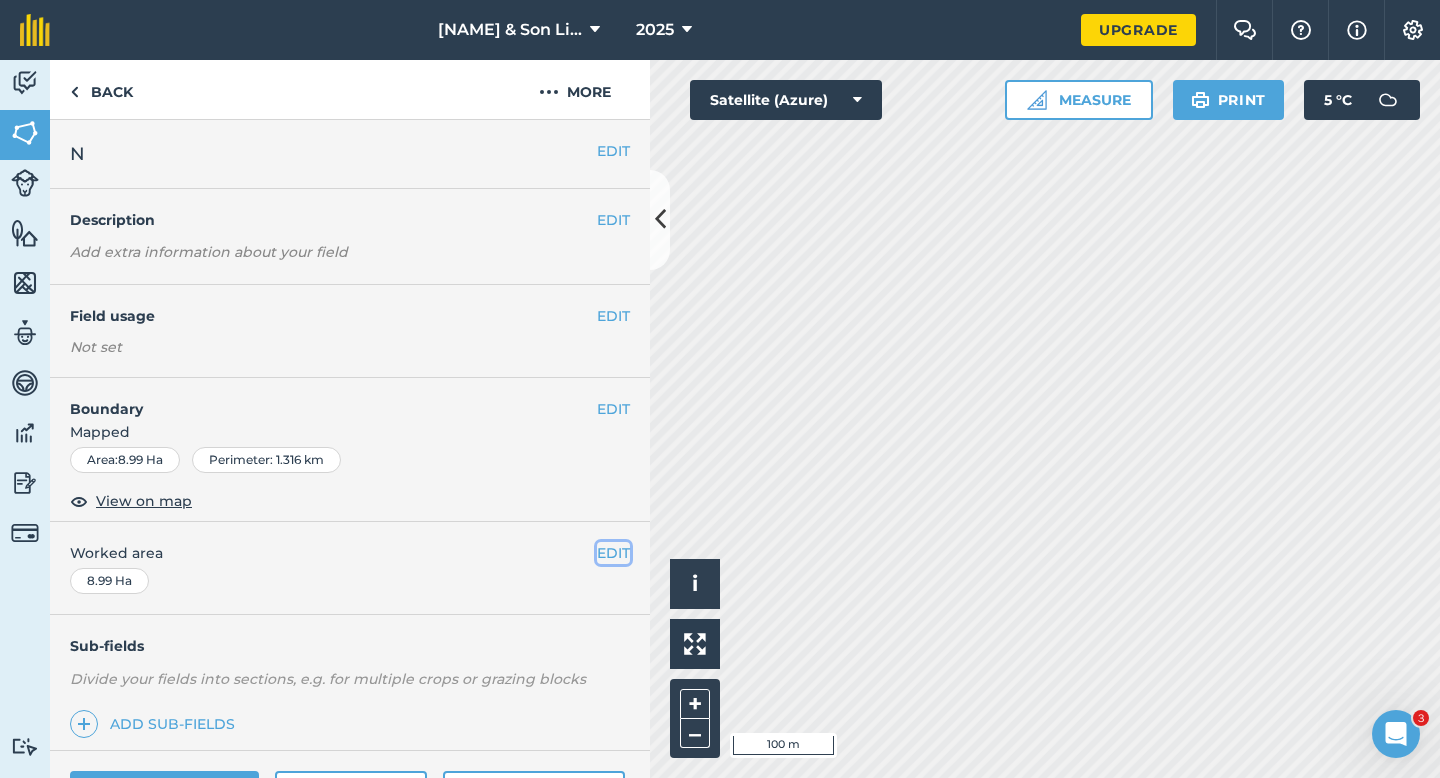 click on "EDIT" at bounding box center [613, 553] 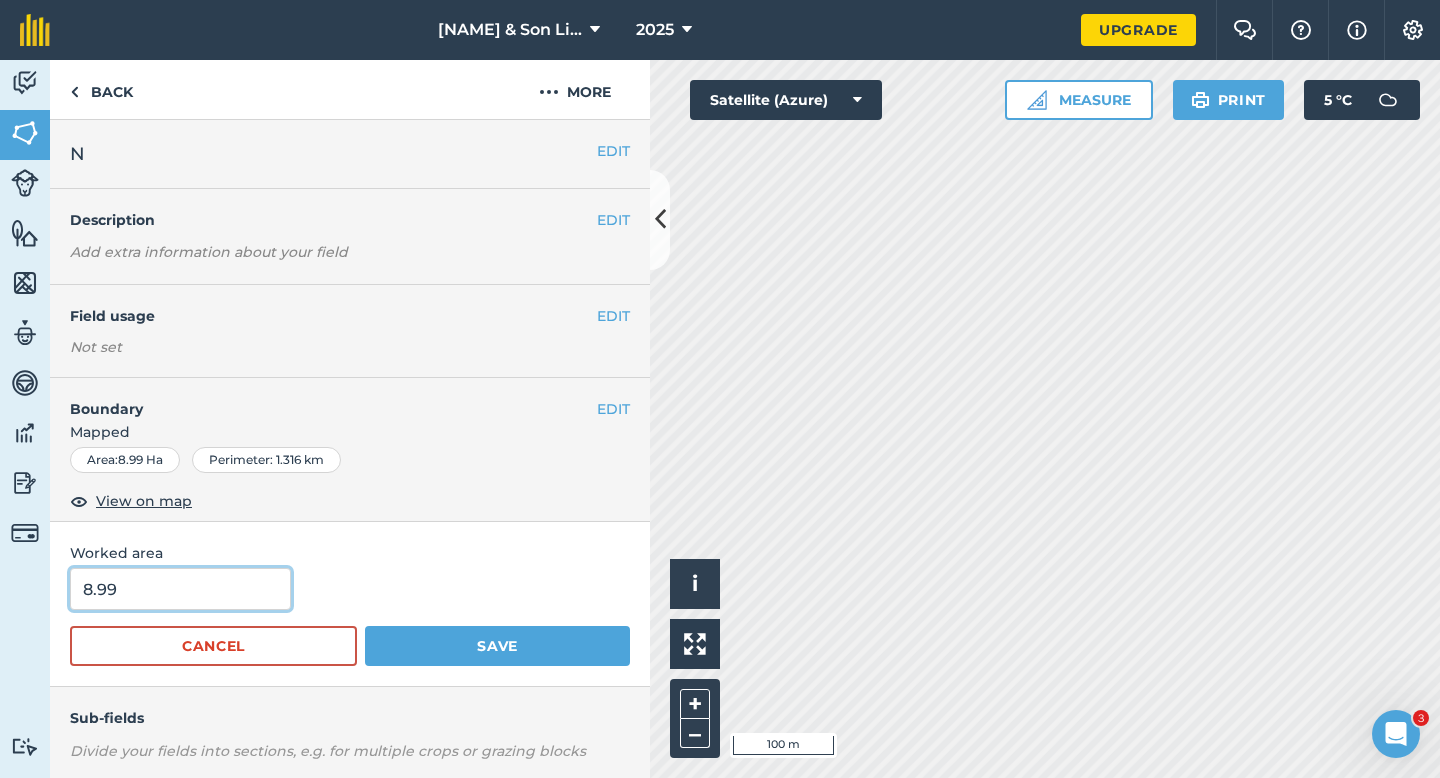 click on "8.99" at bounding box center [180, 589] 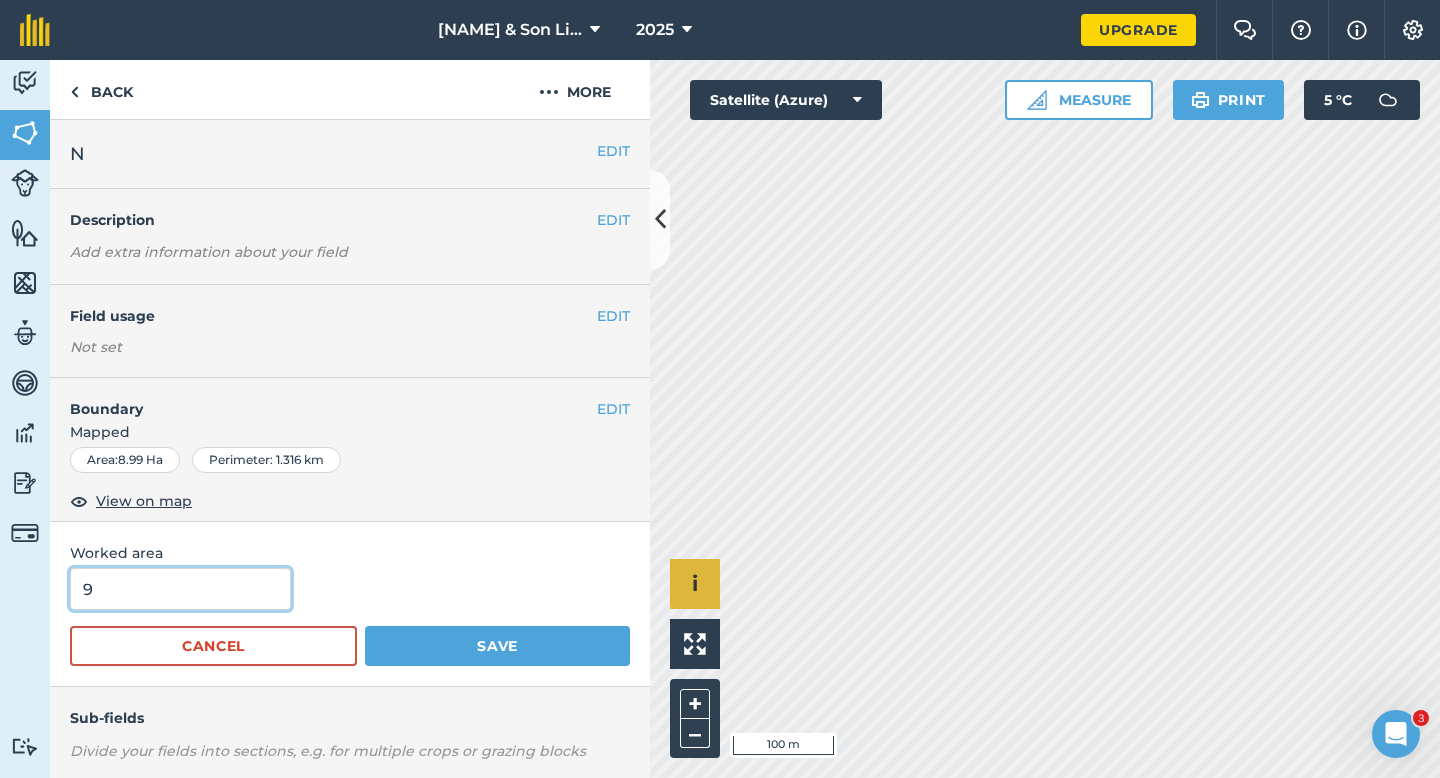 click on "Save" at bounding box center (497, 646) 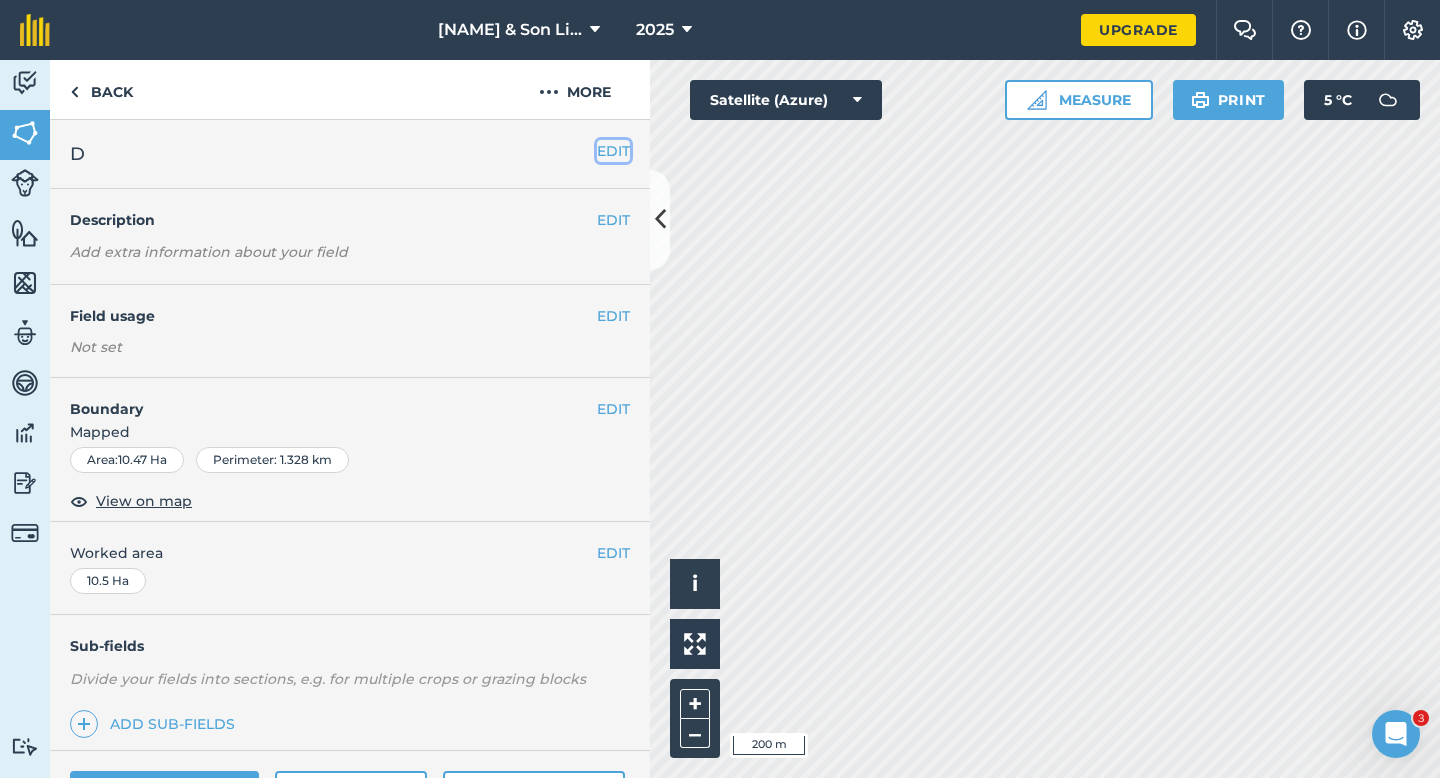 click on "EDIT" at bounding box center [613, 151] 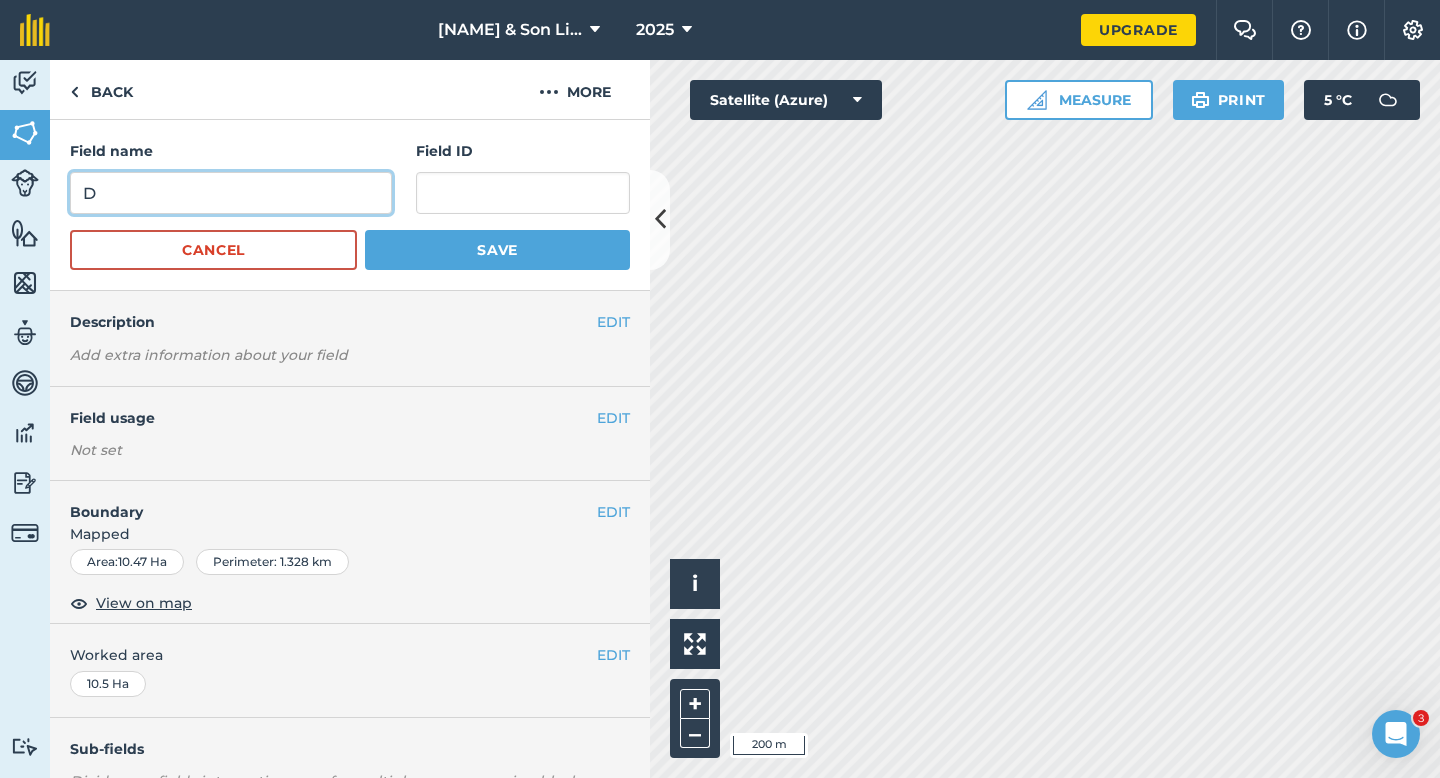 click on "D" at bounding box center (231, 193) 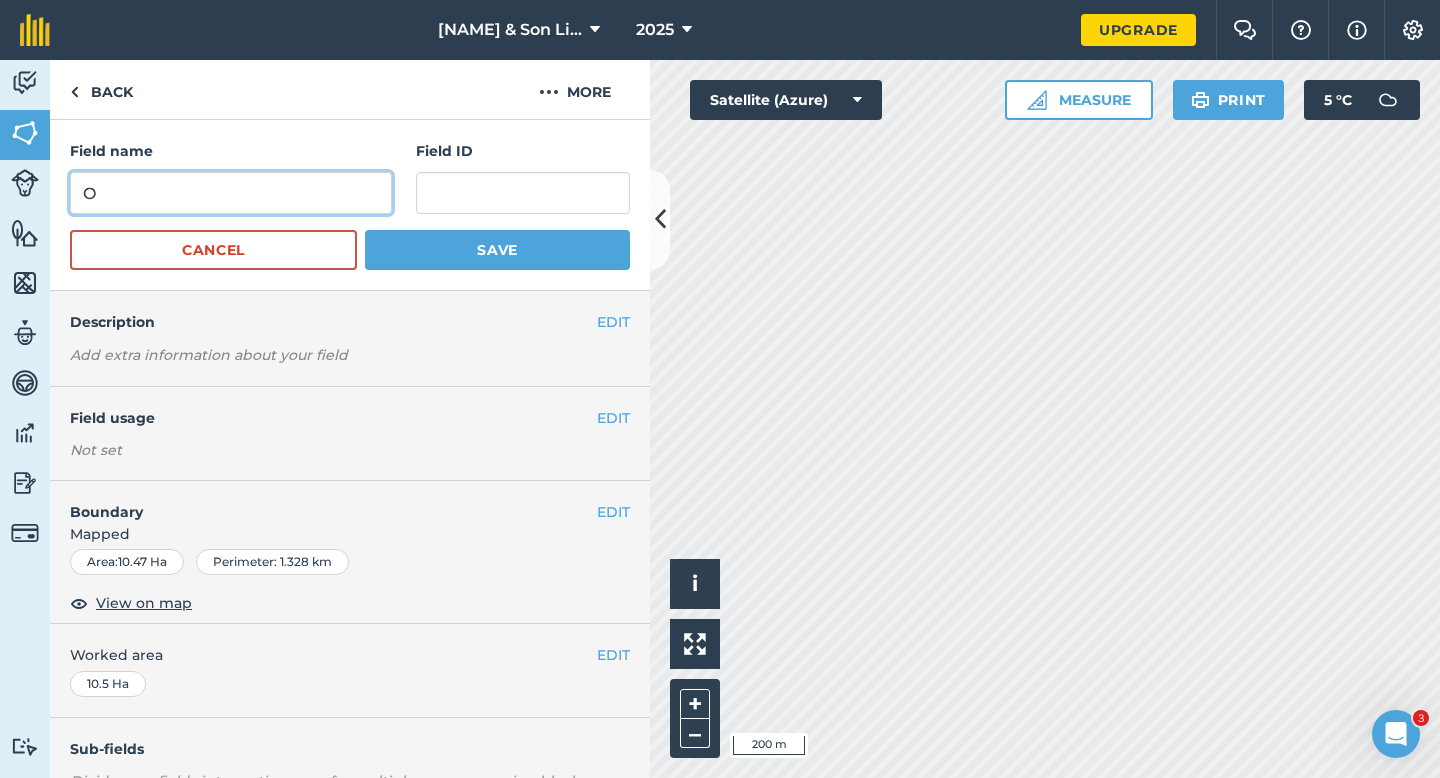 type on "O" 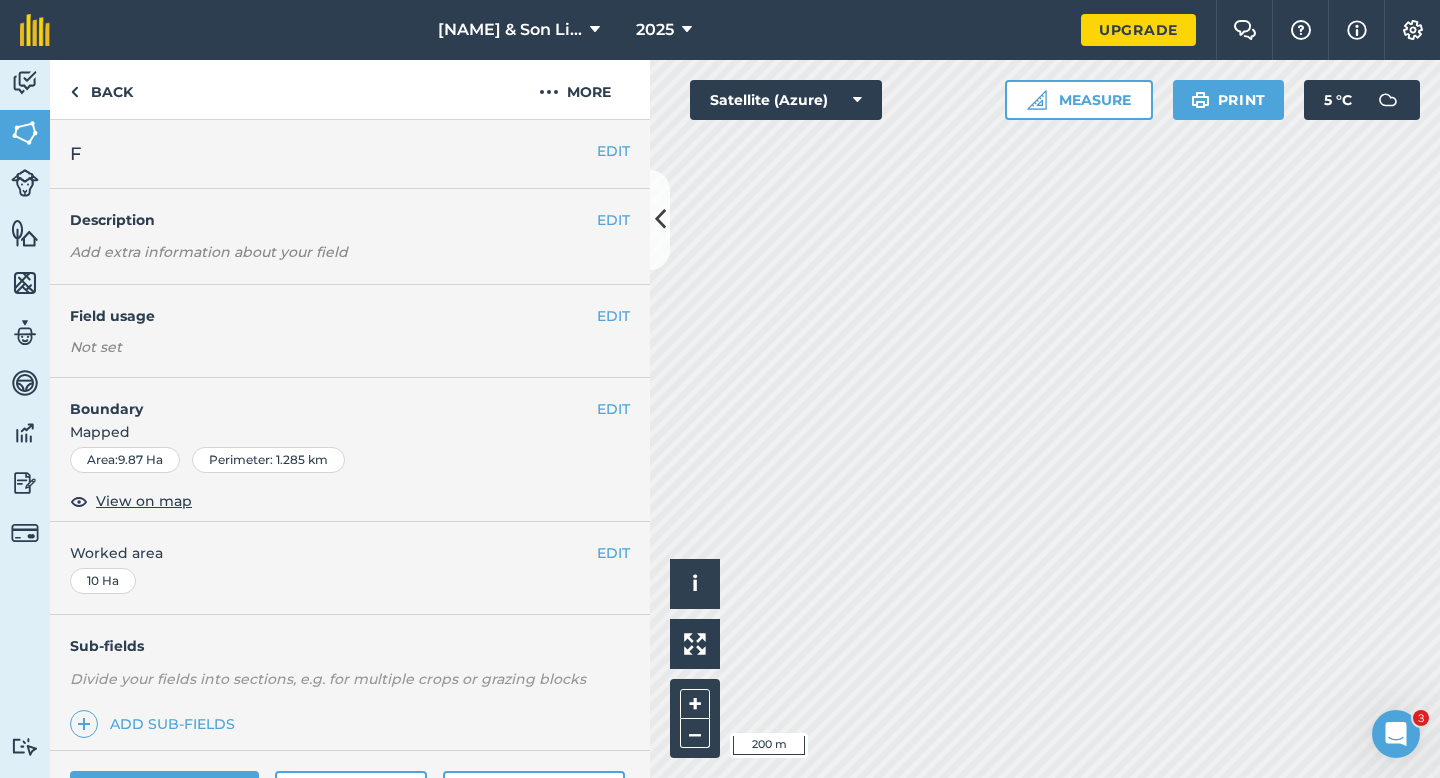 click on "EDIT F" at bounding box center [350, 154] 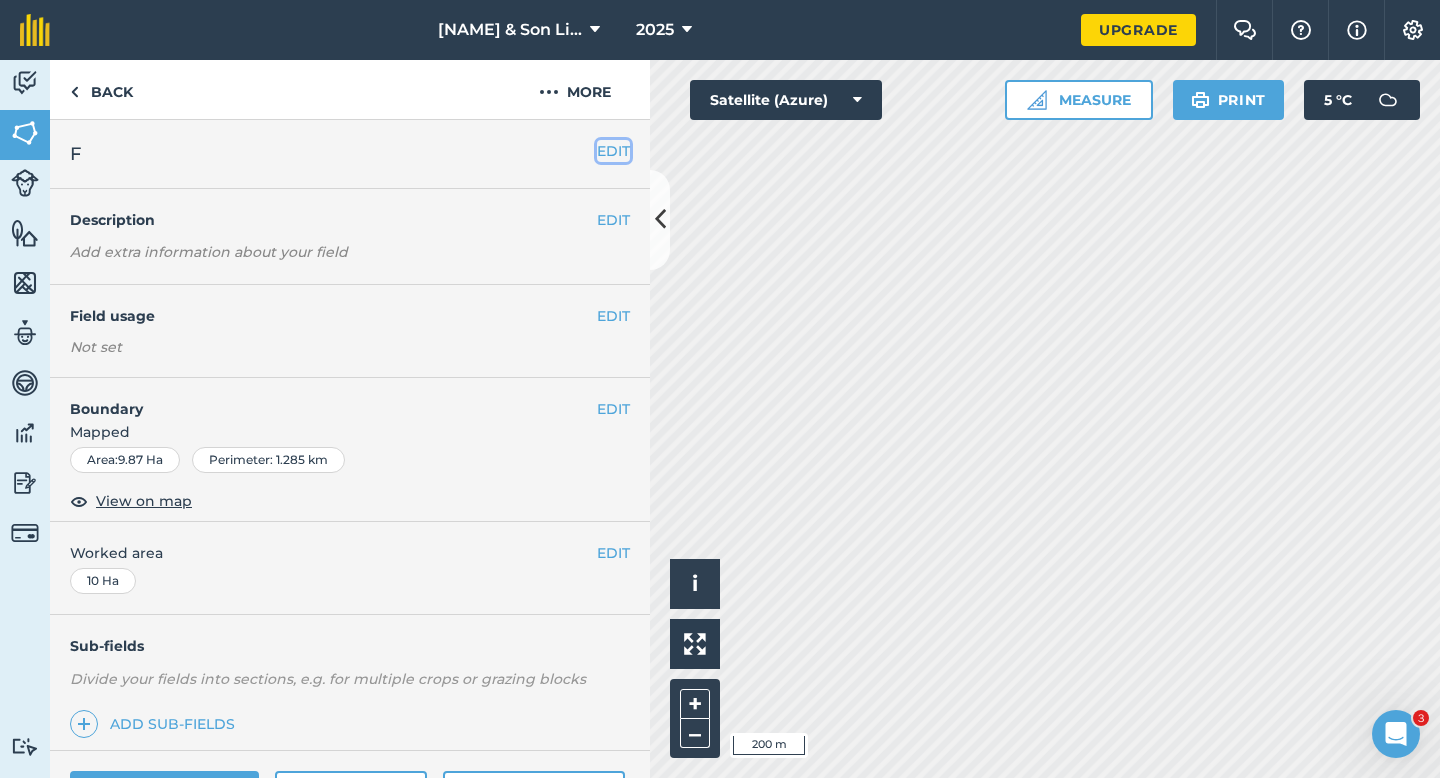 click on "EDIT" at bounding box center (613, 151) 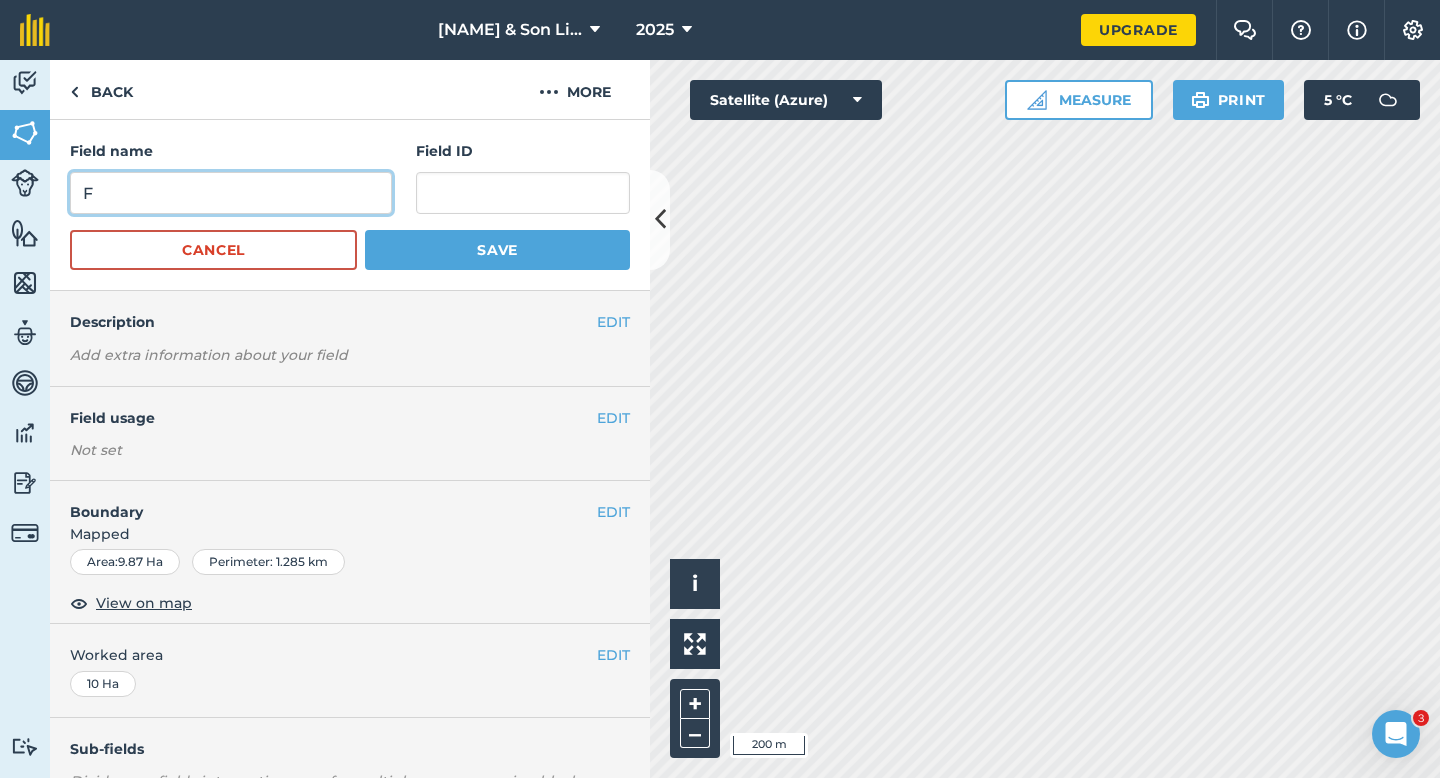 click on "F" at bounding box center (231, 193) 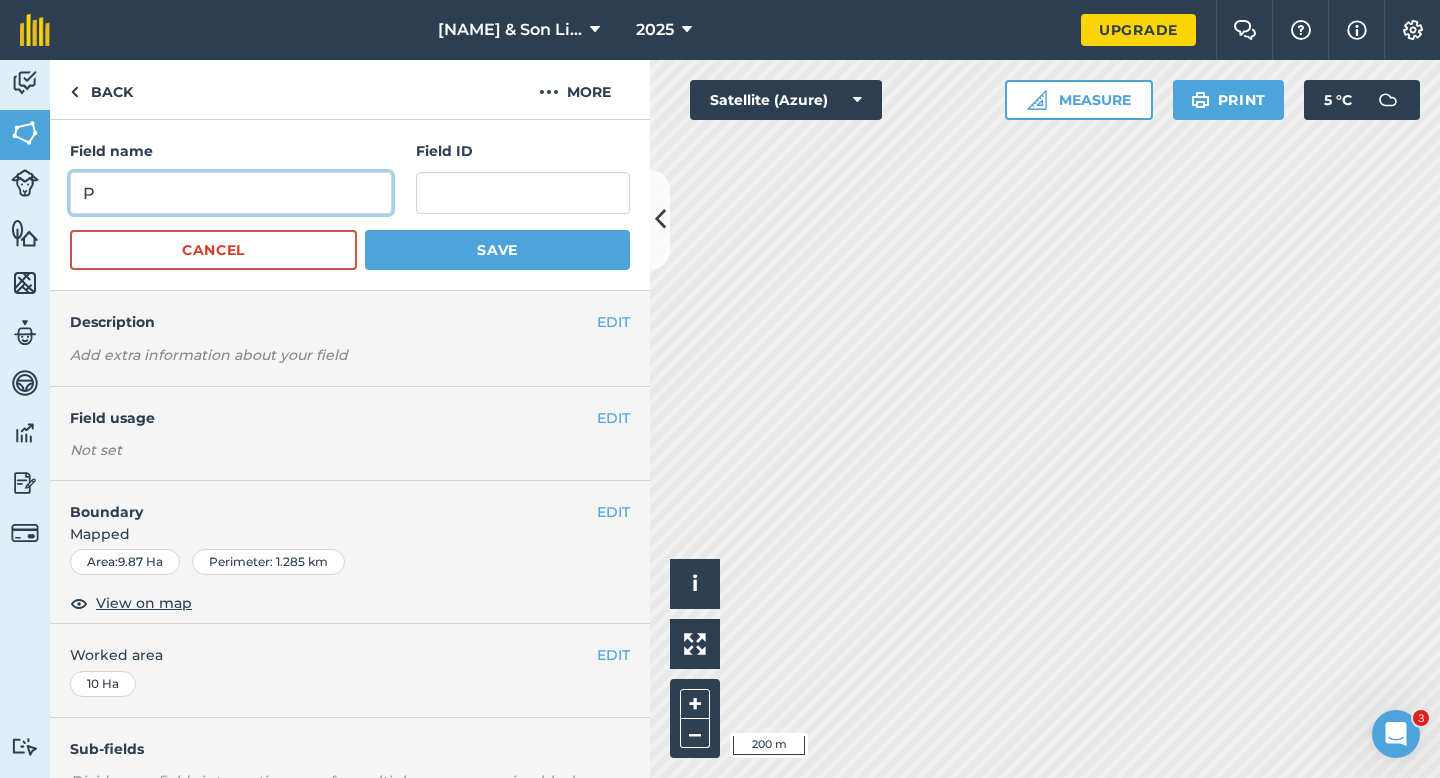 type on "P" 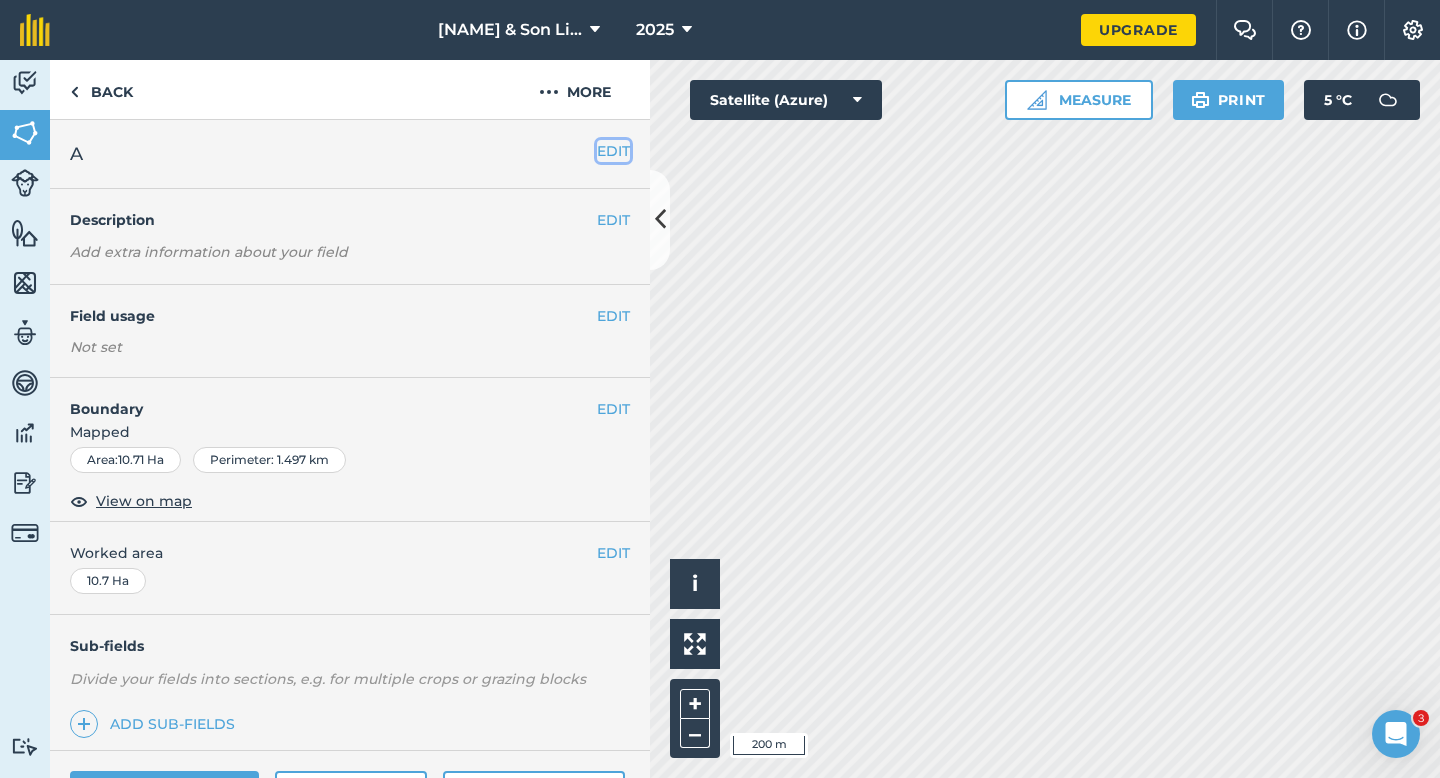 click on "EDIT" at bounding box center (613, 151) 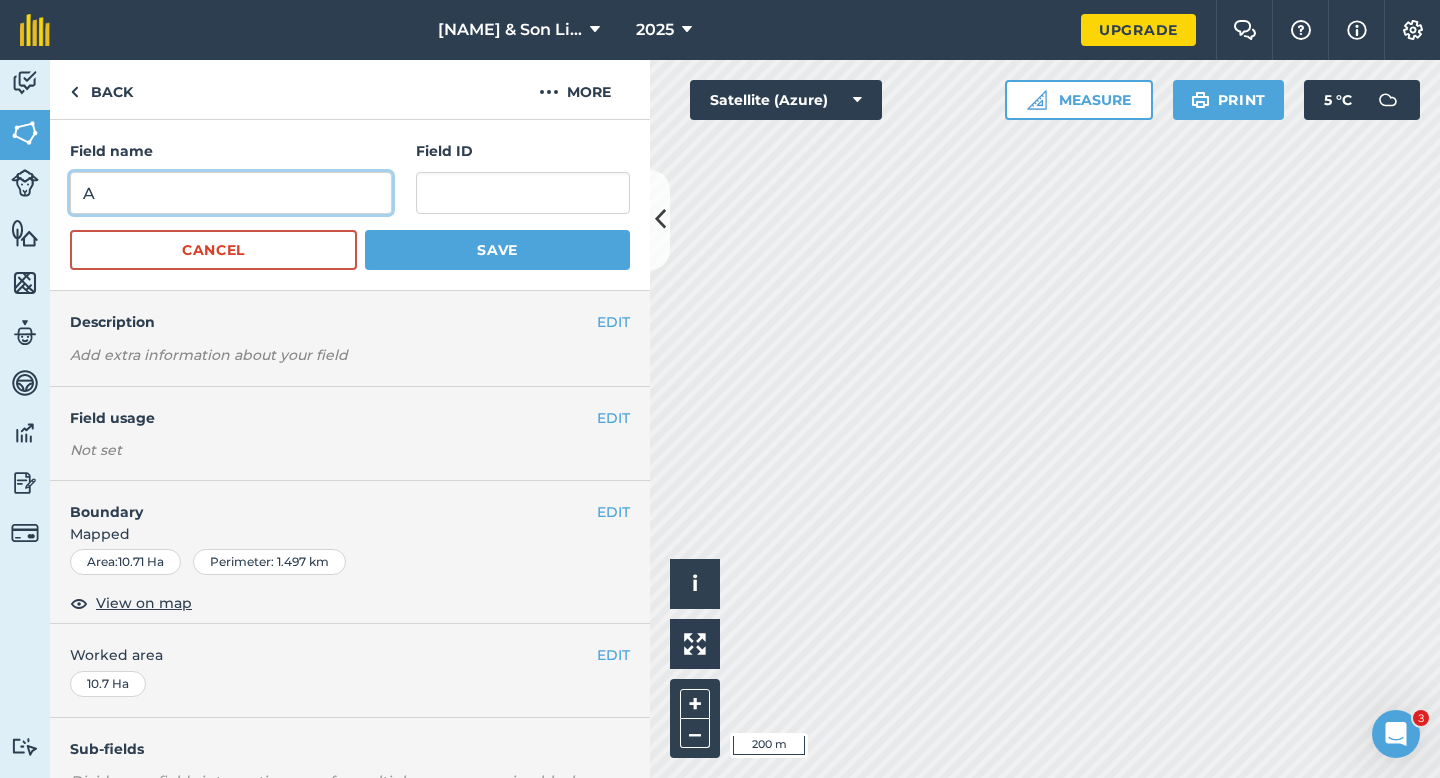 click on "A" at bounding box center [231, 193] 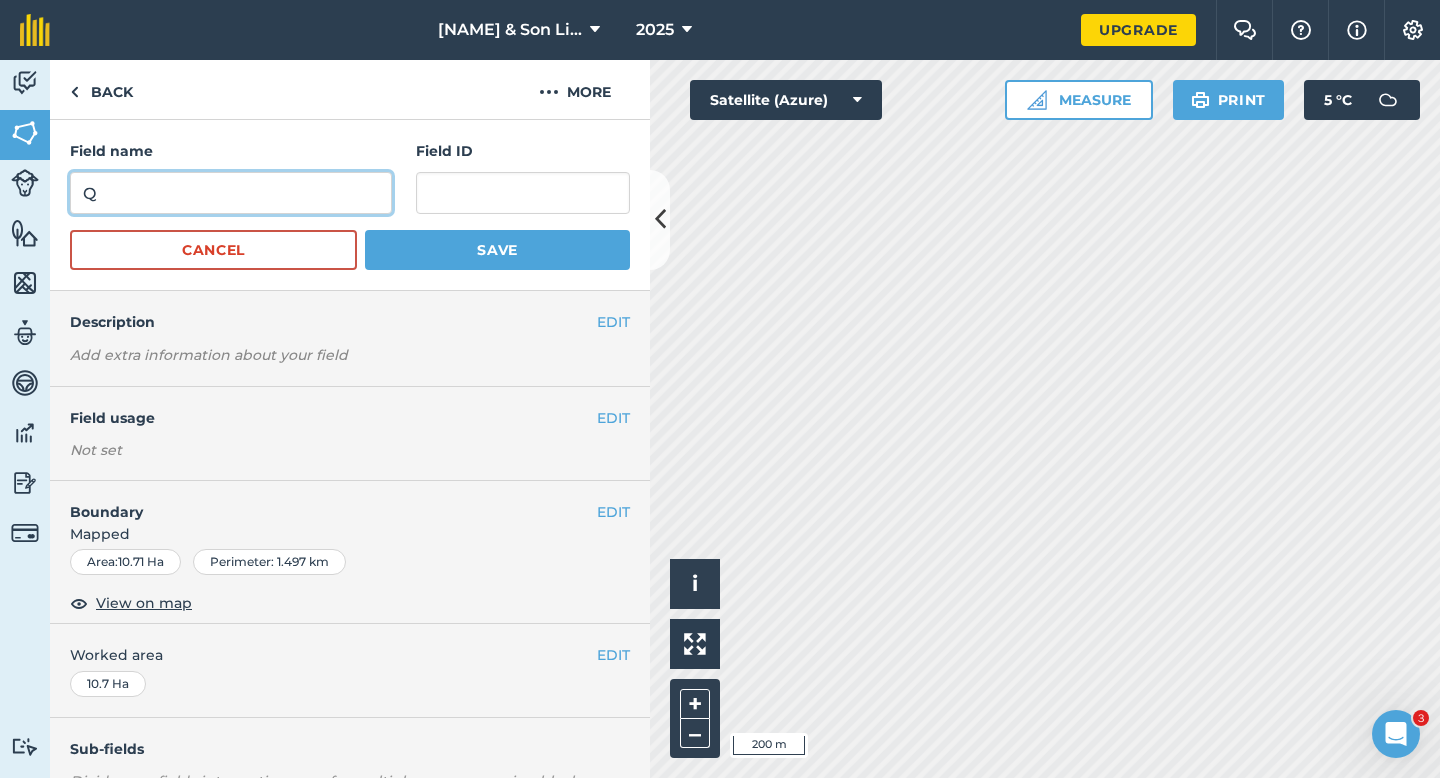 type on "Q" 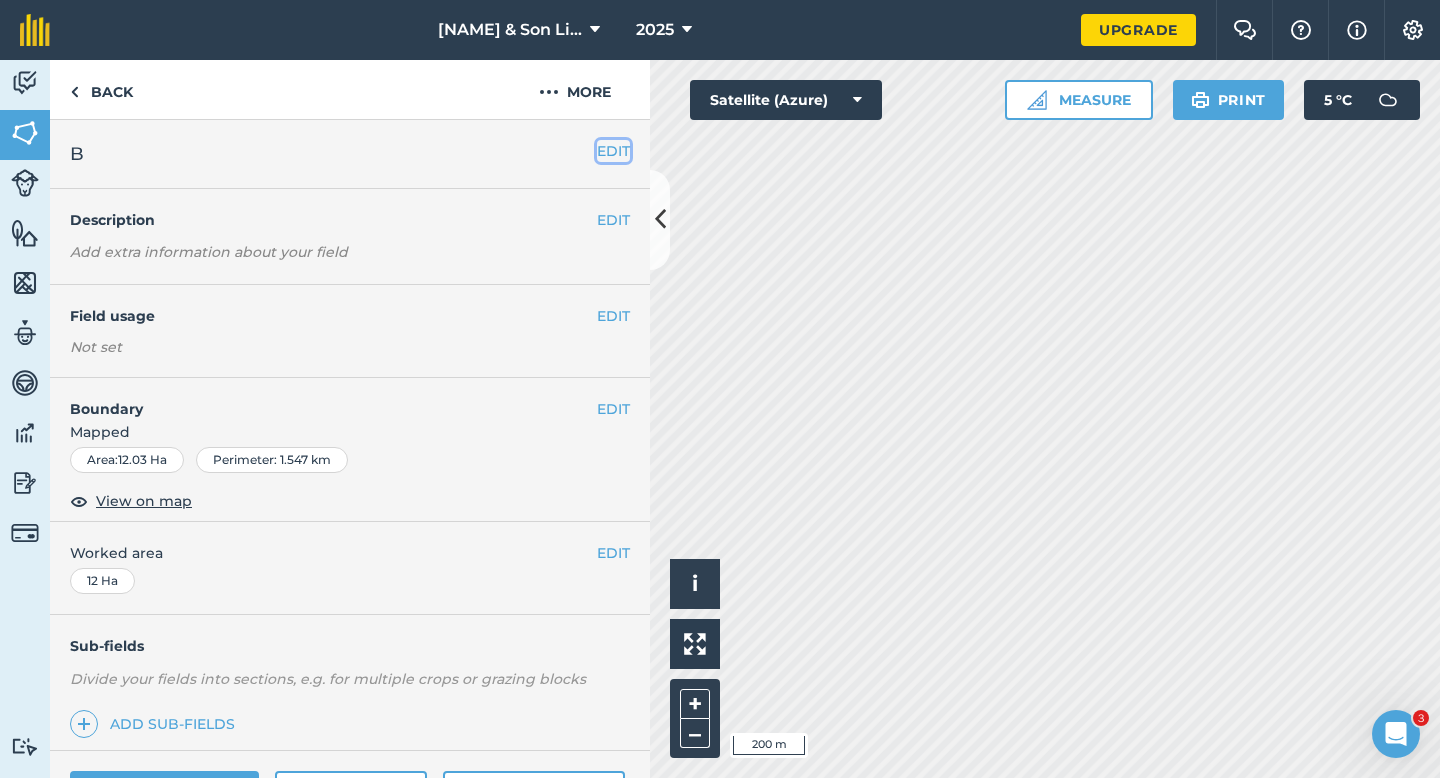 click on "EDIT" at bounding box center (613, 151) 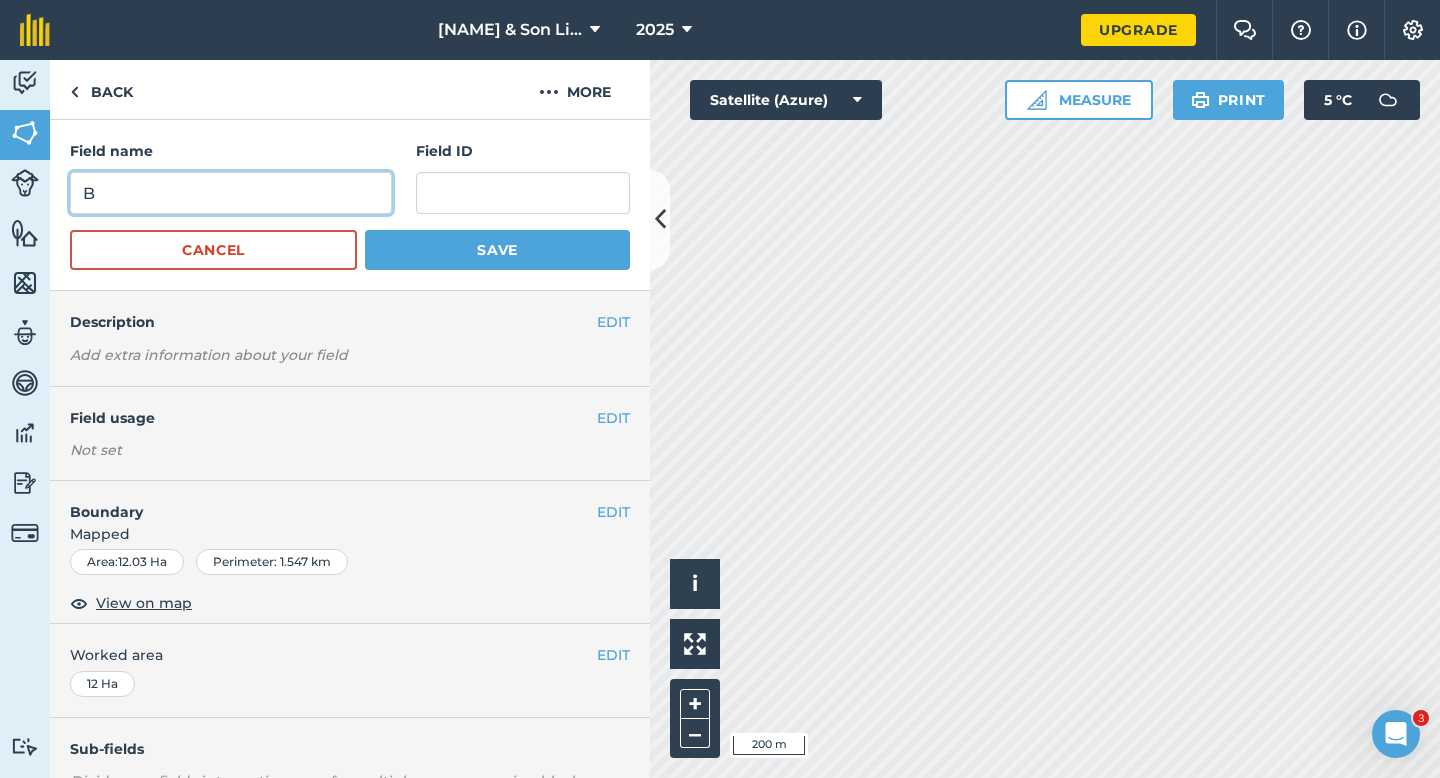 click on "B" at bounding box center [231, 193] 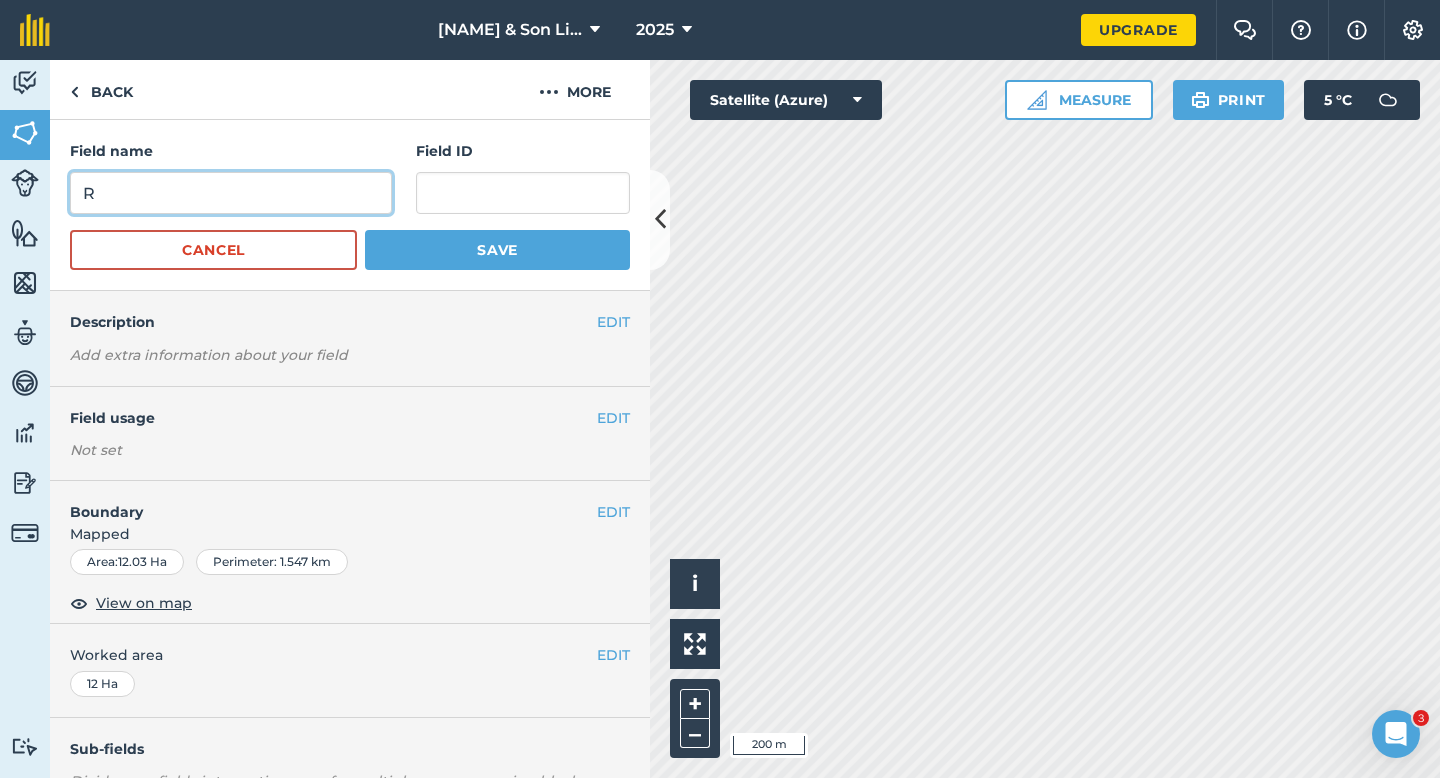 type on "R" 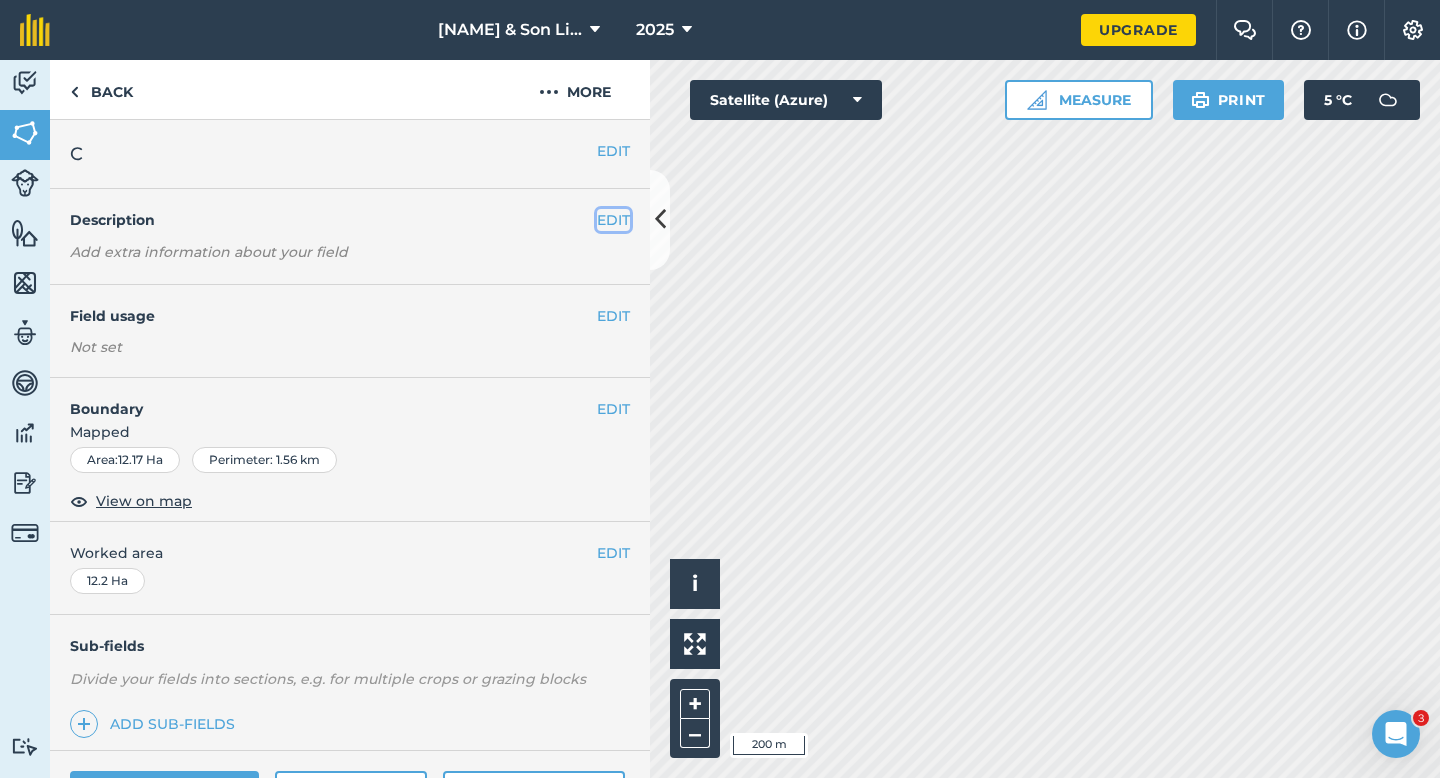 click on "EDIT" at bounding box center (613, 220) 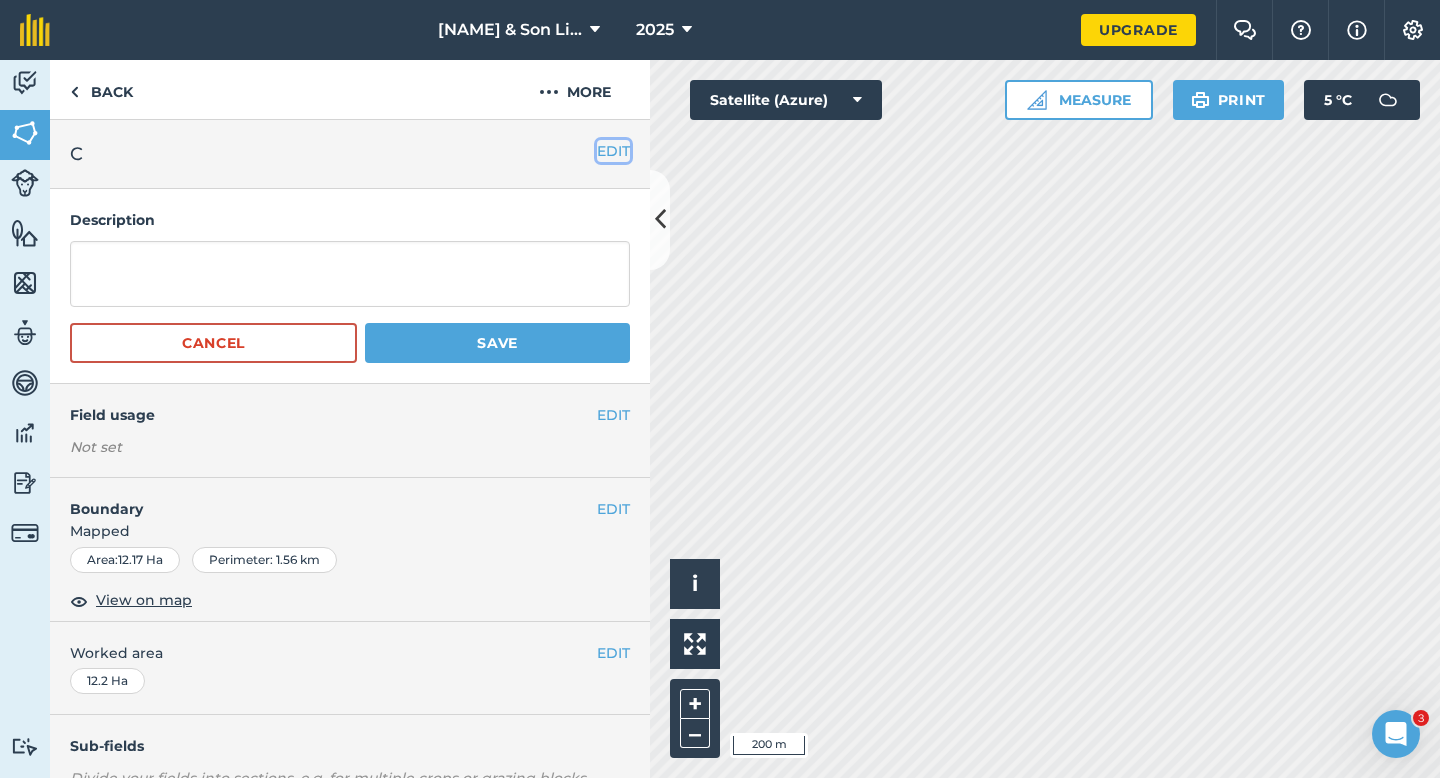 click on "EDIT" at bounding box center [613, 151] 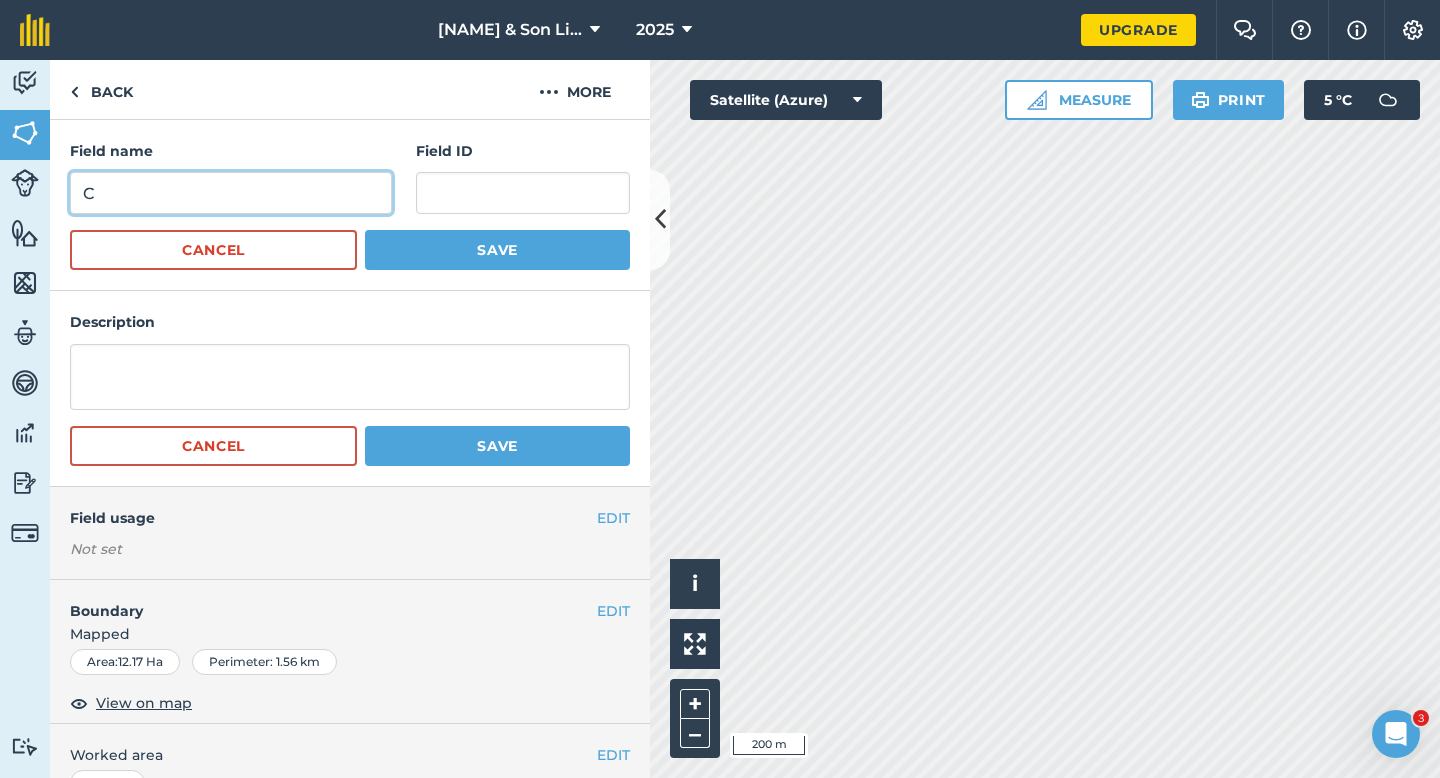 click on "C" at bounding box center (231, 193) 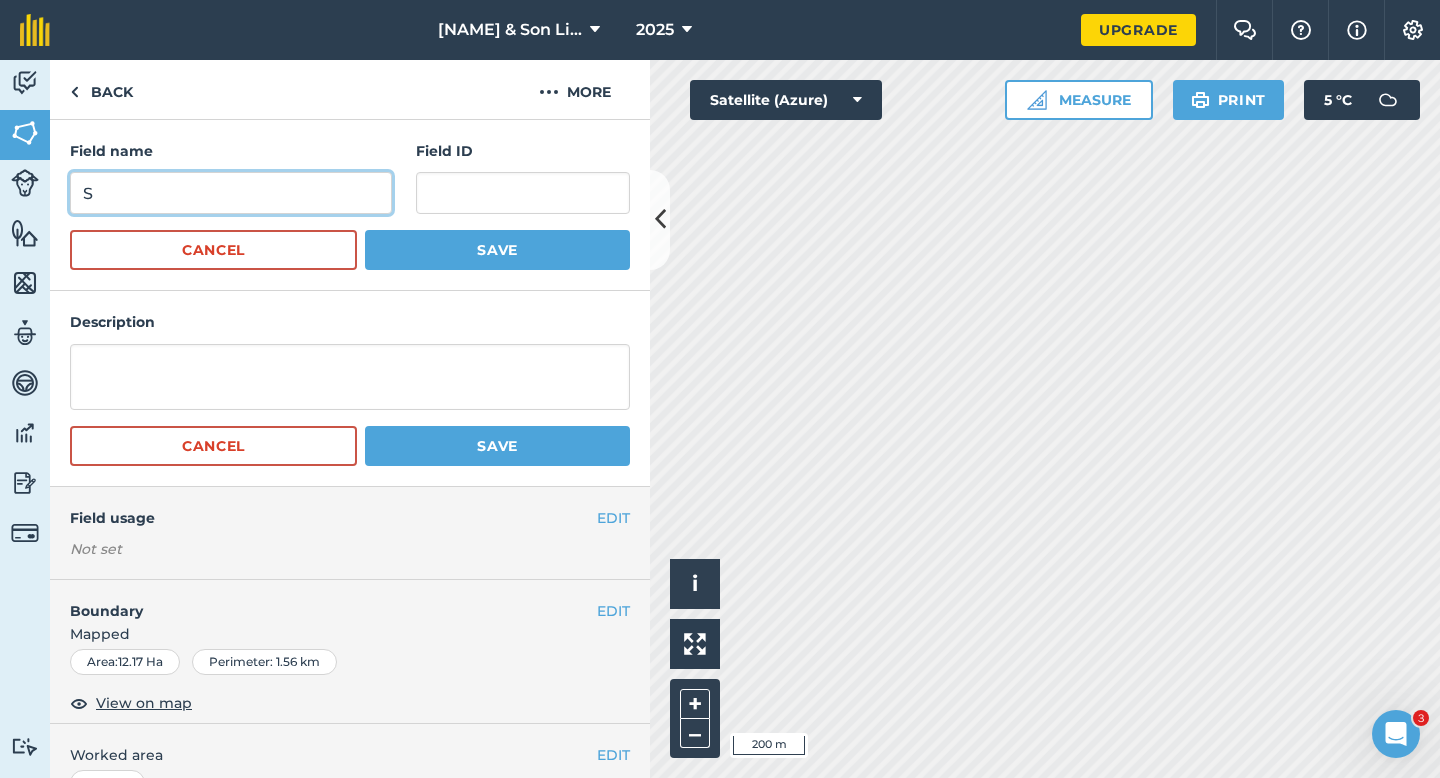 type on "S" 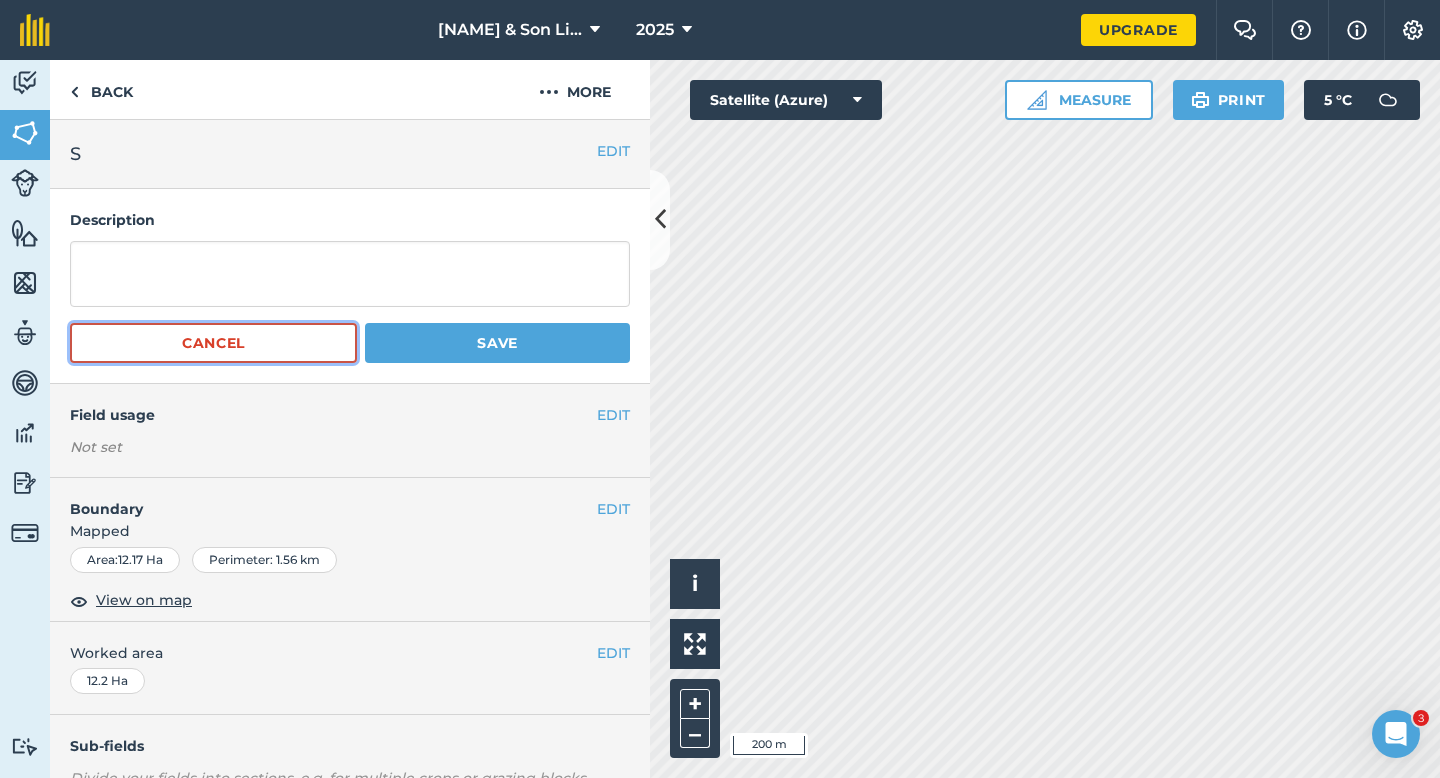 click on "Cancel" at bounding box center (213, 343) 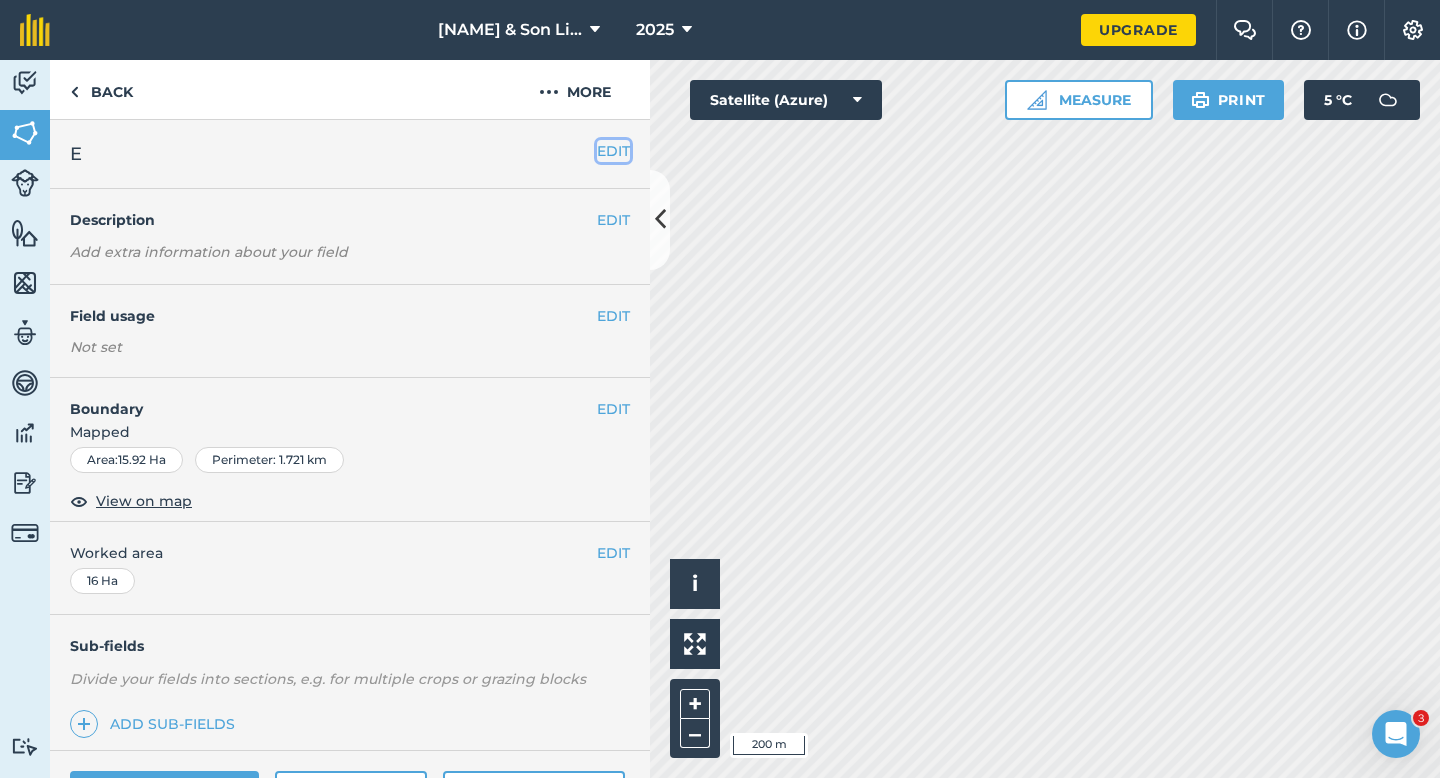 click on "EDIT" at bounding box center (613, 151) 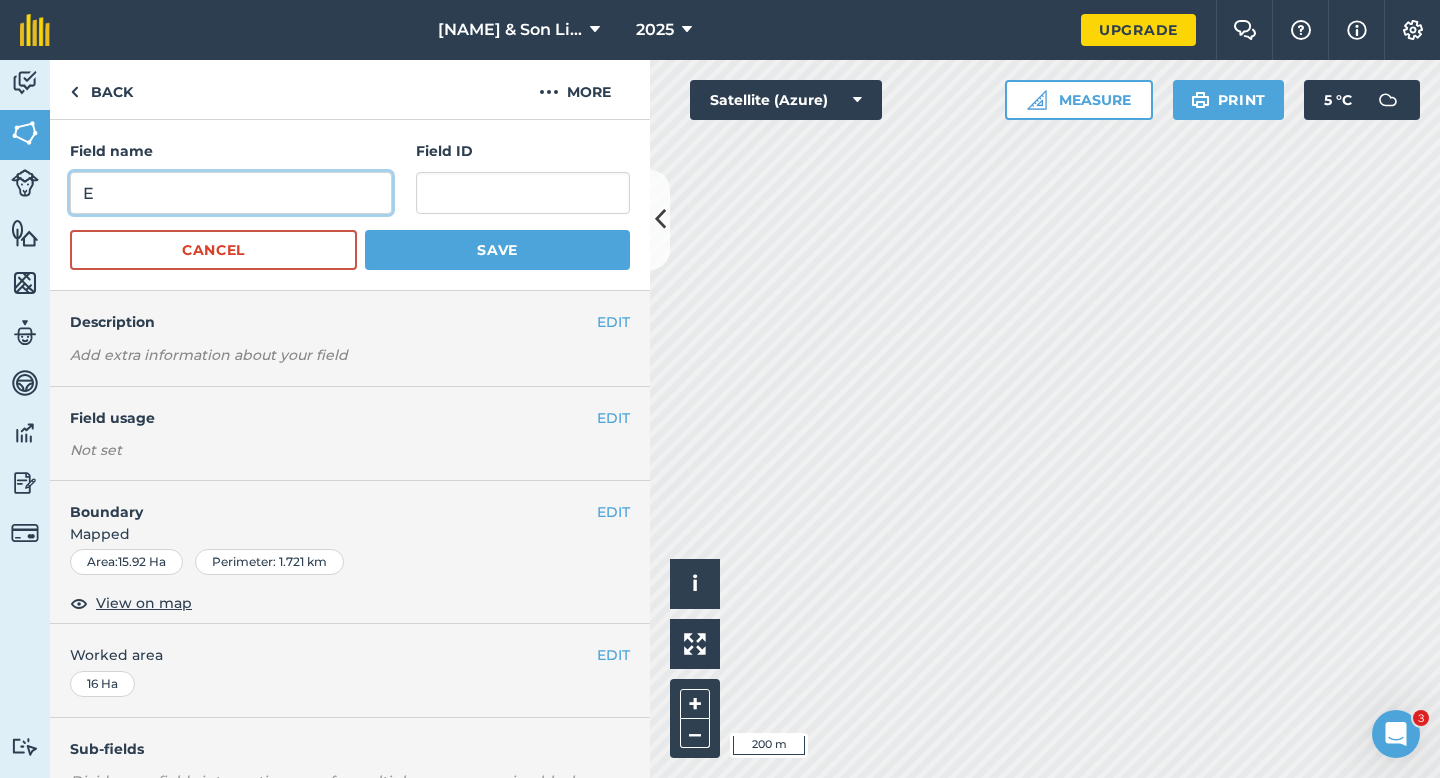 click on "E" at bounding box center (231, 193) 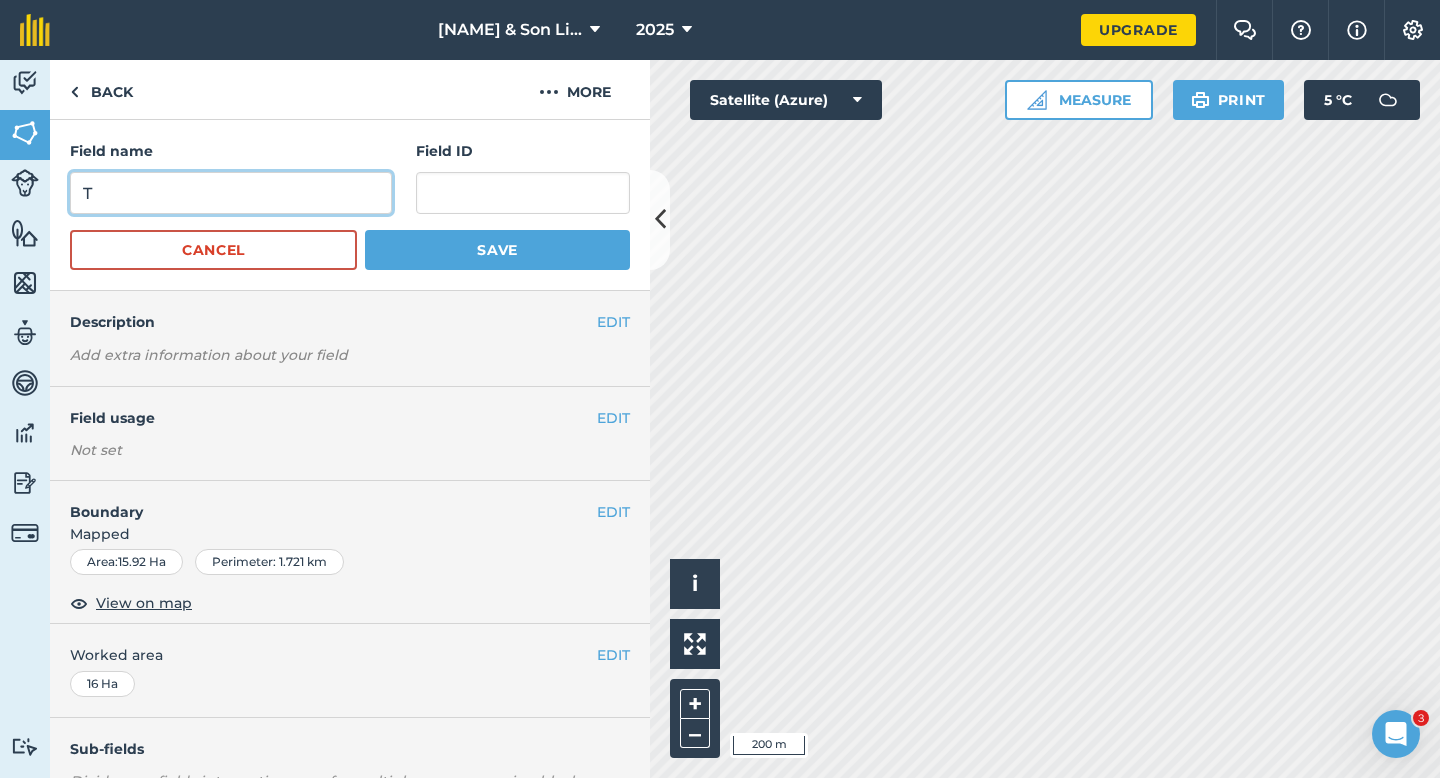 type on "T" 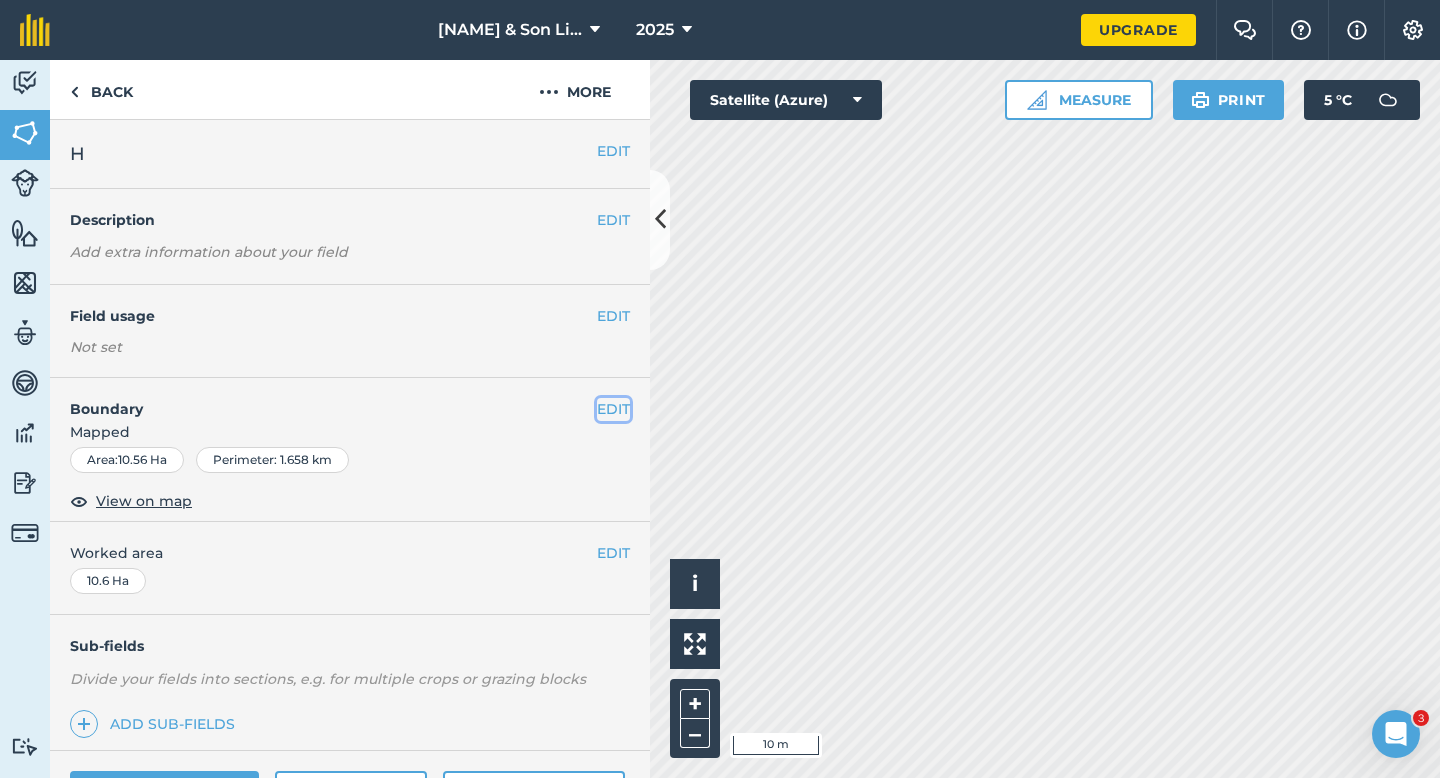 click on "EDIT" at bounding box center [613, 409] 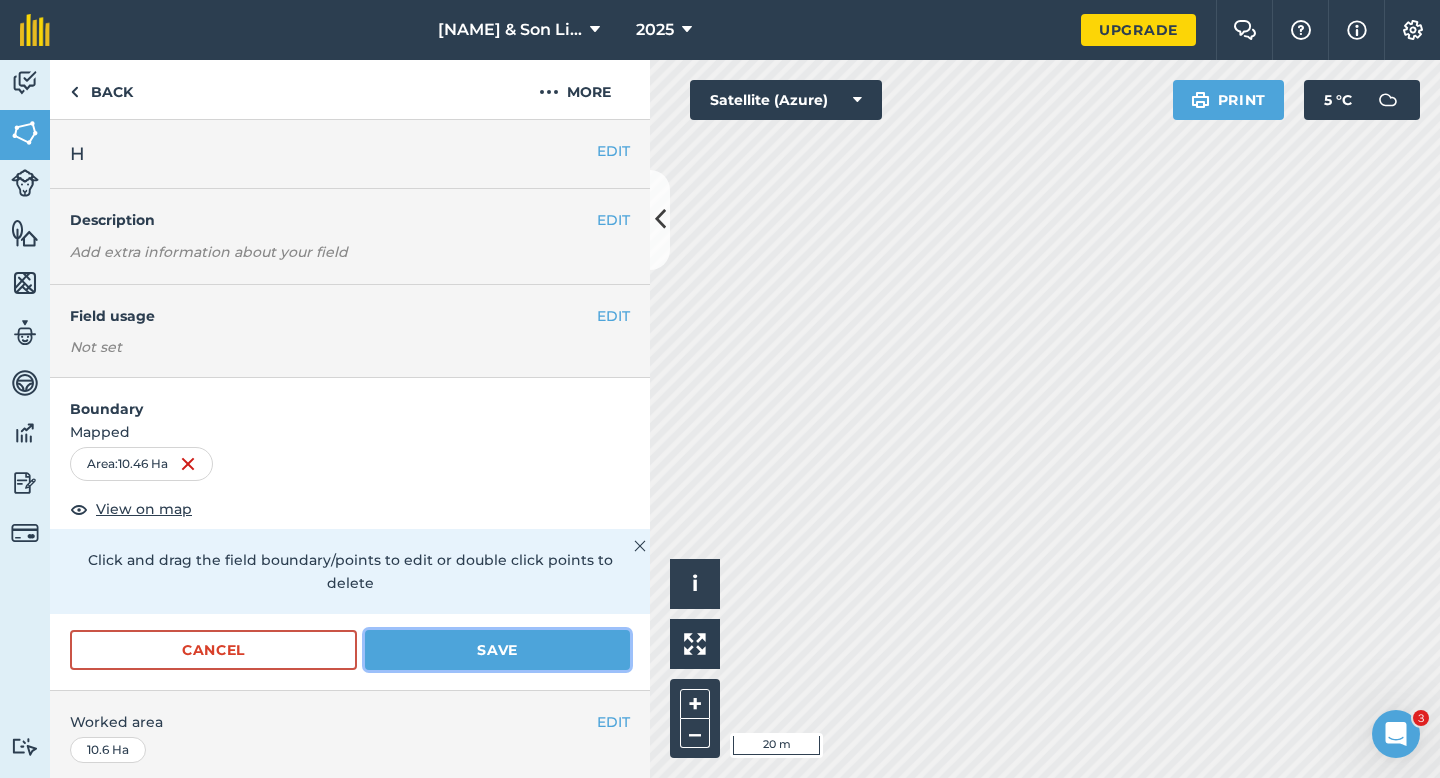 click on "Save" at bounding box center [497, 650] 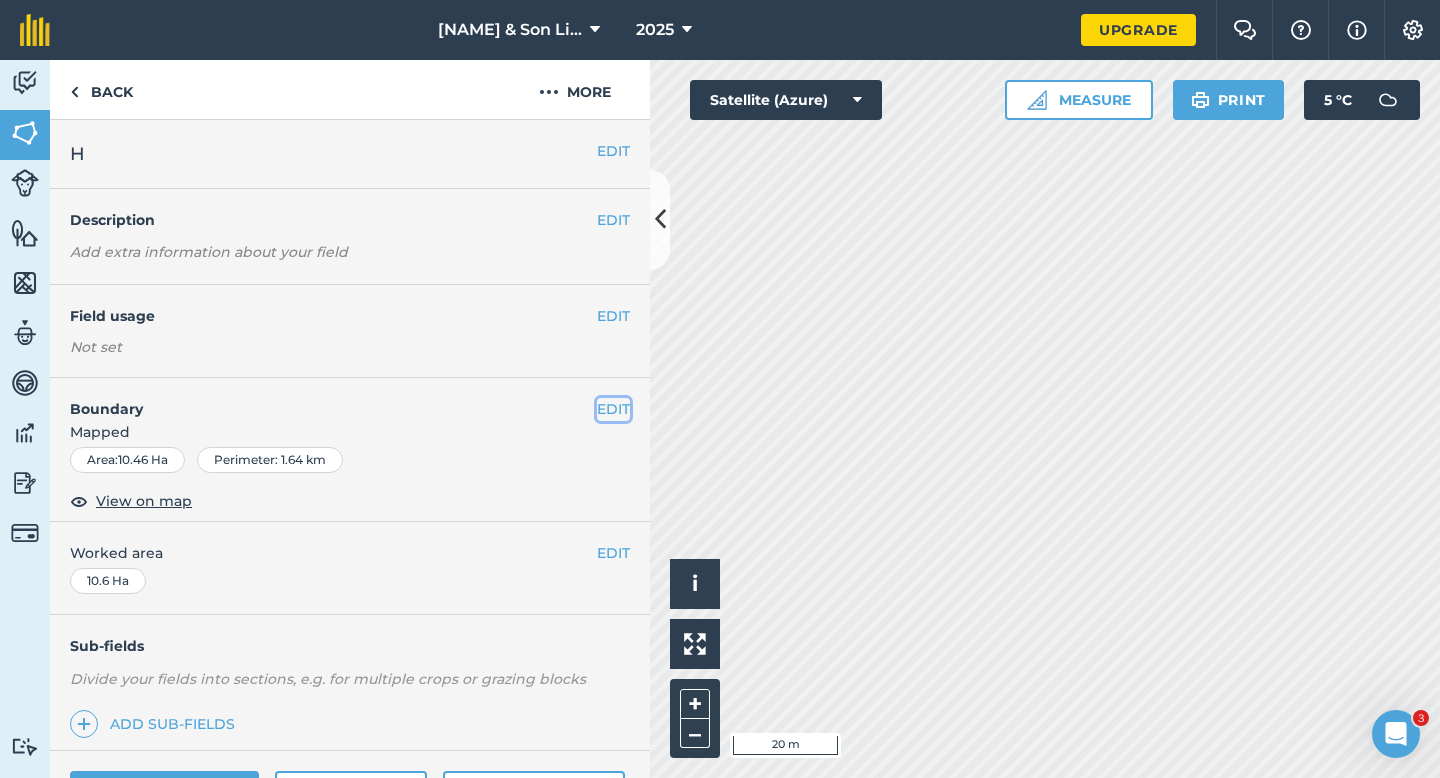 click on "EDIT" at bounding box center [613, 409] 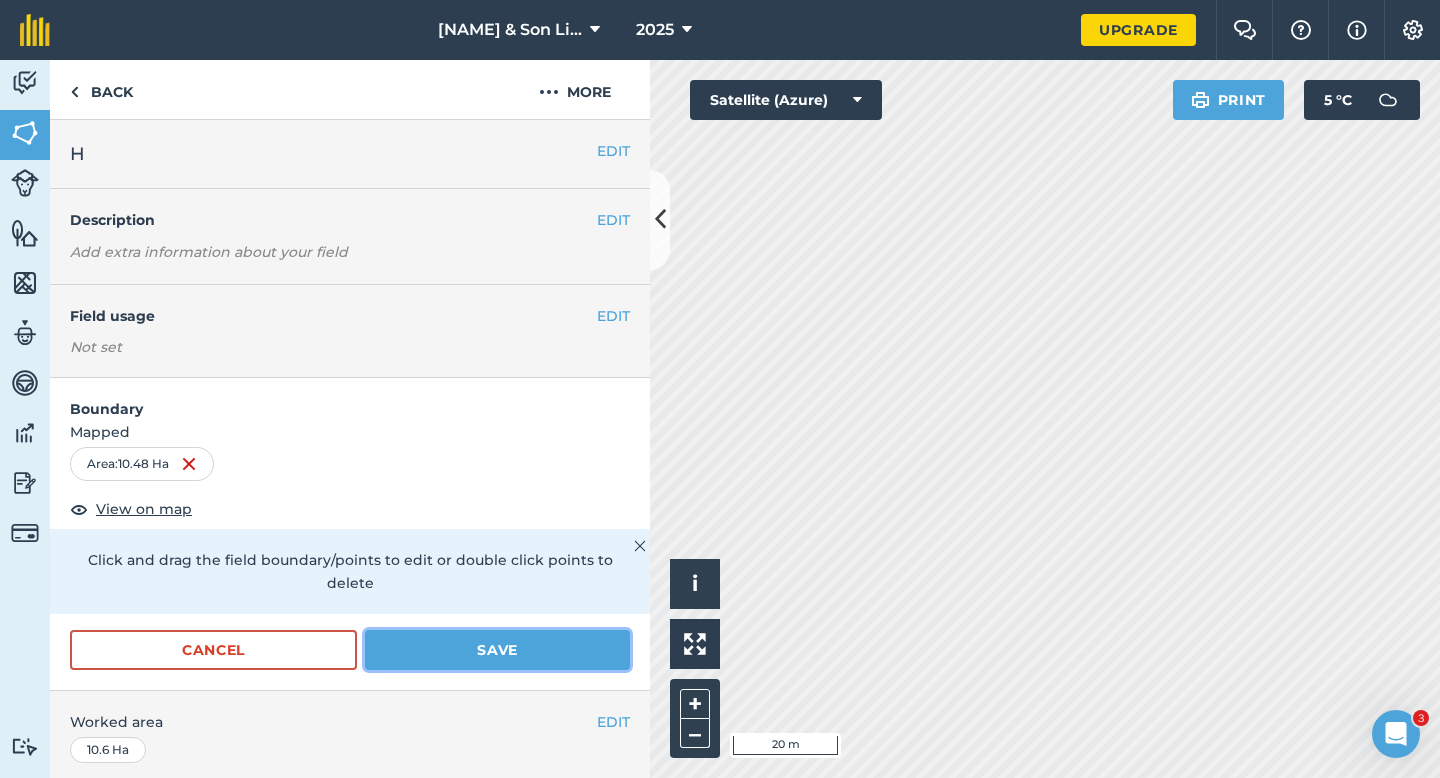 click on "Save" at bounding box center (497, 650) 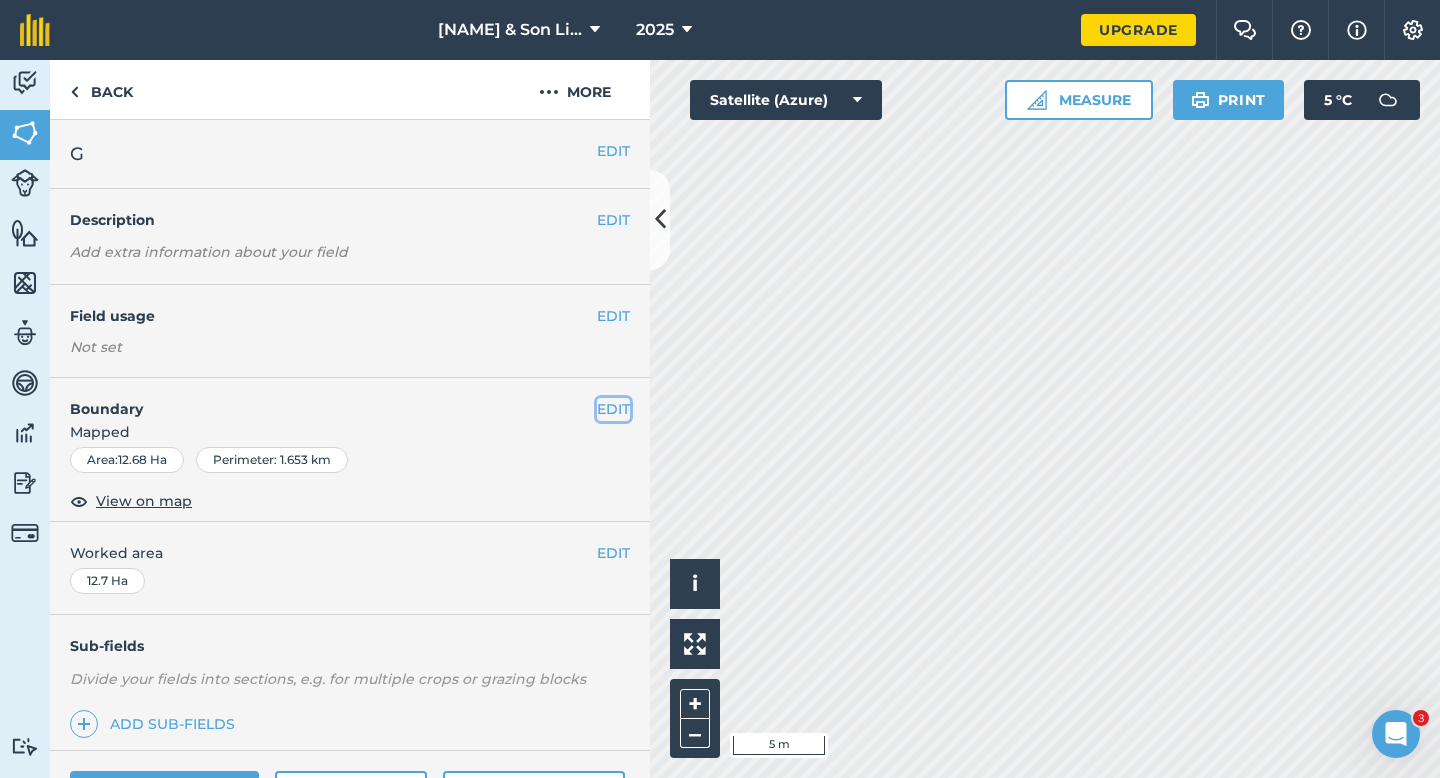 click on "EDIT" at bounding box center (613, 409) 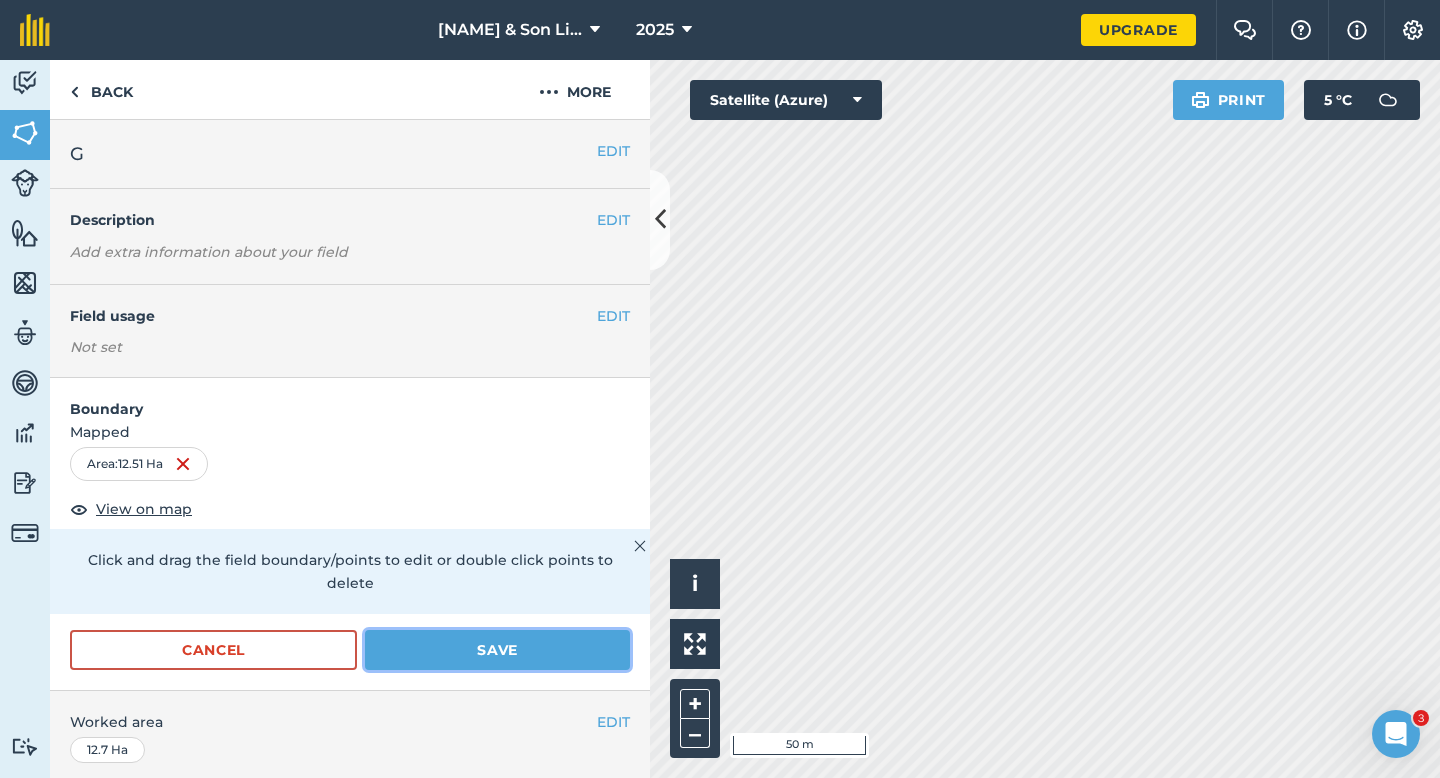 click on "Save" at bounding box center (497, 650) 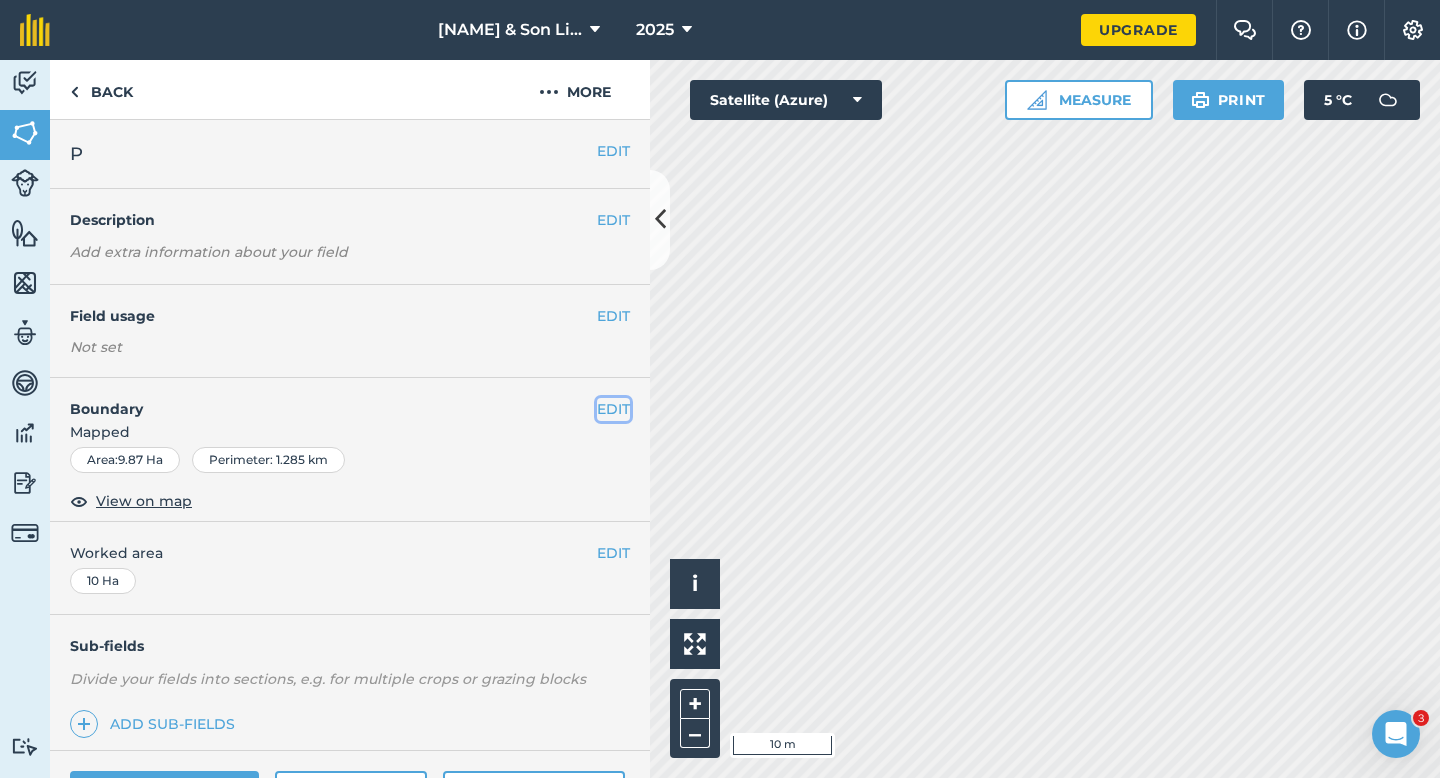 click on "EDIT" at bounding box center [613, 409] 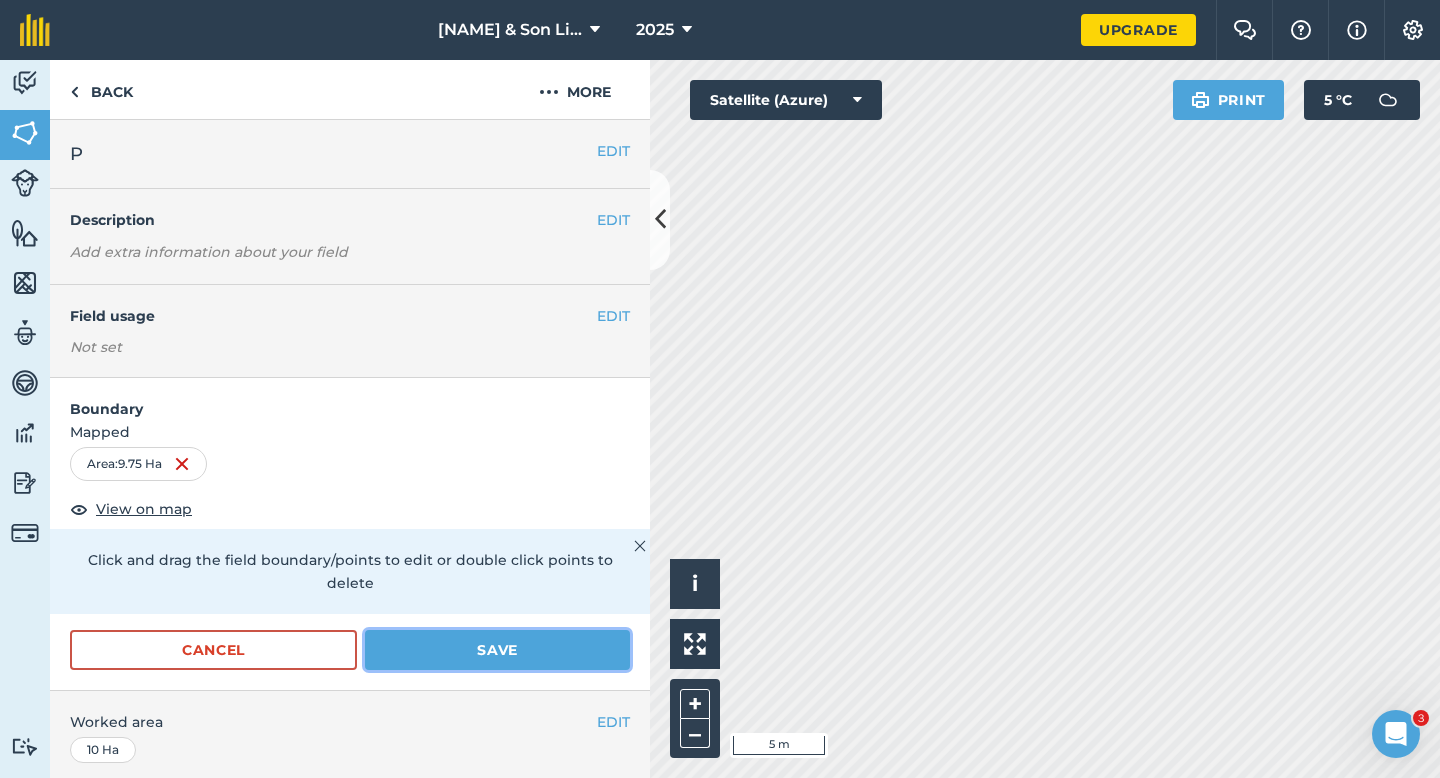 click on "Save" at bounding box center (497, 650) 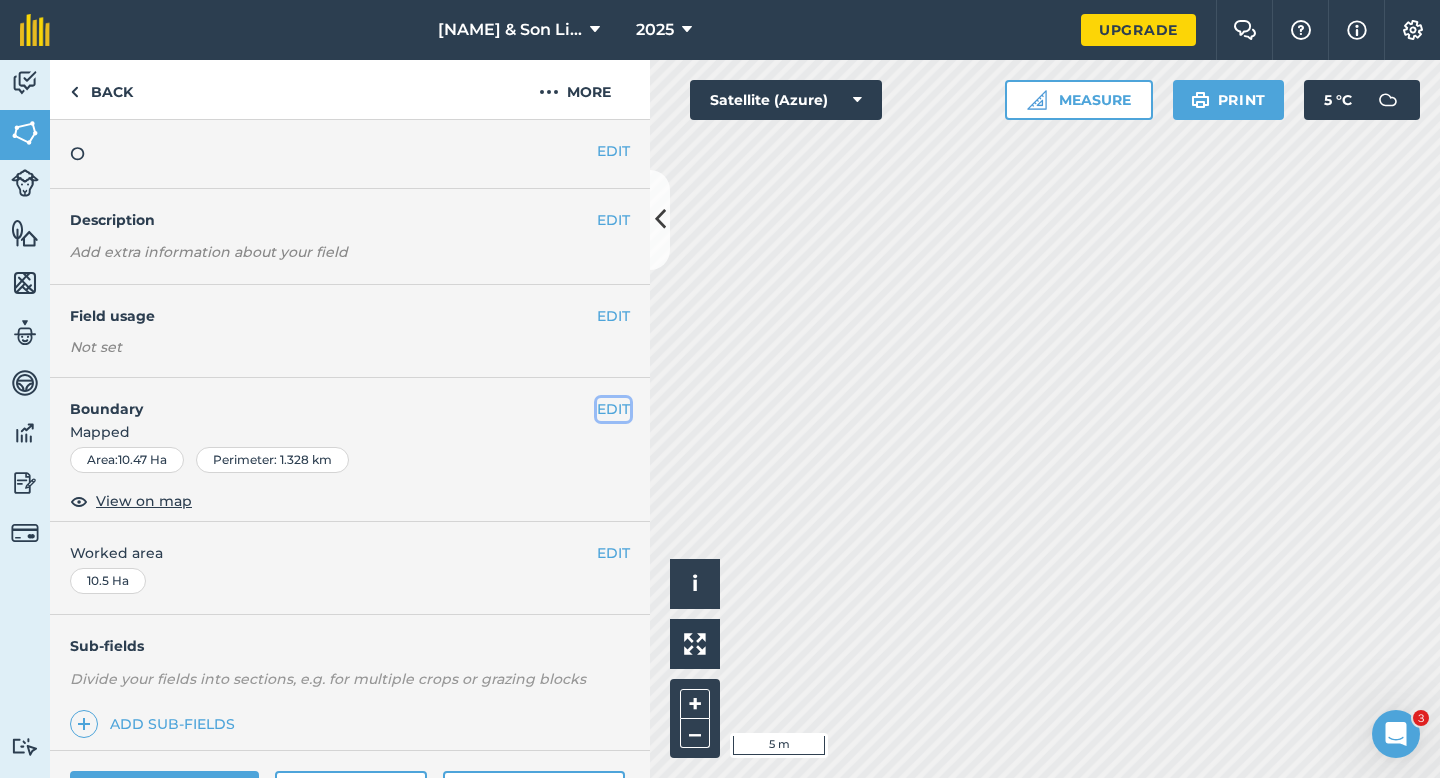 click on "EDIT" at bounding box center [613, 409] 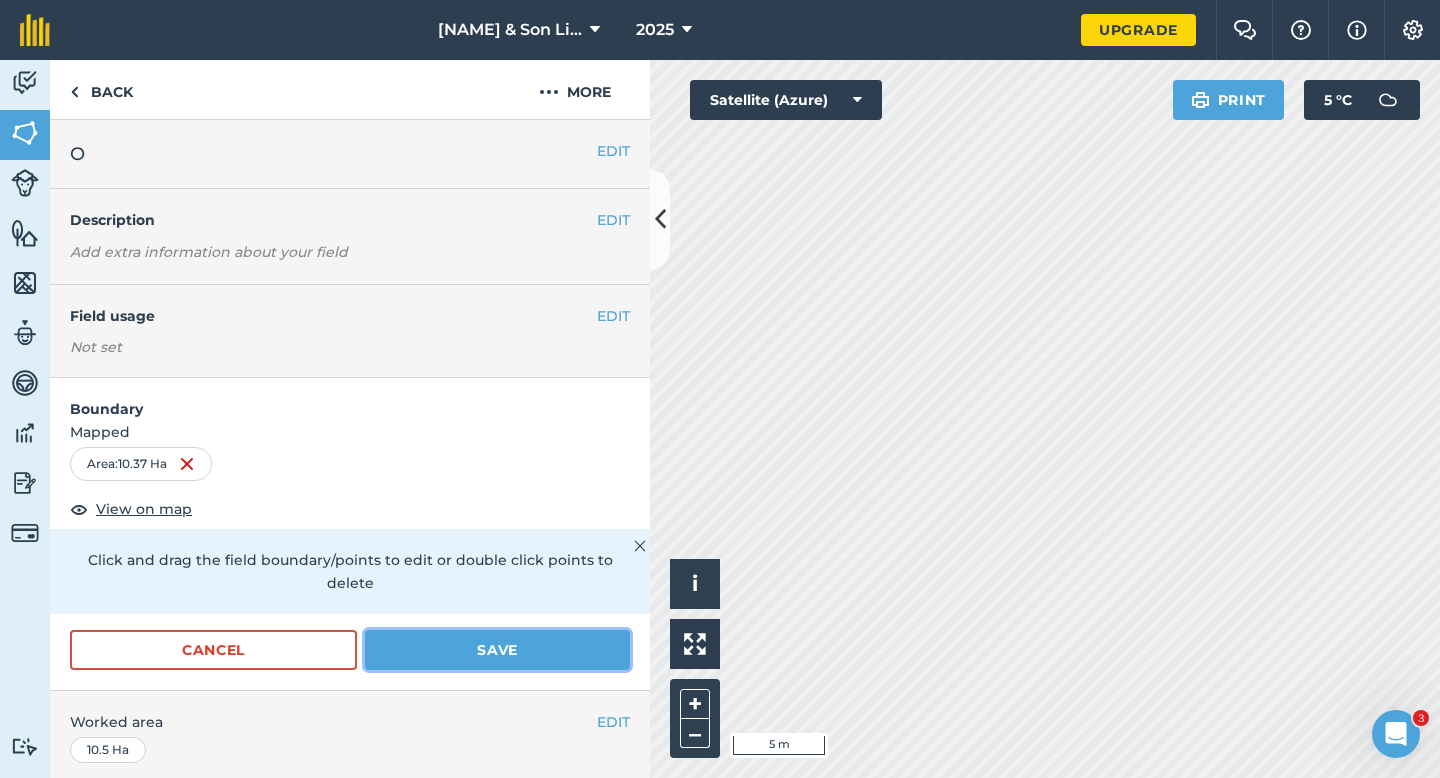 click on "Save" at bounding box center [497, 650] 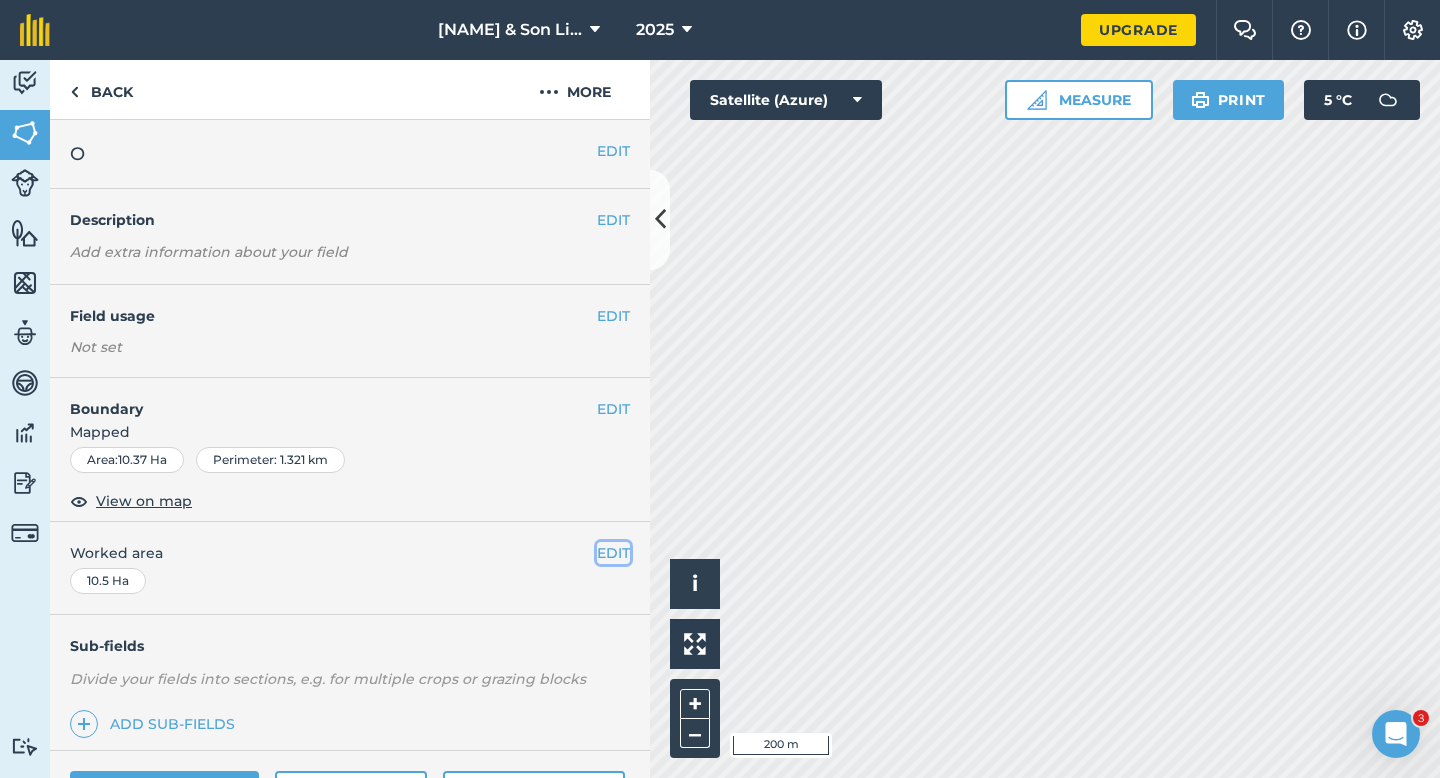 click on "EDIT" at bounding box center (613, 553) 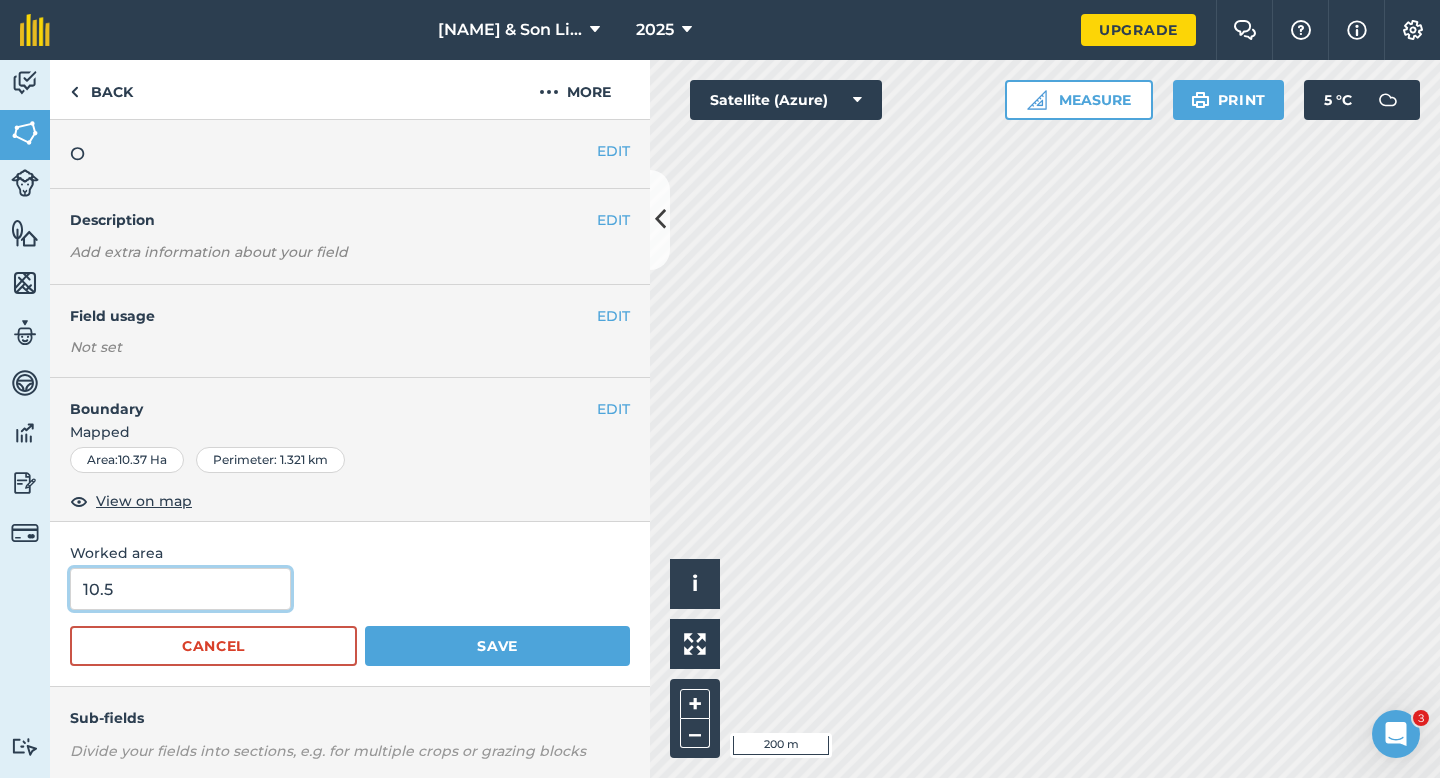 click on "10.5" at bounding box center [180, 589] 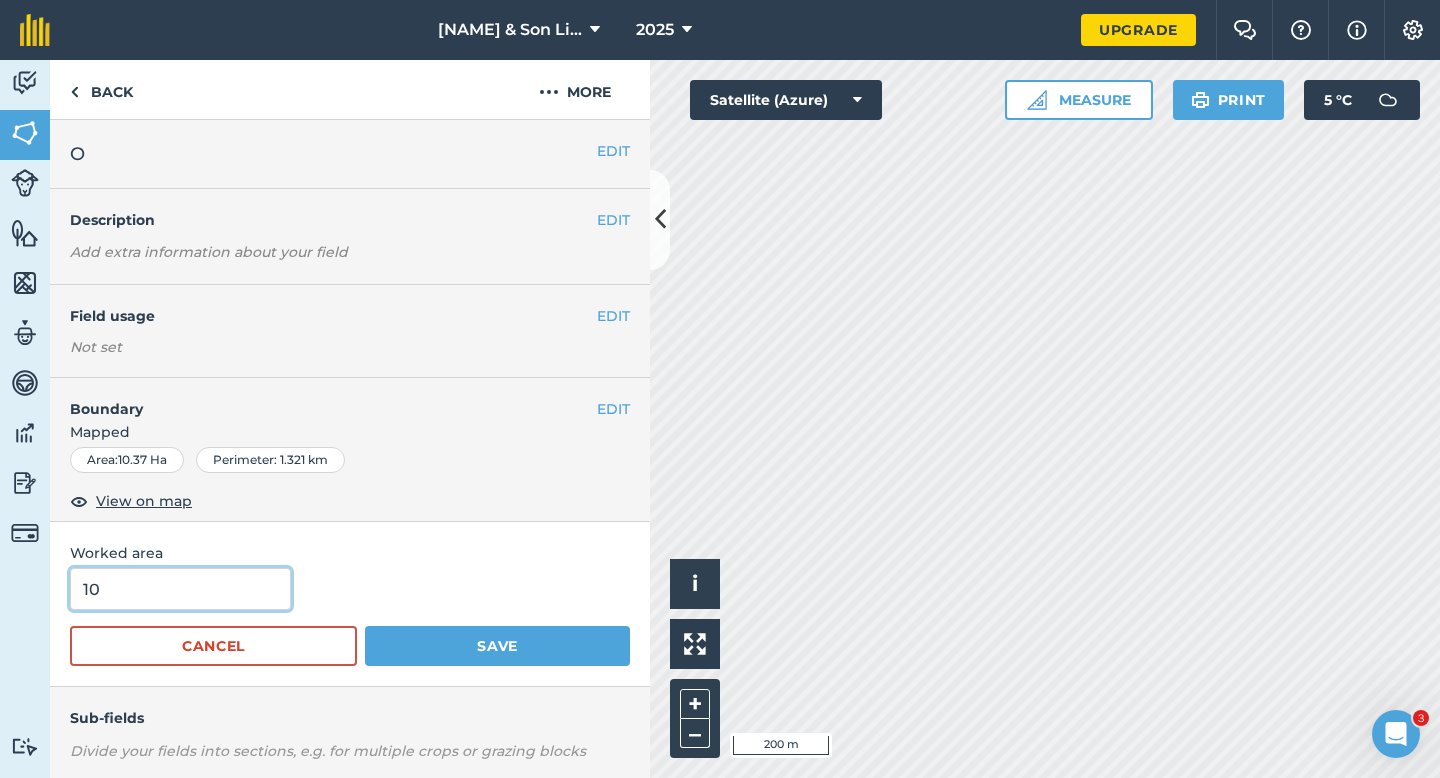 click on "Save" at bounding box center [497, 646] 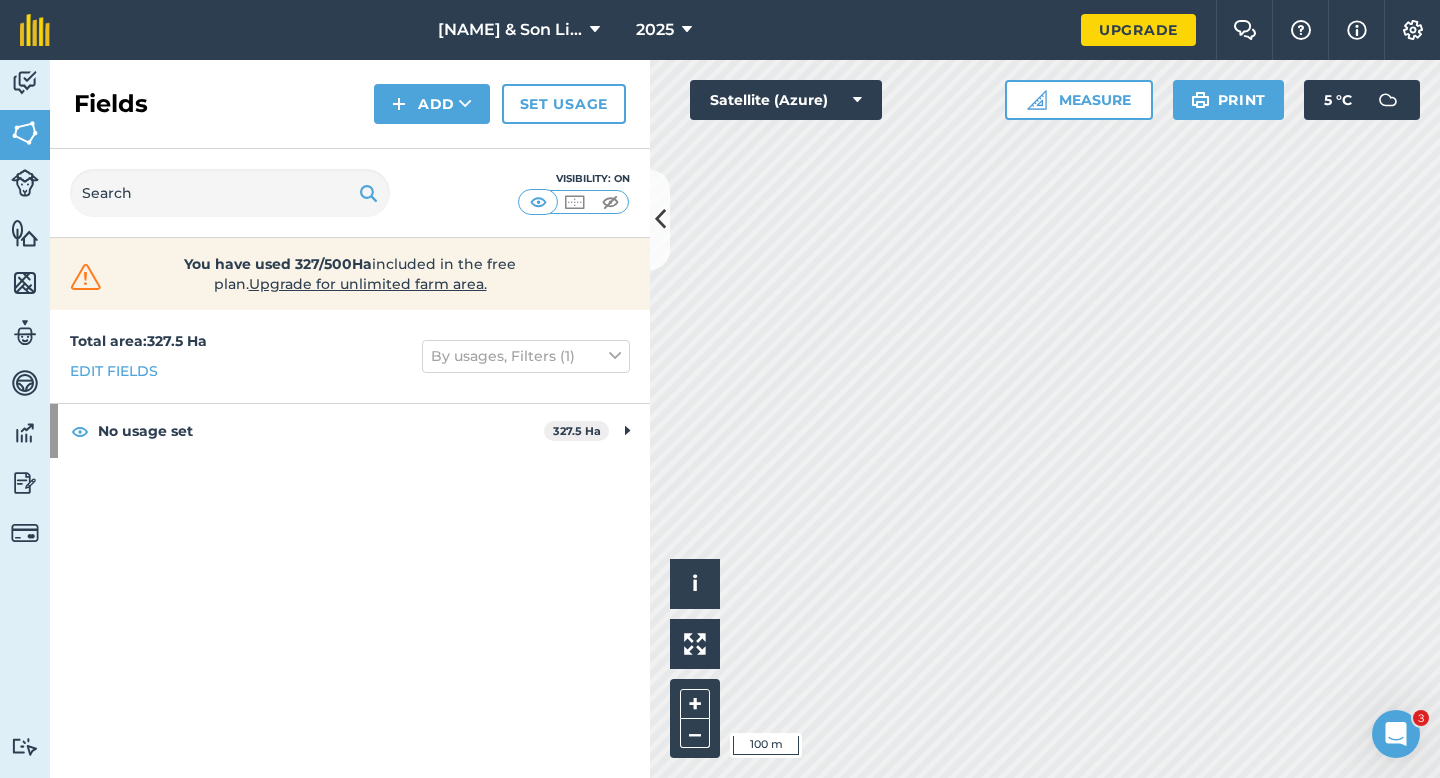 click on "Click to start drawing i © 2025 TomTom, Microsoft 100 m + – Satellite (Azure) Measure Print 5 ° C" at bounding box center [1045, 419] 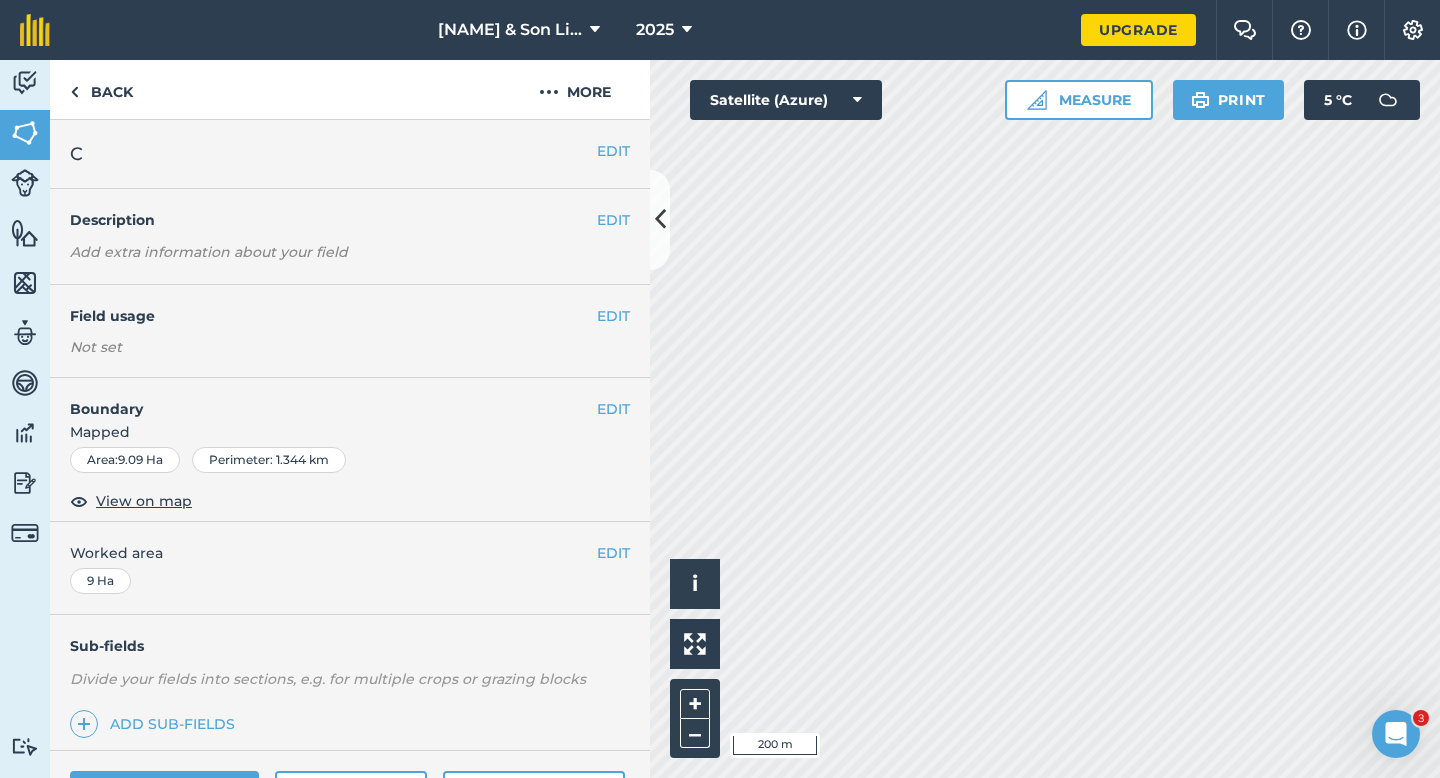 click on "EDIT Field usage Not set" at bounding box center [350, 331] 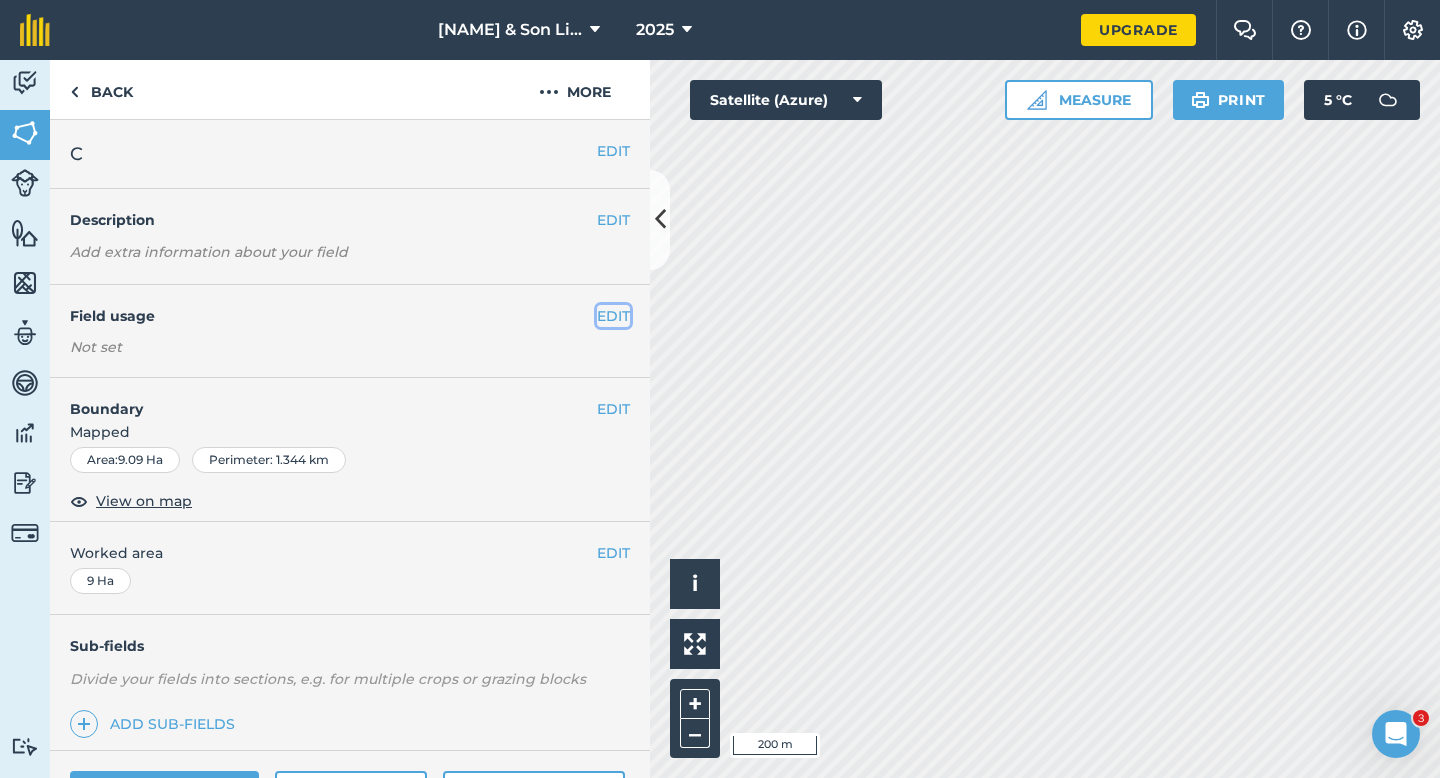 click on "EDIT" at bounding box center (613, 316) 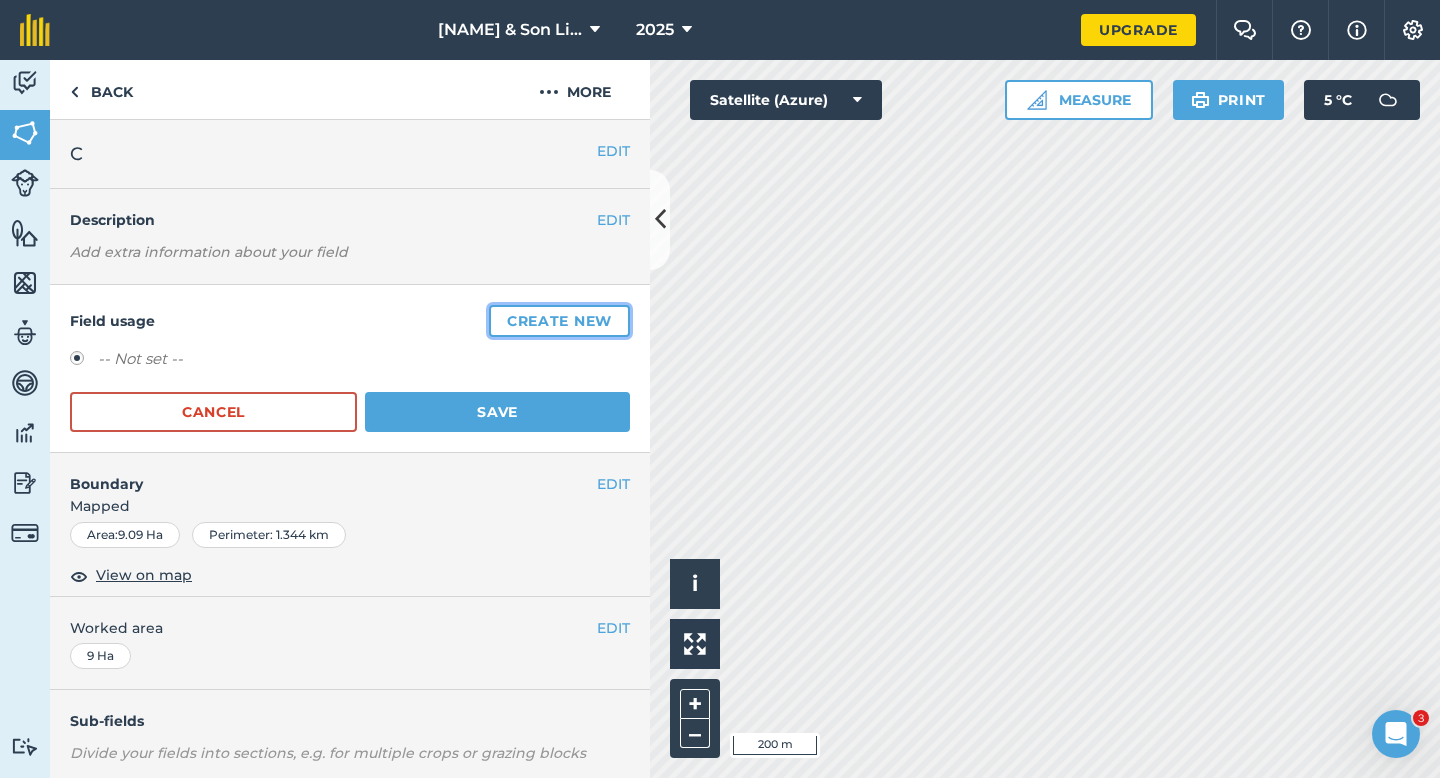 click on "Create new" at bounding box center (559, 321) 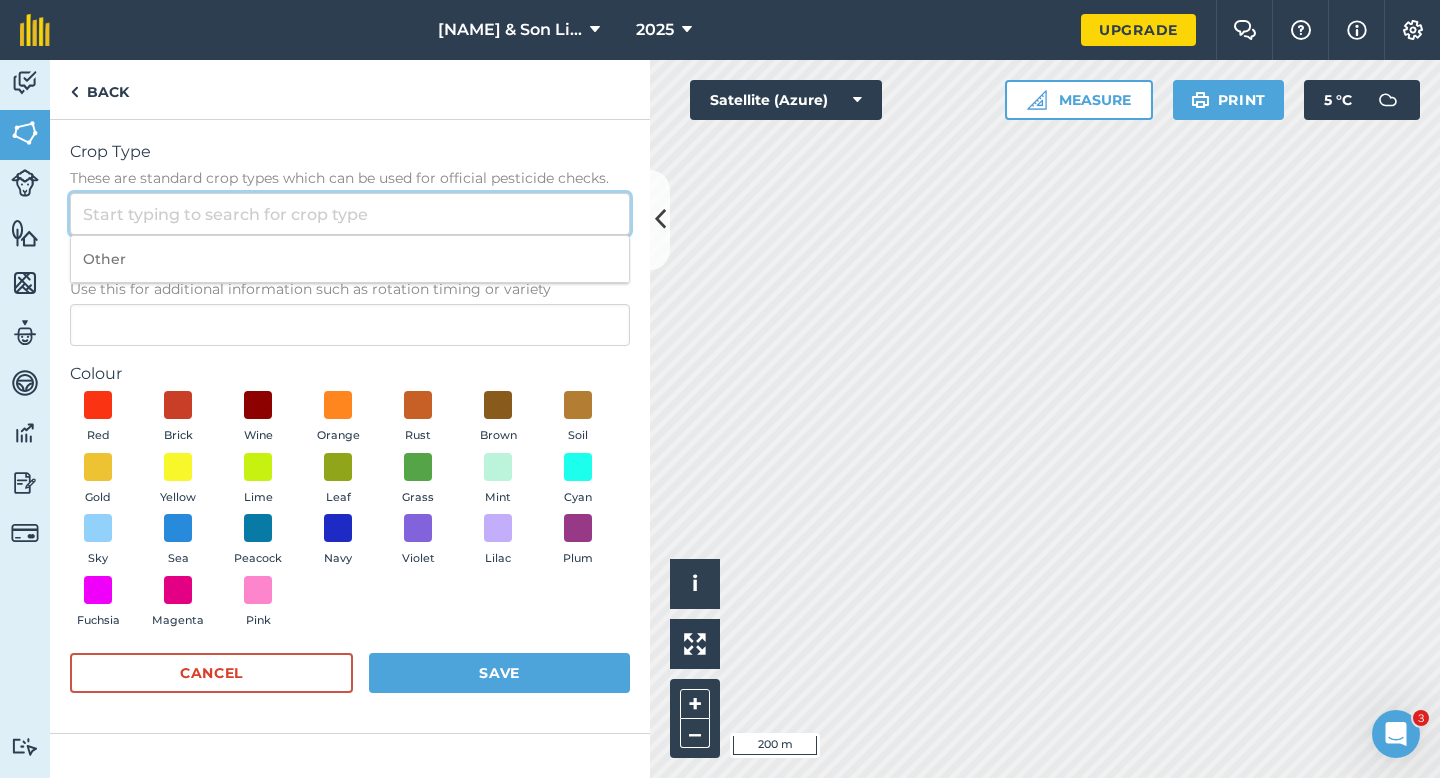 click on "Crop Type These are standard crop types which can be used for official pesticide checks." at bounding box center (350, 214) 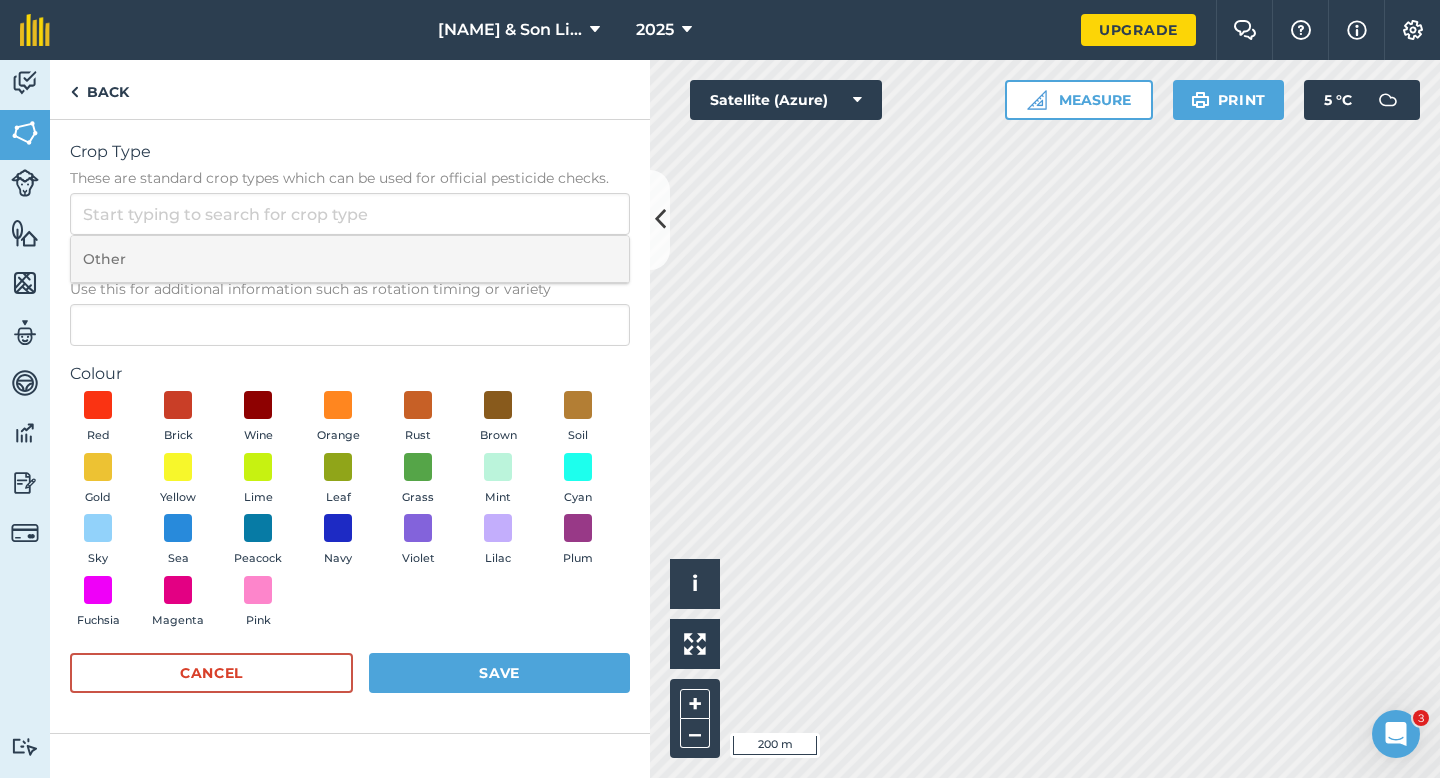 click on "Other" at bounding box center [350, 259] 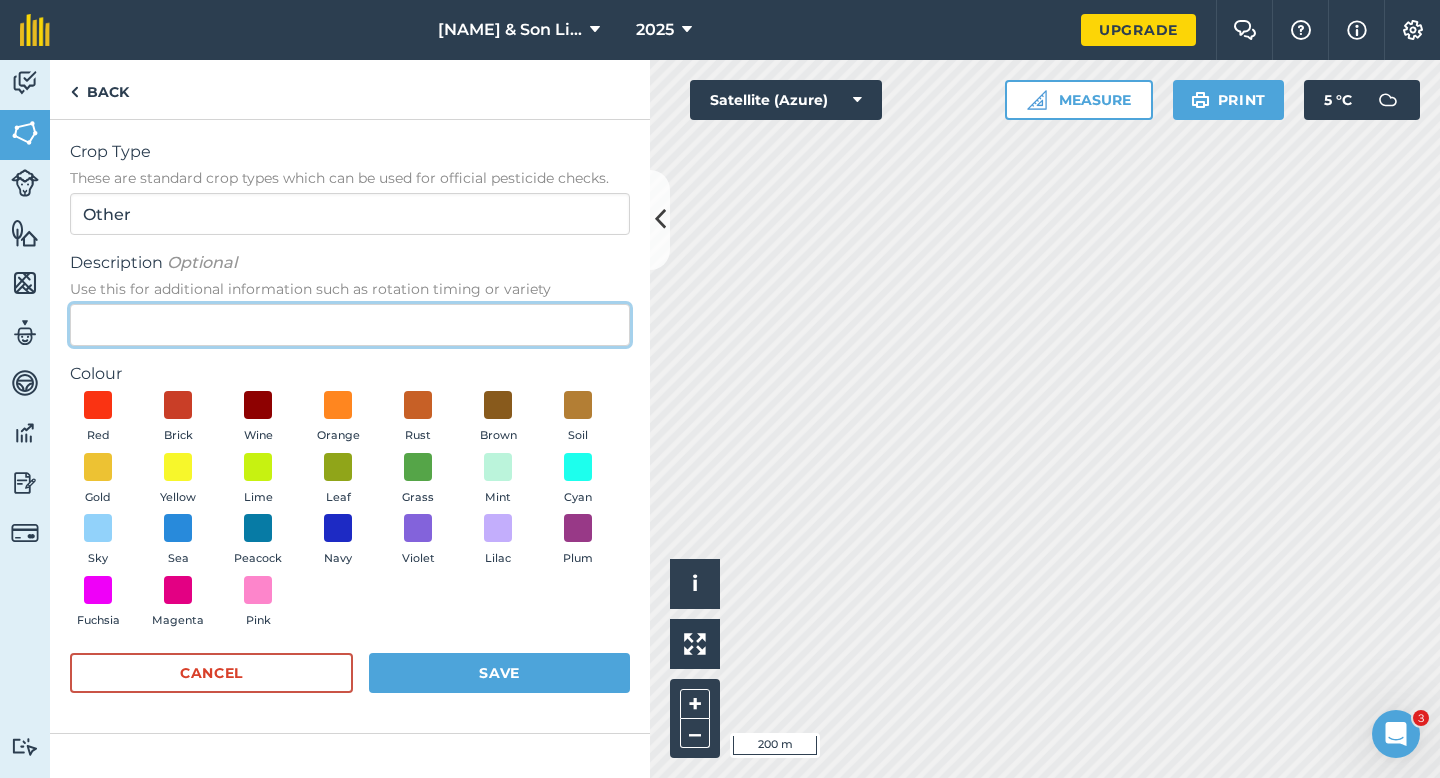click on "Description   Optional Use this for additional information such as rotation timing or variety" at bounding box center [350, 325] 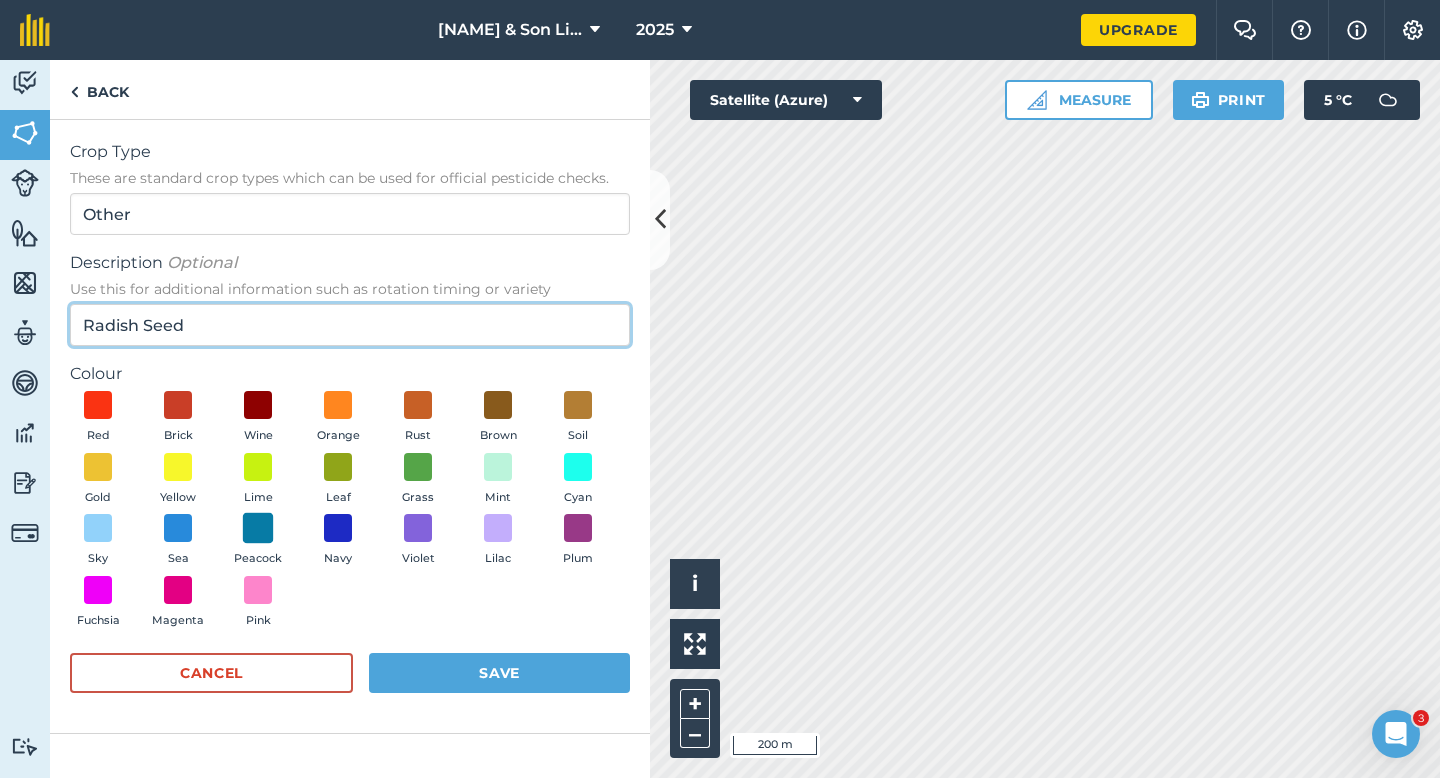 type on "Radish Seed" 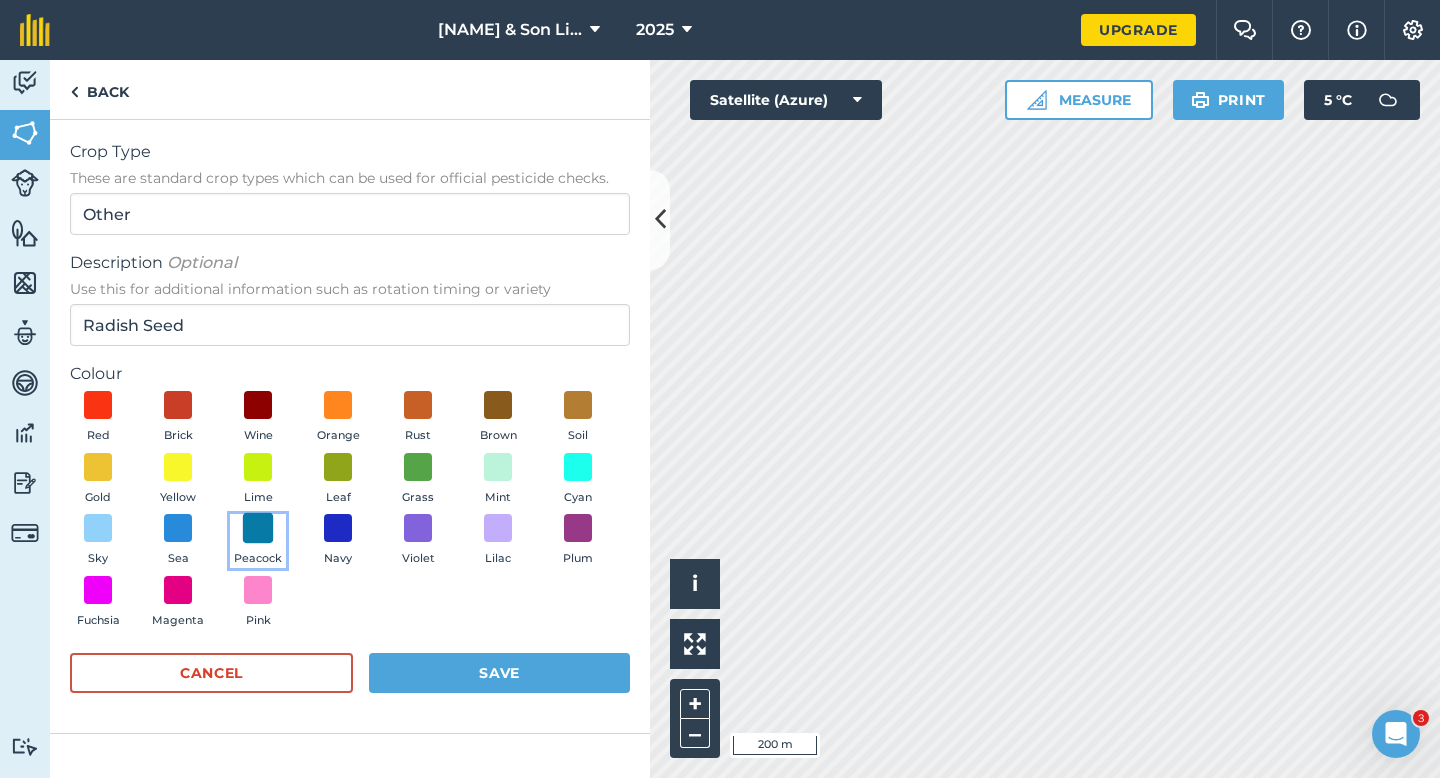 click at bounding box center (258, 528) 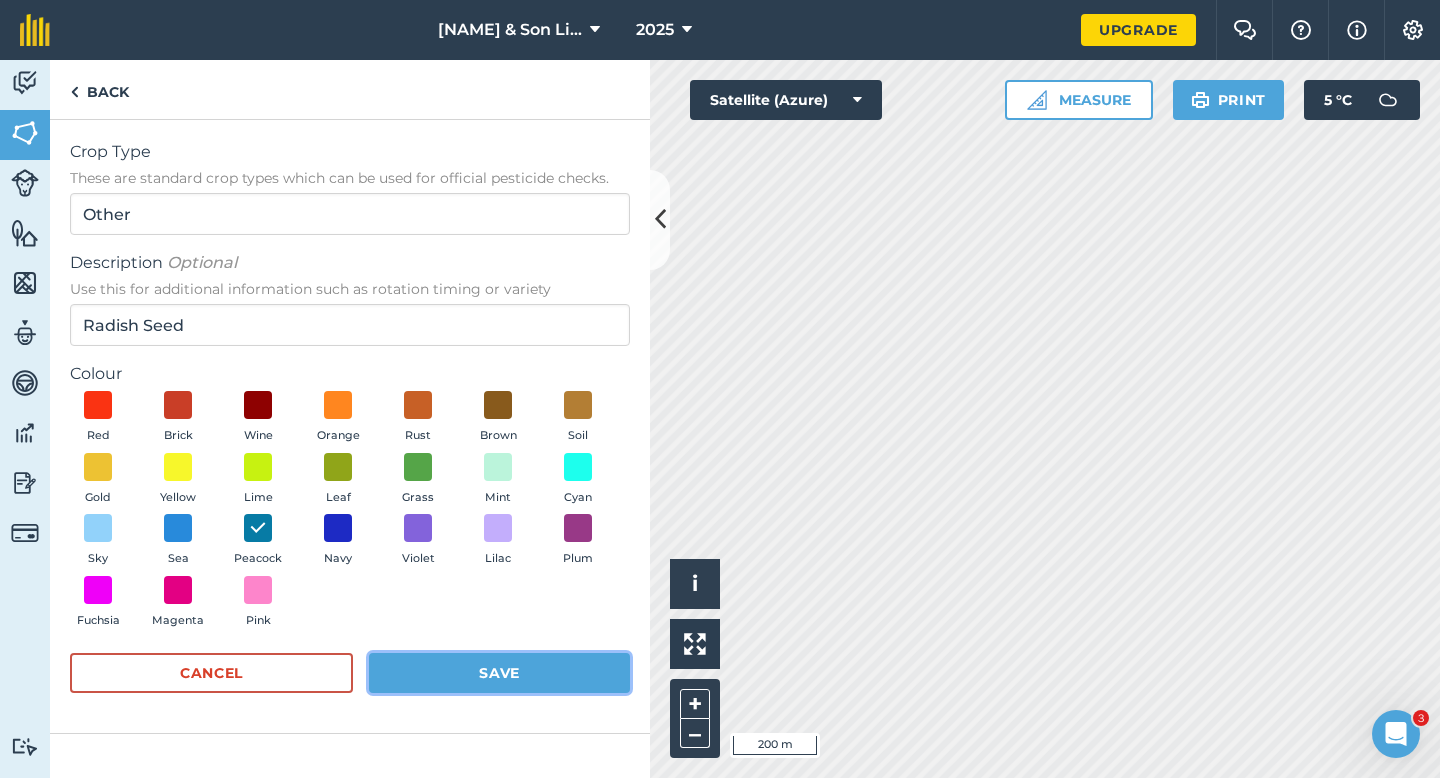 click on "Save" at bounding box center [499, 673] 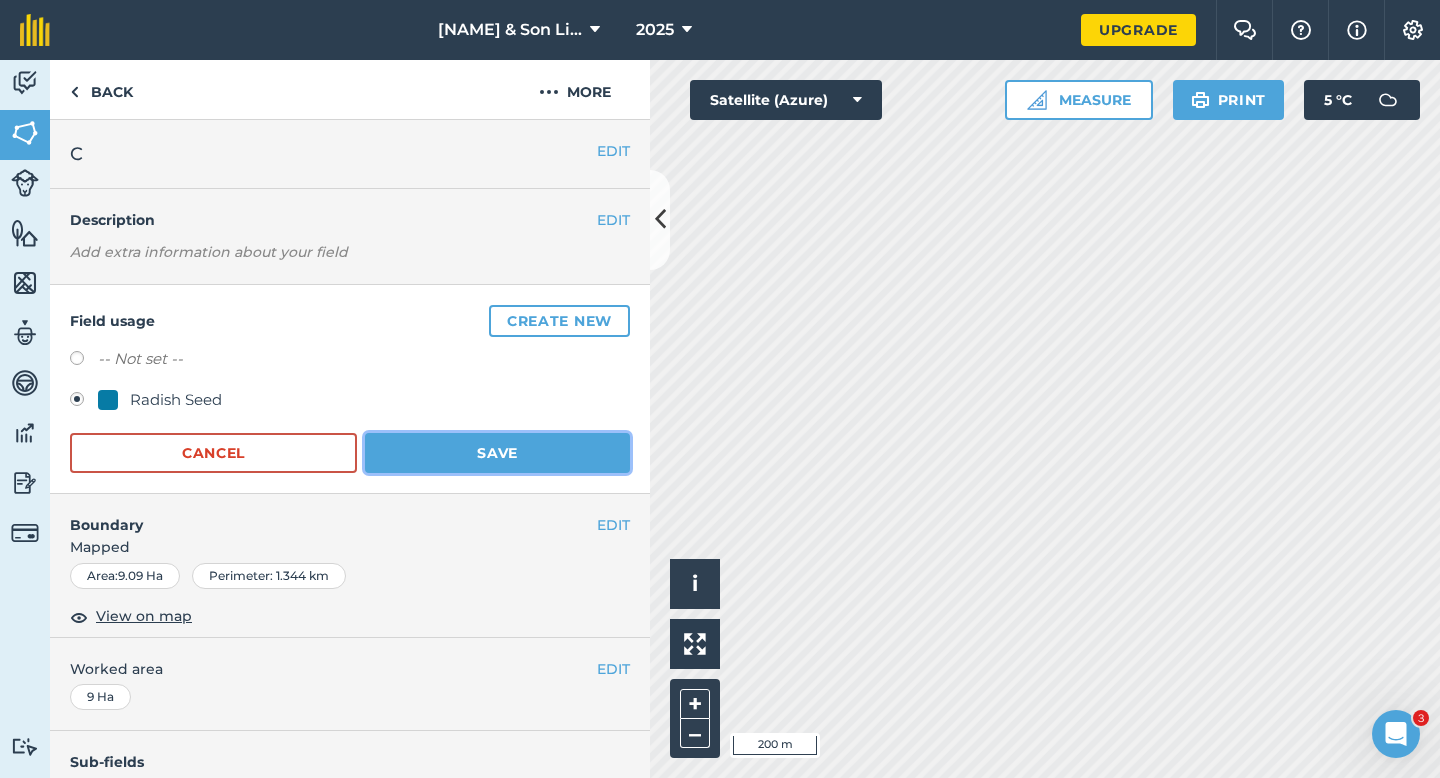 click on "Save" at bounding box center [497, 453] 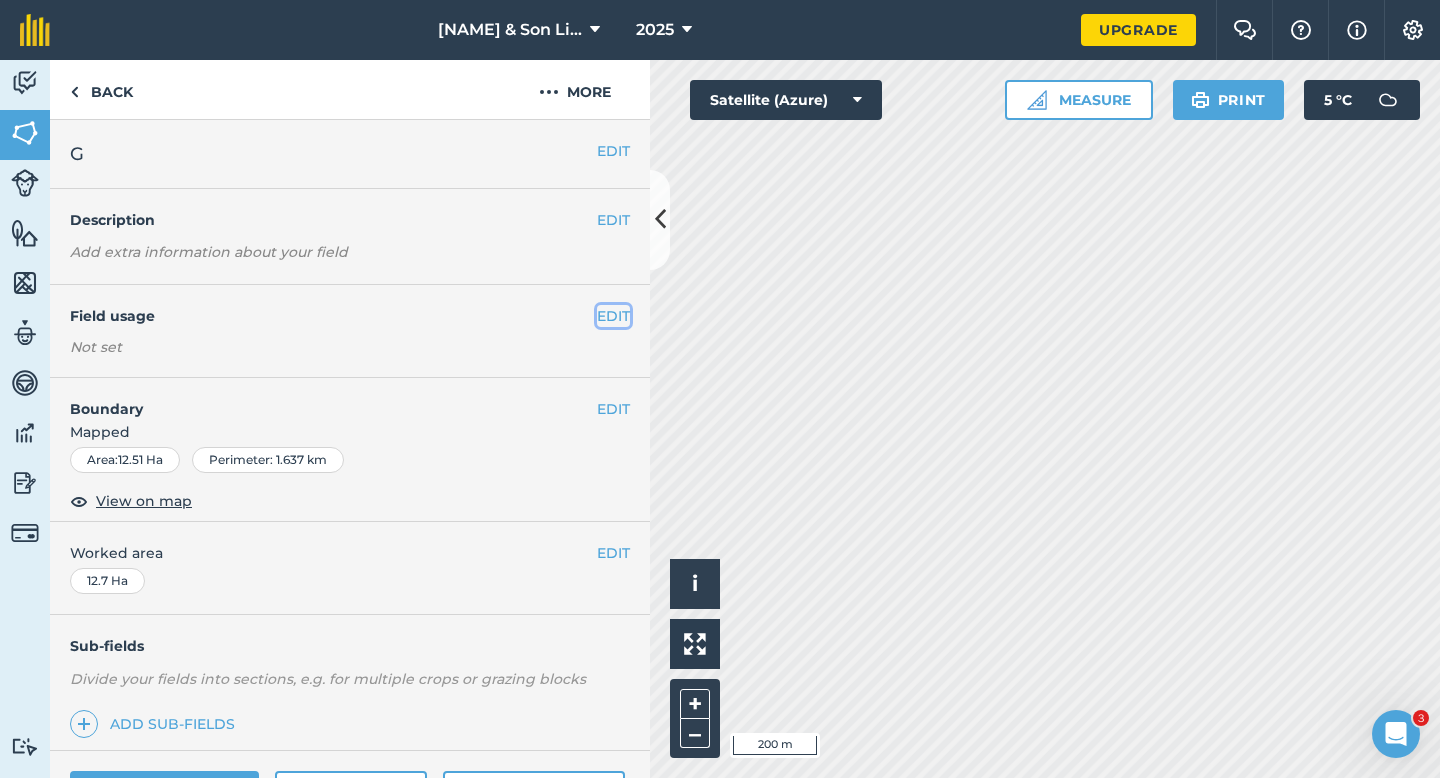 click on "EDIT" at bounding box center [613, 316] 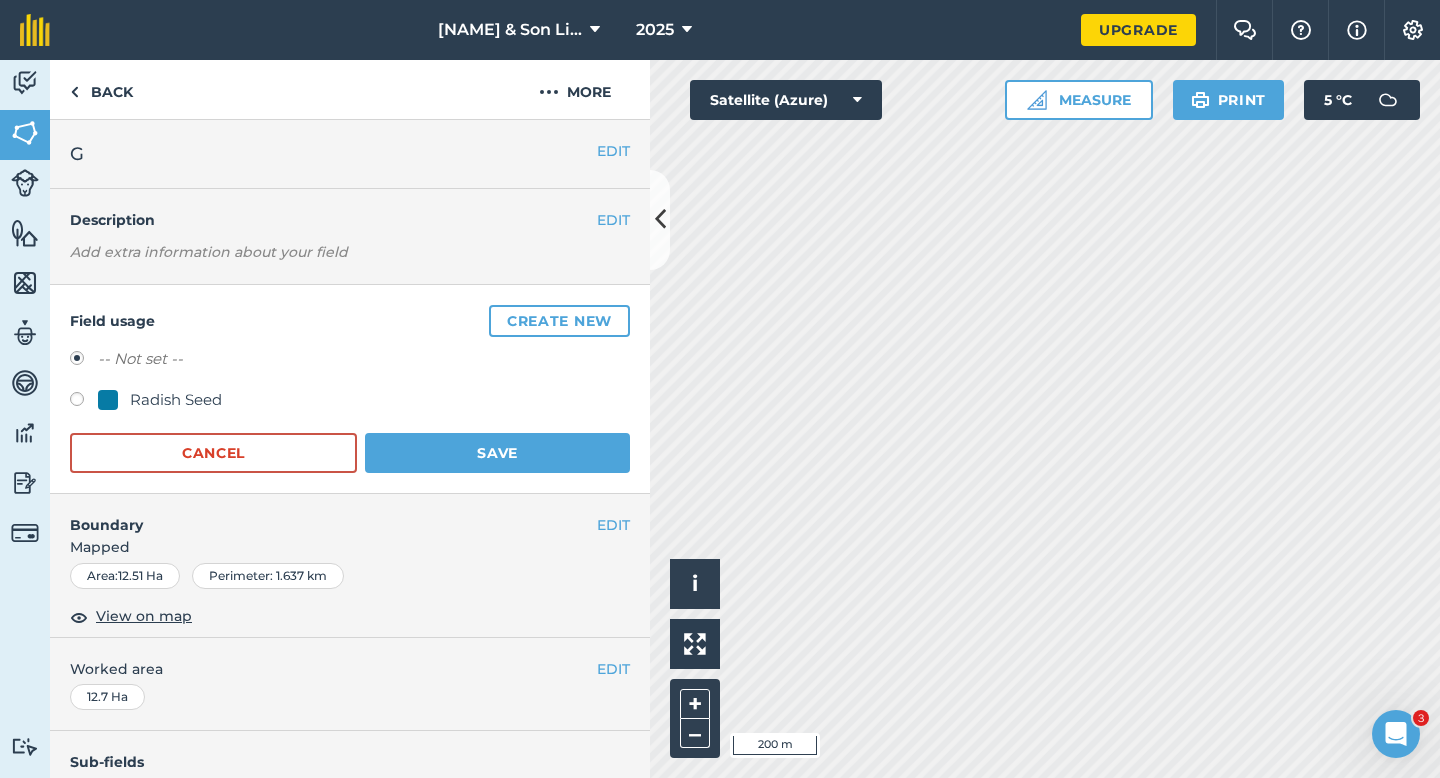 click on "Create new" at bounding box center [559, 321] 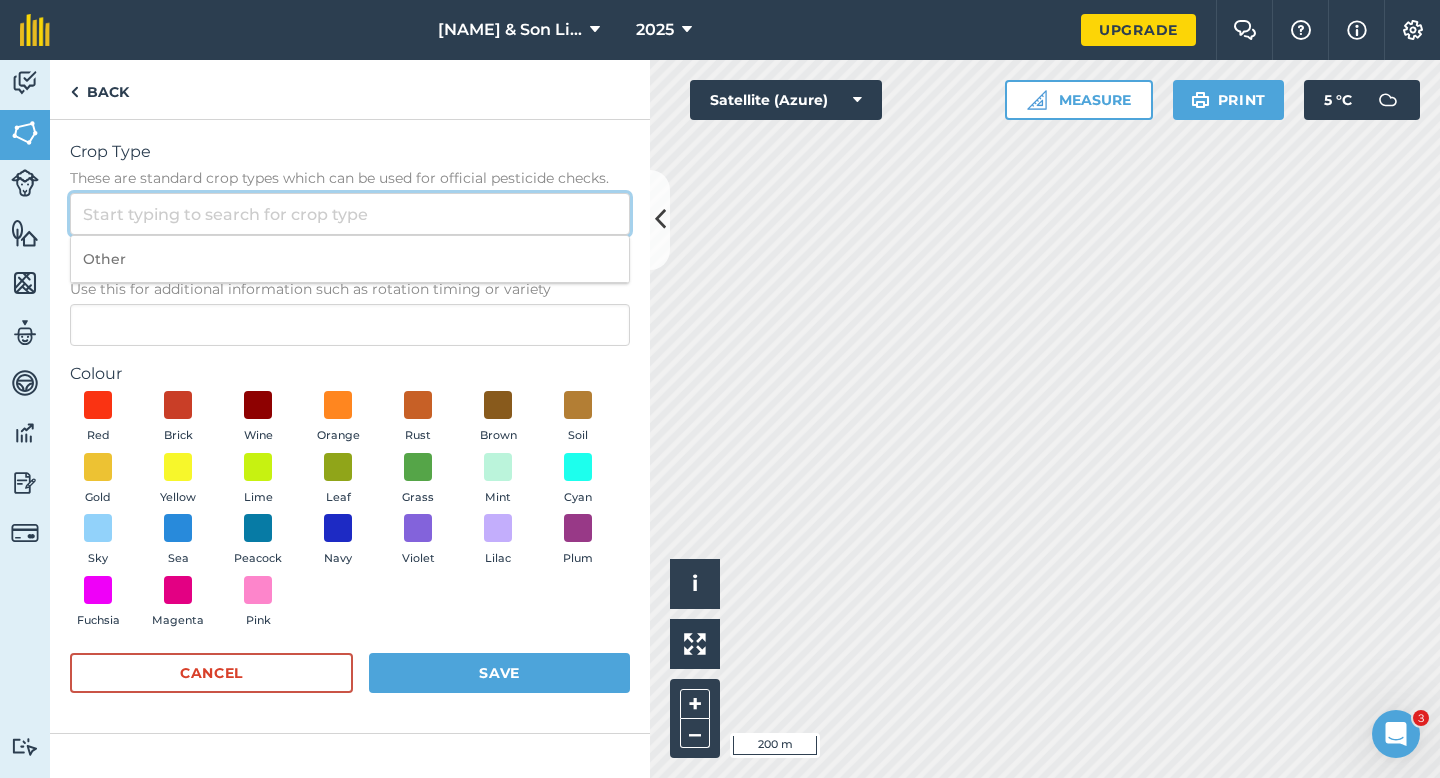 click on "Crop Type These are standard crop types which can be used for official pesticide checks." at bounding box center (350, 214) 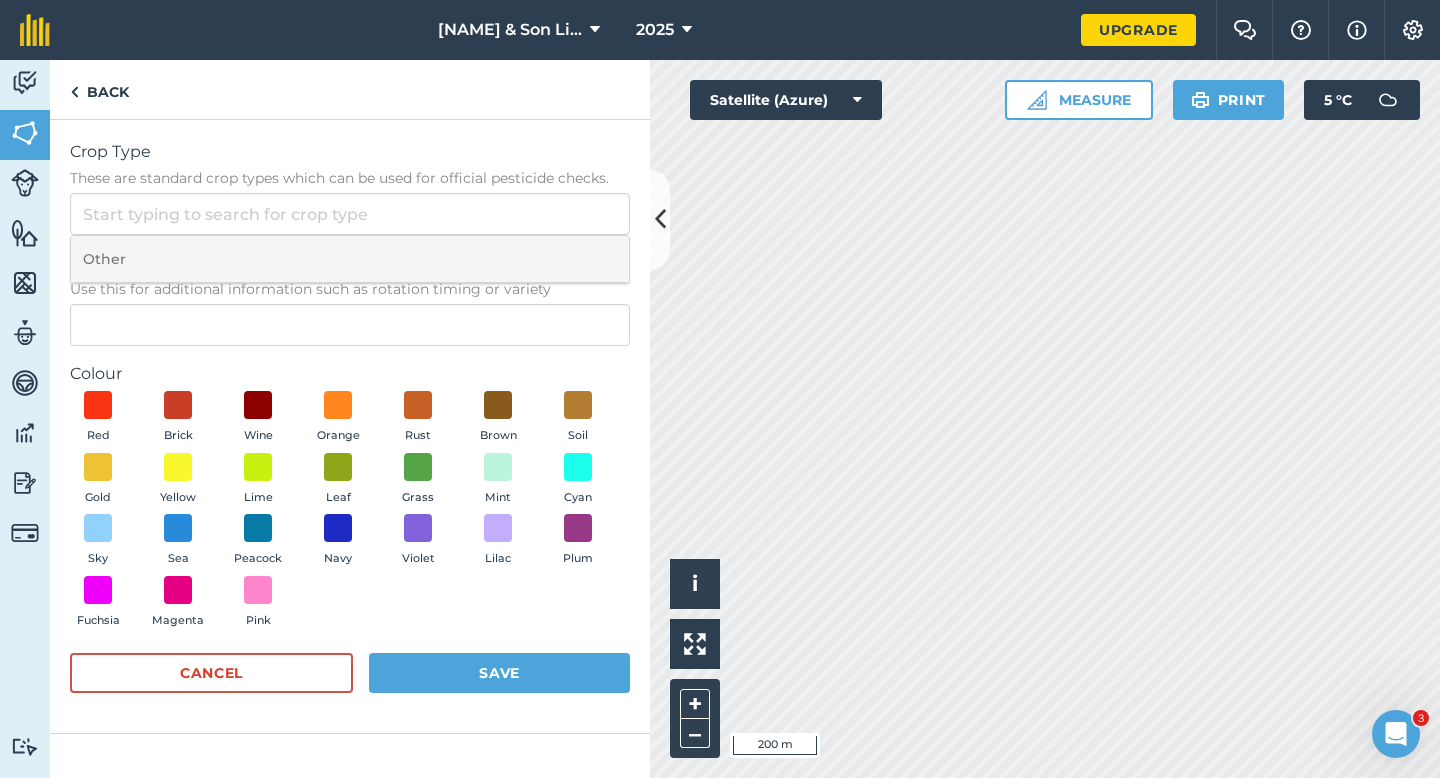 click on "Other" at bounding box center (350, 259) 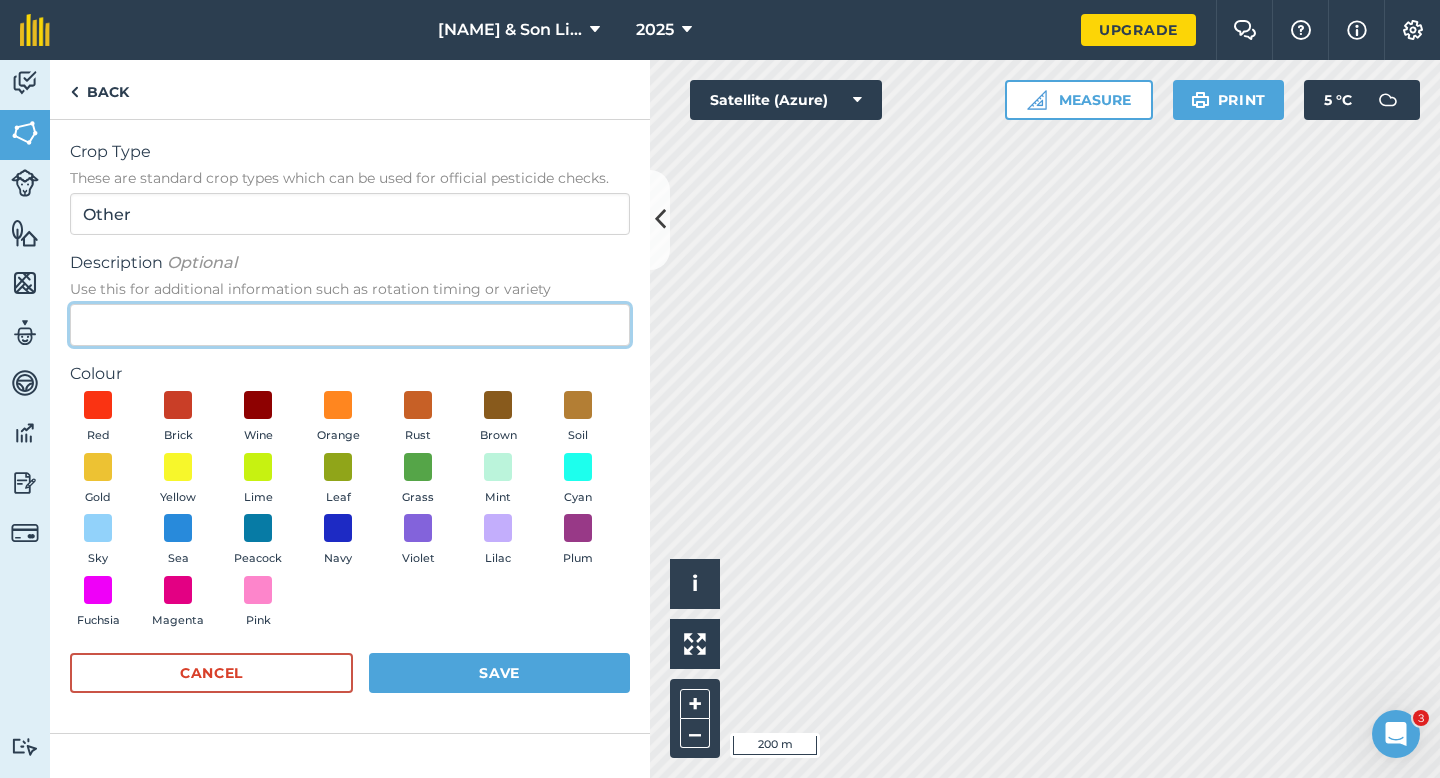 click on "Description   Optional Use this for additional information such as rotation timing or variety" at bounding box center (350, 325) 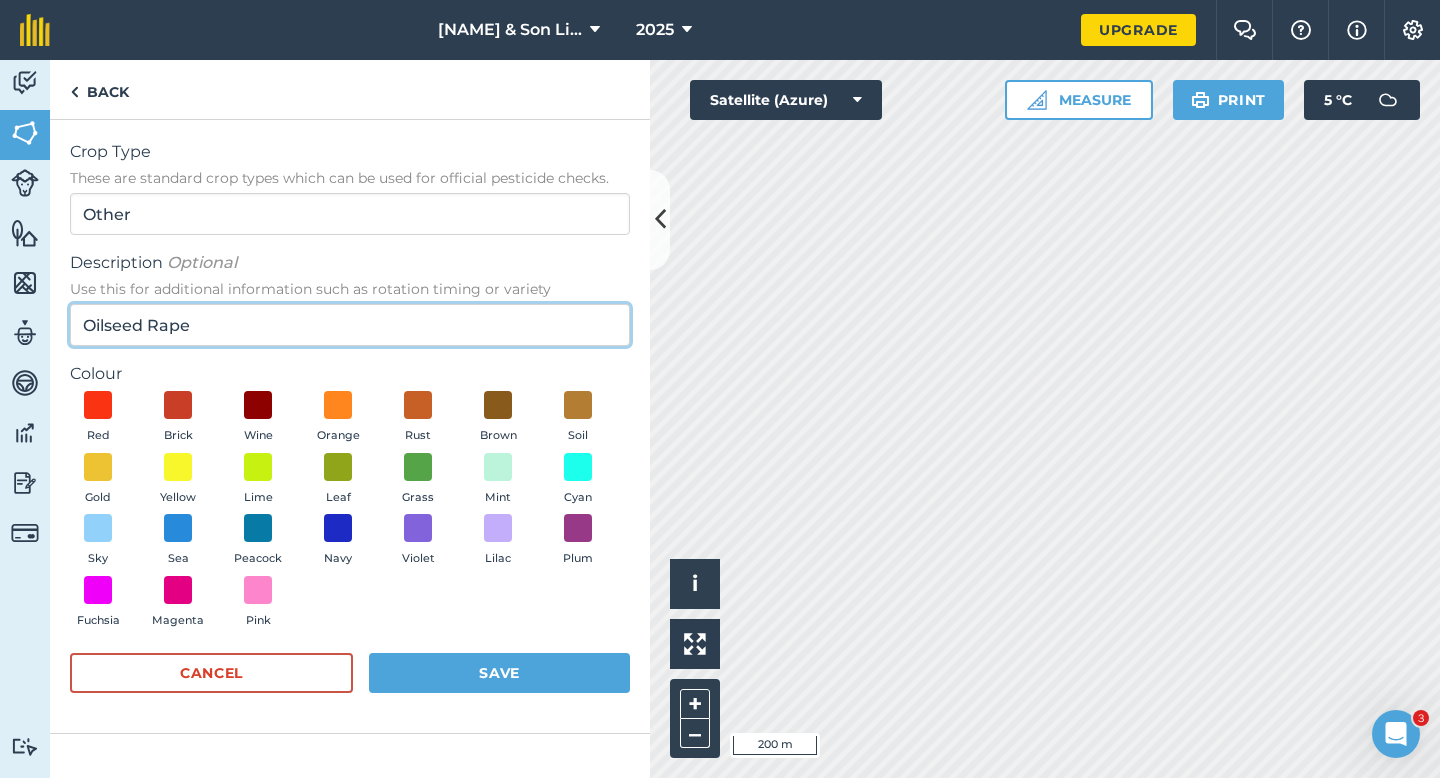 type on "Oilseed Rape" 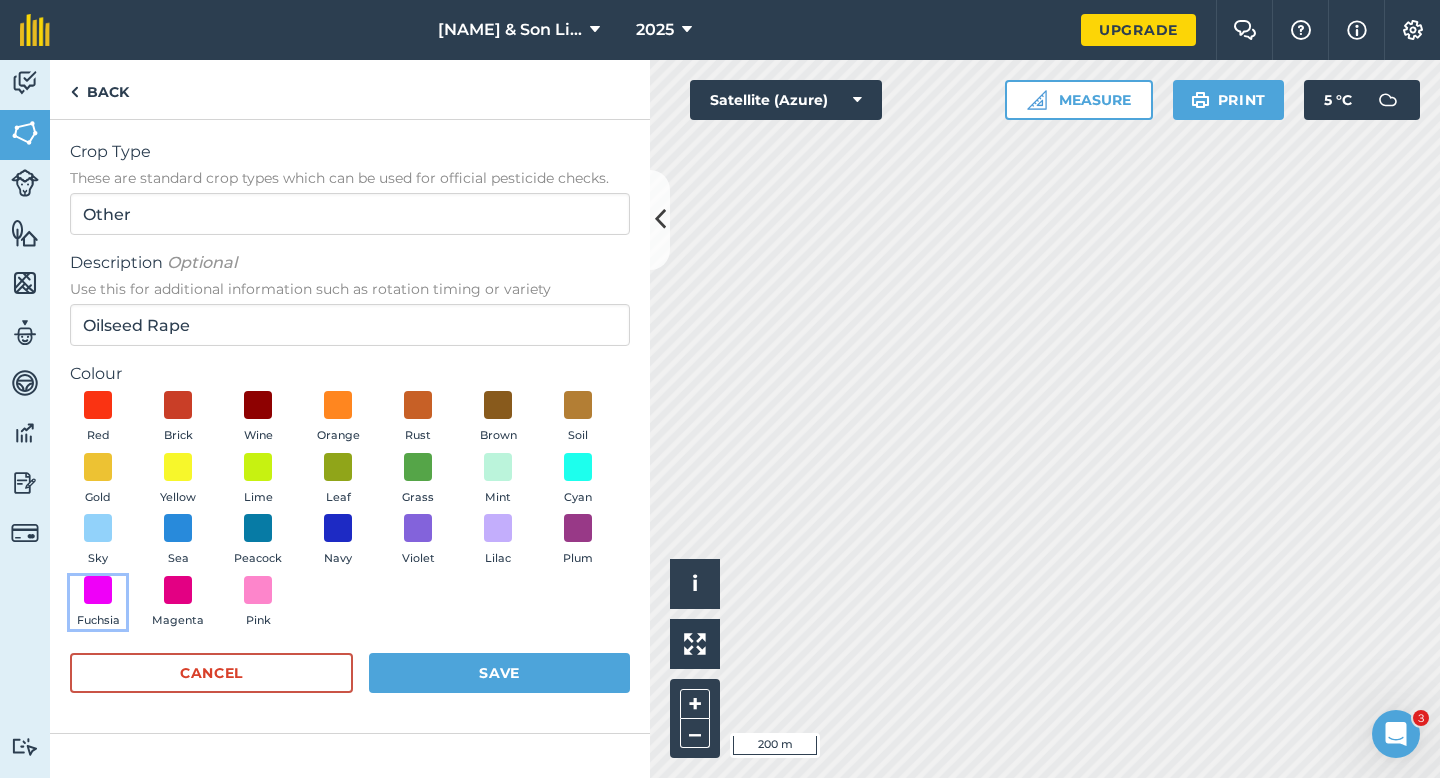 click on "Fuchsia" at bounding box center (98, 603) 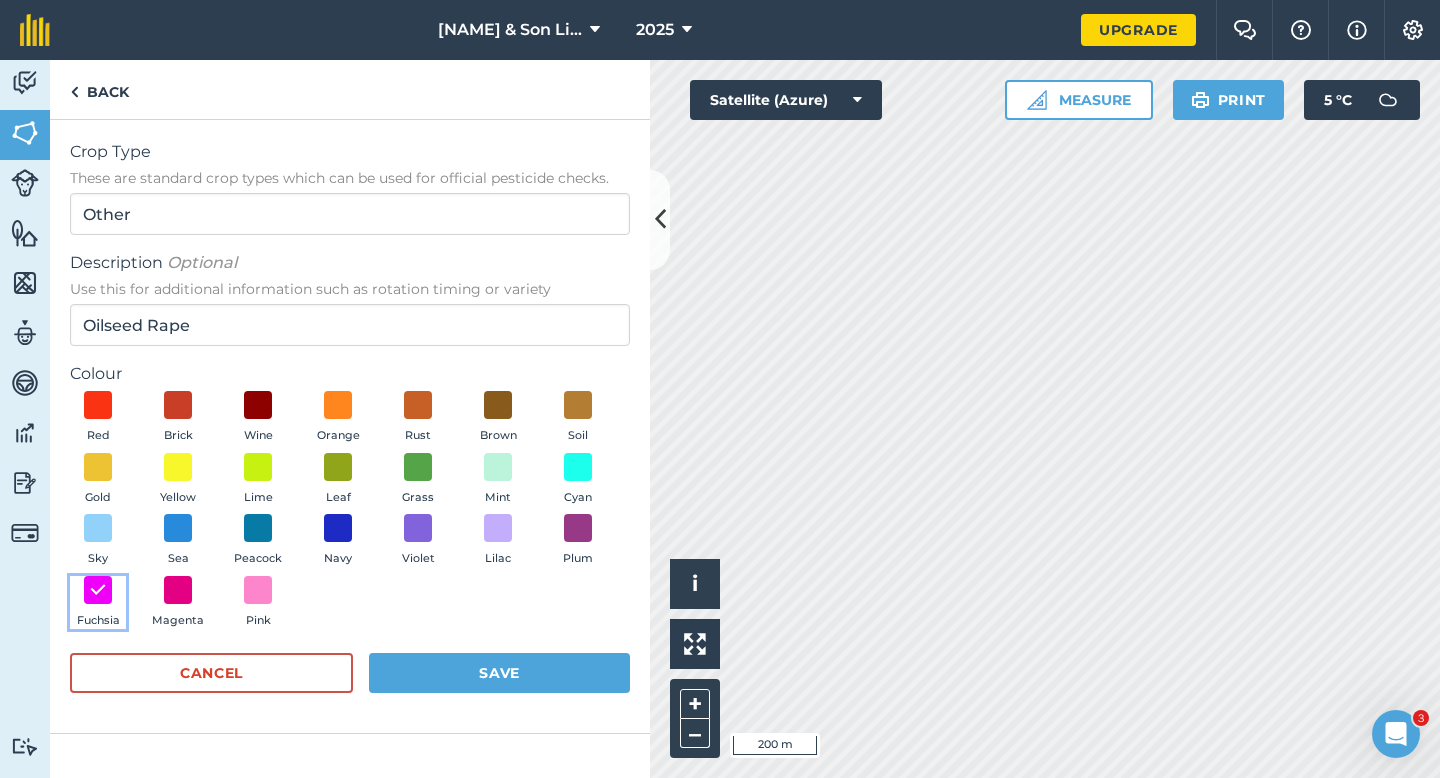 click on "Fuchsia" at bounding box center [98, 603] 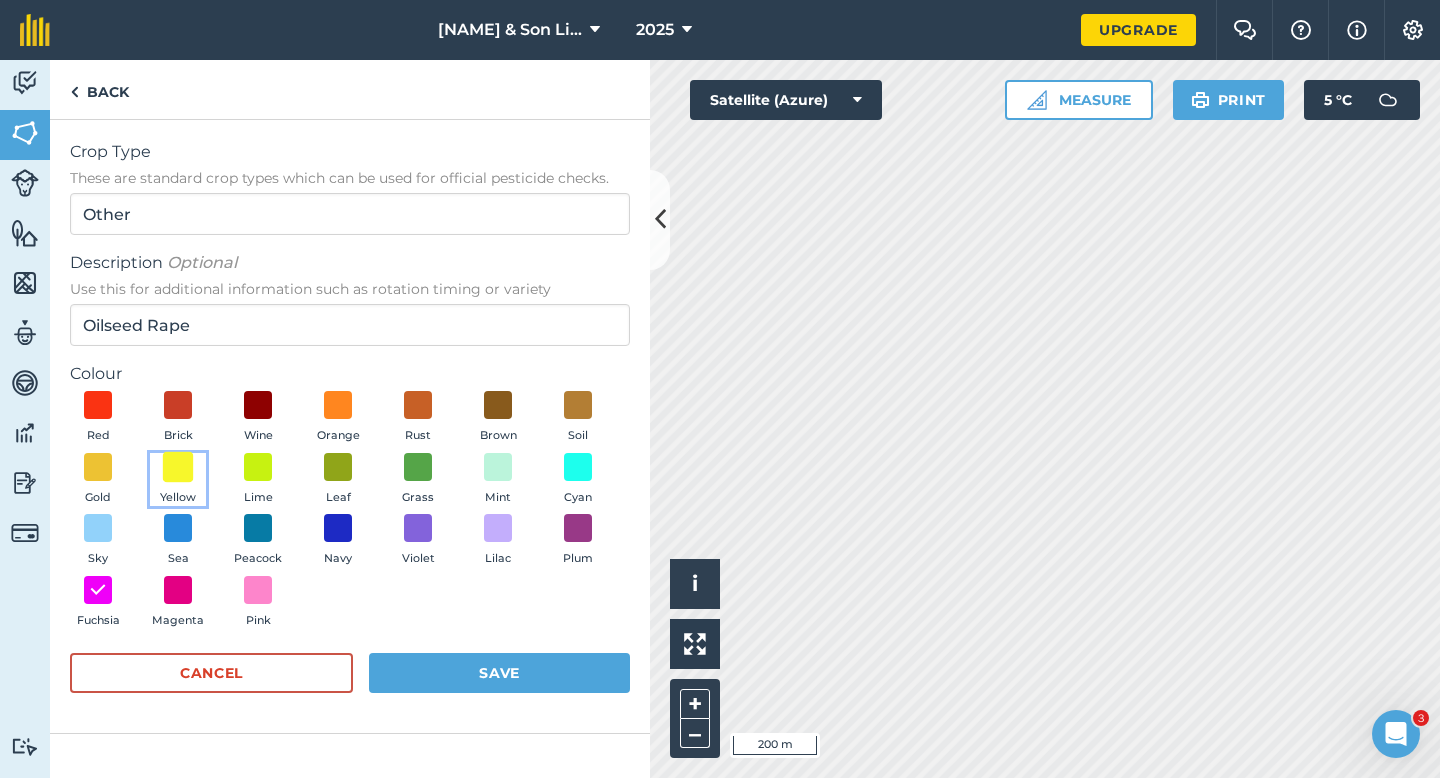 click at bounding box center (178, 466) 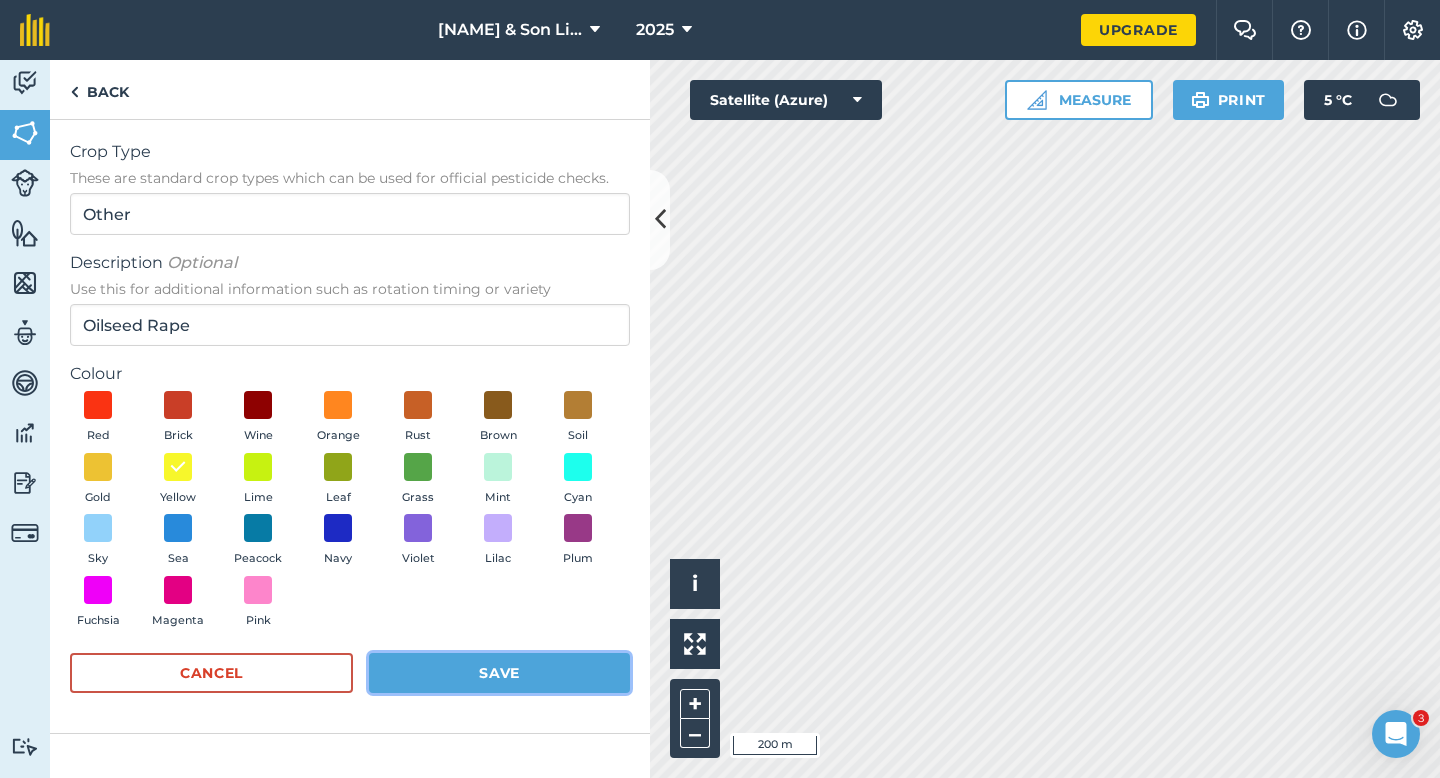click on "Save" at bounding box center [499, 673] 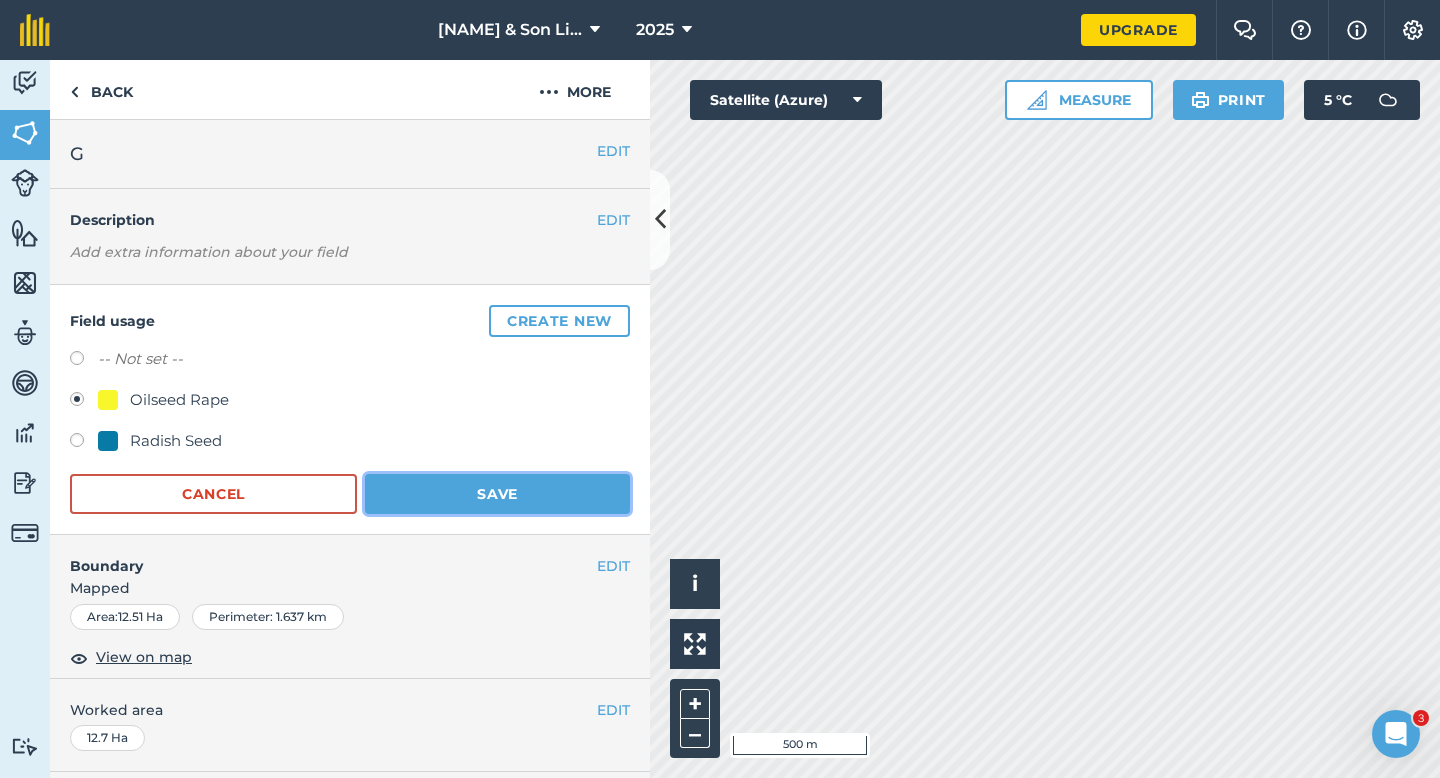 click on "Save" at bounding box center [497, 494] 